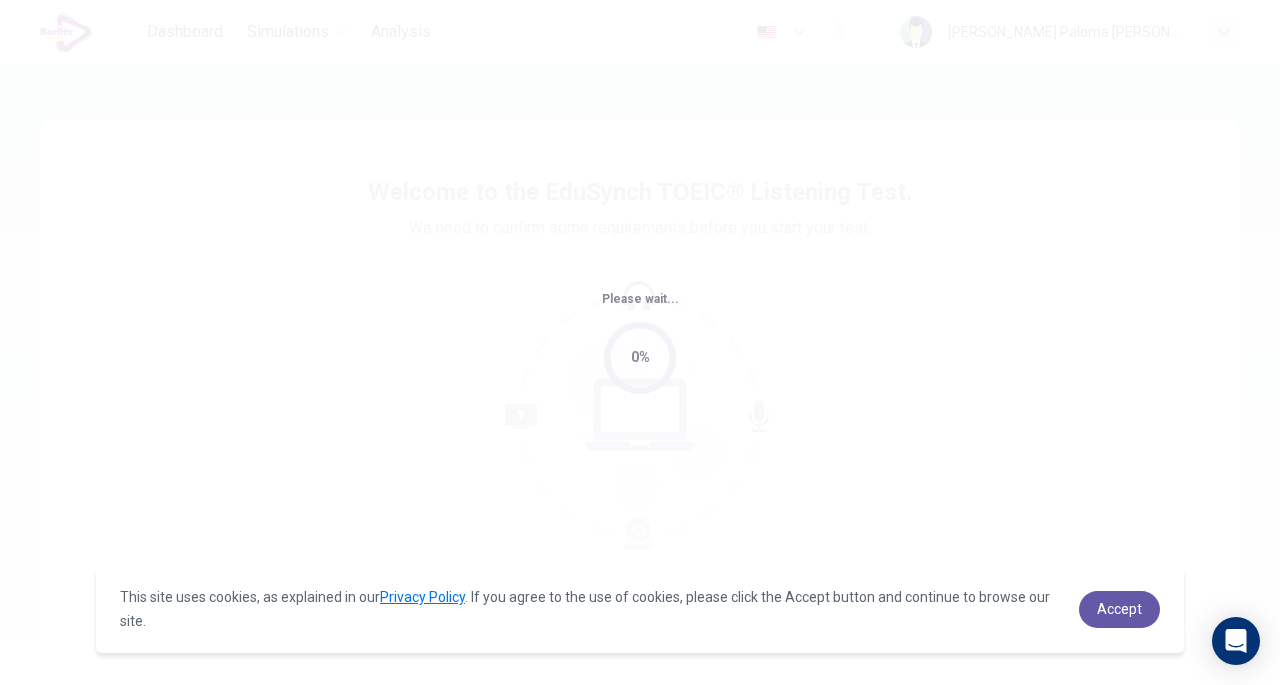 scroll, scrollTop: 0, scrollLeft: 0, axis: both 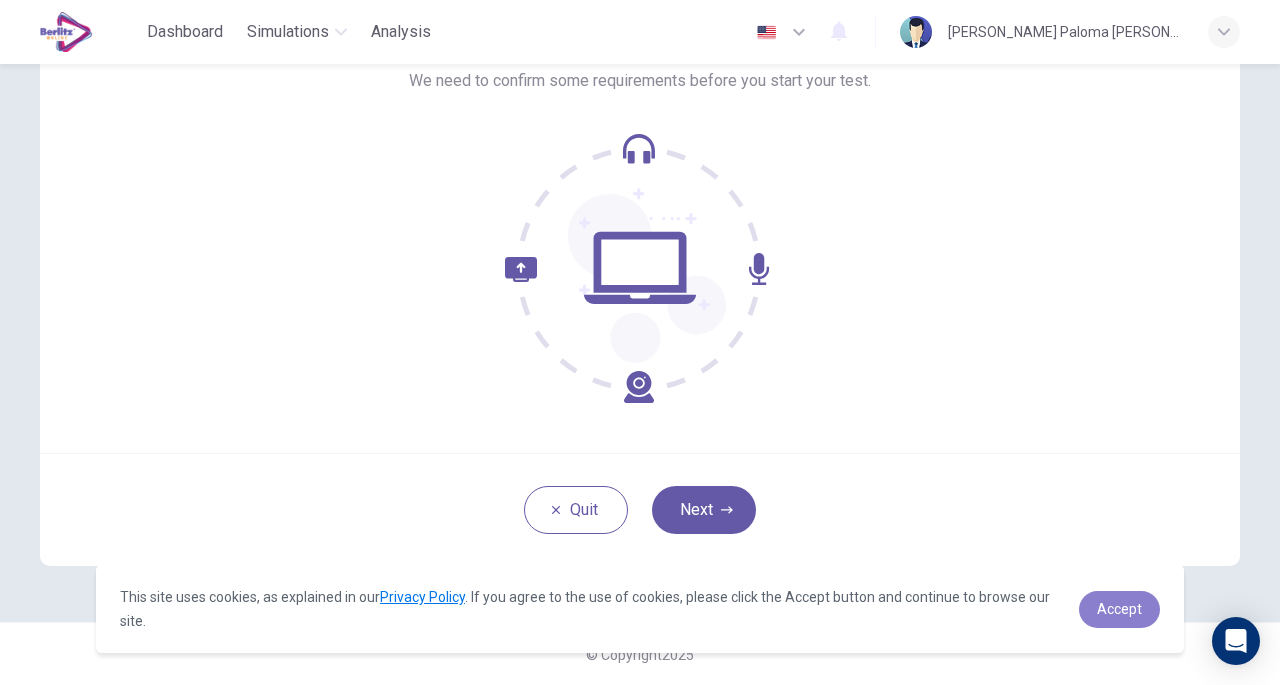 click on "Accept" at bounding box center [1119, 609] 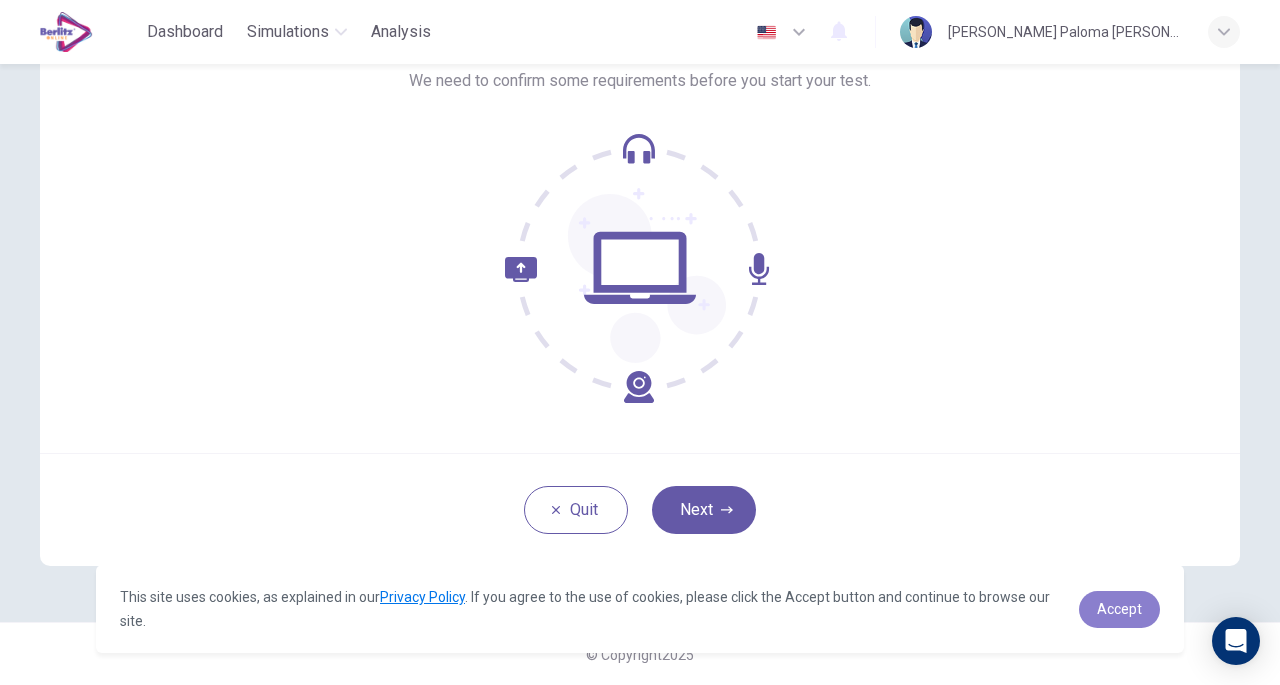 click on "Accept" at bounding box center [1119, 609] 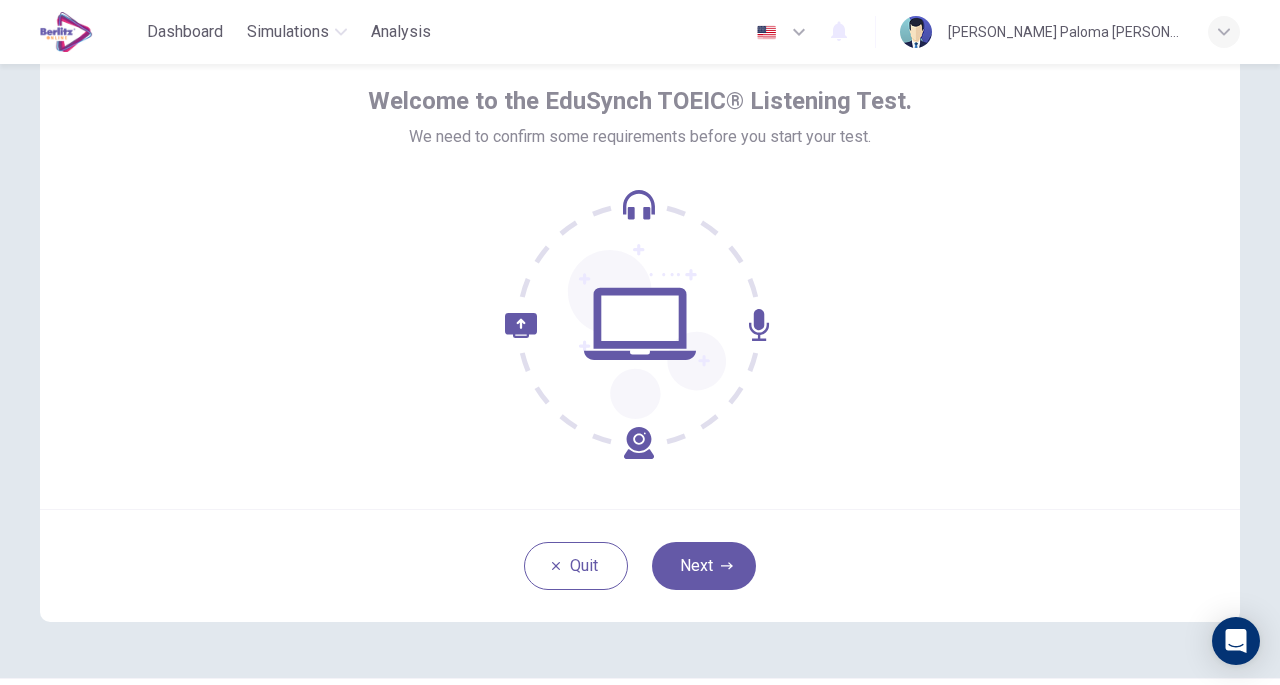 scroll, scrollTop: 92, scrollLeft: 0, axis: vertical 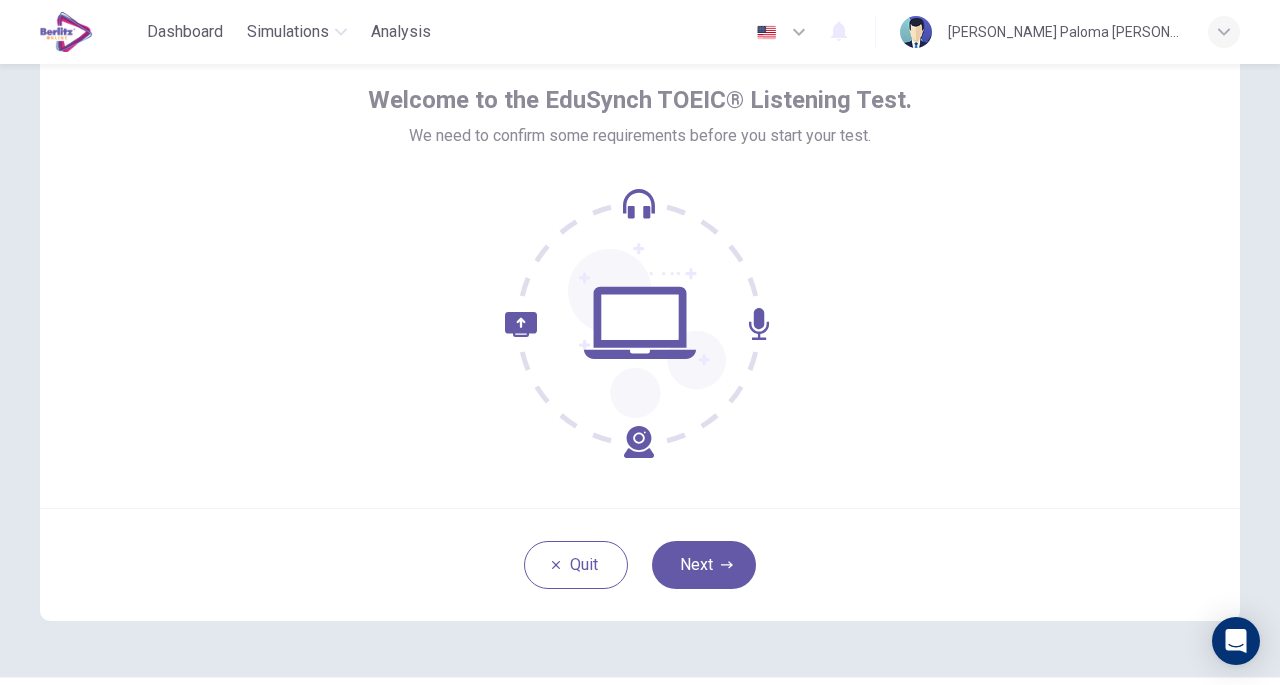 click on "Next" at bounding box center [704, 565] 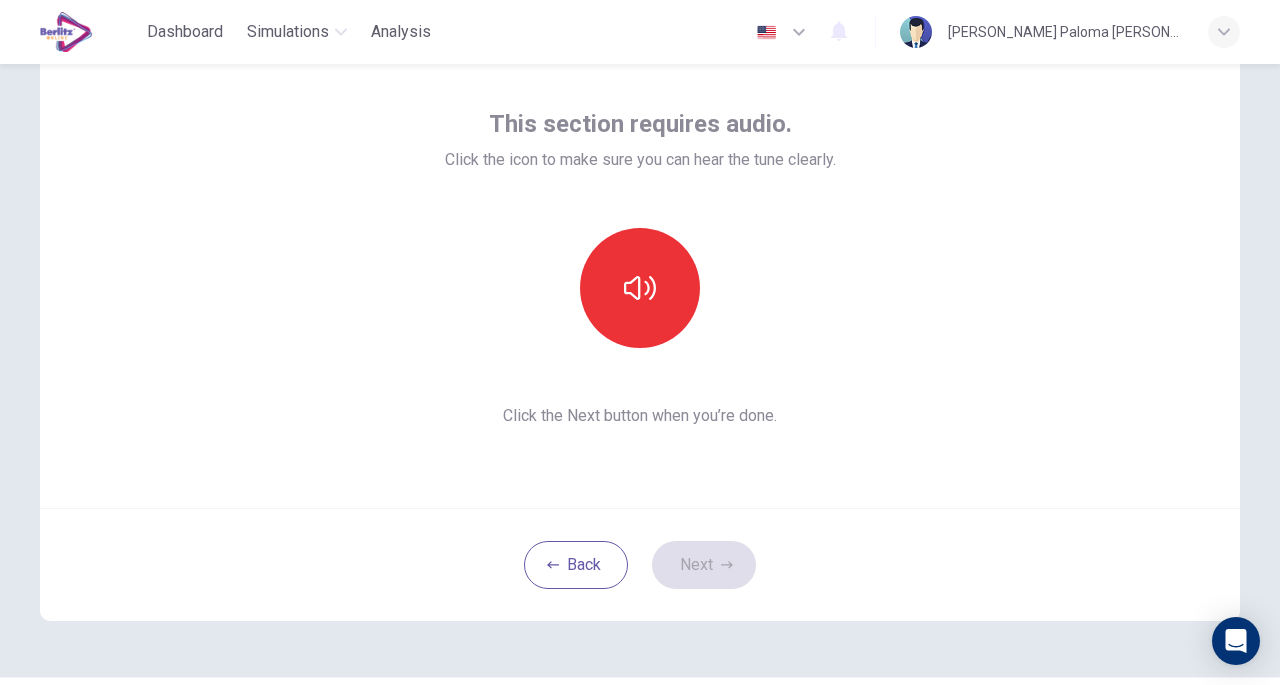 click 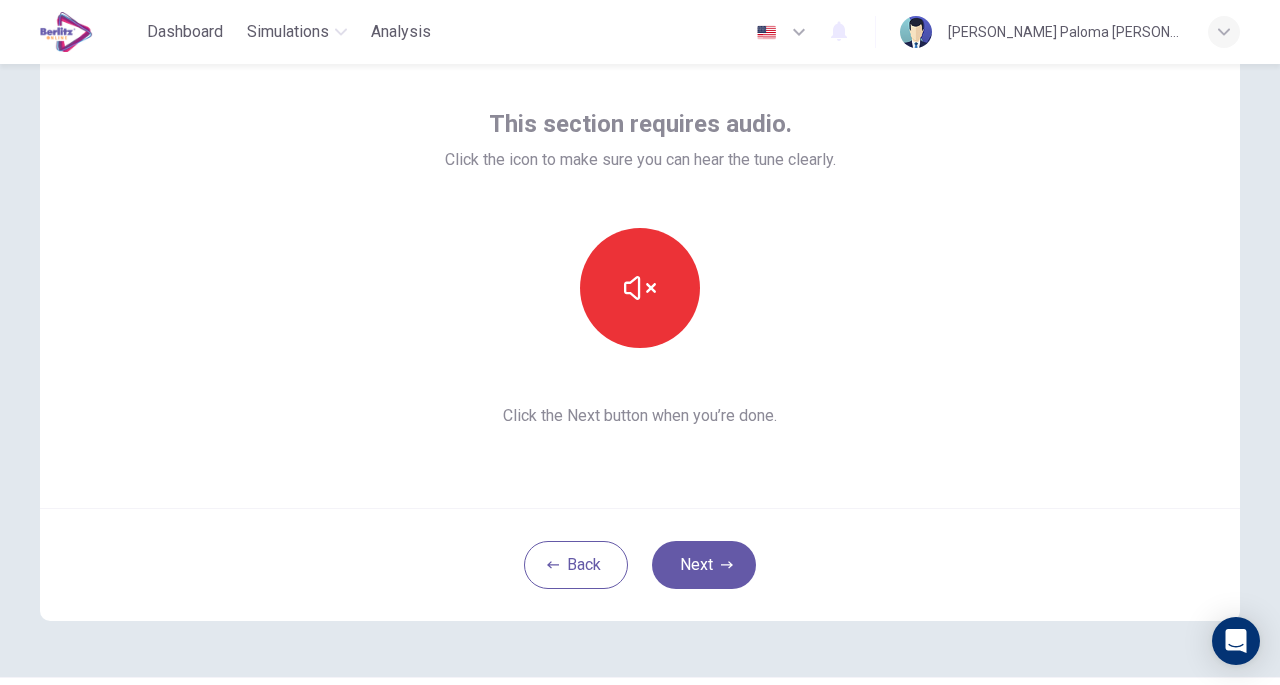 type 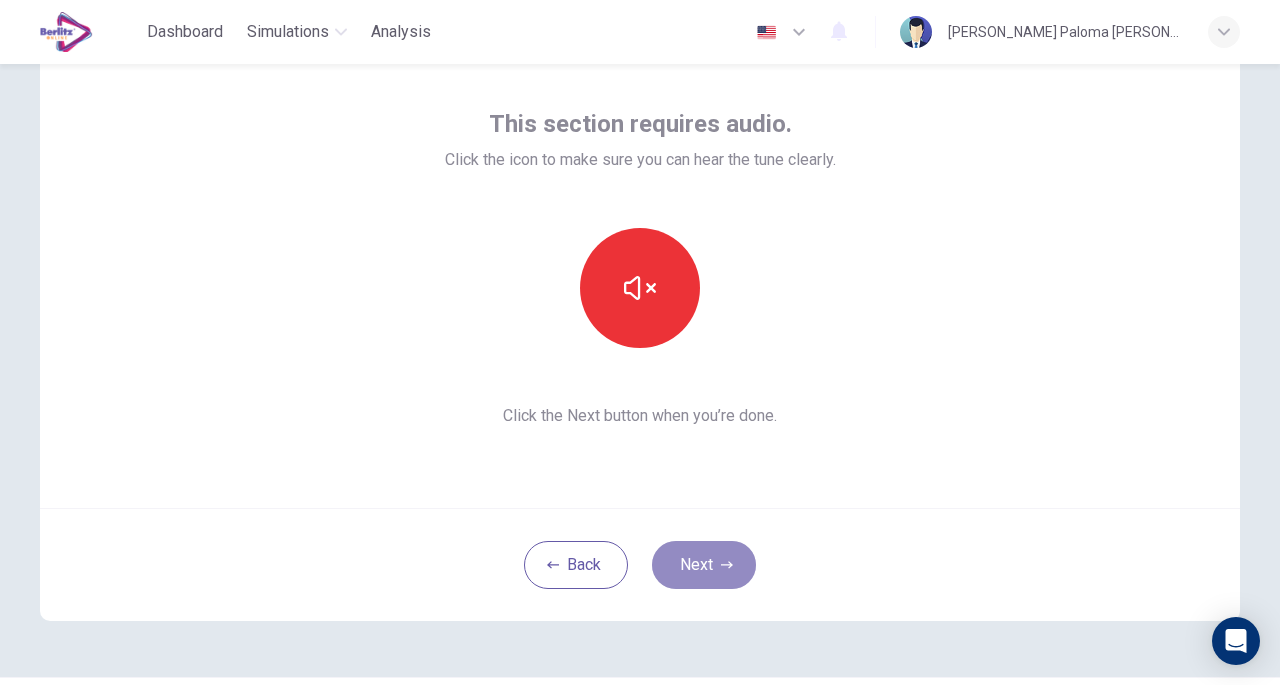 click on "Next" at bounding box center [704, 565] 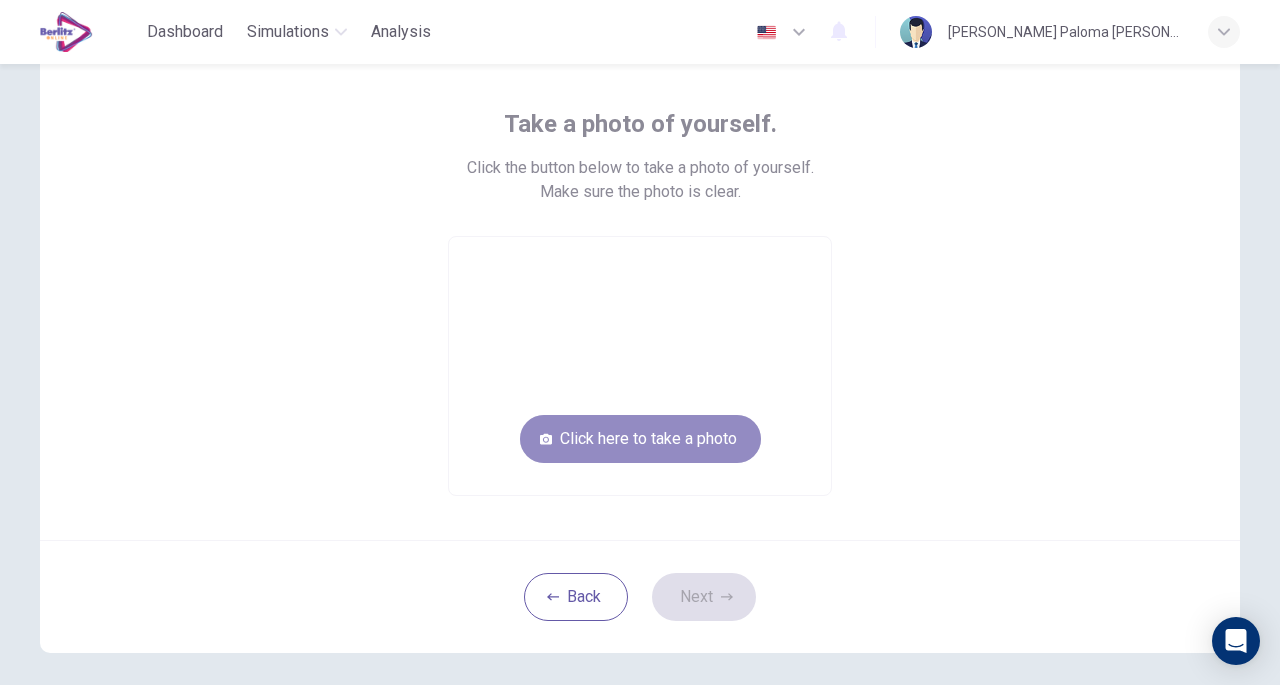 click on "Click here to take a photo" at bounding box center [640, 439] 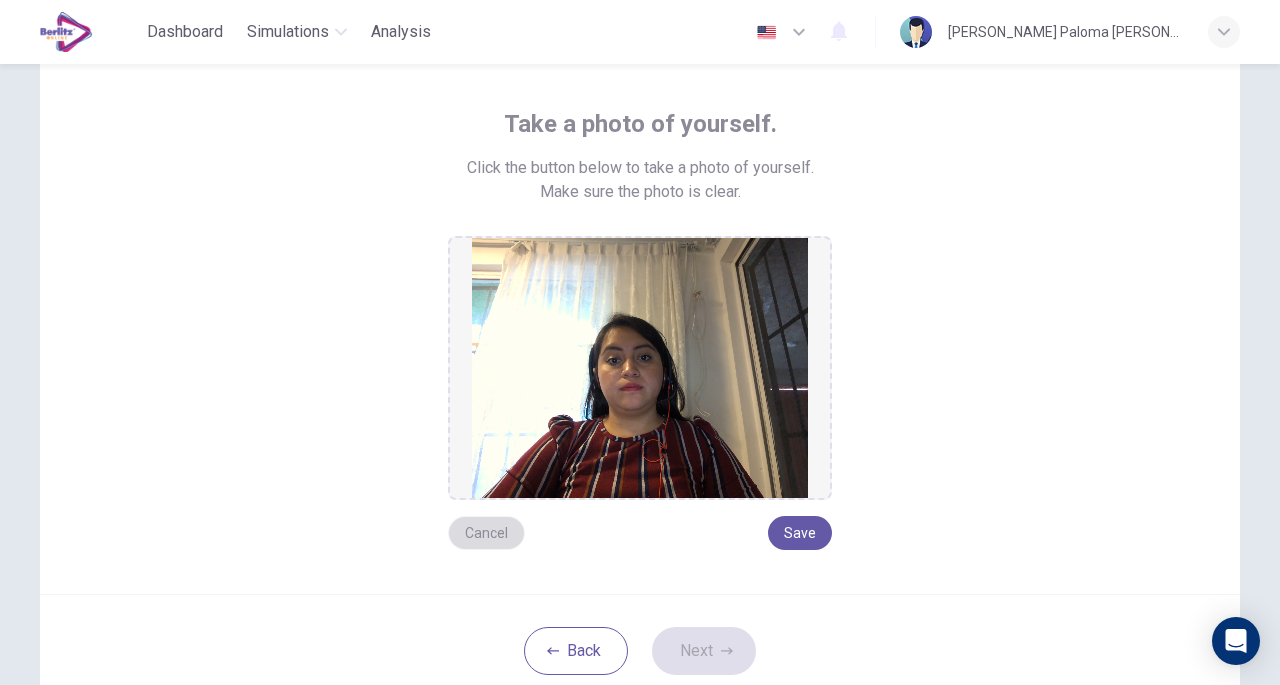 click on "Cancel" at bounding box center [486, 533] 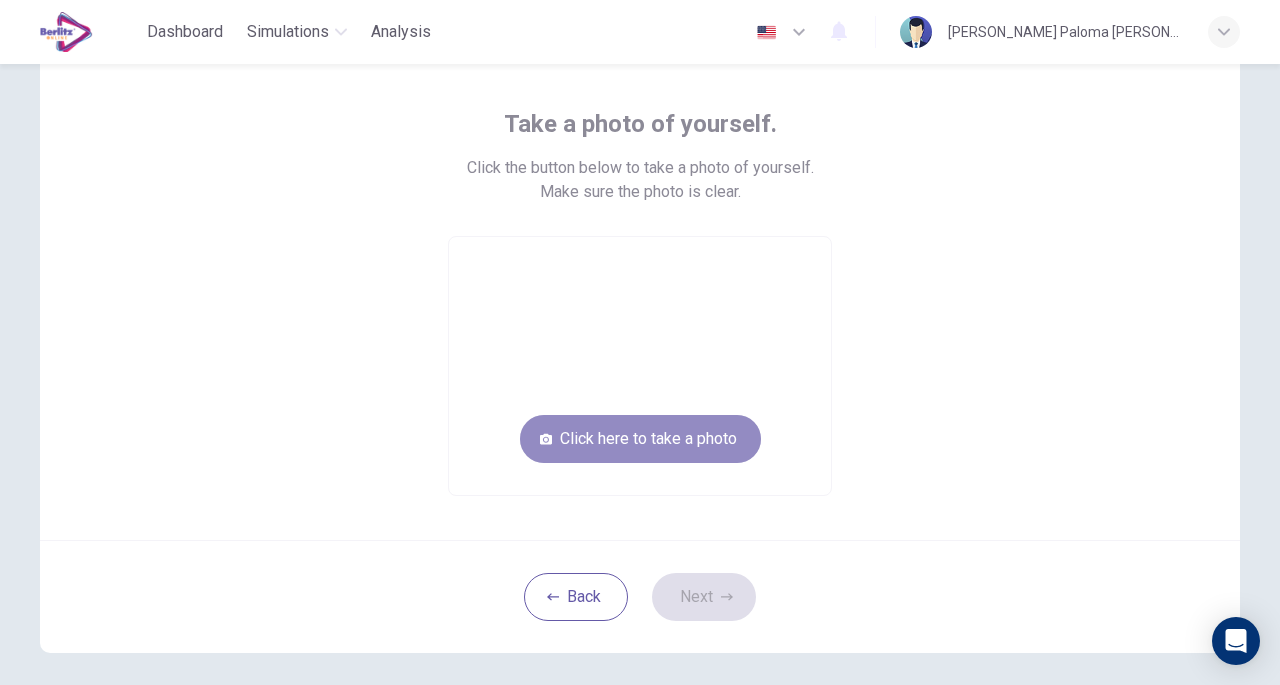 click on "Click here to take a photo" at bounding box center (640, 439) 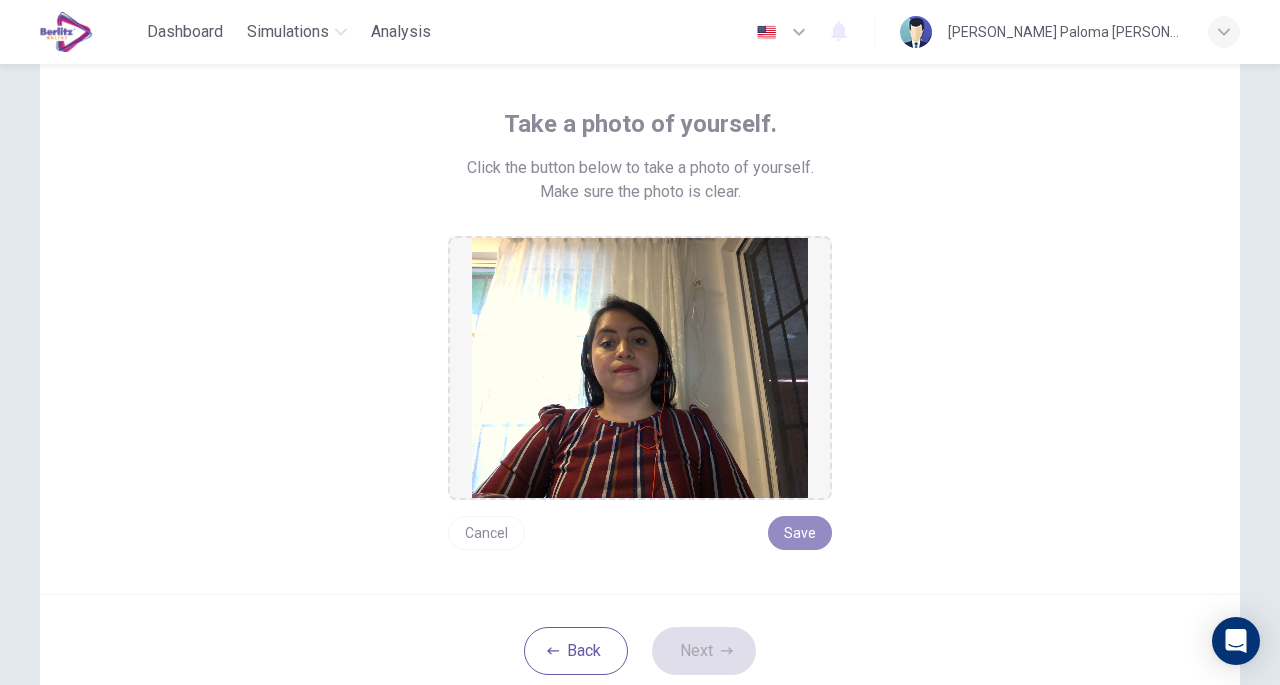 click on "Save" at bounding box center [800, 533] 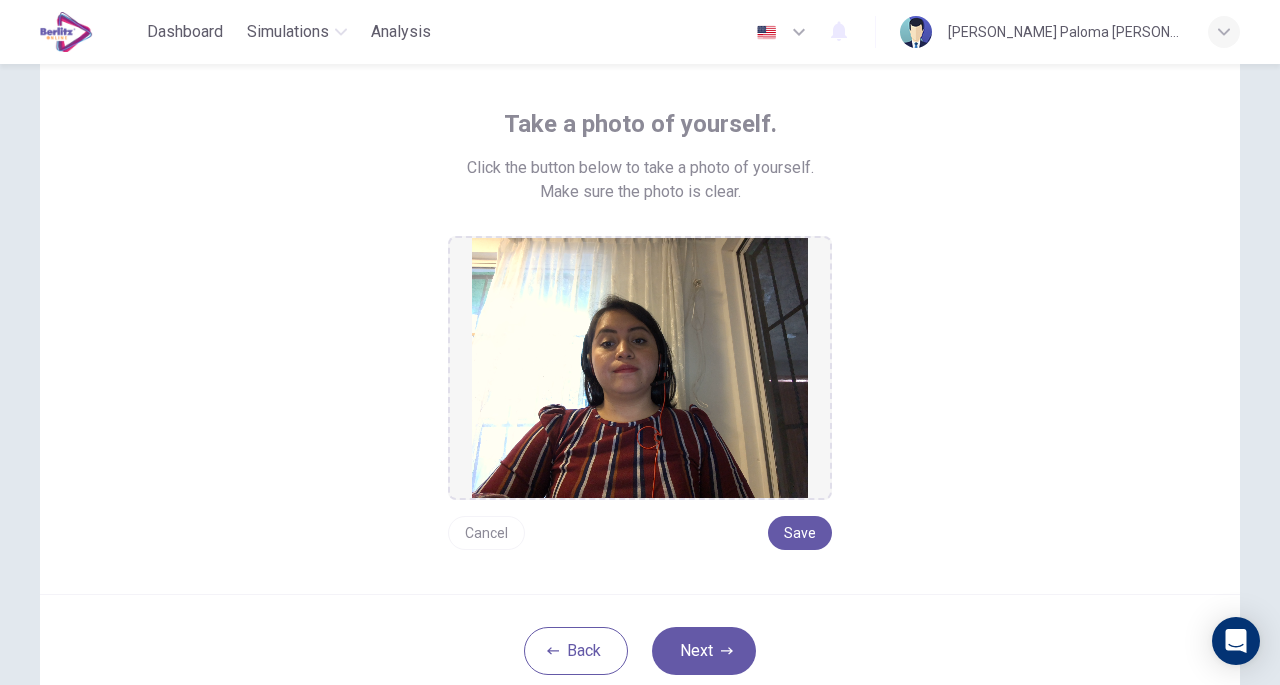 click on "Next" at bounding box center (704, 651) 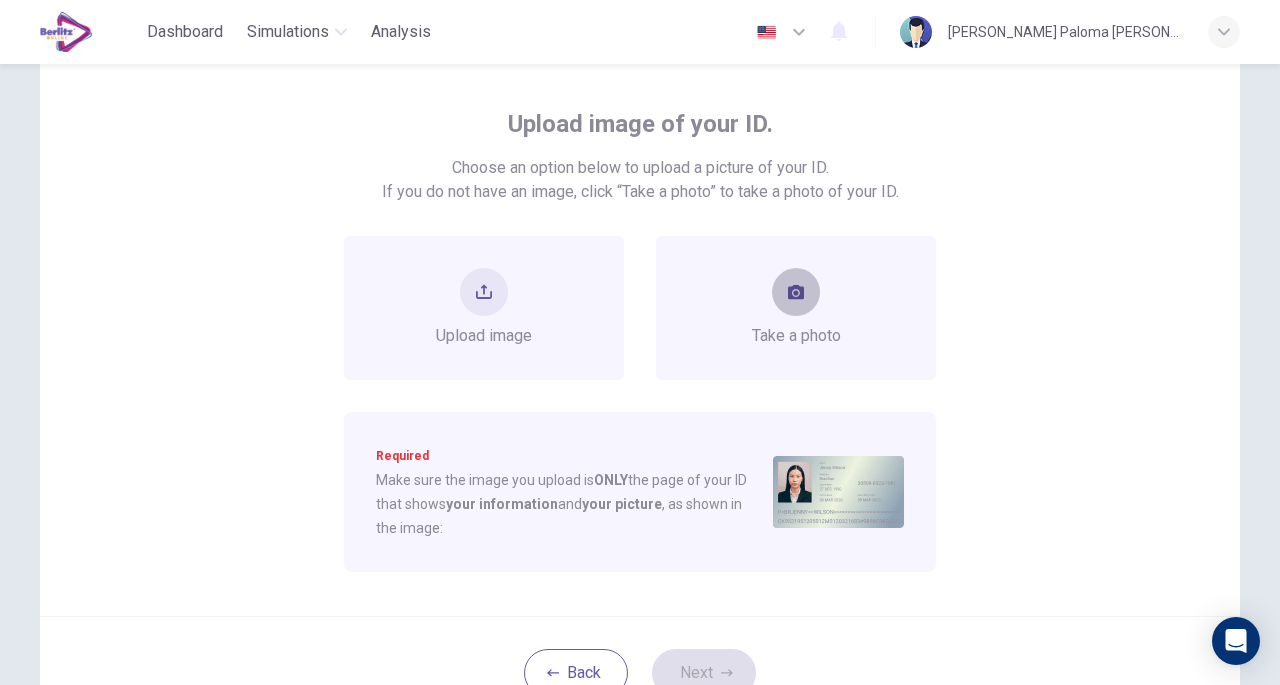click at bounding box center (796, 292) 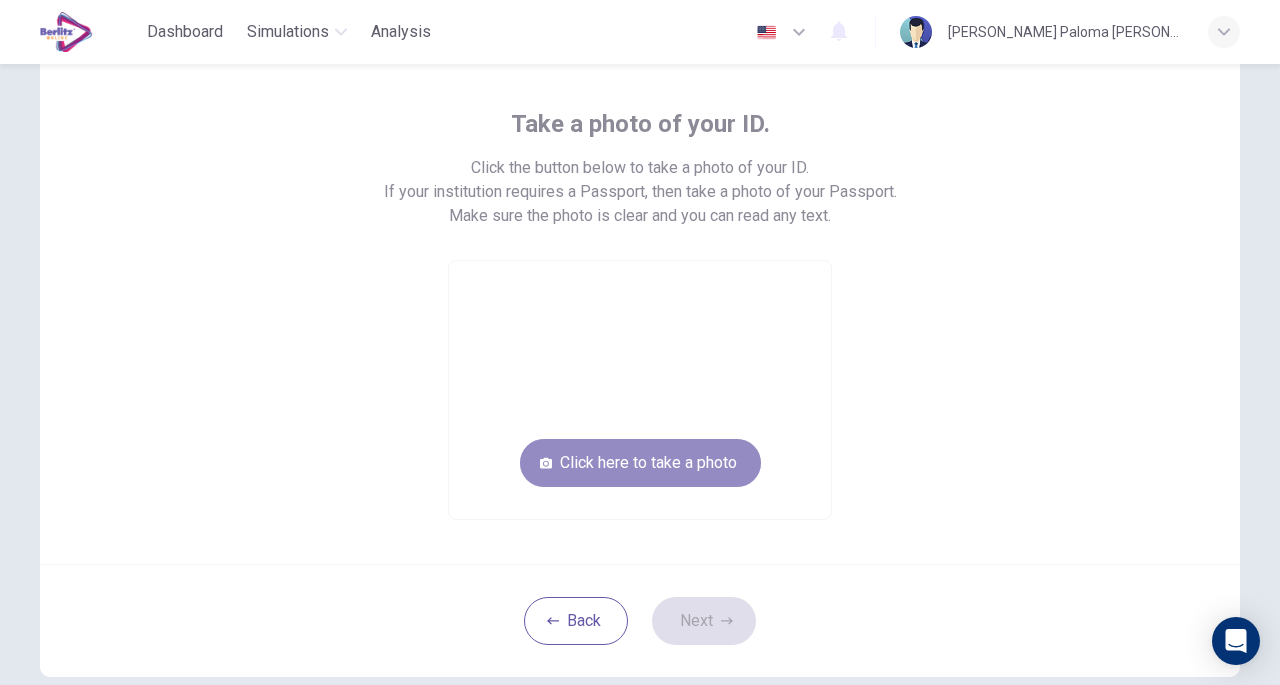 click on "Click here to take a photo" at bounding box center (640, 463) 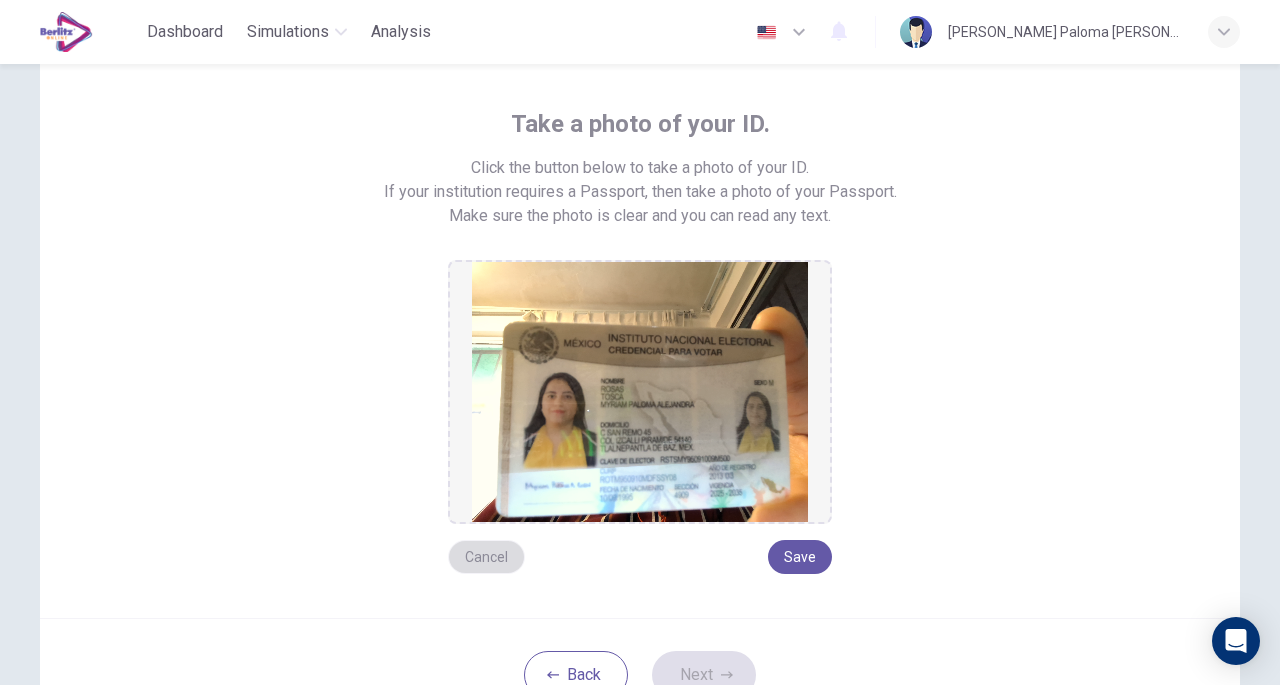 click on "Cancel" at bounding box center [486, 557] 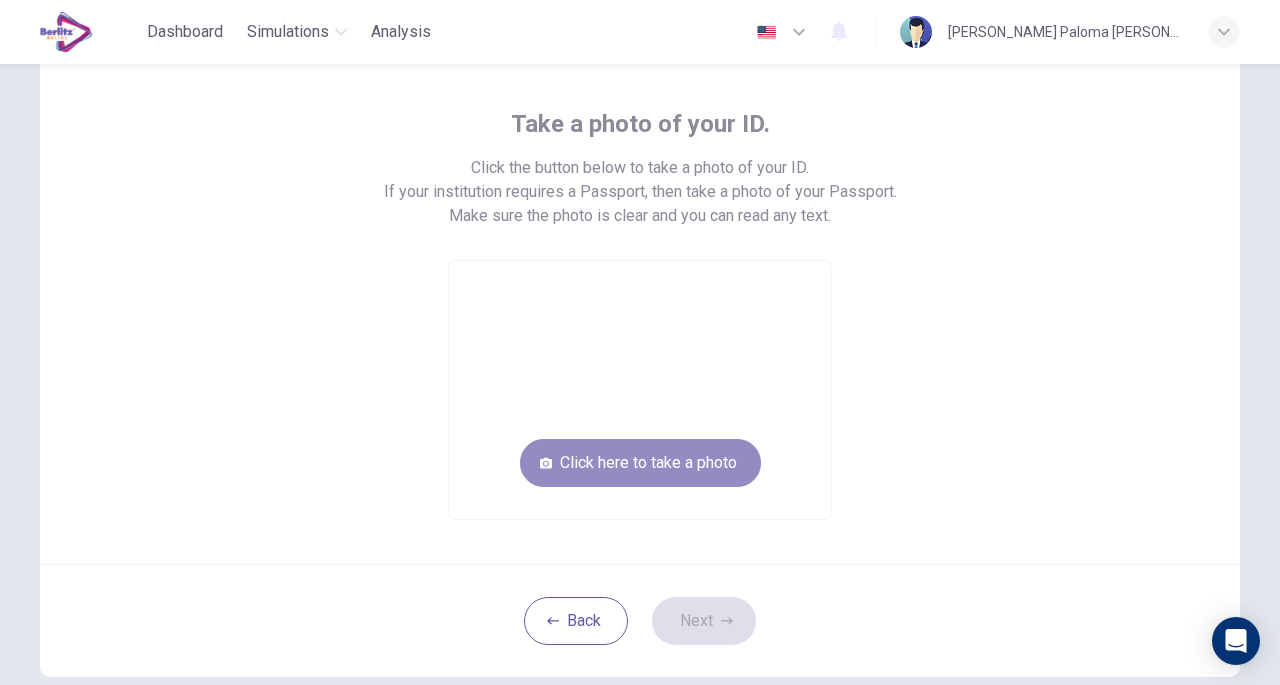 click on "Click here to take a photo" at bounding box center [640, 463] 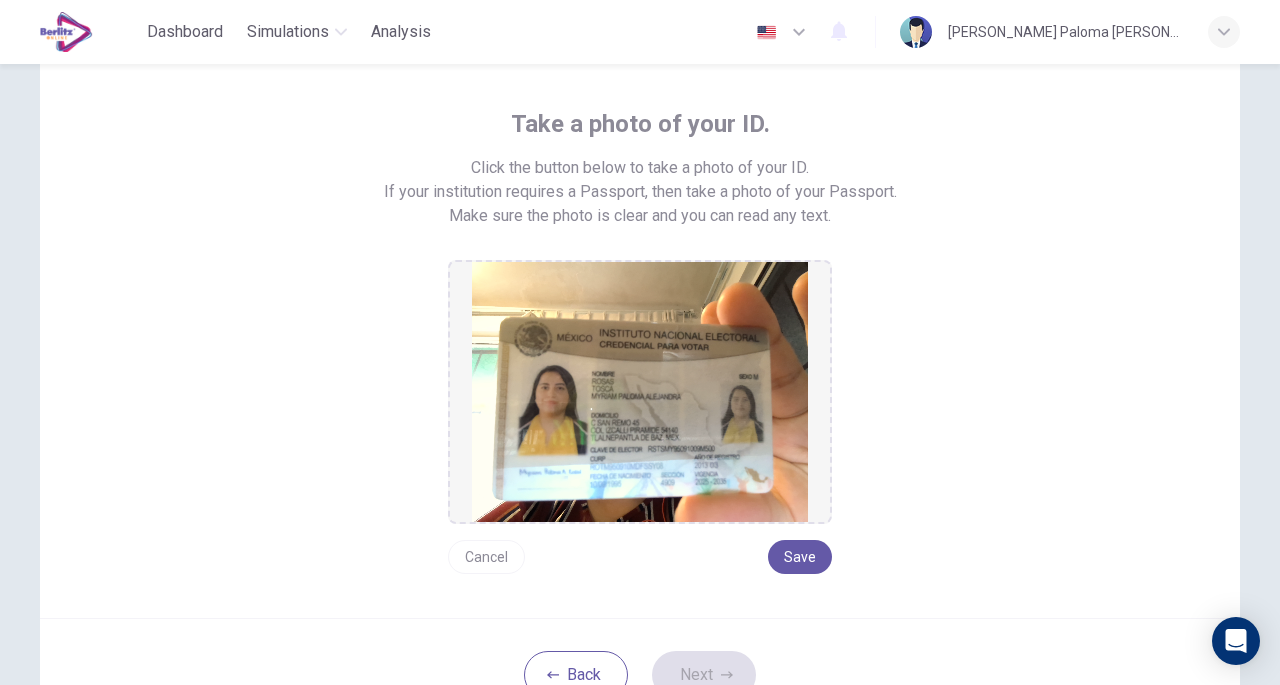 click on "Save" at bounding box center (800, 557) 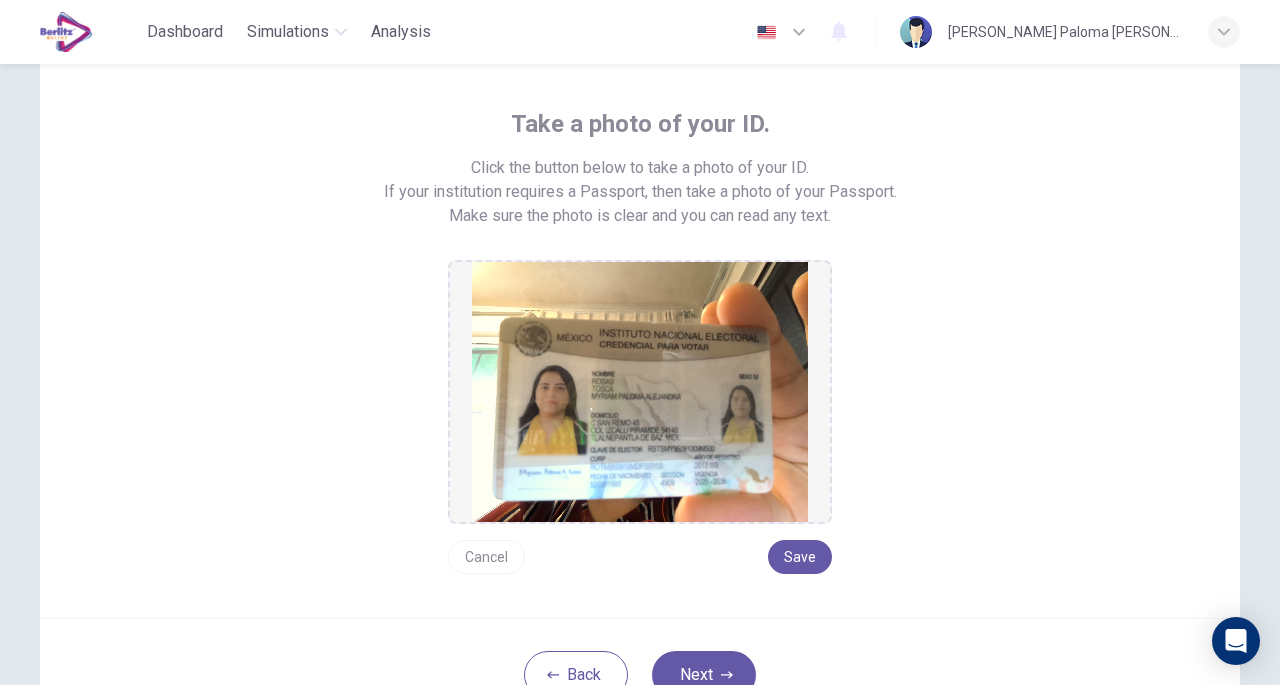 click on "Next" at bounding box center (704, 675) 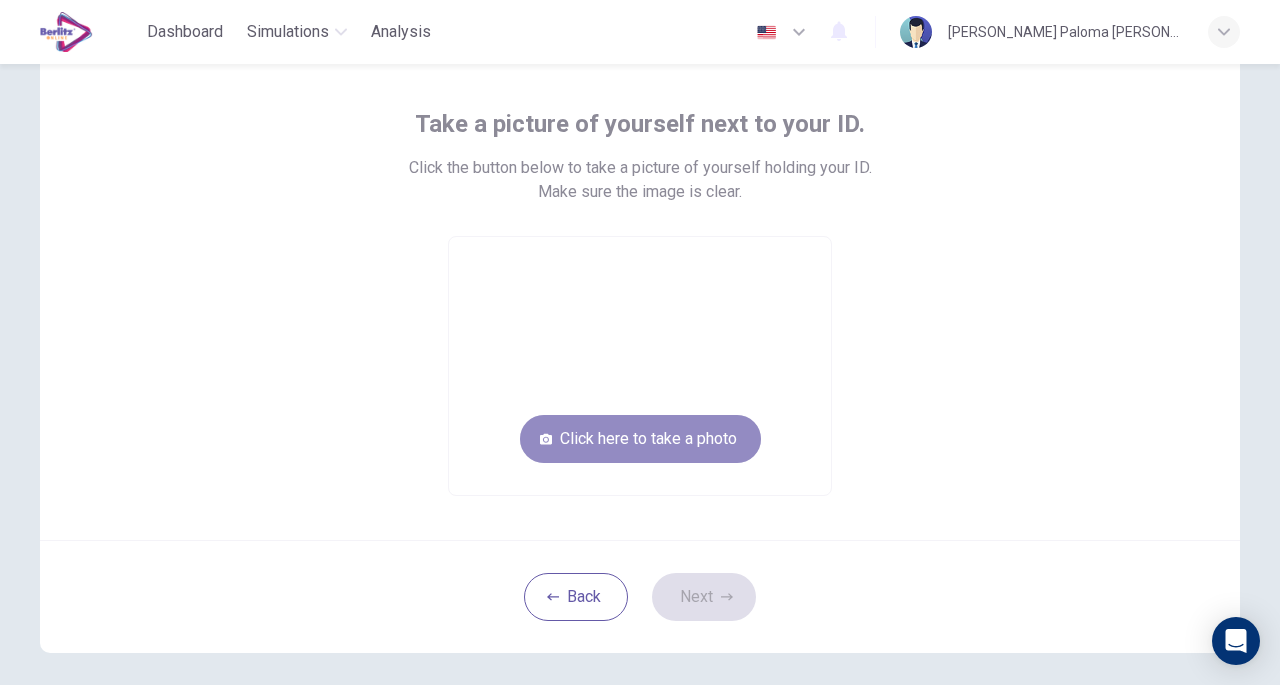 click on "Click here to take a photo" at bounding box center [640, 439] 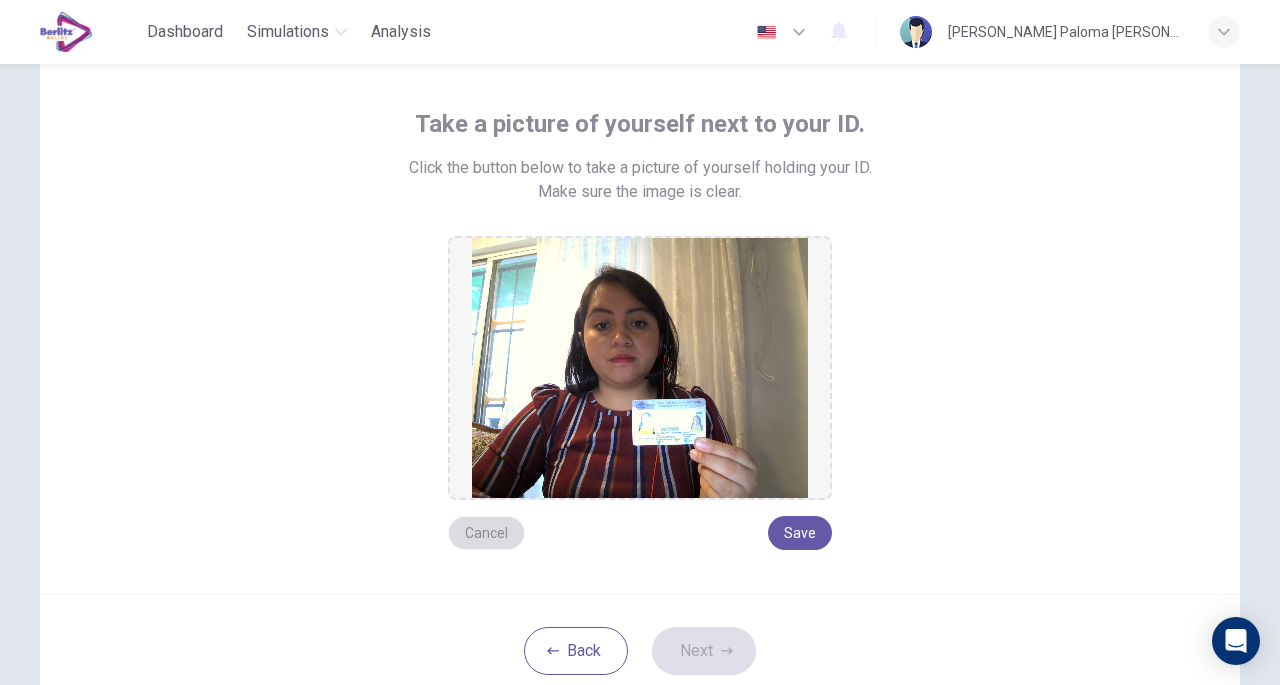 click on "Cancel" at bounding box center (486, 533) 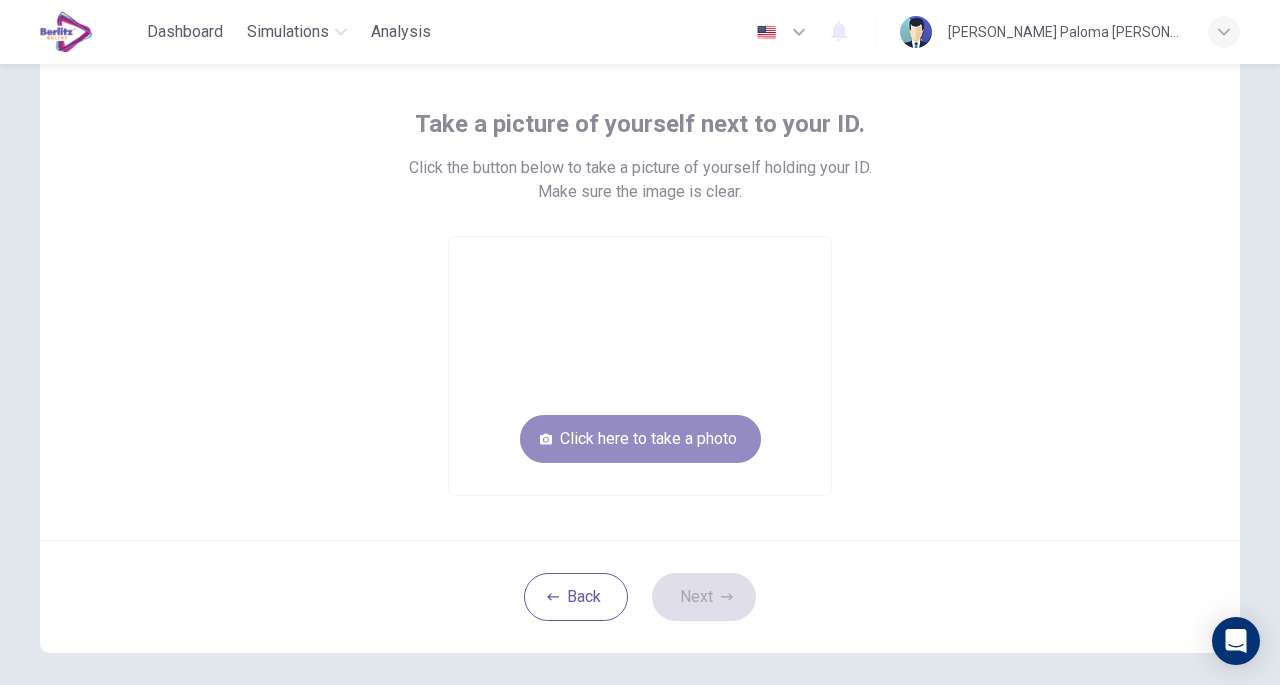click on "Click here to take a photo" at bounding box center (640, 439) 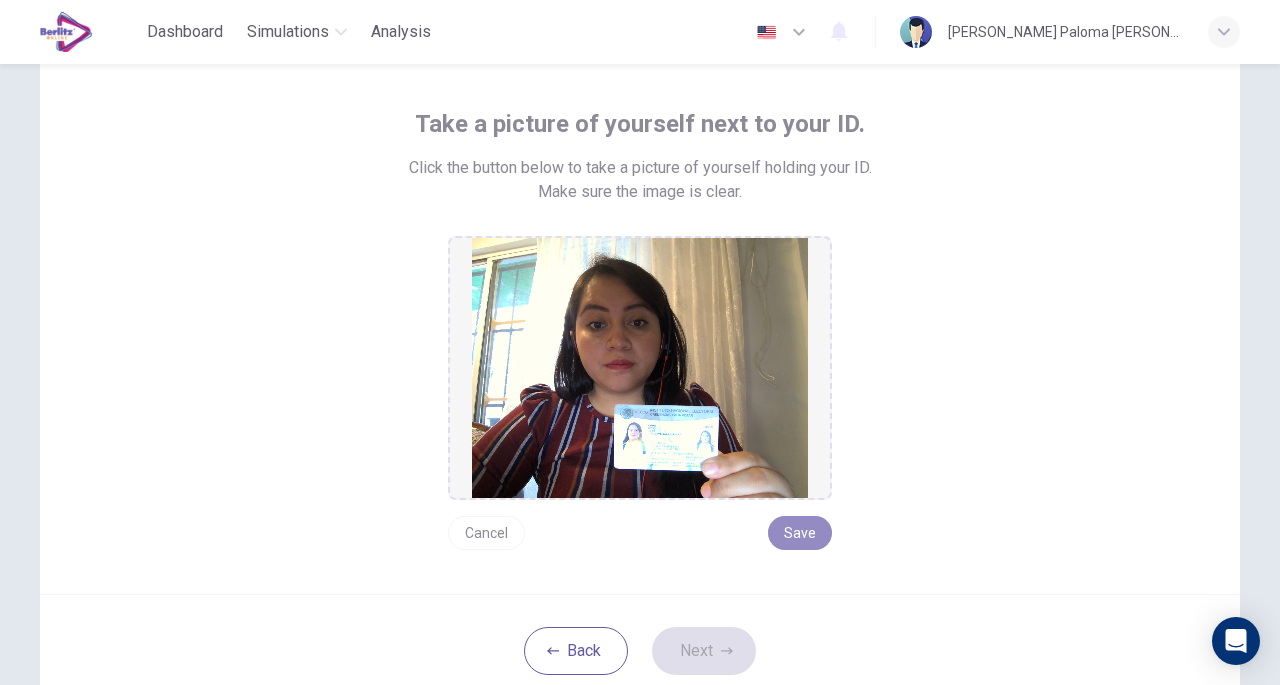 click on "Save" at bounding box center [800, 533] 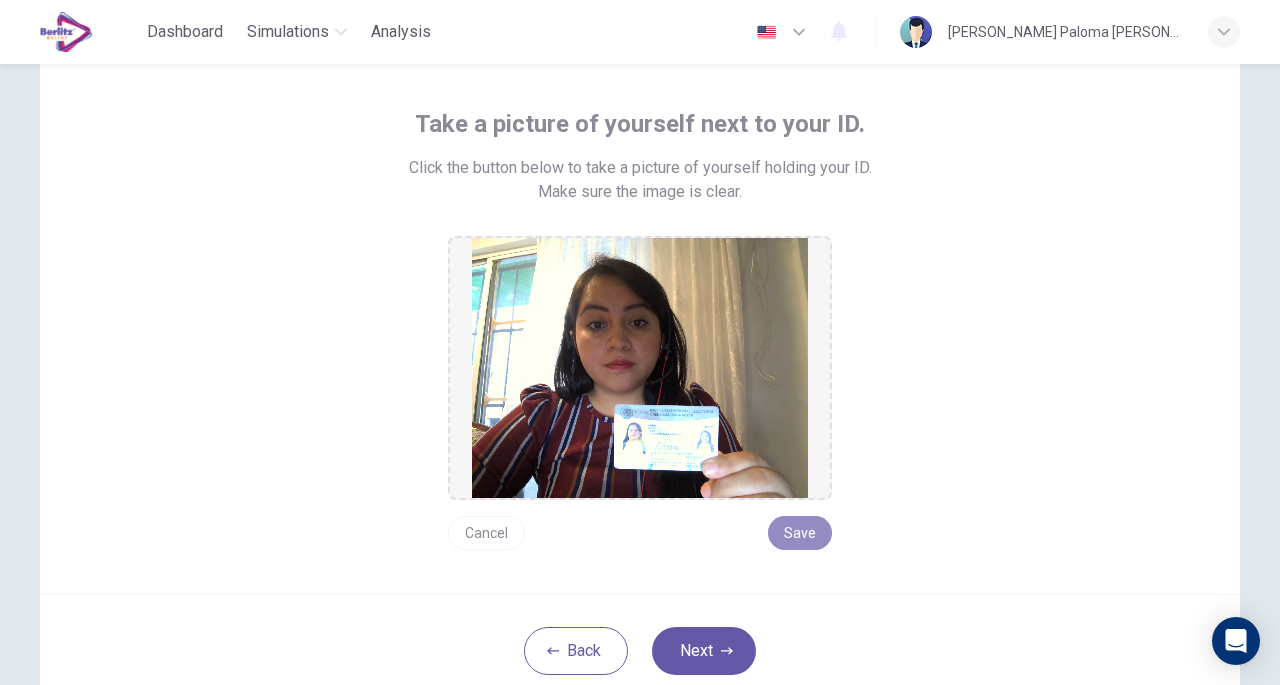 click on "Save" at bounding box center (800, 533) 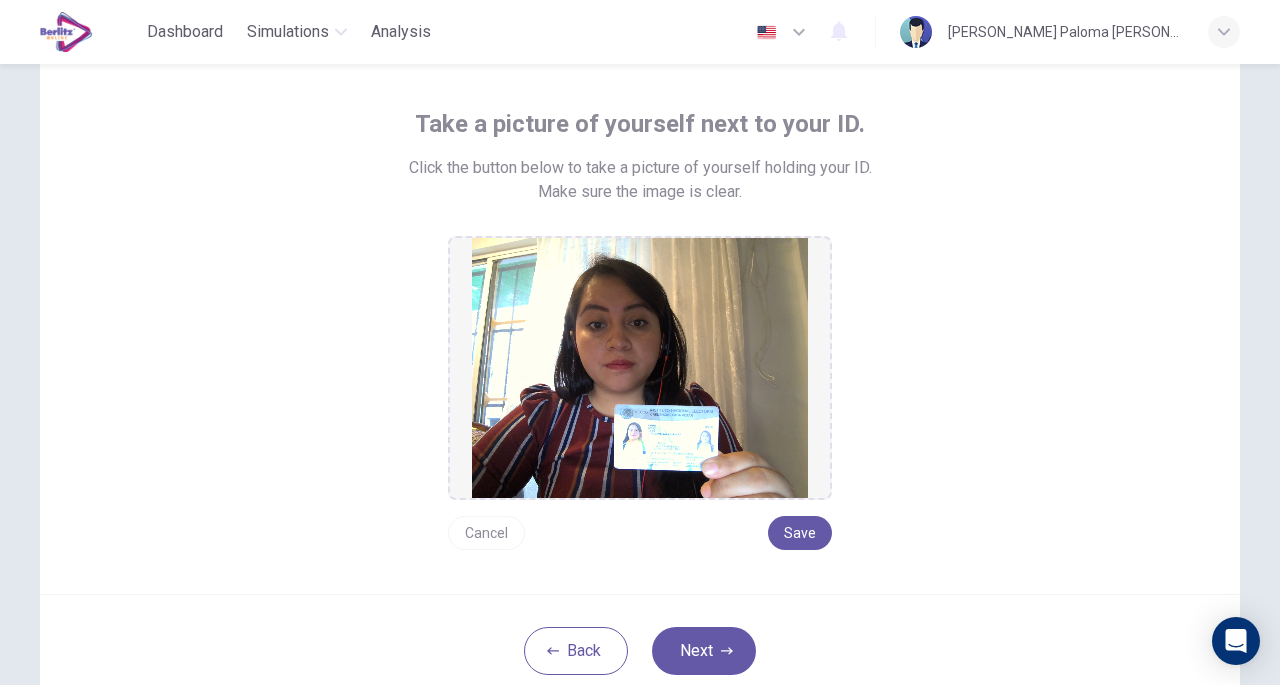 click on "Next" at bounding box center [704, 651] 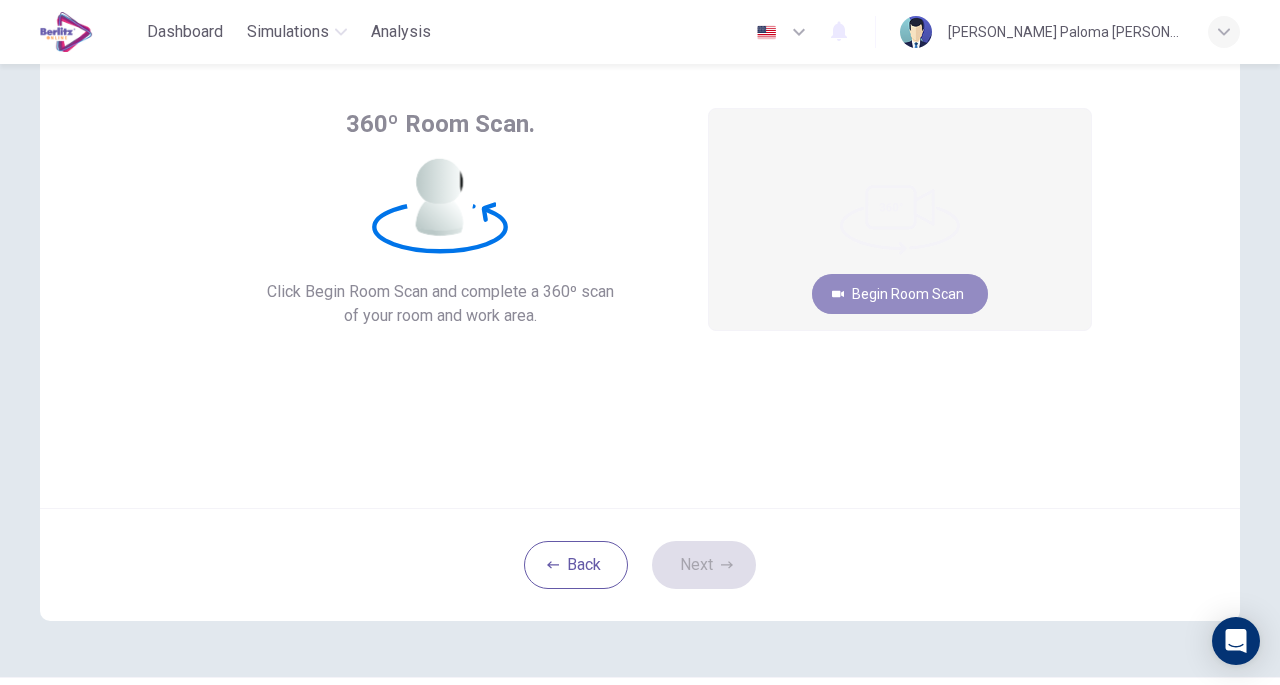 click on "Begin Room Scan" at bounding box center [900, 294] 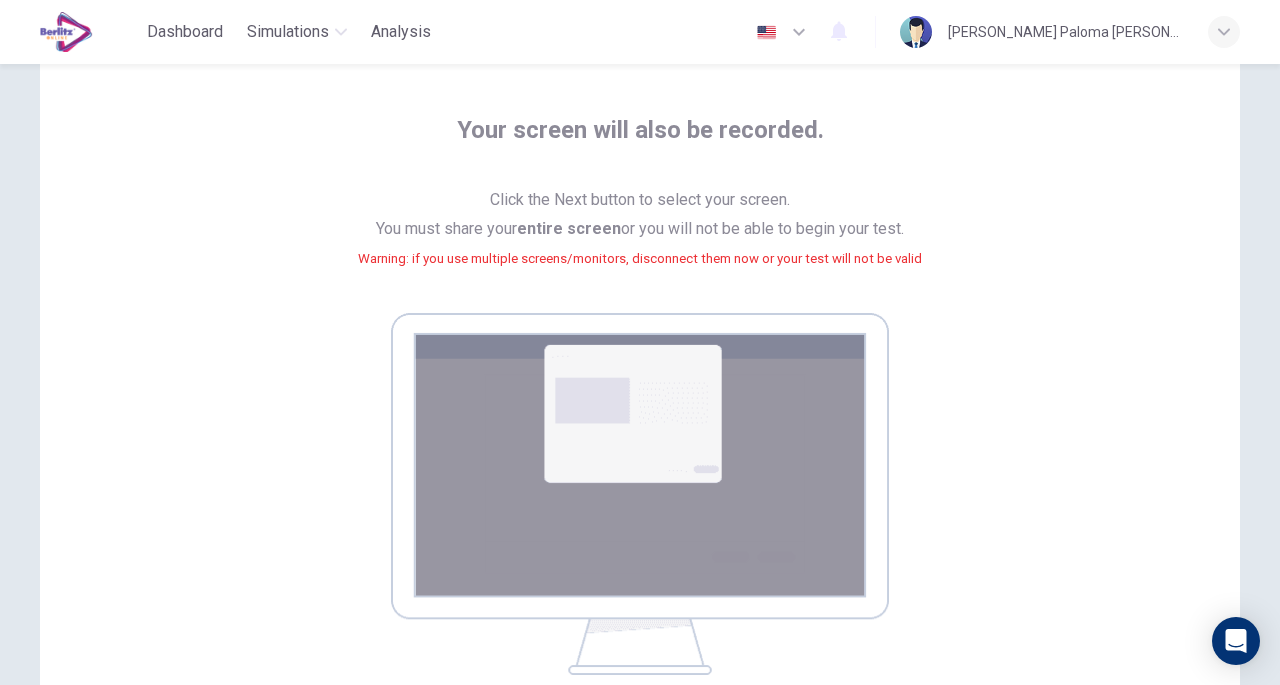 scroll, scrollTop: 70, scrollLeft: 0, axis: vertical 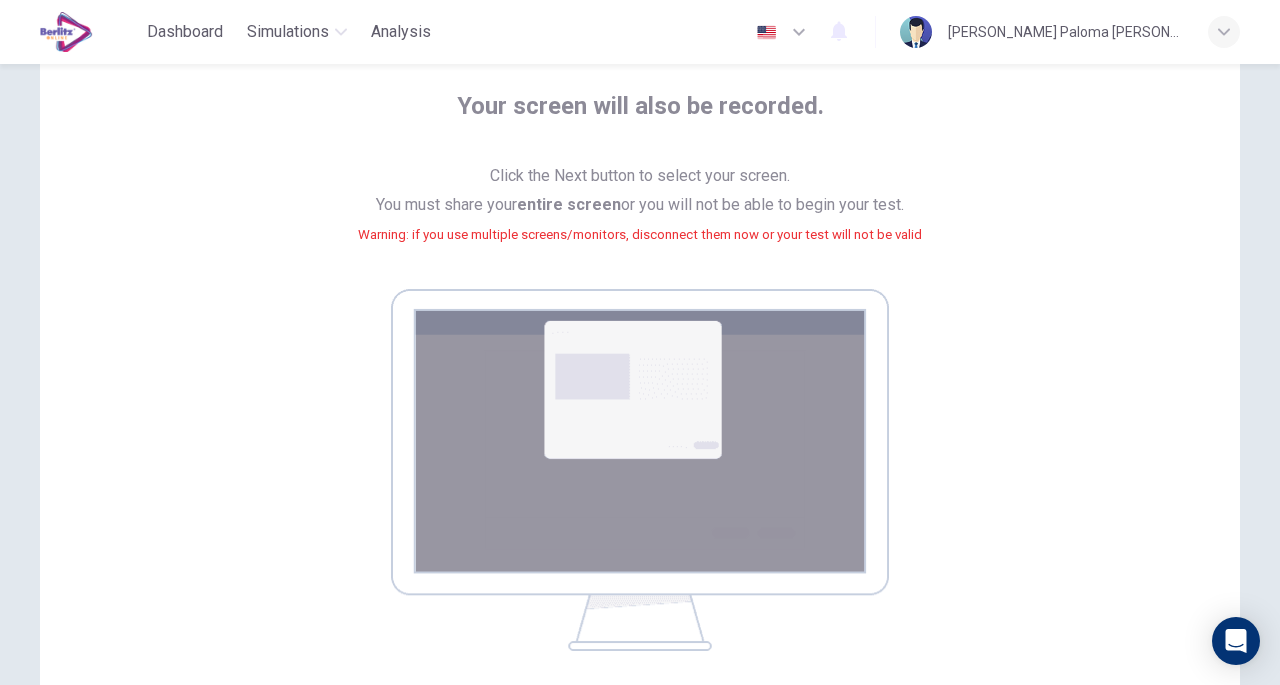 click on "Click the Next button to select your screen.  You must share your  entire screen  or you will not be able to begin your test.    Warning: if you use multiple screens/monitors, disconnect them now or your test will not be valid" at bounding box center [640, 217] 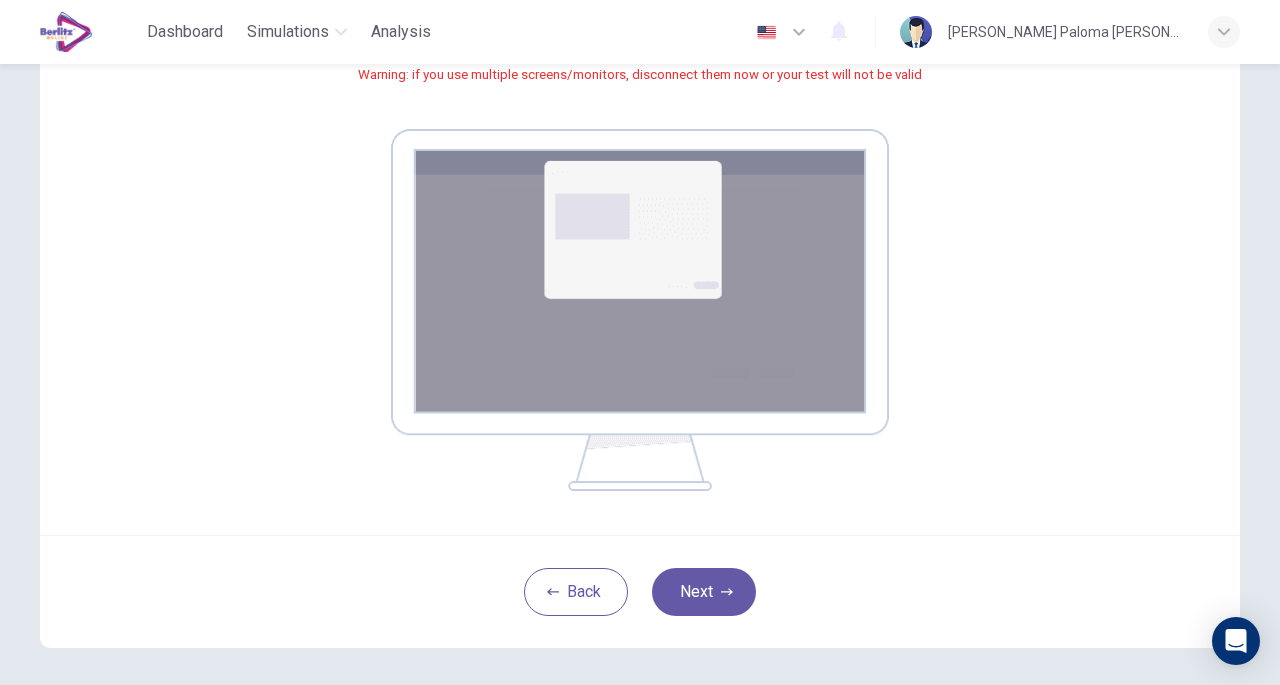 scroll, scrollTop: 353, scrollLeft: 0, axis: vertical 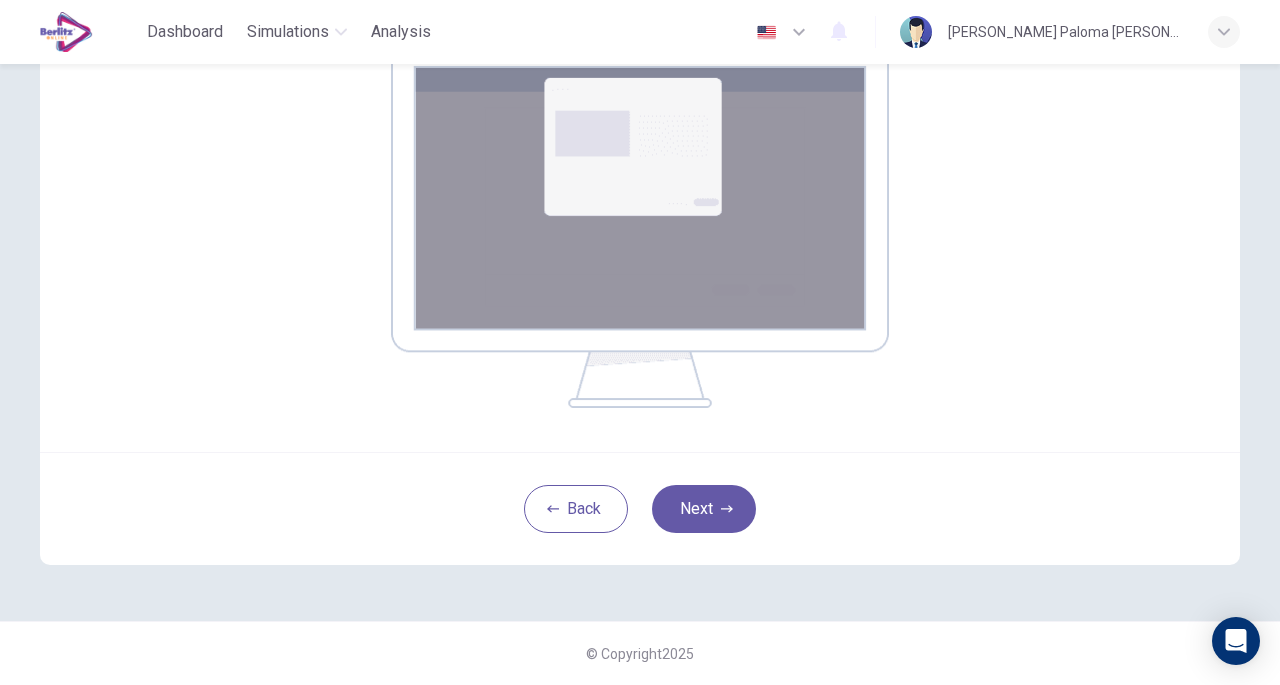 click on "Back Next" at bounding box center (640, 508) 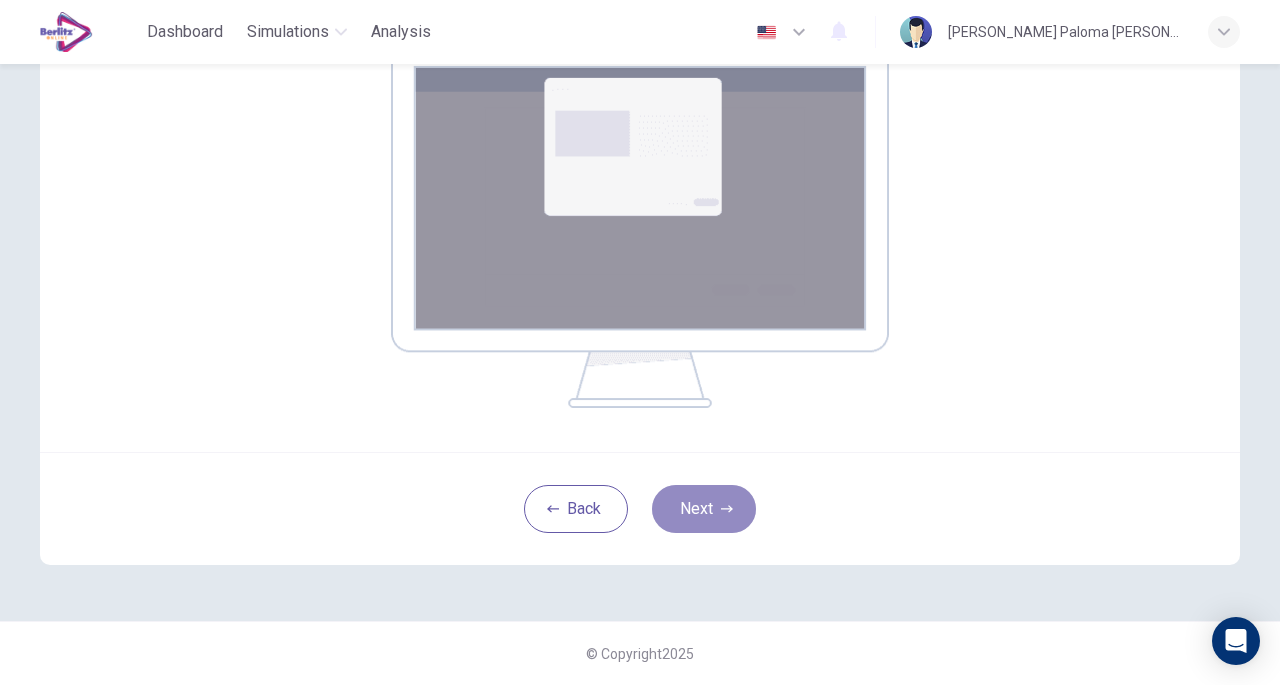 click on "Next" at bounding box center [704, 509] 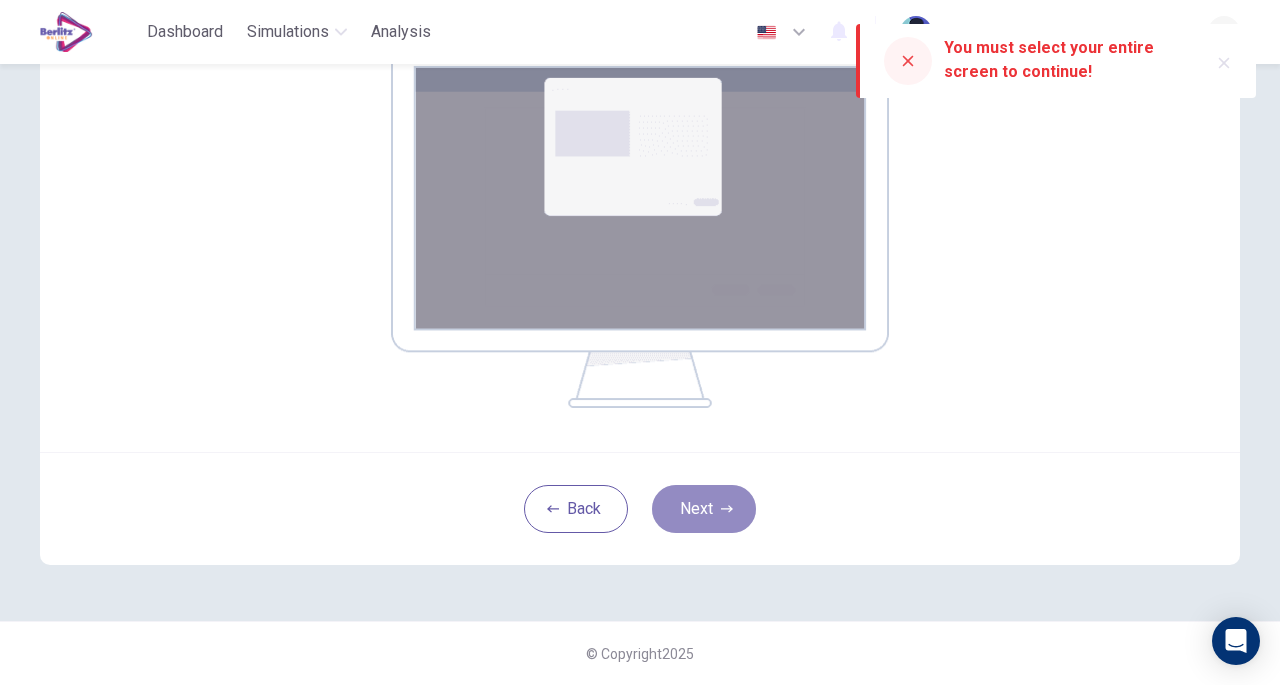 click on "Next" at bounding box center [704, 509] 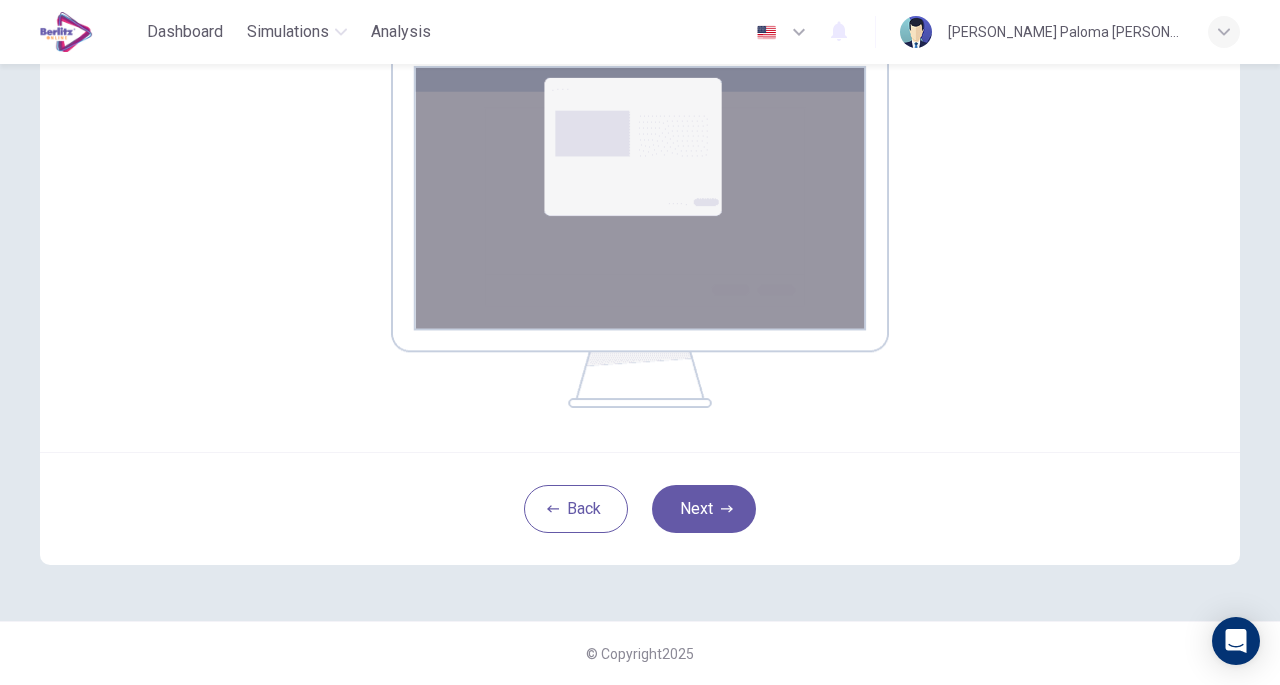 scroll, scrollTop: 147, scrollLeft: 0, axis: vertical 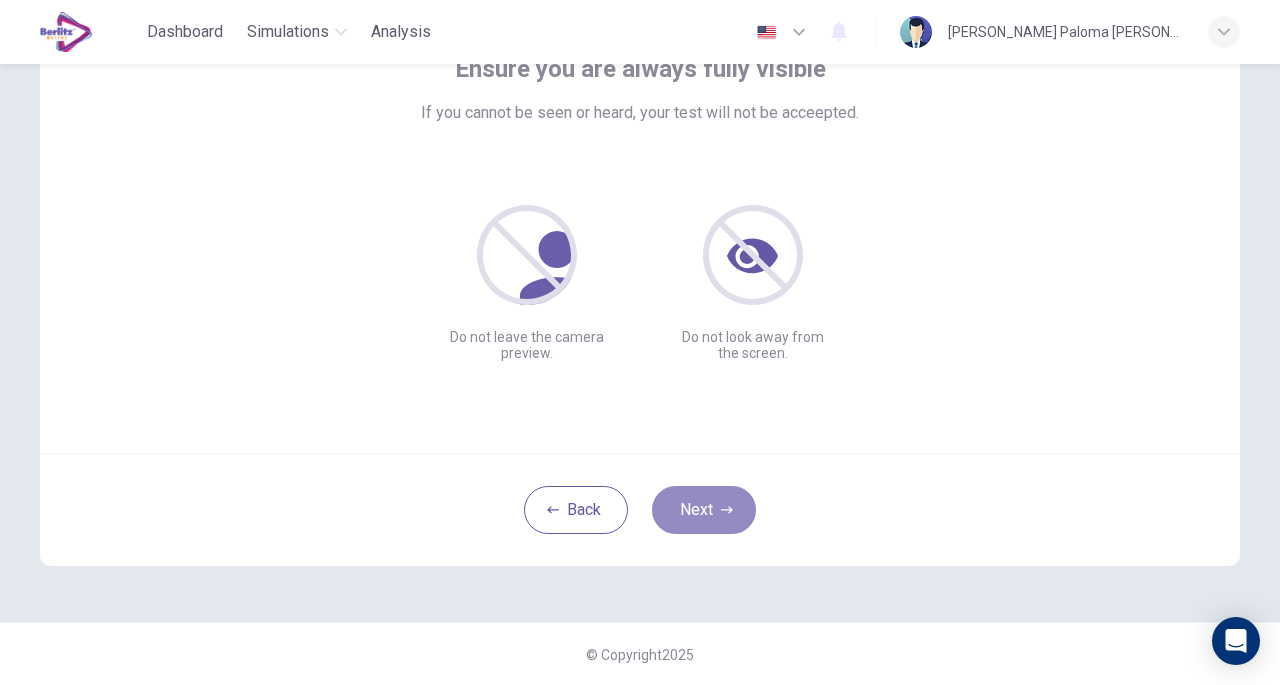 click on "Next" at bounding box center (704, 510) 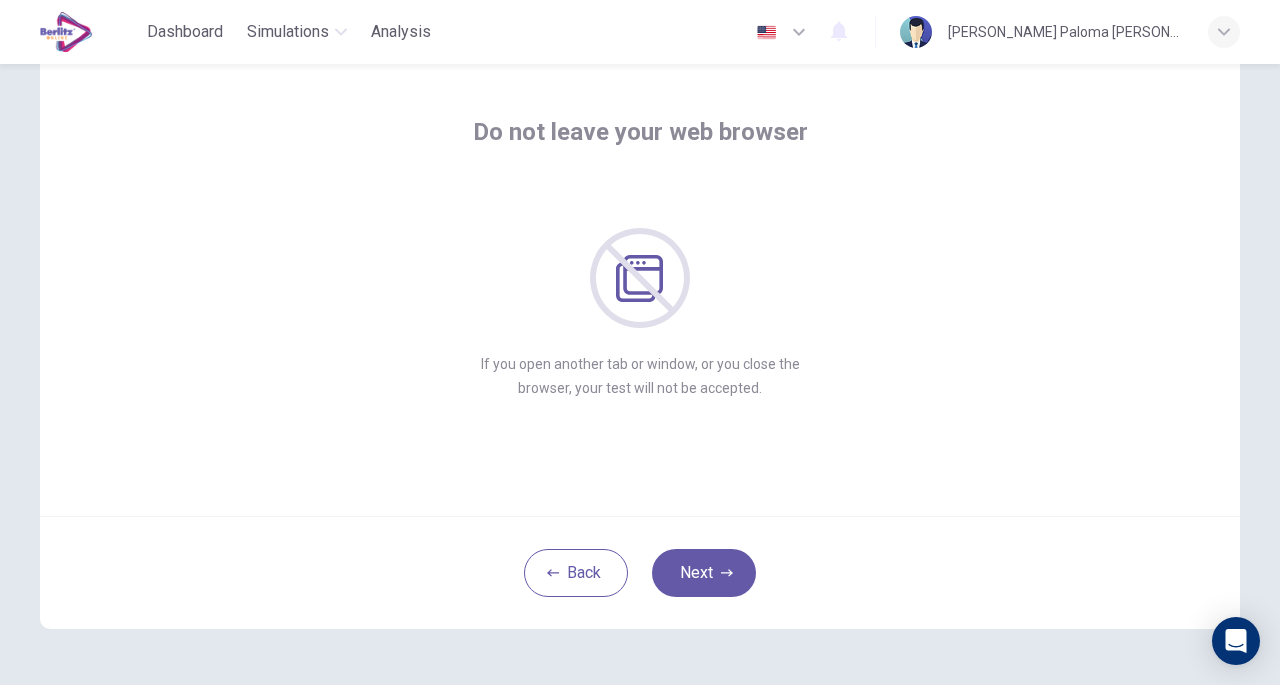 scroll, scrollTop: 98, scrollLeft: 0, axis: vertical 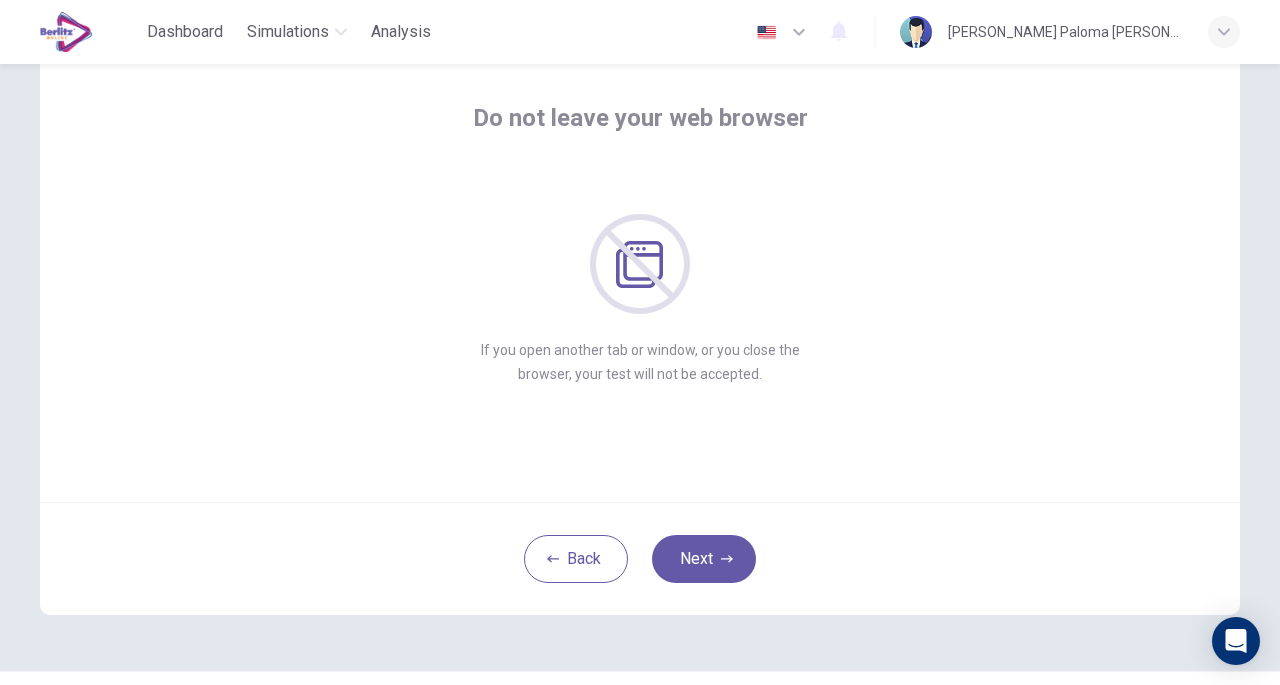 click 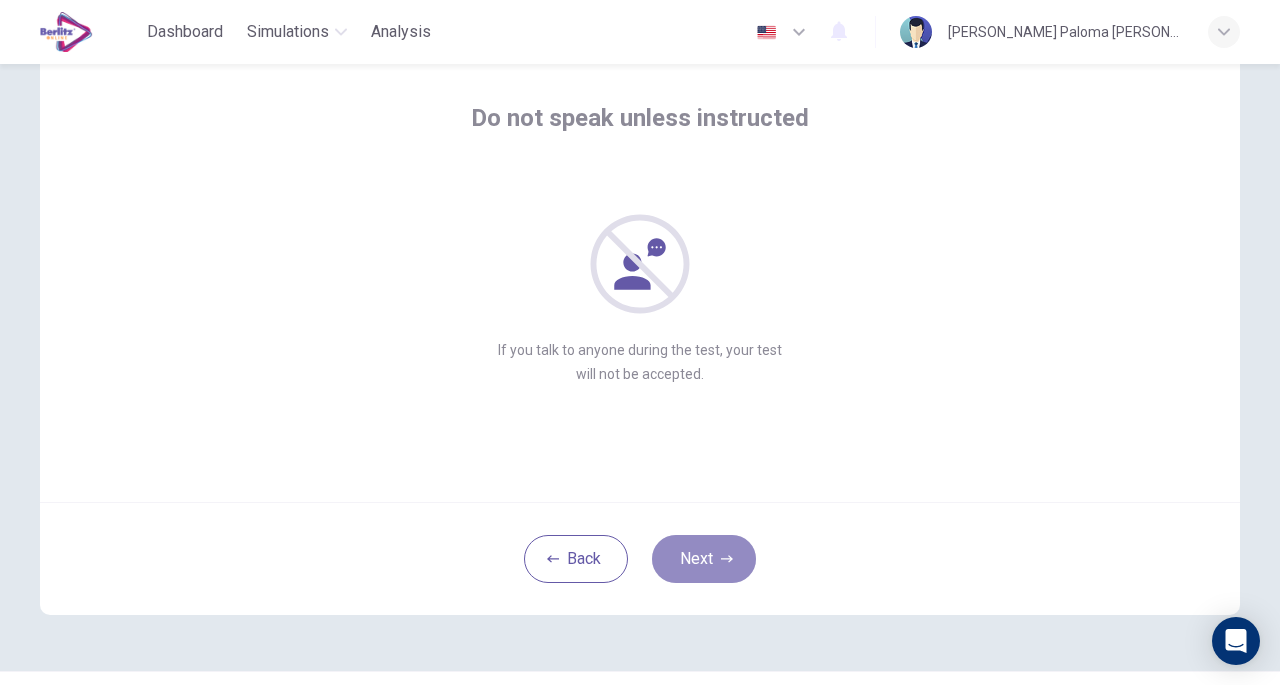 click 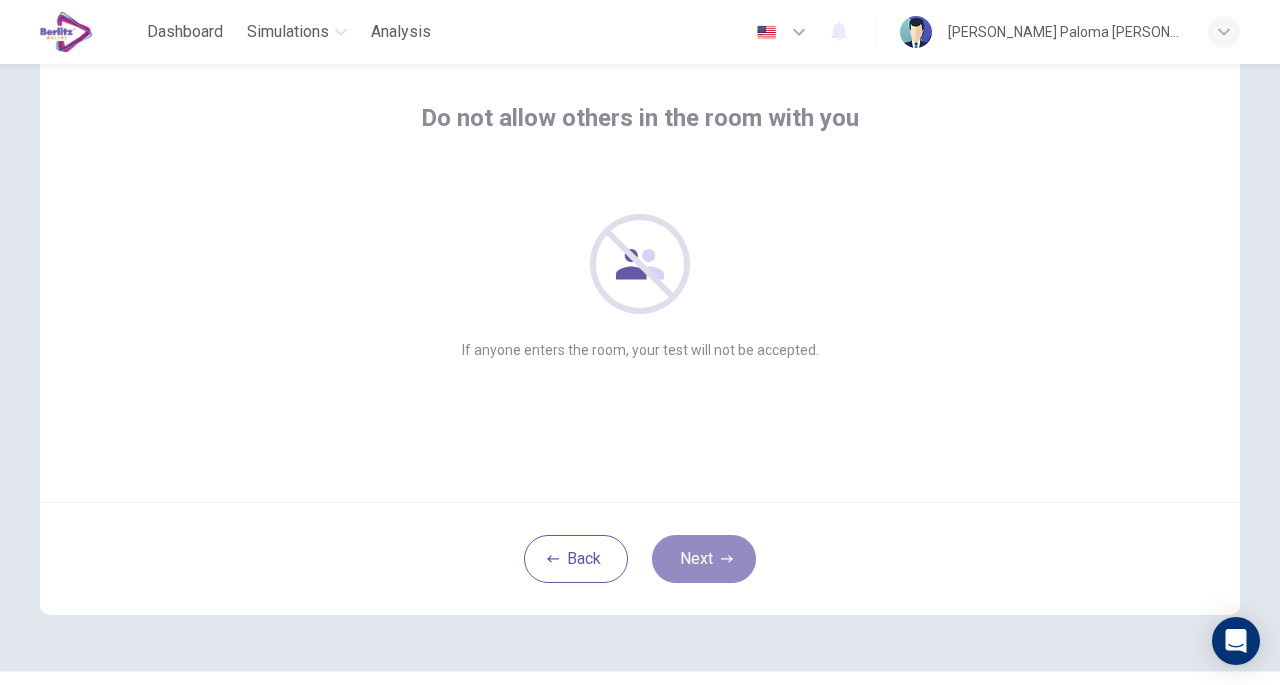 click 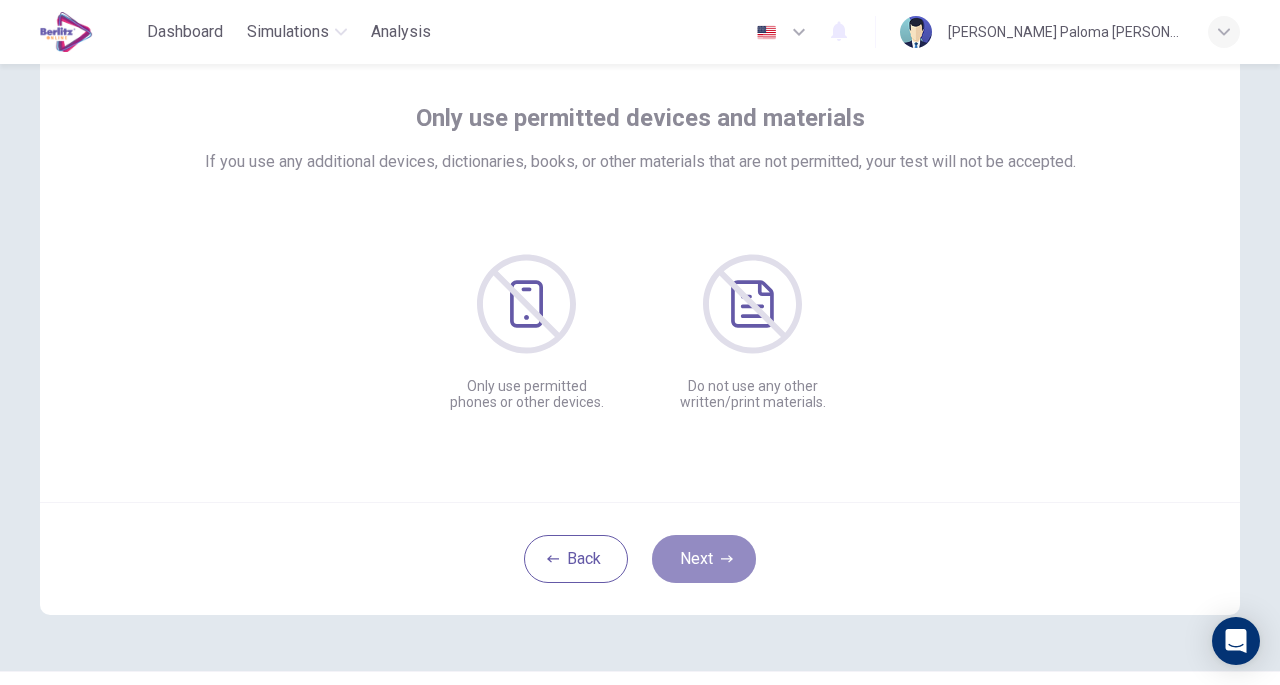 click 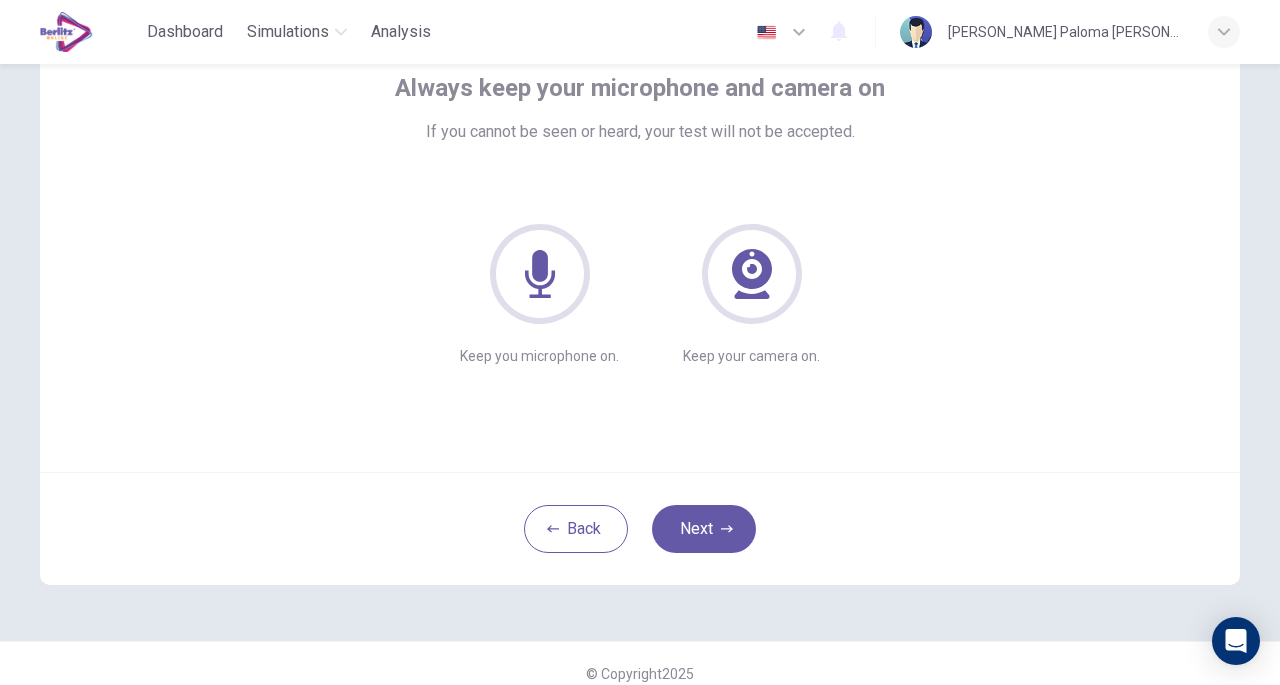scroll, scrollTop: 122, scrollLeft: 0, axis: vertical 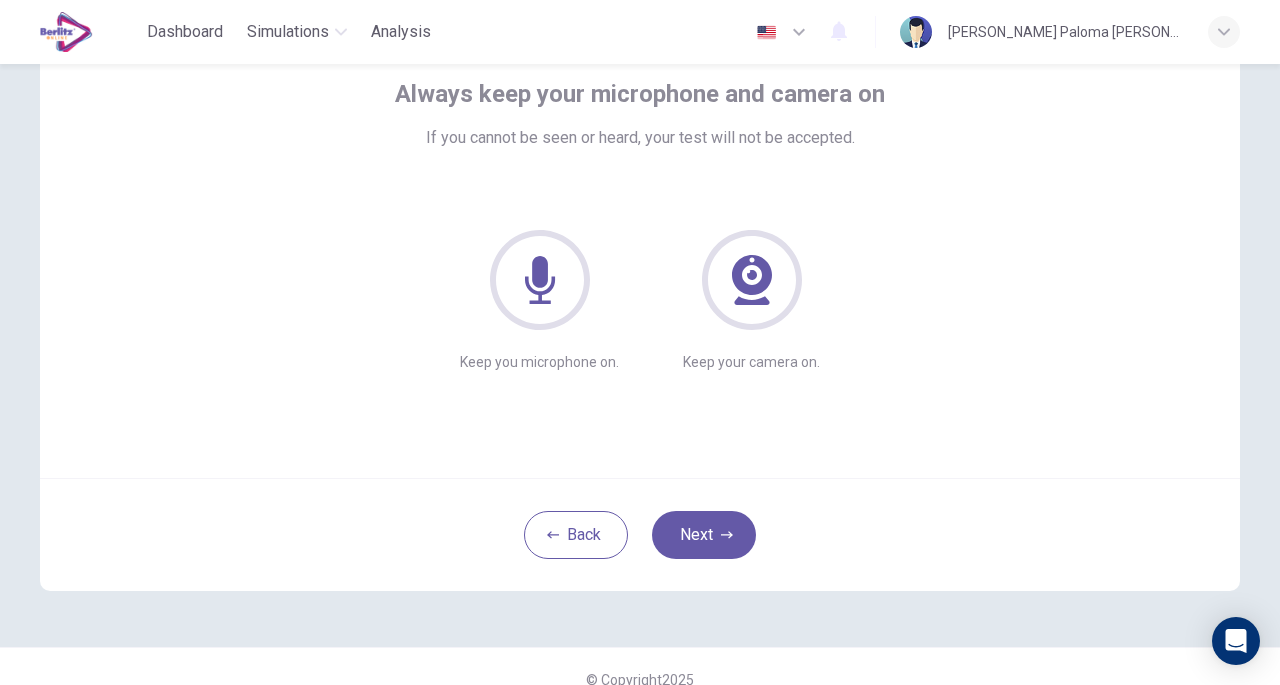 click on "Next" at bounding box center [704, 535] 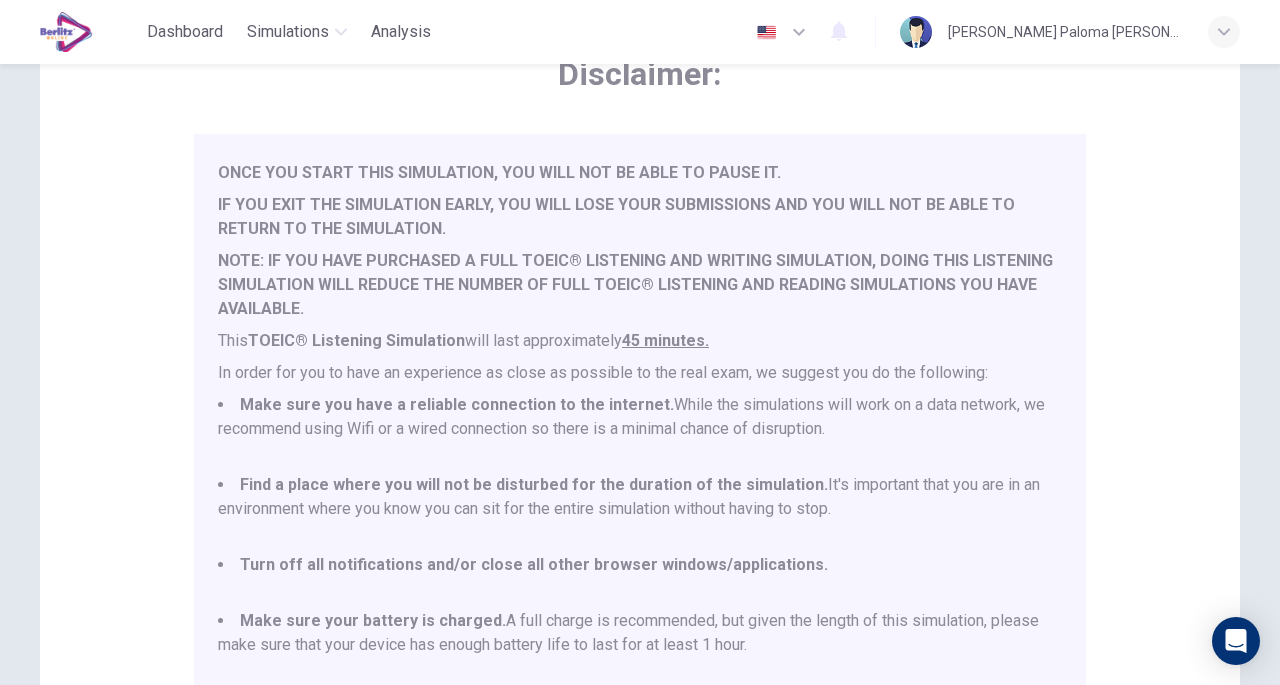 scroll, scrollTop: 50, scrollLeft: 0, axis: vertical 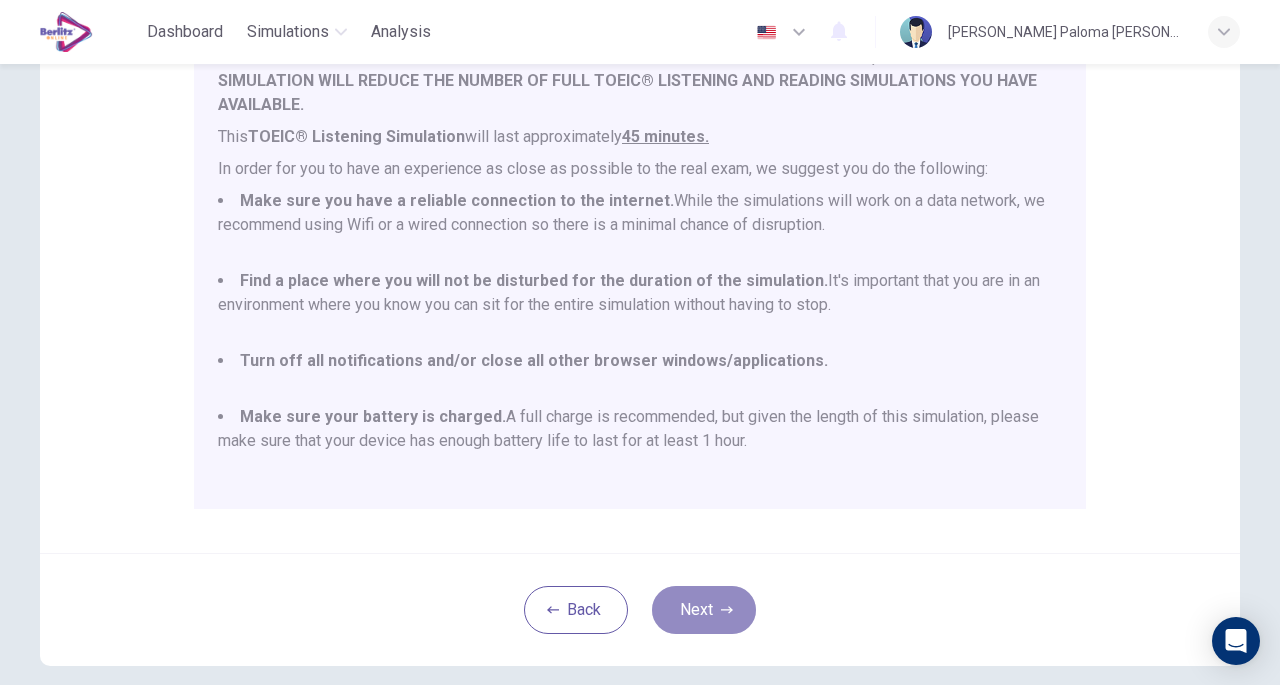 click on "Next" at bounding box center [704, 610] 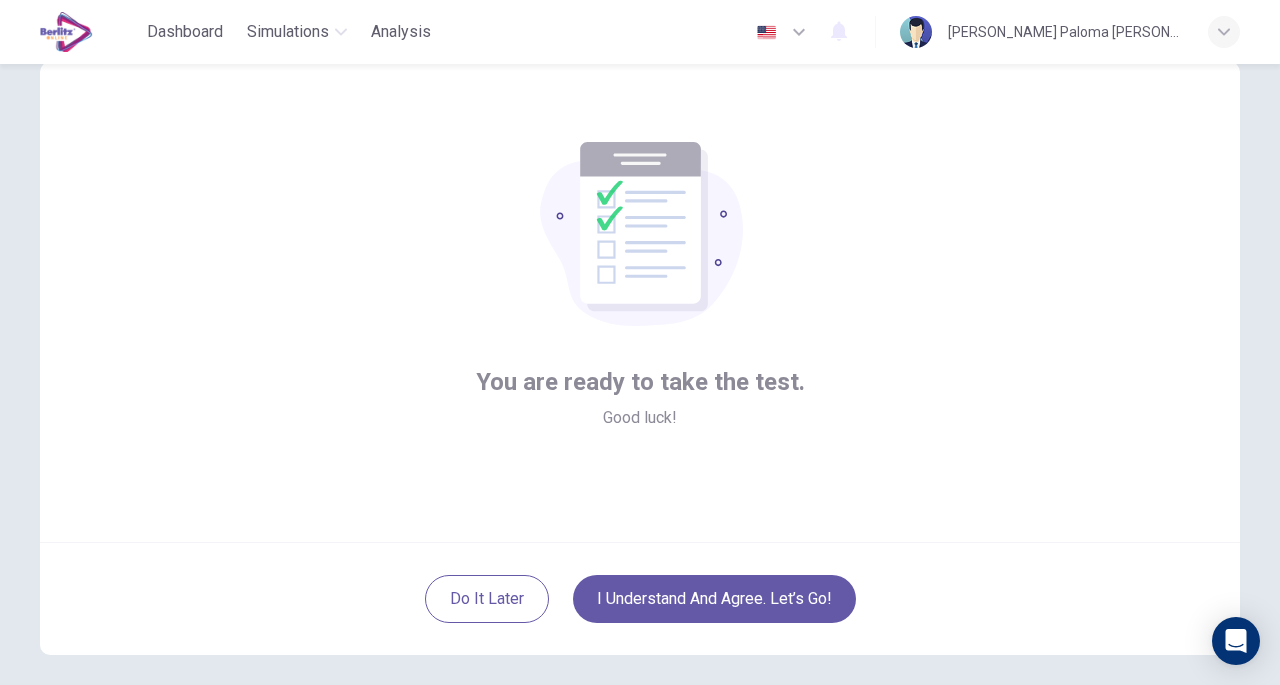 scroll, scrollTop: 62, scrollLeft: 0, axis: vertical 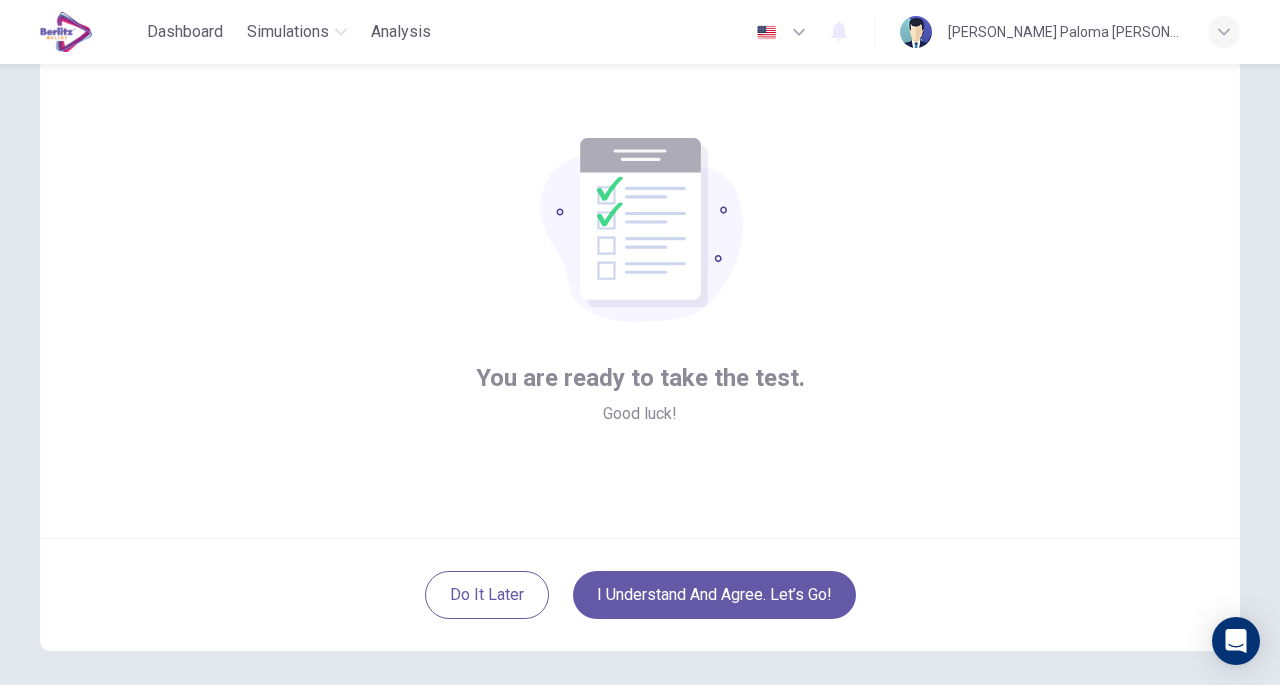 type 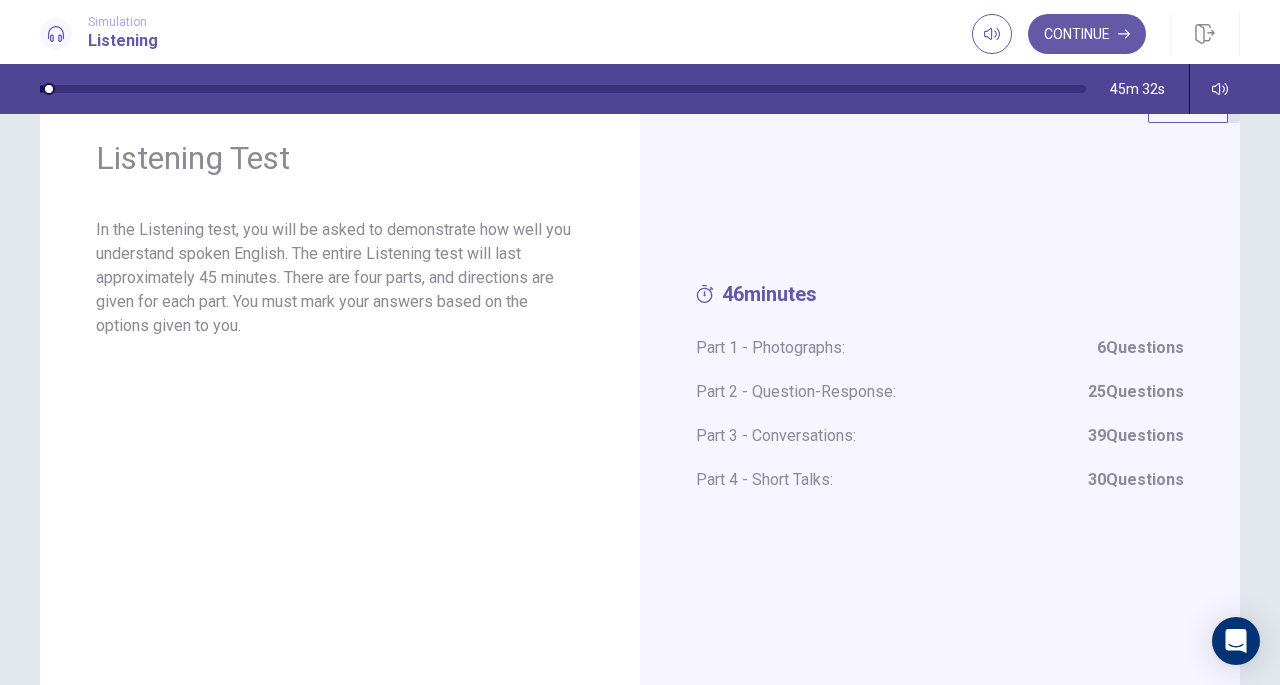 scroll, scrollTop: 79, scrollLeft: 0, axis: vertical 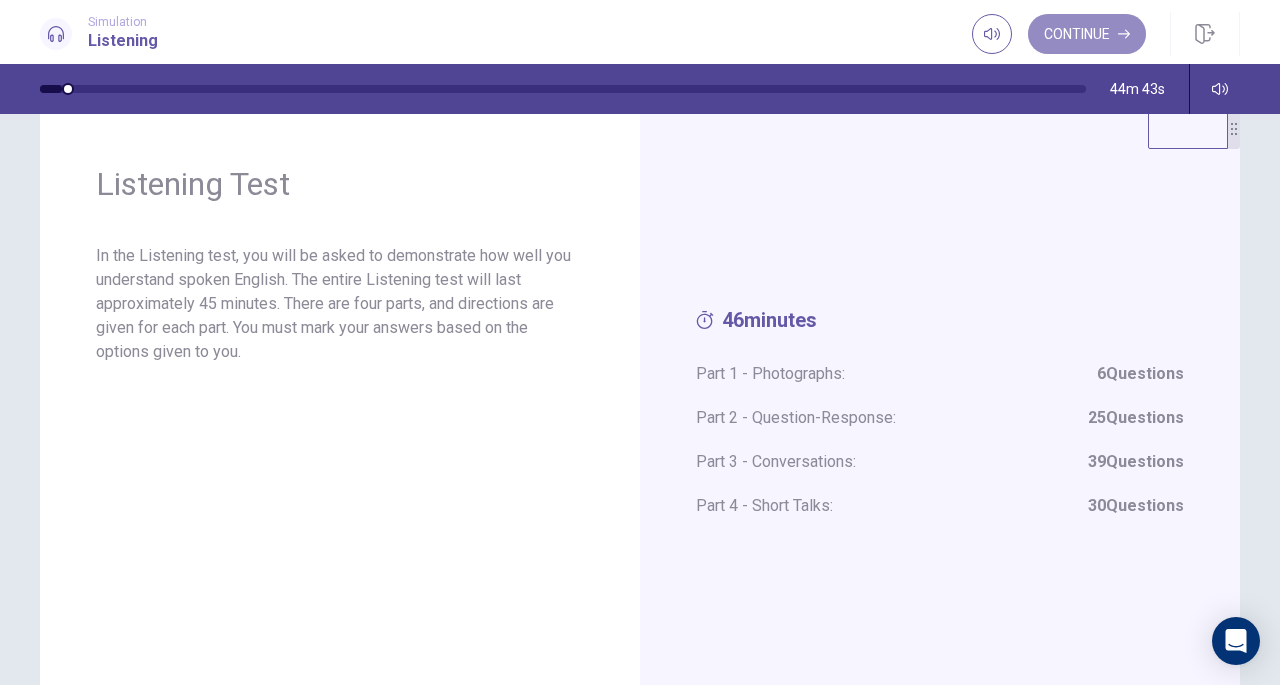click on "Continue" at bounding box center [1087, 34] 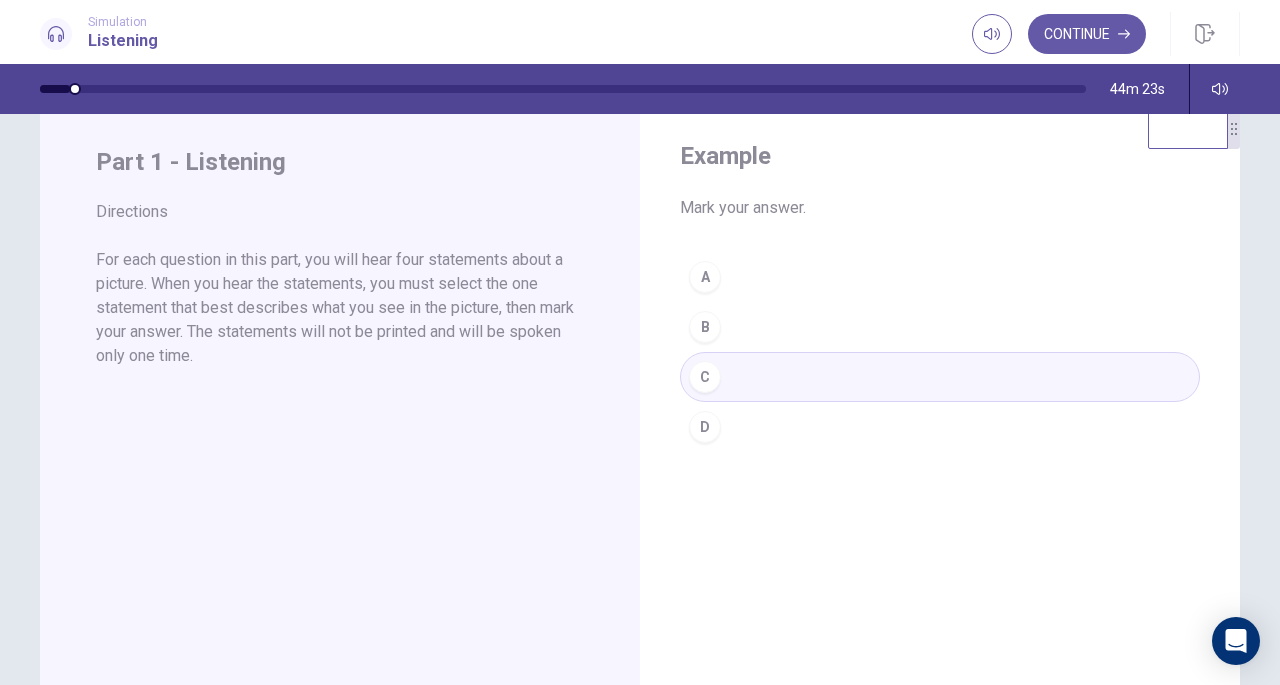 click on "A B C D" at bounding box center (940, 352) 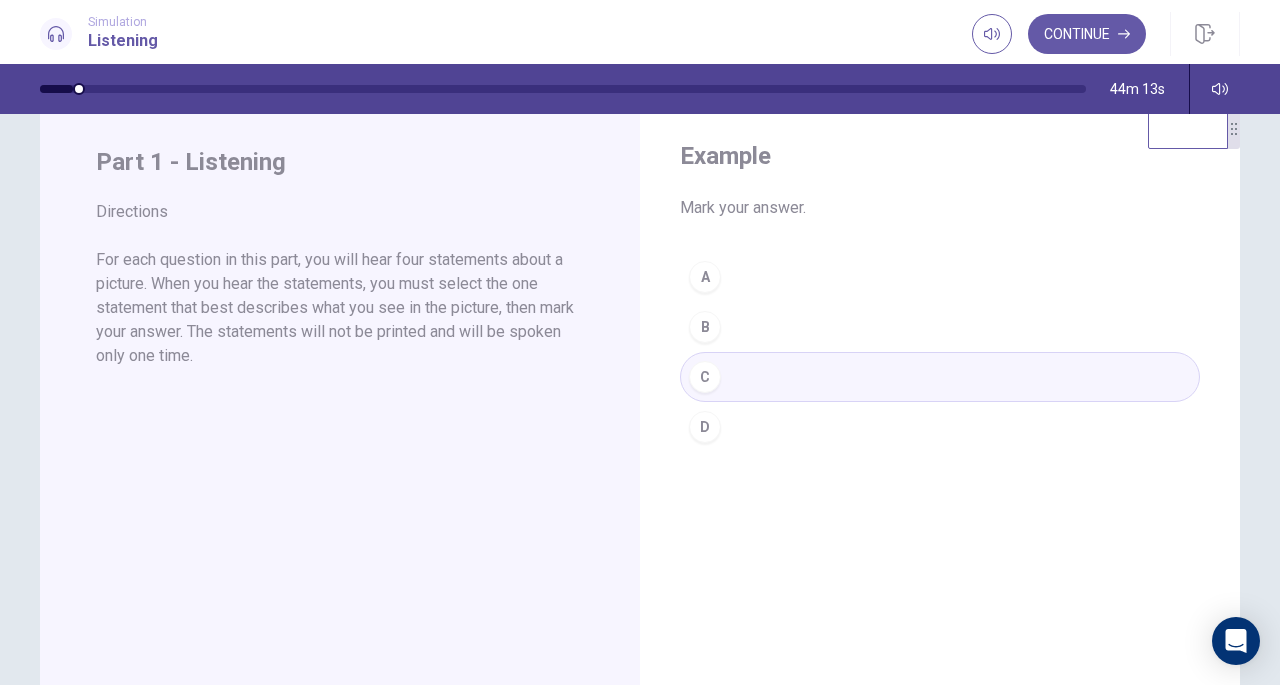 click on "Continue" at bounding box center (1087, 34) 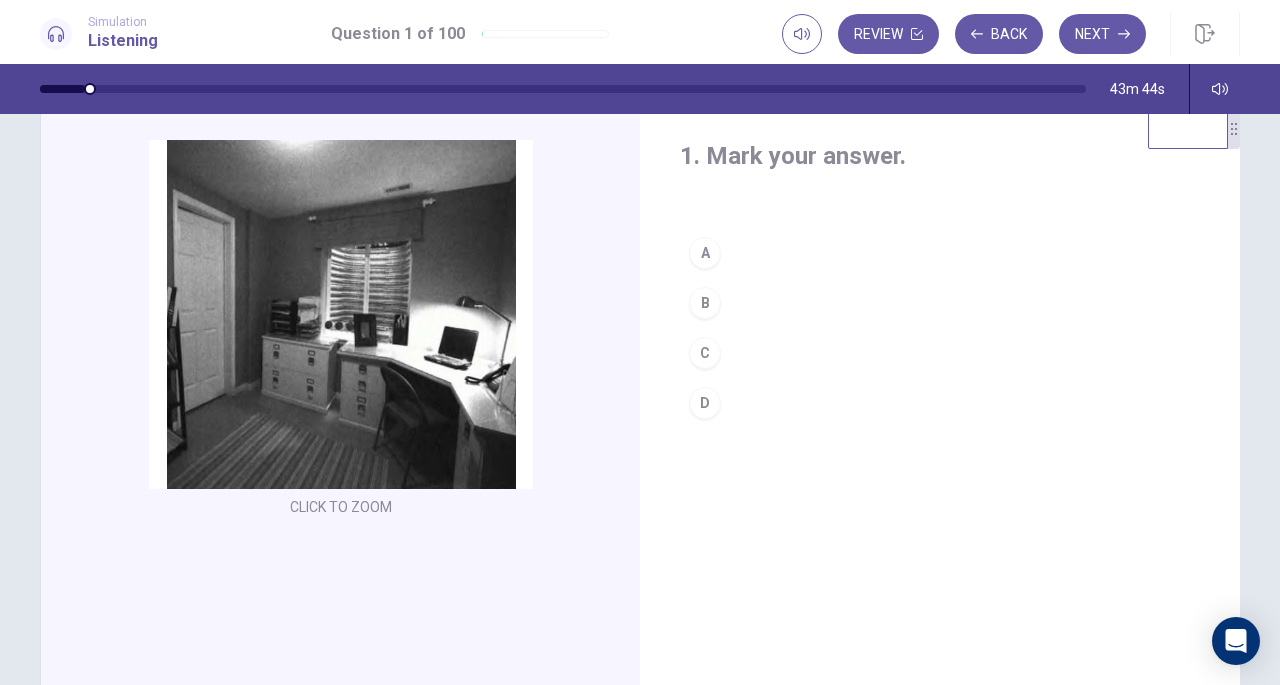 click on "B" at bounding box center (705, 303) 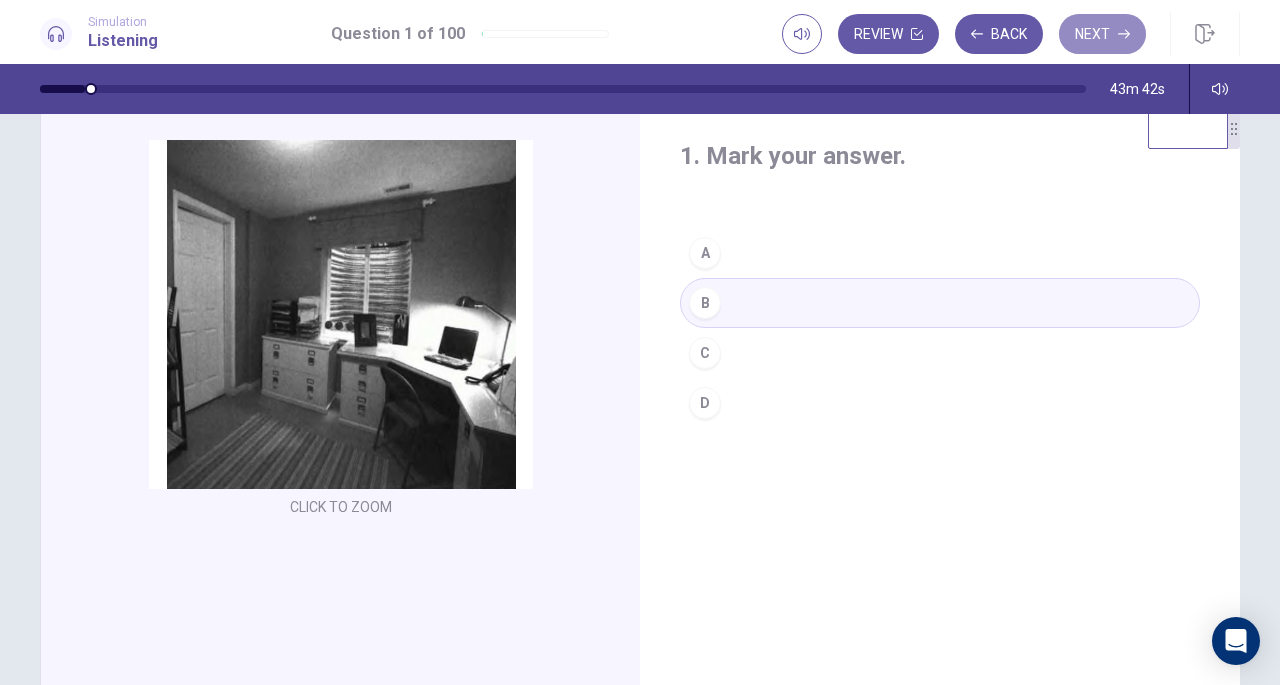 click on "Next" at bounding box center [1102, 34] 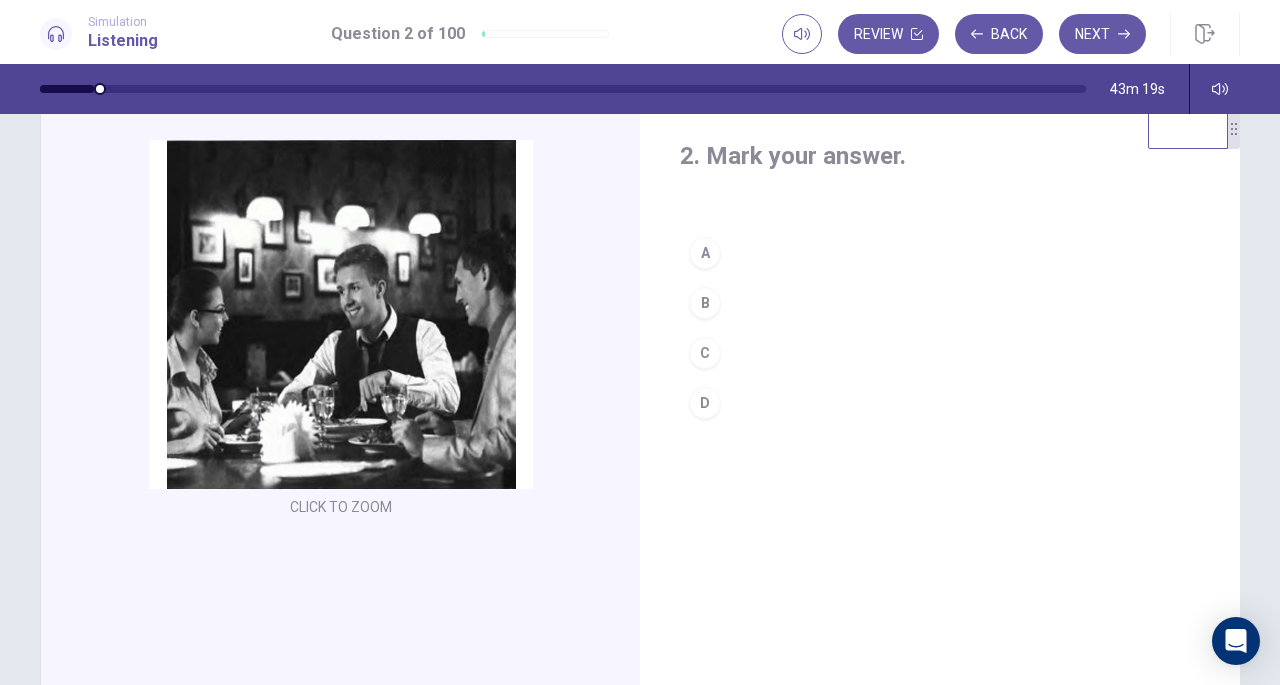 click on "A" at bounding box center (705, 253) 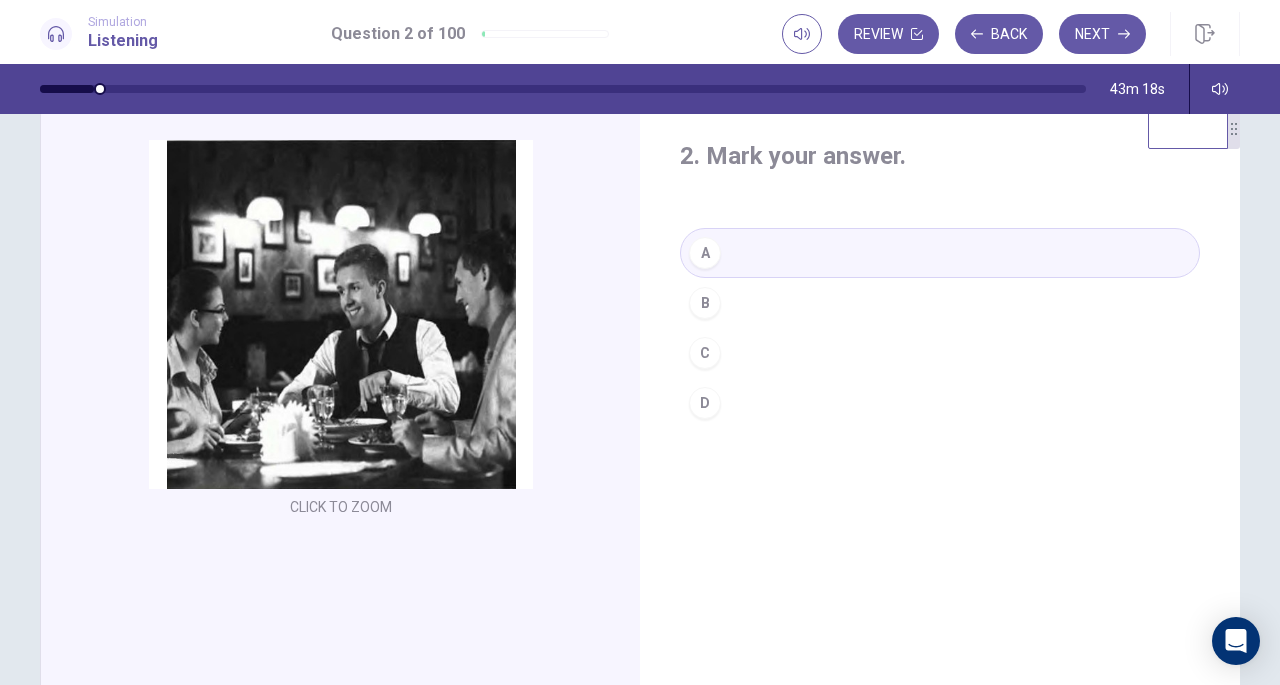 click on "Next" at bounding box center [1102, 34] 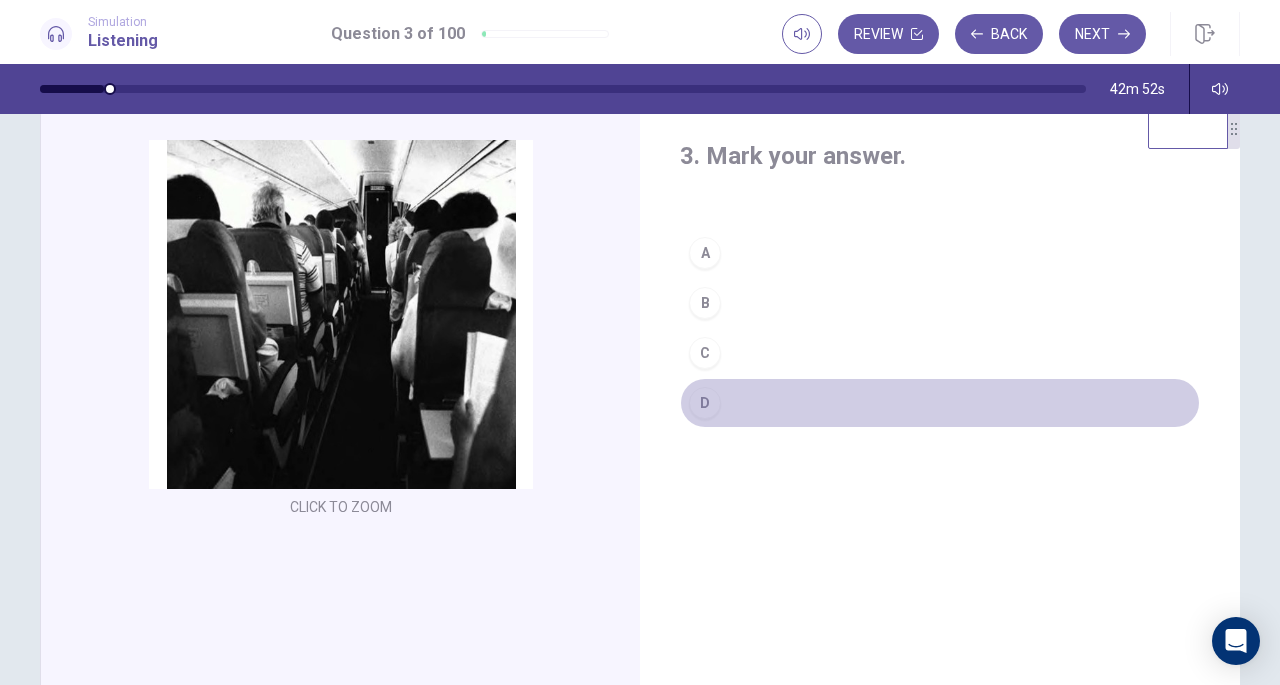click on "D" at bounding box center [705, 403] 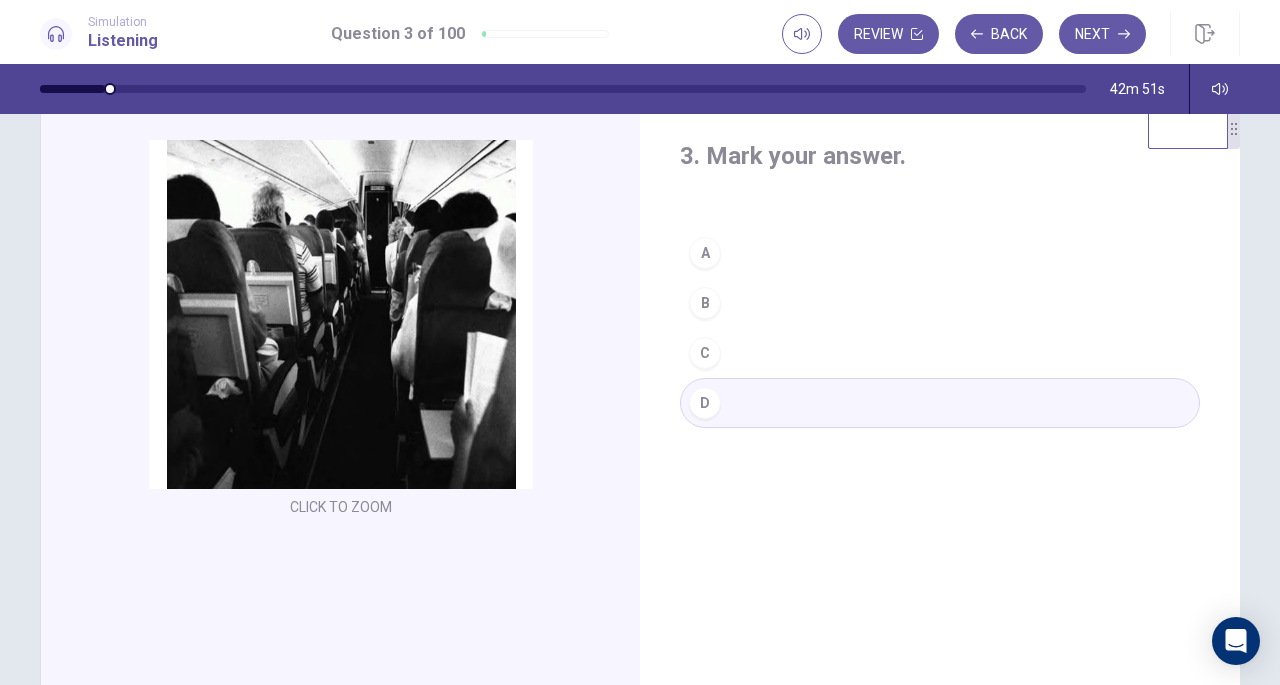 click on "Next" at bounding box center (1102, 34) 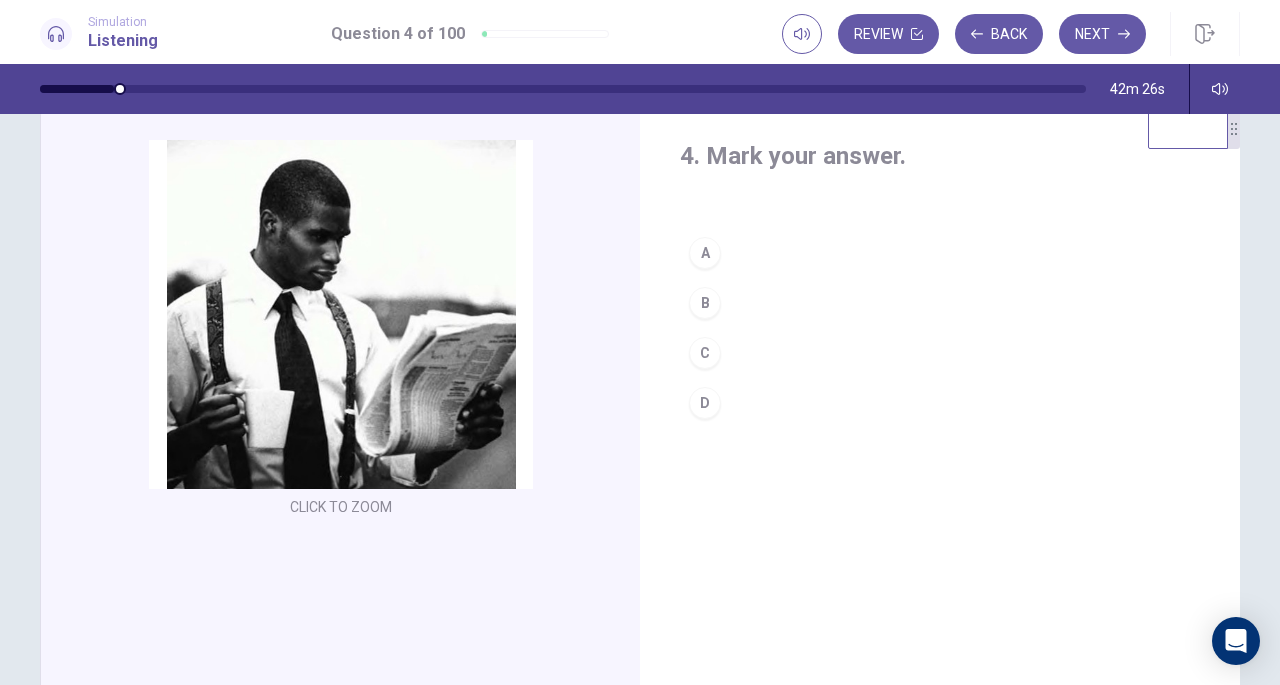 click on "C" at bounding box center [705, 353] 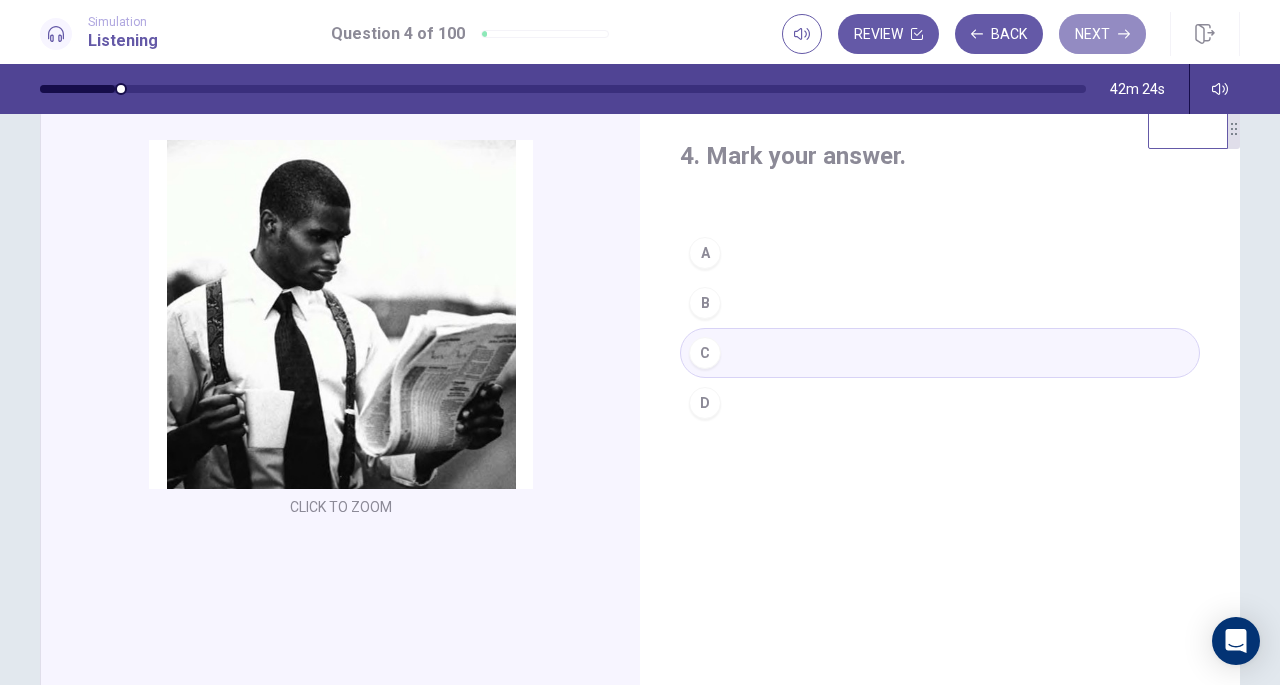 click on "Next" at bounding box center (1102, 34) 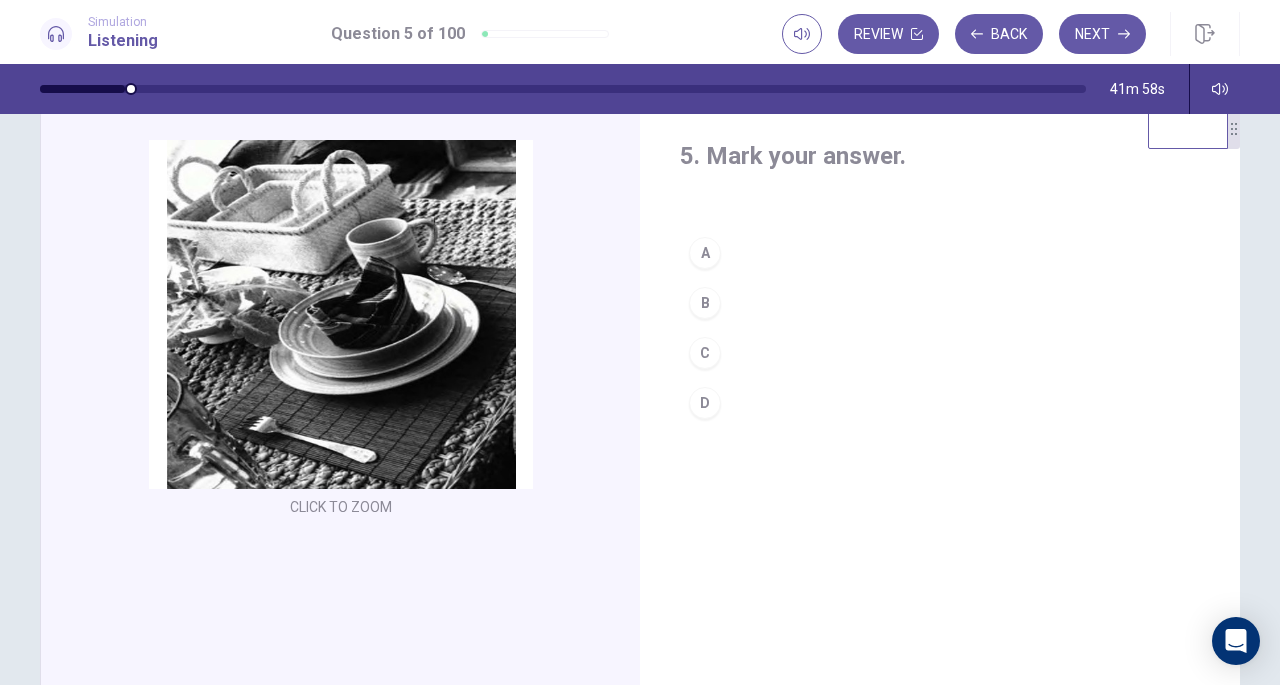 click on "A" at bounding box center [705, 253] 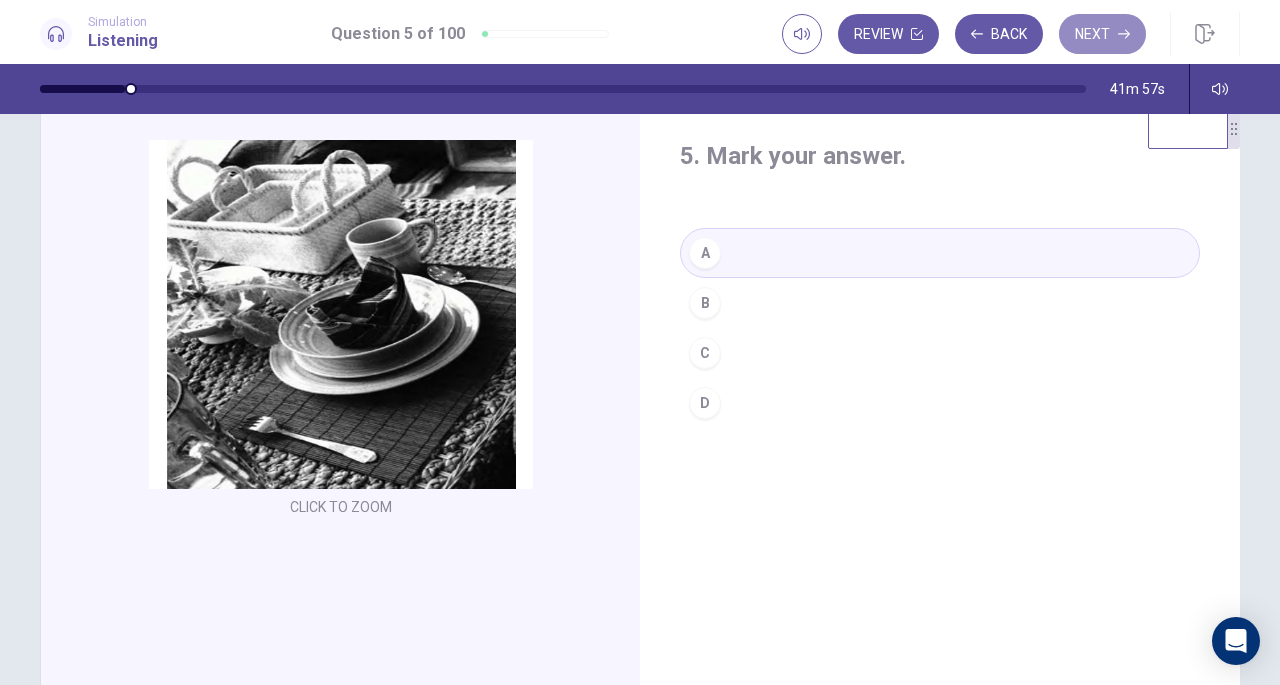click on "Next" at bounding box center (1102, 34) 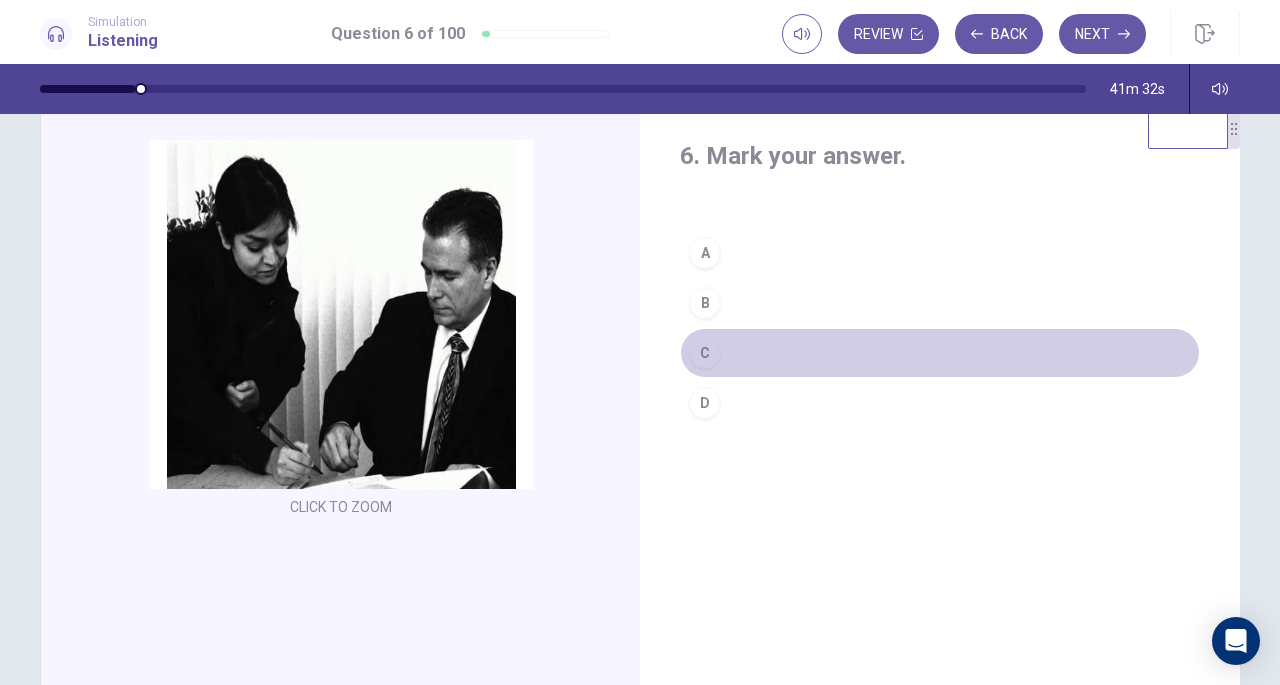 click on "C" at bounding box center [705, 353] 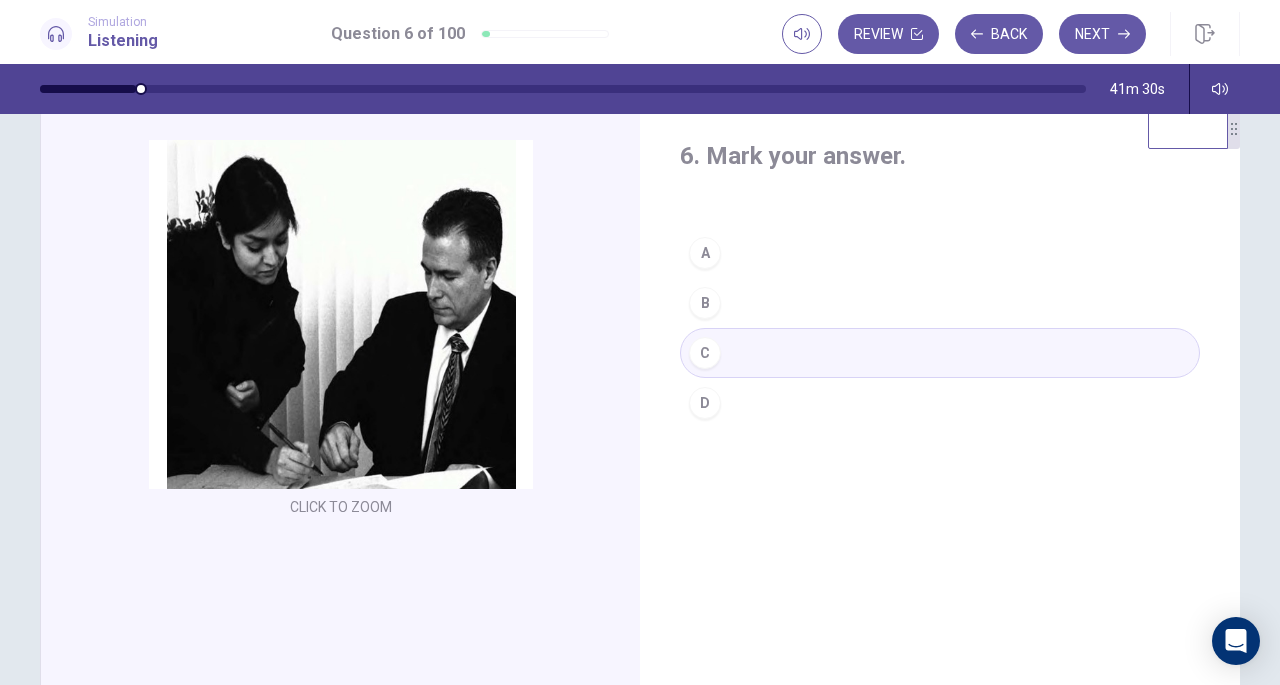 click on "Next" at bounding box center (1102, 34) 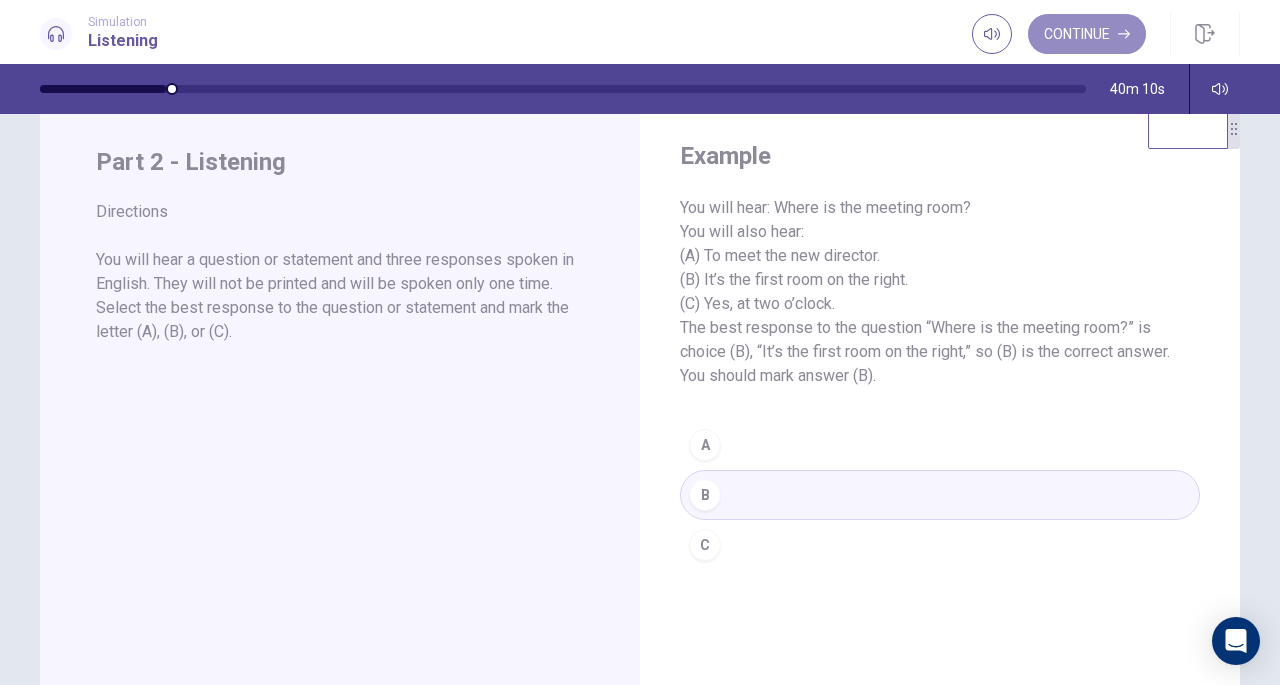 click on "Continue" at bounding box center (1087, 34) 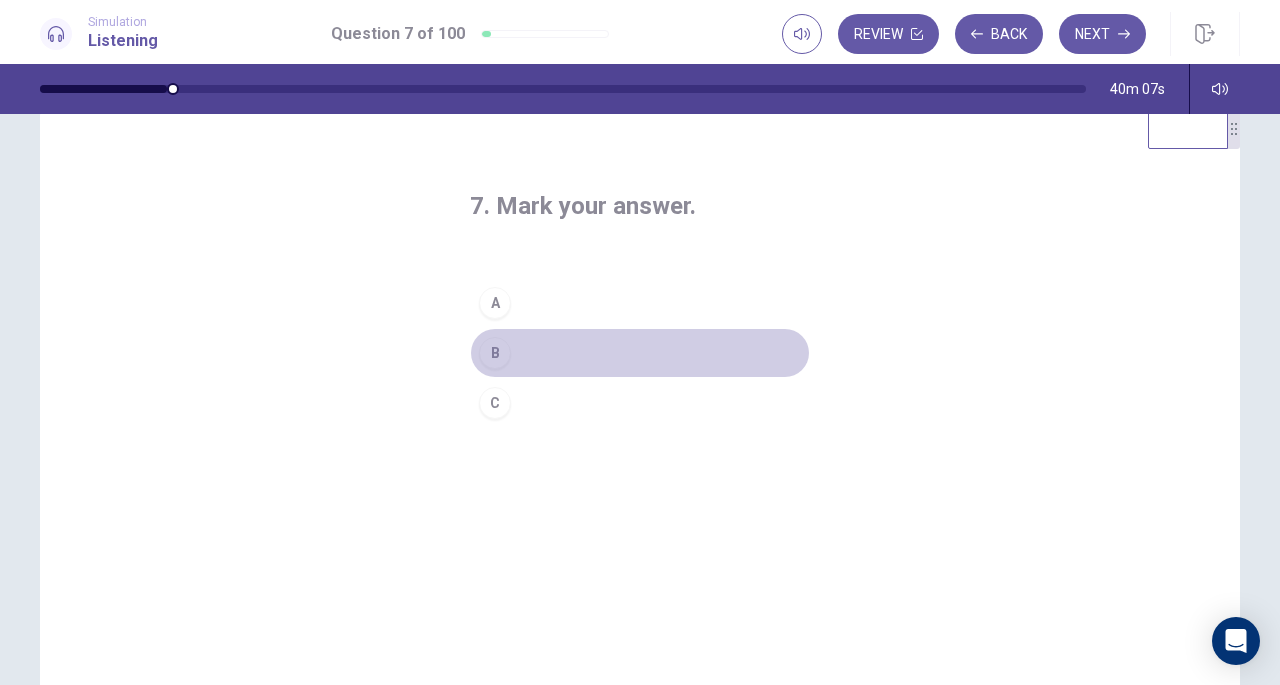 click on "B" at bounding box center (495, 353) 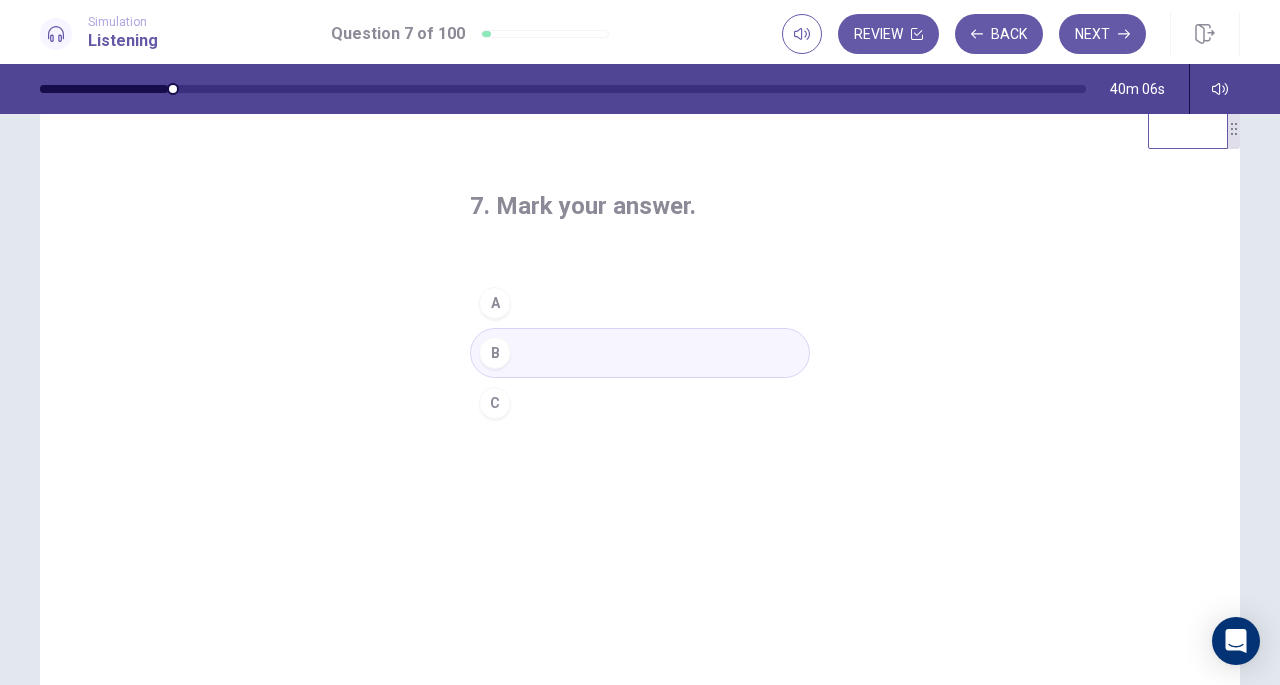 click on "Next" at bounding box center [1102, 34] 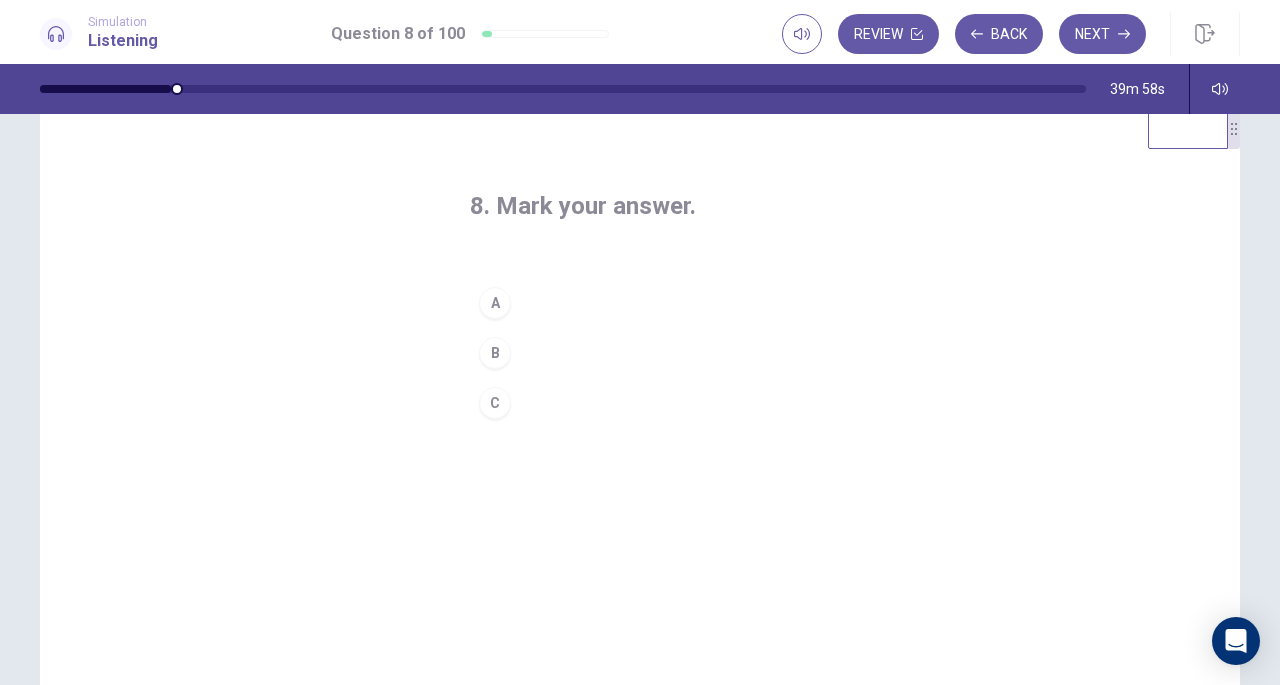 click on "C" at bounding box center (495, 403) 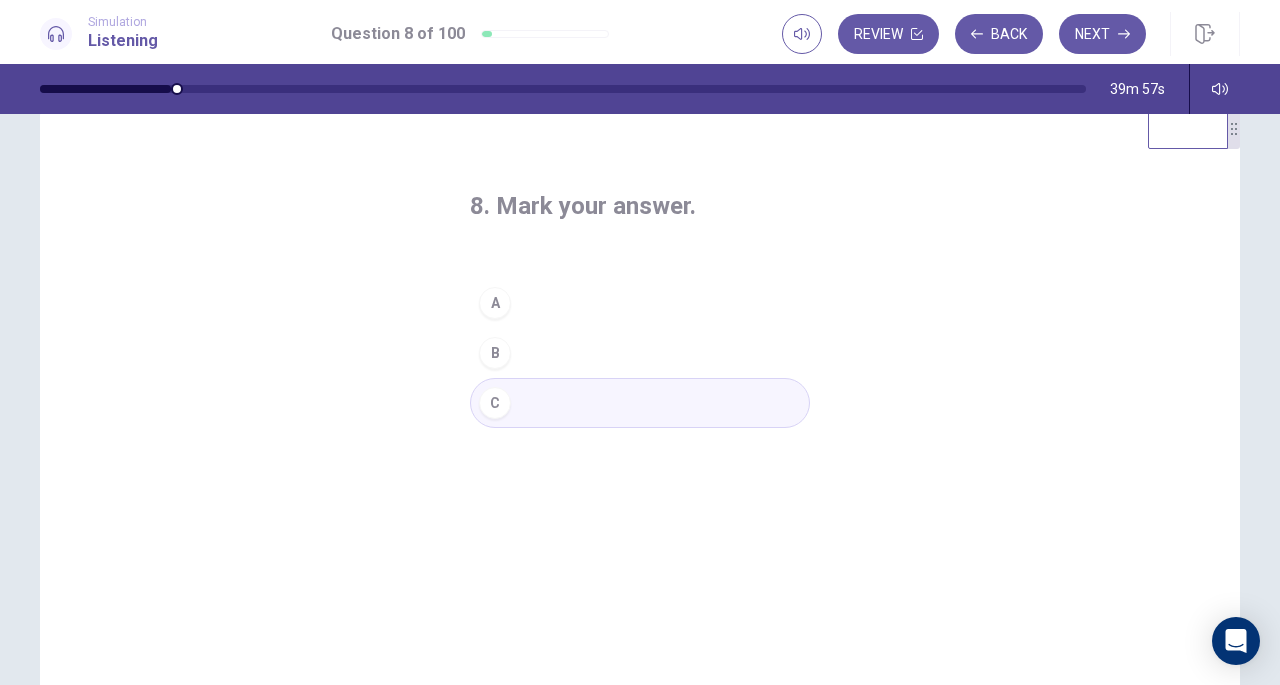 click on "Next" at bounding box center [1102, 34] 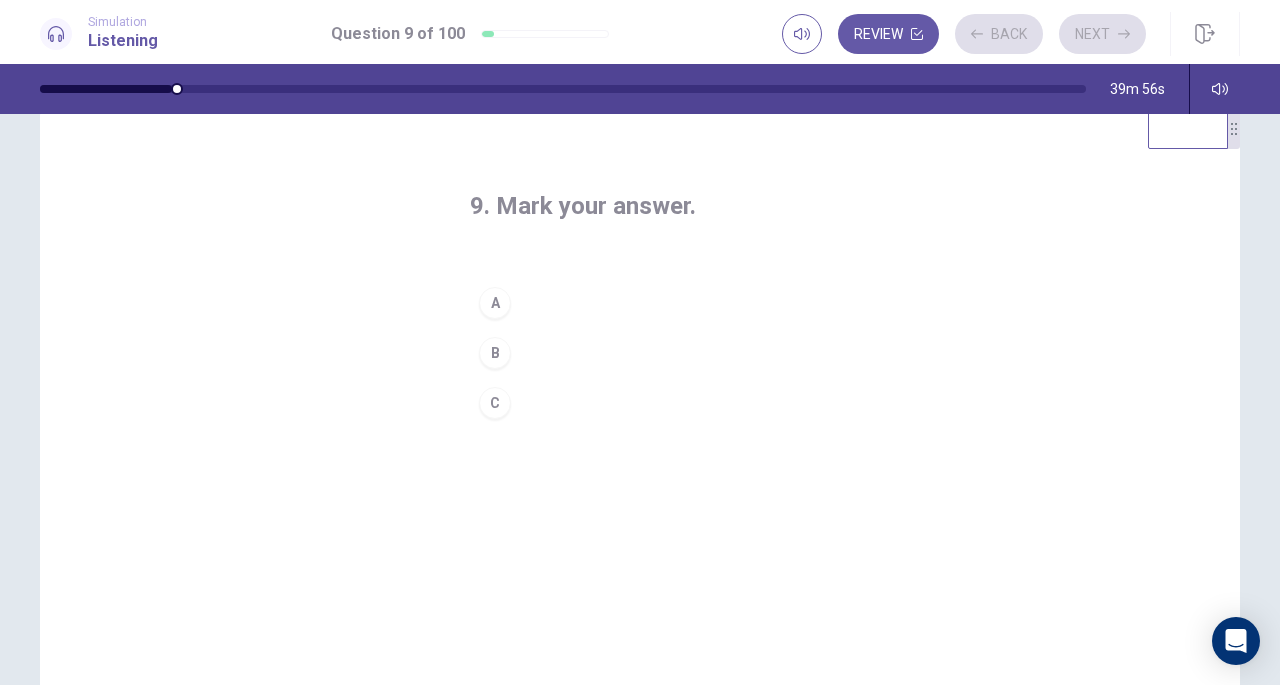 click on "Review Back Next" at bounding box center [964, 34] 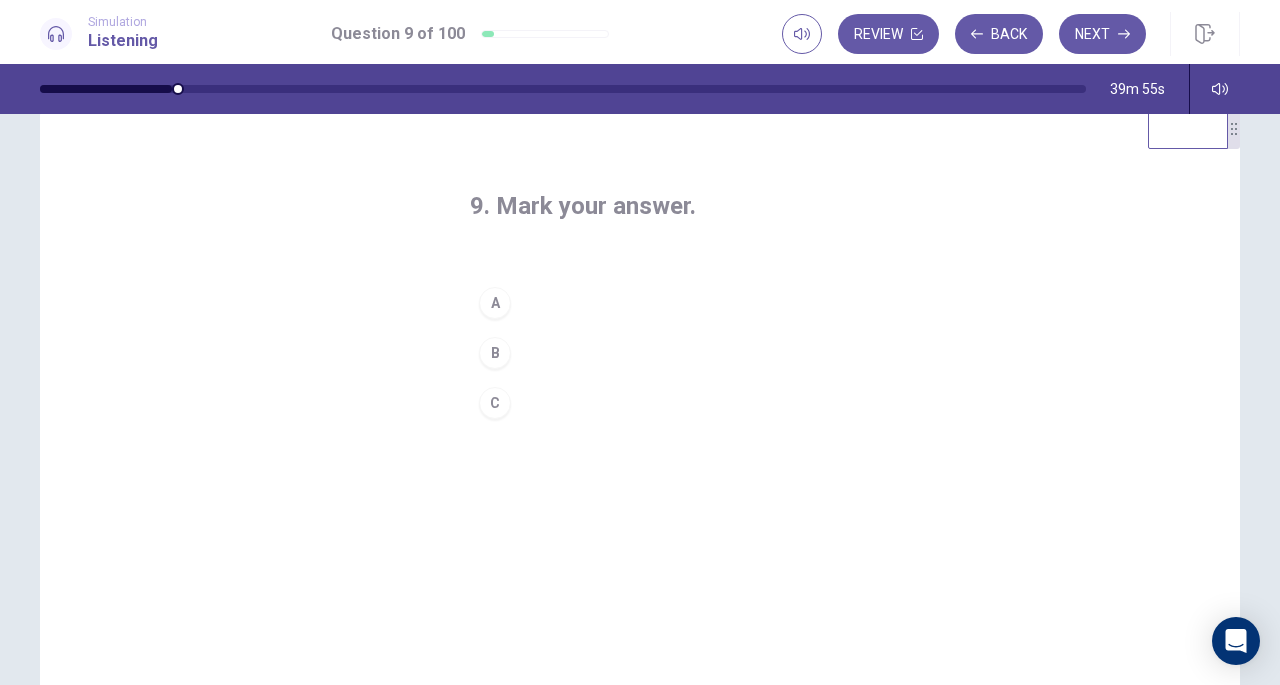 click on "B" at bounding box center (495, 353) 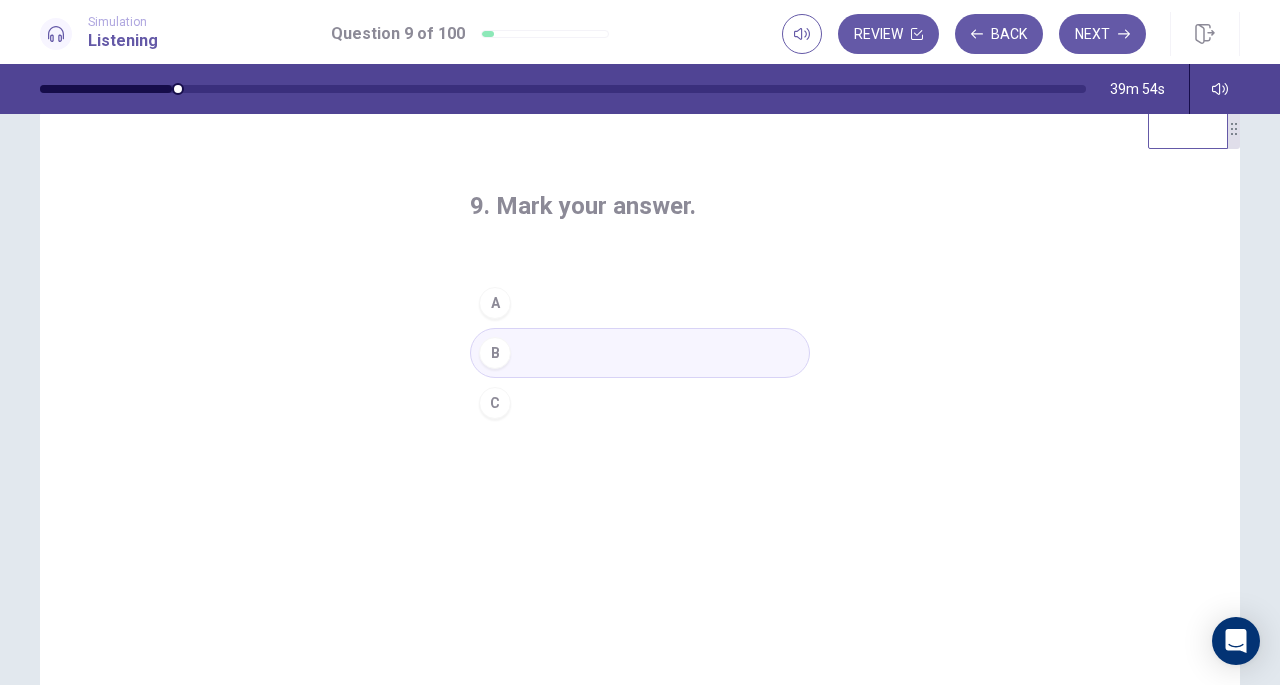 click on "Next" at bounding box center (1102, 34) 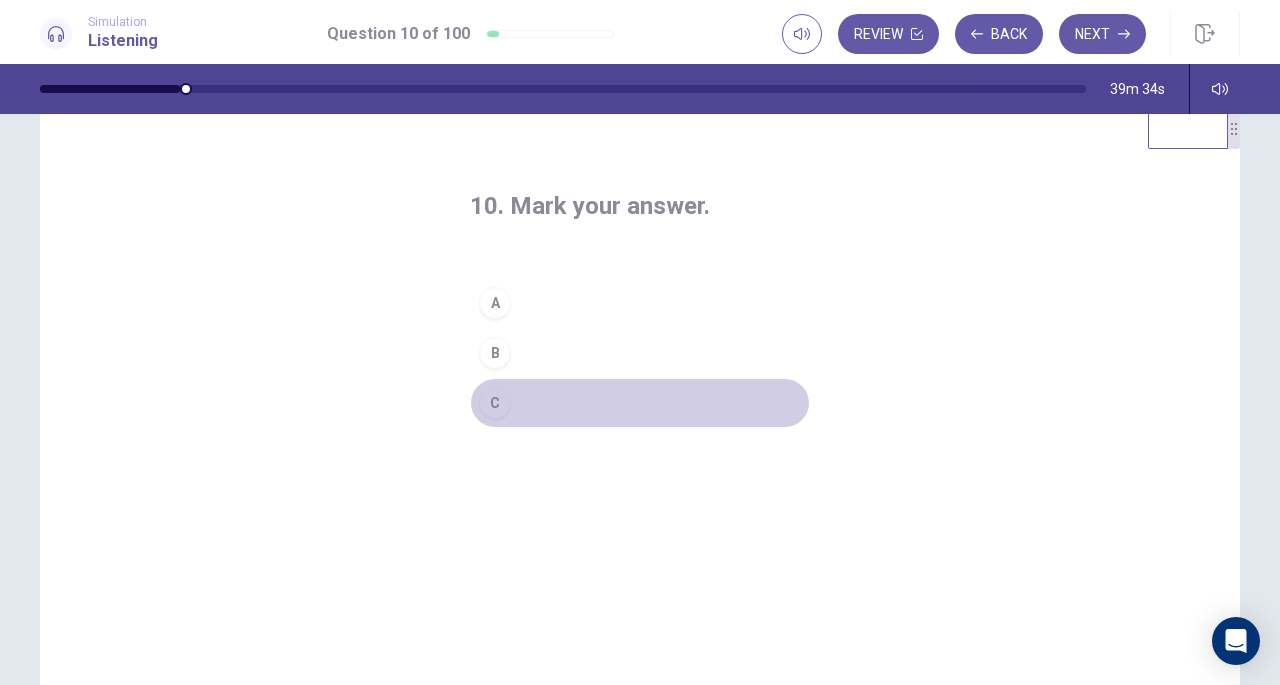 click on "C" at bounding box center [640, 403] 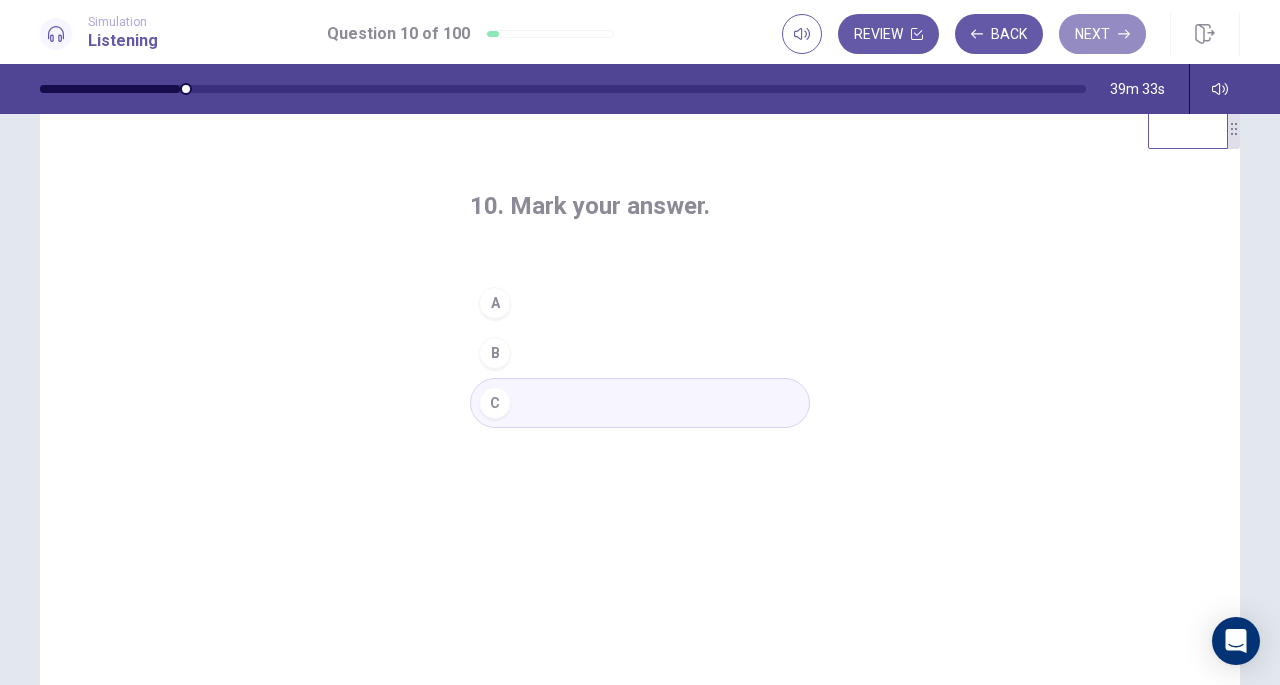 click on "Next" at bounding box center [1102, 34] 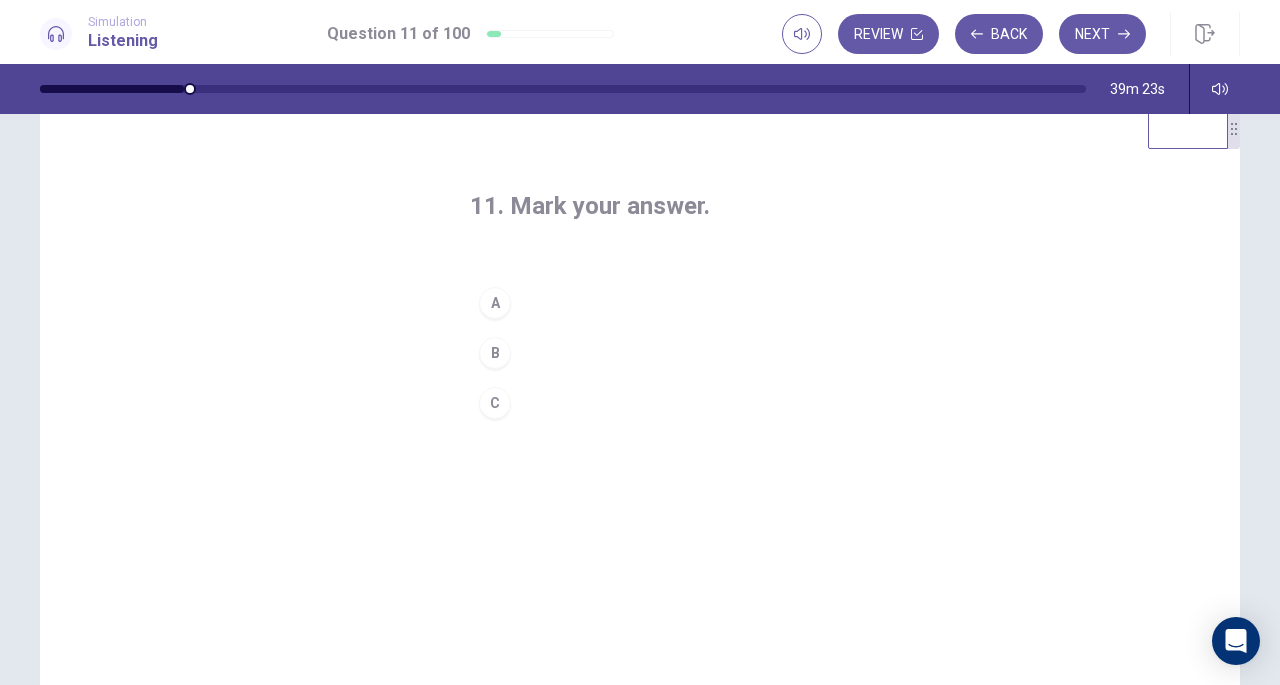 click on "B" at bounding box center (495, 353) 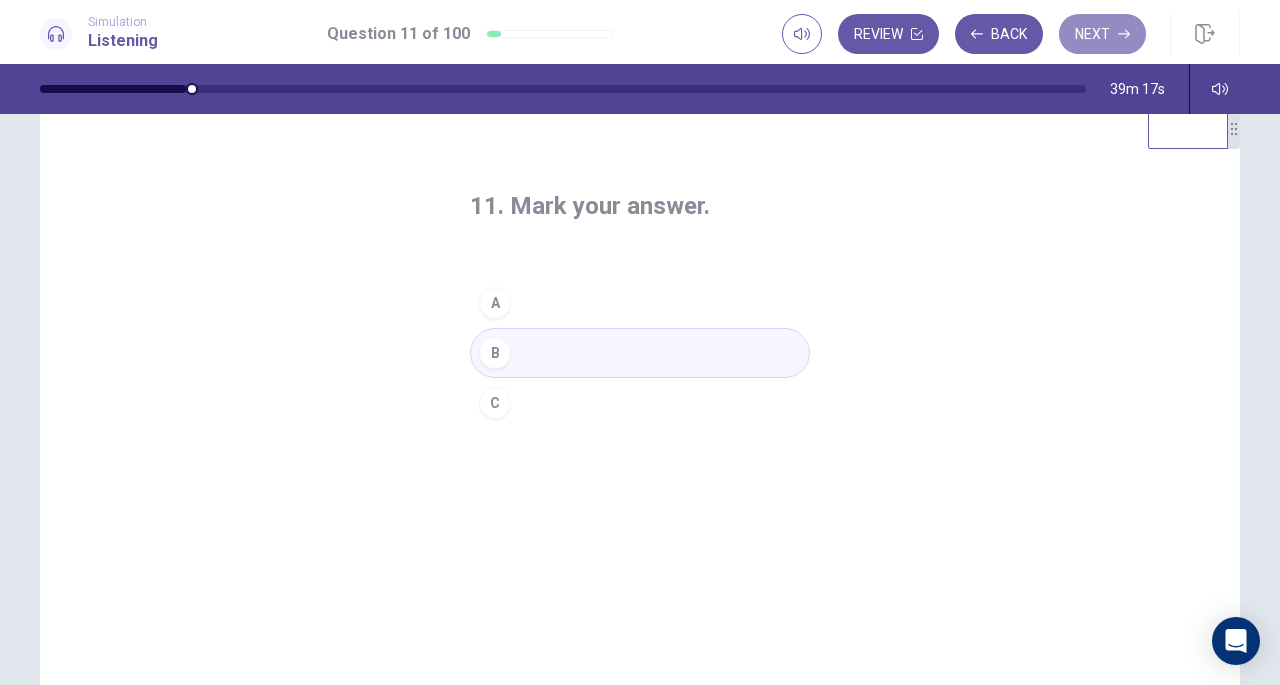 click on "Next" at bounding box center (1102, 34) 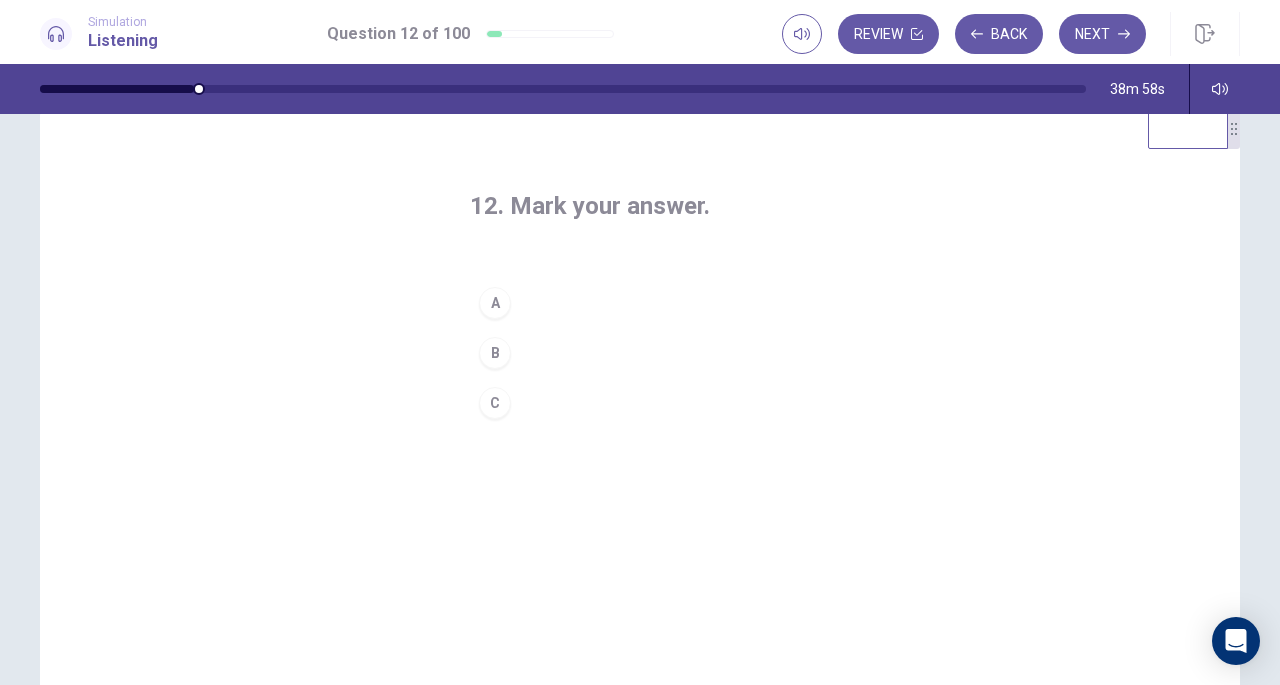 click on "C" at bounding box center [495, 403] 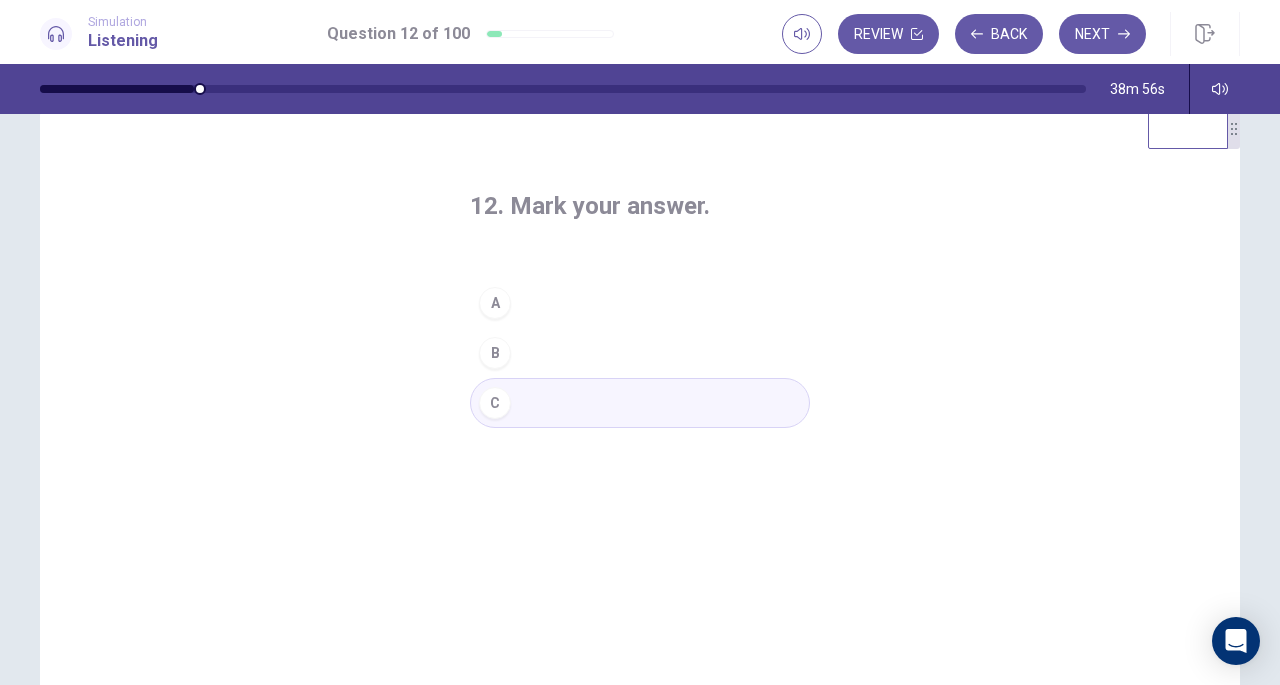 click on "Next" at bounding box center [1102, 34] 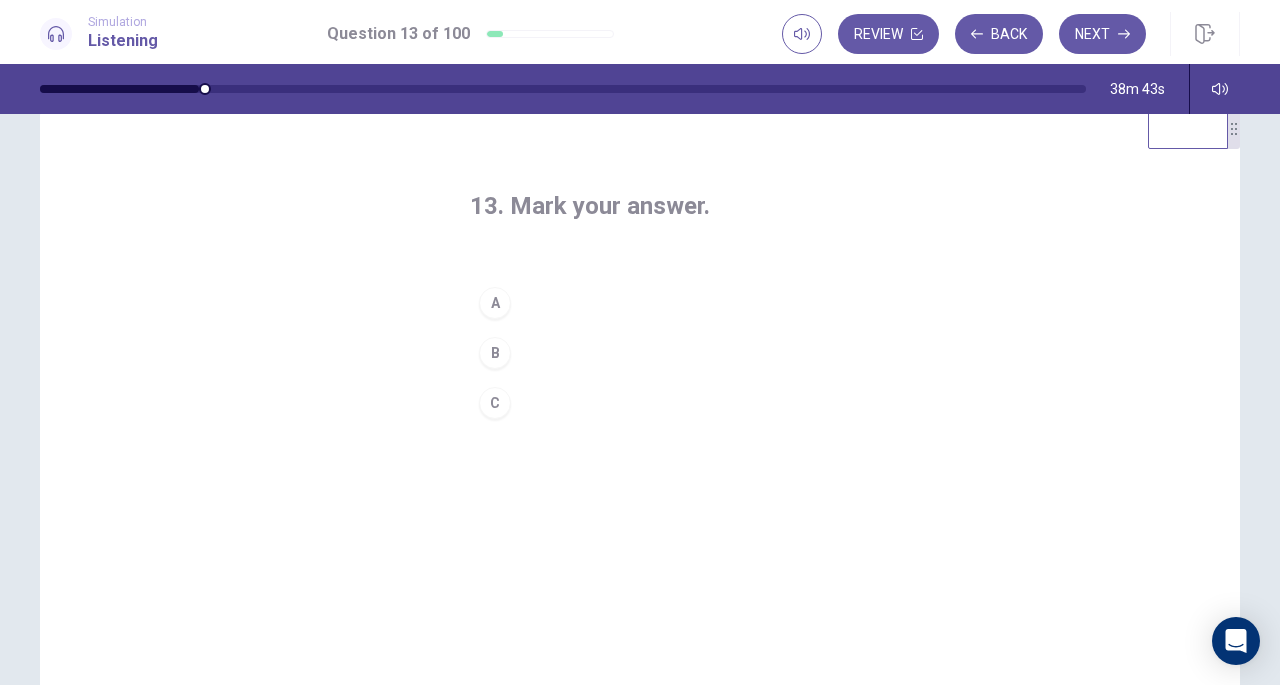 click on "A" at bounding box center [495, 303] 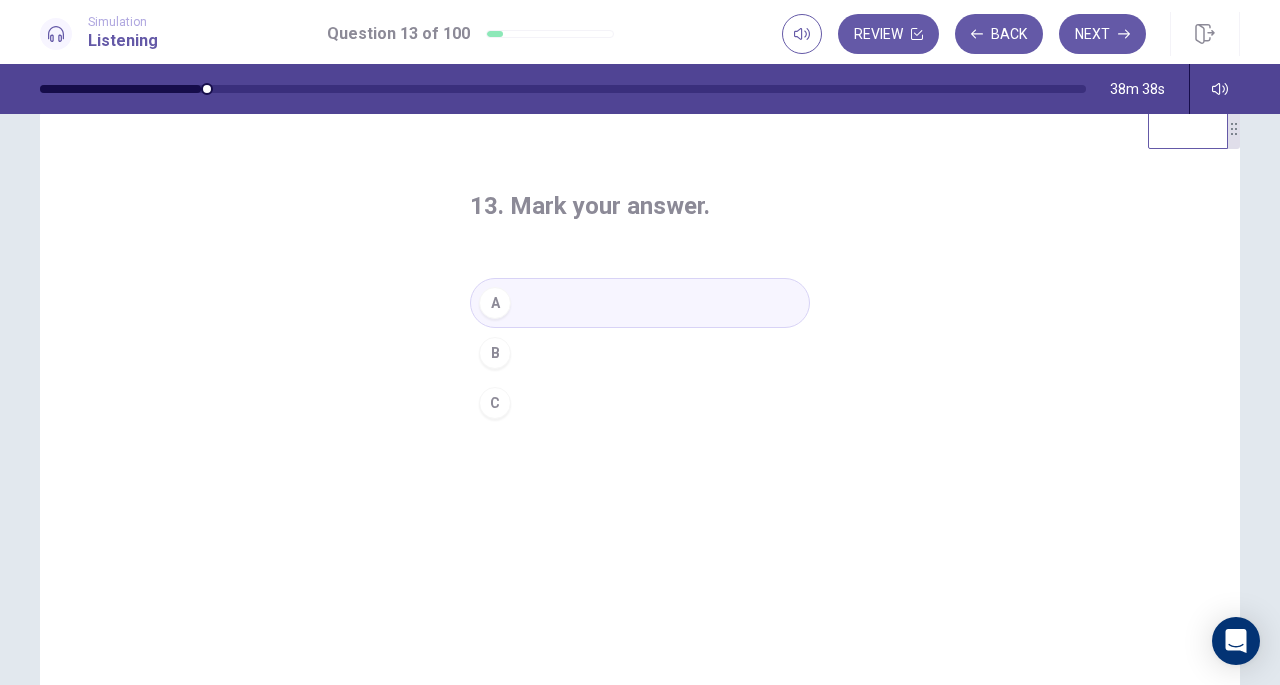 click on "Next" at bounding box center (1102, 34) 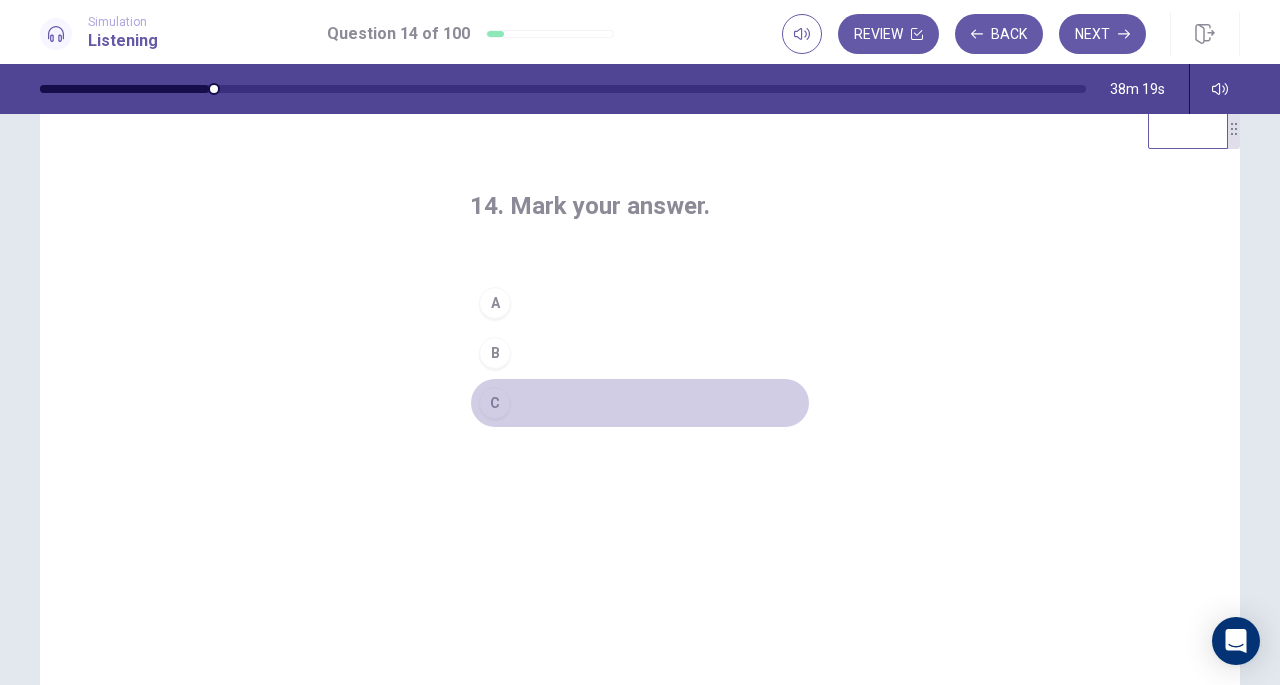 click on "C" at bounding box center [495, 403] 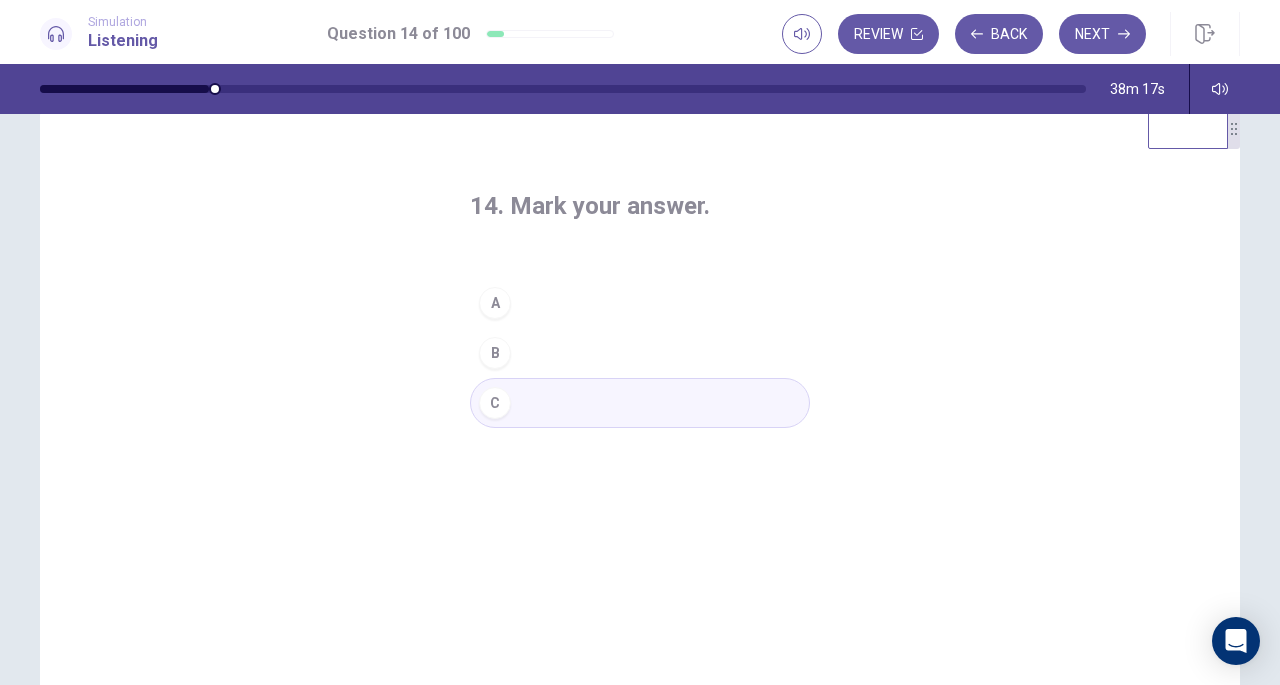 click on "Next" at bounding box center [1102, 34] 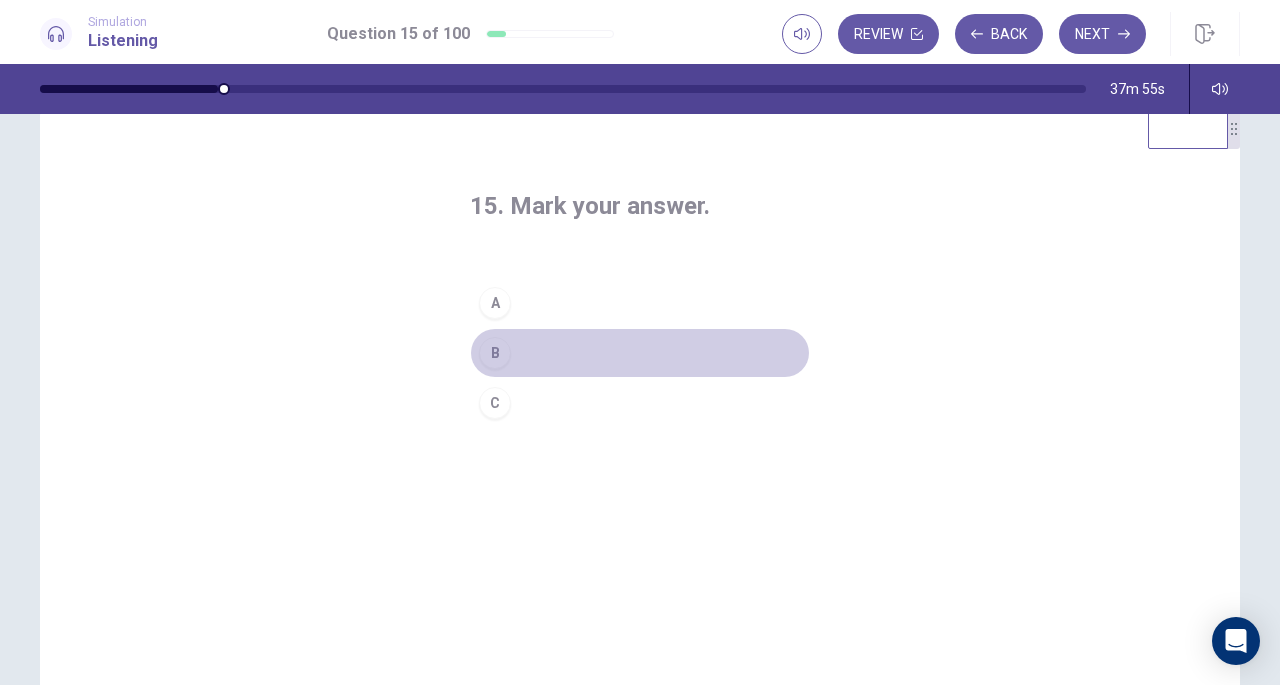 click on "B" at bounding box center (495, 353) 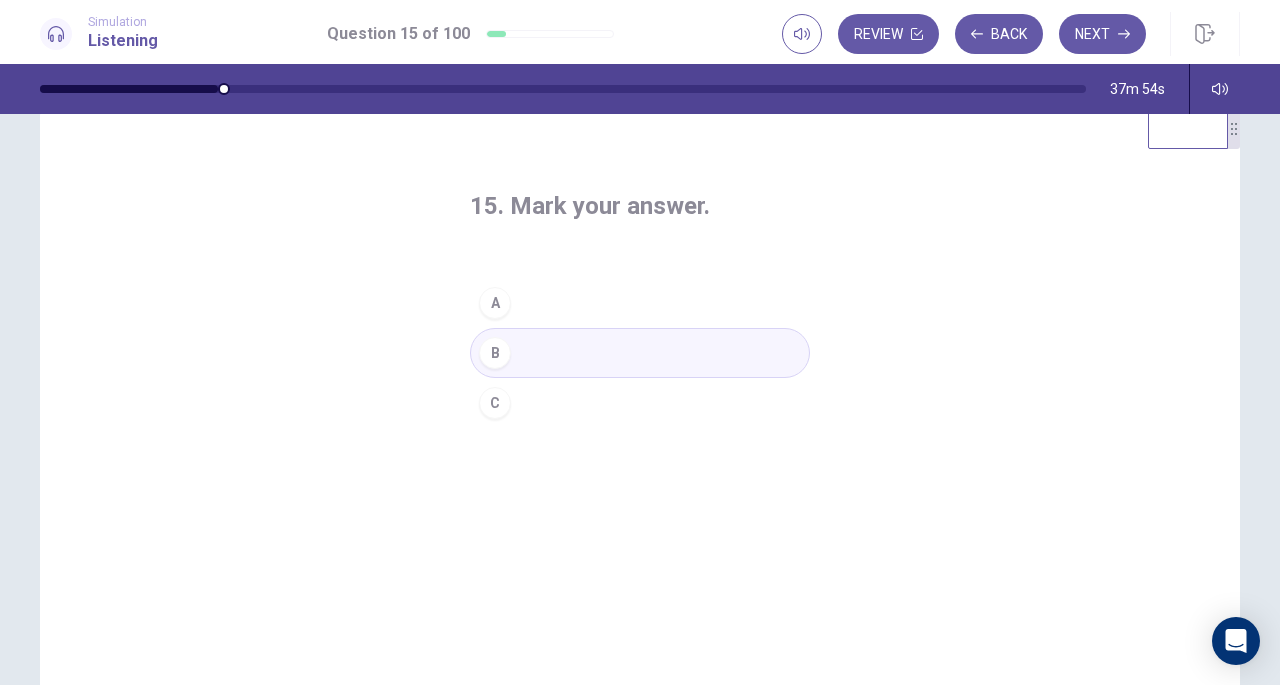click on "Next" at bounding box center [1102, 34] 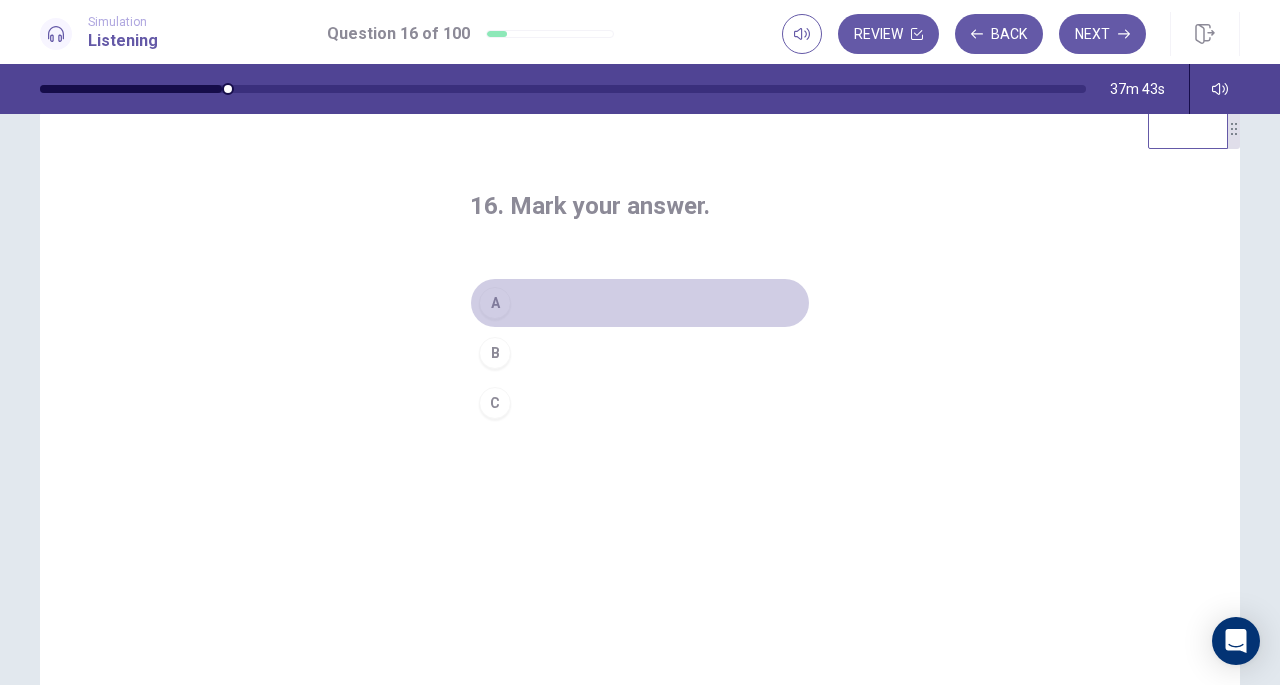 click on "A" at bounding box center [495, 303] 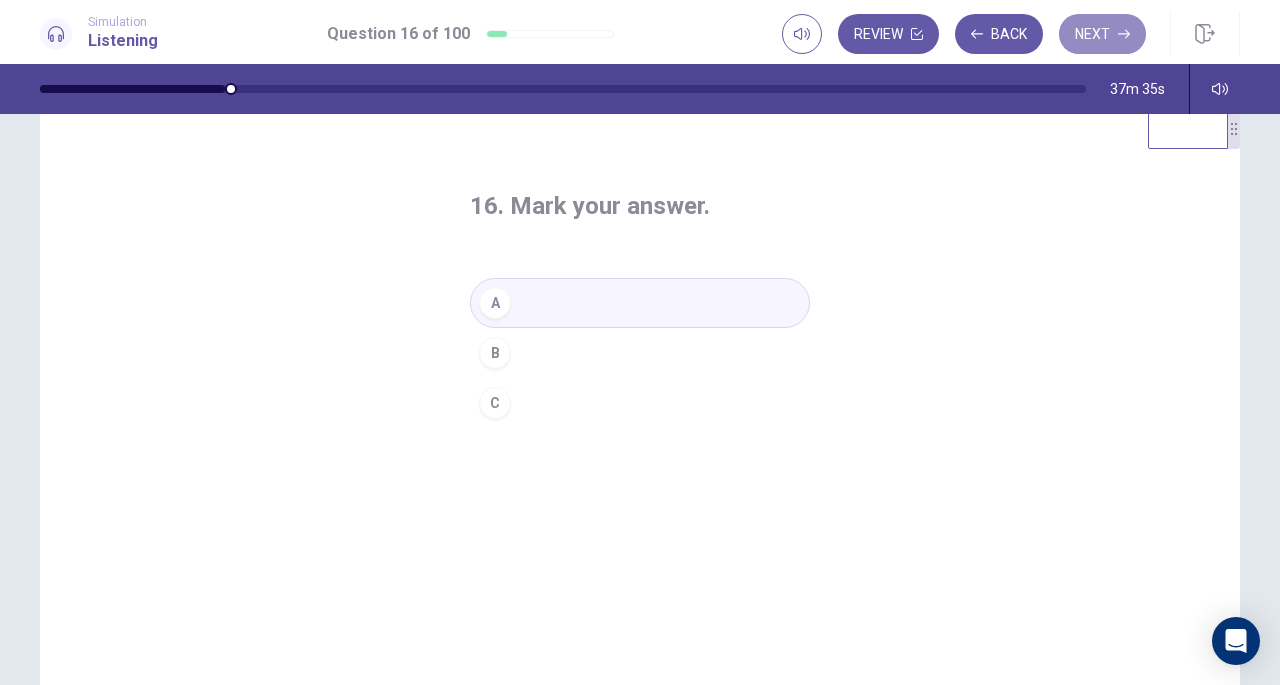 click on "Next" at bounding box center [1102, 34] 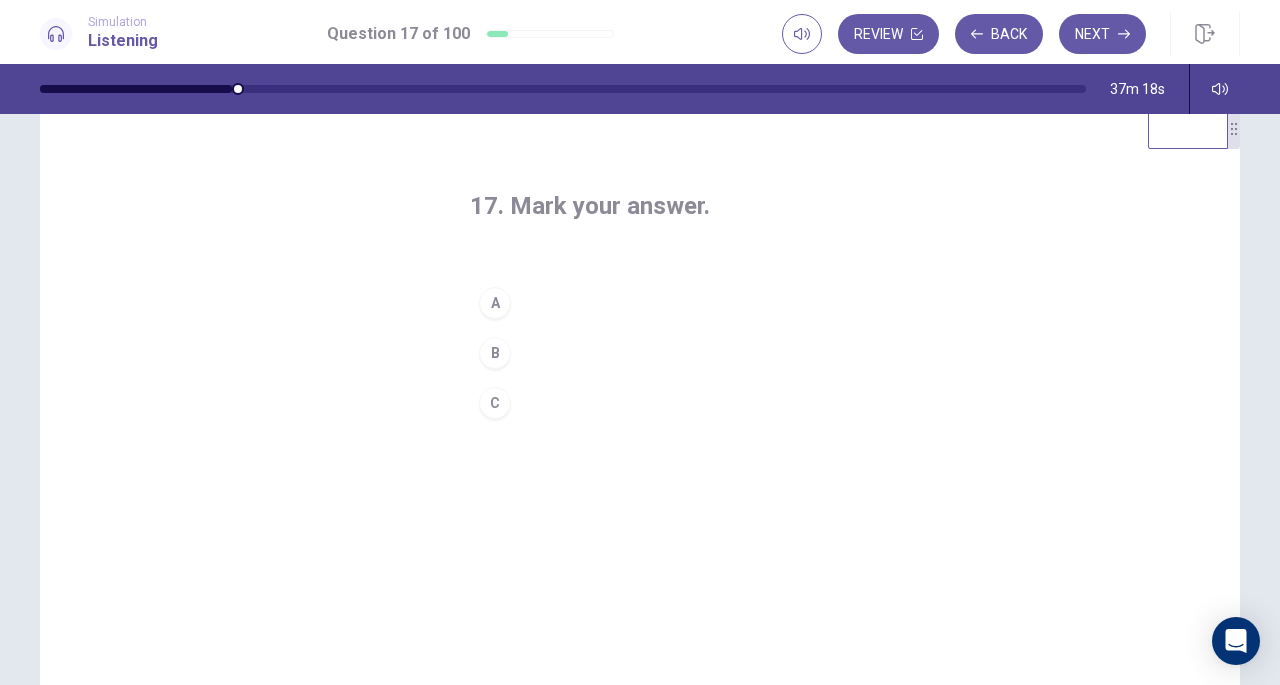 click on "B" at bounding box center [495, 353] 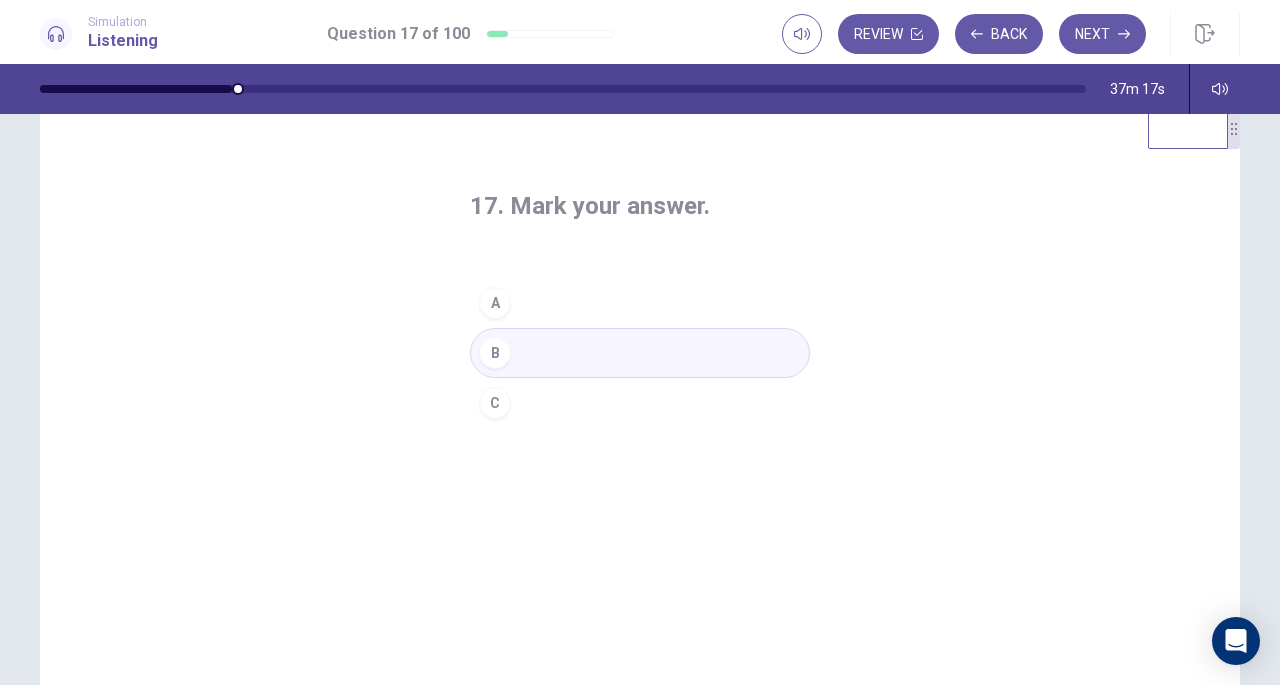 click on "Next" at bounding box center (1102, 34) 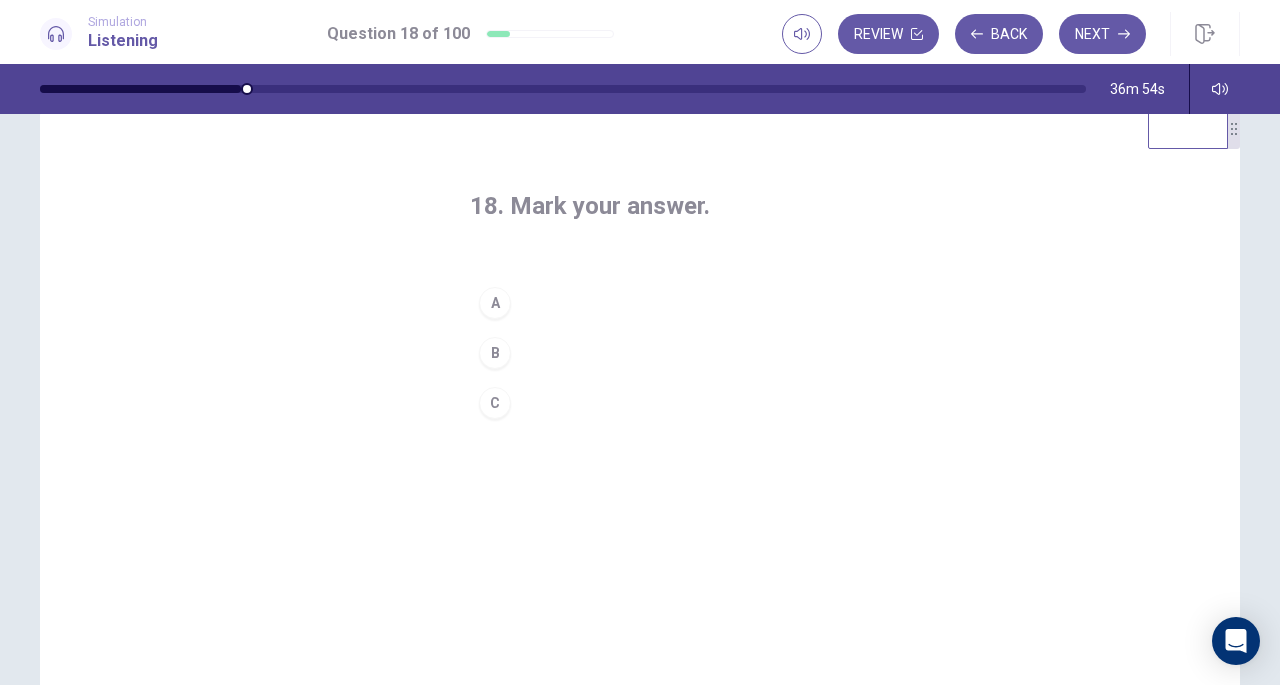 click on "C" at bounding box center (495, 403) 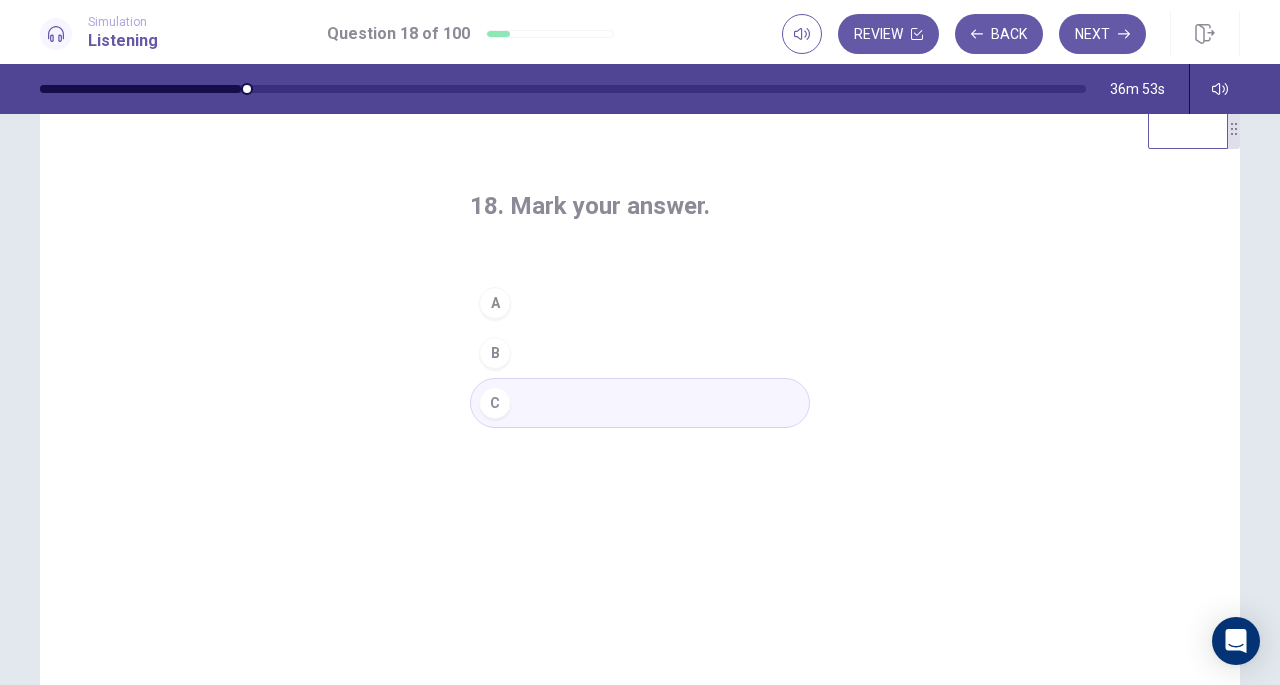 click on "Next" at bounding box center (1102, 34) 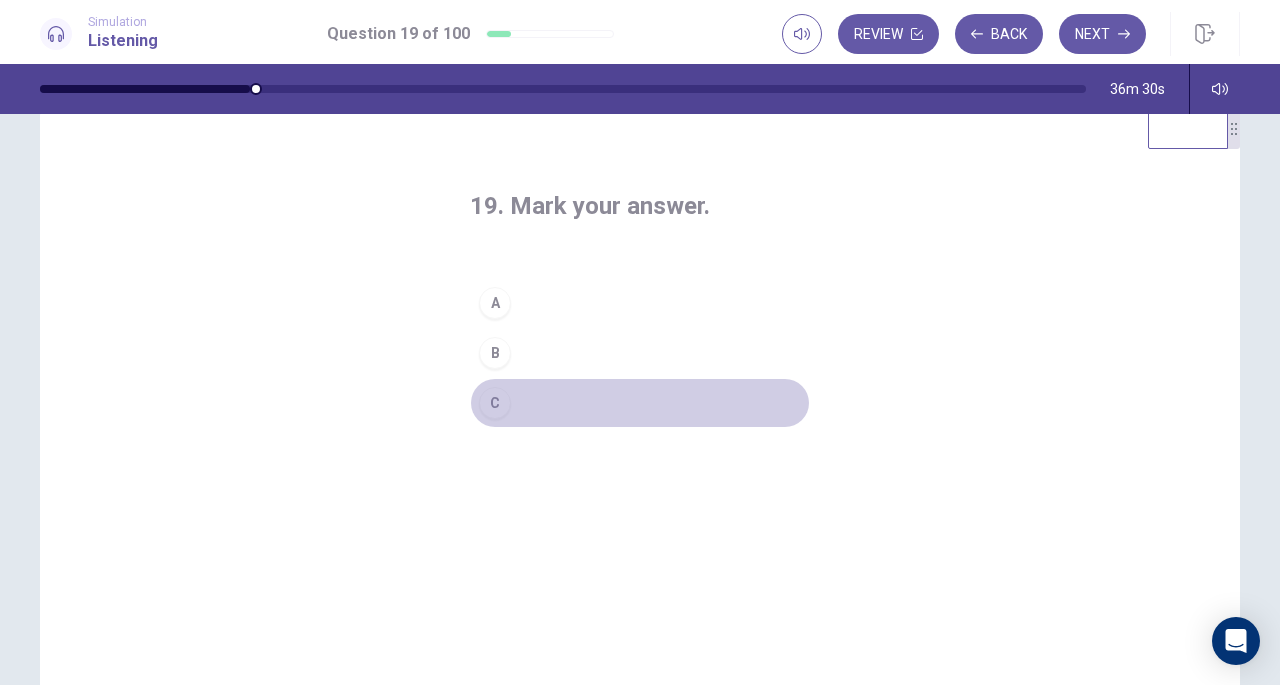 click on "C" at bounding box center [495, 403] 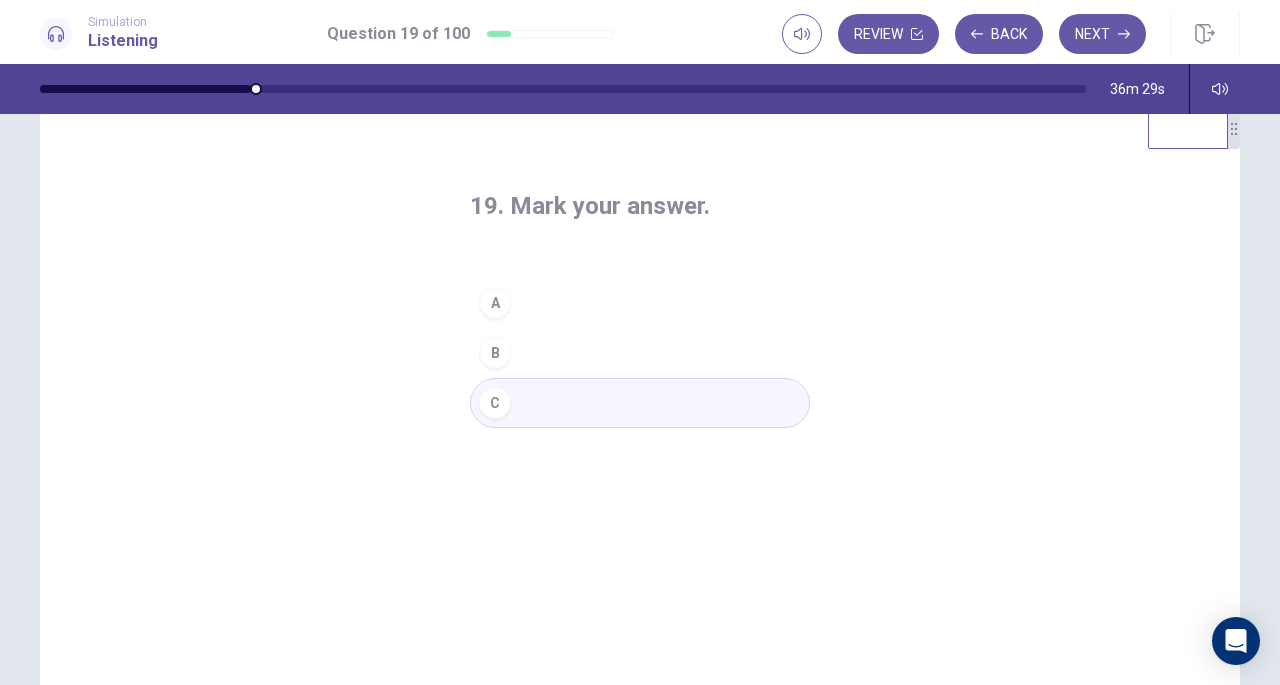 click on "Next" at bounding box center (1102, 34) 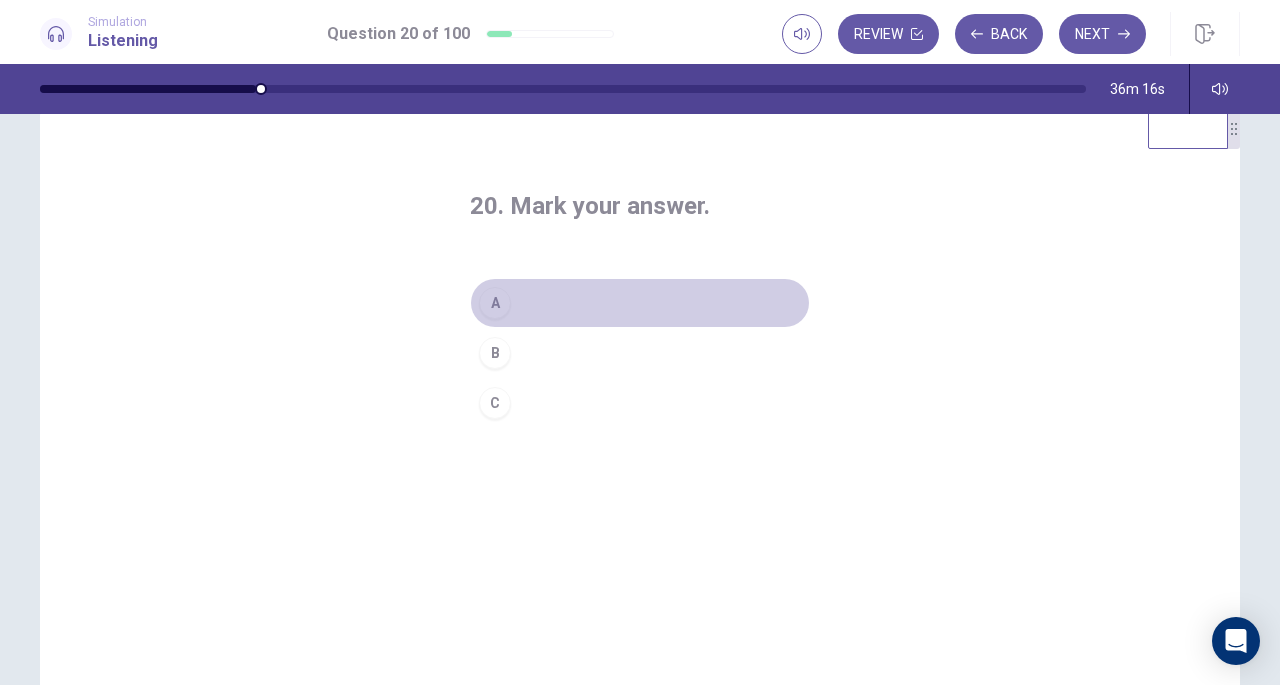 click on "A" at bounding box center (495, 303) 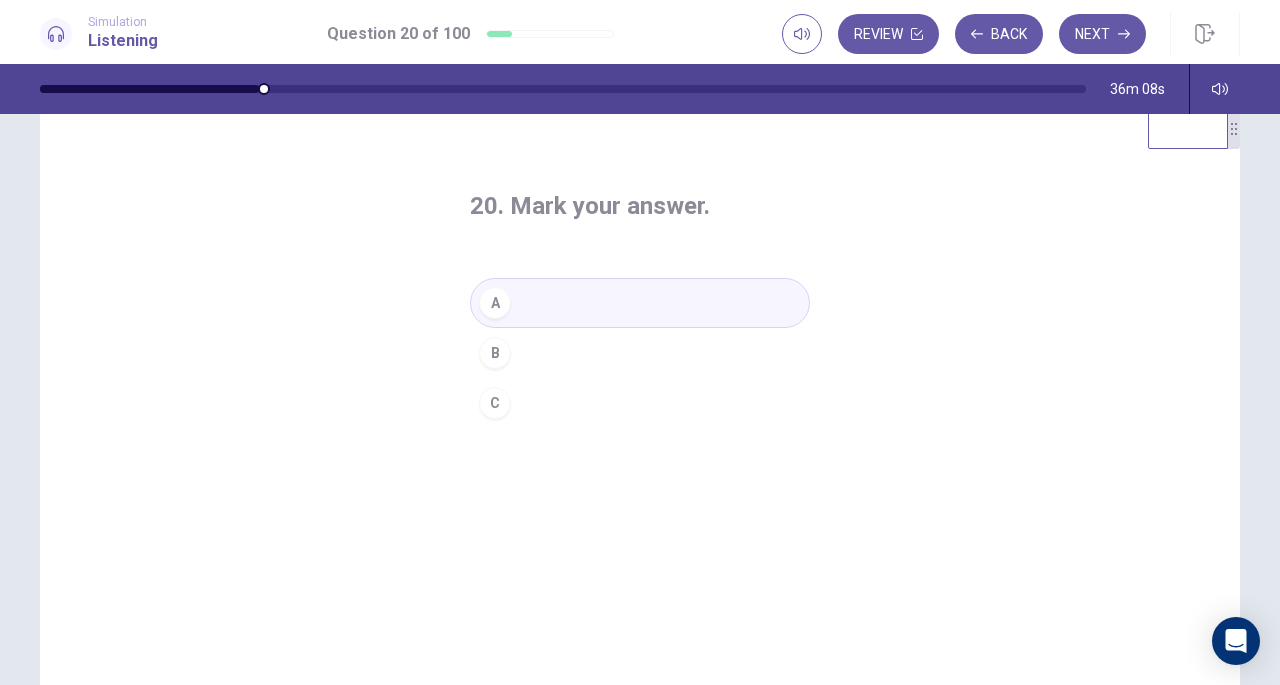 click on "Next" at bounding box center (1102, 34) 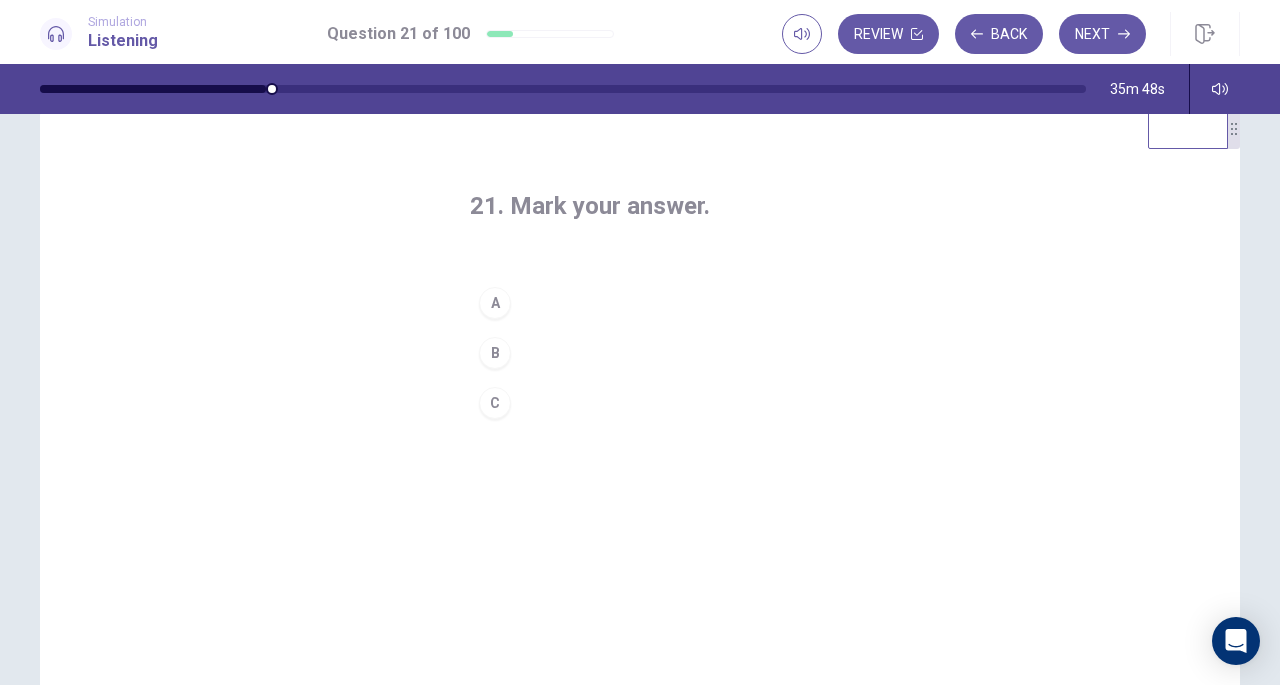 click on "B" at bounding box center (495, 353) 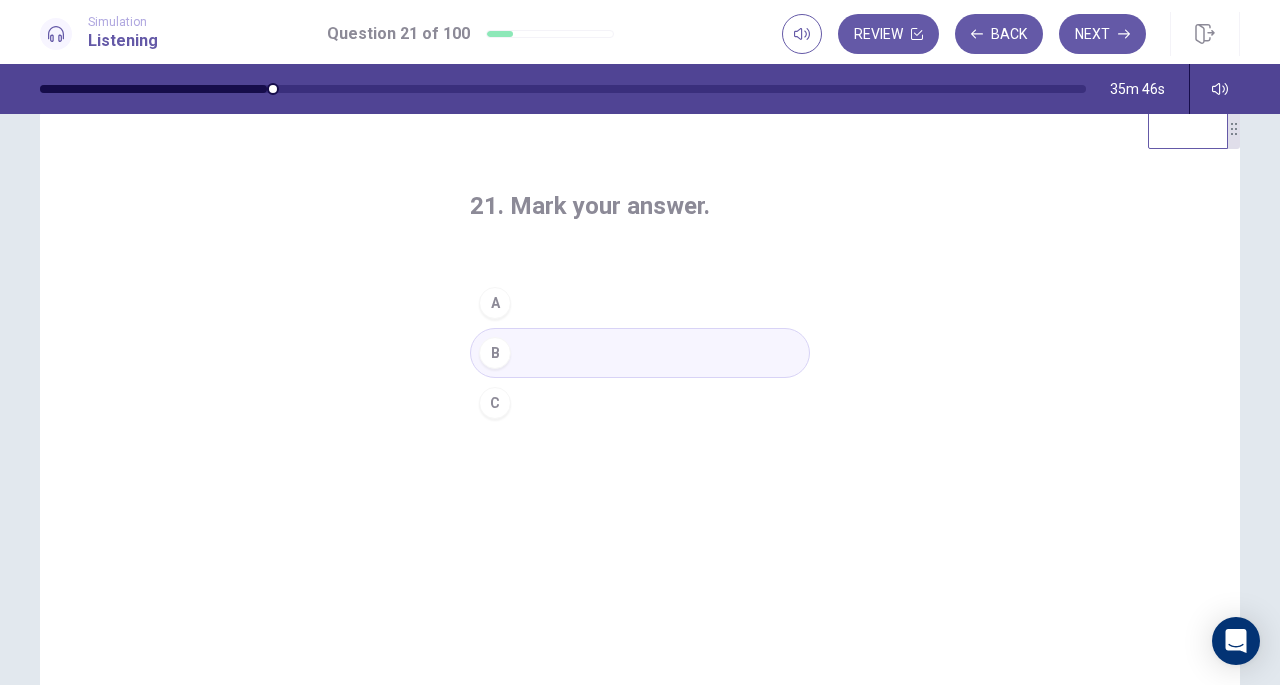 click on "Next" at bounding box center (1102, 34) 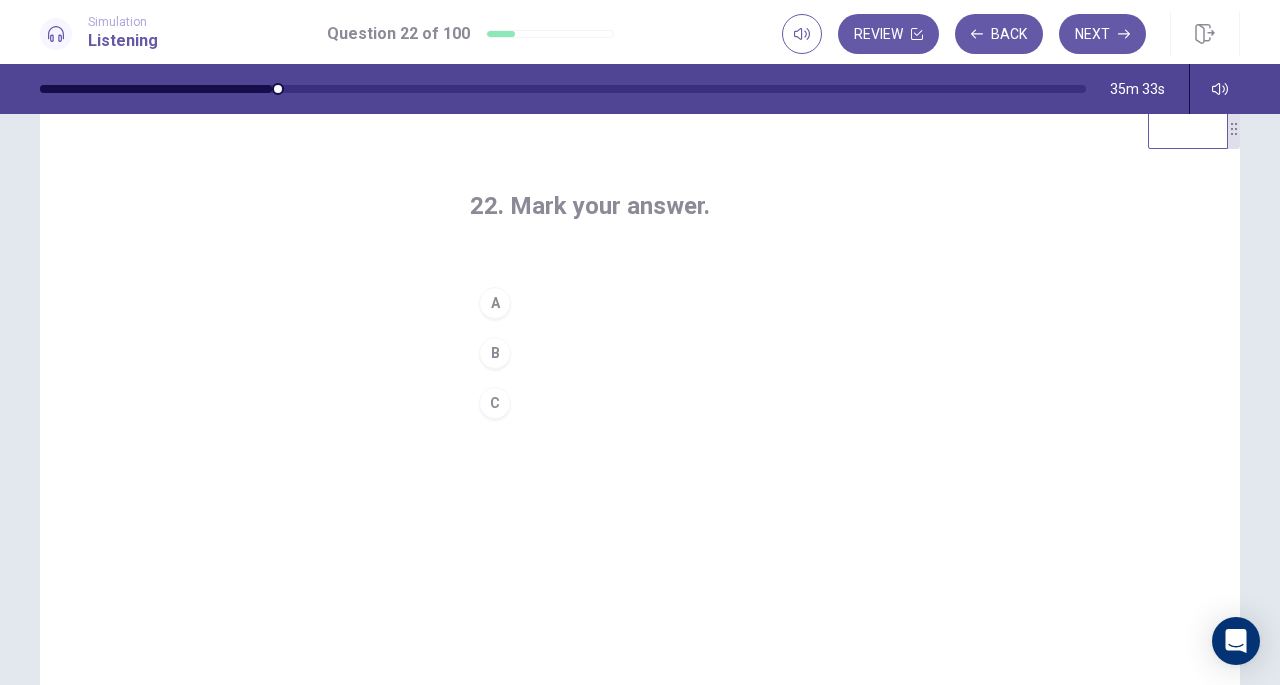 click on "B" at bounding box center (495, 353) 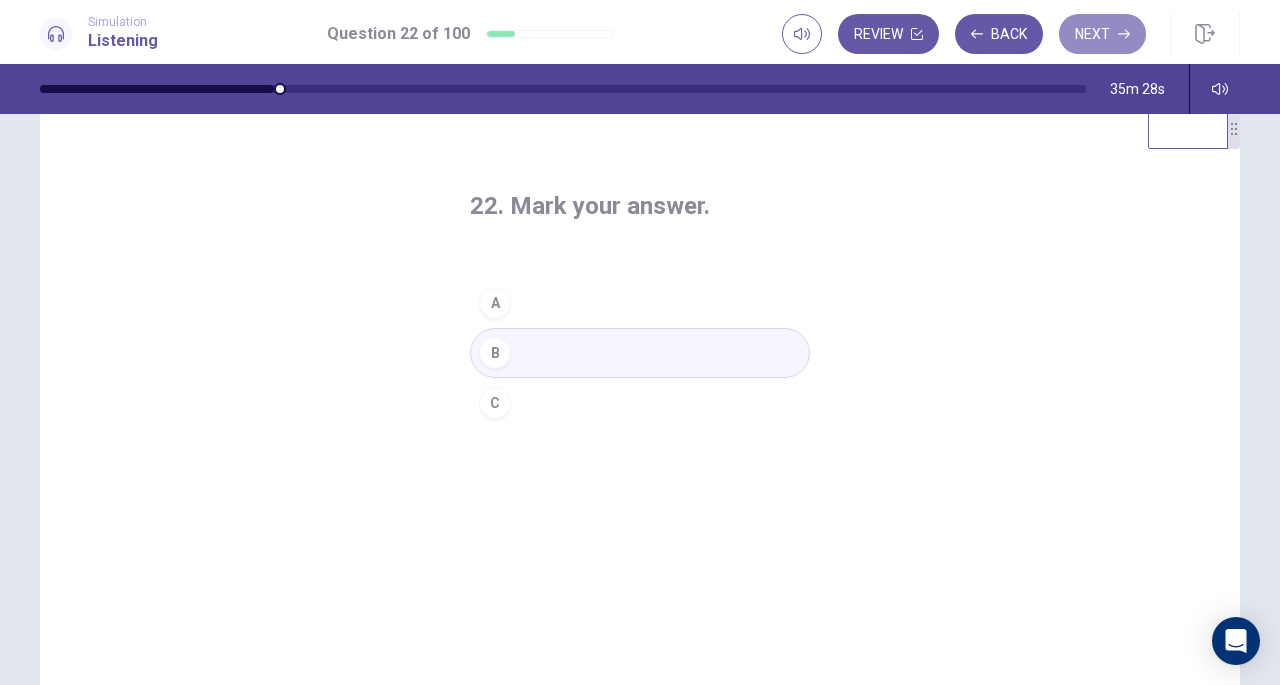 click on "Next" at bounding box center (1102, 34) 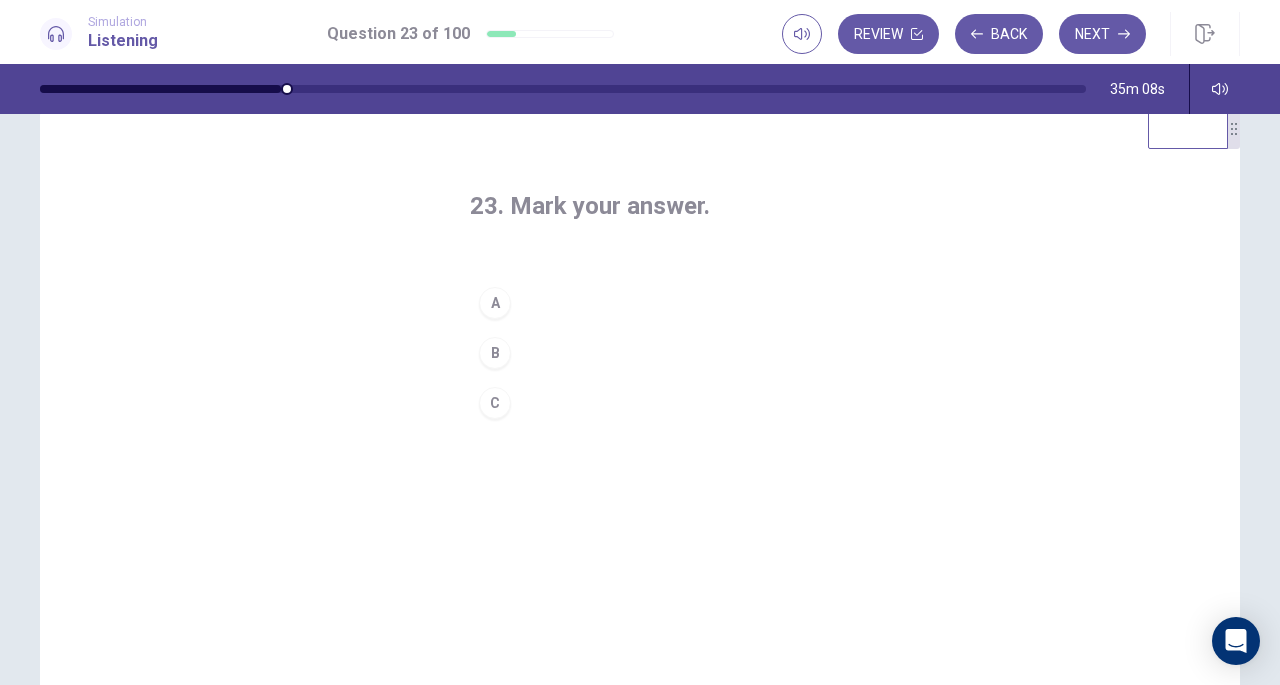 click on "C" at bounding box center [495, 403] 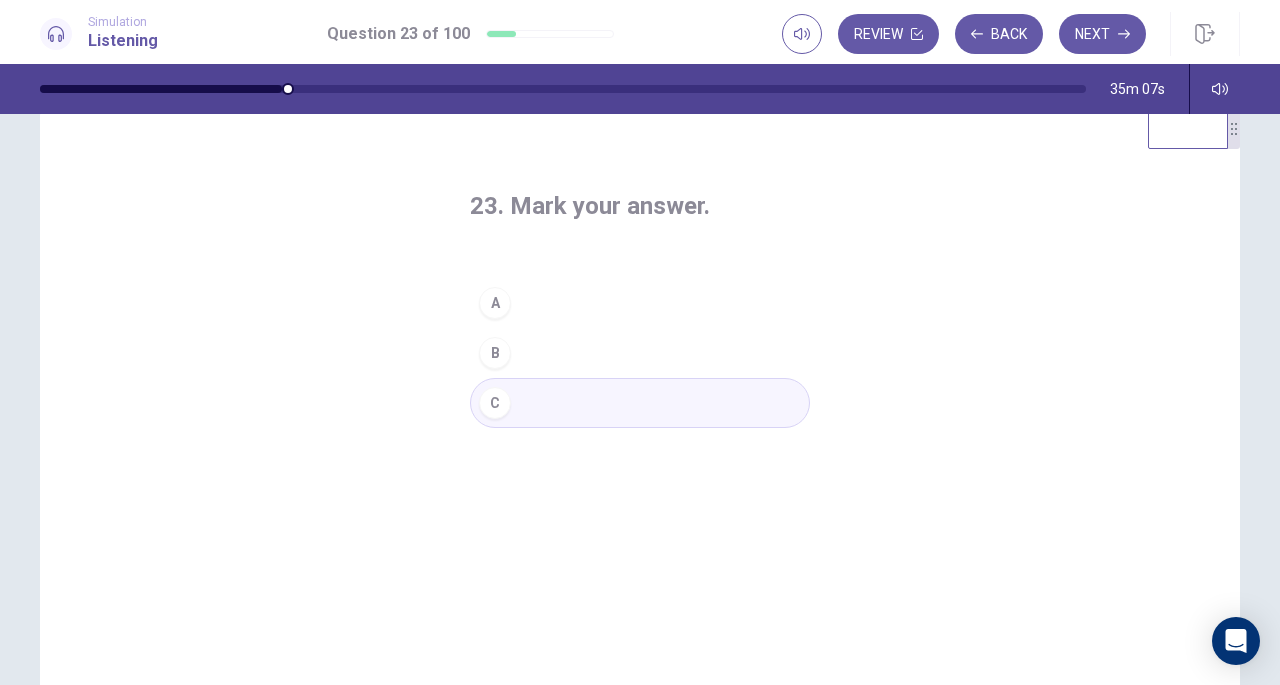 click on "Next" at bounding box center [1102, 34] 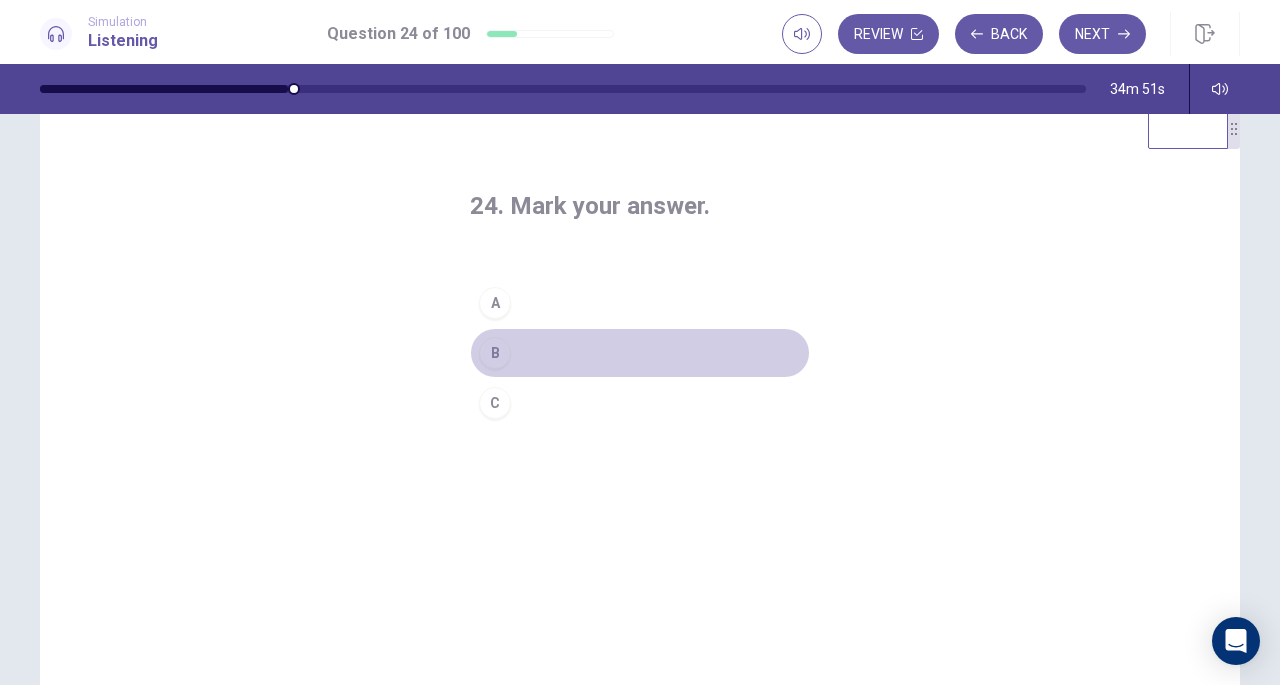 click on "B" at bounding box center (495, 353) 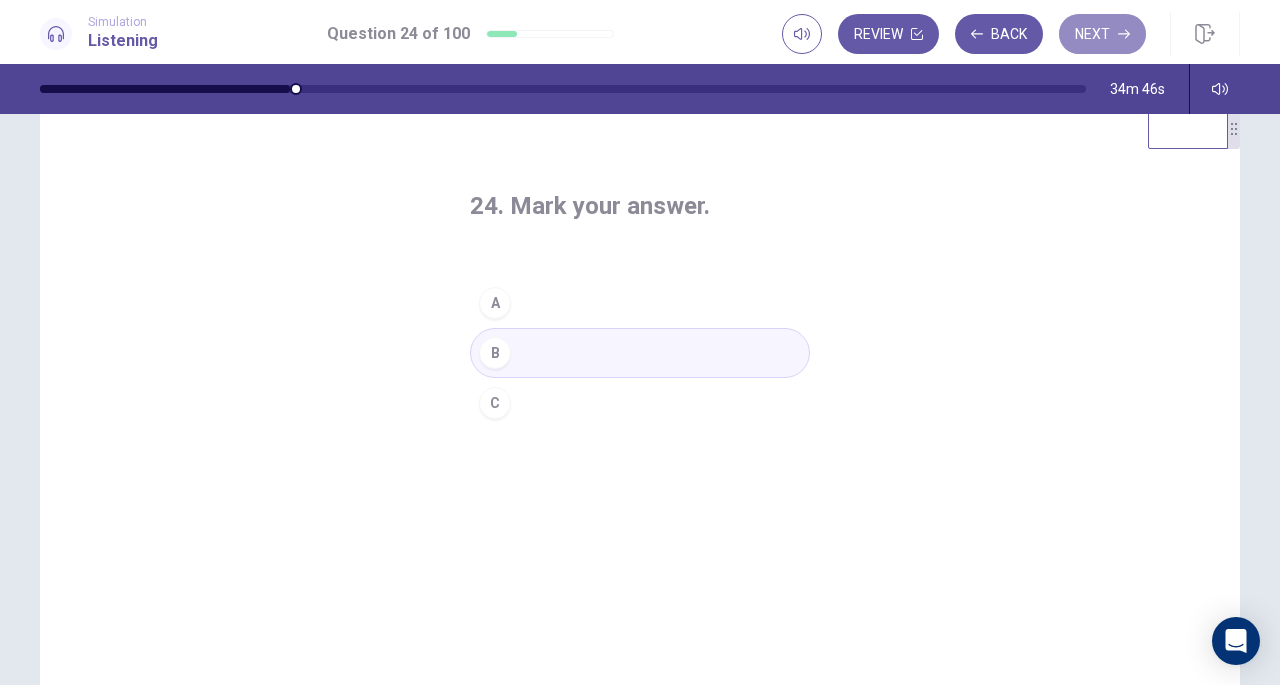 click on "Next" at bounding box center [1102, 34] 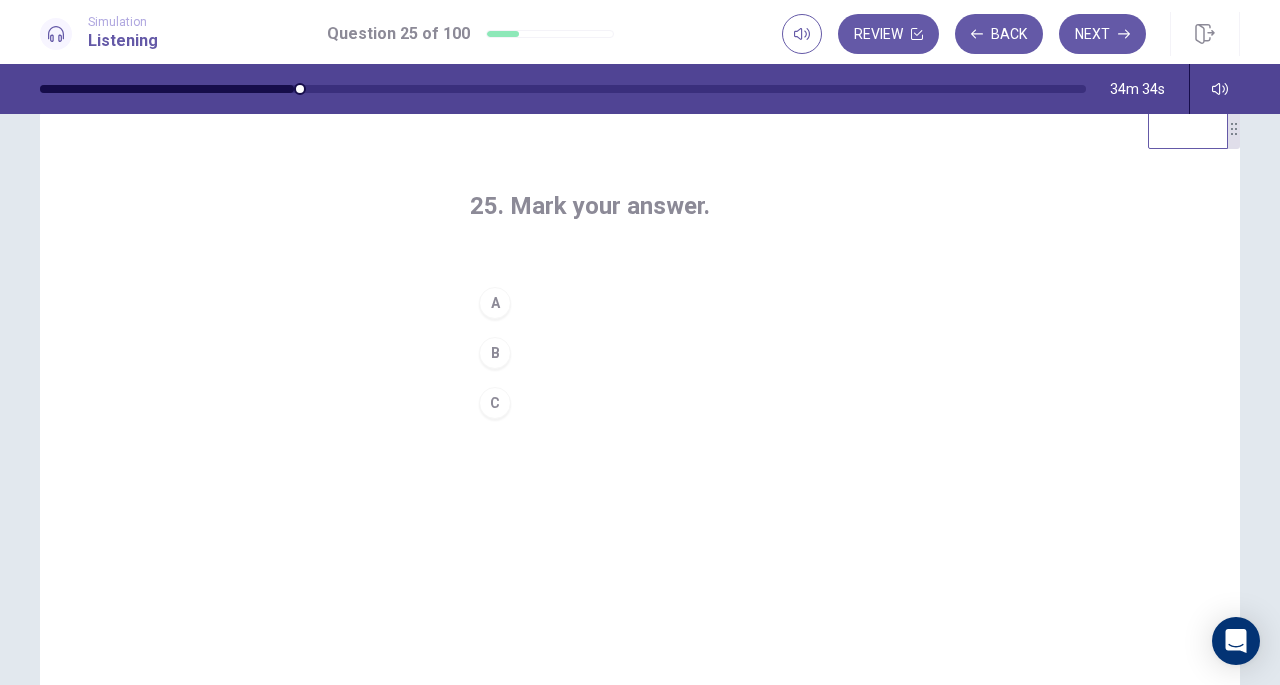 click on "A" at bounding box center [495, 303] 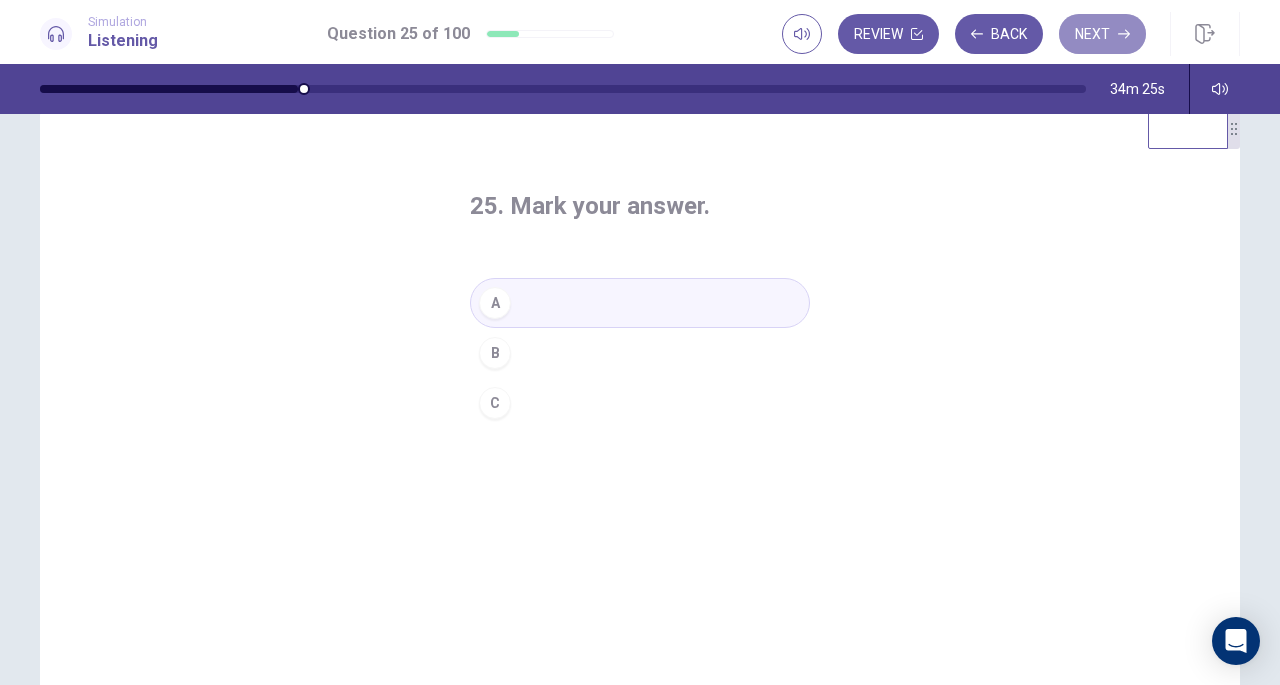 click on "Next" at bounding box center (1102, 34) 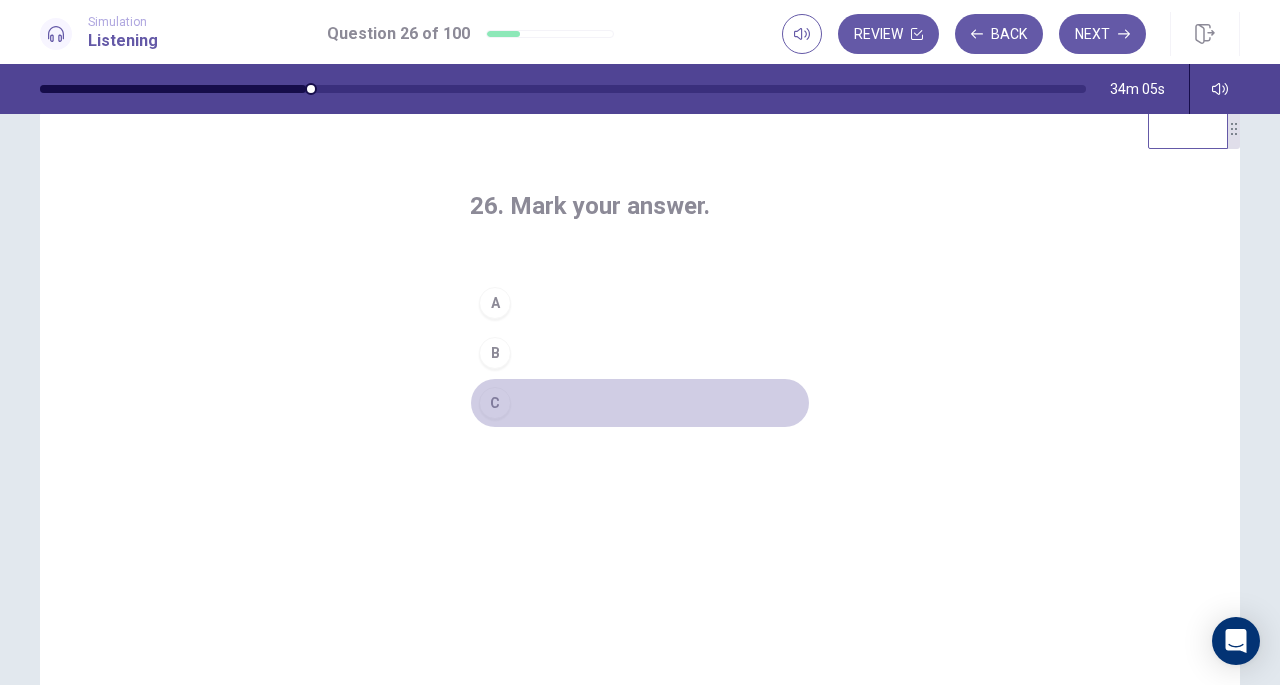 click on "C" at bounding box center [495, 403] 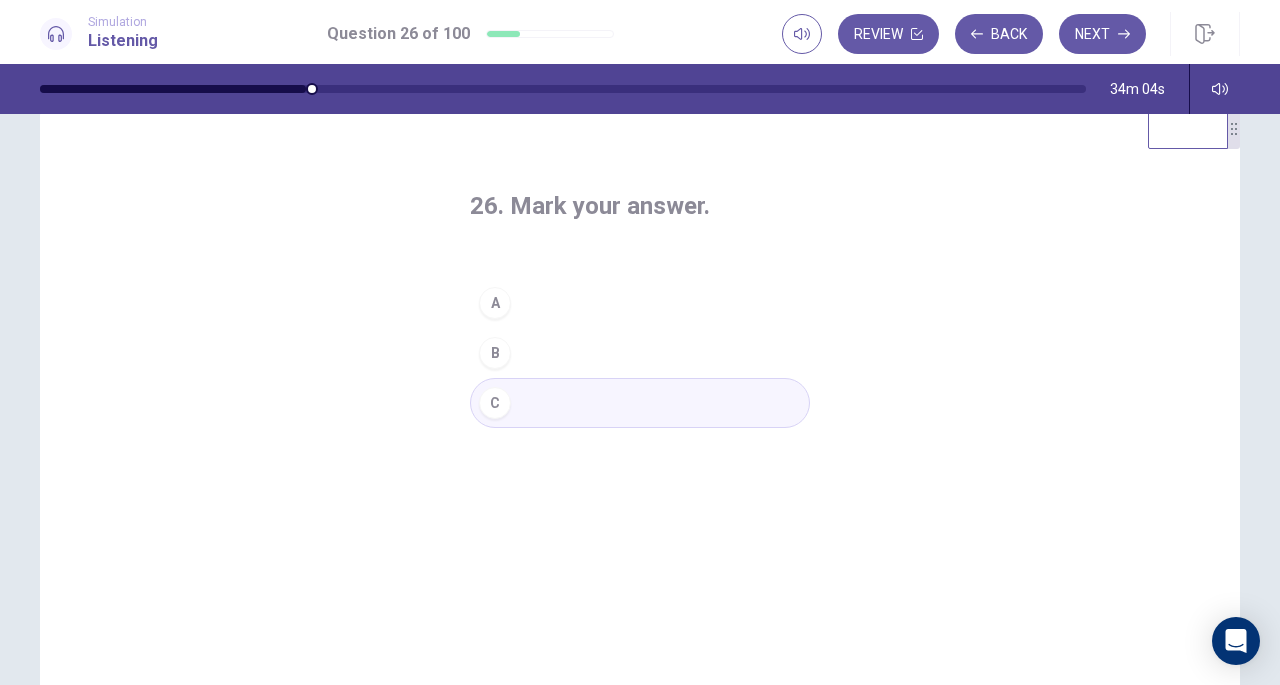 click on "Next" at bounding box center (1102, 34) 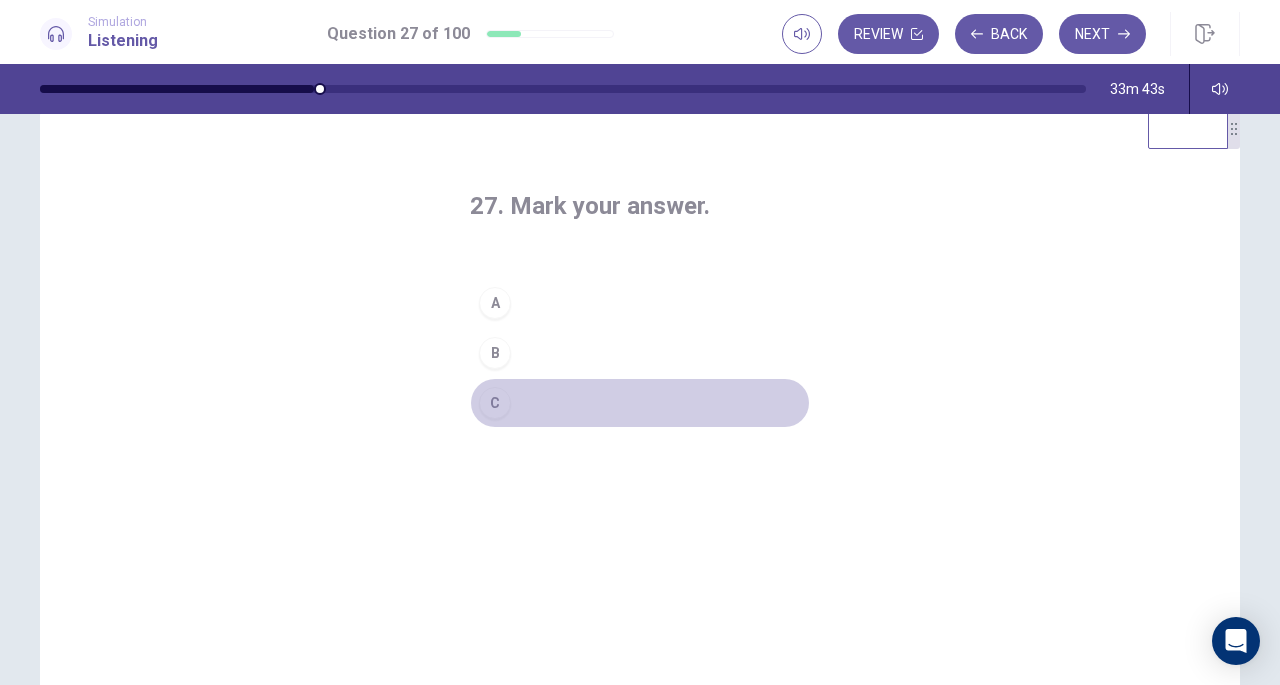 click on "C" at bounding box center (495, 403) 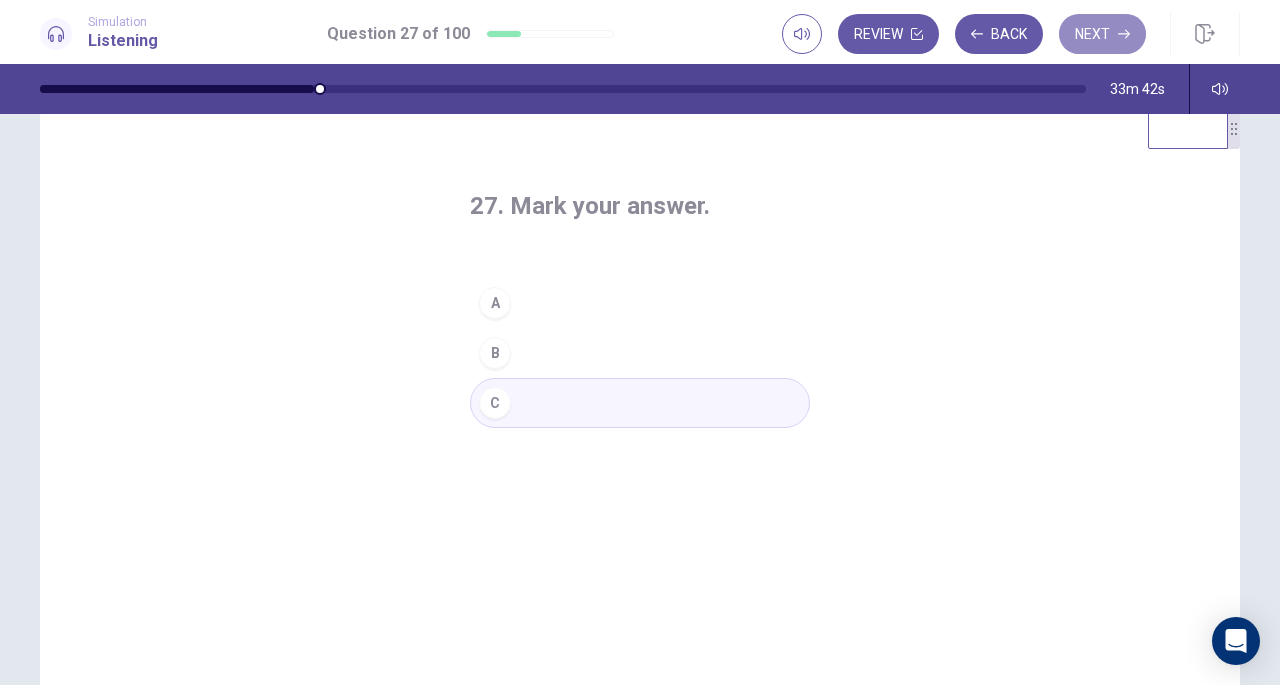 click on "Next" at bounding box center [1102, 34] 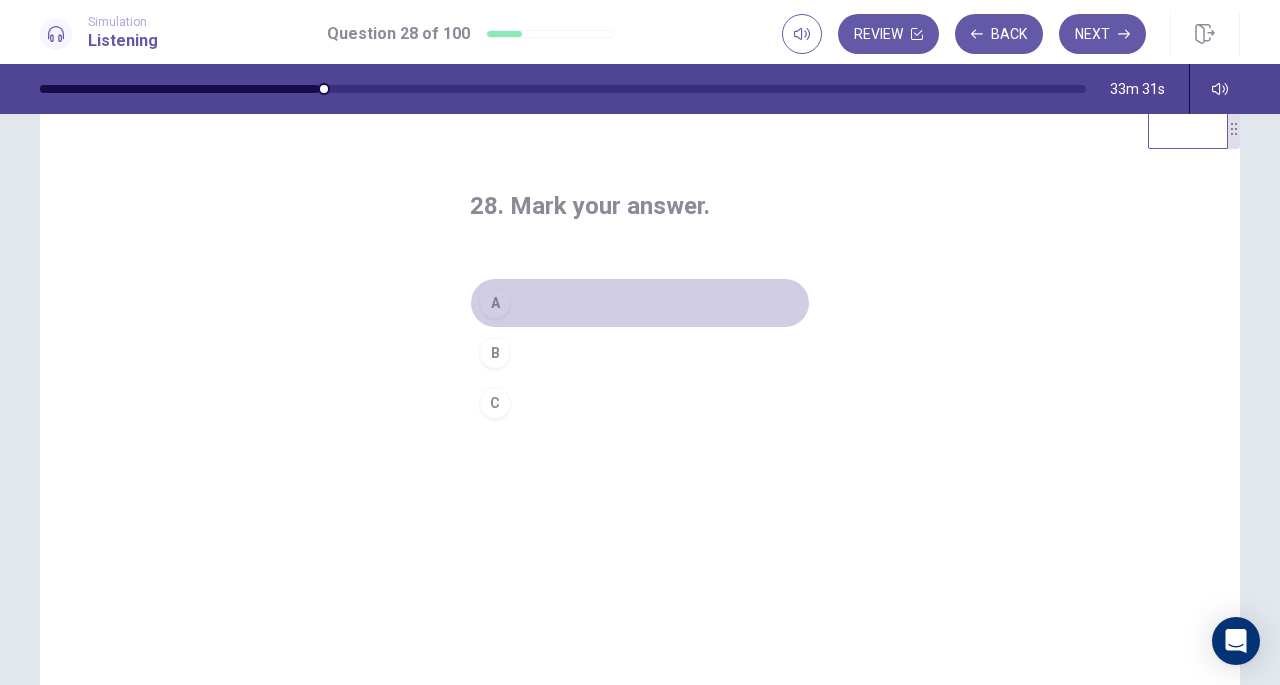 click on "A" at bounding box center [495, 303] 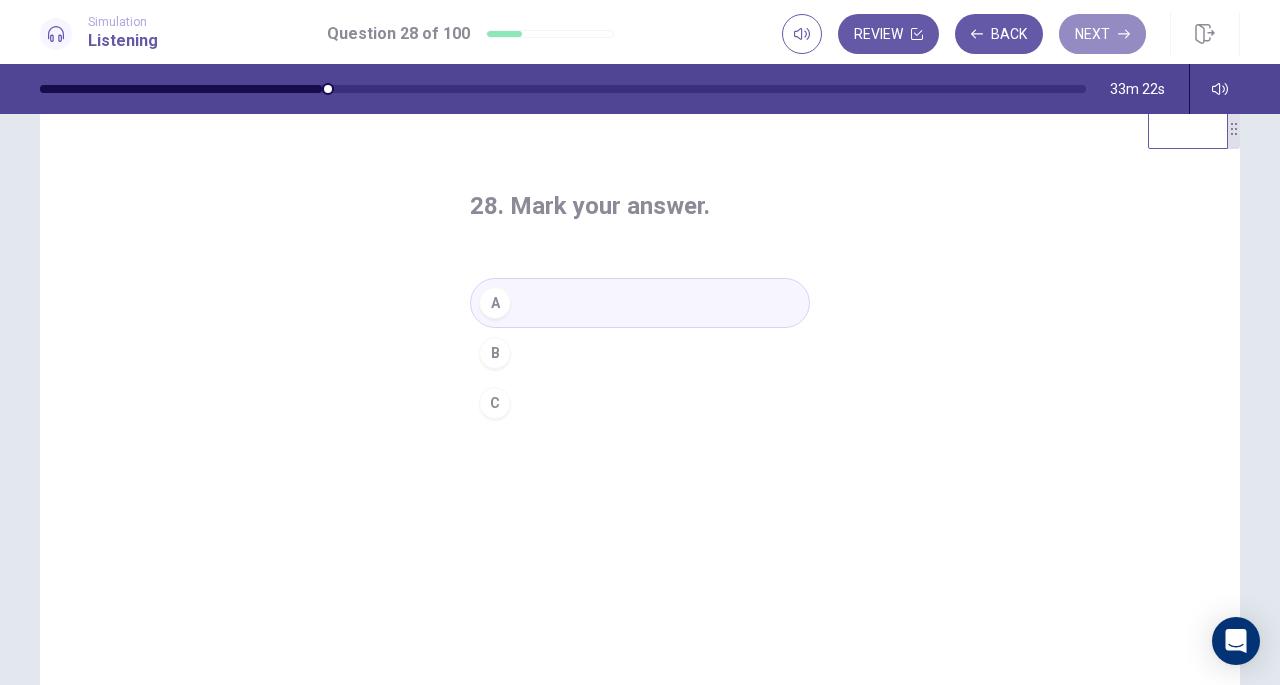 click on "Next" at bounding box center (1102, 34) 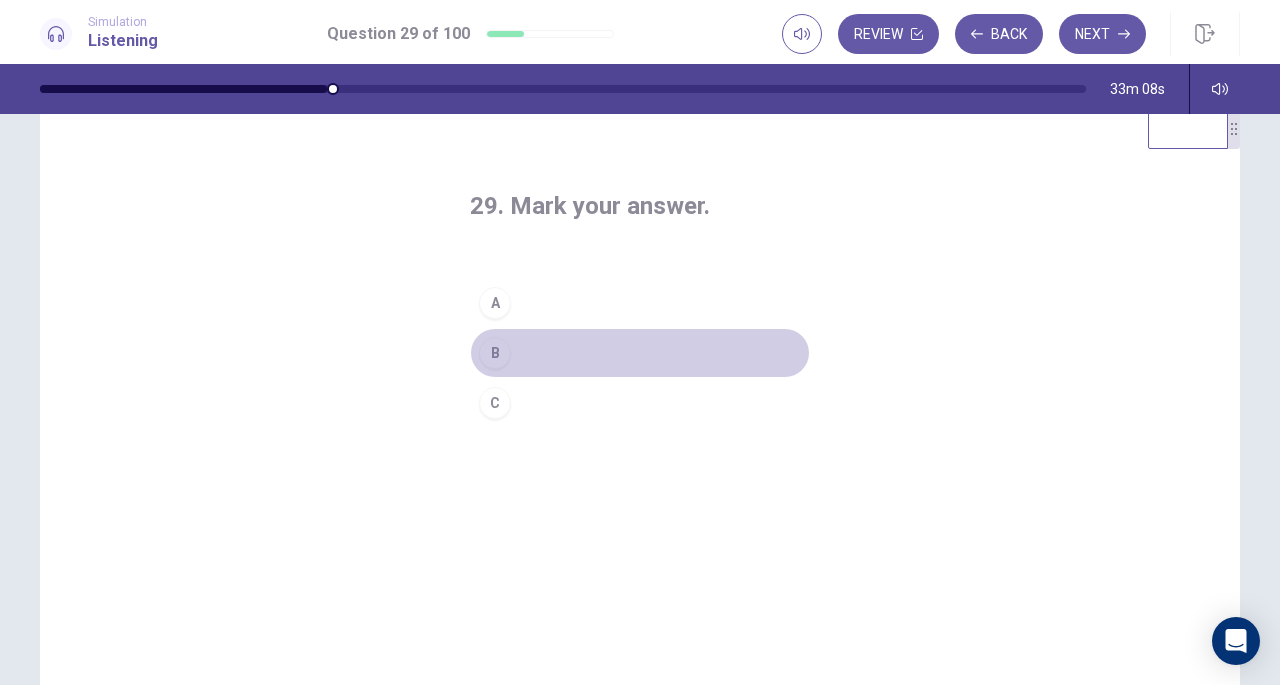 click on "B" at bounding box center (495, 353) 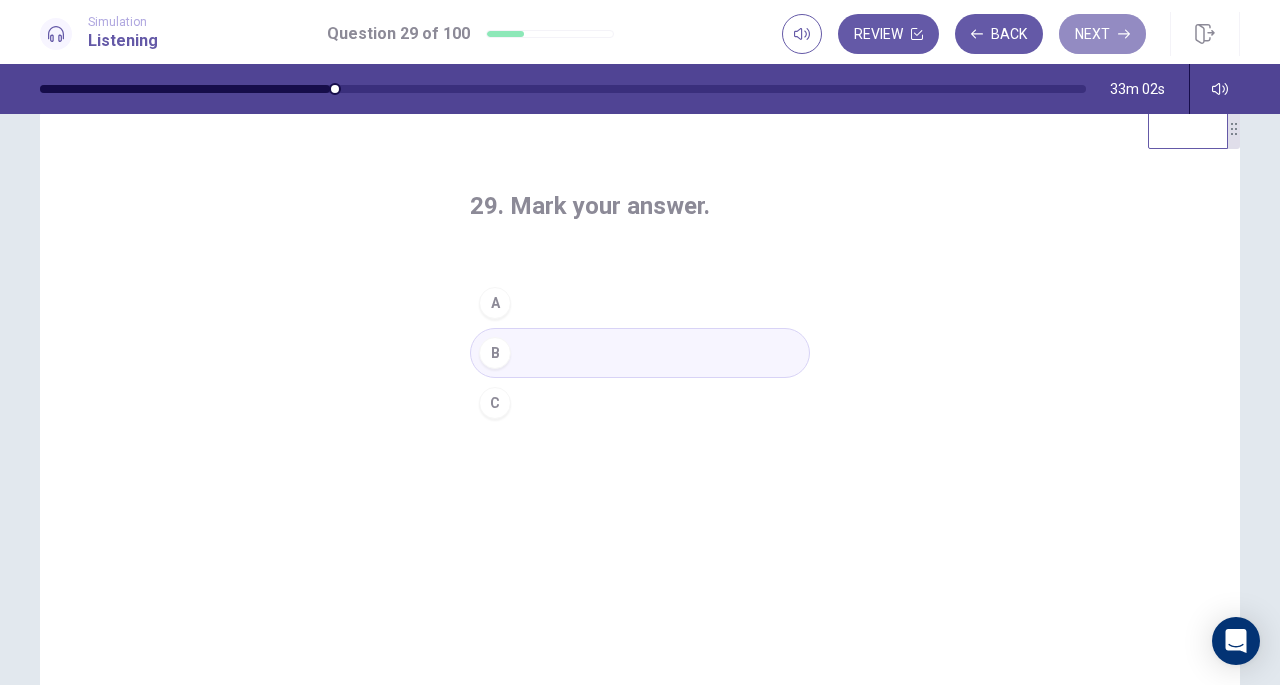 click on "Next" at bounding box center (1102, 34) 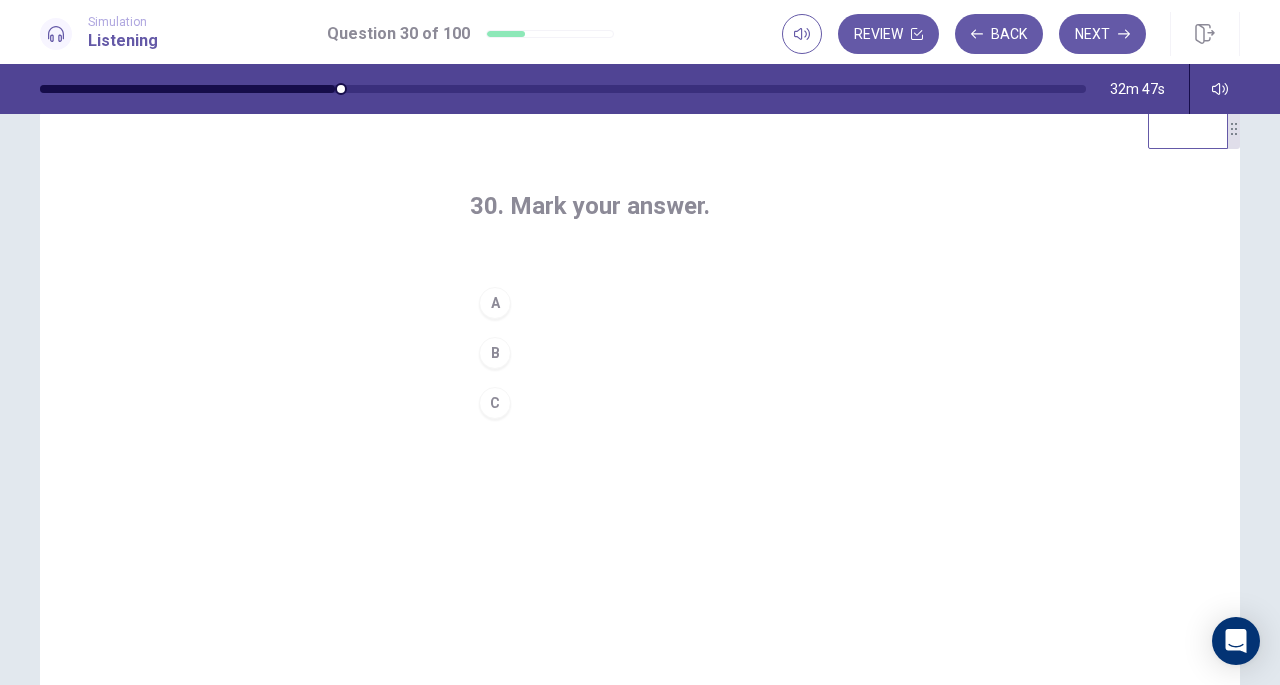 click on "A" at bounding box center [495, 303] 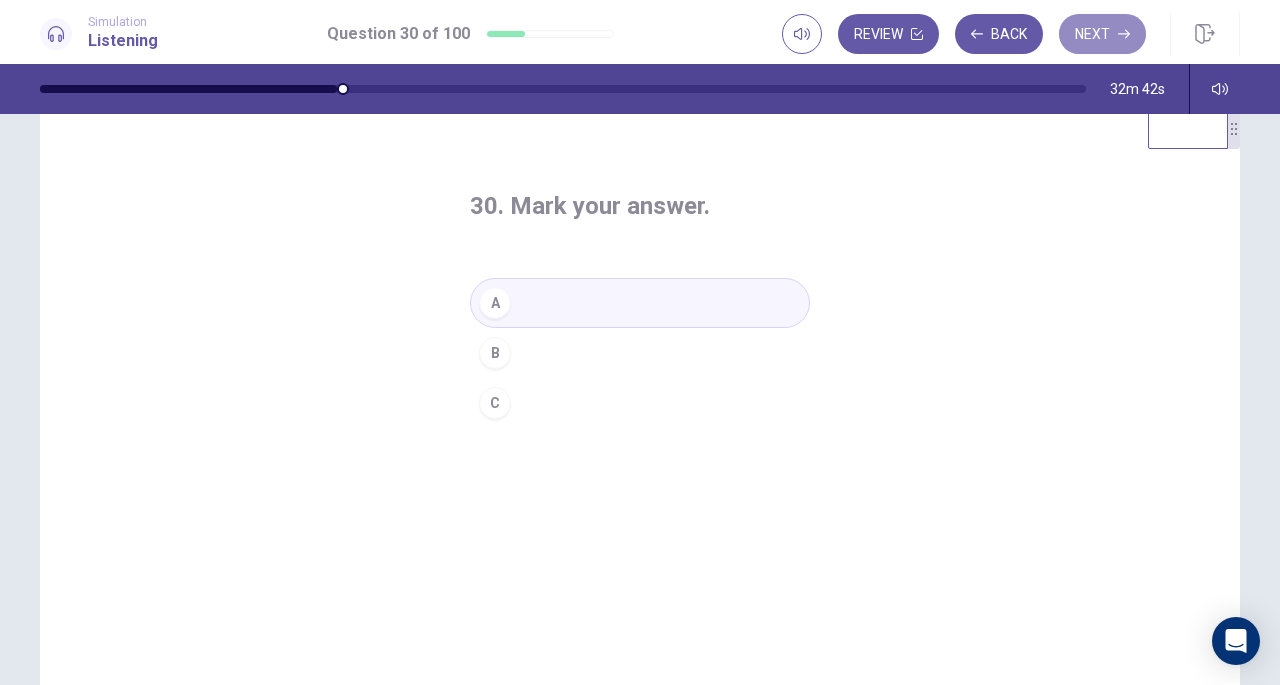 click on "Next" at bounding box center [1102, 34] 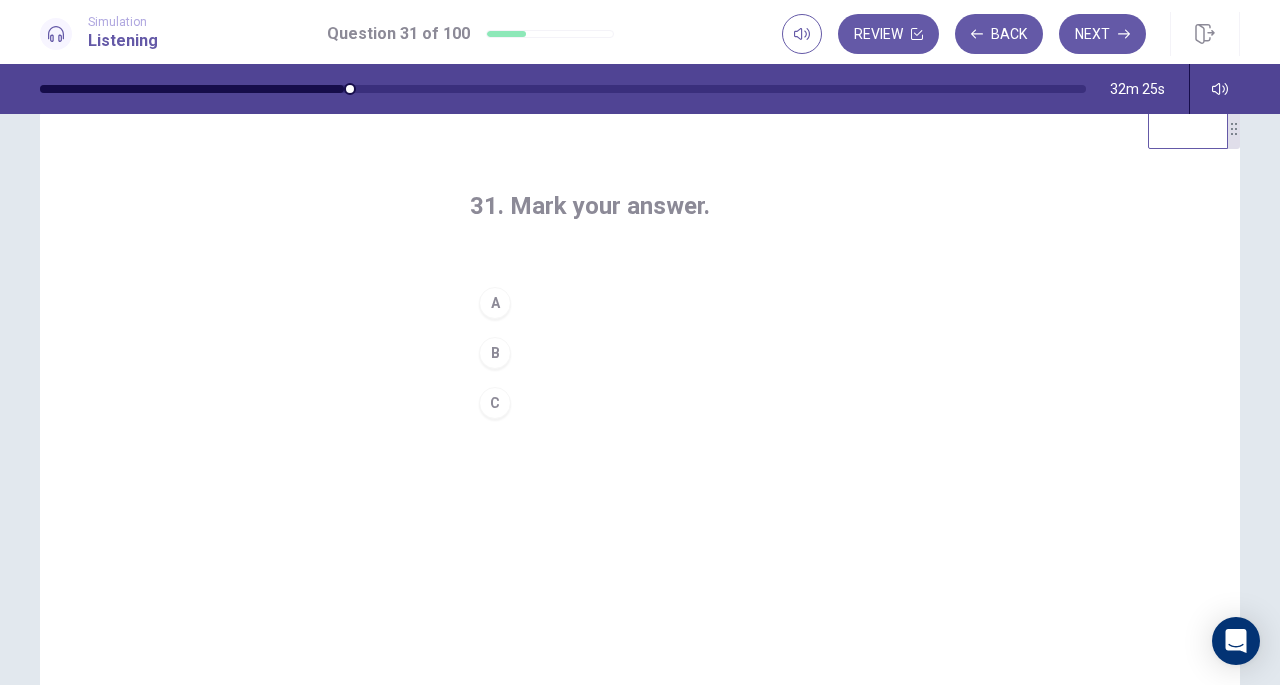 click on "C" at bounding box center (495, 403) 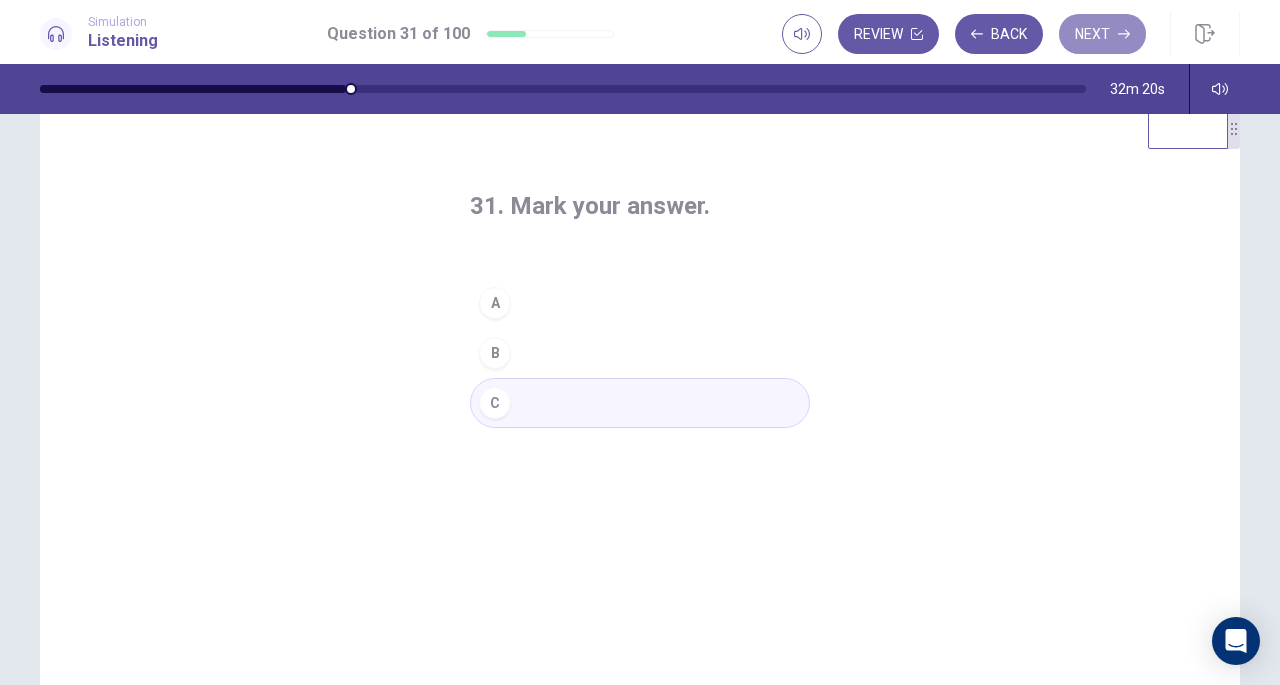click on "Next" at bounding box center [1102, 34] 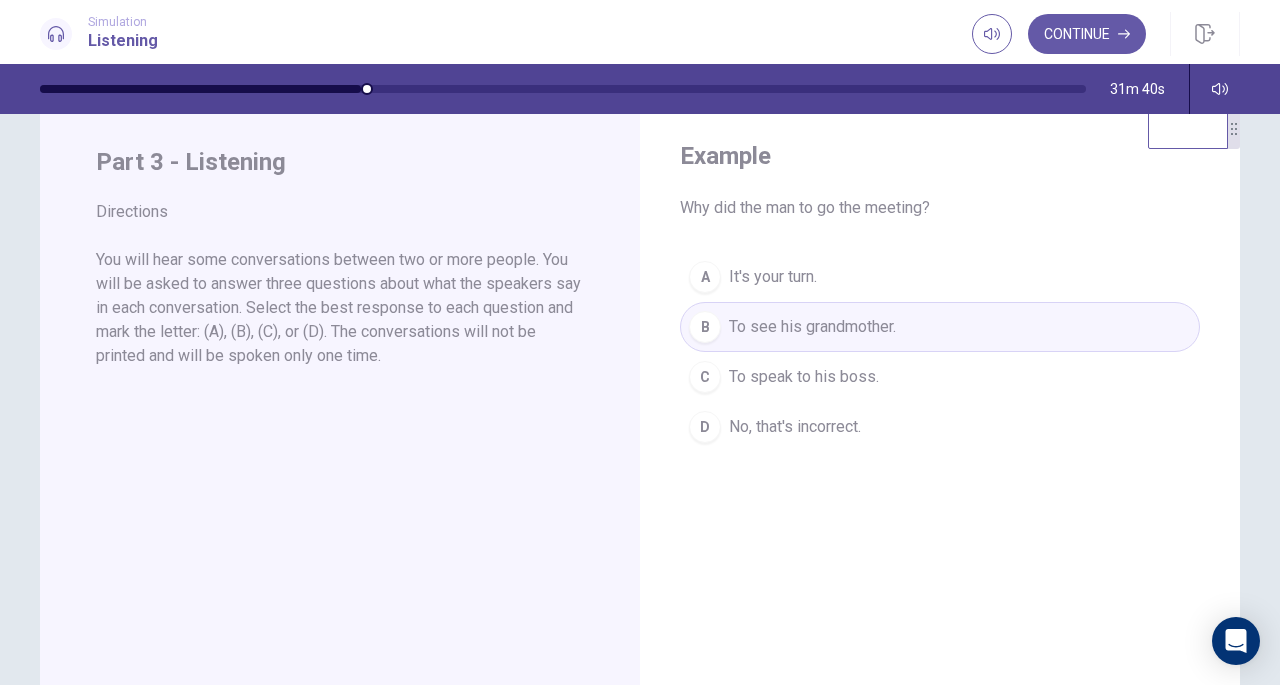 click on "Continue" at bounding box center [1087, 34] 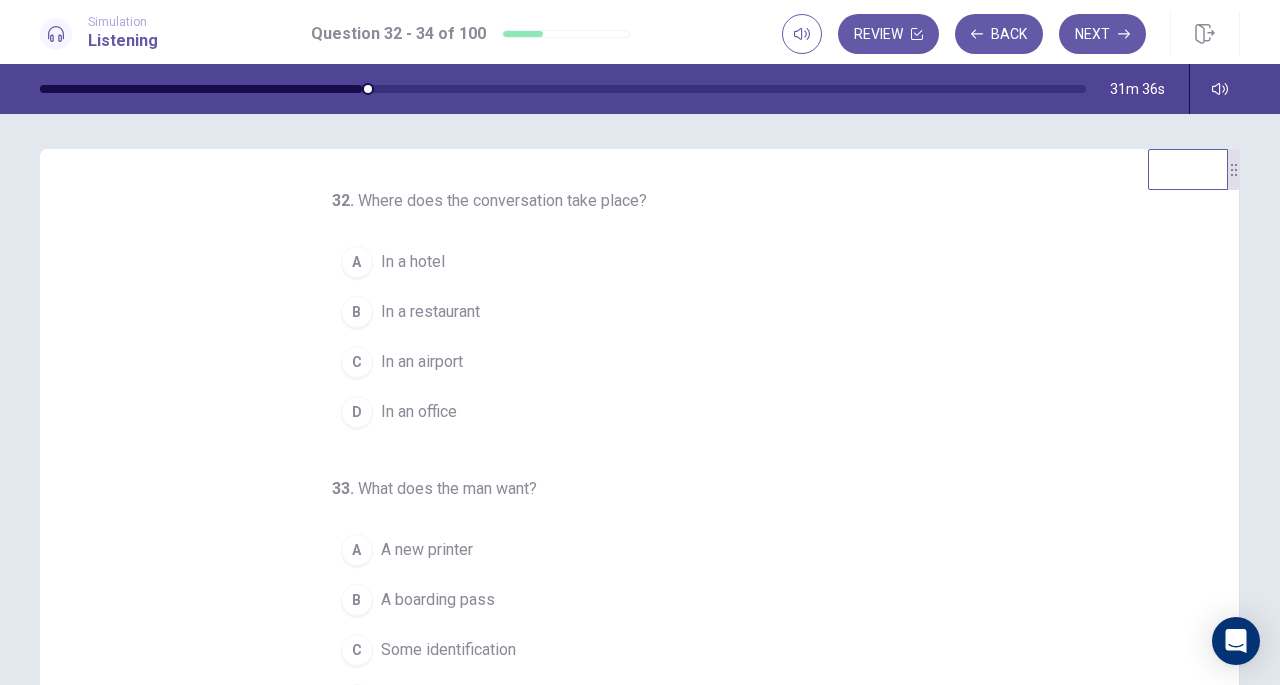 scroll, scrollTop: 0, scrollLeft: 0, axis: both 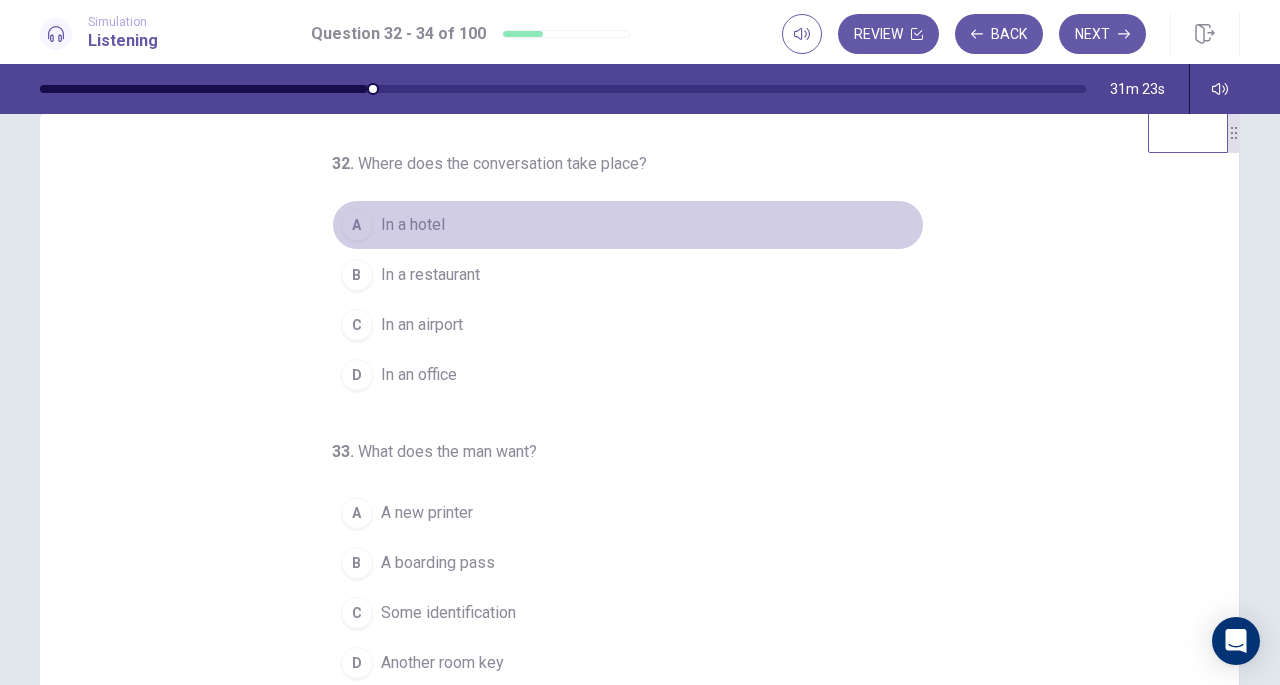 click on "A" at bounding box center [357, 225] 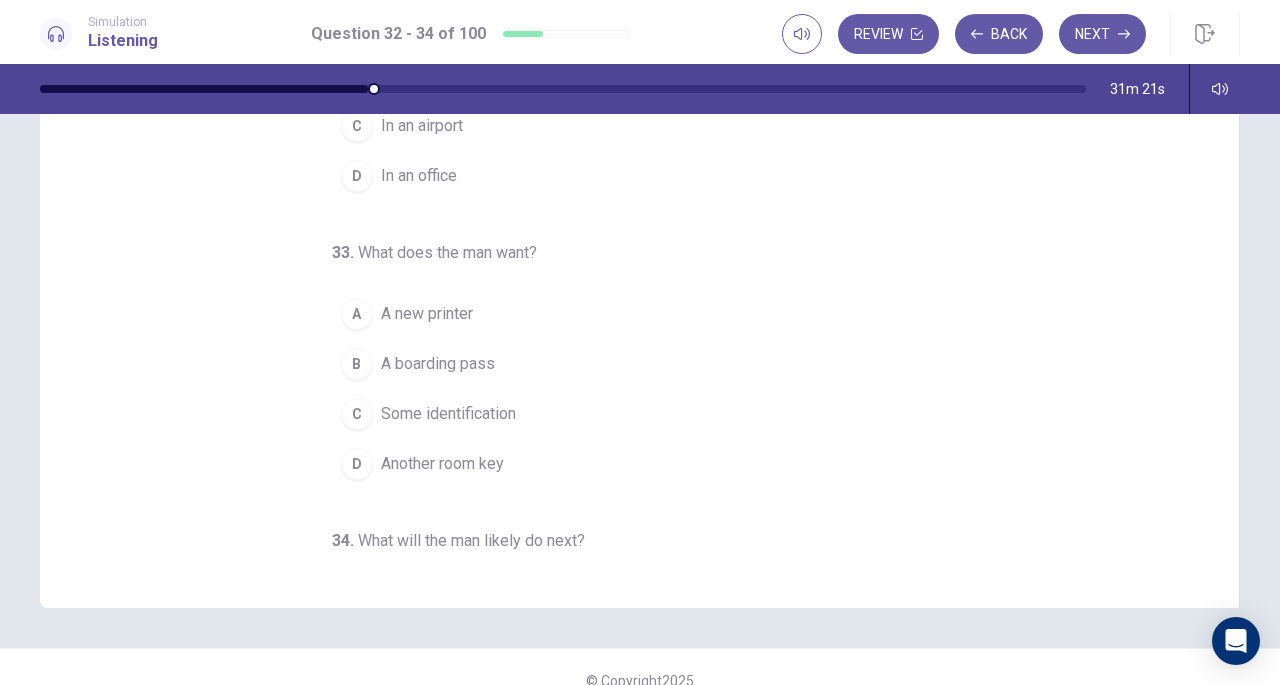 scroll, scrollTop: 248, scrollLeft: 0, axis: vertical 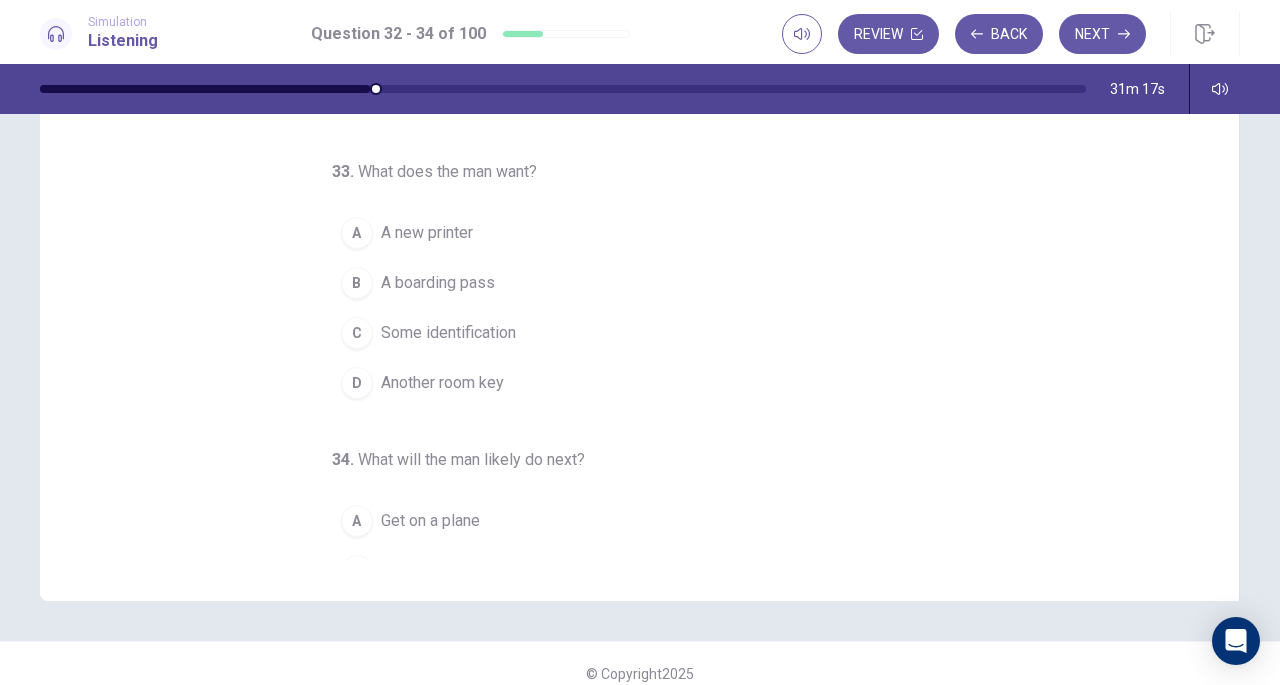 click on "A new printer" at bounding box center [427, 233] 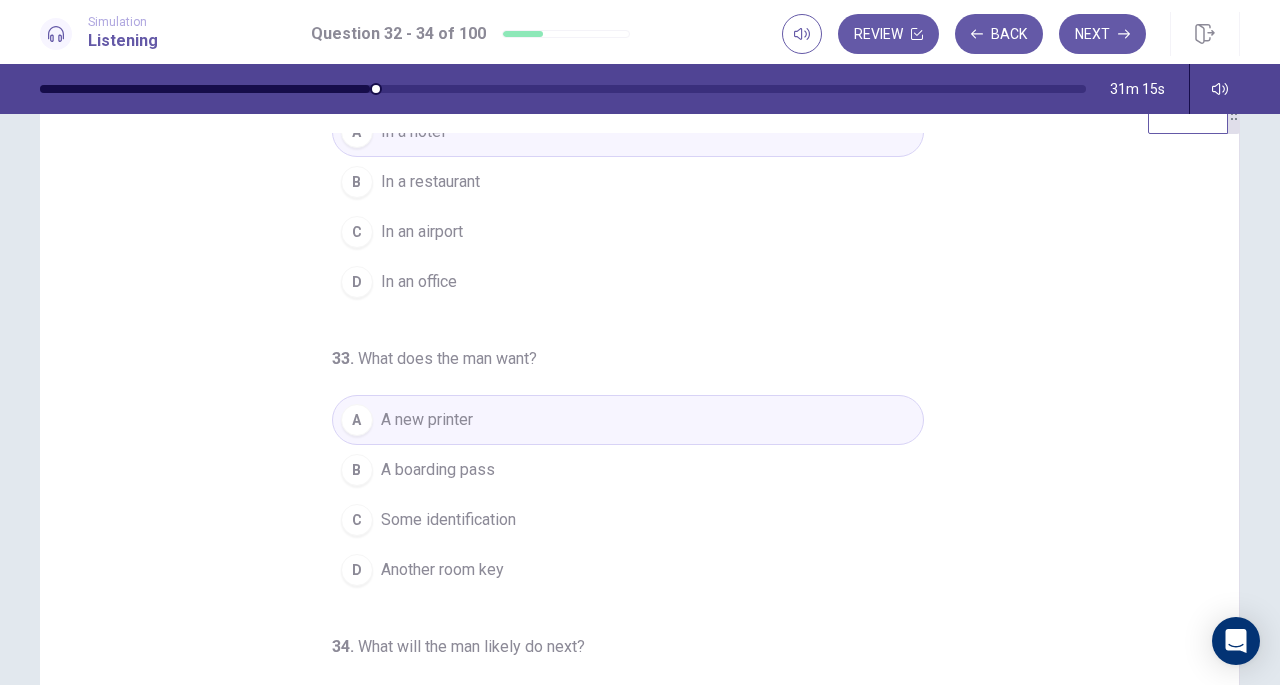 scroll, scrollTop: 59, scrollLeft: 0, axis: vertical 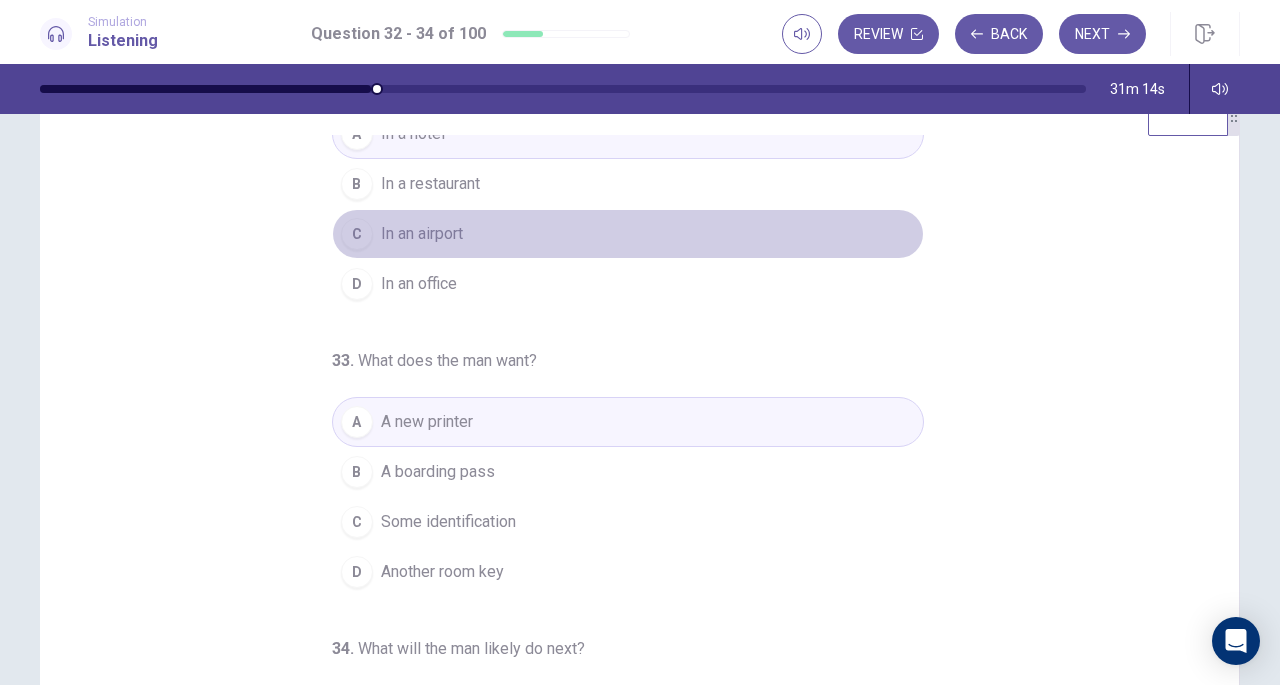 click on "In an airport" at bounding box center [422, 234] 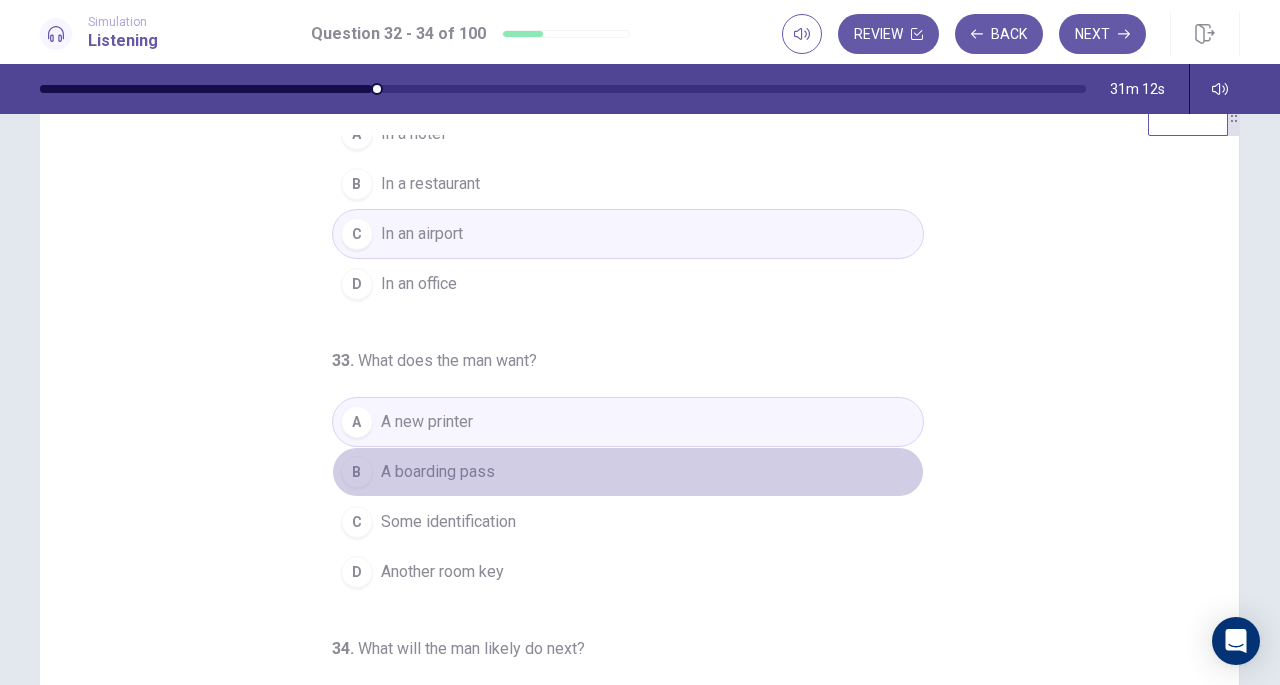 click on "A boarding pass" at bounding box center [438, 472] 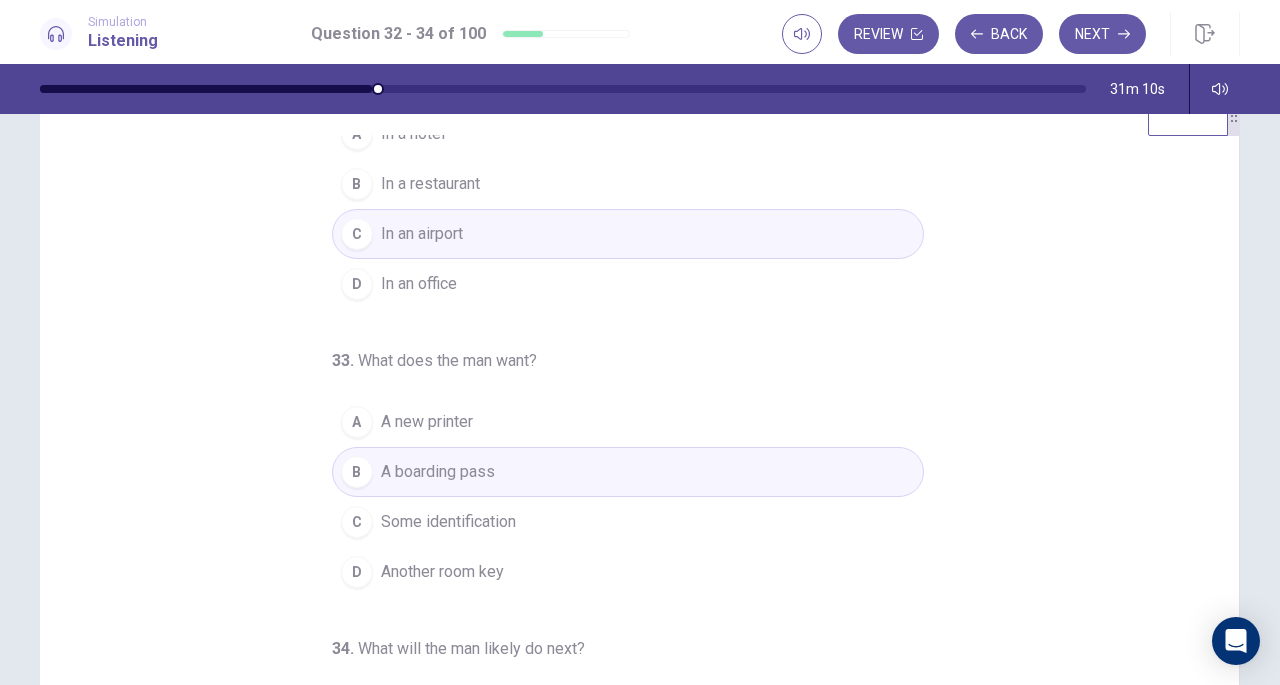scroll, scrollTop: 262, scrollLeft: 0, axis: vertical 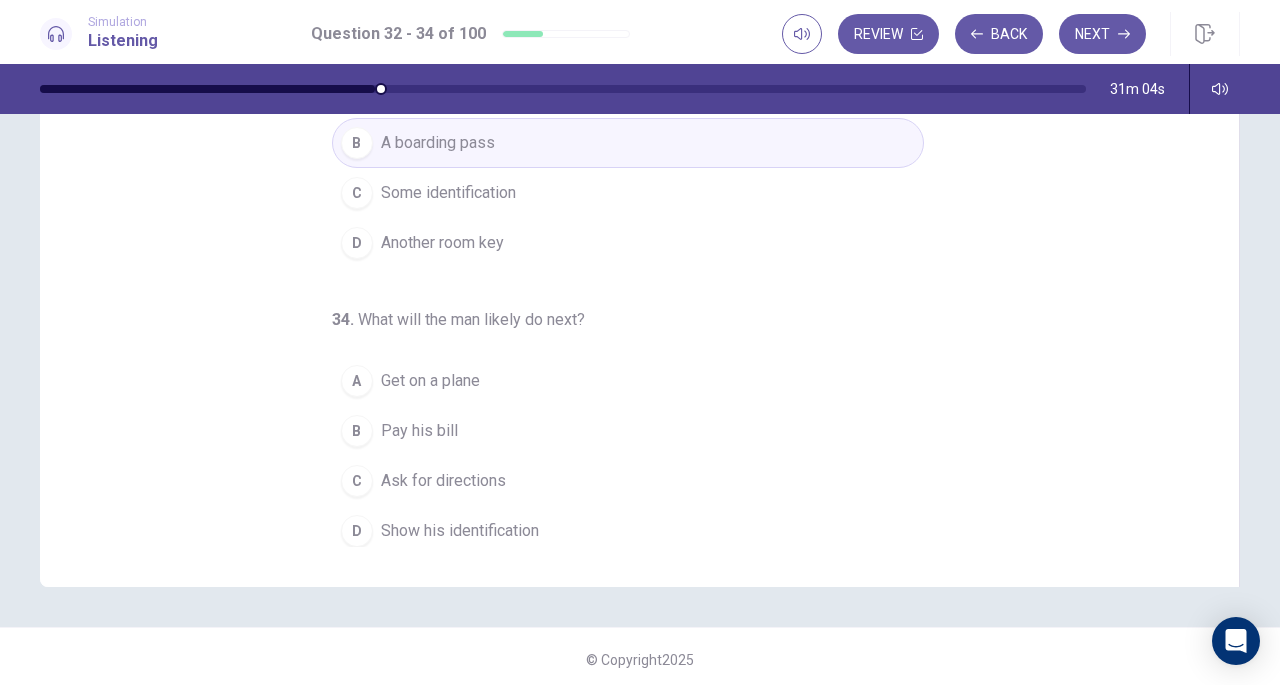 click on "Show his identification" at bounding box center (460, 531) 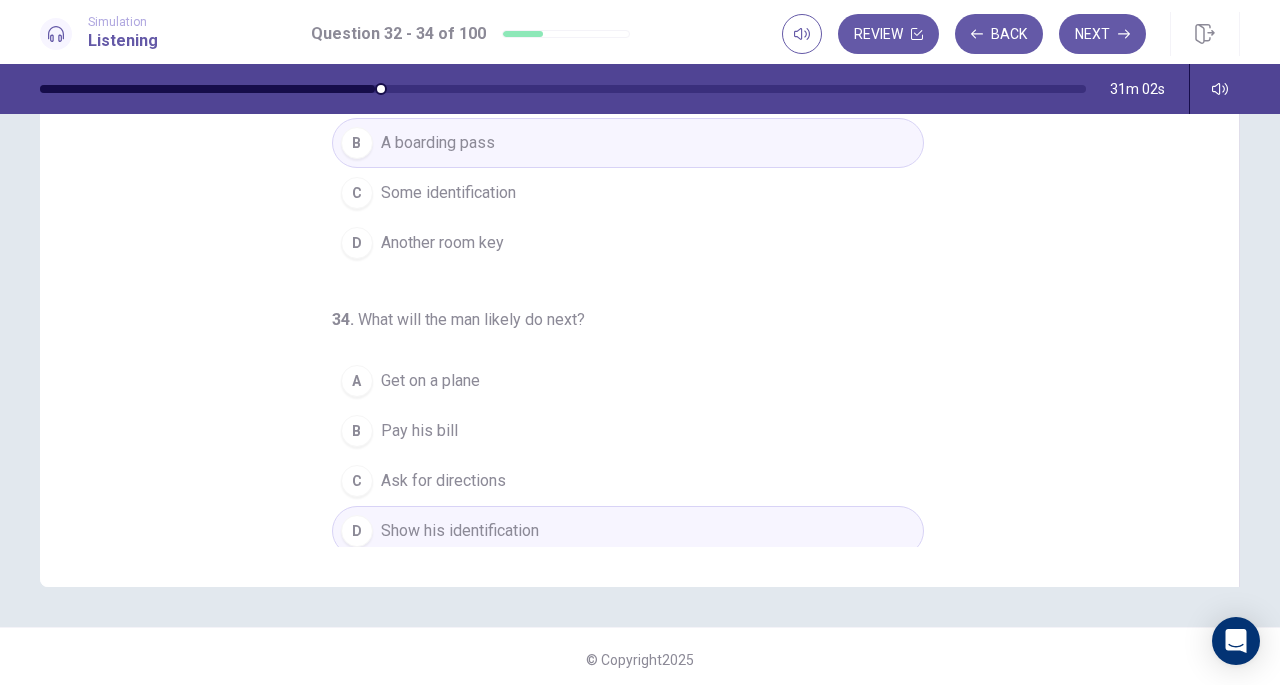 scroll, scrollTop: 0, scrollLeft: 0, axis: both 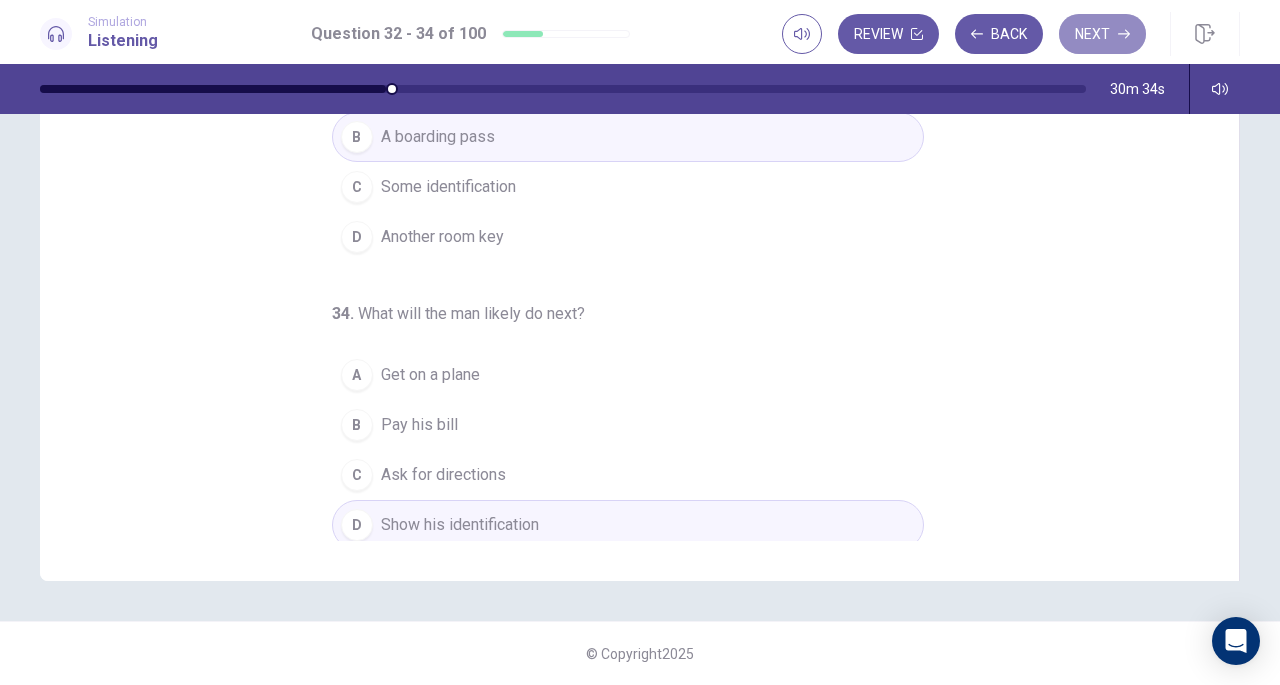 click on "Next" at bounding box center (1102, 34) 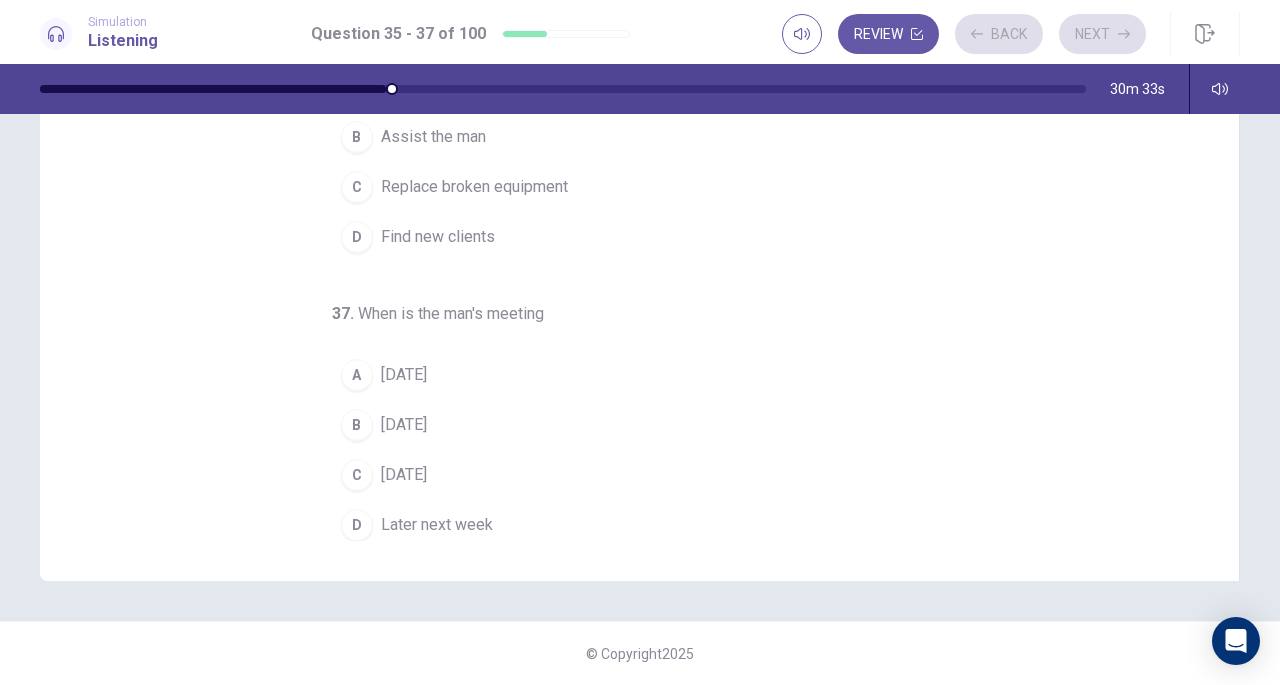 scroll, scrollTop: 0, scrollLeft: 0, axis: both 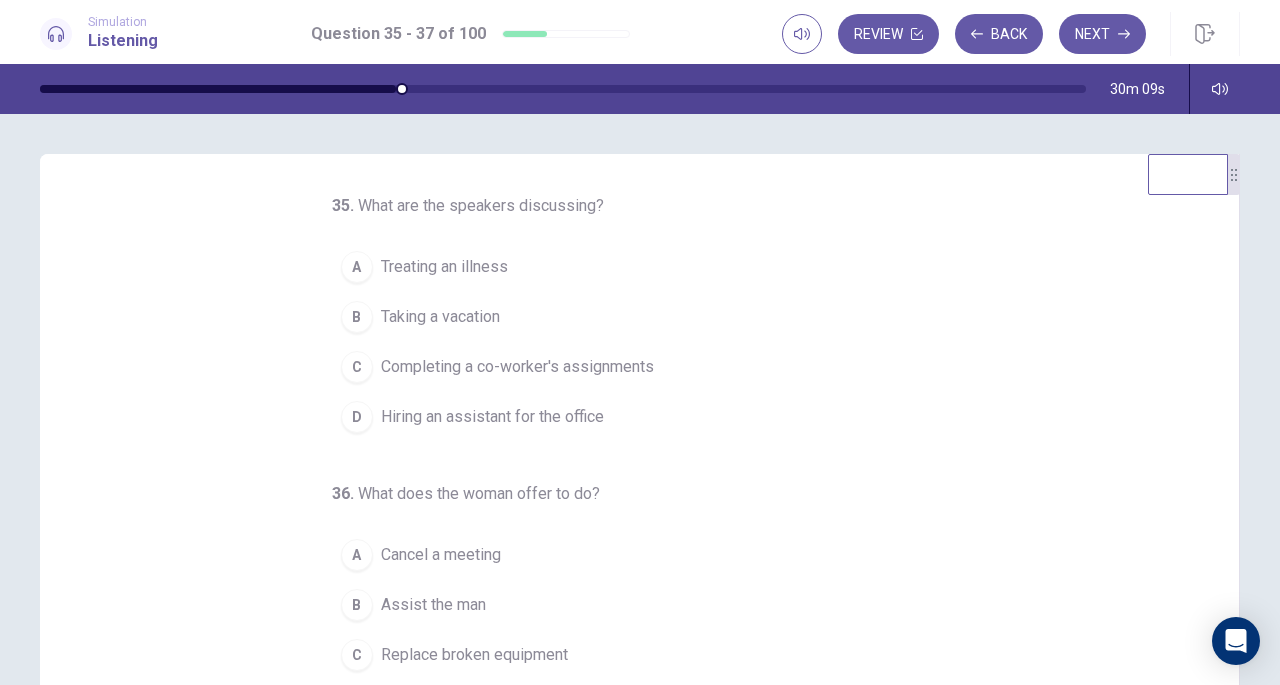 click on "Completing a co-worker's assignments" at bounding box center (517, 367) 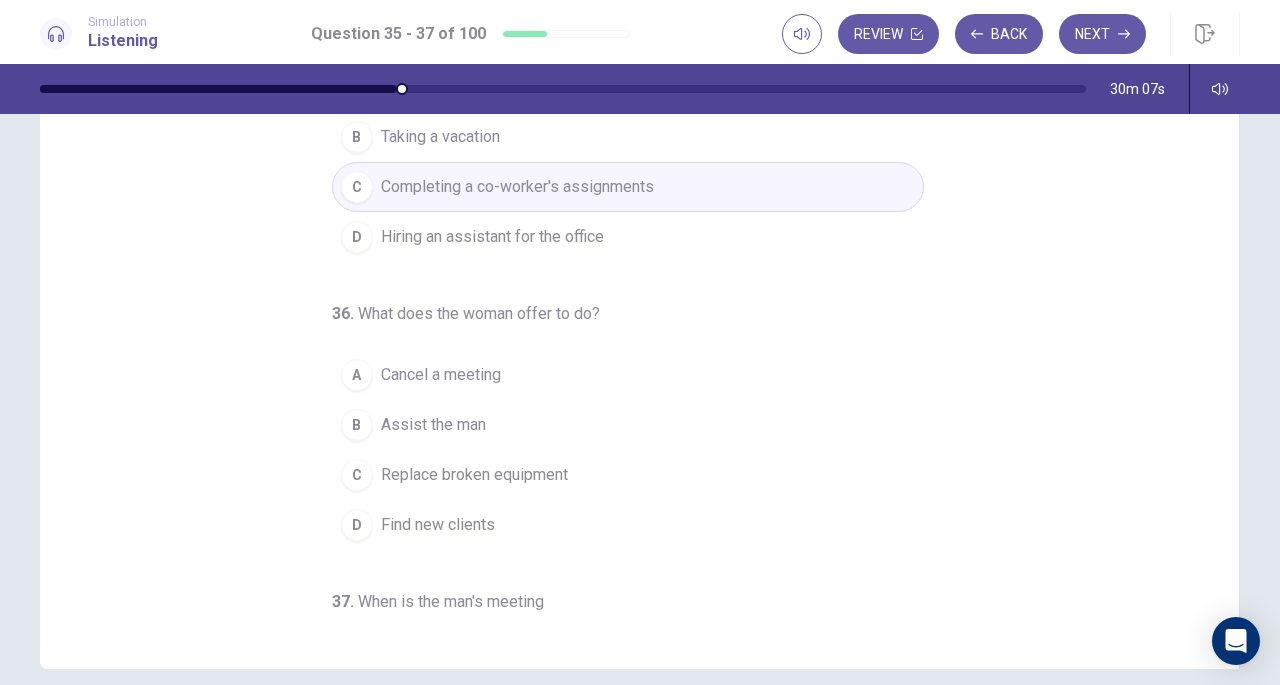 scroll, scrollTop: 192, scrollLeft: 0, axis: vertical 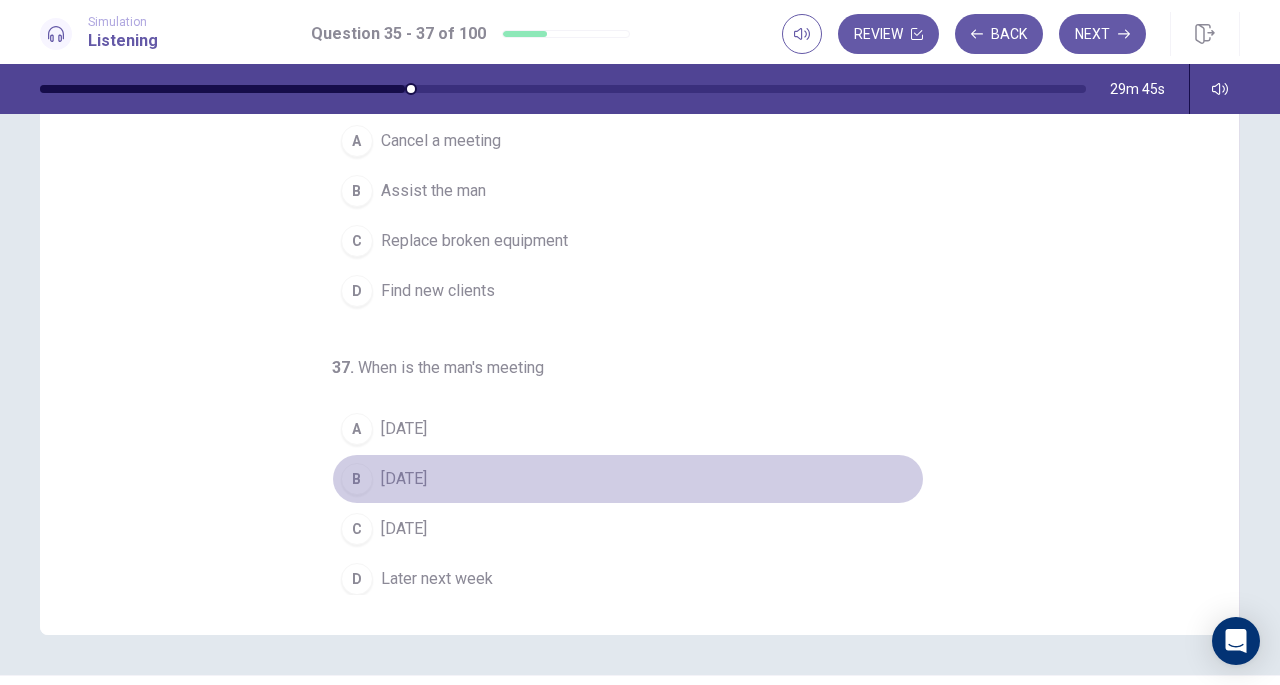 click on "B" at bounding box center (357, 479) 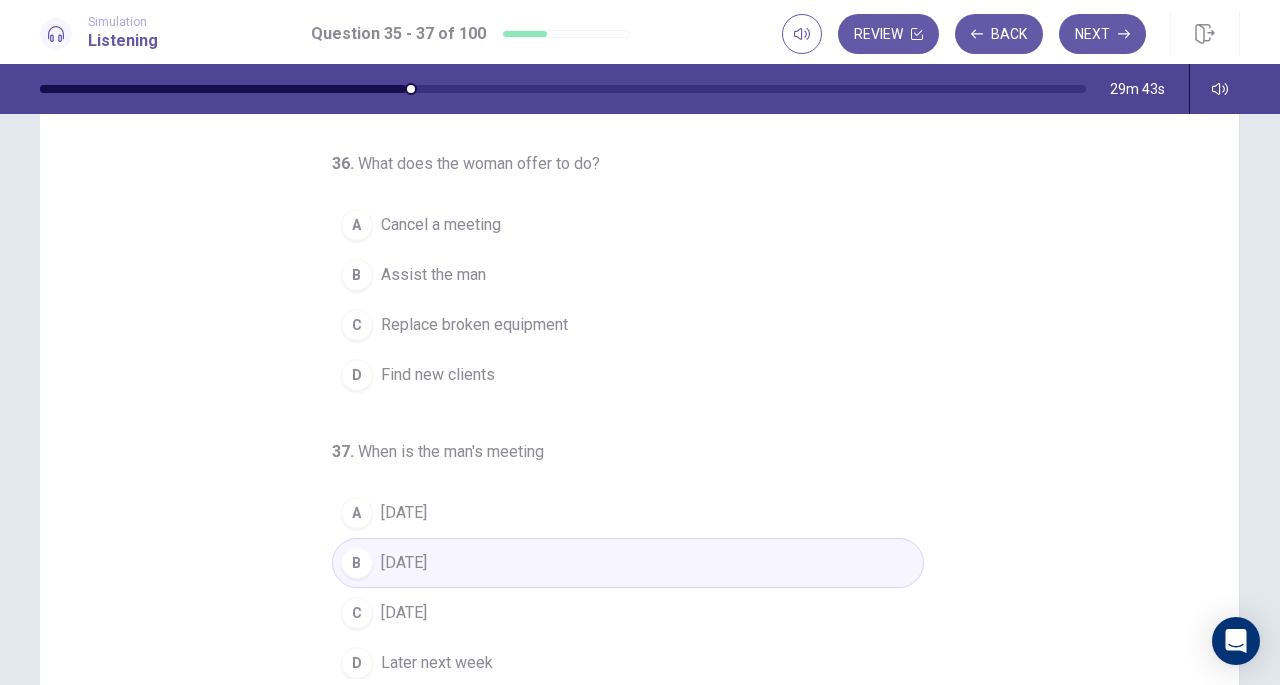 scroll, scrollTop: 119, scrollLeft: 0, axis: vertical 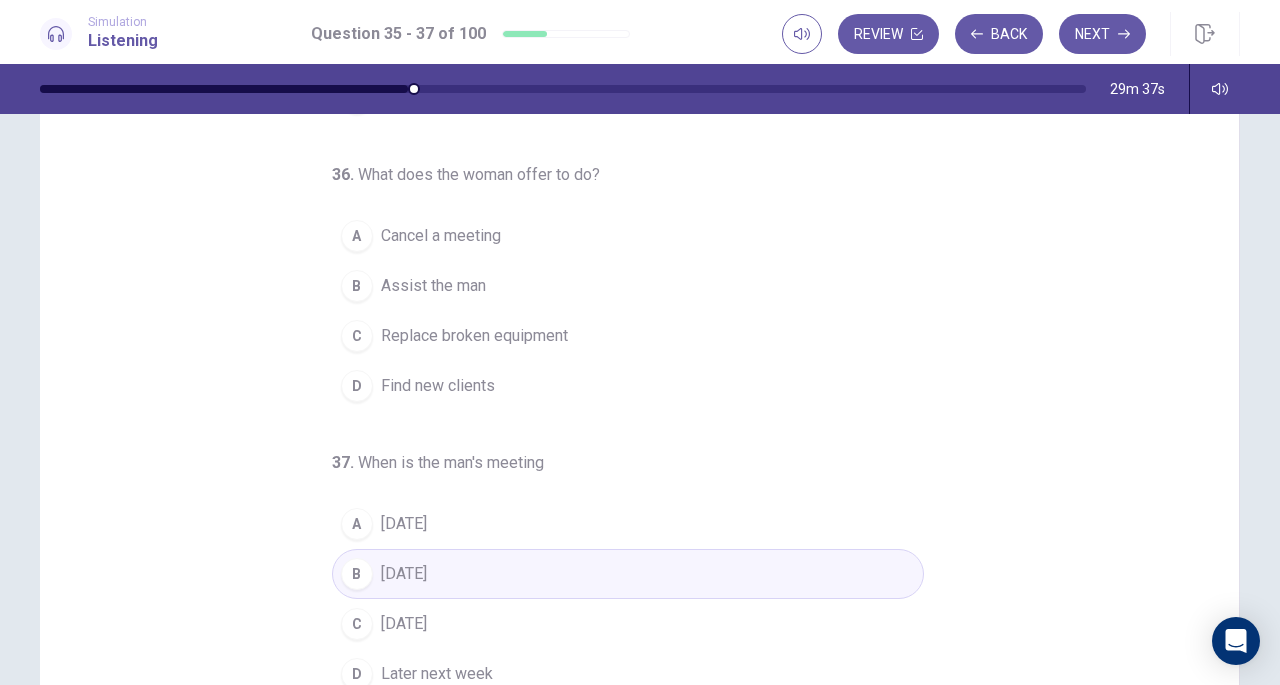 click on "Assist the man" at bounding box center (433, 286) 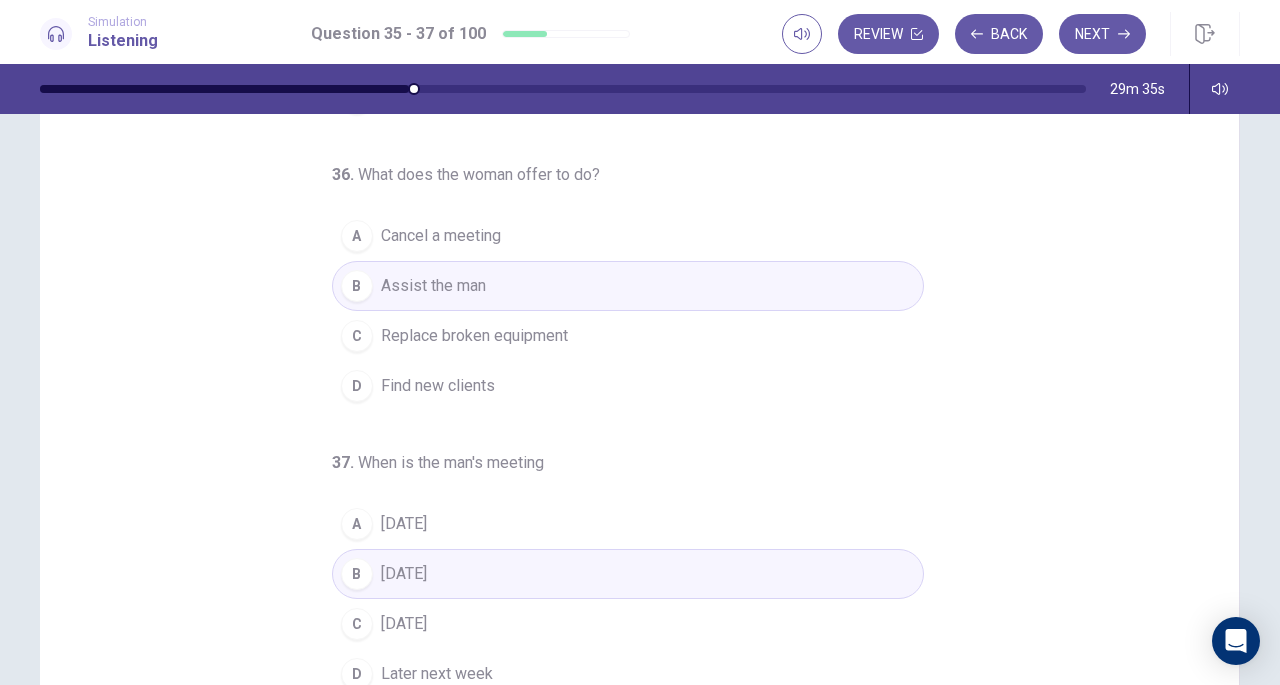 scroll, scrollTop: 0, scrollLeft: 0, axis: both 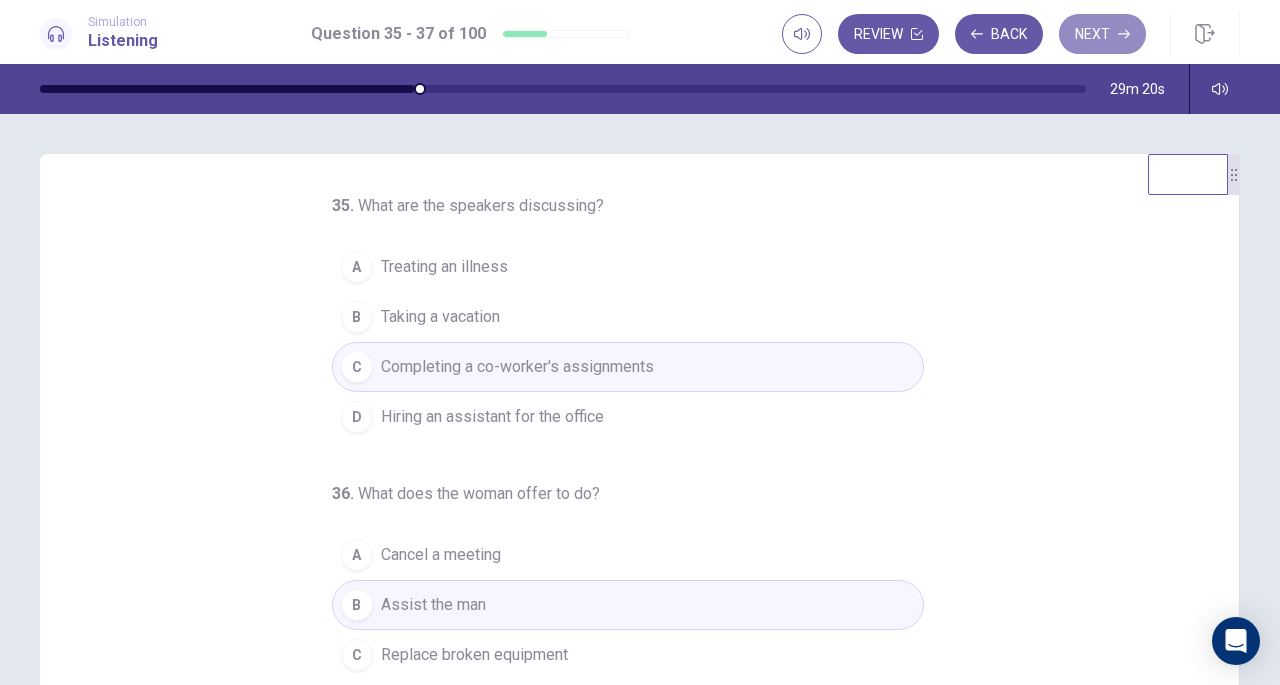 click on "Next" at bounding box center [1102, 34] 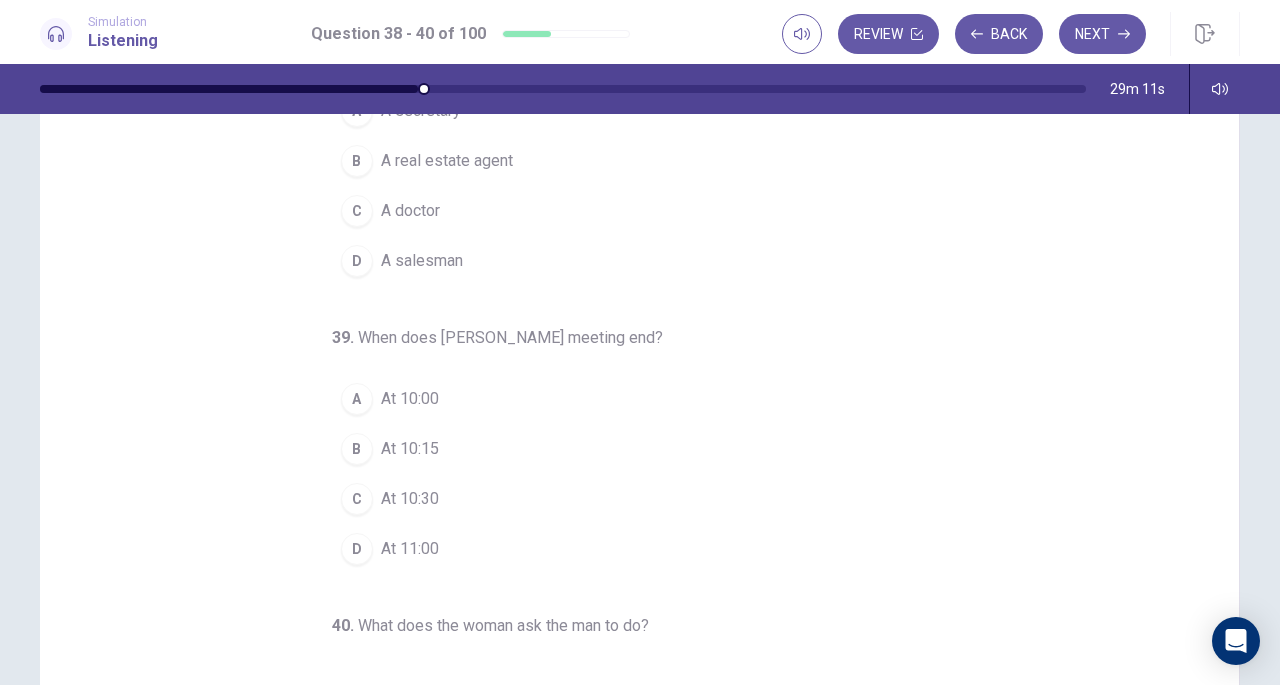 scroll, scrollTop: 157, scrollLeft: 0, axis: vertical 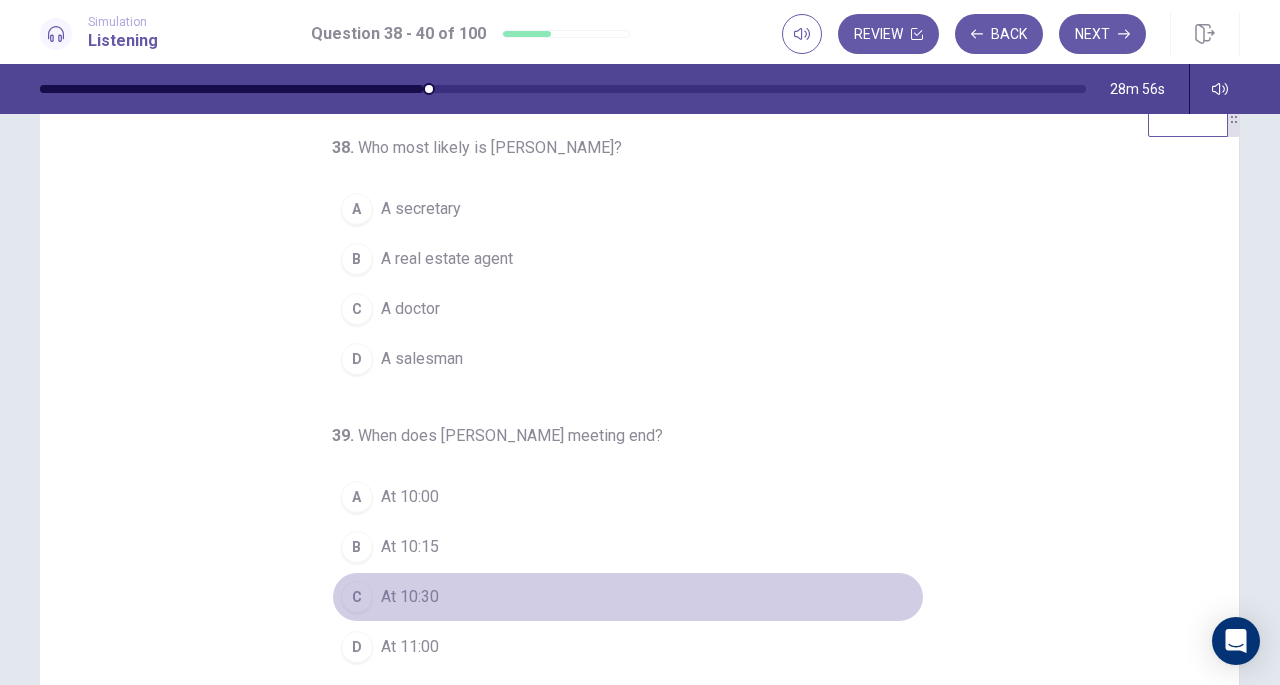 click on "At 10:30" at bounding box center (410, 597) 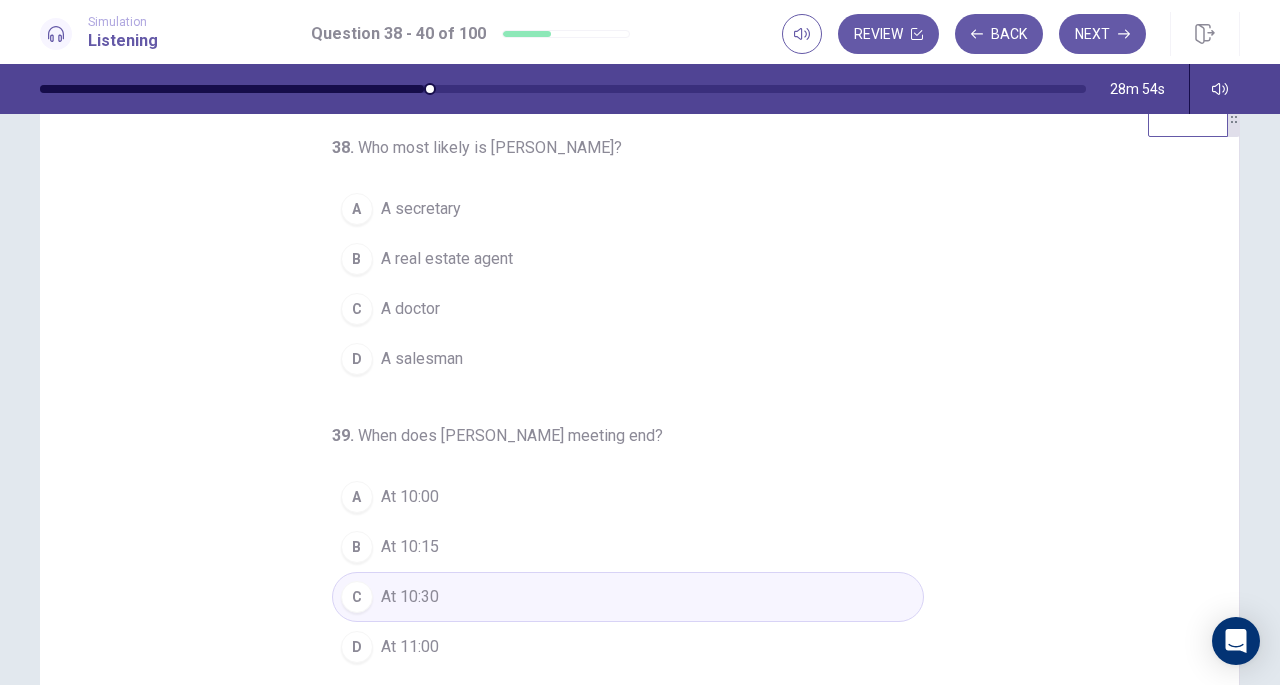 click on "A salesman" at bounding box center [422, 359] 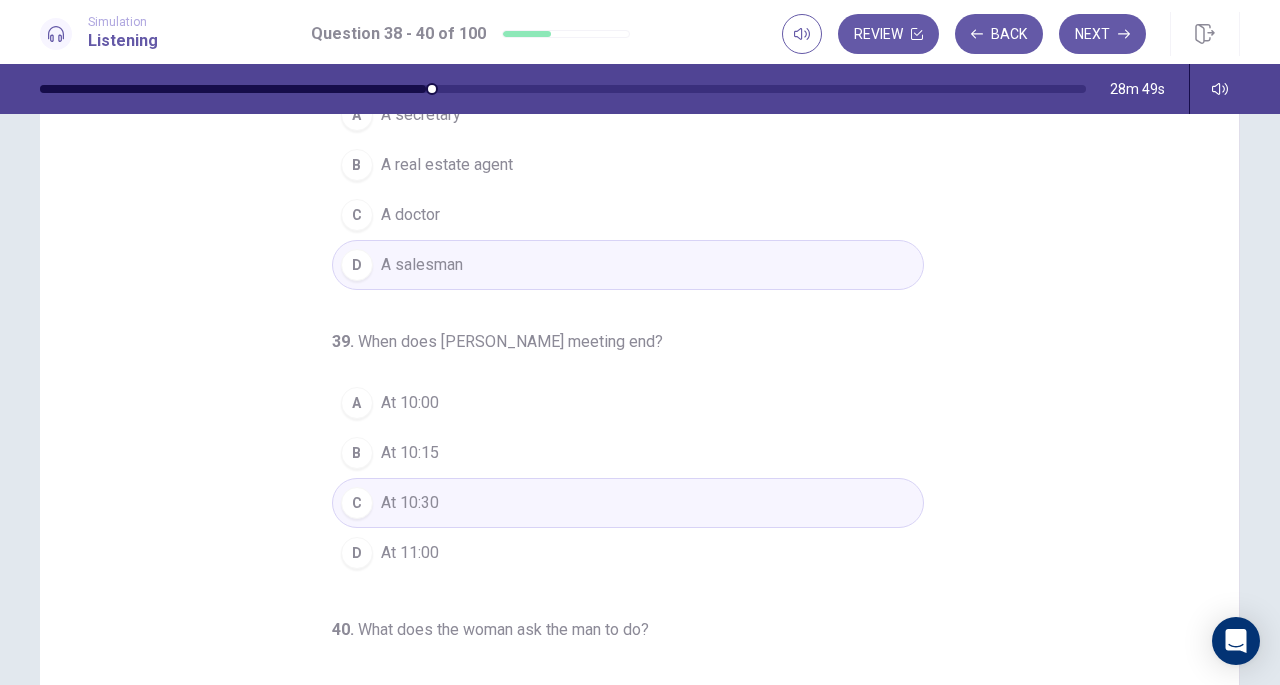 scroll, scrollTop: 156, scrollLeft: 0, axis: vertical 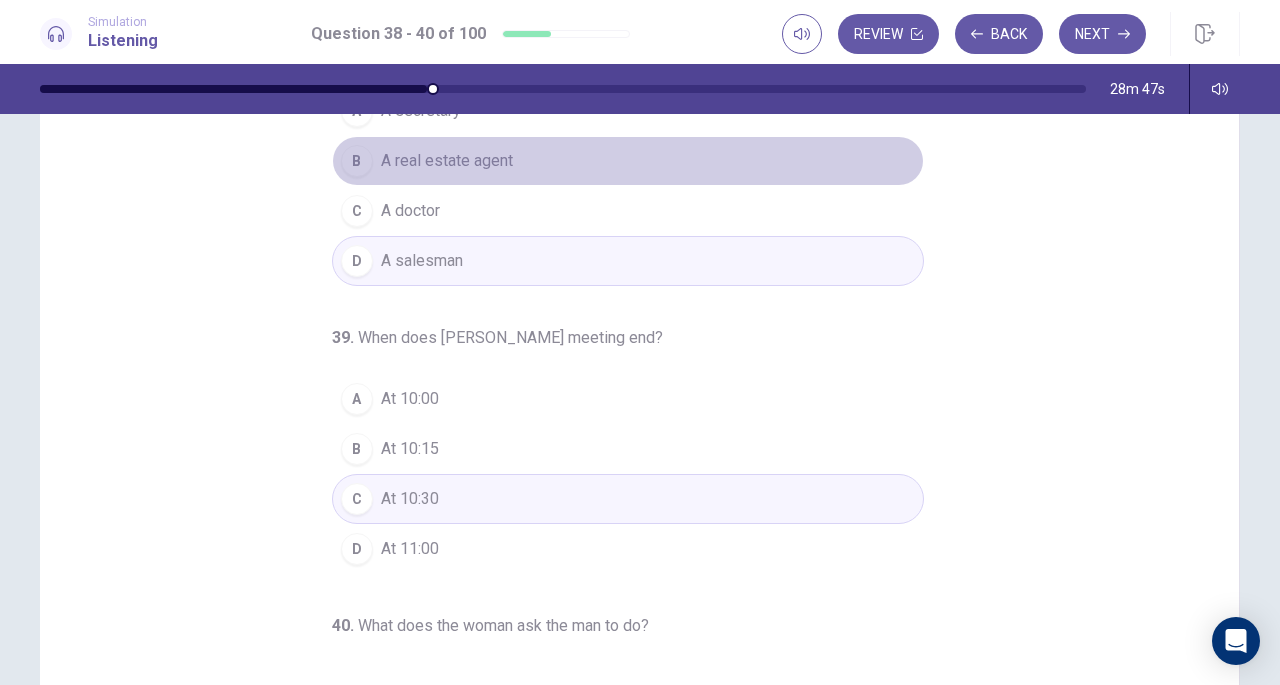 click on "A real estate agent" at bounding box center [447, 161] 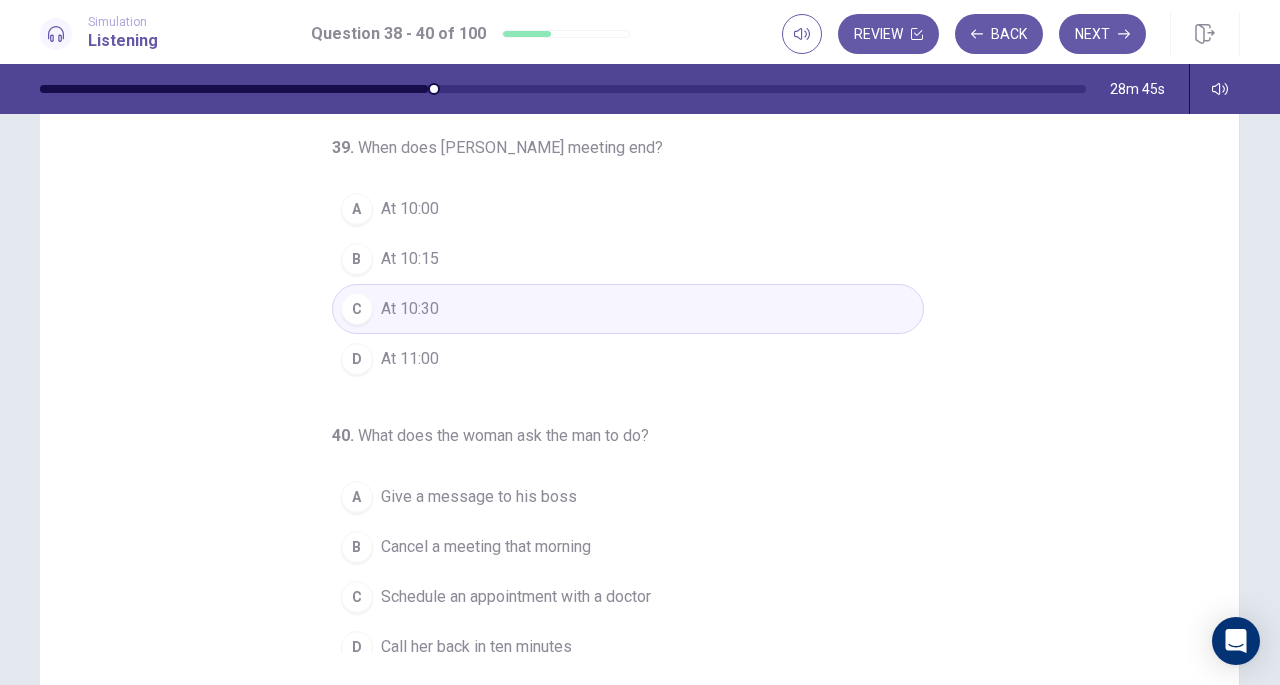 scroll, scrollTop: 200, scrollLeft: 0, axis: vertical 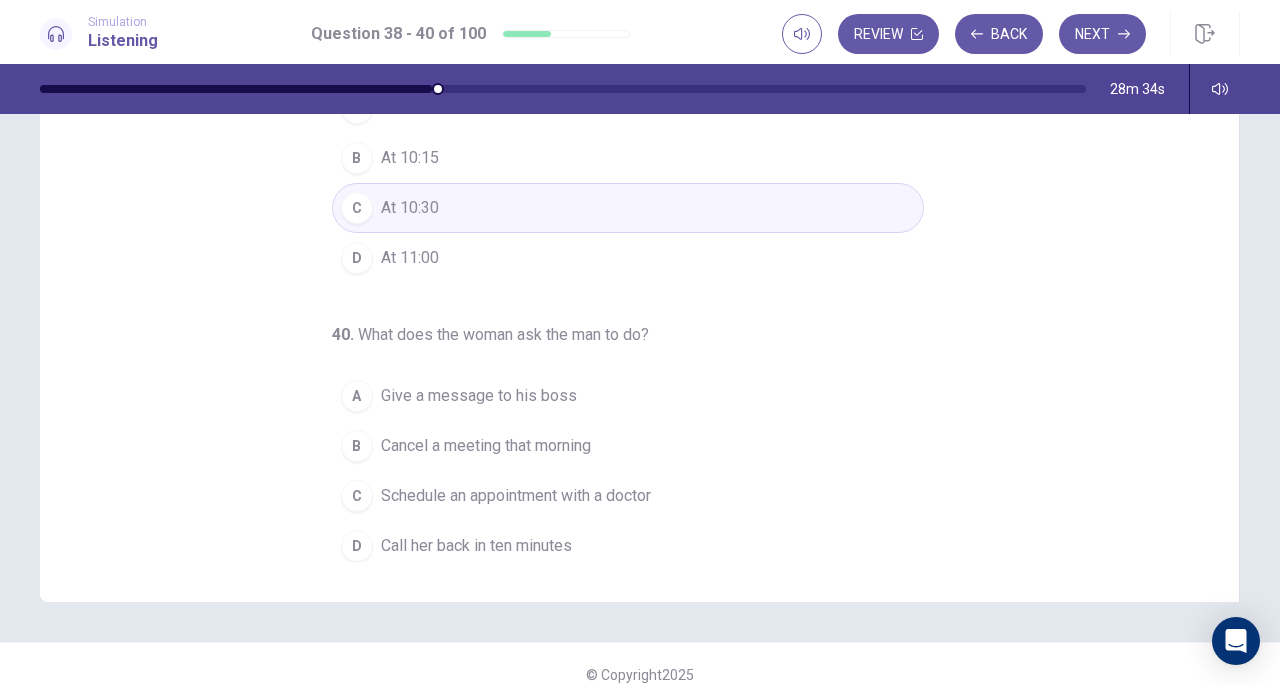 click on "Give a message to his boss" at bounding box center (479, 396) 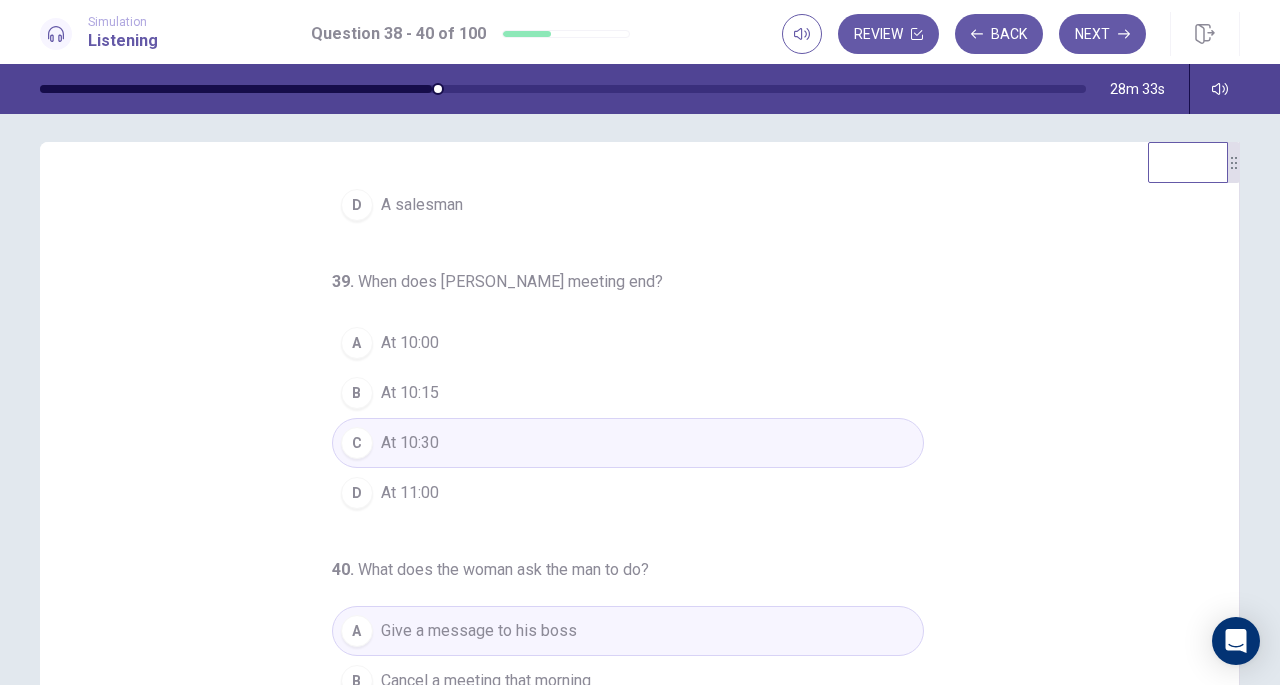 scroll, scrollTop: 0, scrollLeft: 0, axis: both 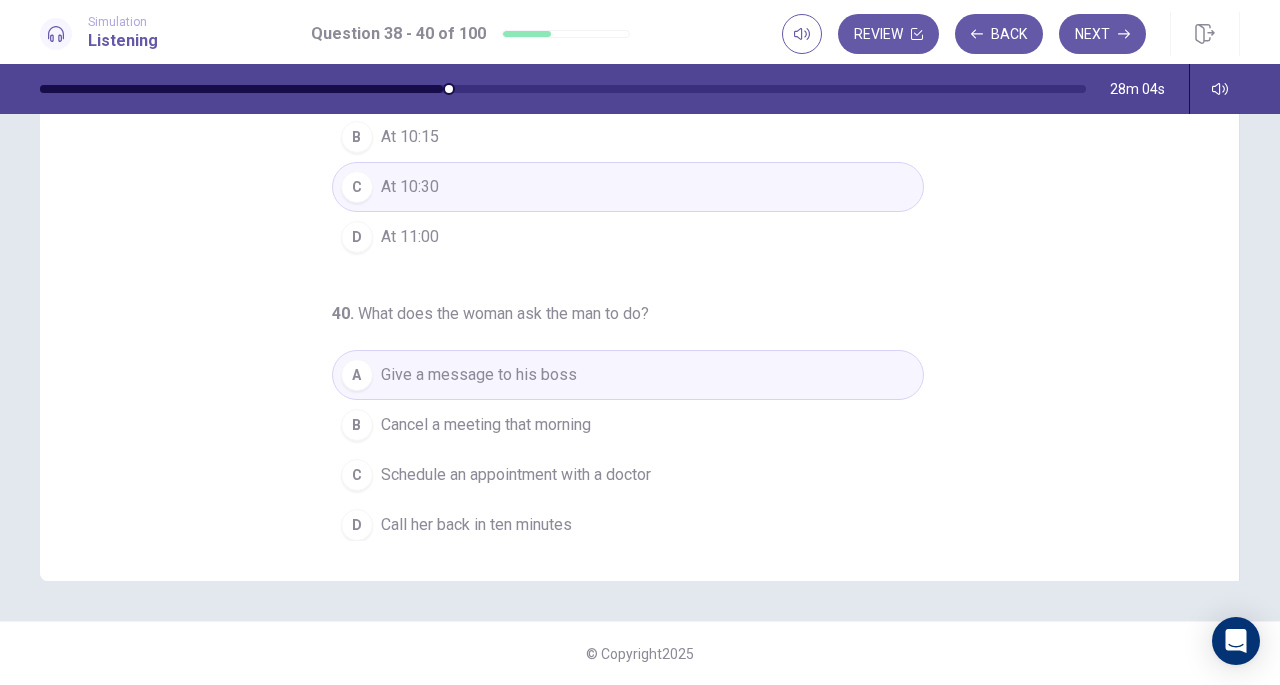 click on "Next" at bounding box center [1102, 34] 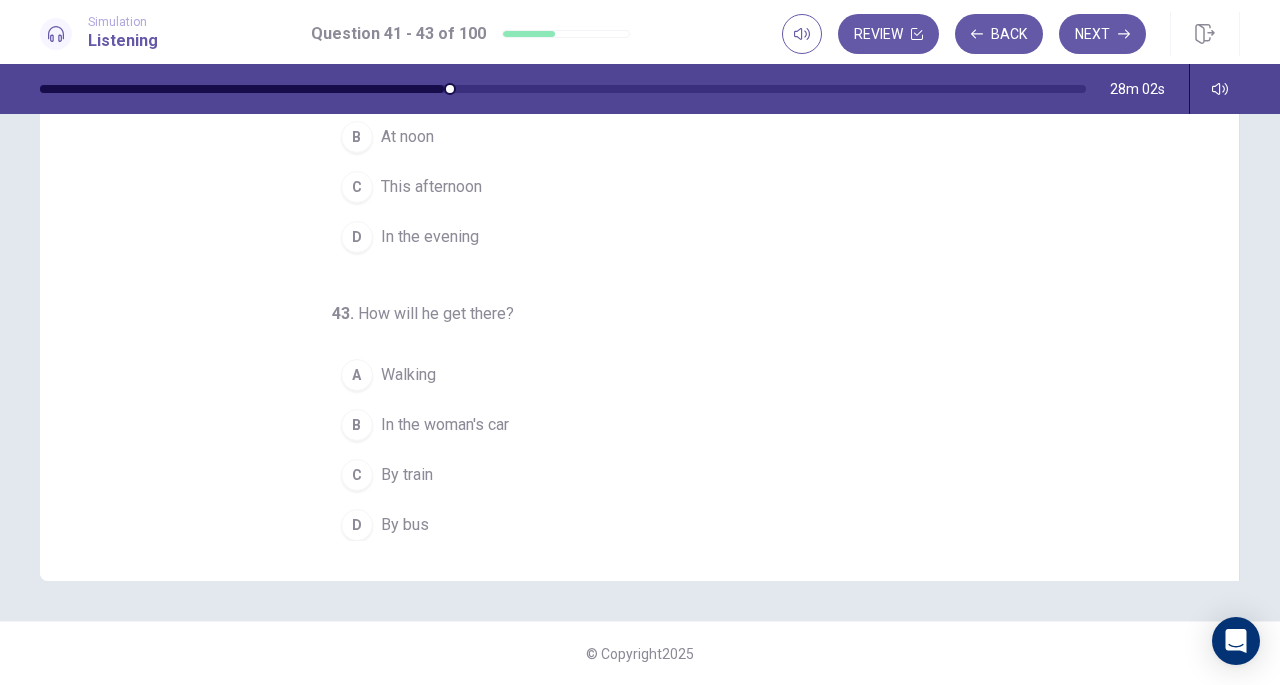 click on "41 .   Where is the man going? A His apartment B The dentist's office C Downtown D The mall 42 .   When is he going there? A The morning B At noon C This afternoon D In the evening 43 .   How will he get there? A Walking B In the woman's car C By train D By bus © Copyright  2025" at bounding box center [640, 399] 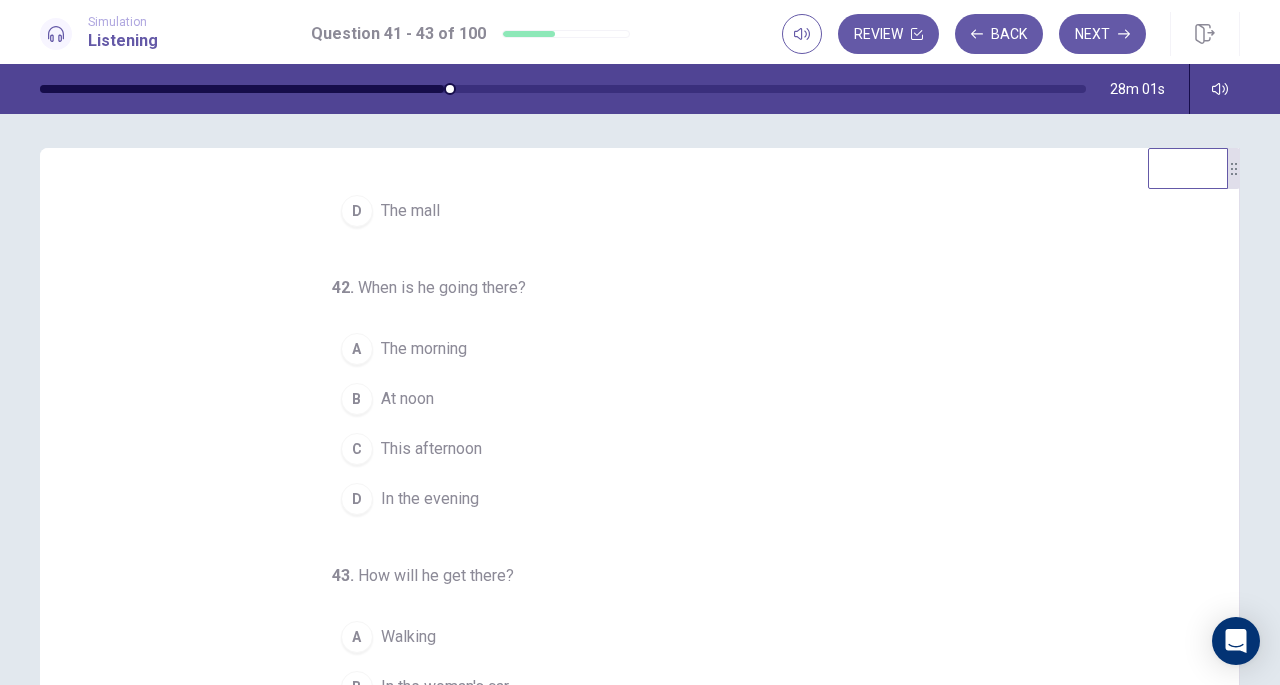 scroll, scrollTop: 0, scrollLeft: 0, axis: both 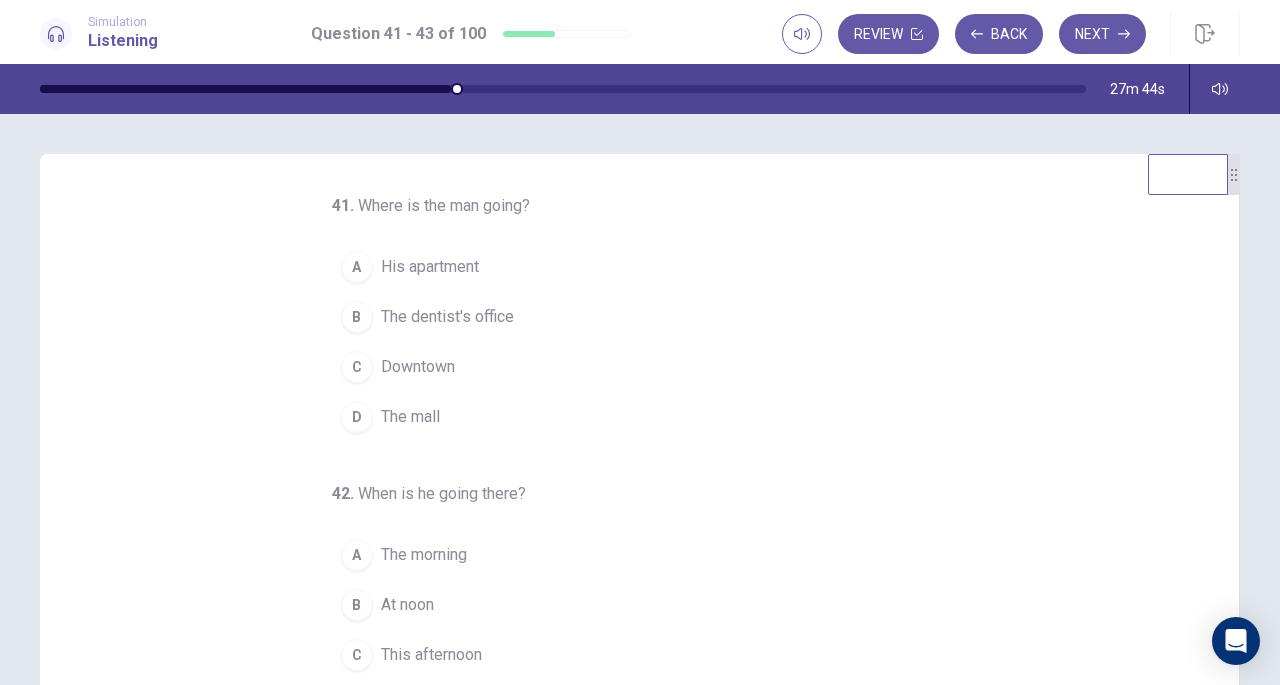 click on "The dentist's office" at bounding box center [447, 317] 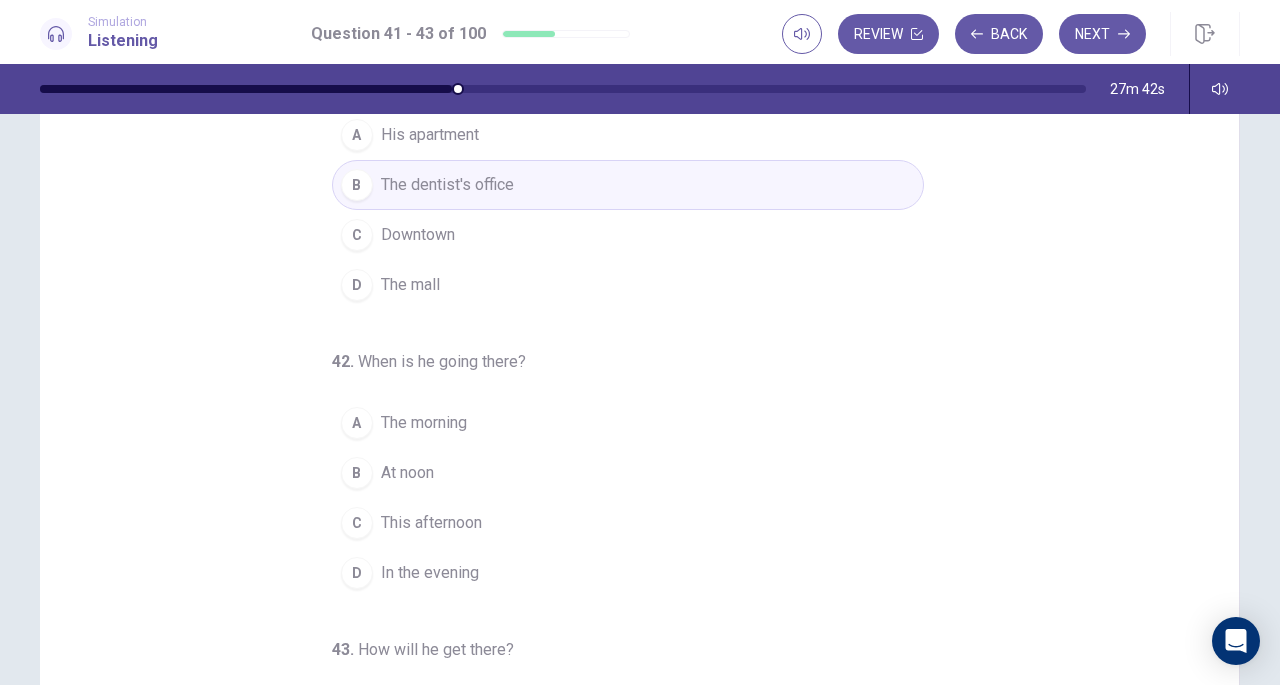 scroll, scrollTop: 204, scrollLeft: 0, axis: vertical 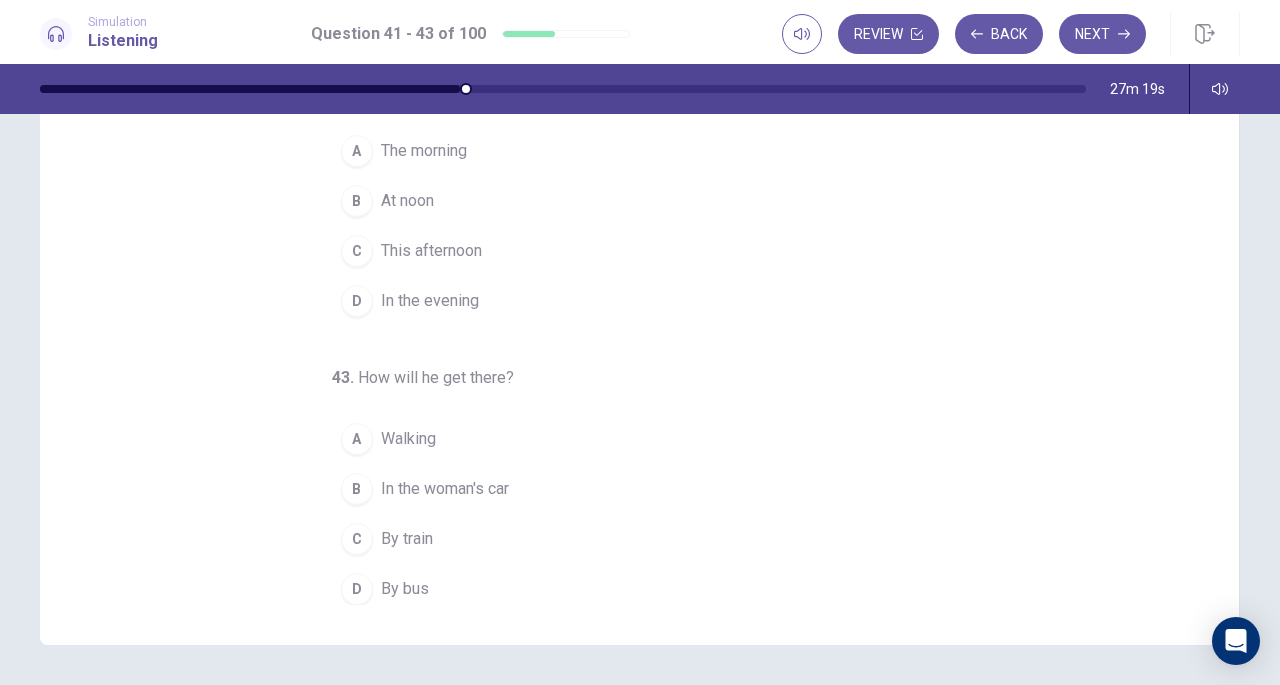 click on "D By bus" at bounding box center [628, 589] 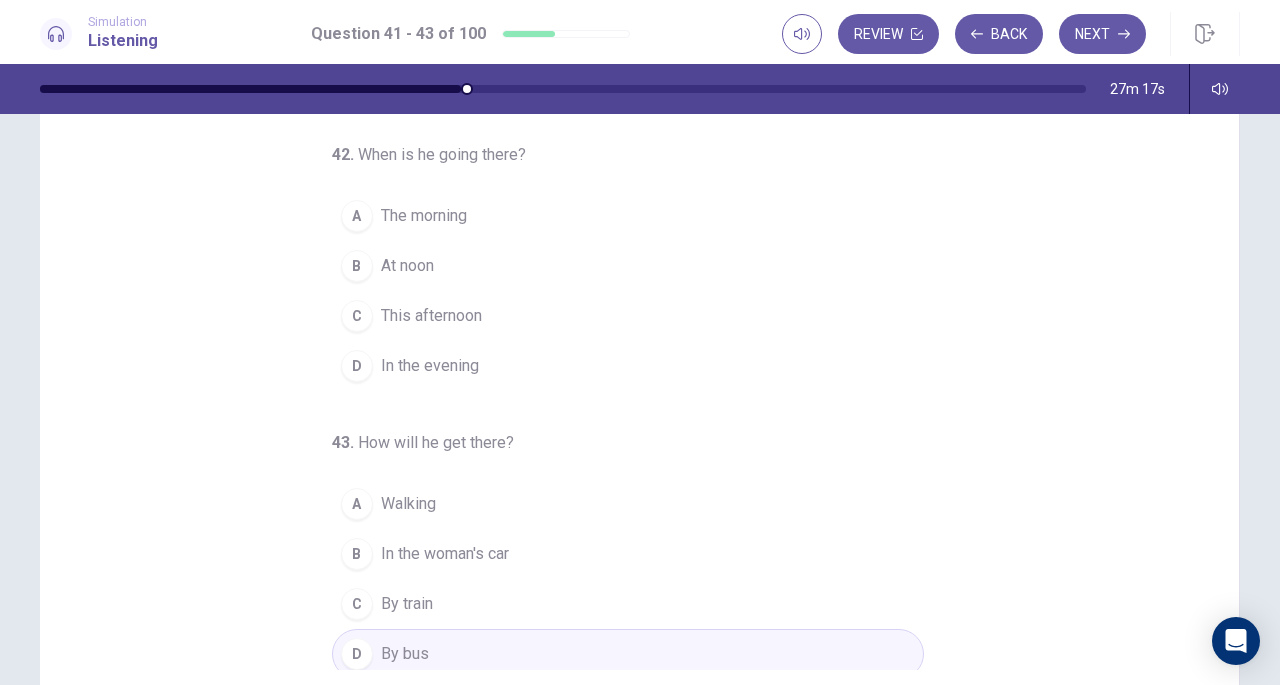 scroll, scrollTop: 134, scrollLeft: 0, axis: vertical 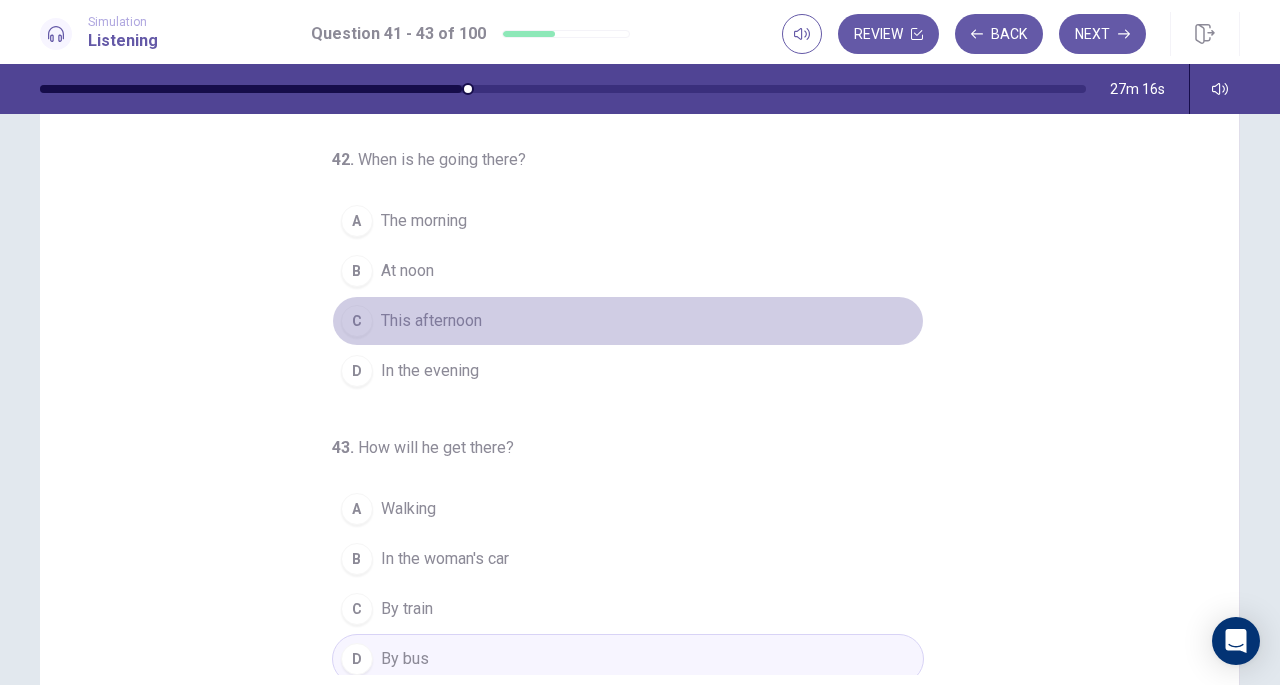 click on "C This afternoon" at bounding box center (628, 321) 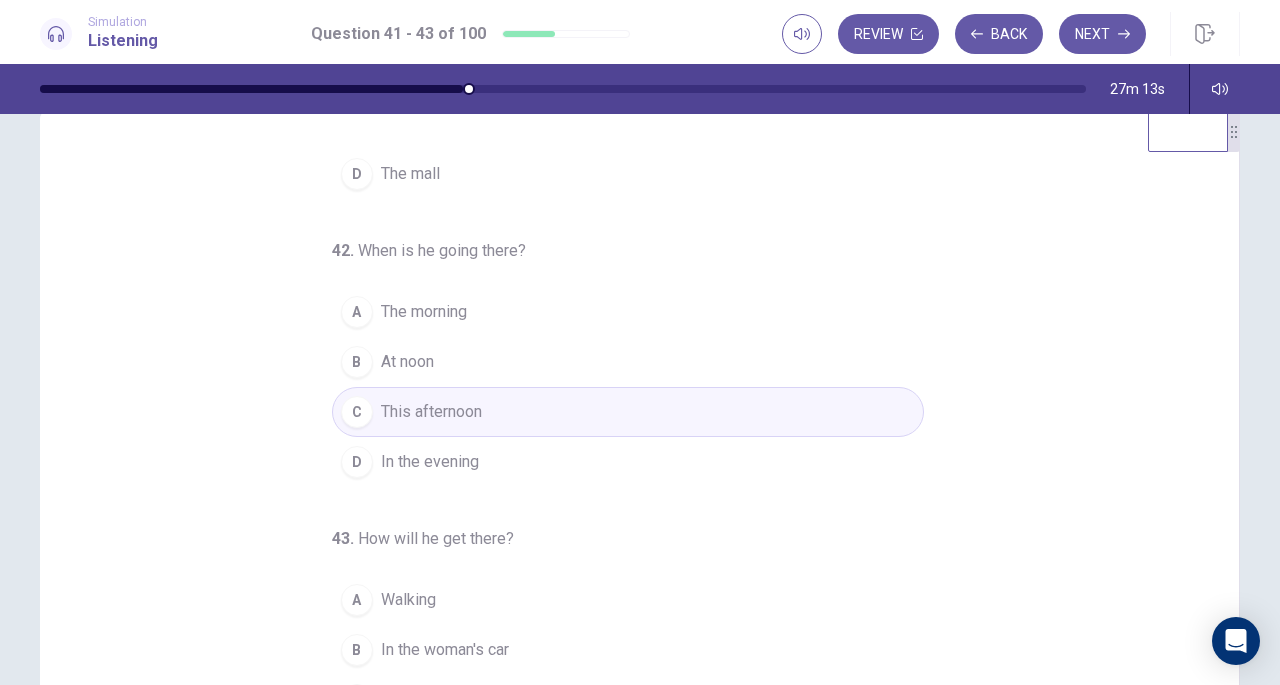 scroll, scrollTop: 0, scrollLeft: 0, axis: both 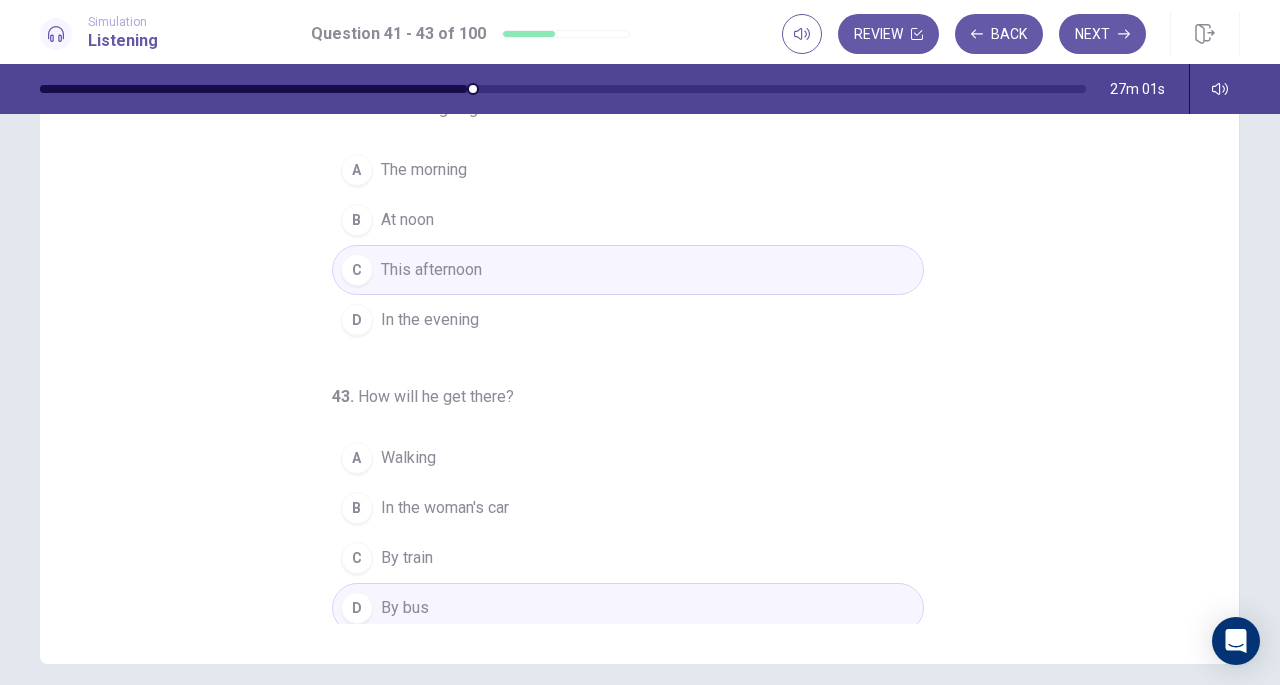 click on "Next" at bounding box center (1102, 34) 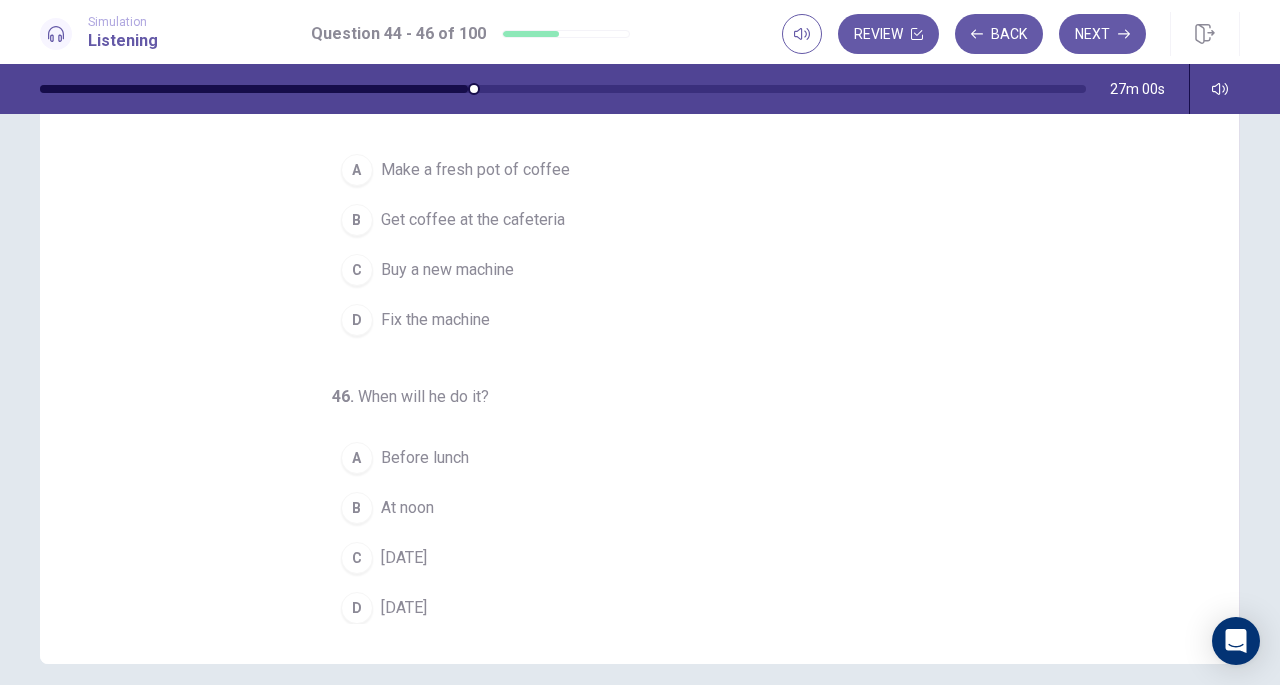 scroll, scrollTop: 0, scrollLeft: 0, axis: both 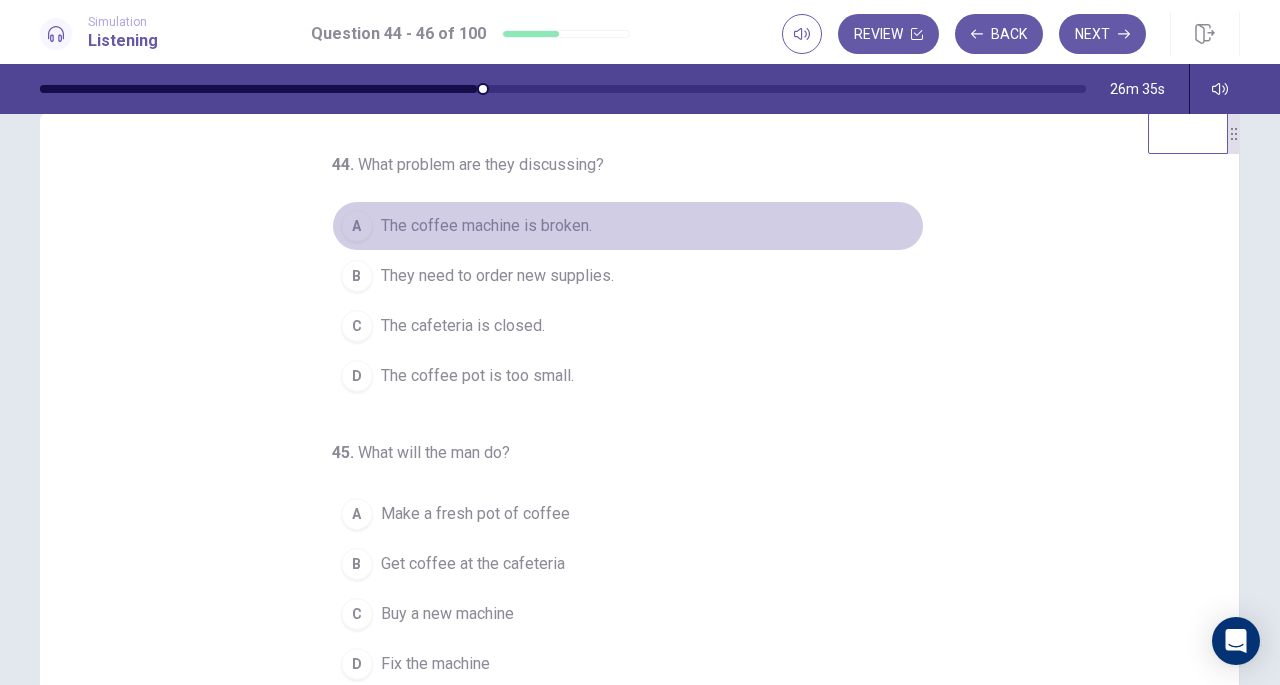 click on "The coffee machine is broken." at bounding box center (486, 226) 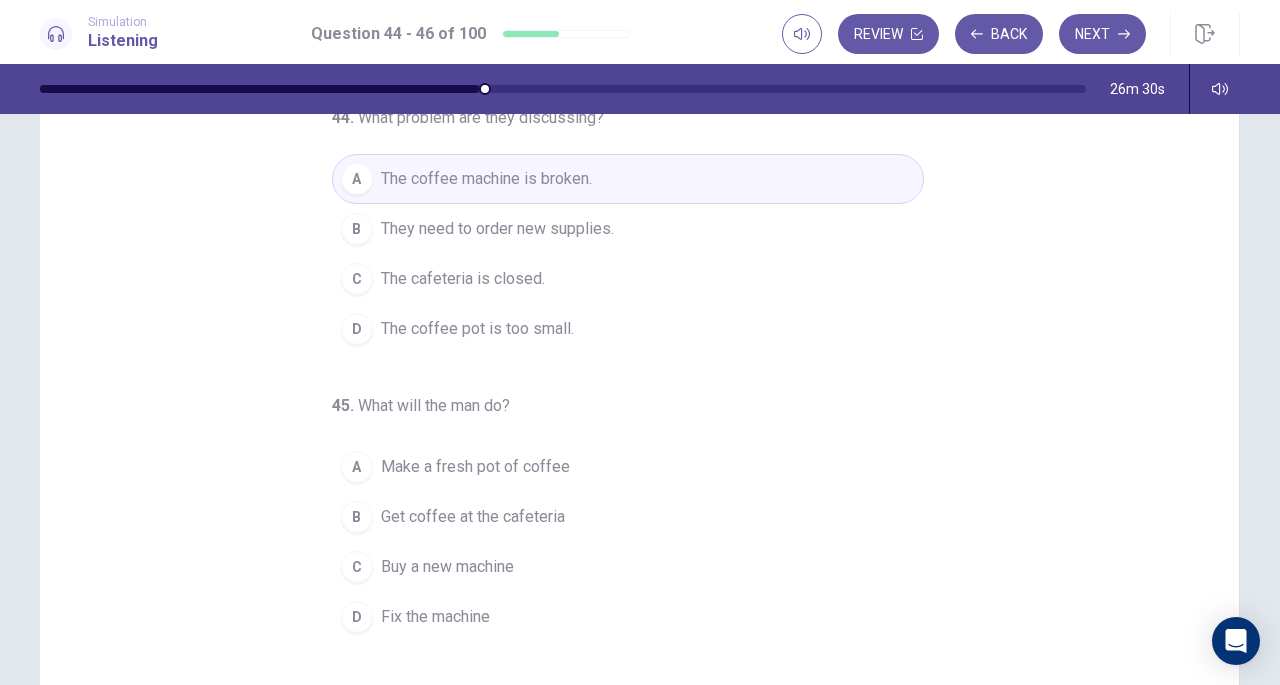 scroll, scrollTop: 91, scrollLeft: 0, axis: vertical 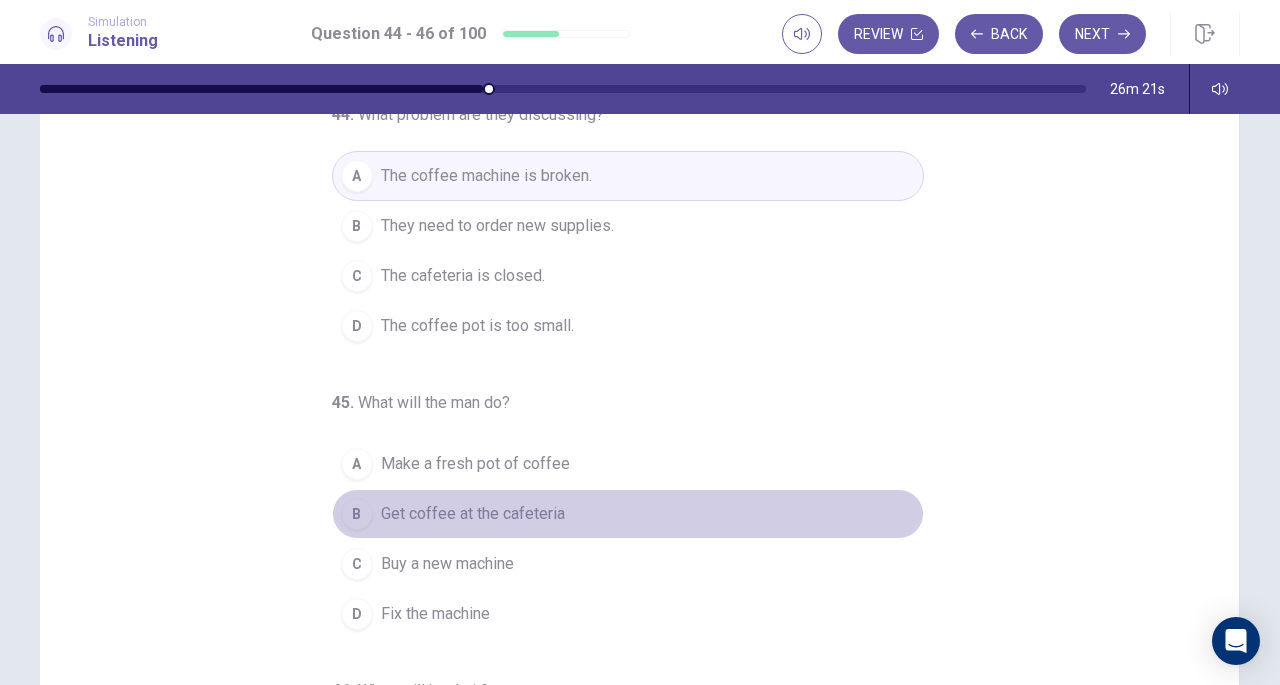 click on "Get coffee at the cafeteria" at bounding box center [473, 514] 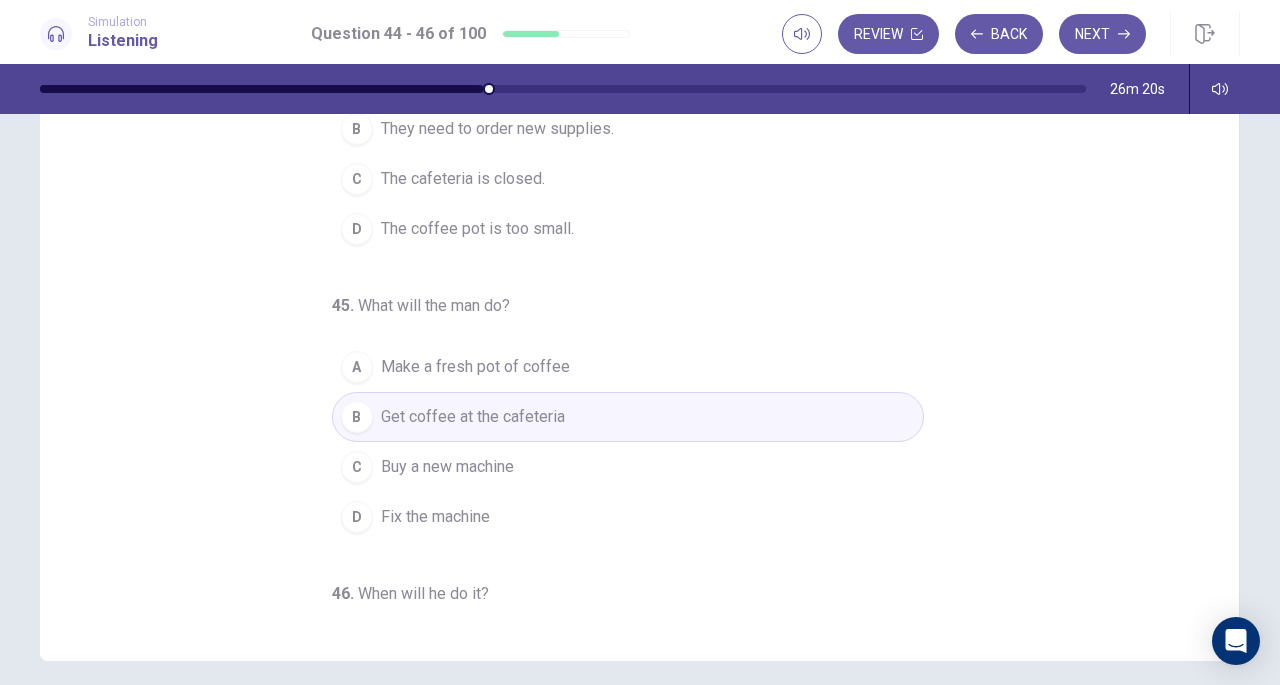 scroll, scrollTop: 196, scrollLeft: 0, axis: vertical 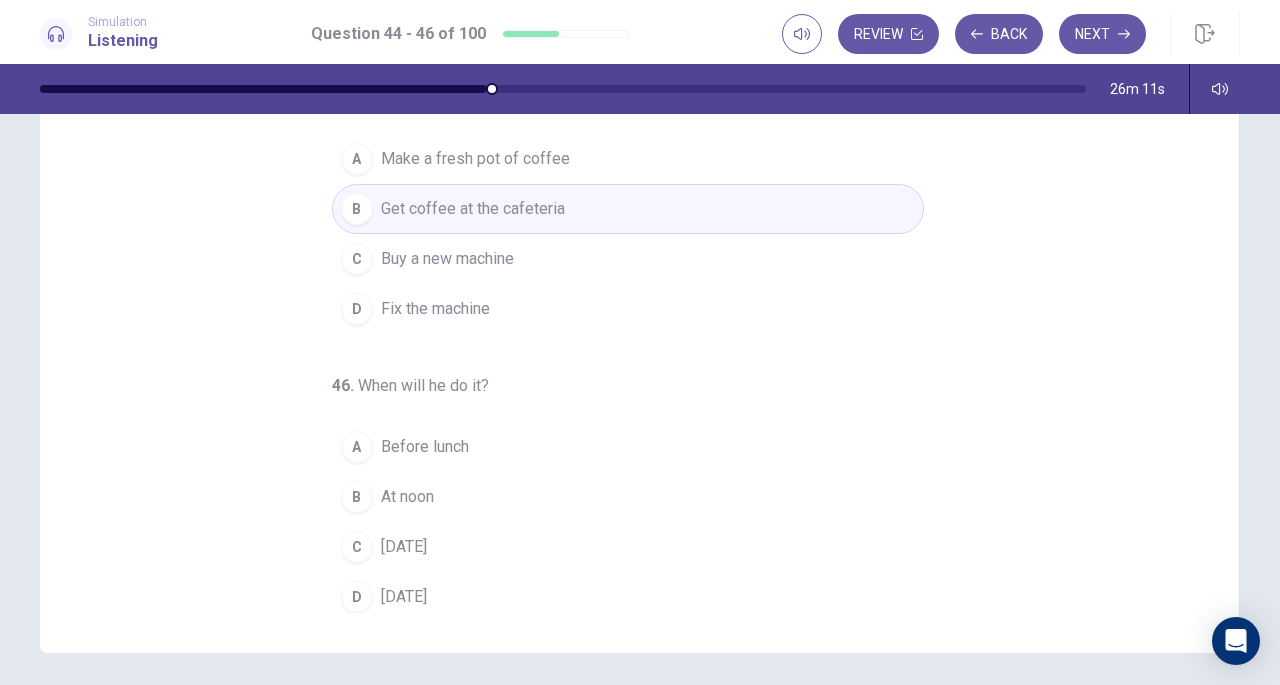 click on "On Sunday" at bounding box center (404, 547) 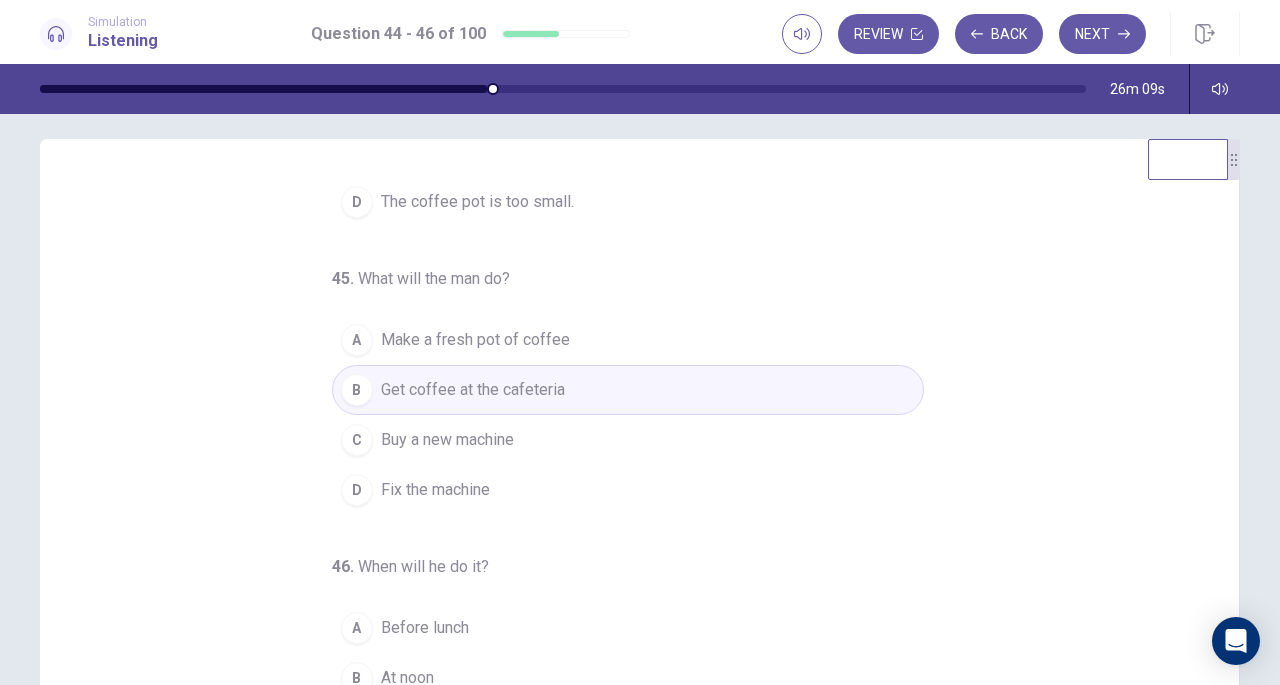 scroll, scrollTop: 0, scrollLeft: 0, axis: both 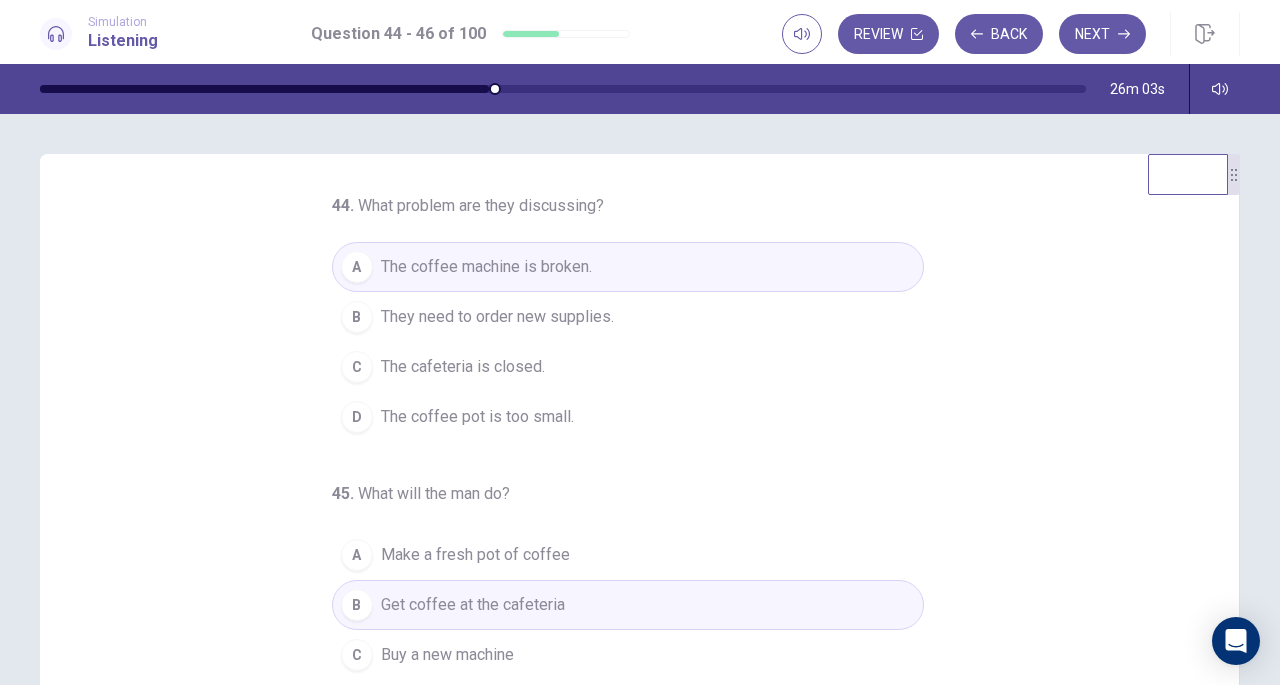 click 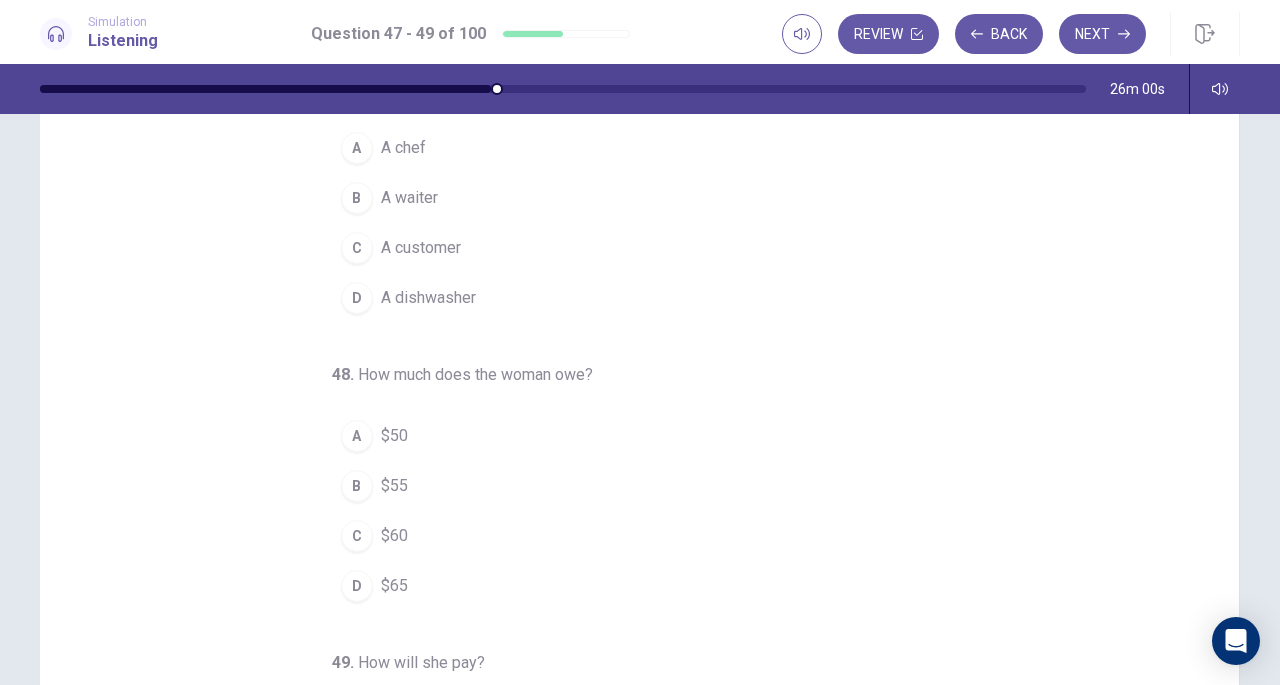 scroll, scrollTop: 139, scrollLeft: 0, axis: vertical 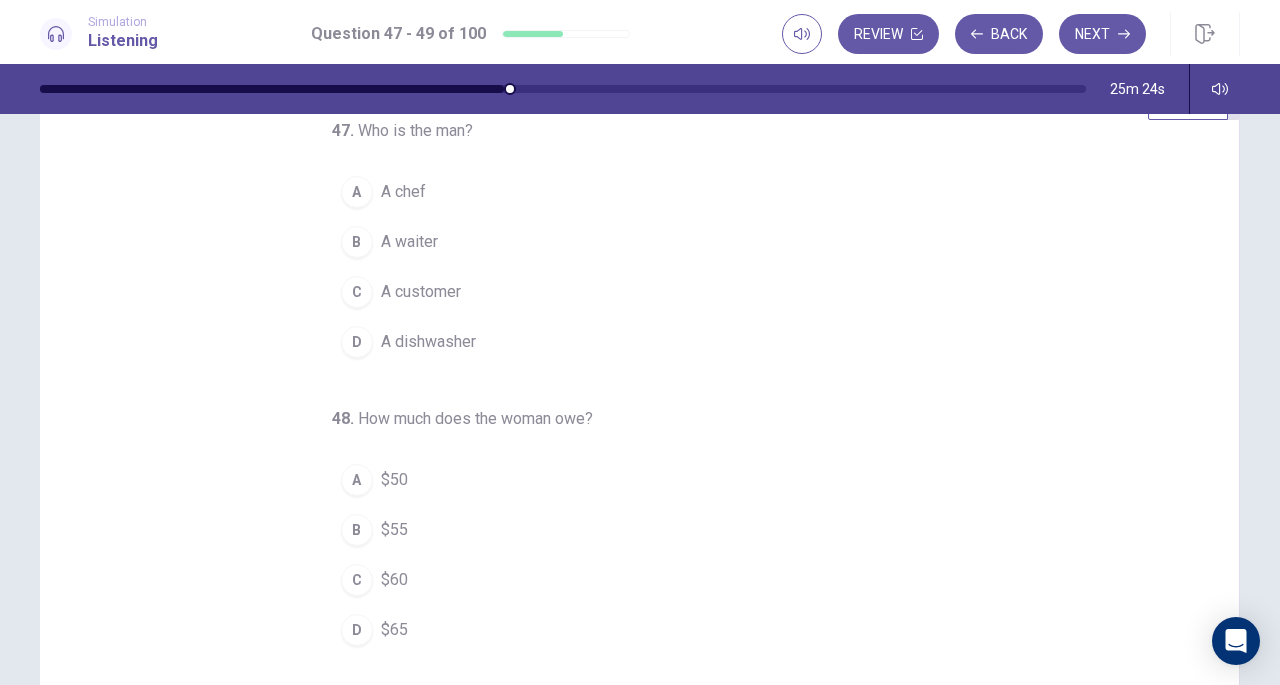 click on "B" at bounding box center (357, 242) 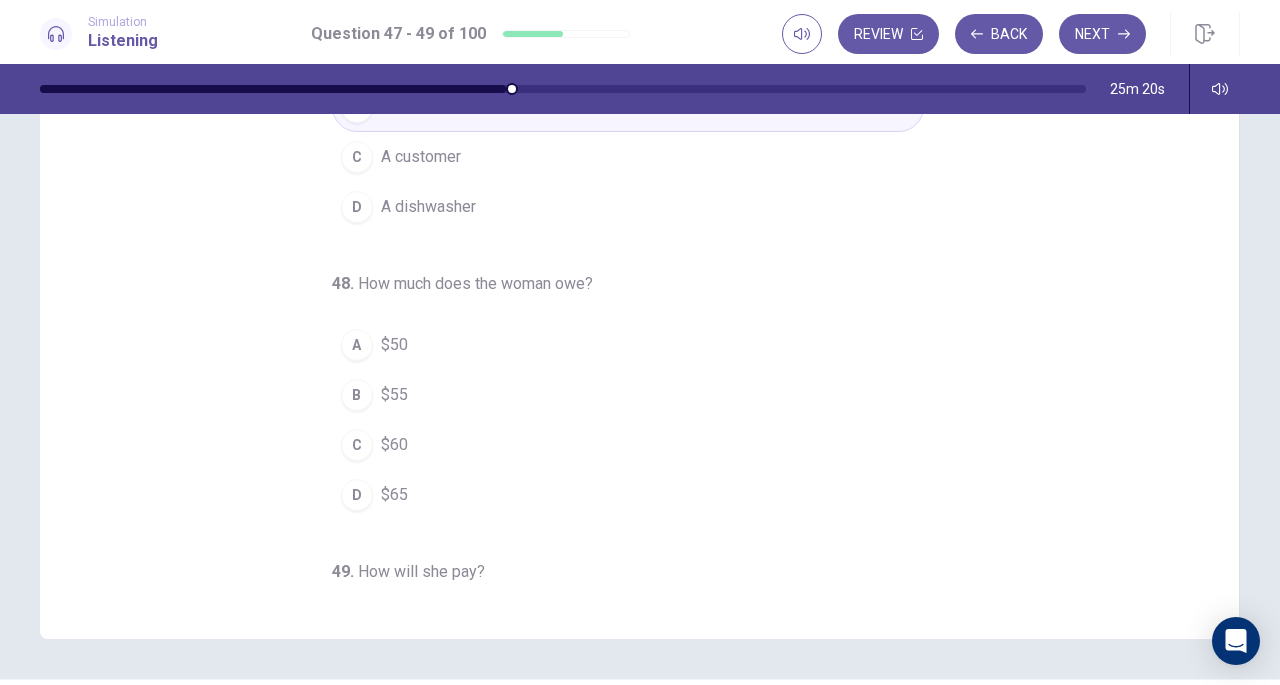 scroll, scrollTop: 216, scrollLeft: 0, axis: vertical 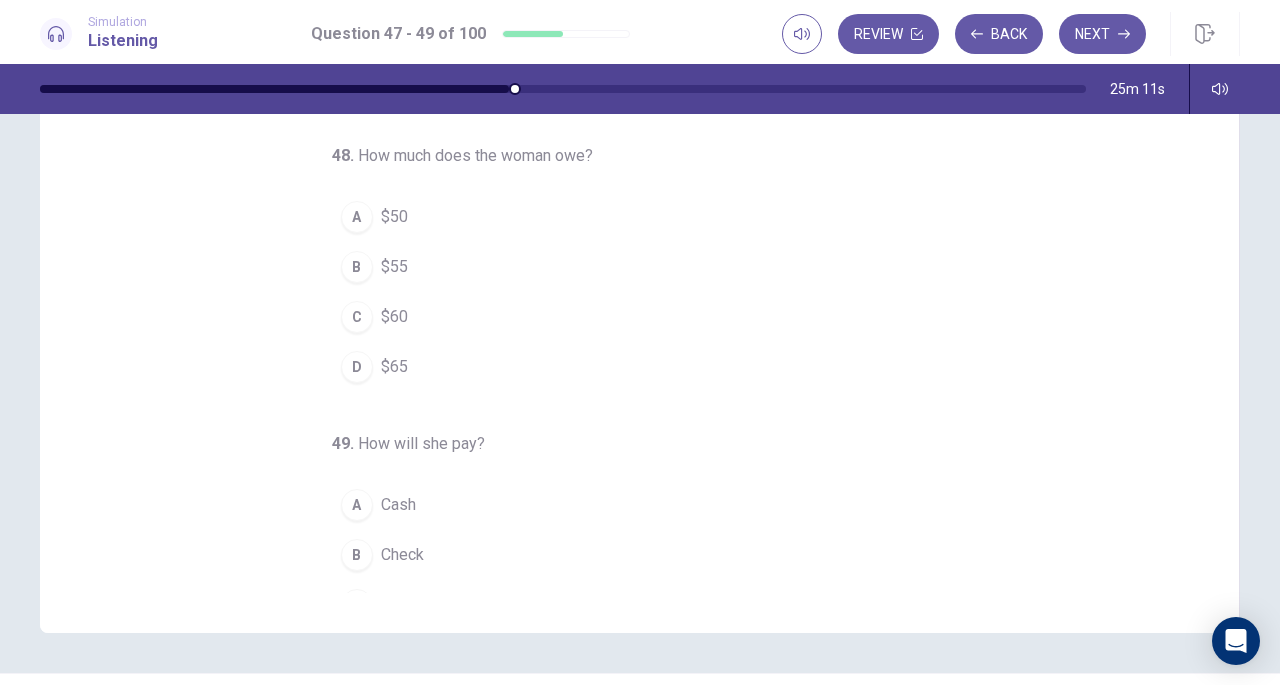 click on "D" at bounding box center [357, 367] 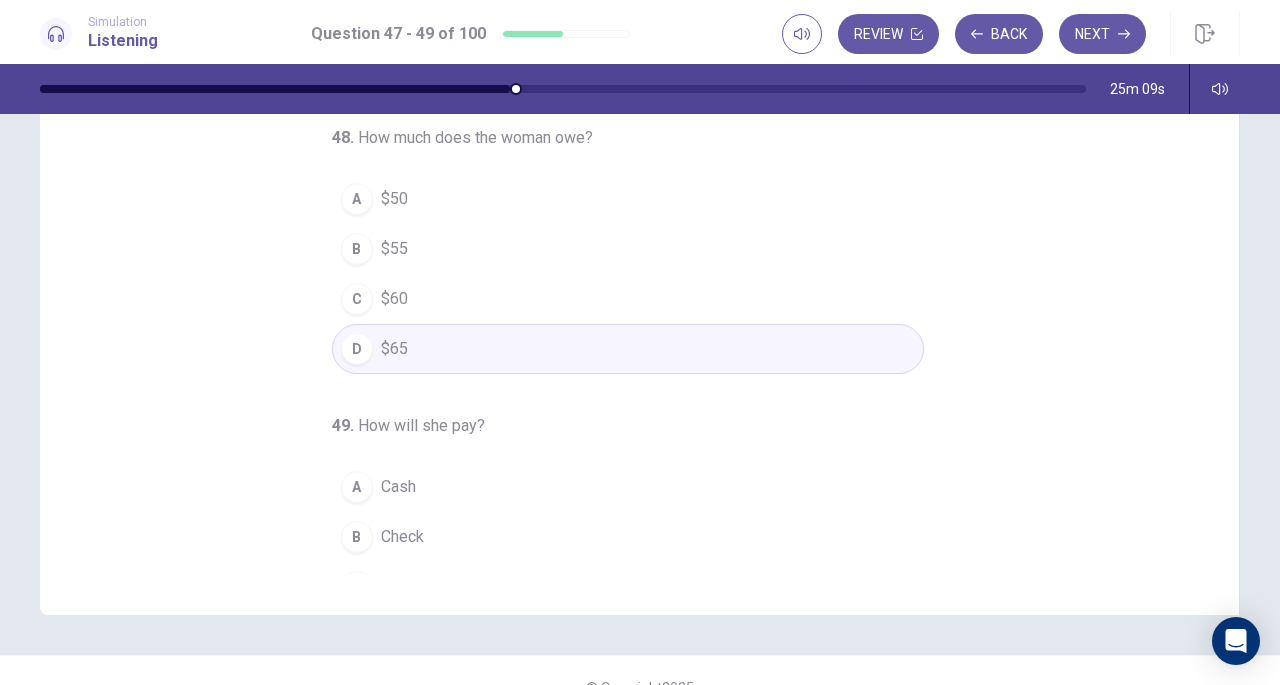 scroll, scrollTop: 238, scrollLeft: 0, axis: vertical 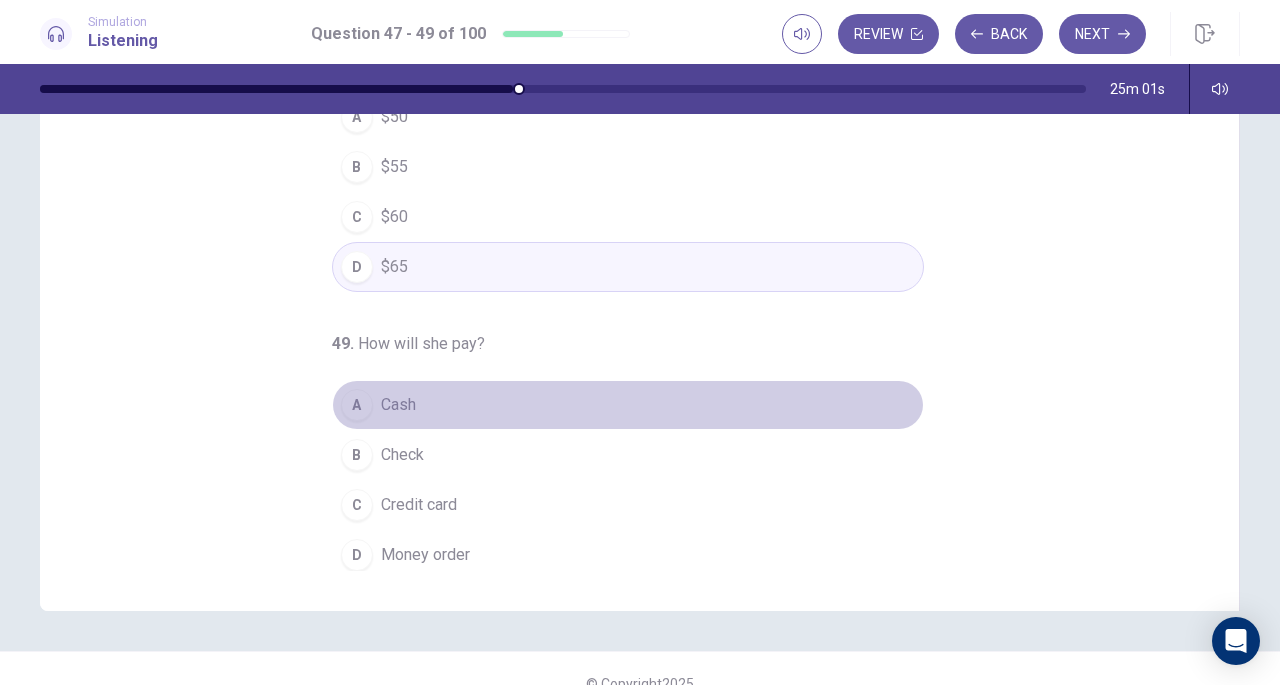 click on "A" at bounding box center (357, 405) 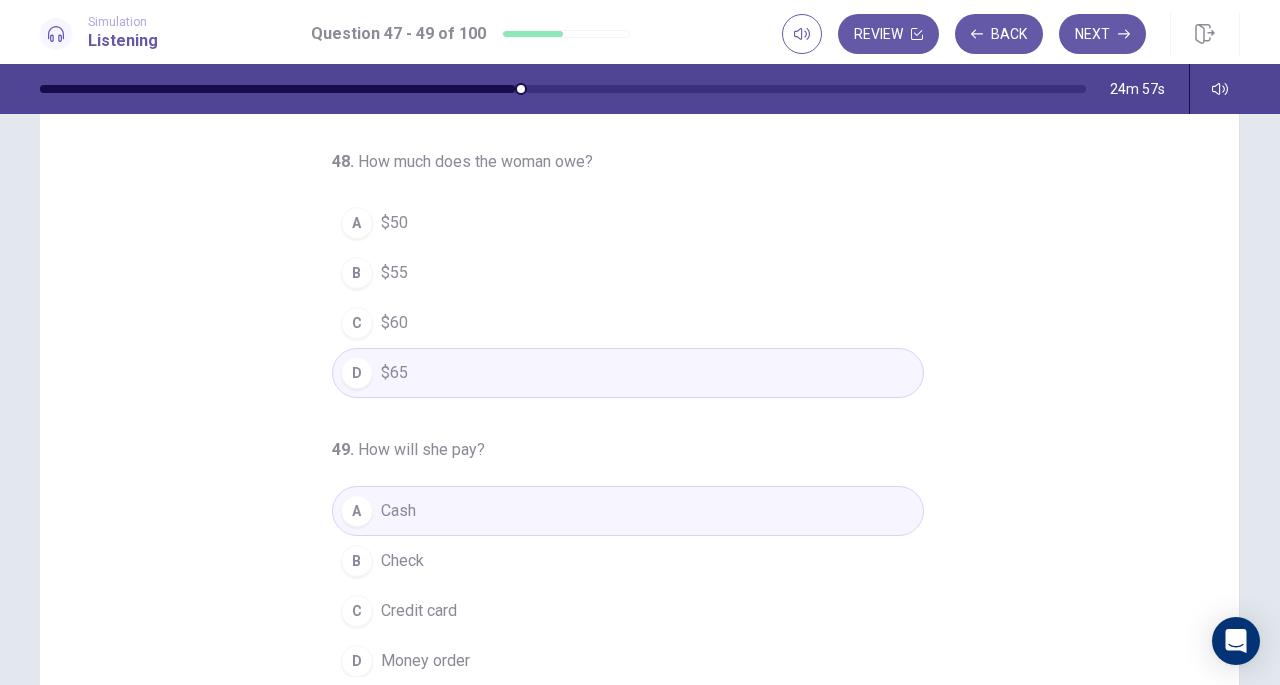 scroll, scrollTop: 0, scrollLeft: 0, axis: both 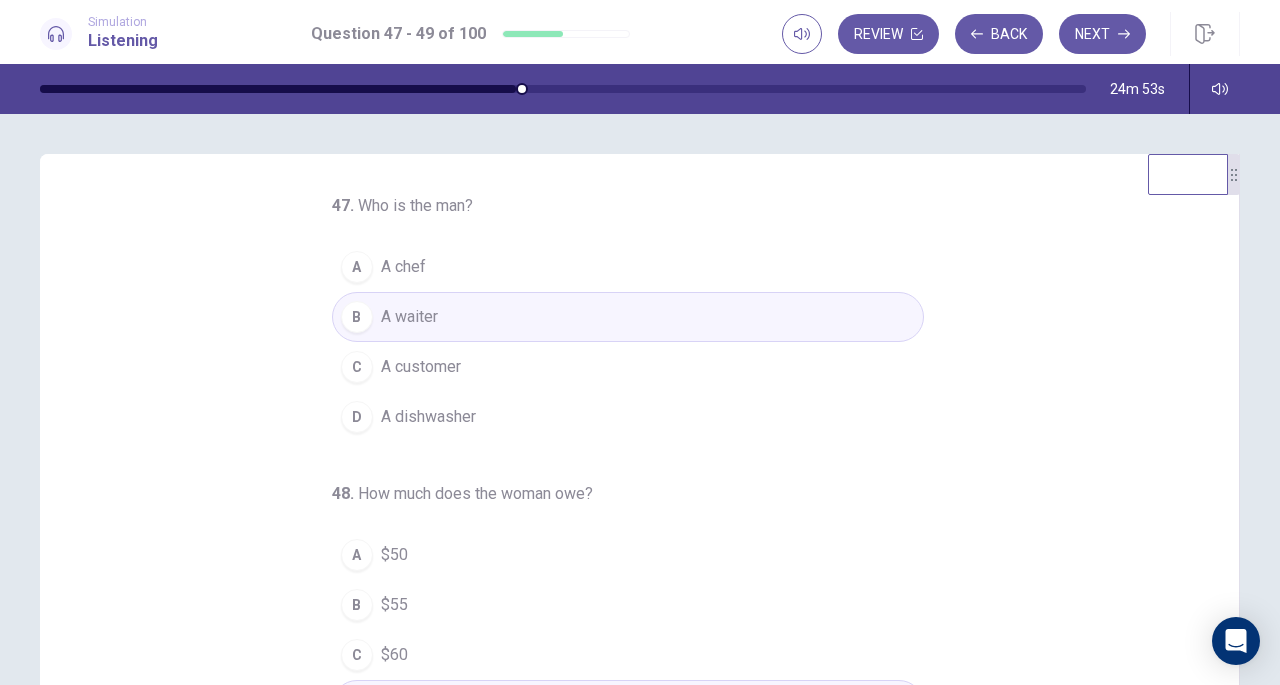 click on "Next" at bounding box center [1102, 34] 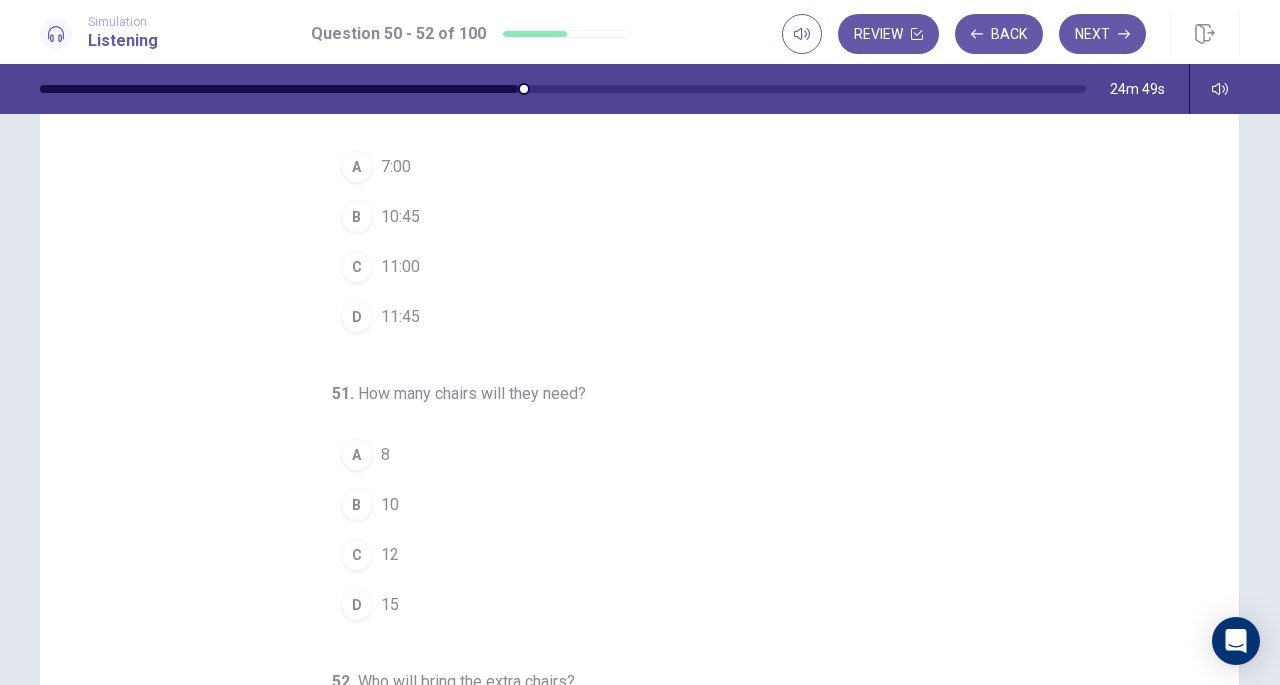 scroll, scrollTop: 121, scrollLeft: 0, axis: vertical 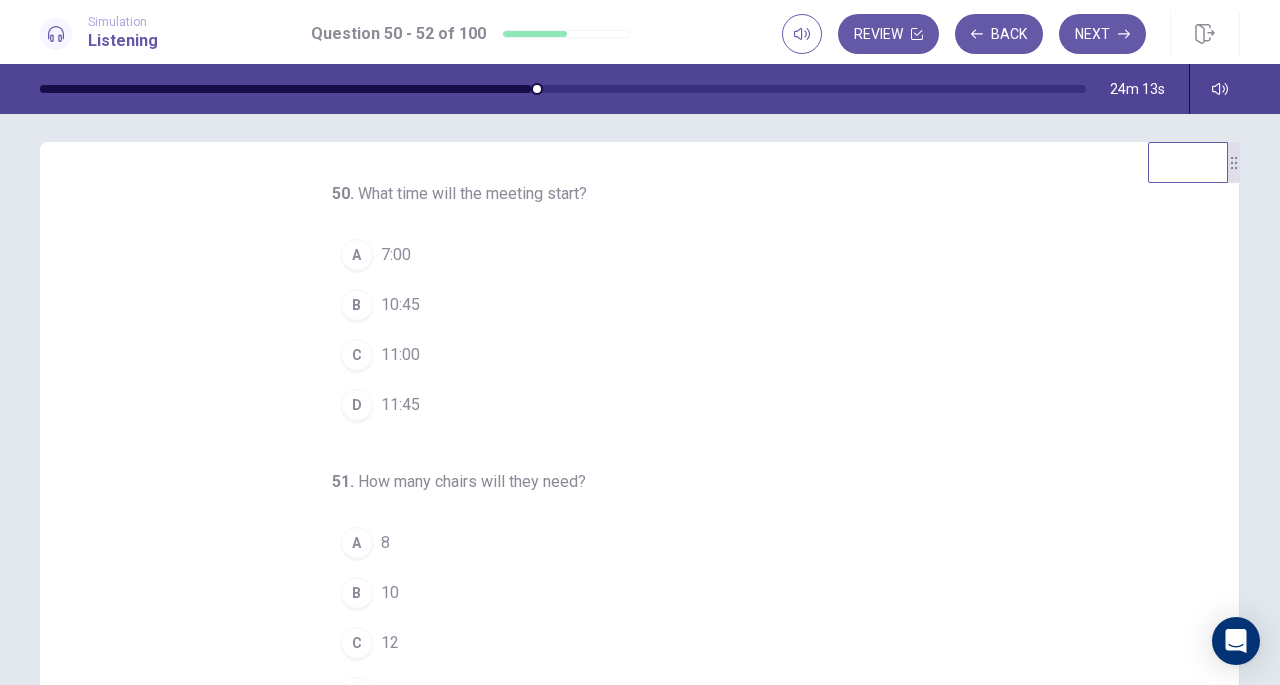 click on "C" at bounding box center (357, 355) 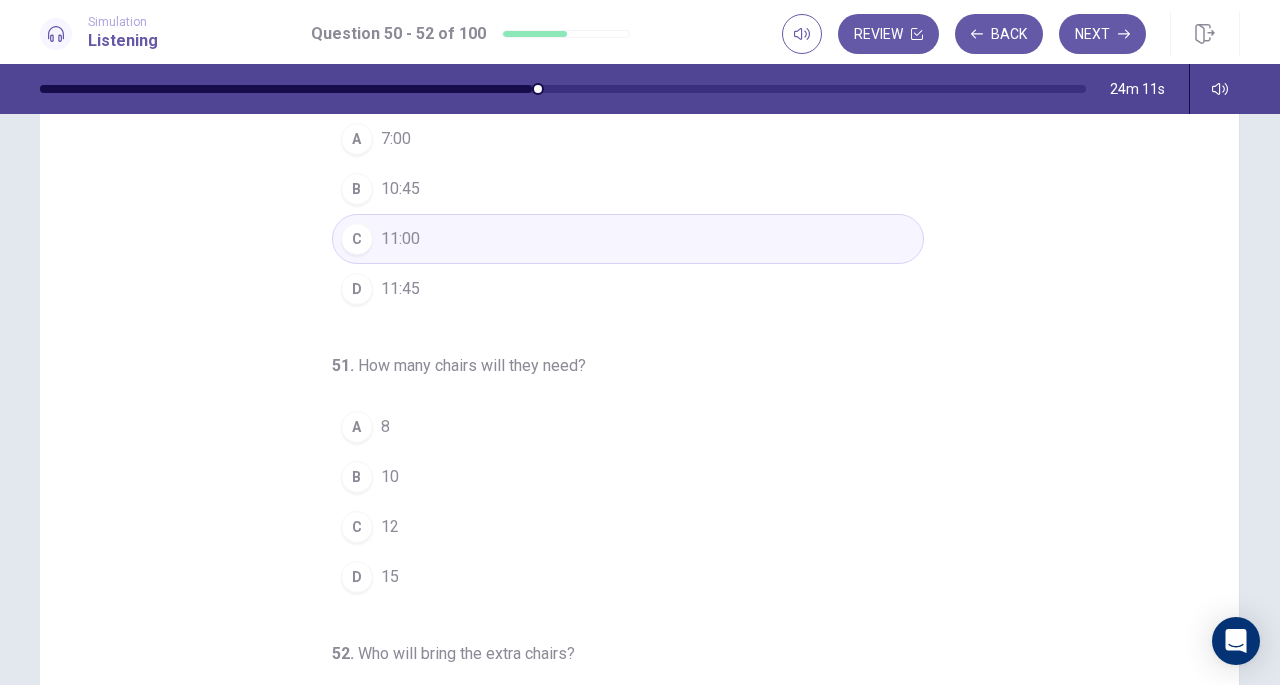 scroll, scrollTop: 138, scrollLeft: 0, axis: vertical 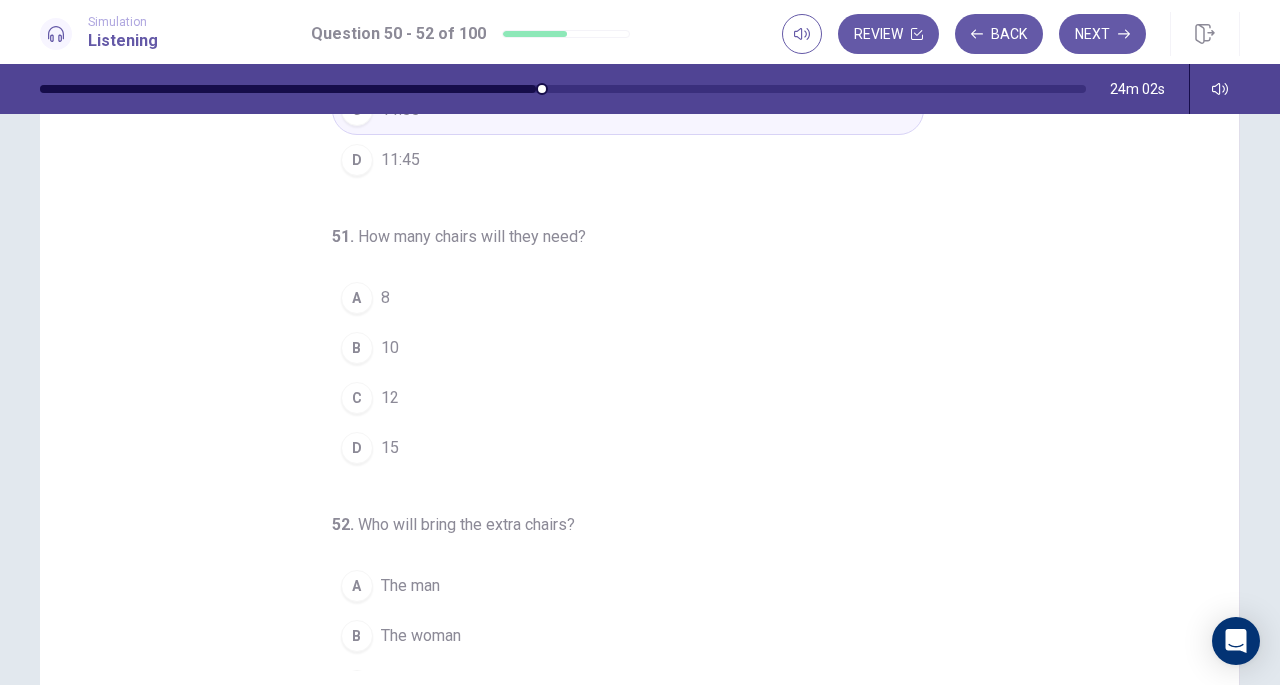 click on "C" at bounding box center (357, 398) 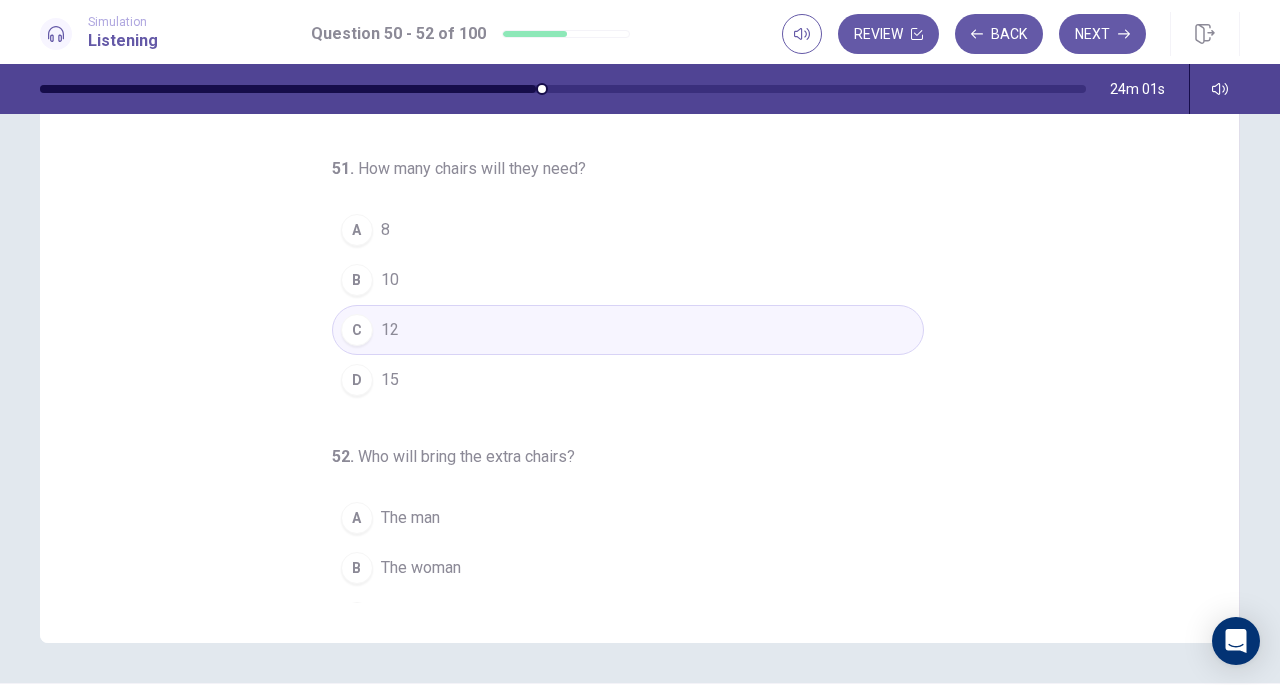 scroll, scrollTop: 217, scrollLeft: 0, axis: vertical 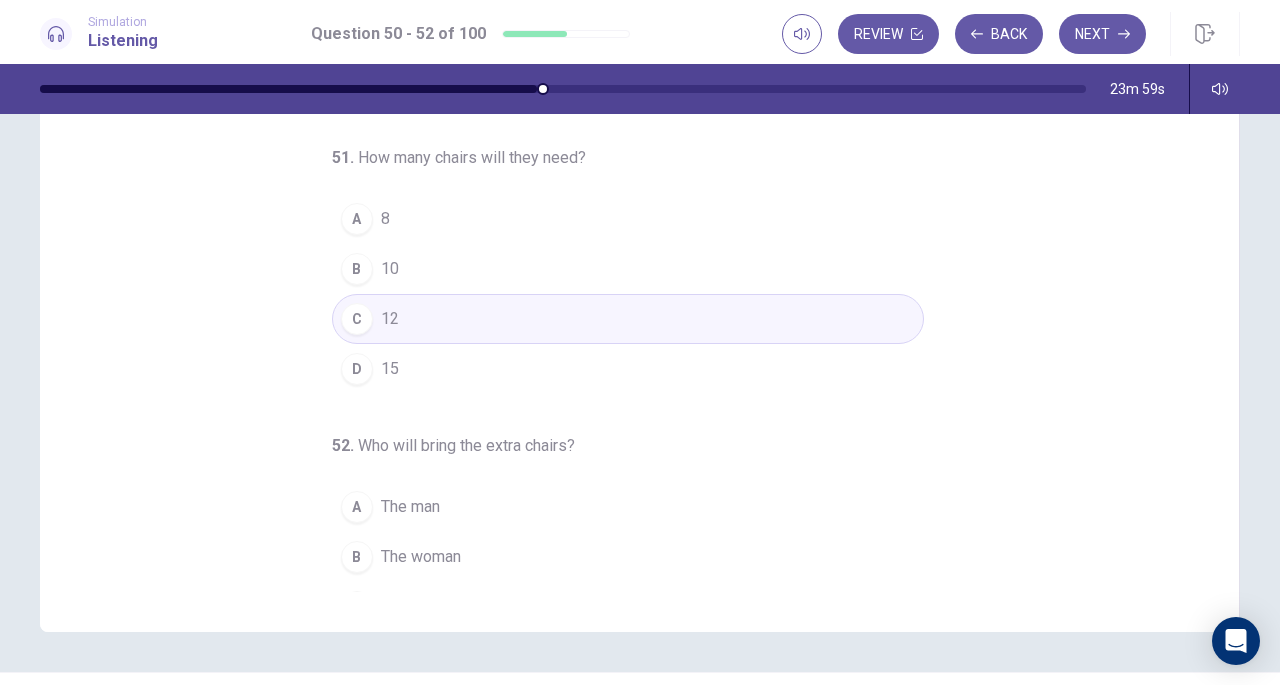 drag, startPoint x: 1207, startPoint y: 409, endPoint x: 1212, endPoint y: 488, distance: 79.15807 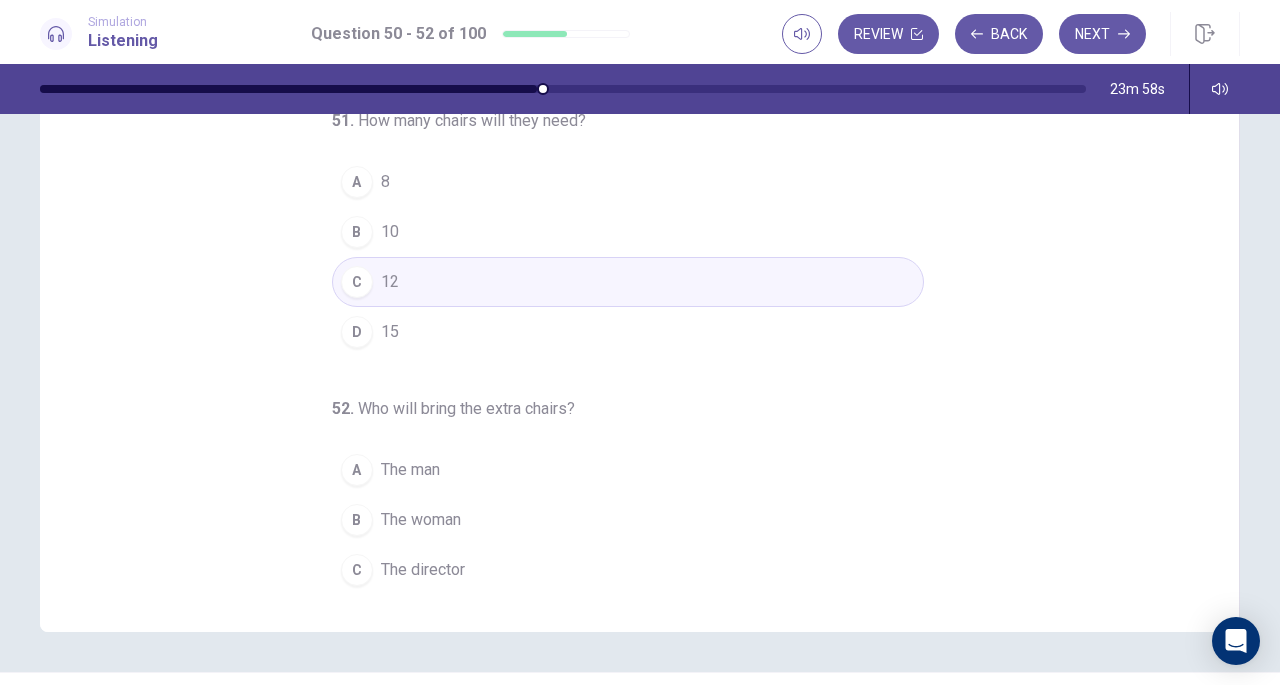 scroll, scrollTop: 200, scrollLeft: 0, axis: vertical 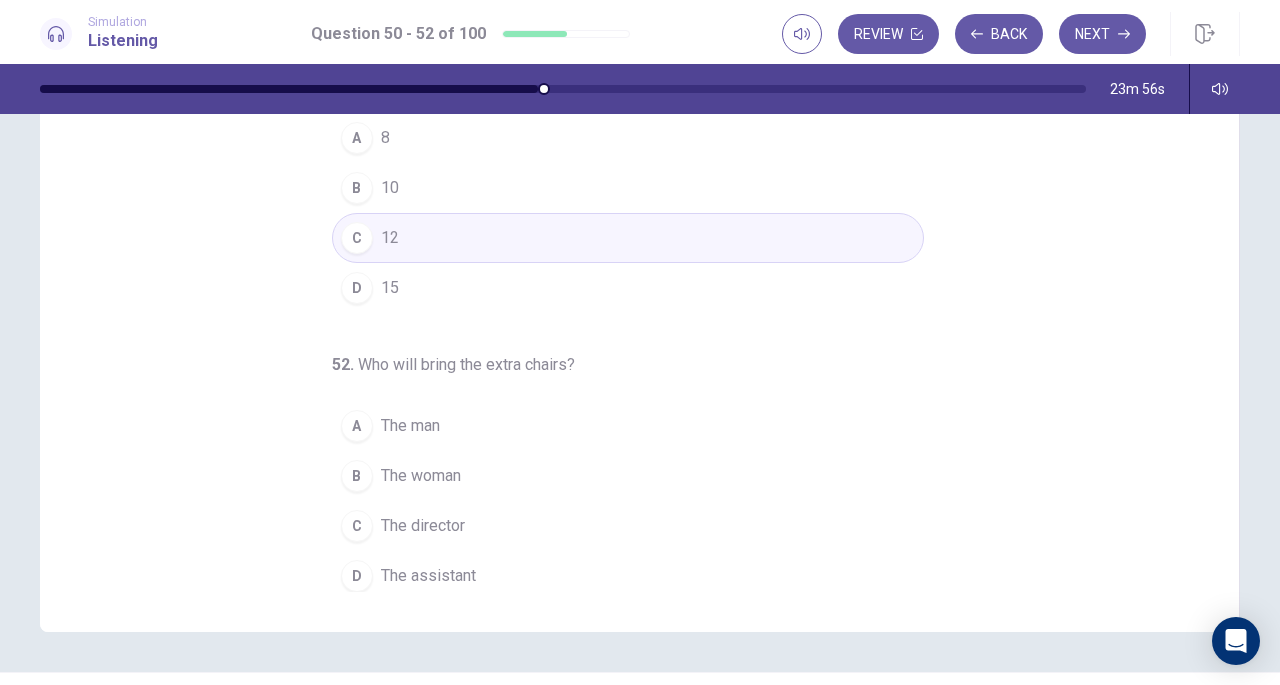 click on "D" at bounding box center (357, 288) 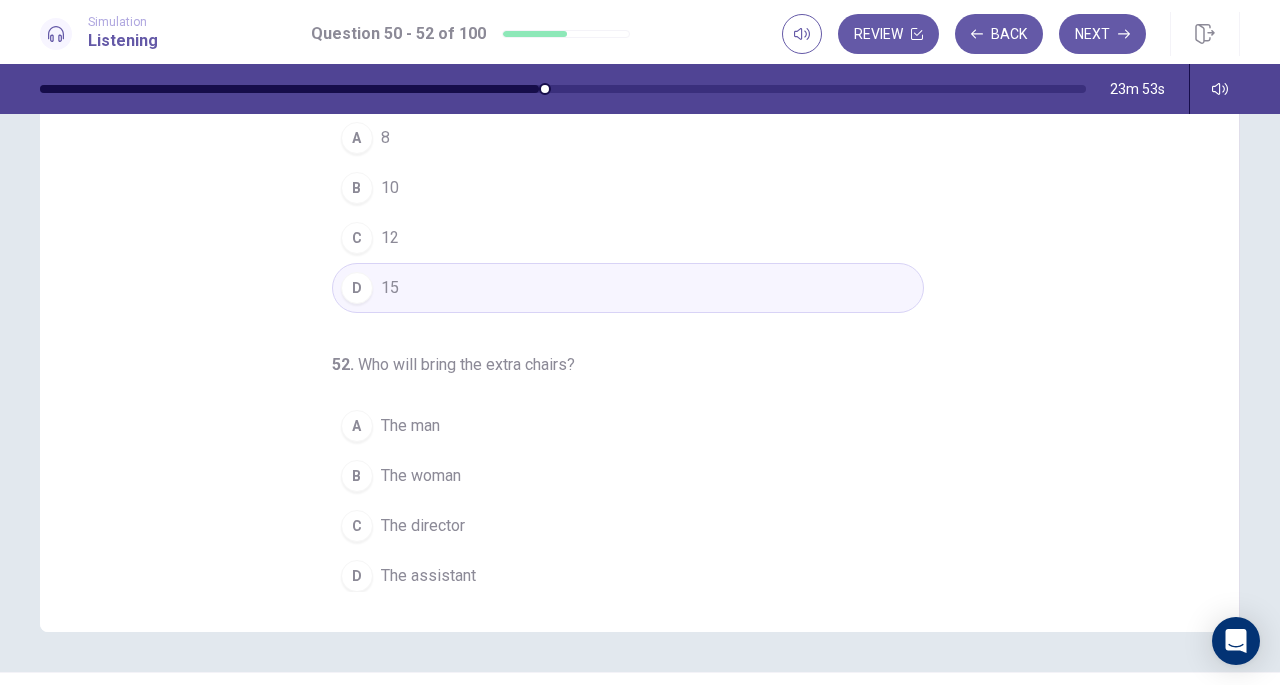 click on "The man" at bounding box center (410, 426) 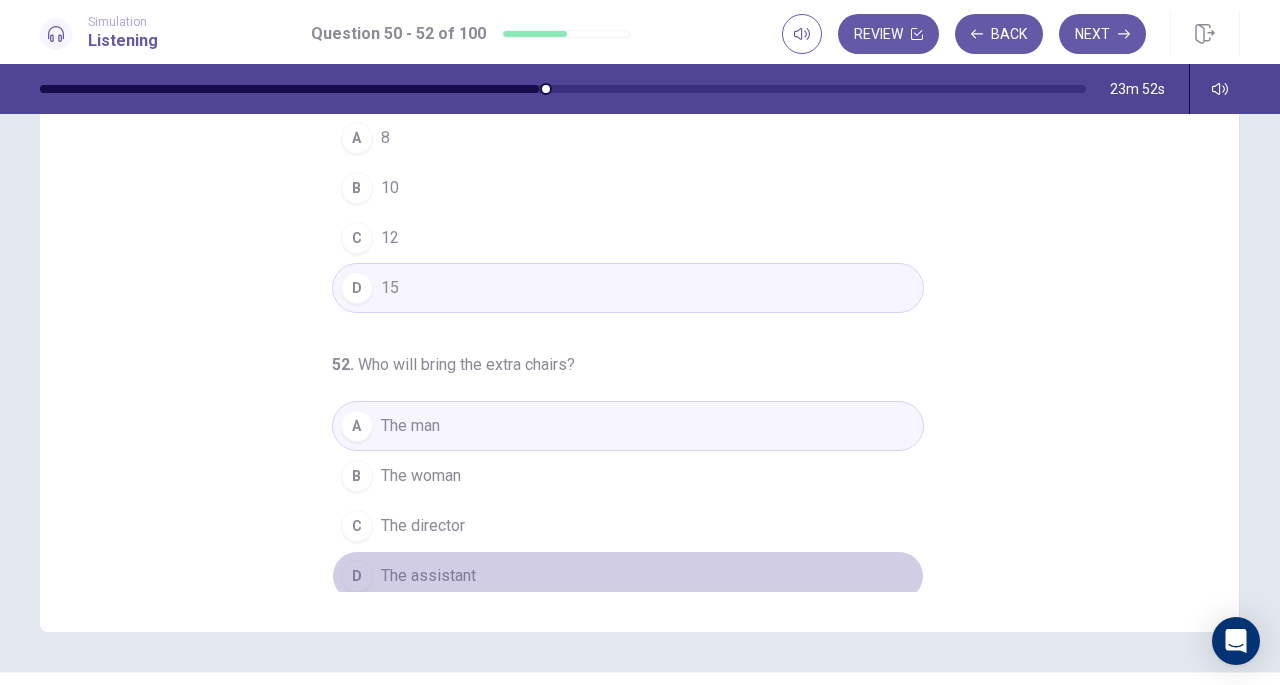 click on "The assistant" at bounding box center [428, 576] 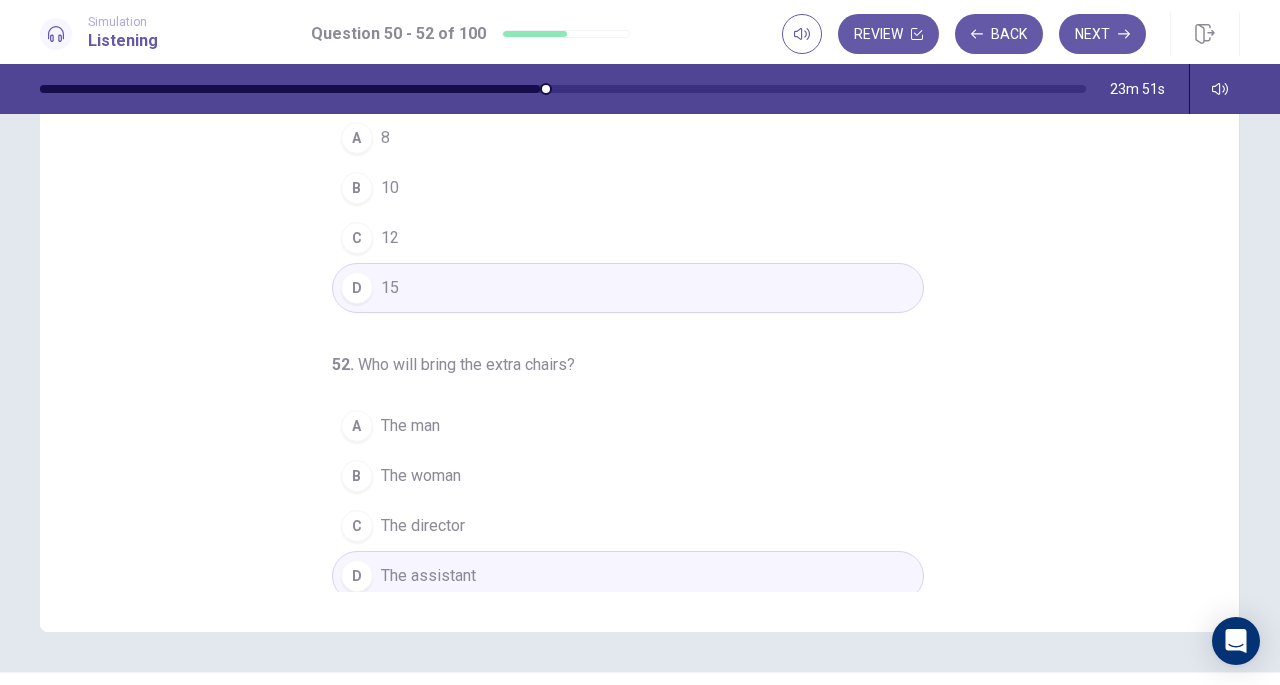 scroll, scrollTop: 161, scrollLeft: 0, axis: vertical 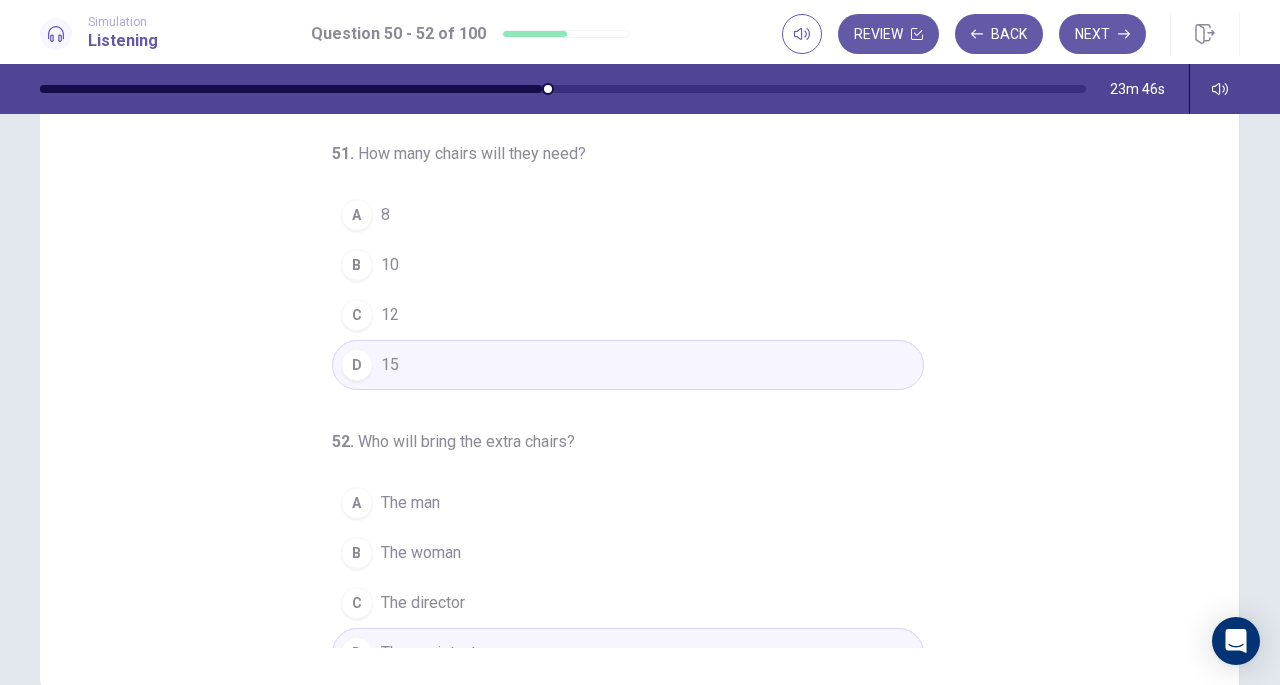 click on "Next" at bounding box center [1102, 34] 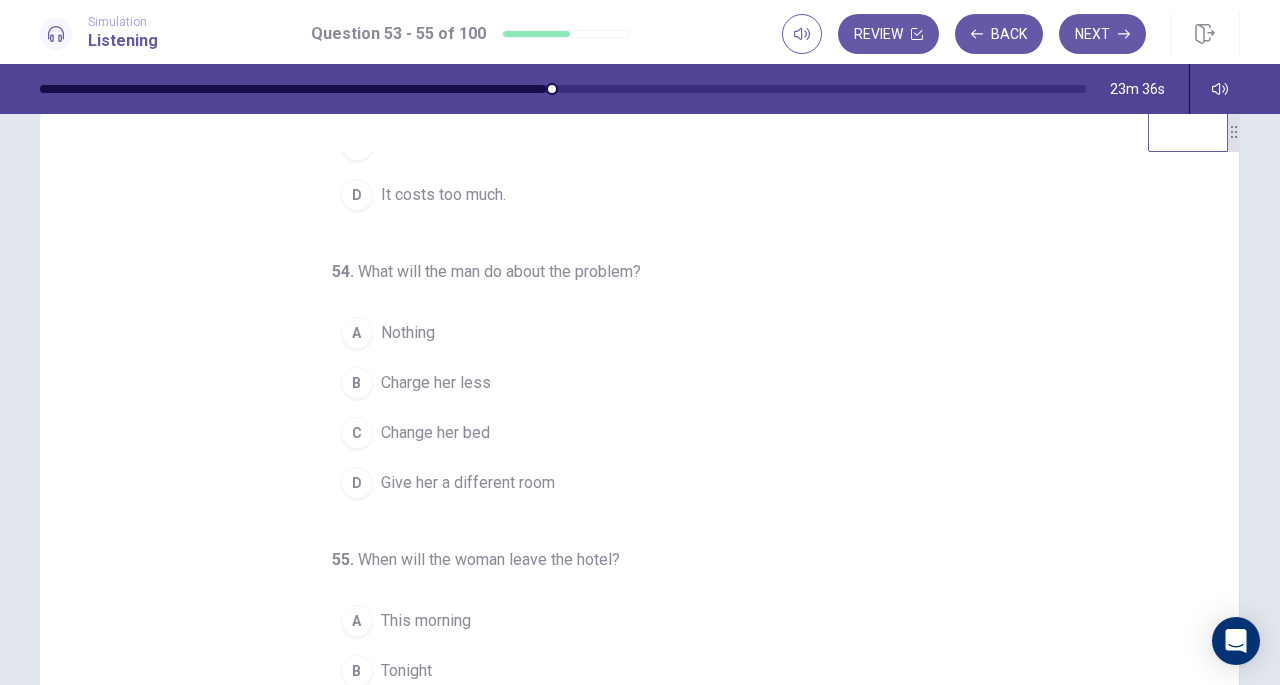 scroll, scrollTop: 0, scrollLeft: 0, axis: both 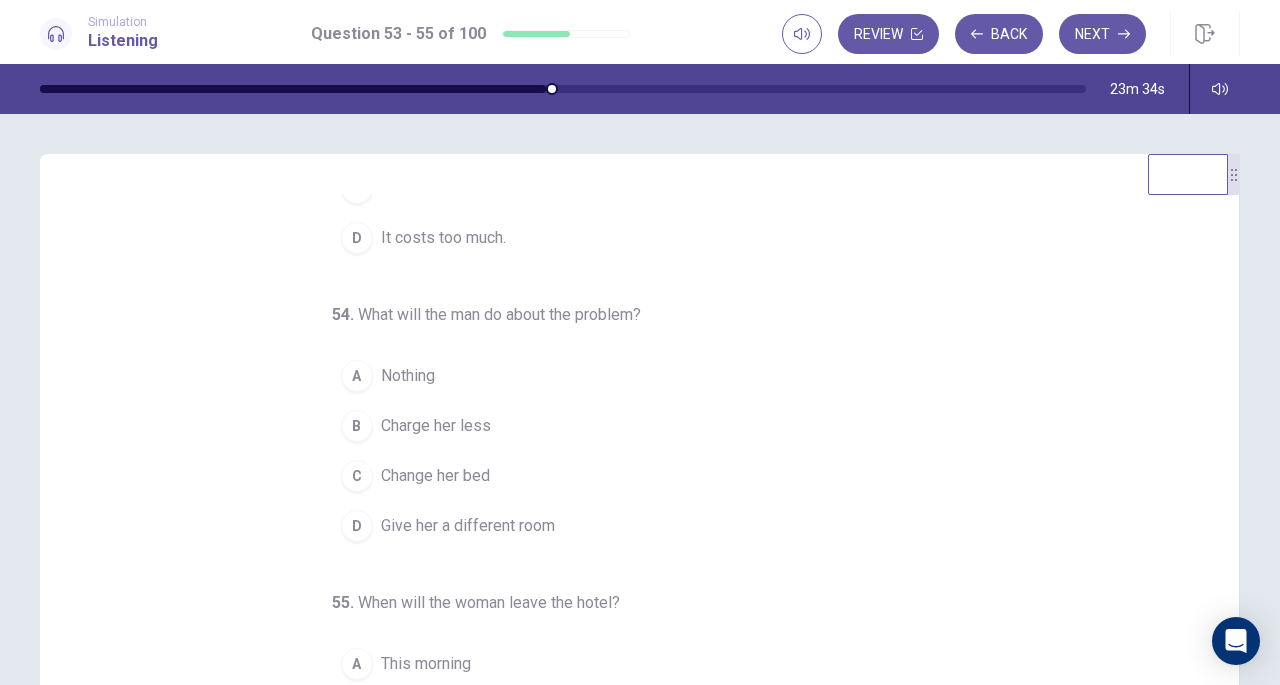 click on "53 .    What is the problem with the hotel room? A It is too noisy. B It doesn’t have a view. C The bed isn’t comfortable. D It costs too much. 54 .   What will the man do about the problem? A Nothing B Charge her less C Change her bed D Give her a different room 55 .   When will the woman leave the hotel? A This morning B Tonight C Tomorrow D In four nights" at bounding box center (647, 501) 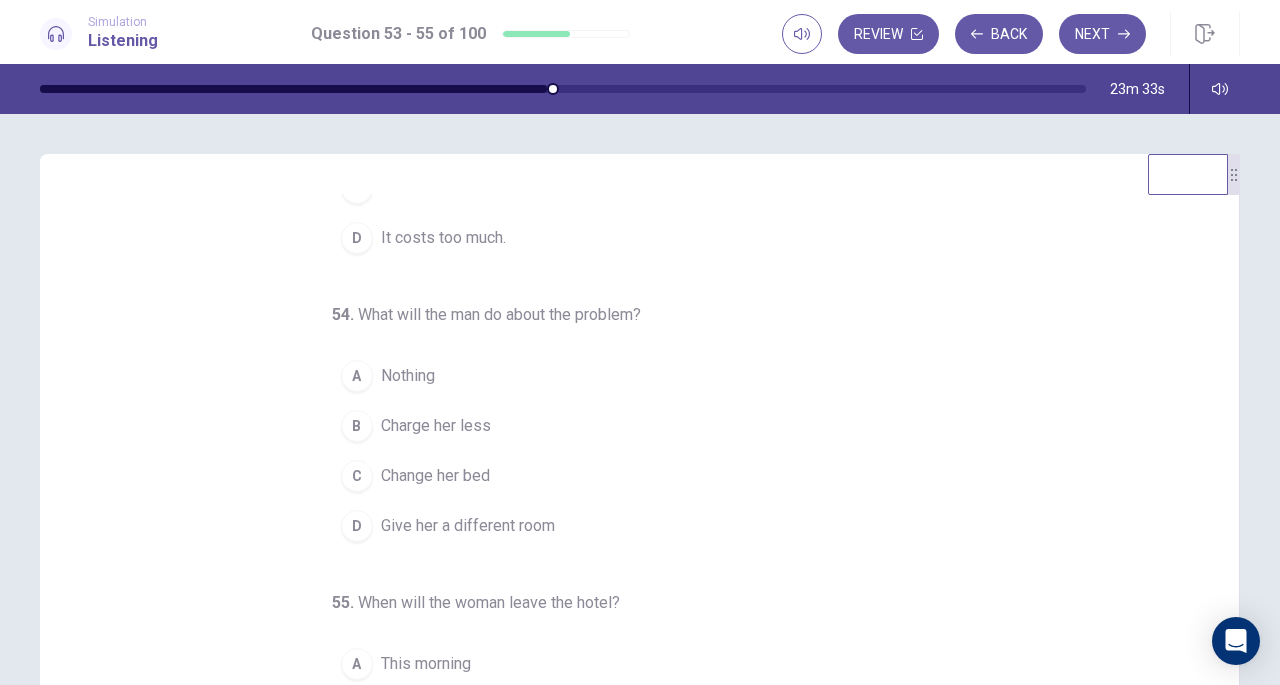 scroll, scrollTop: 0, scrollLeft: 0, axis: both 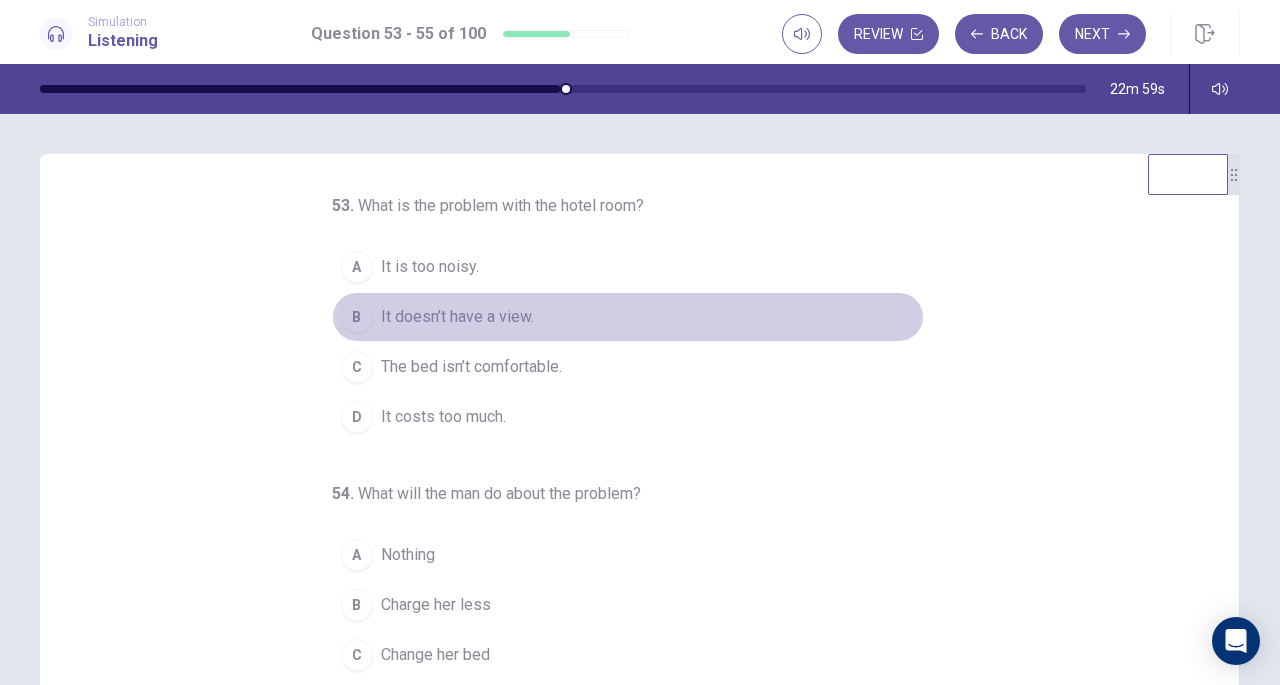 click on "It doesn’t have a view." at bounding box center [457, 317] 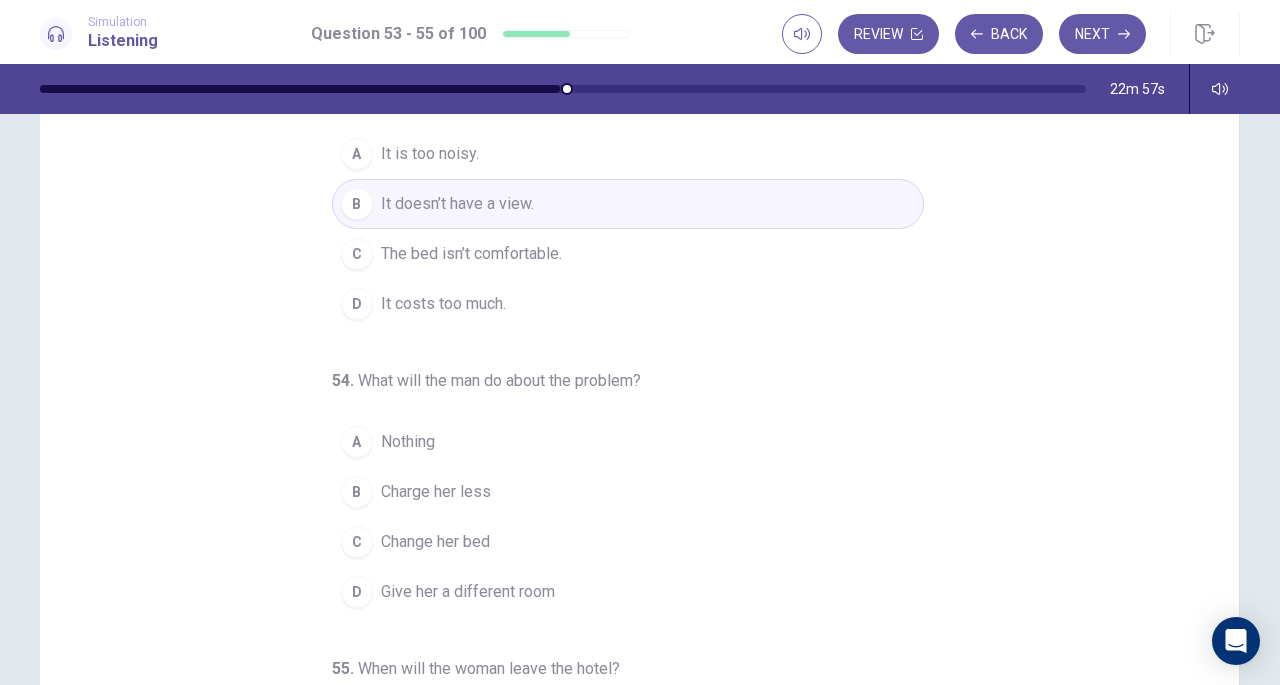 scroll, scrollTop: 178, scrollLeft: 0, axis: vertical 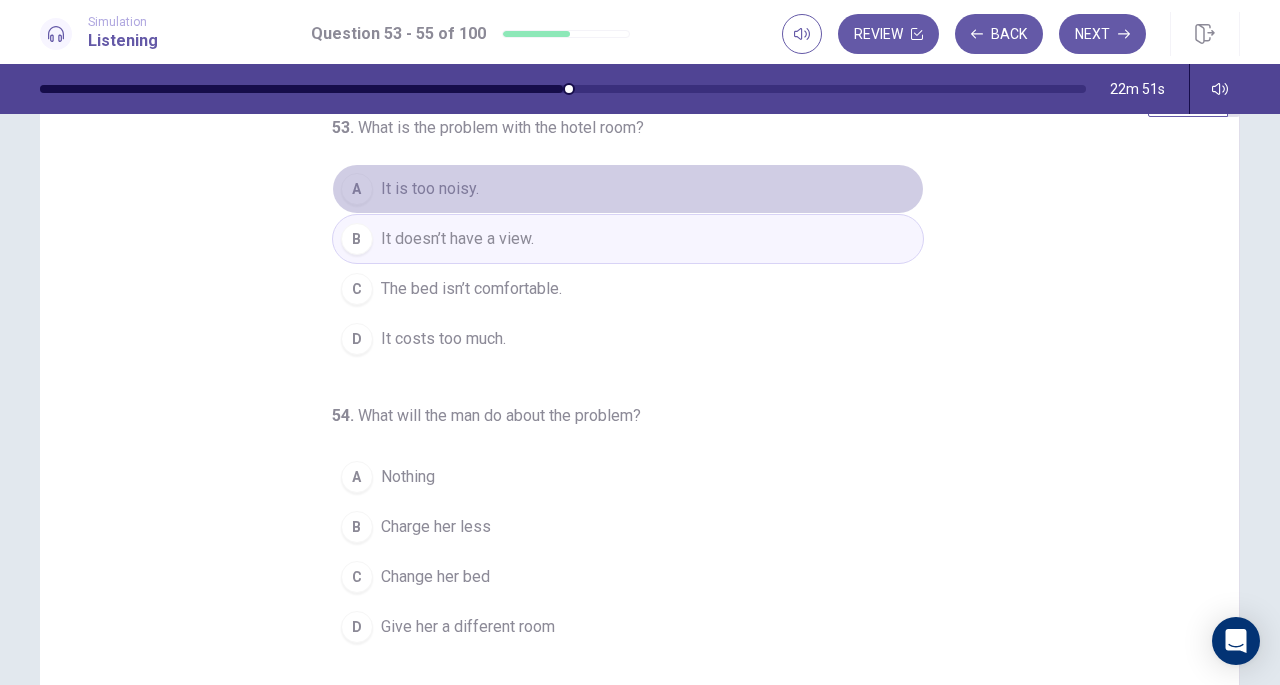 click on "It is too noisy." at bounding box center (430, 189) 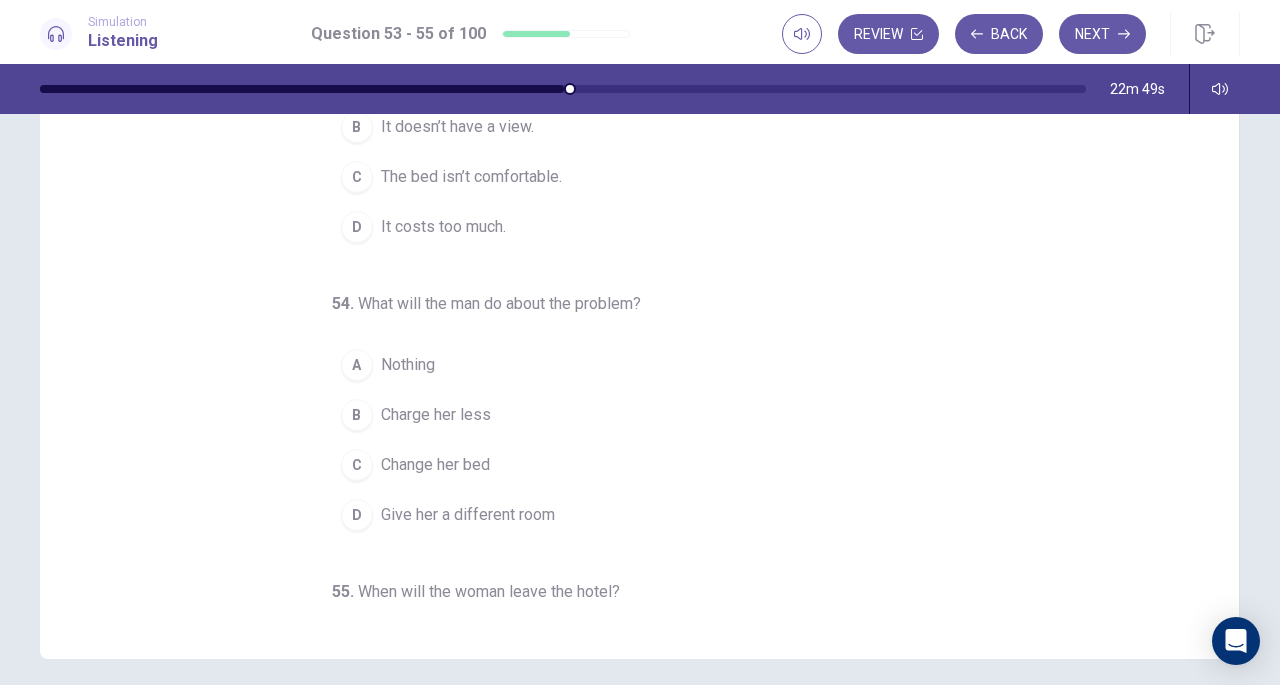 scroll, scrollTop: 215, scrollLeft: 0, axis: vertical 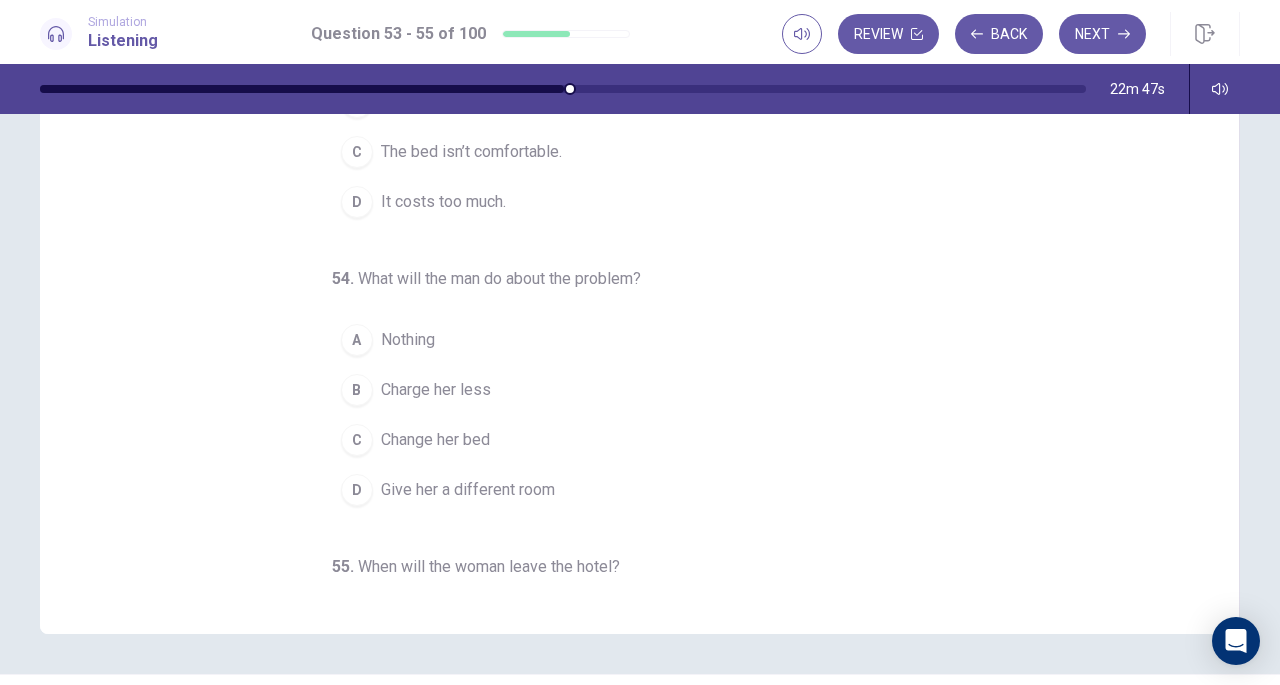 drag, startPoint x: 1207, startPoint y: 349, endPoint x: 1218, endPoint y: 386, distance: 38.600517 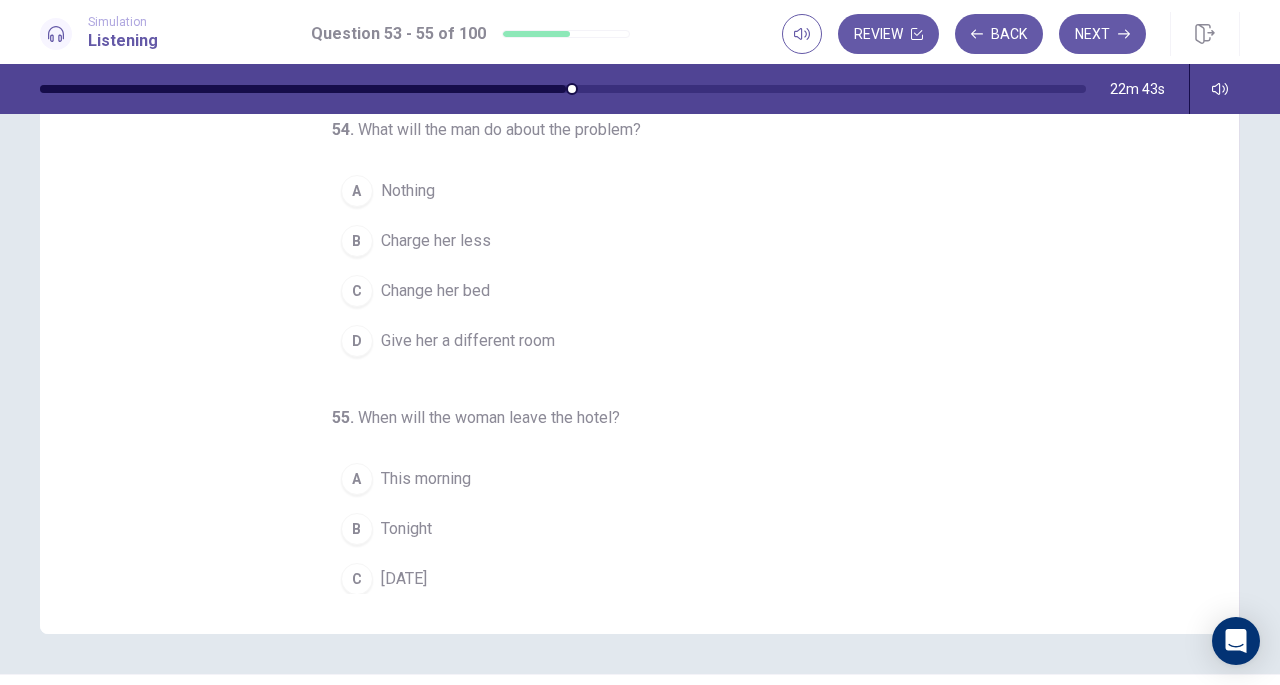 scroll, scrollTop: 151, scrollLeft: 0, axis: vertical 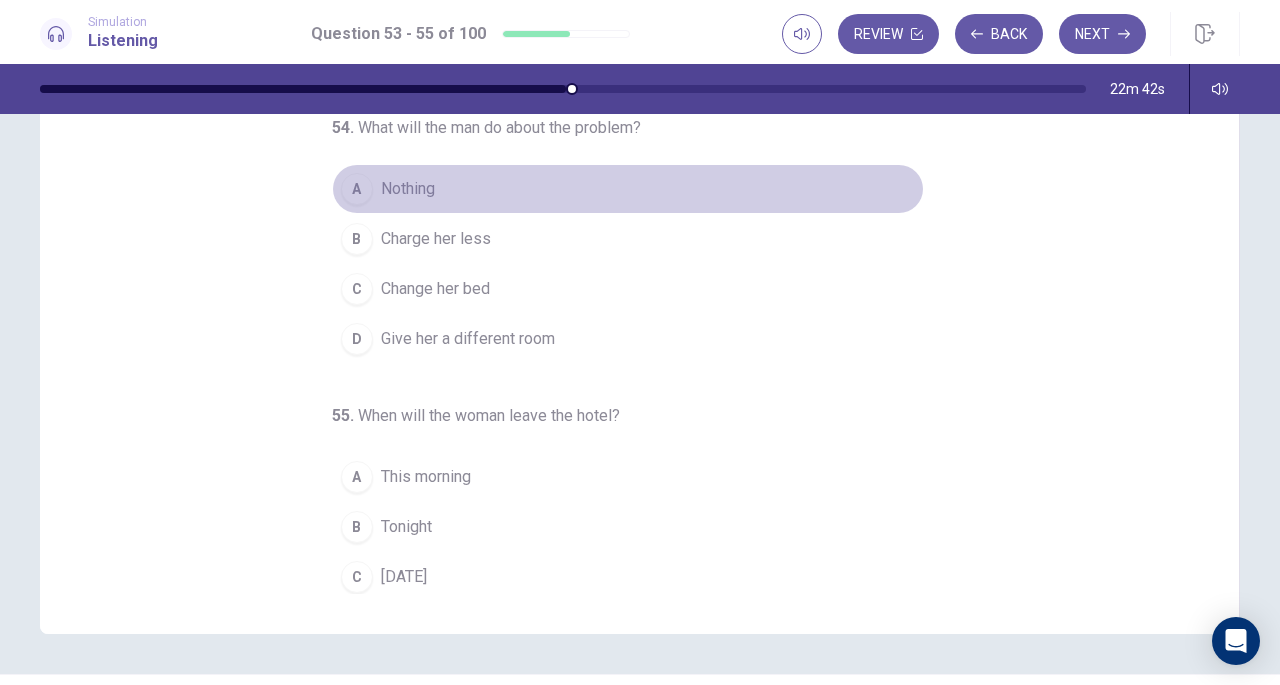 click on "A" at bounding box center [357, 189] 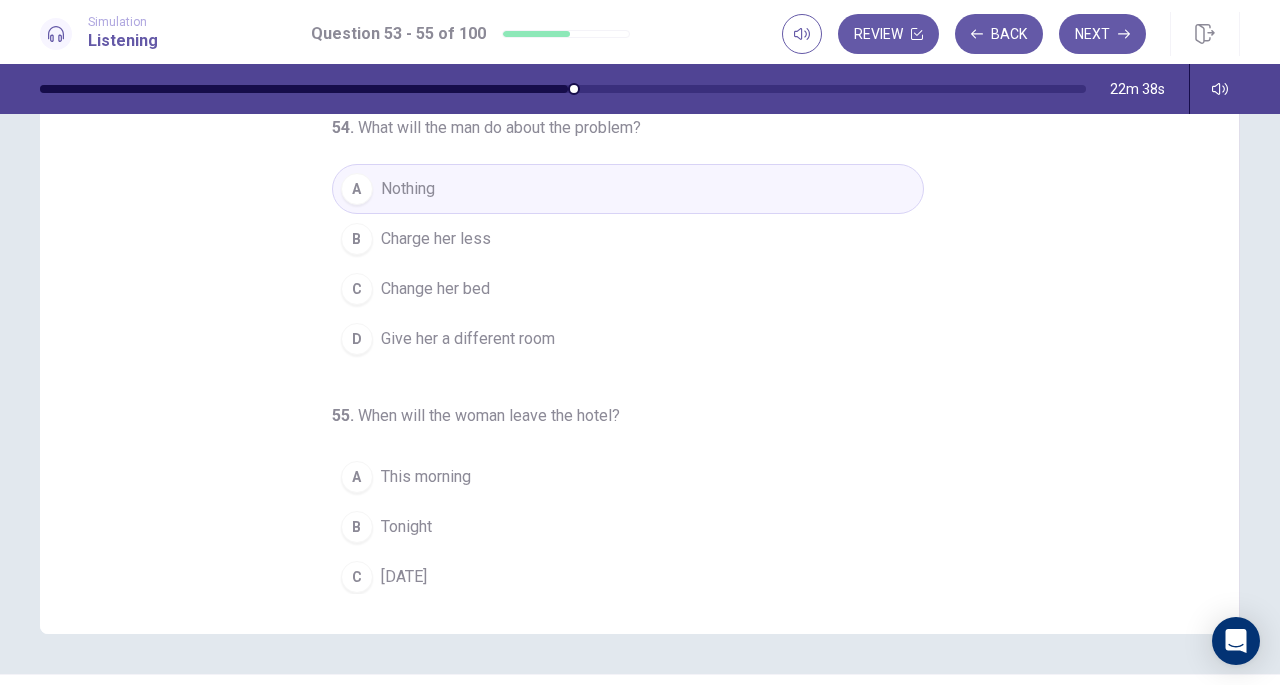 click on "Charge her less" at bounding box center [436, 239] 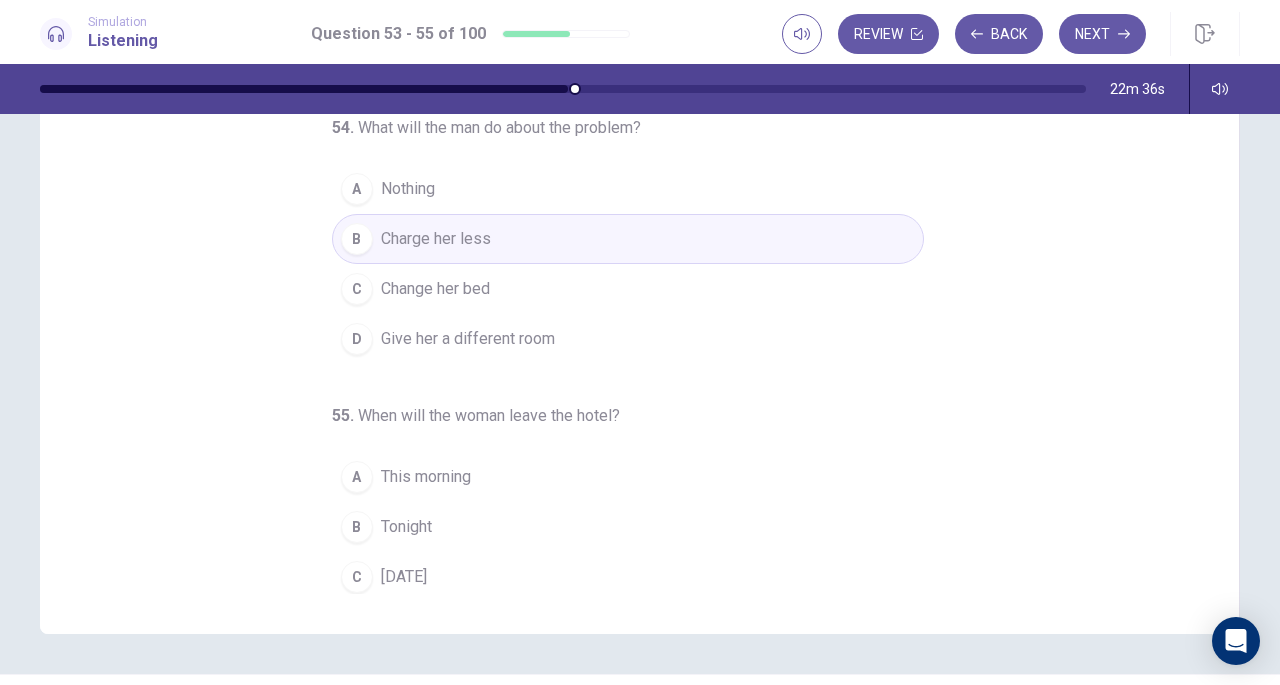scroll, scrollTop: 200, scrollLeft: 0, axis: vertical 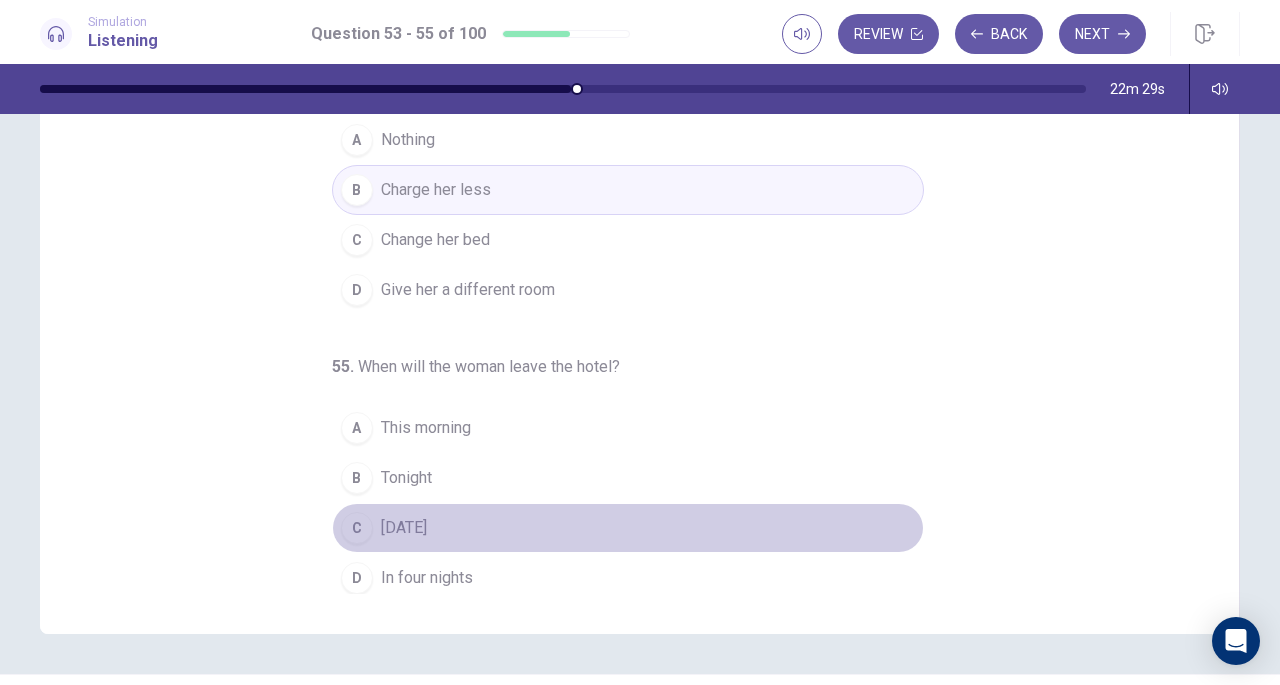 click on "Tomorrow" at bounding box center (404, 528) 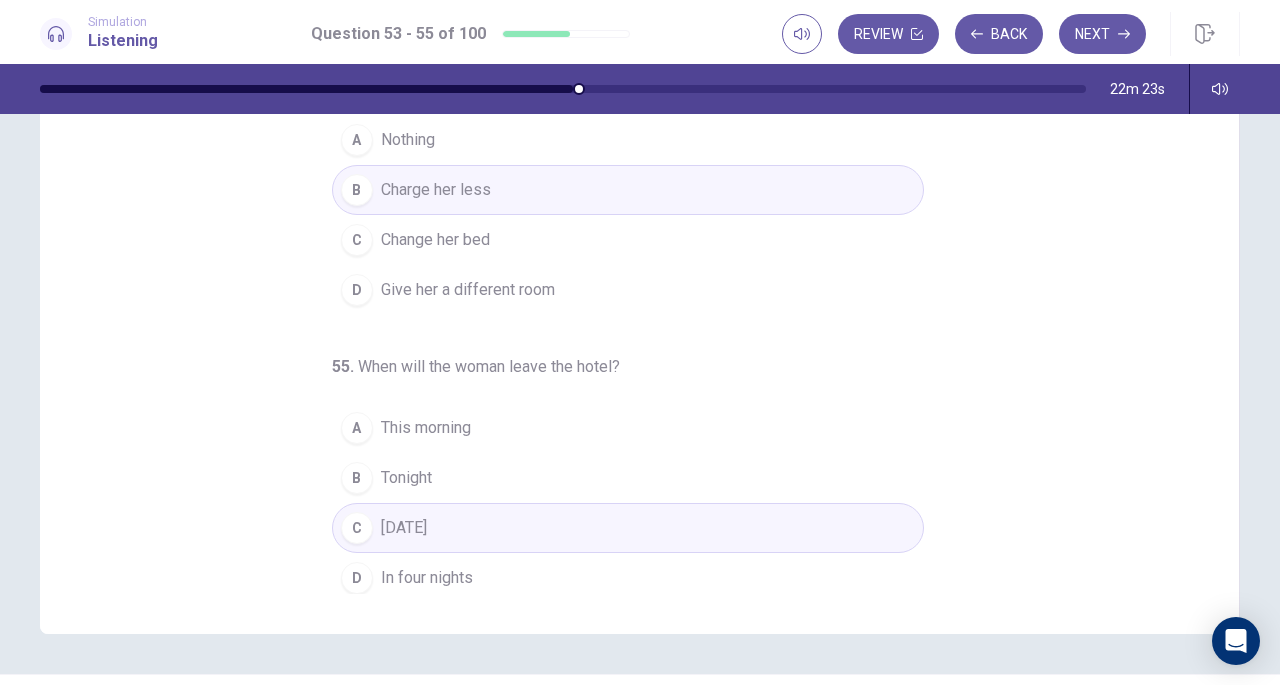 click 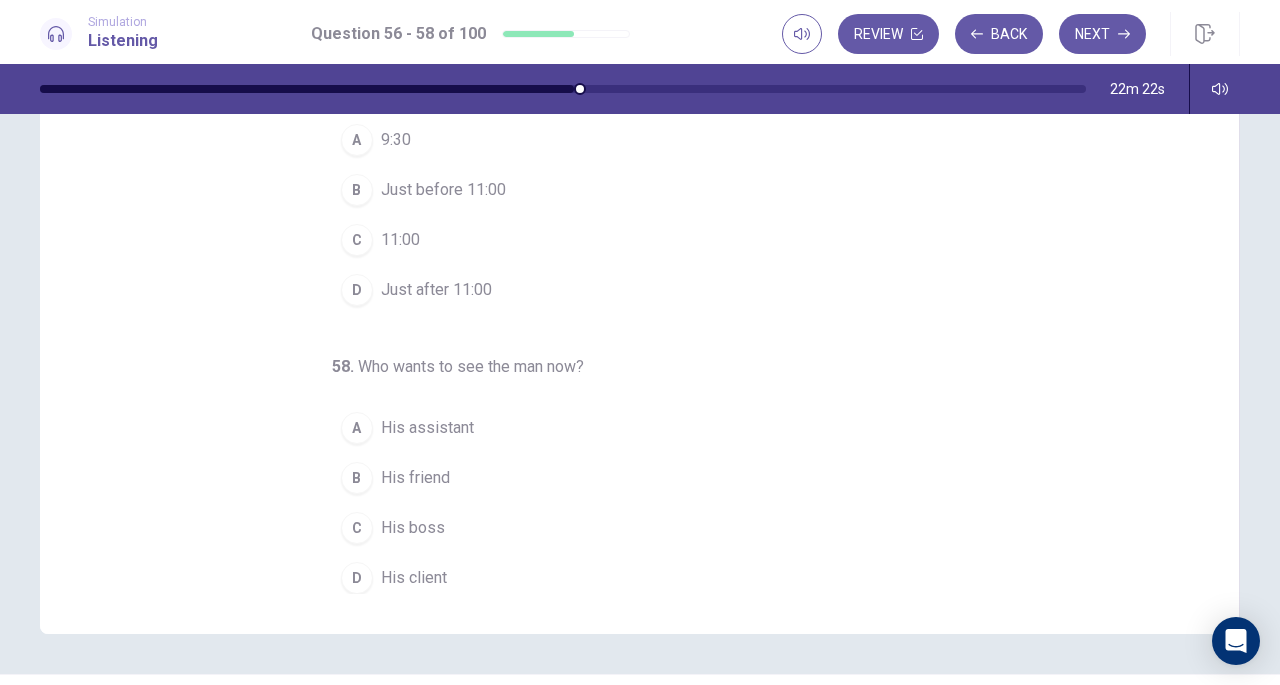 scroll, scrollTop: 0, scrollLeft: 0, axis: both 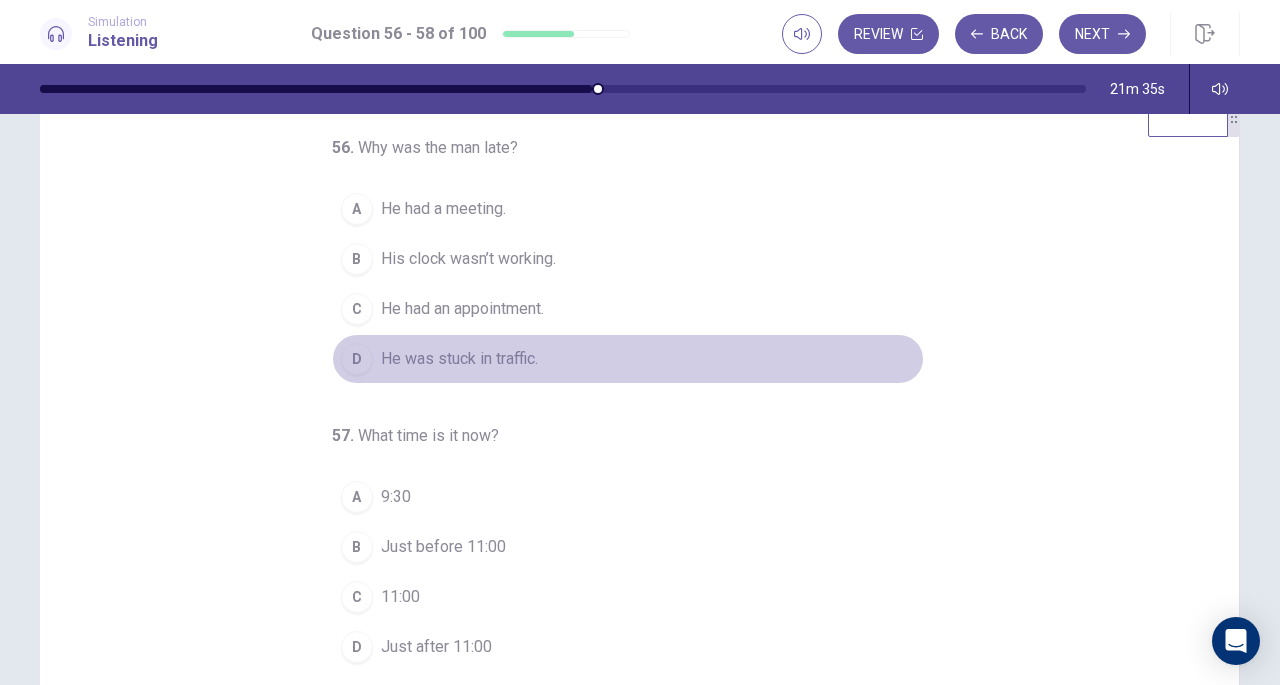 click on "He was stuck in traffic." at bounding box center [459, 359] 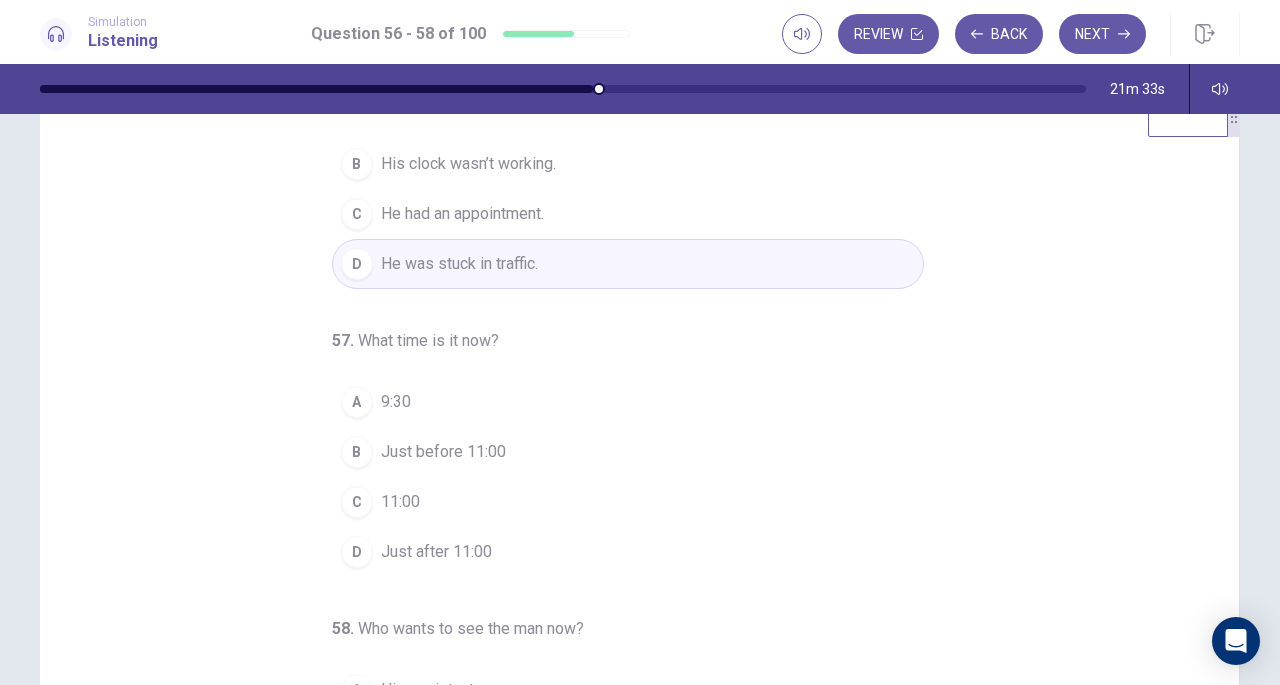 scroll, scrollTop: 102, scrollLeft: 0, axis: vertical 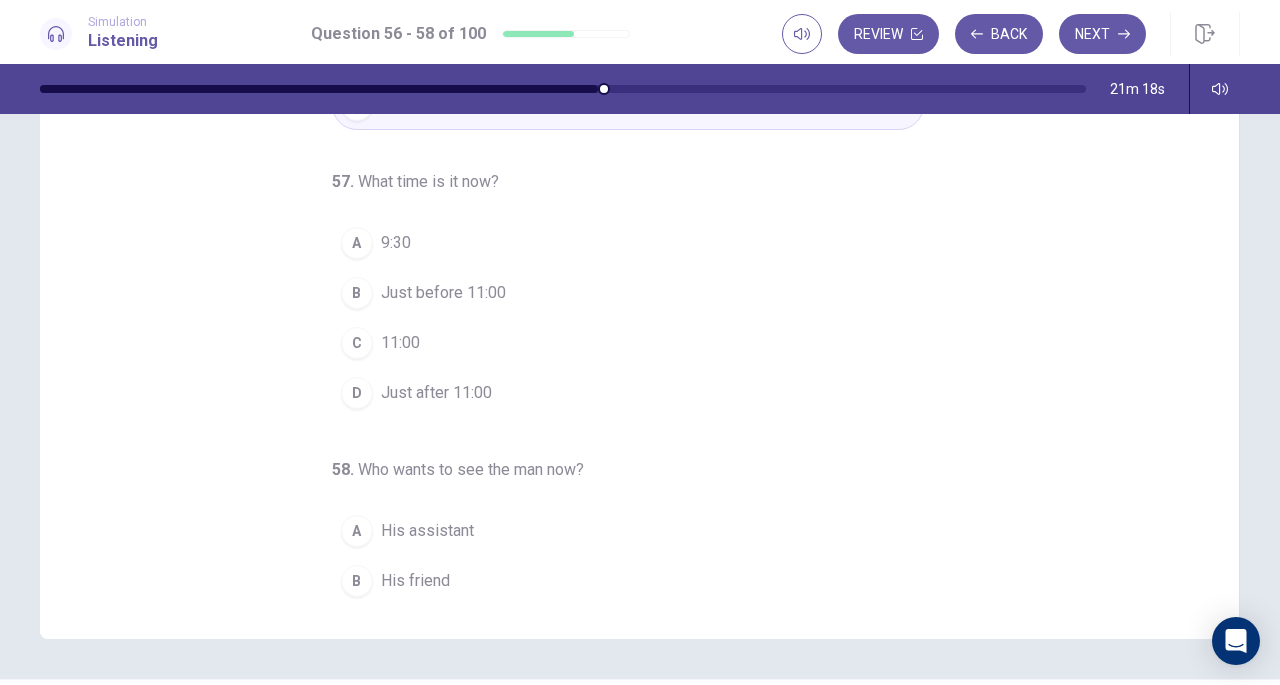 click on "Just before 11:00" at bounding box center [443, 293] 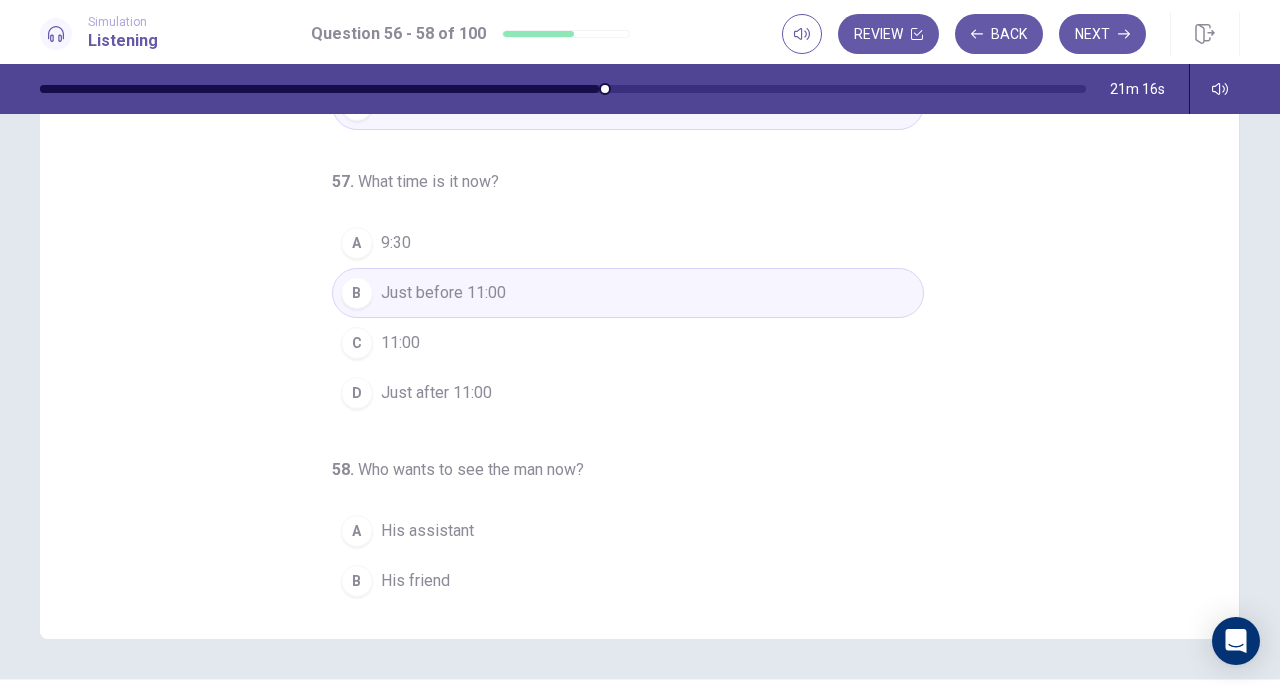 click on "His assistant" at bounding box center [427, 531] 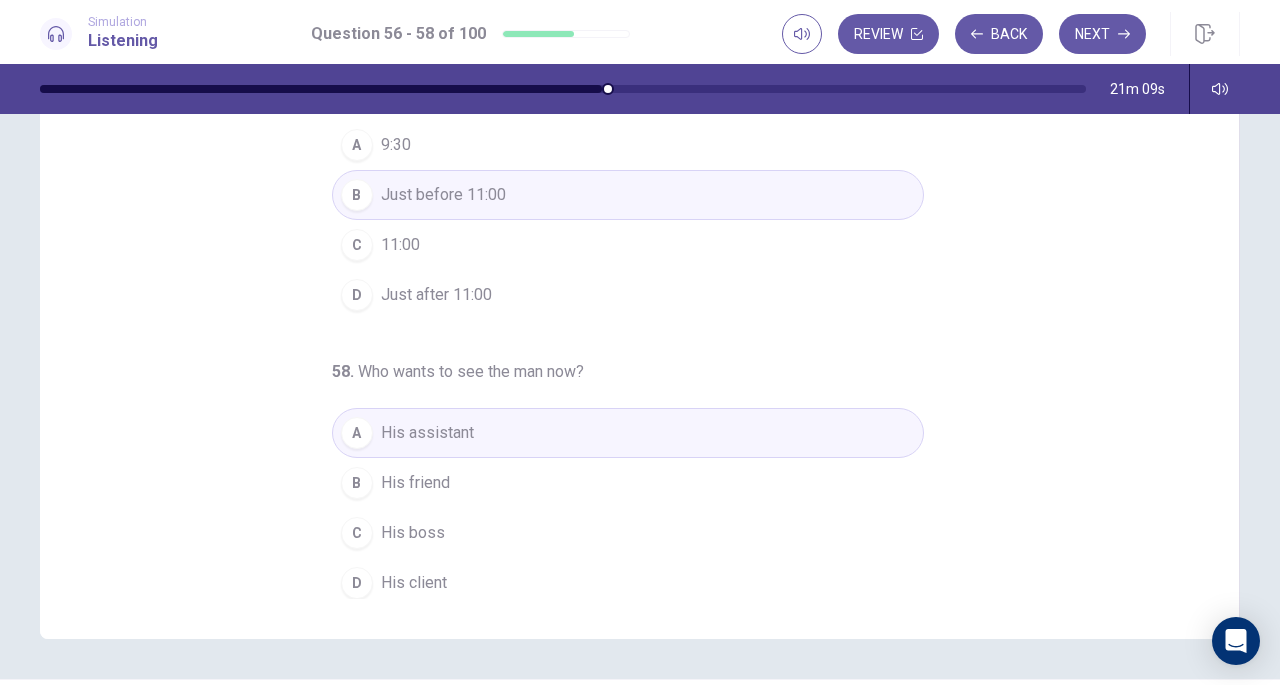 scroll, scrollTop: 0, scrollLeft: 0, axis: both 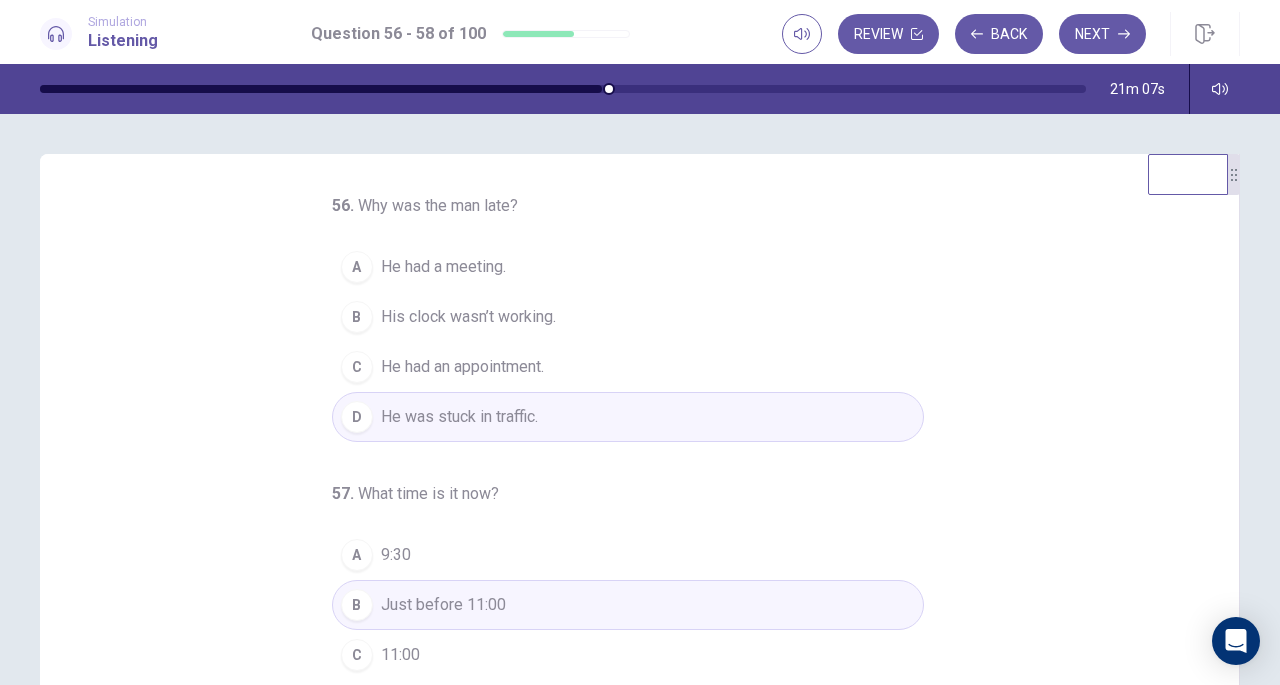 click on "Next" at bounding box center (1102, 34) 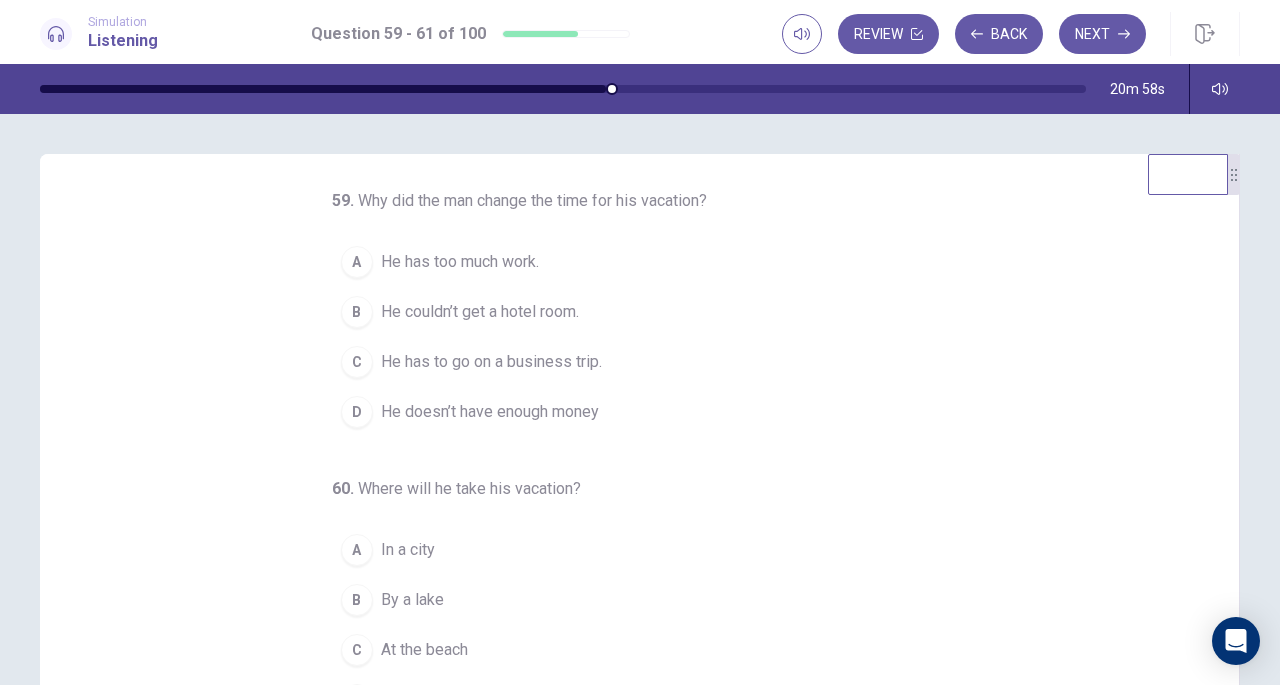 scroll, scrollTop: 71, scrollLeft: 0, axis: vertical 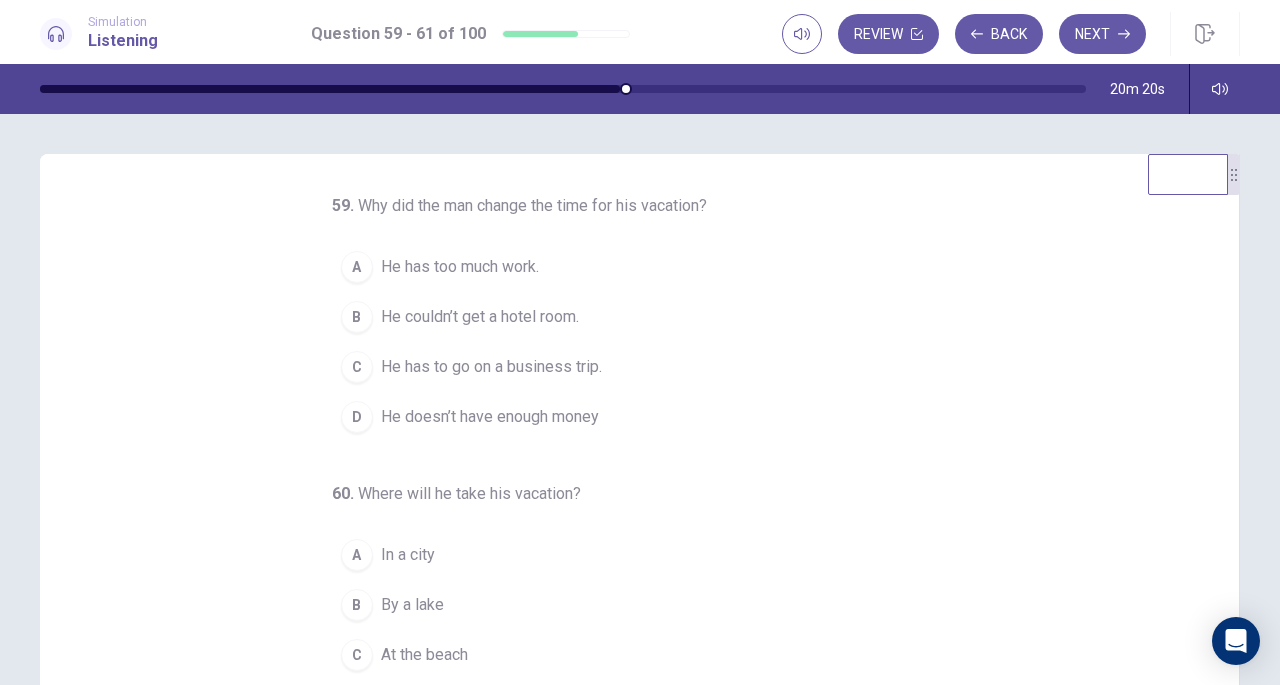 click on "He couldn’t get a hotel room." at bounding box center (480, 317) 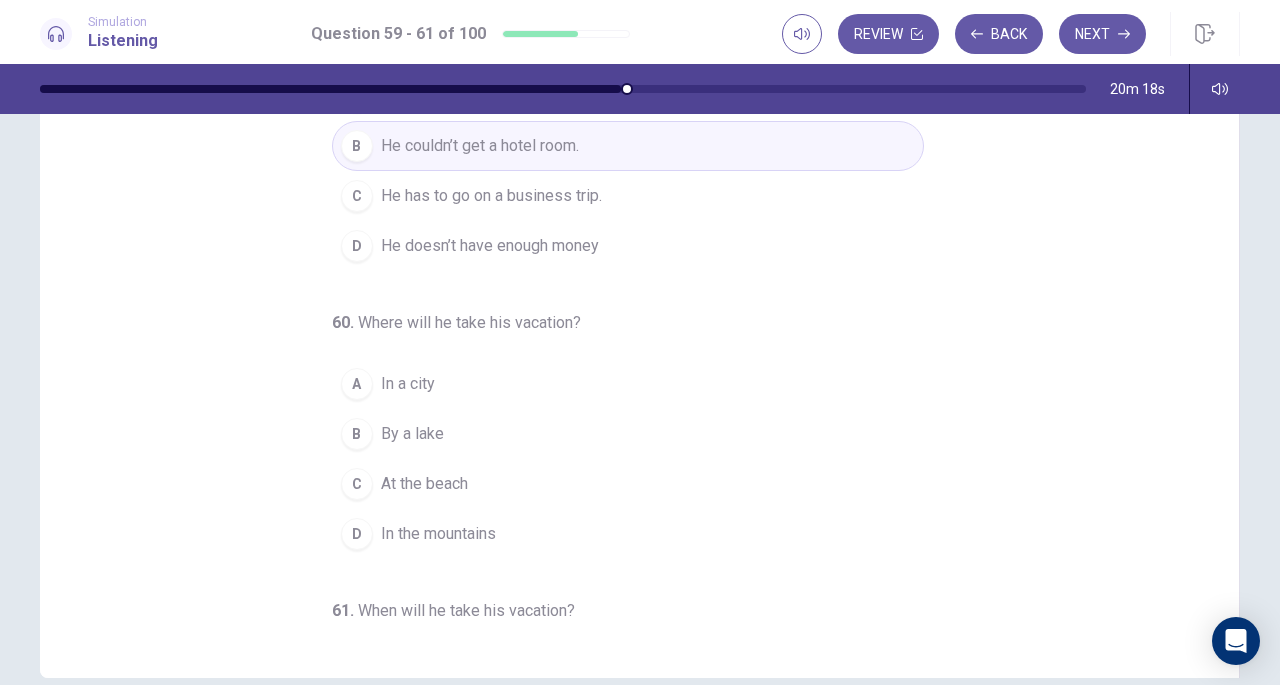 scroll, scrollTop: 174, scrollLeft: 0, axis: vertical 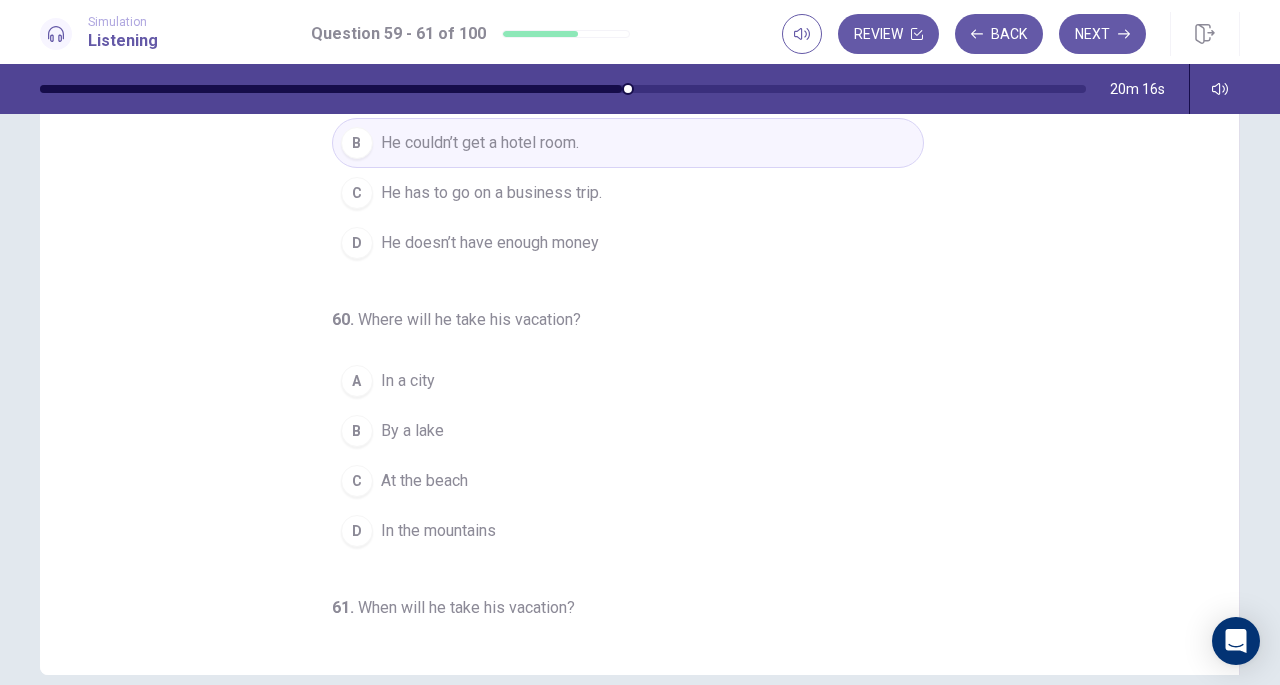 click on "At the beach" at bounding box center (424, 481) 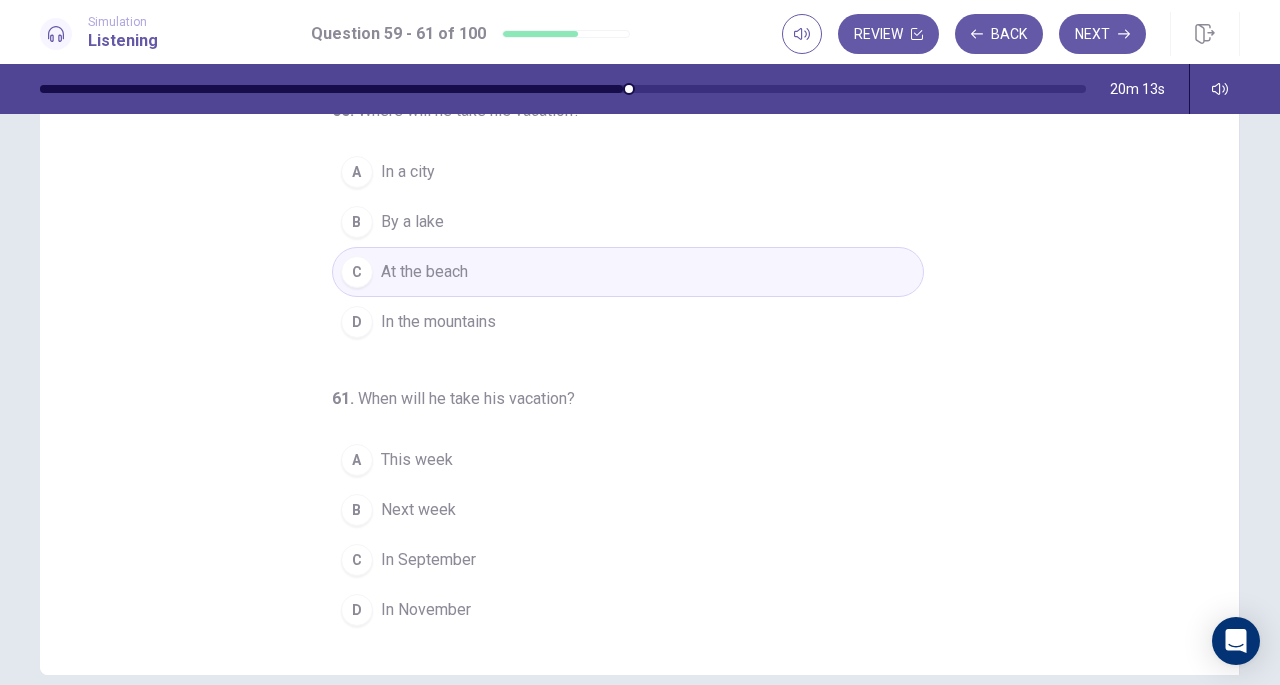 scroll, scrollTop: 224, scrollLeft: 0, axis: vertical 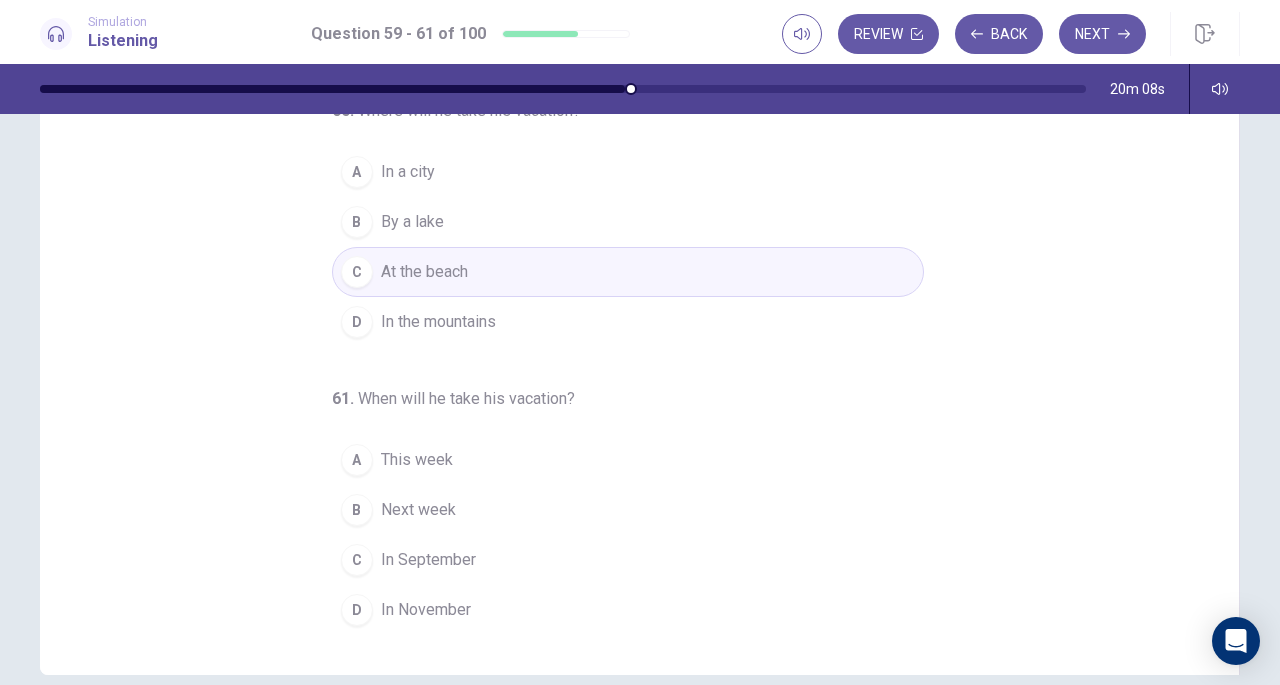 click on "In the mountains" at bounding box center [438, 322] 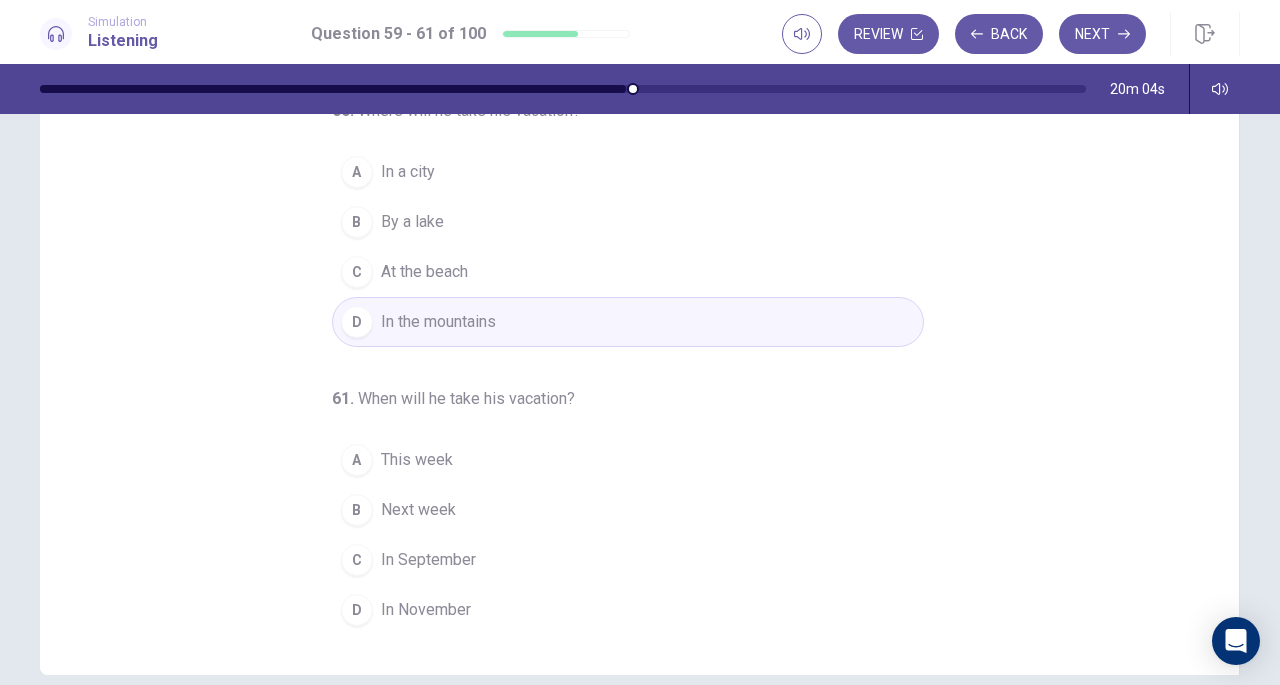 click on "In September" at bounding box center (428, 560) 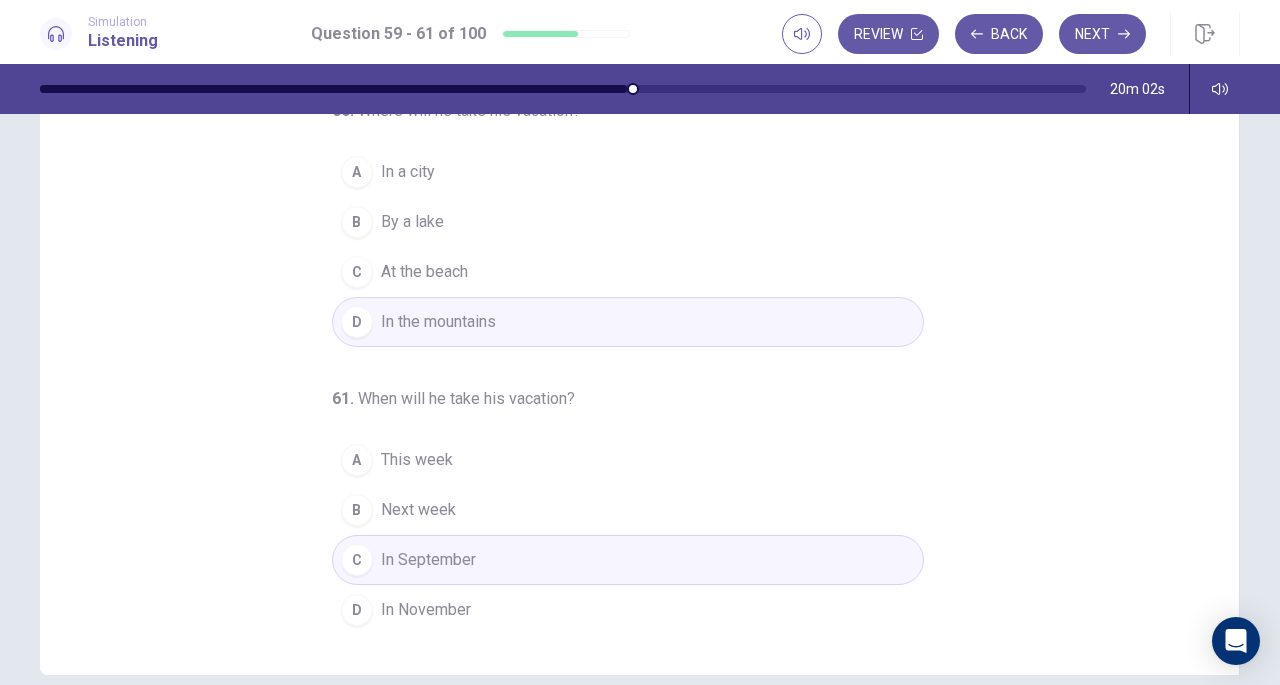 scroll, scrollTop: 43, scrollLeft: 0, axis: vertical 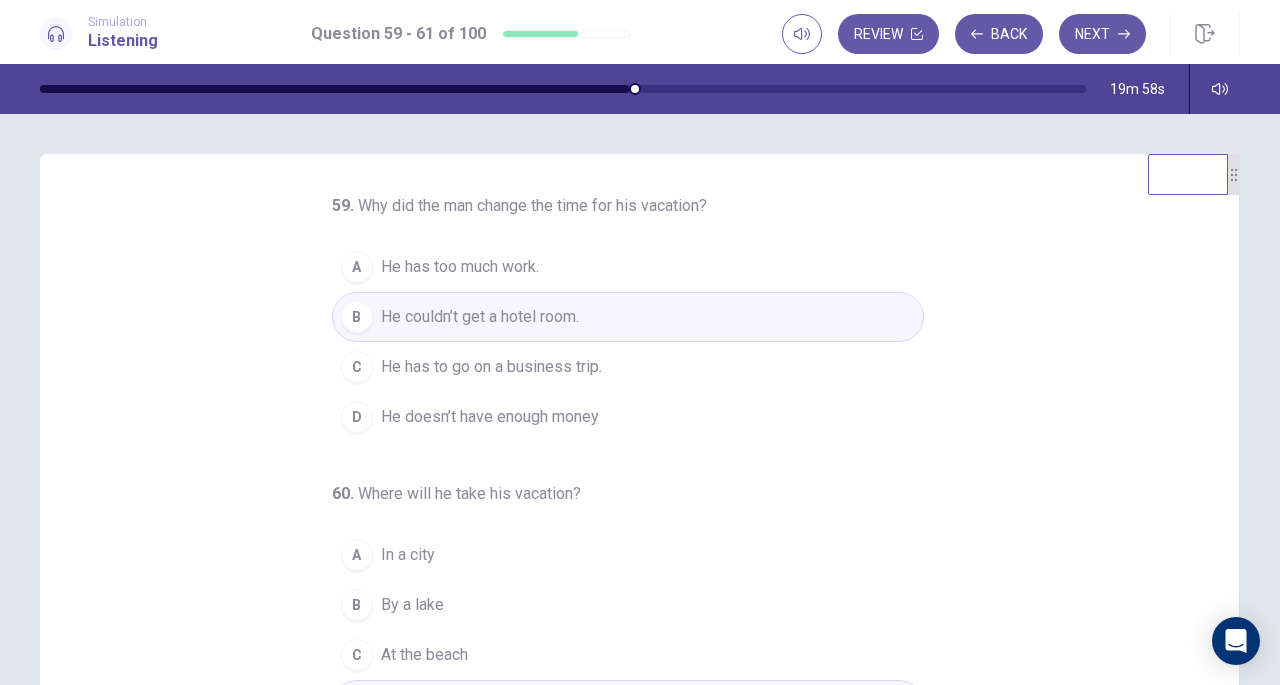 click on "Next" at bounding box center (1102, 34) 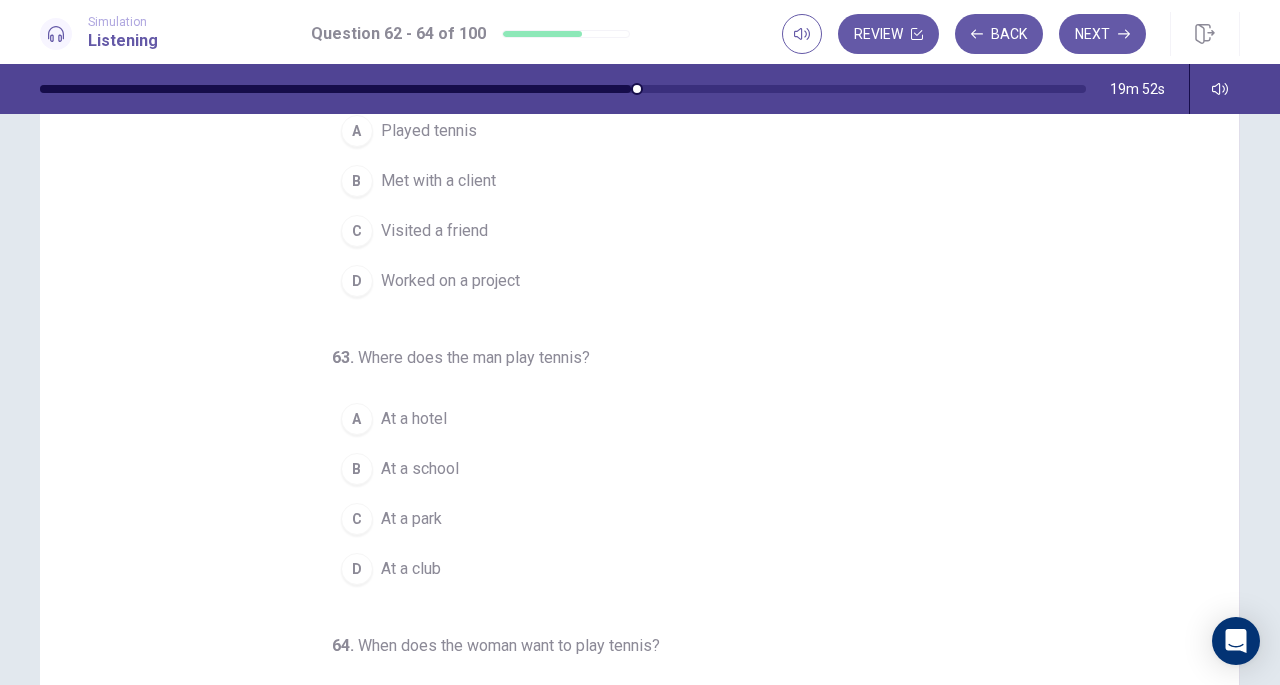 scroll, scrollTop: 163, scrollLeft: 0, axis: vertical 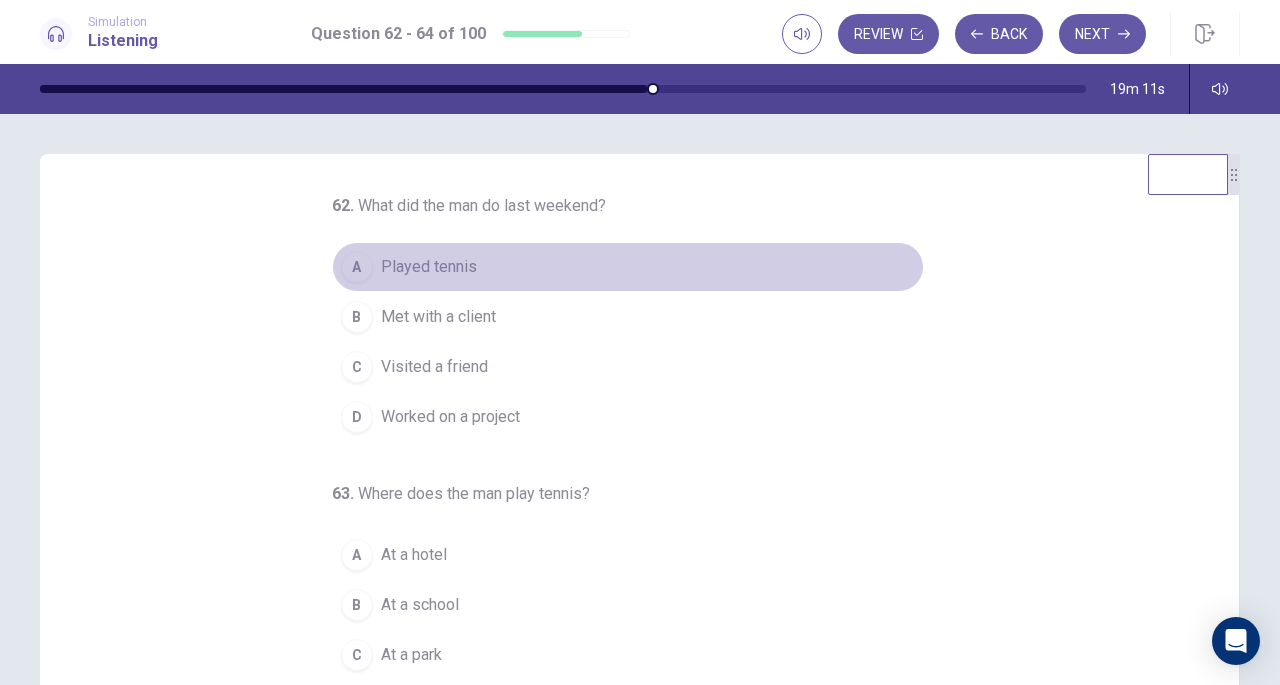 click on "Played tennis" at bounding box center (429, 267) 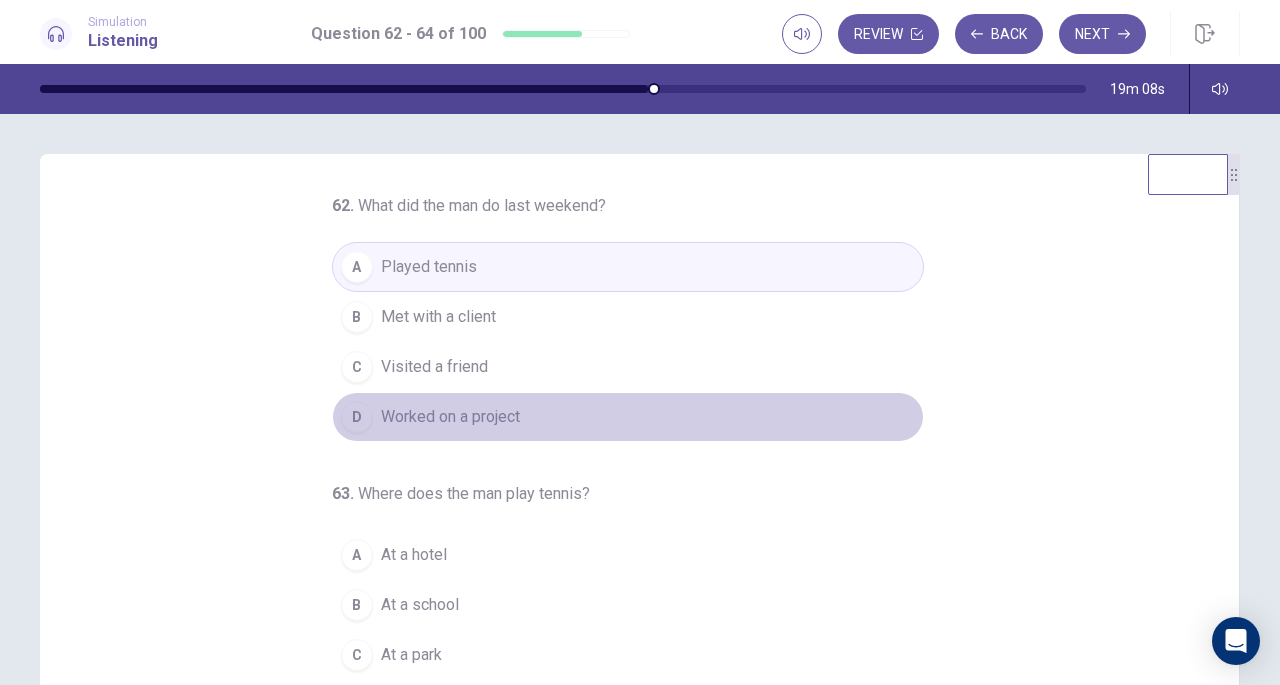 click on "Worked on a project" at bounding box center (450, 417) 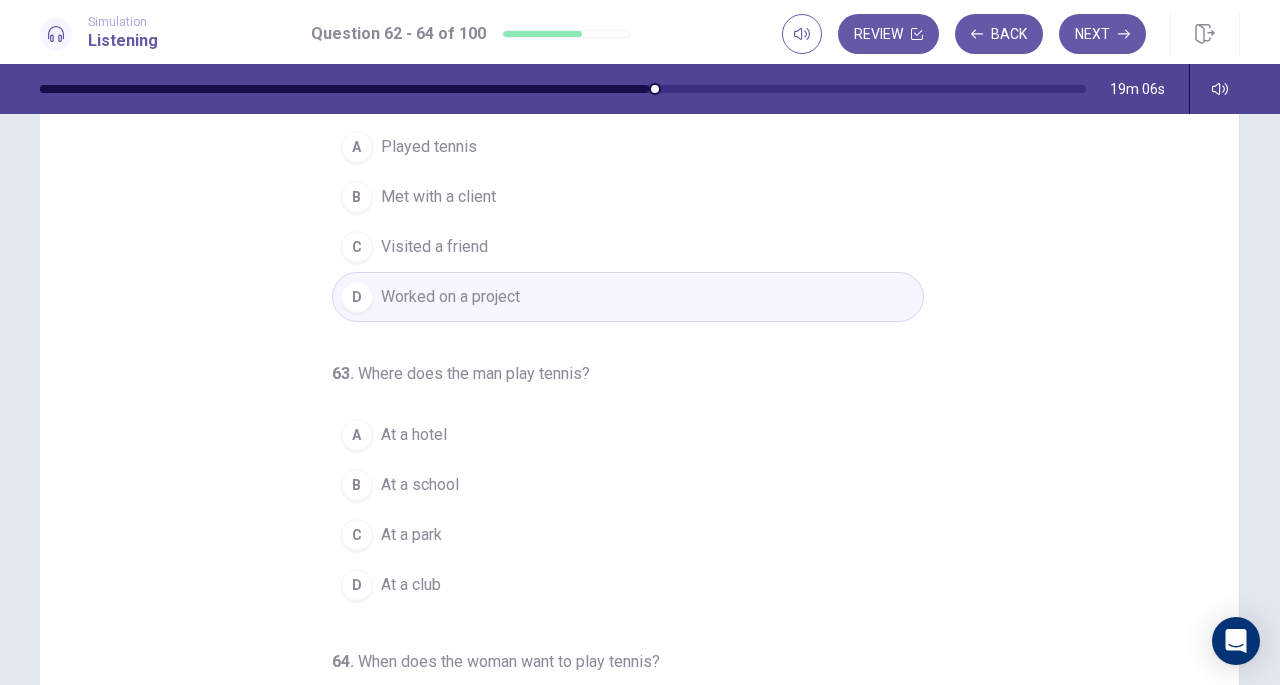 scroll, scrollTop: 123, scrollLeft: 0, axis: vertical 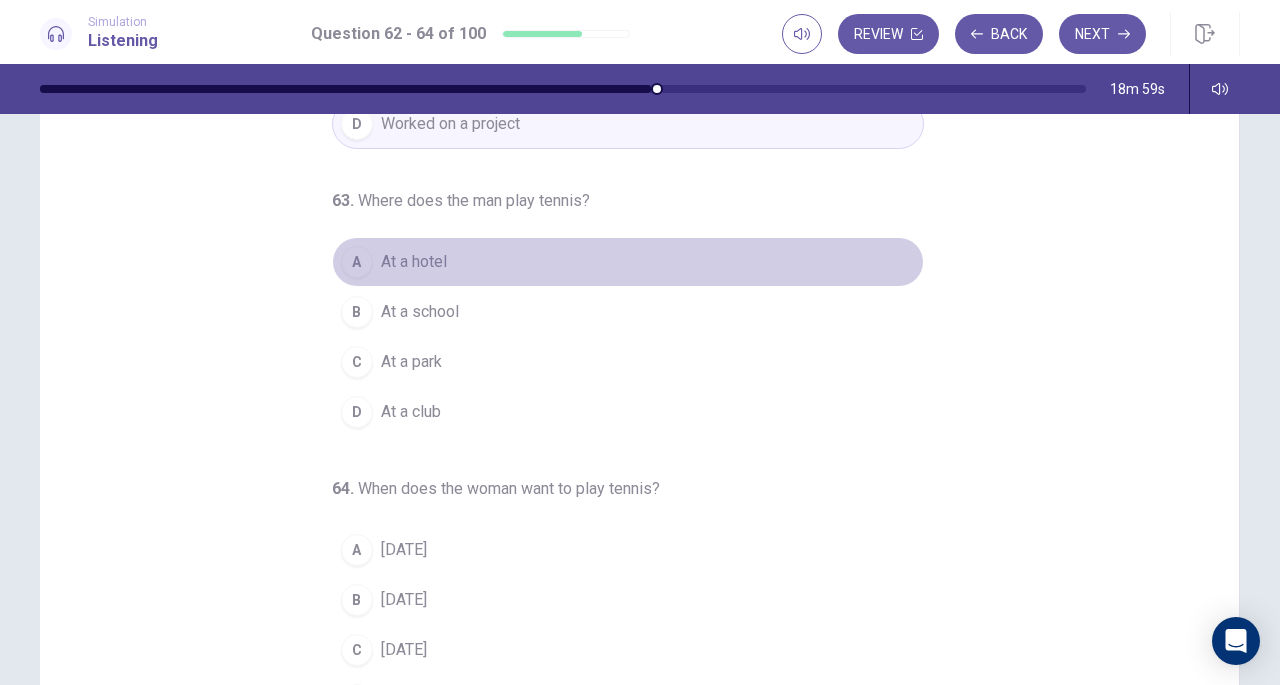 click on "At a hotel" at bounding box center (414, 262) 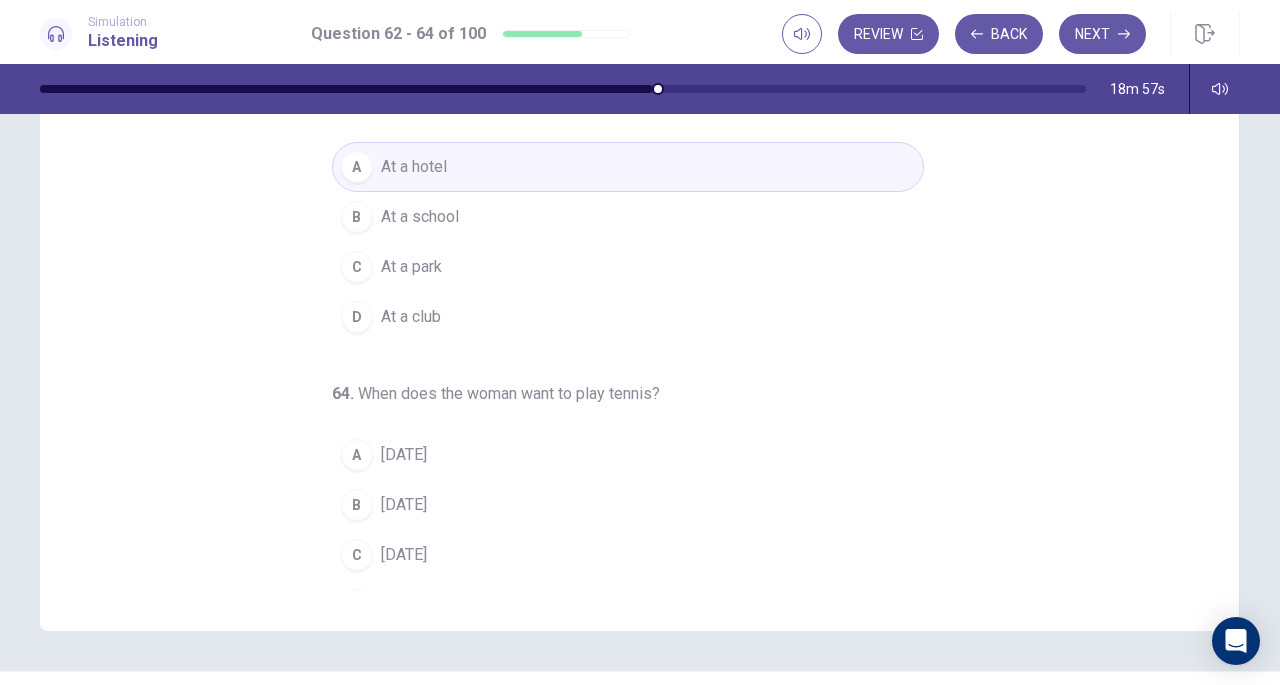 scroll, scrollTop: 230, scrollLeft: 0, axis: vertical 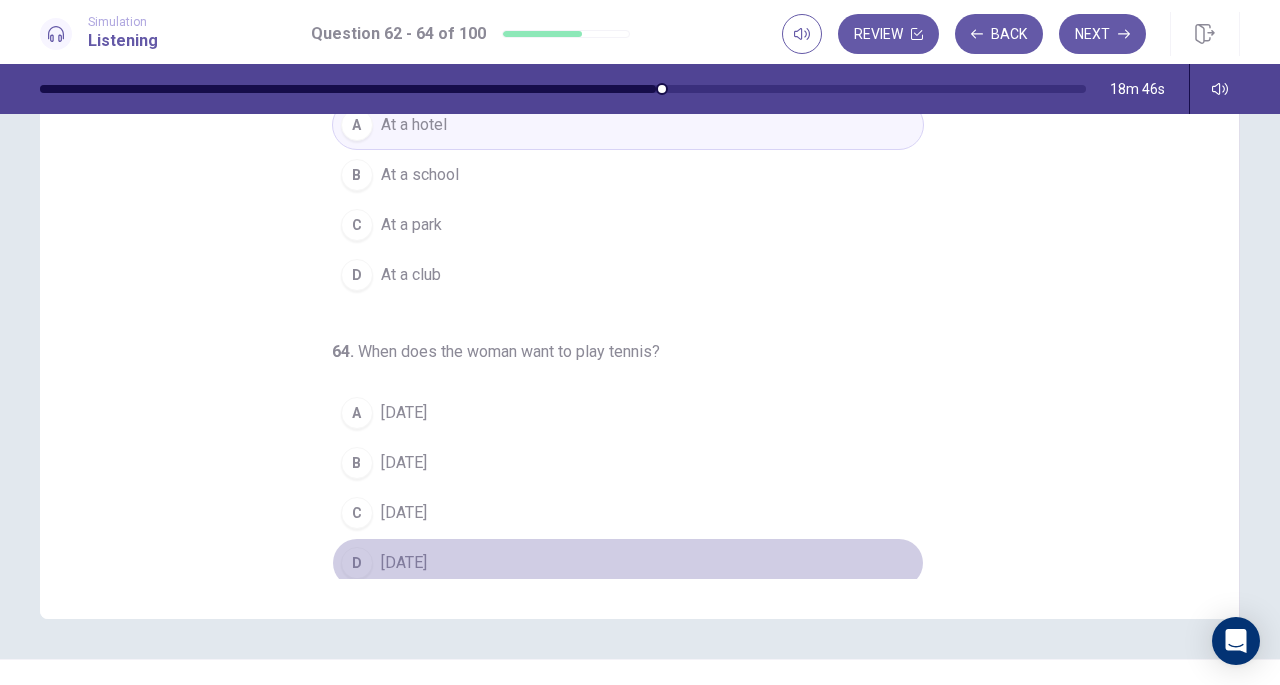 click on "Saturday" at bounding box center (404, 563) 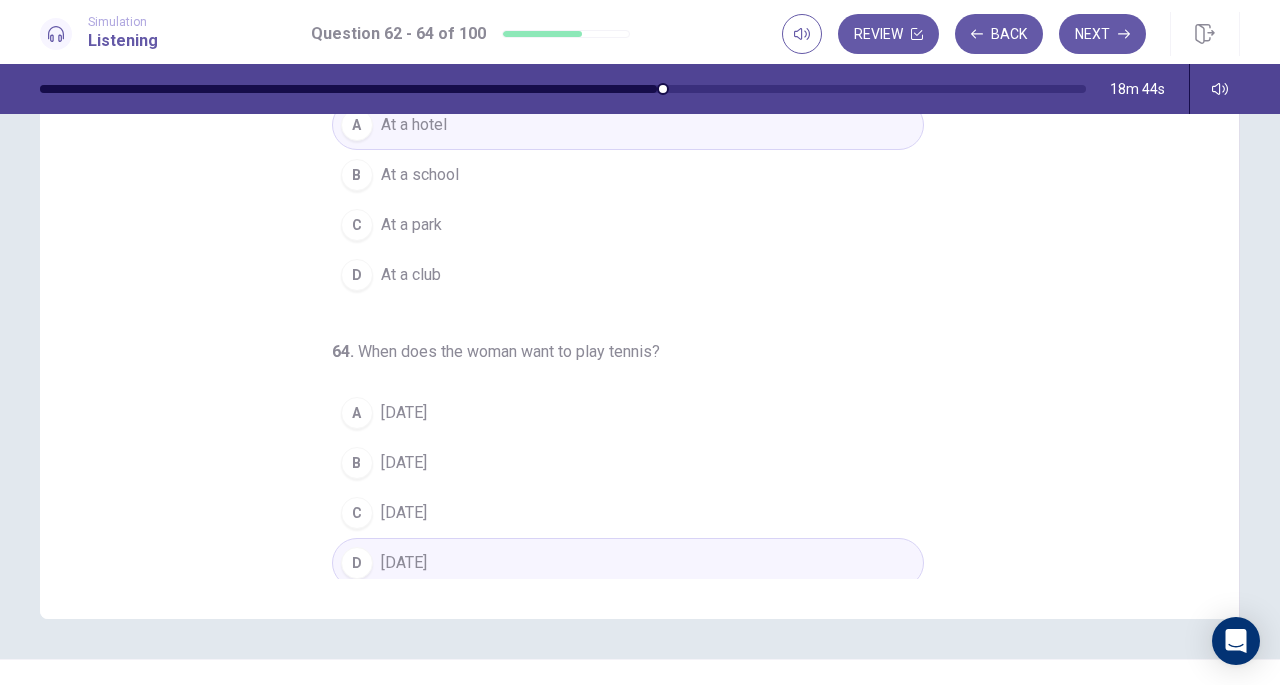 click on "Next" at bounding box center [1102, 34] 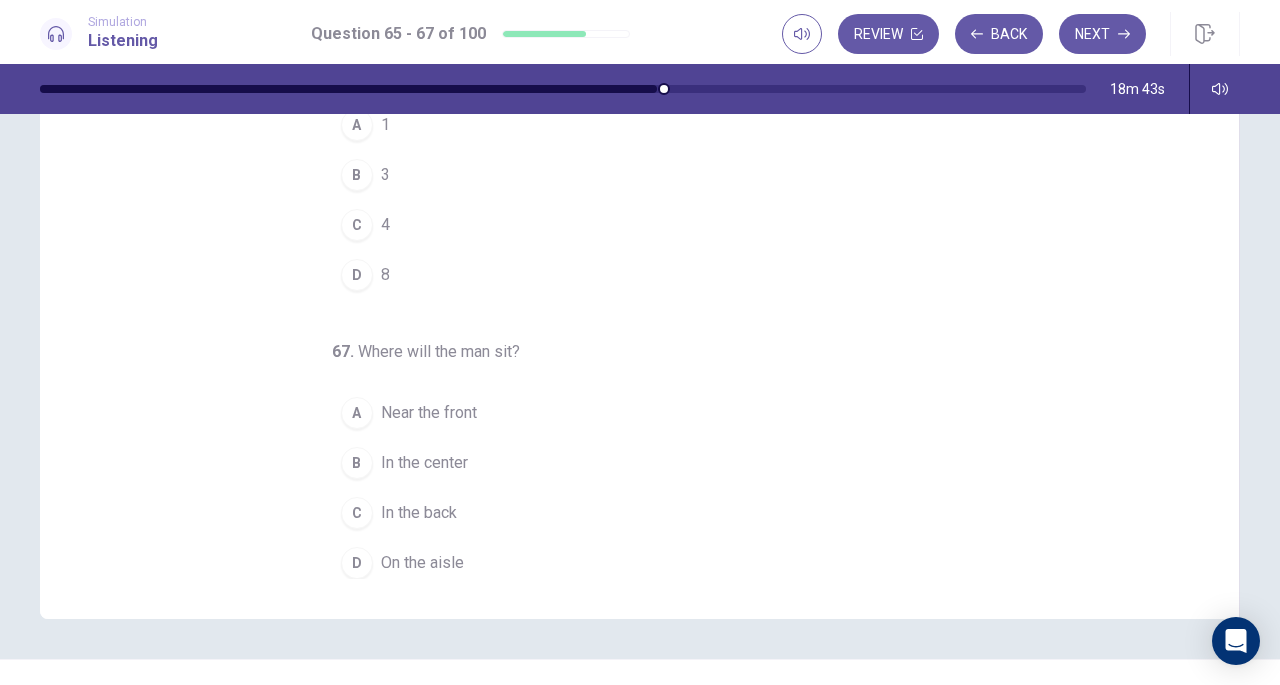 scroll, scrollTop: 0, scrollLeft: 0, axis: both 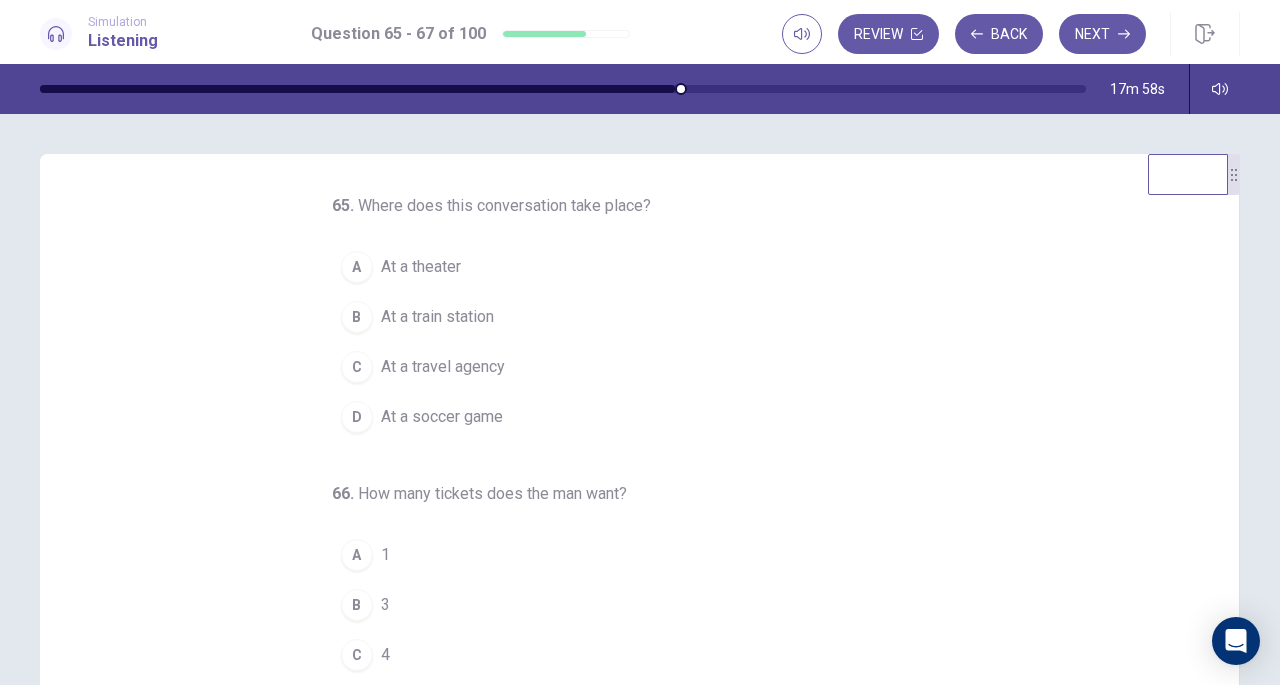 click on "At a theater" at bounding box center [421, 267] 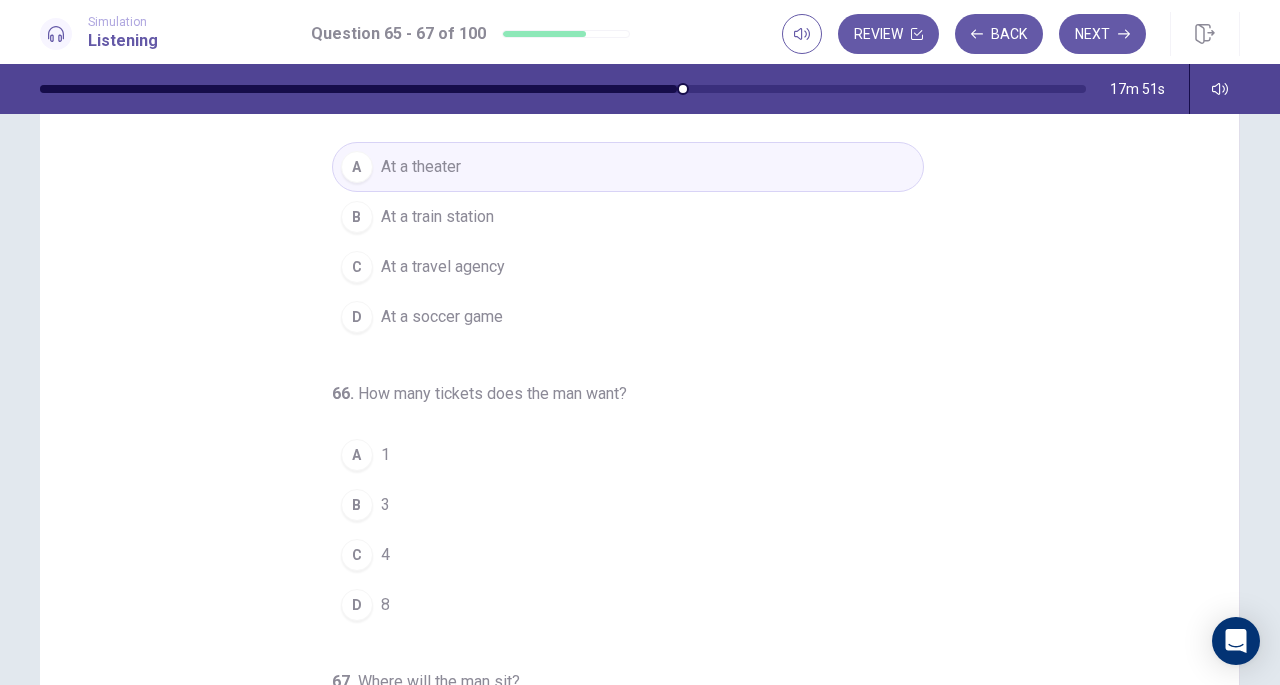 scroll, scrollTop: 110, scrollLeft: 0, axis: vertical 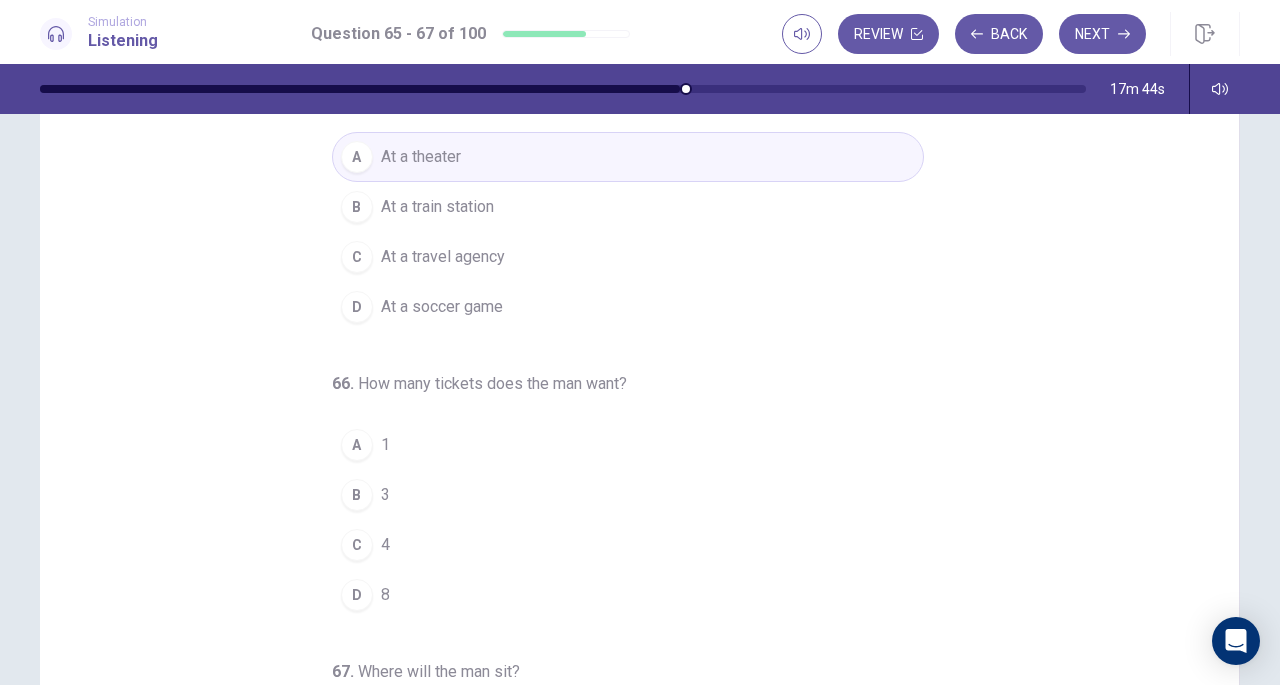 click on "B" at bounding box center (357, 495) 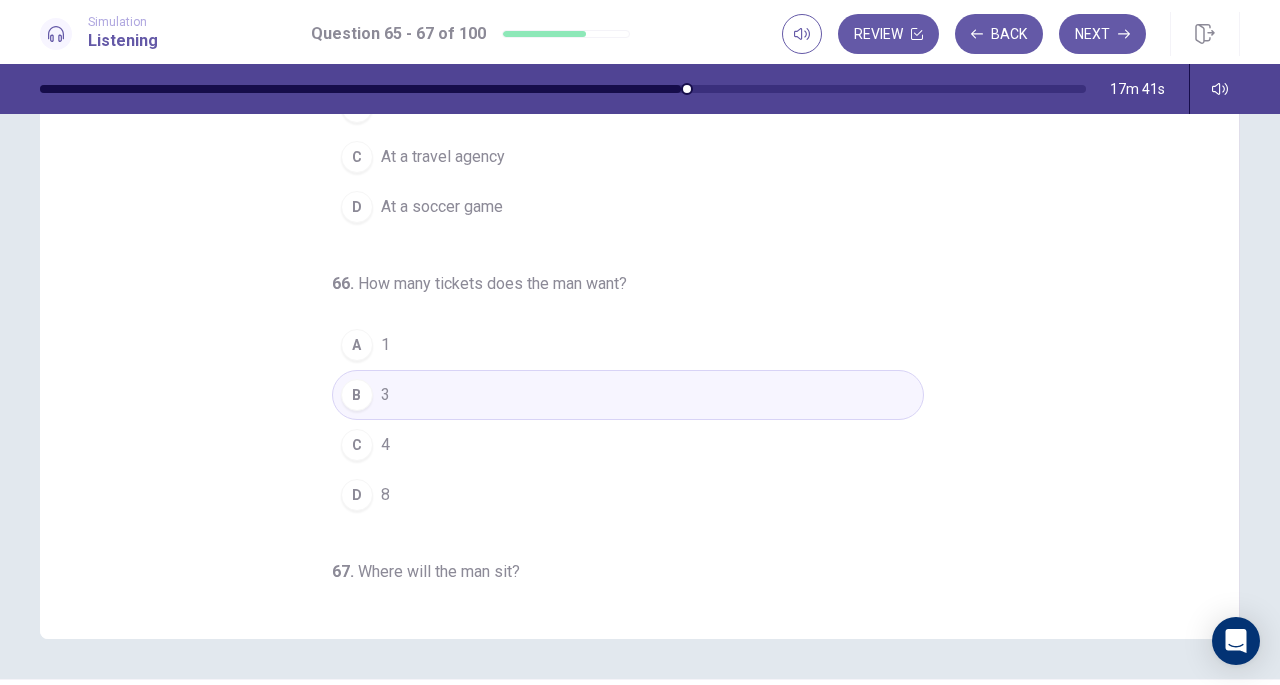 scroll, scrollTop: 216, scrollLeft: 0, axis: vertical 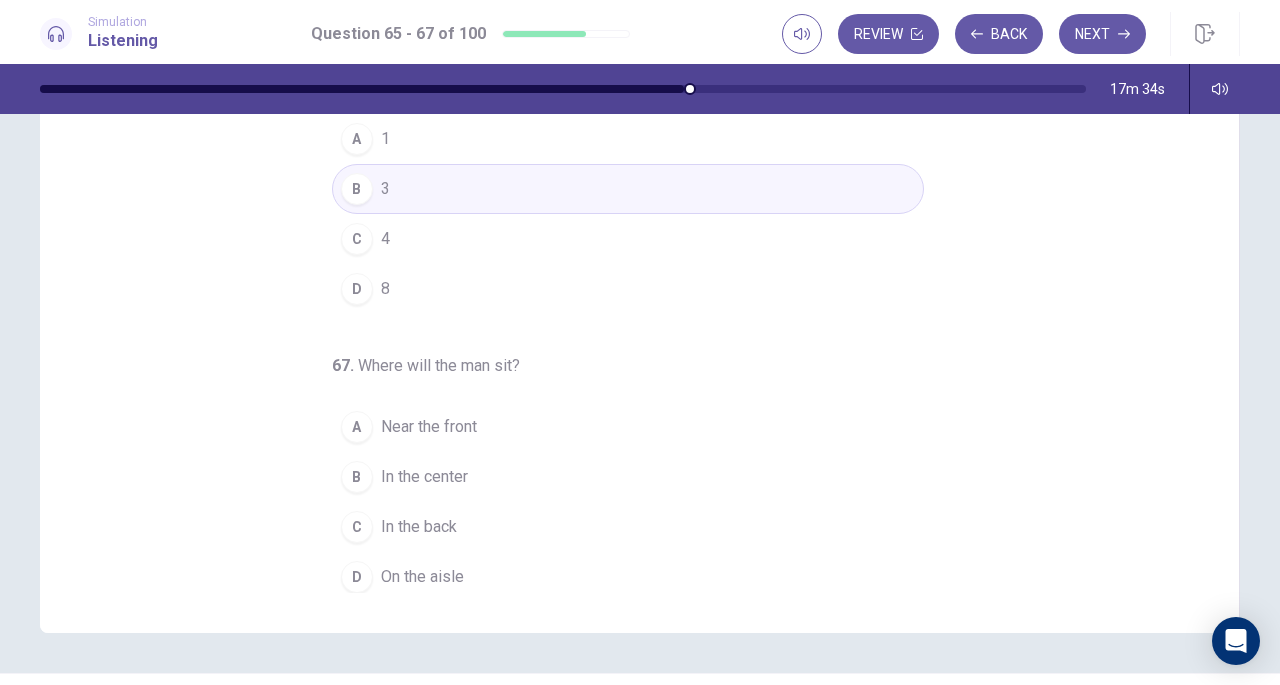 click on "In the back" at bounding box center [419, 527] 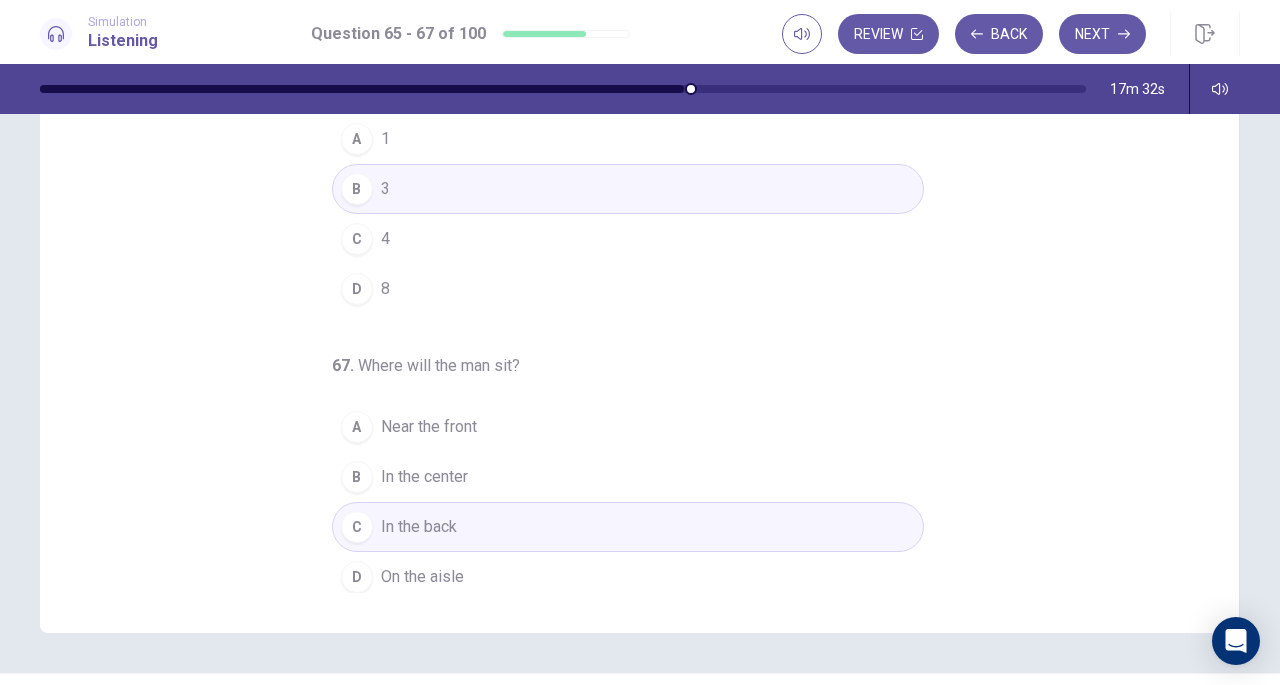 scroll, scrollTop: 0, scrollLeft: 0, axis: both 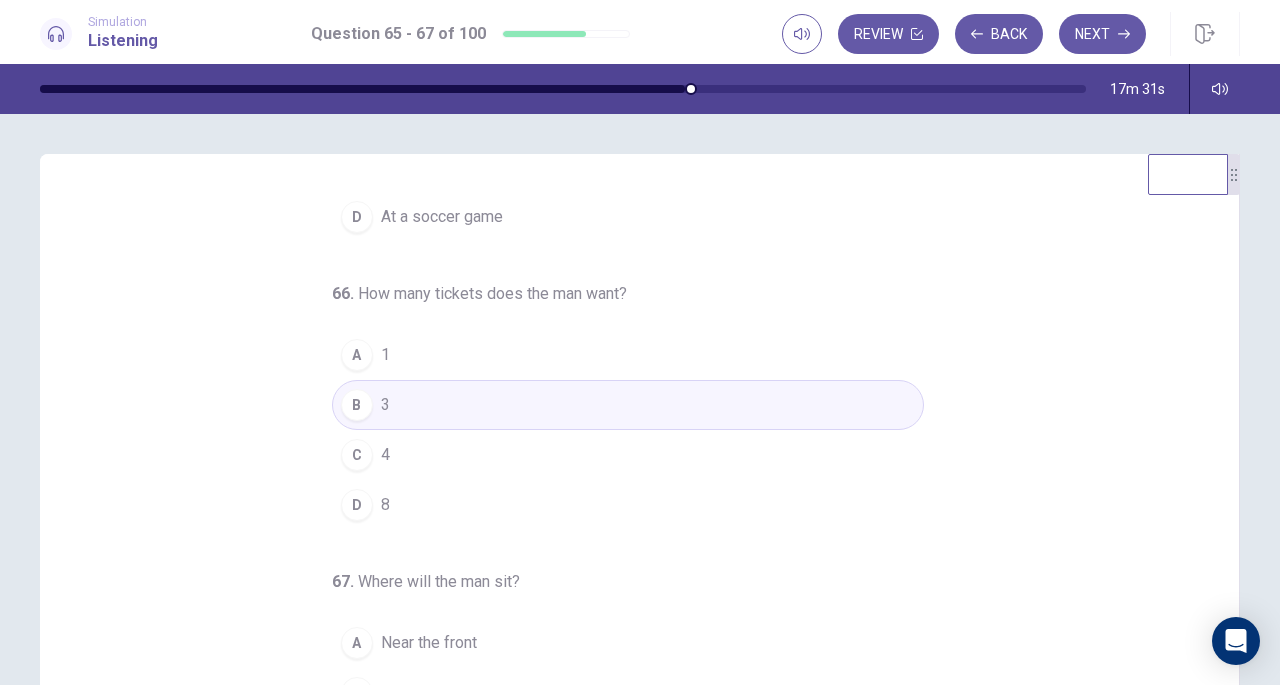 click on "65 .   Where does this conversation take place? A At a theater B At a train station C At a travel agency D At a soccer game 66 .   How many tickets does the man want? A 1 B 3 C 4 D 8 67 .   Where will the man sit? A Near the front B In the center C In the back D On the aisle" at bounding box center (647, 501) 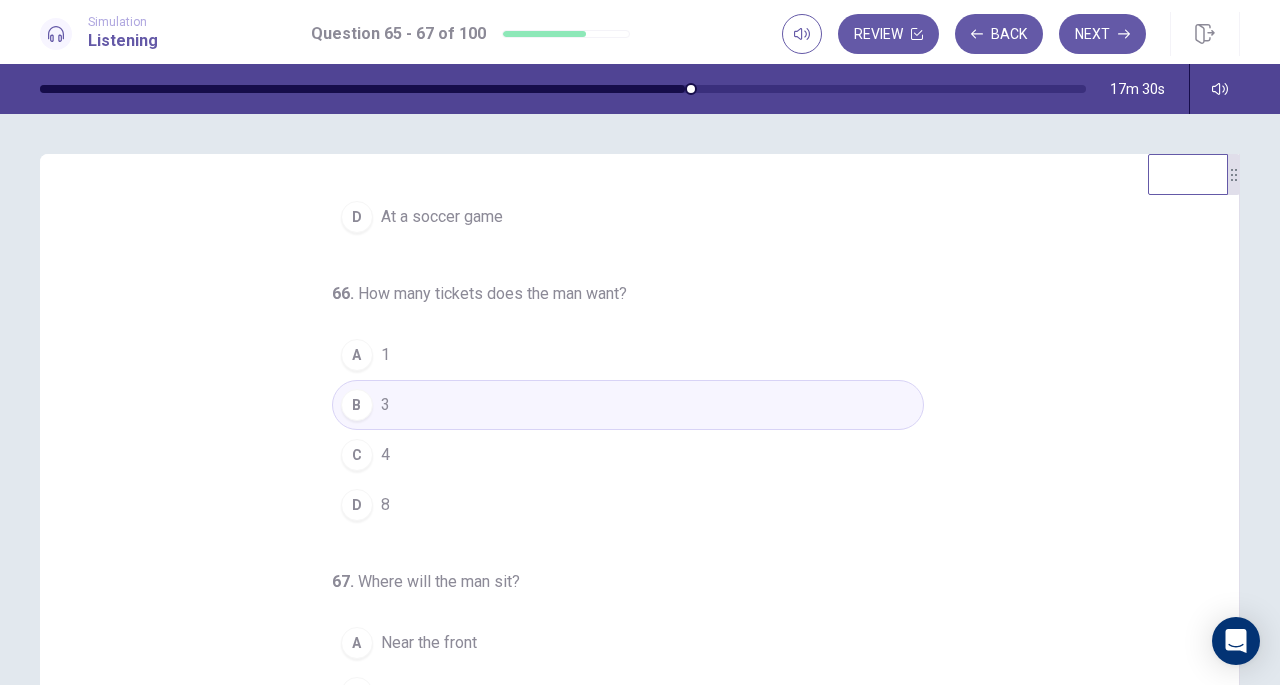 scroll, scrollTop: 40, scrollLeft: 0, axis: vertical 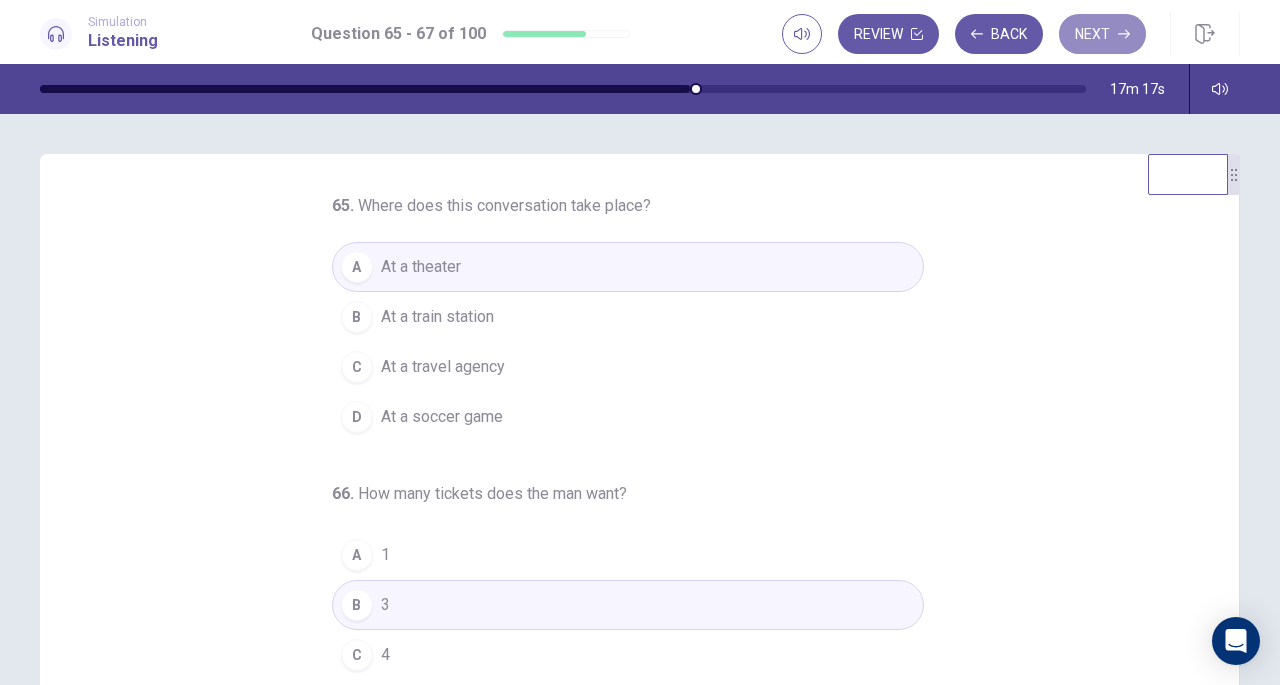 click on "Next" at bounding box center (1102, 34) 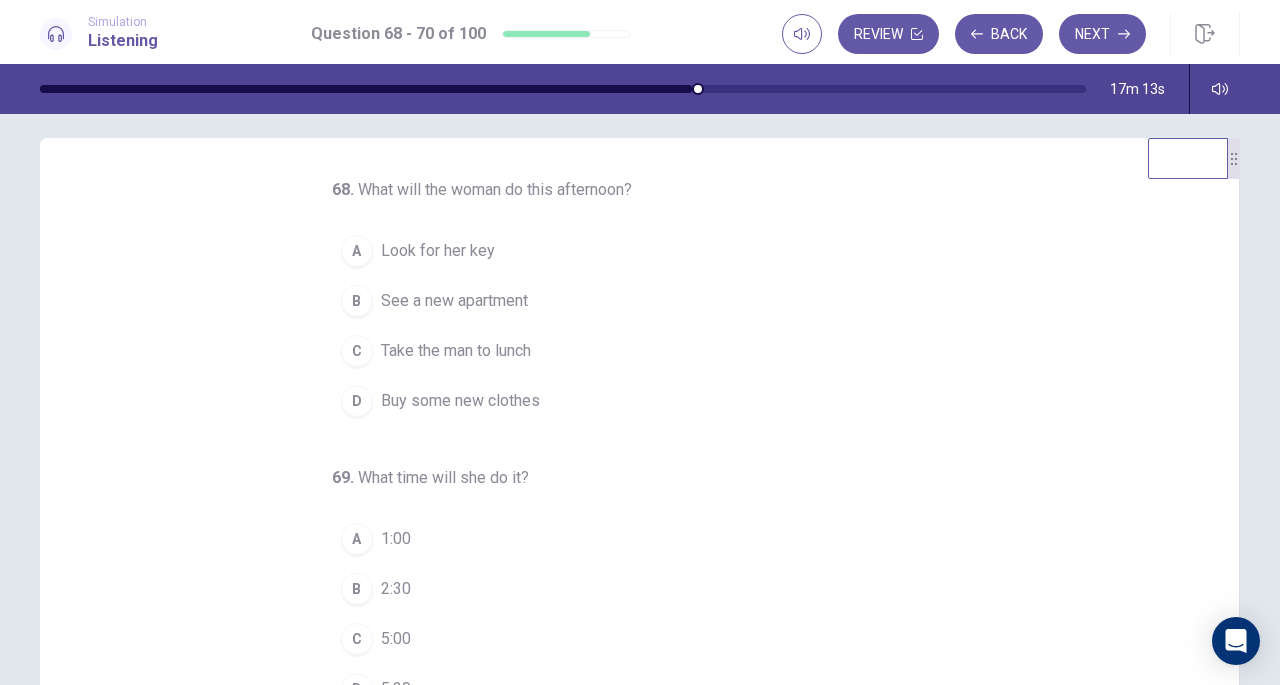 scroll, scrollTop: 20, scrollLeft: 0, axis: vertical 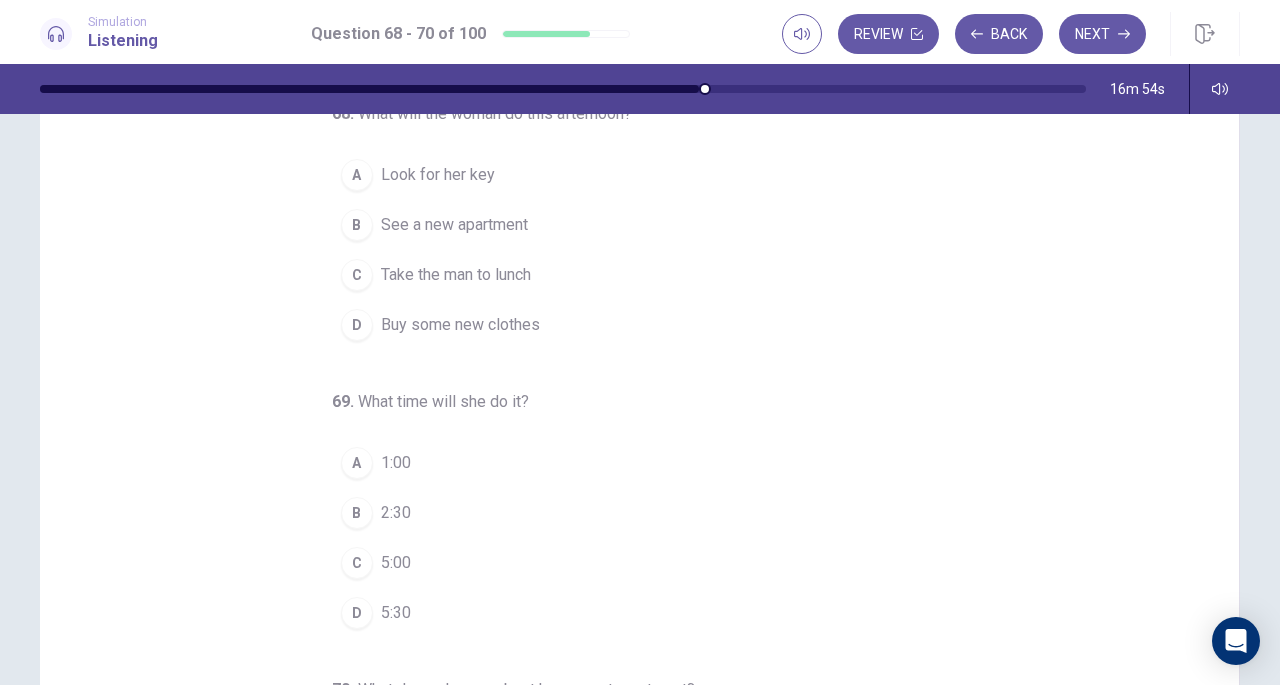 click on "See a new apartment" at bounding box center [454, 225] 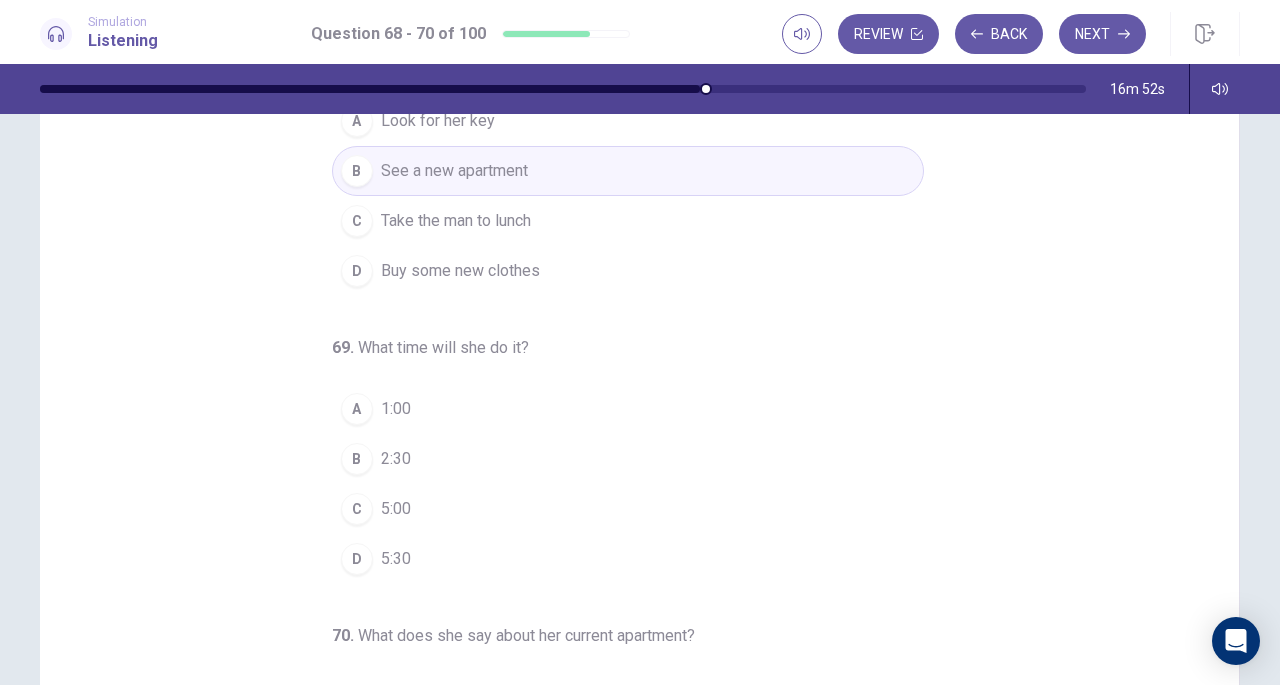 scroll, scrollTop: 174, scrollLeft: 0, axis: vertical 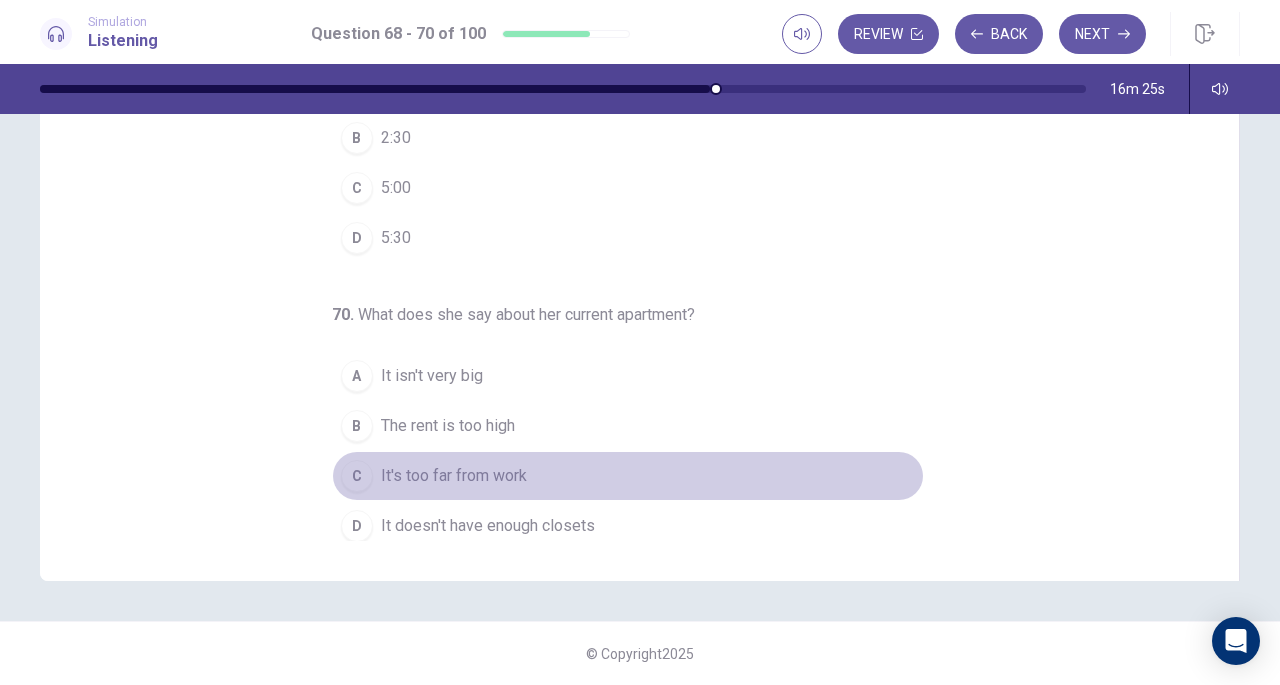 click on "It's too far from work" at bounding box center (454, 476) 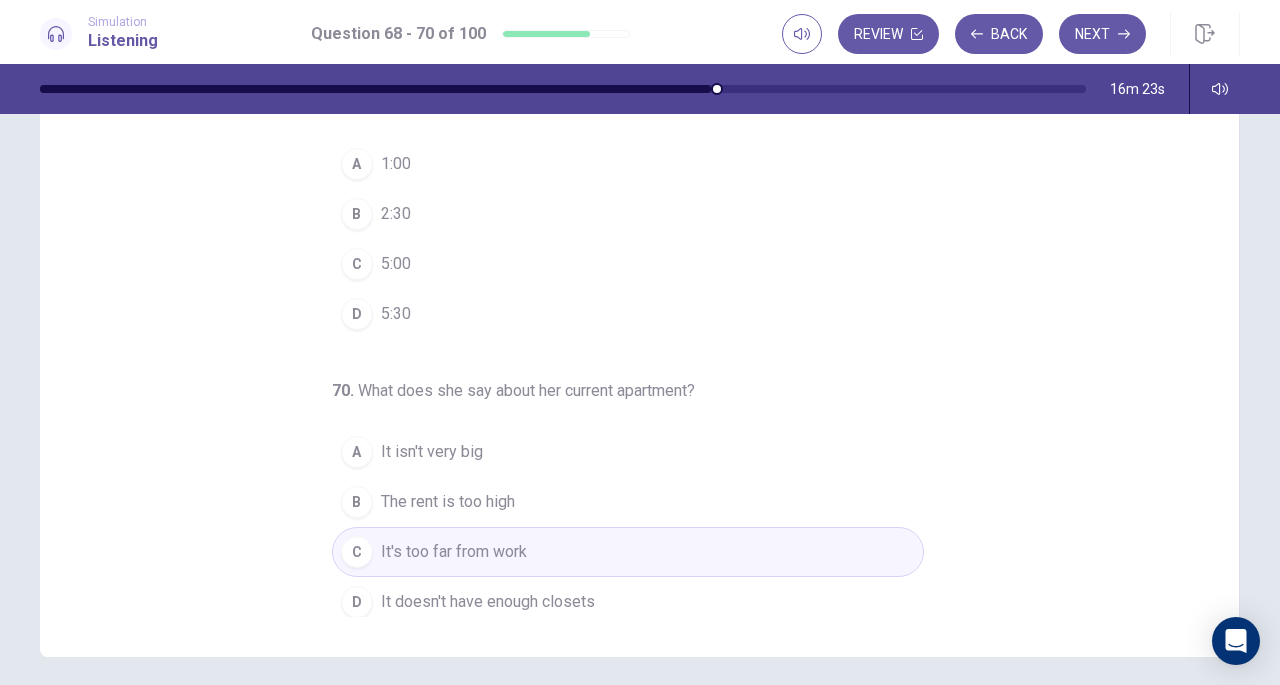 scroll, scrollTop: 188, scrollLeft: 0, axis: vertical 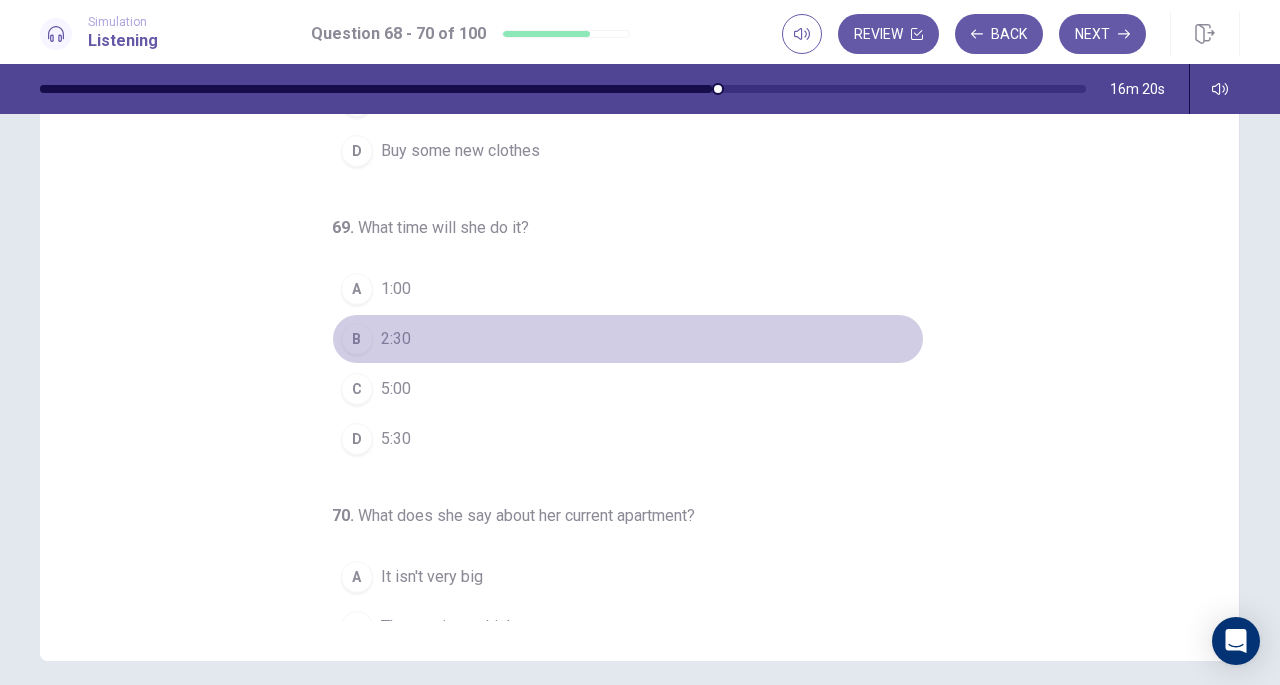 click on "B" at bounding box center (357, 339) 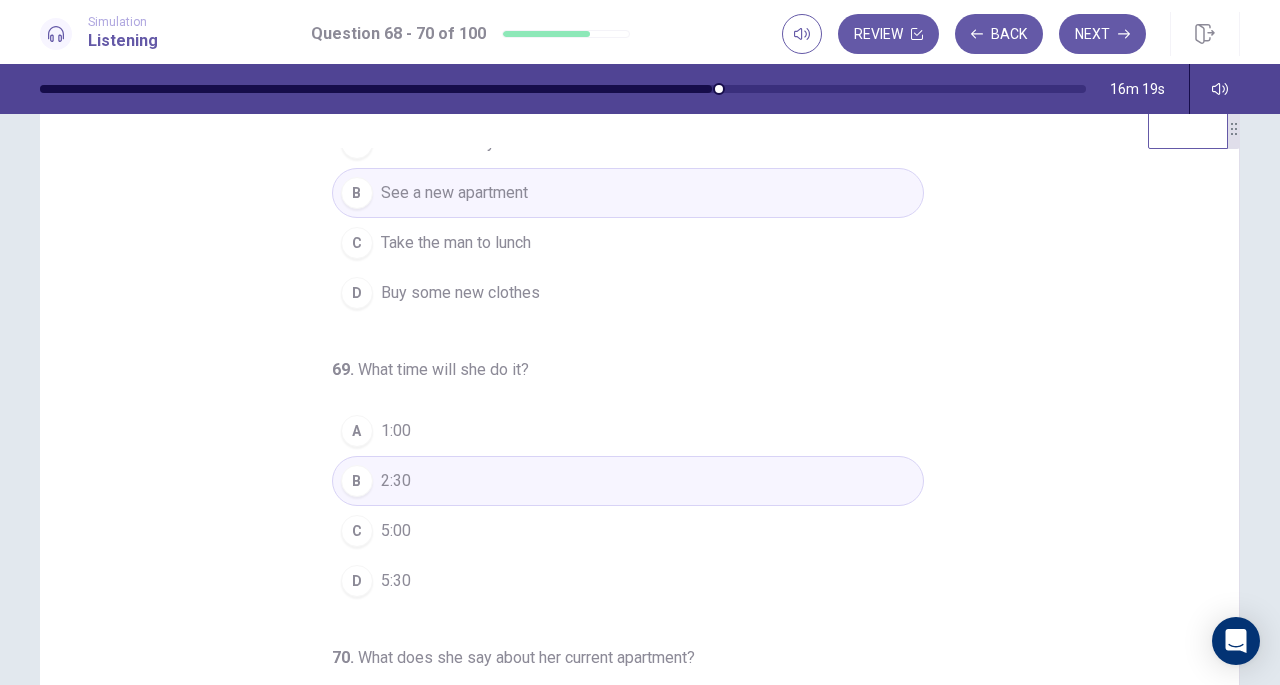 scroll, scrollTop: 0, scrollLeft: 0, axis: both 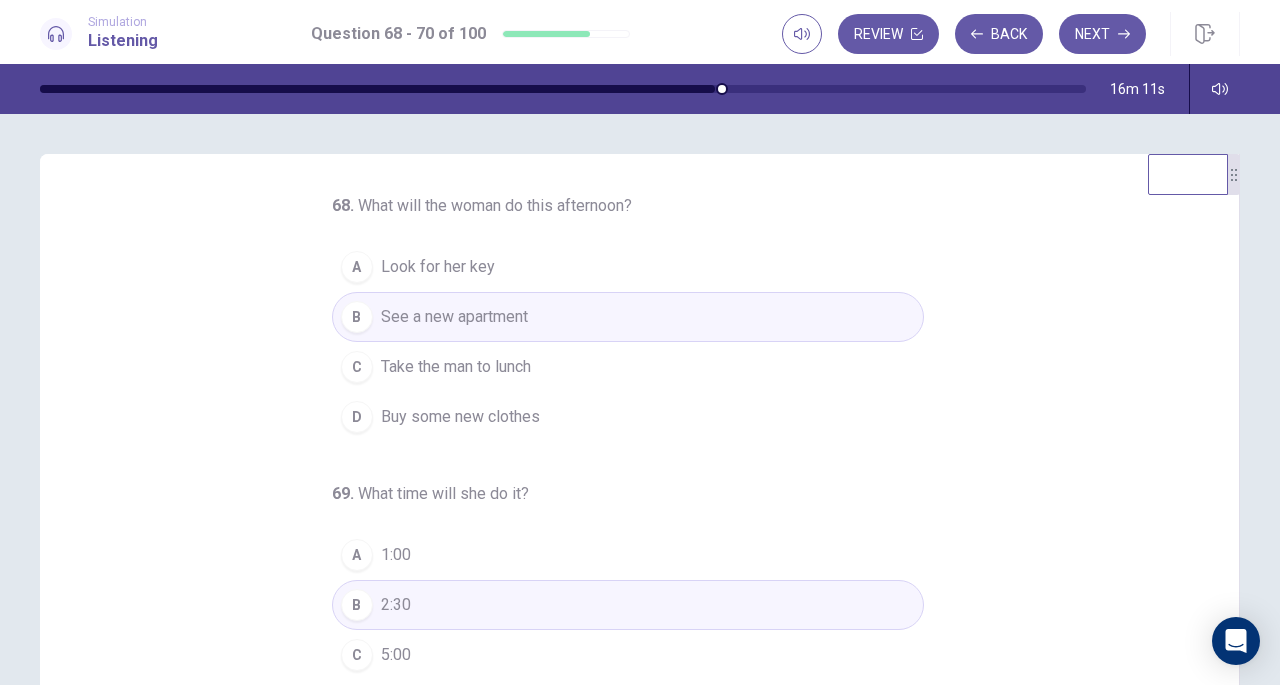 click on "Next" at bounding box center [1102, 34] 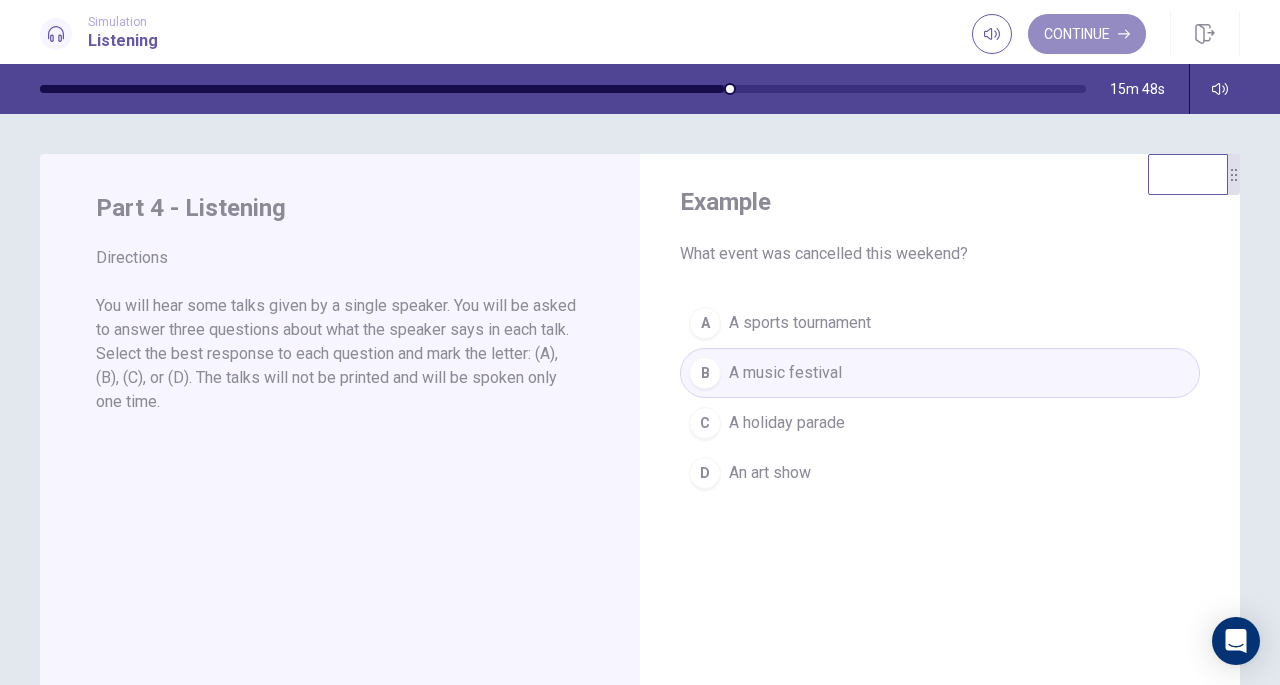 click on "Continue" at bounding box center [1087, 34] 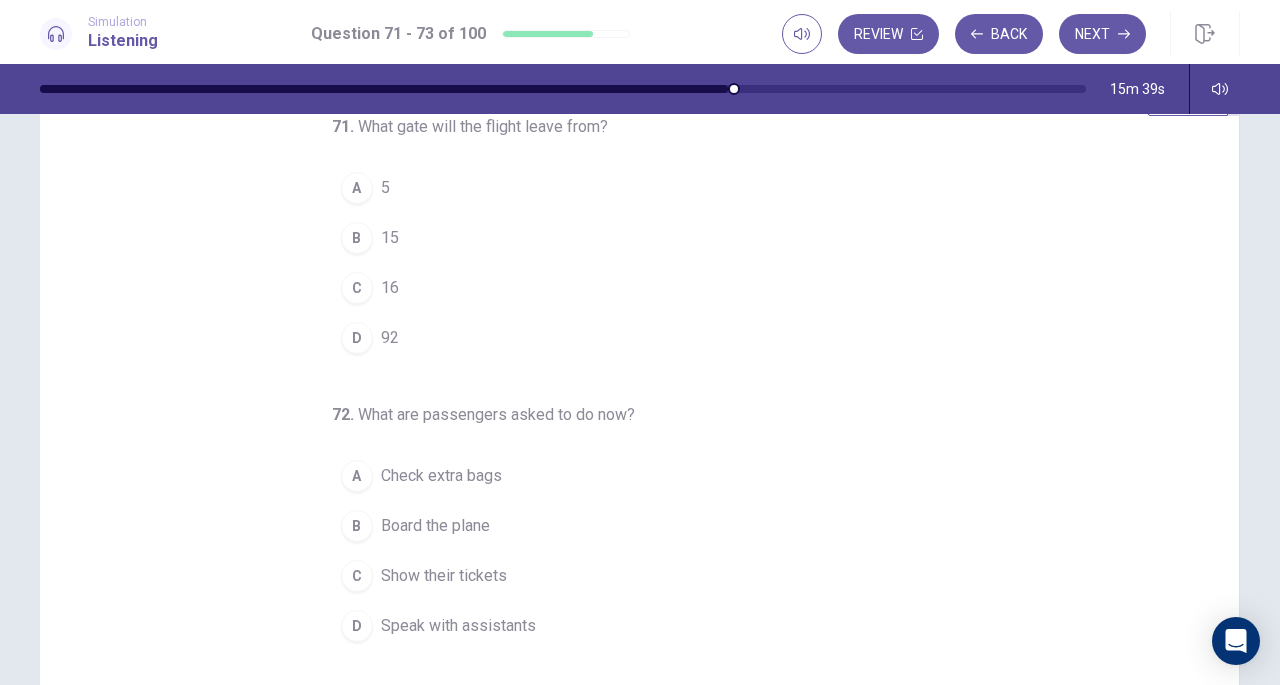 scroll, scrollTop: 44, scrollLeft: 0, axis: vertical 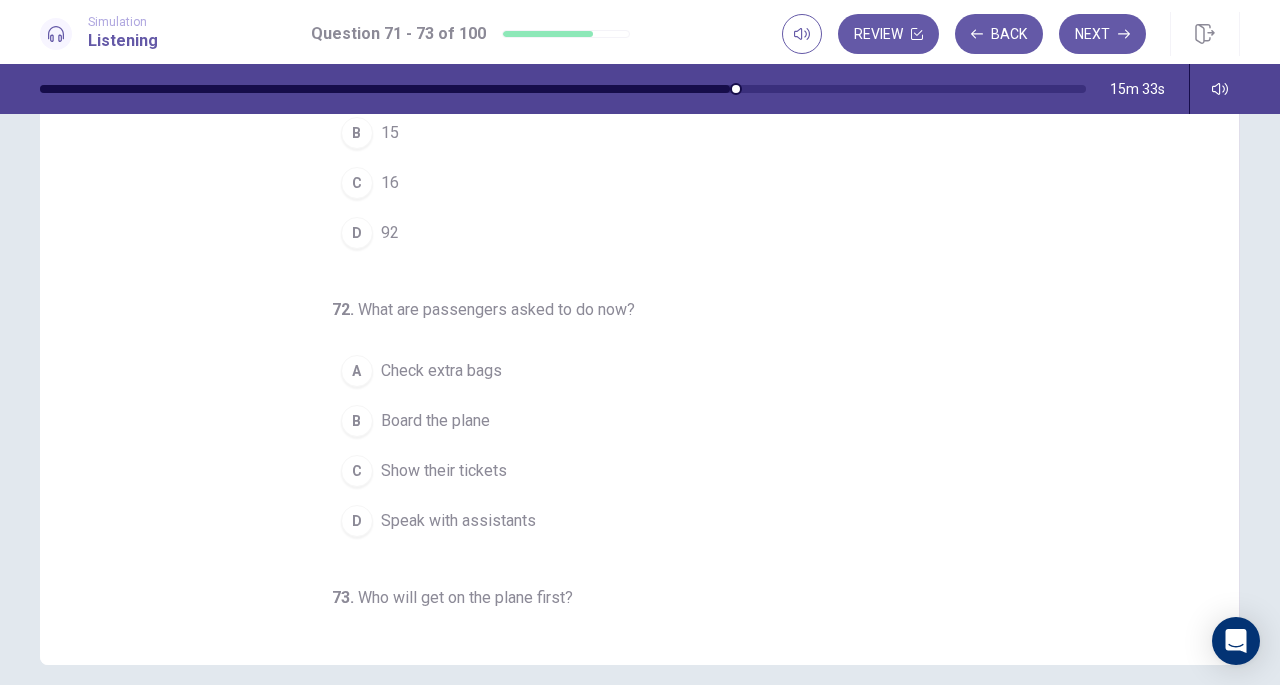 drag, startPoint x: 1219, startPoint y: 449, endPoint x: 1219, endPoint y: 491, distance: 42 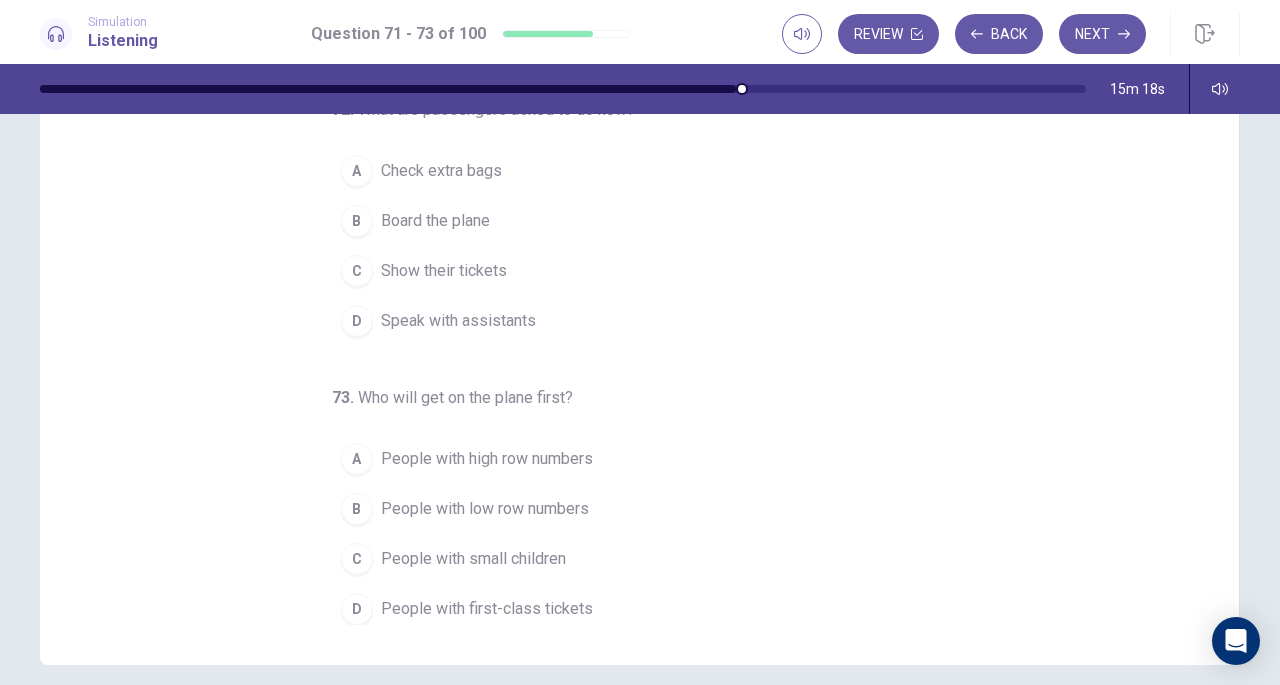 scroll, scrollTop: 0, scrollLeft: 0, axis: both 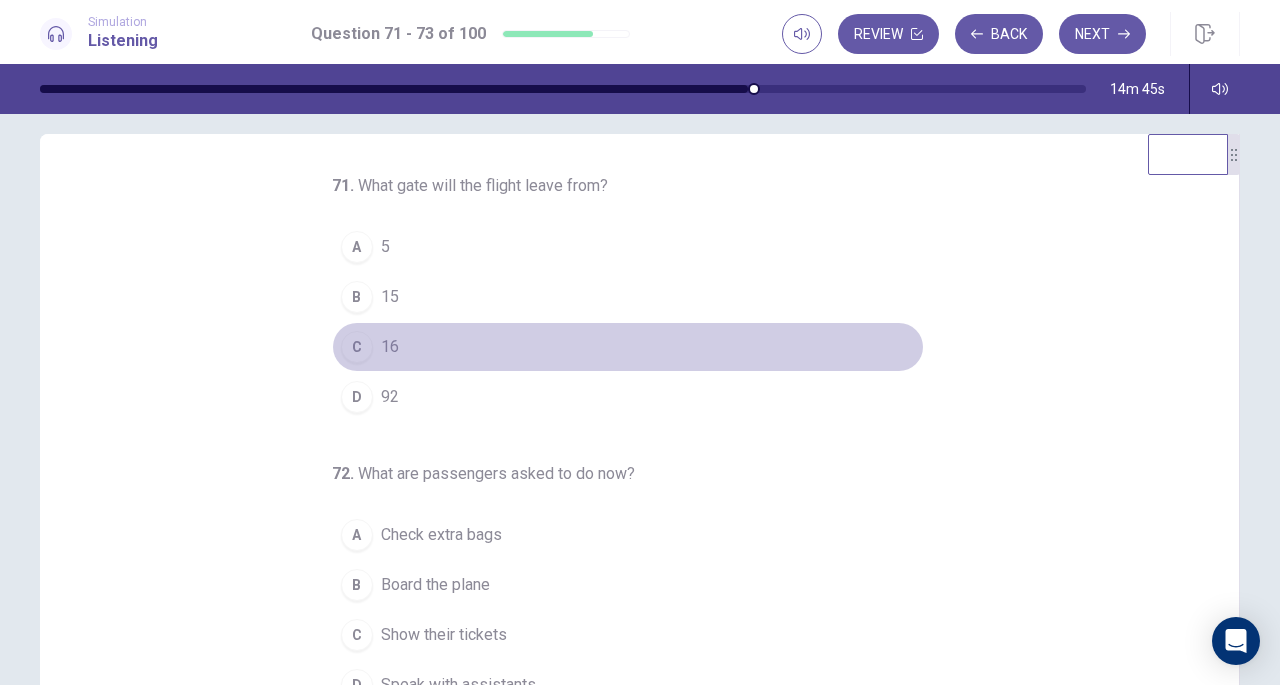click on "C" at bounding box center [357, 347] 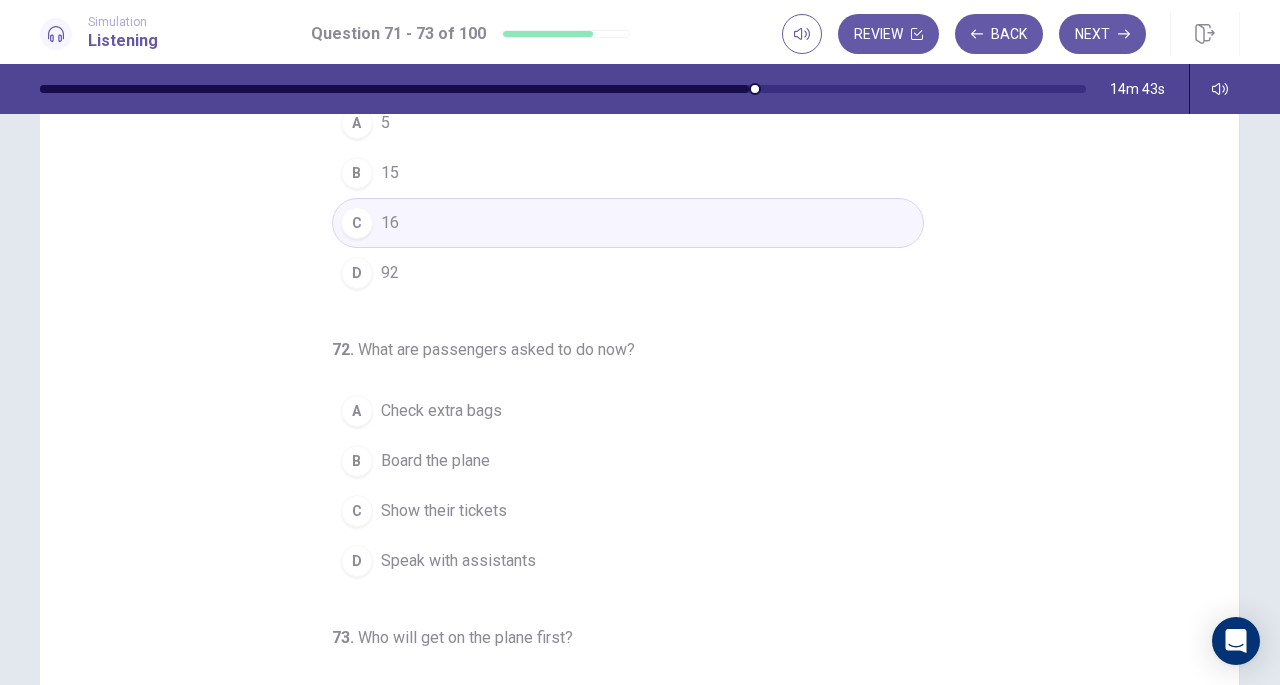scroll, scrollTop: 156, scrollLeft: 0, axis: vertical 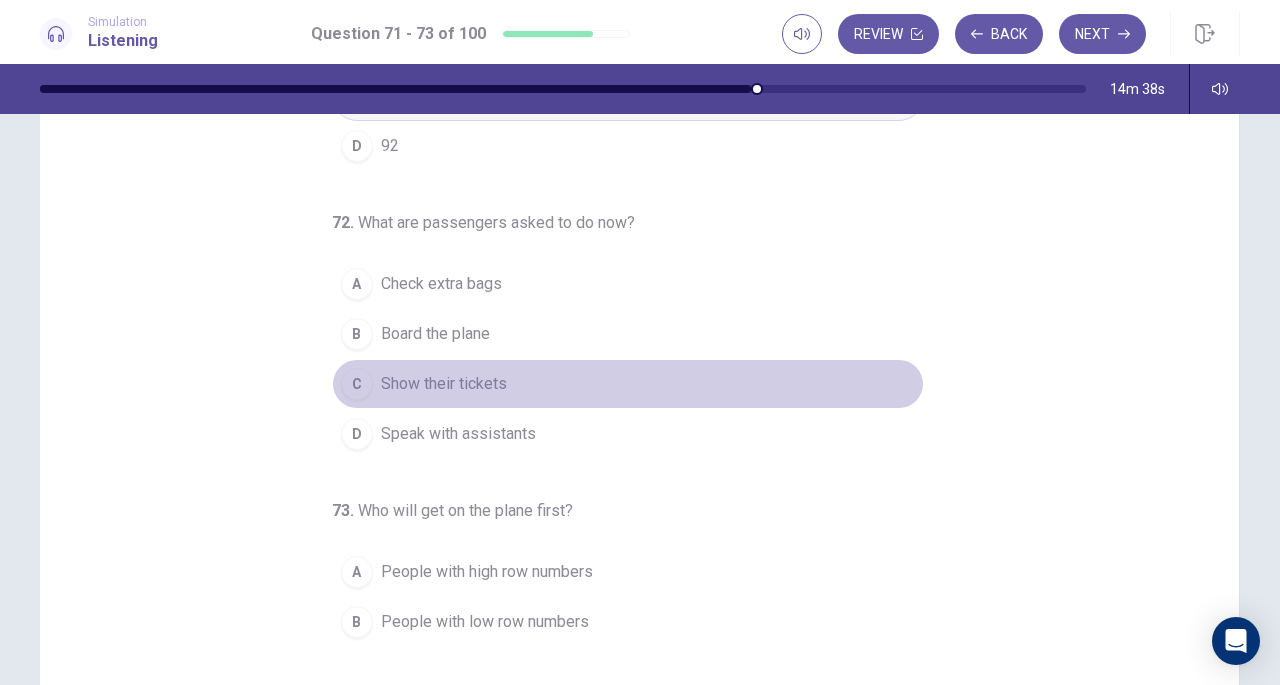 click on "Show their tickets" at bounding box center [444, 384] 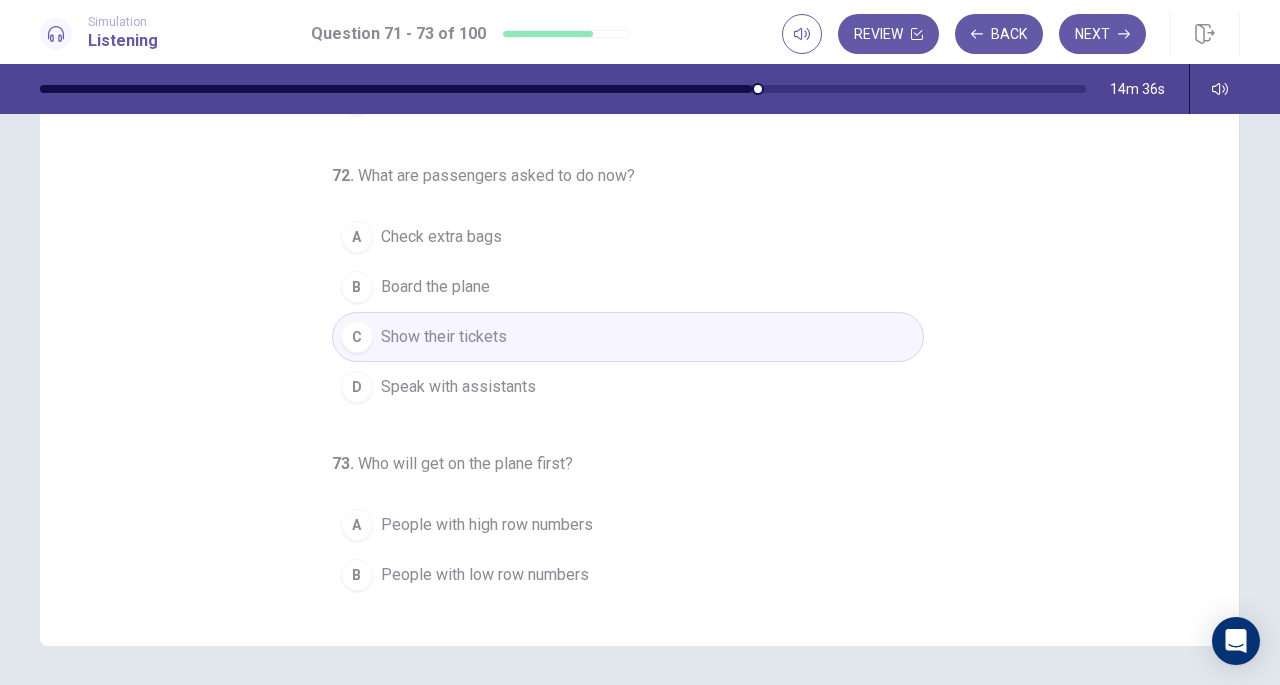 scroll, scrollTop: 208, scrollLeft: 0, axis: vertical 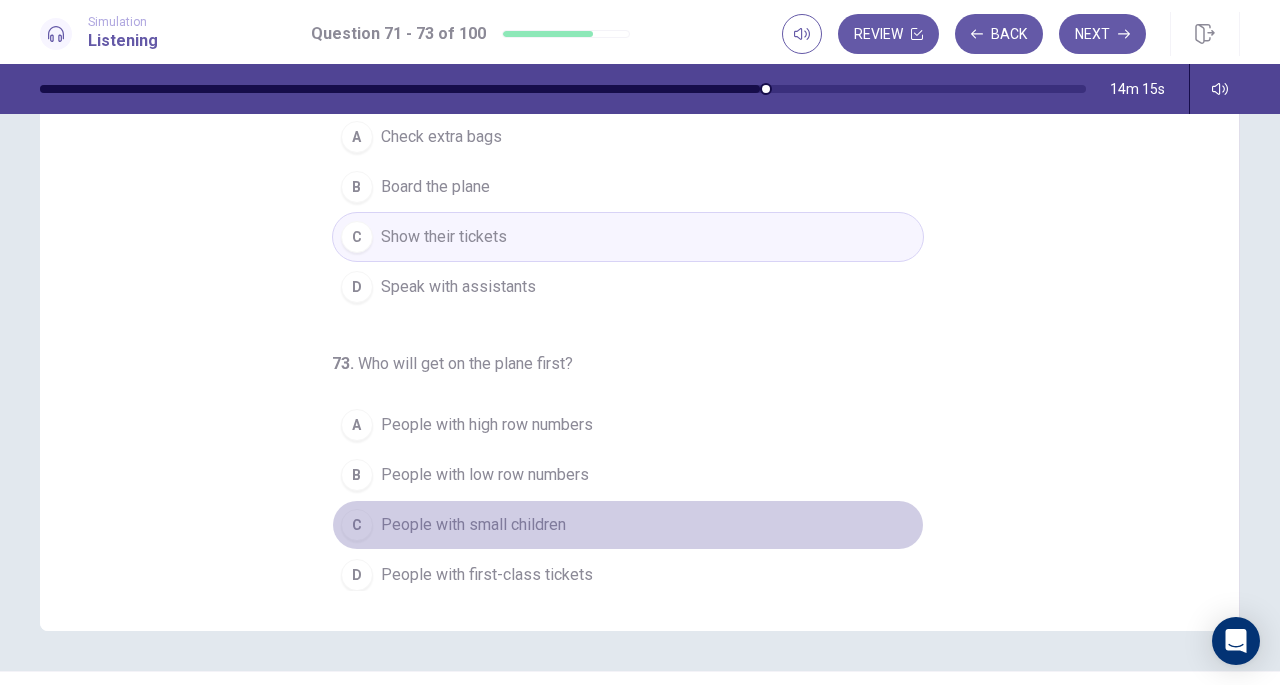 click on "People with small children" at bounding box center [473, 525] 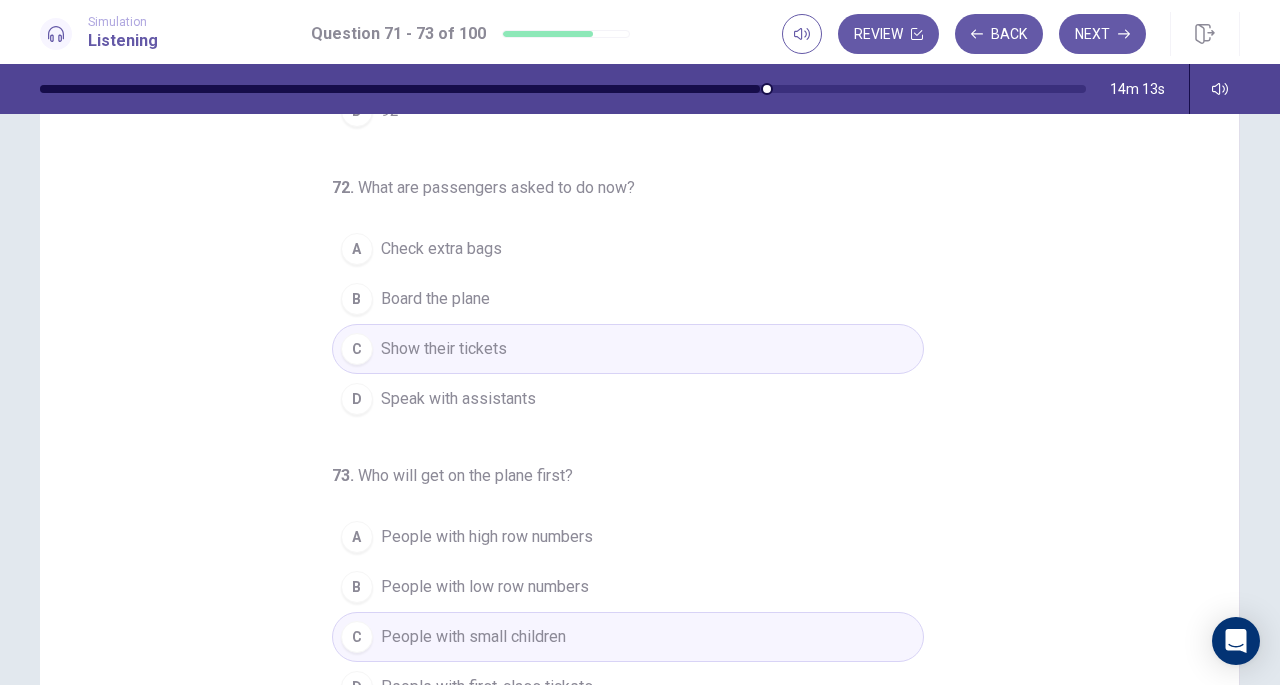 scroll, scrollTop: 82, scrollLeft: 0, axis: vertical 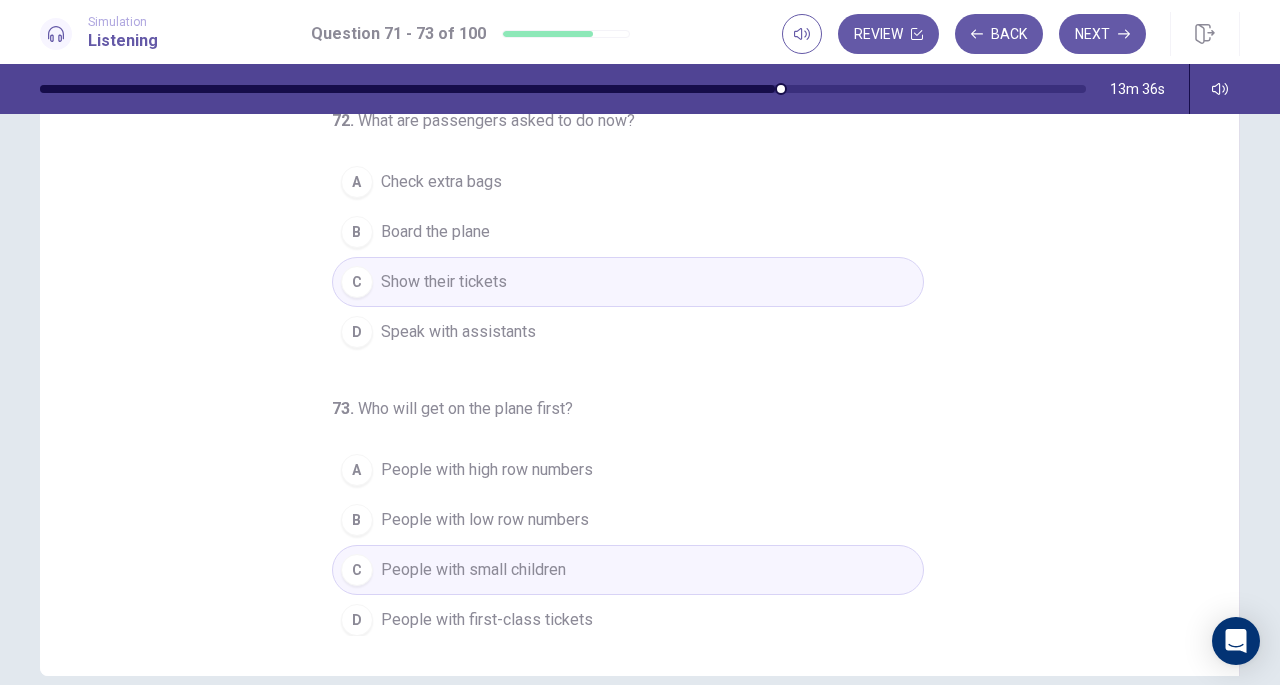 click on "Next" at bounding box center [1102, 34] 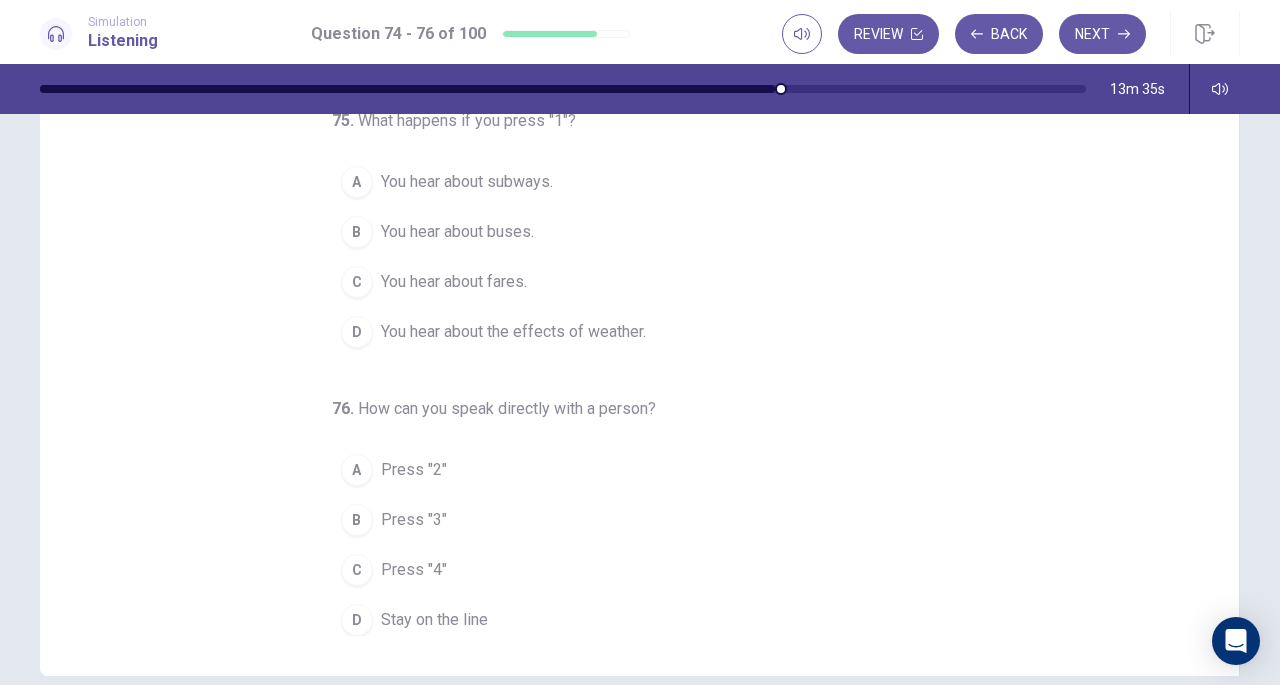 scroll, scrollTop: 0, scrollLeft: 0, axis: both 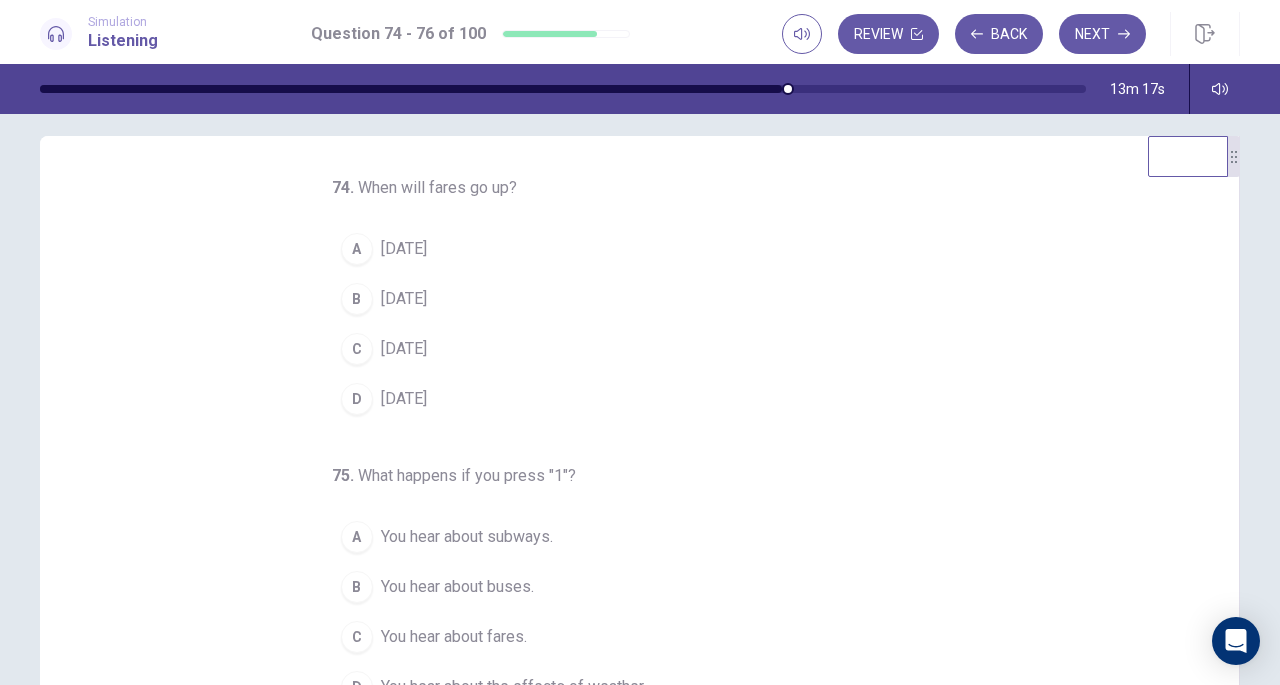 click on "September 1" at bounding box center (404, 249) 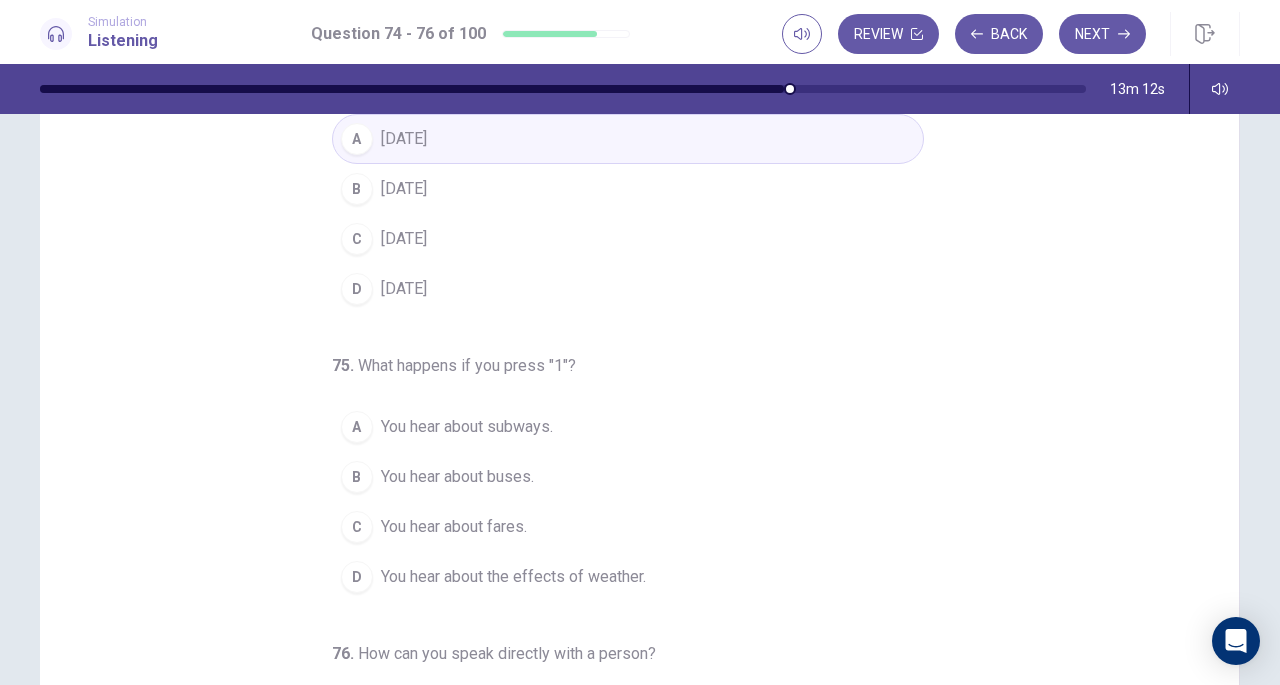 scroll, scrollTop: 132, scrollLeft: 0, axis: vertical 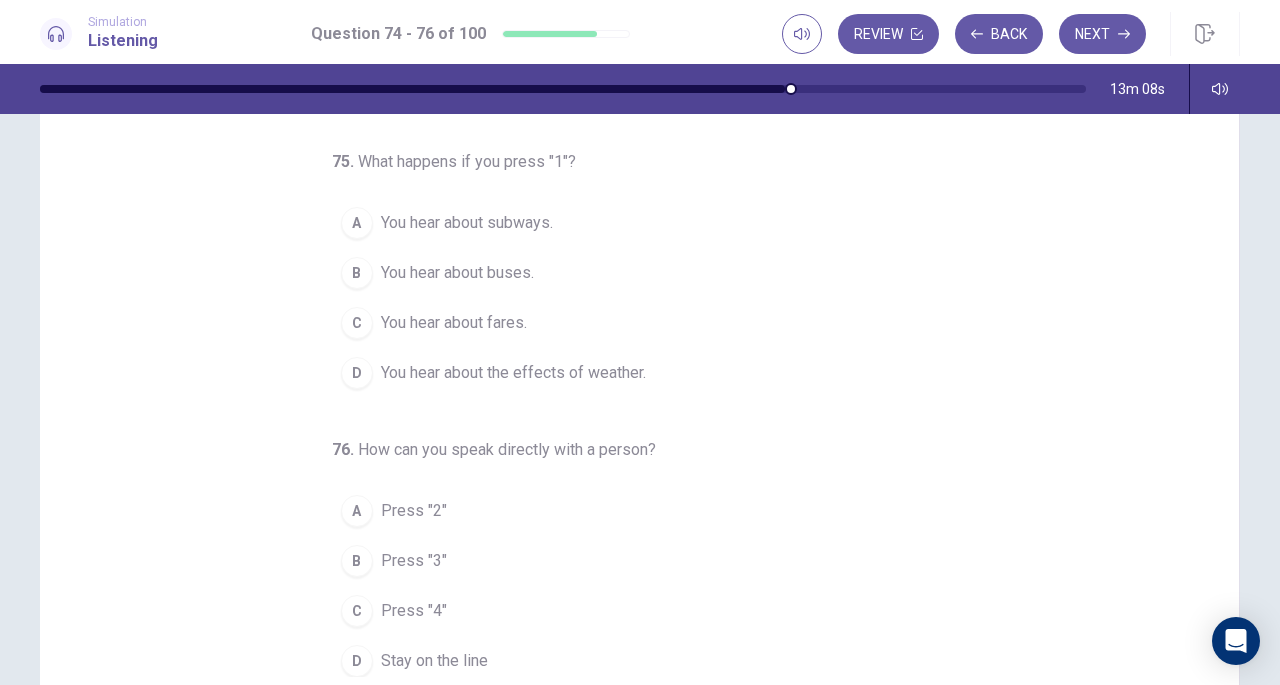 drag, startPoint x: 1218, startPoint y: 399, endPoint x: 1204, endPoint y: 558, distance: 159.61516 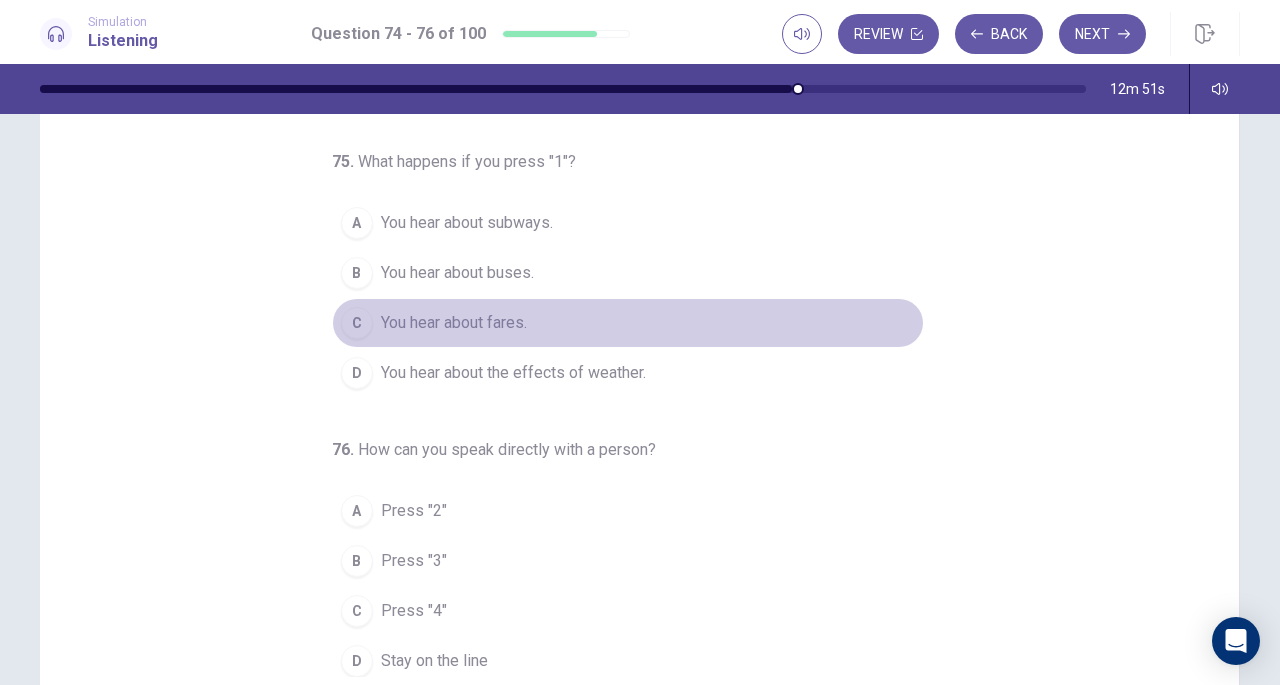 click on "You hear about fares." at bounding box center (454, 323) 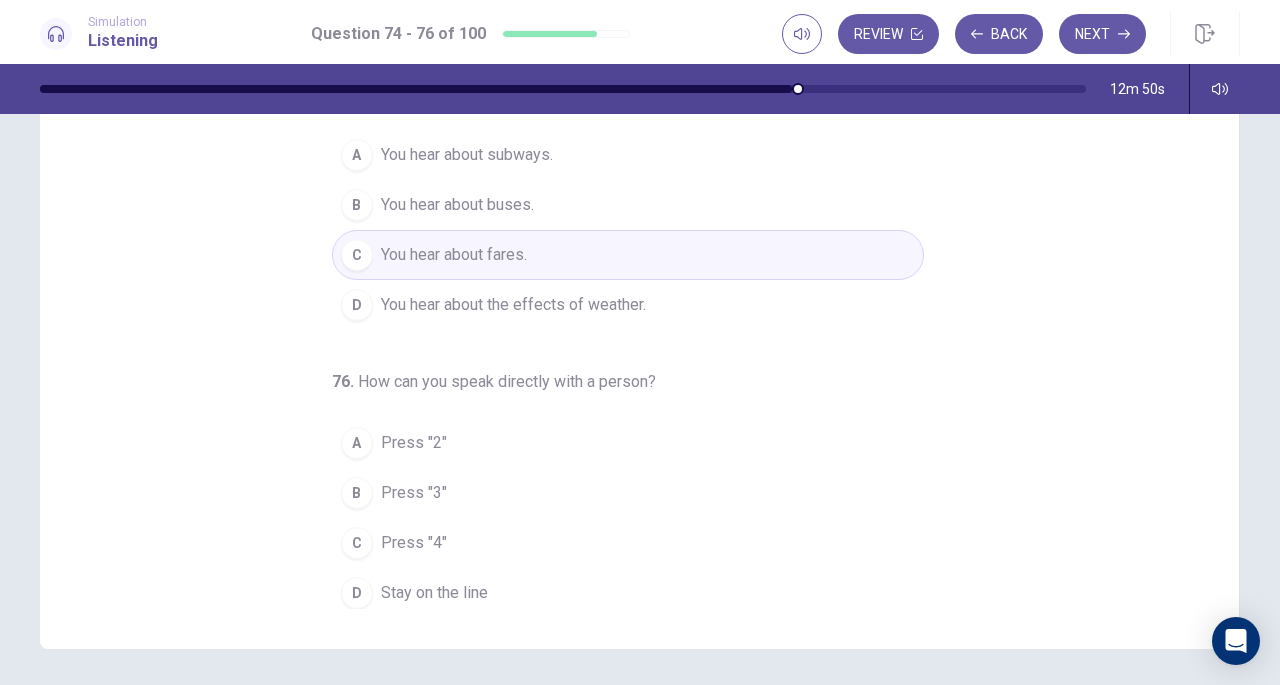 scroll, scrollTop: 215, scrollLeft: 0, axis: vertical 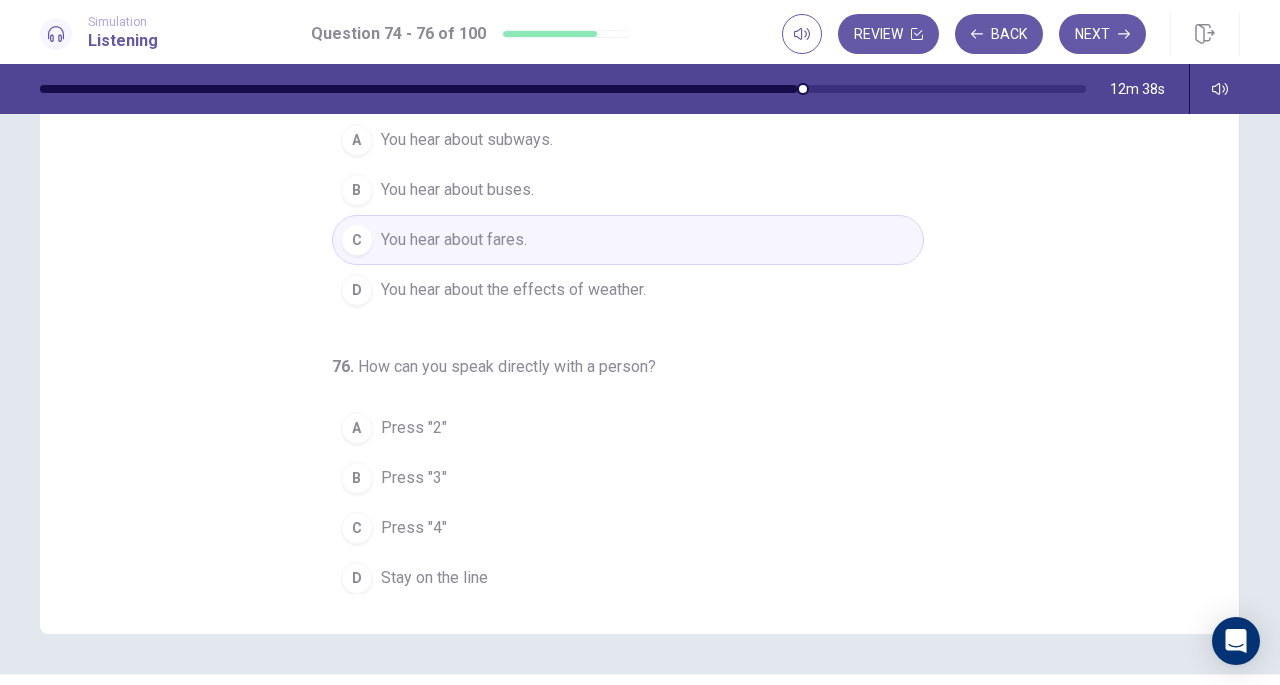 click on "Stay on the line" at bounding box center [434, 578] 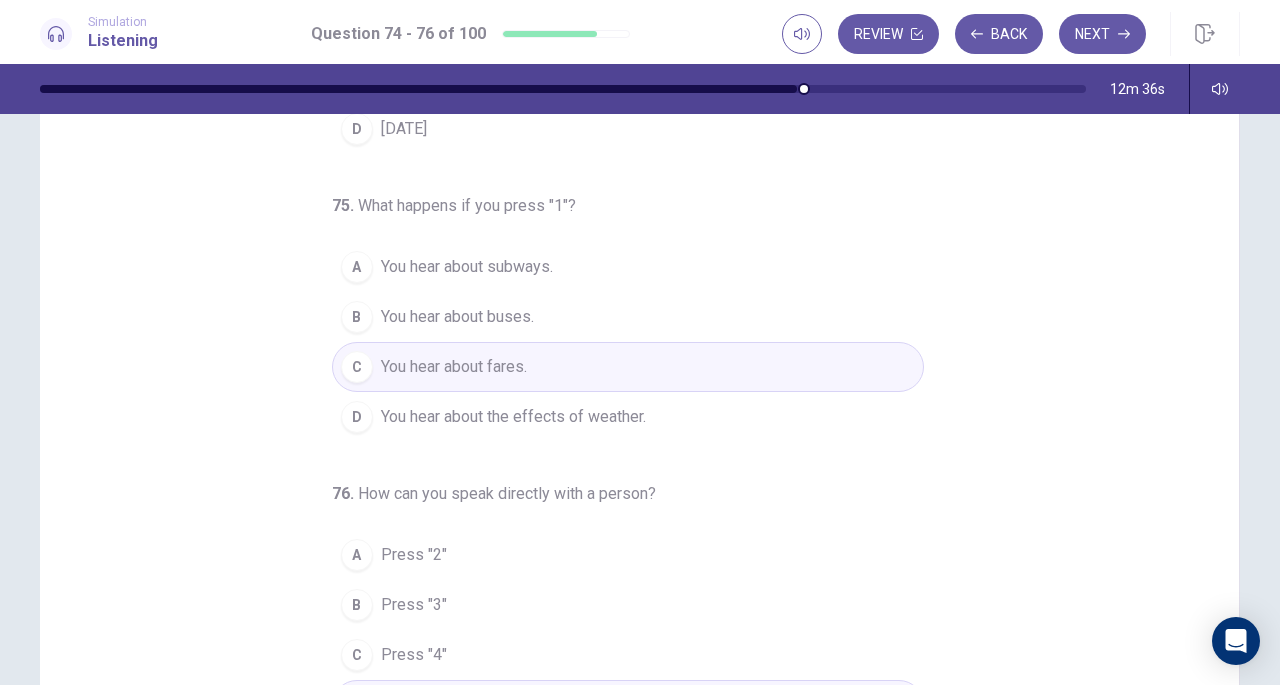scroll, scrollTop: 82, scrollLeft: 0, axis: vertical 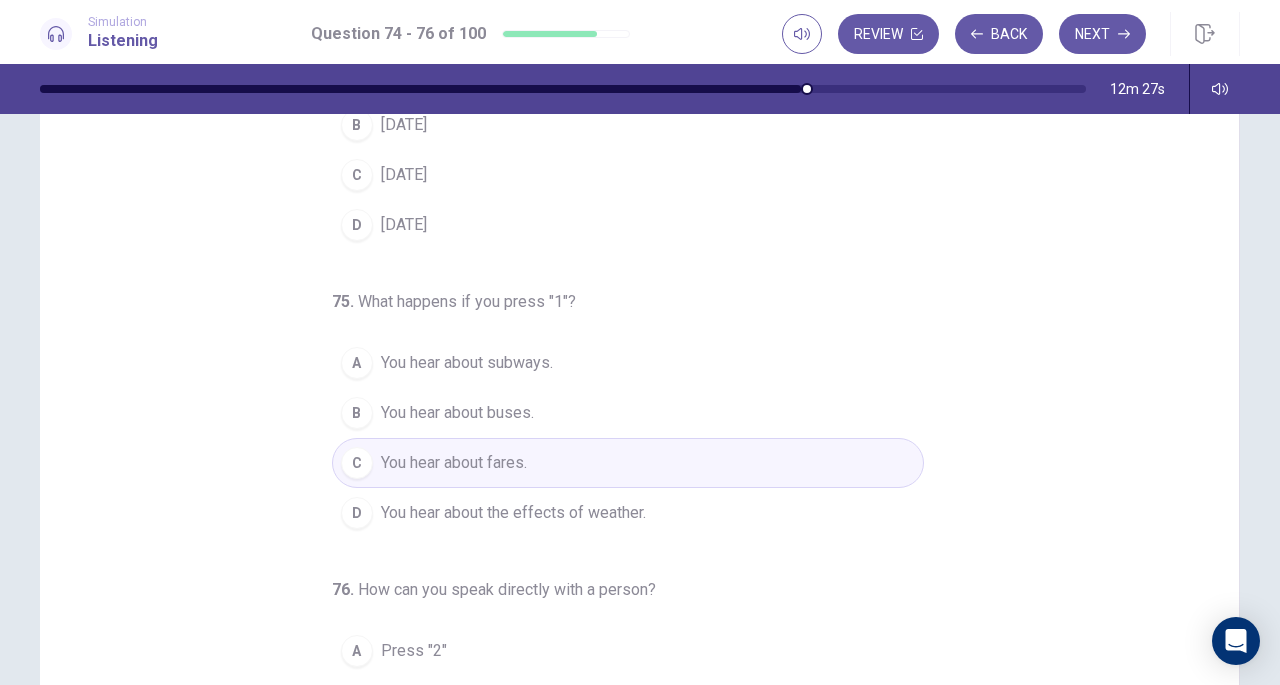 drag, startPoint x: 1218, startPoint y: 279, endPoint x: 1228, endPoint y: 214, distance: 65.76473 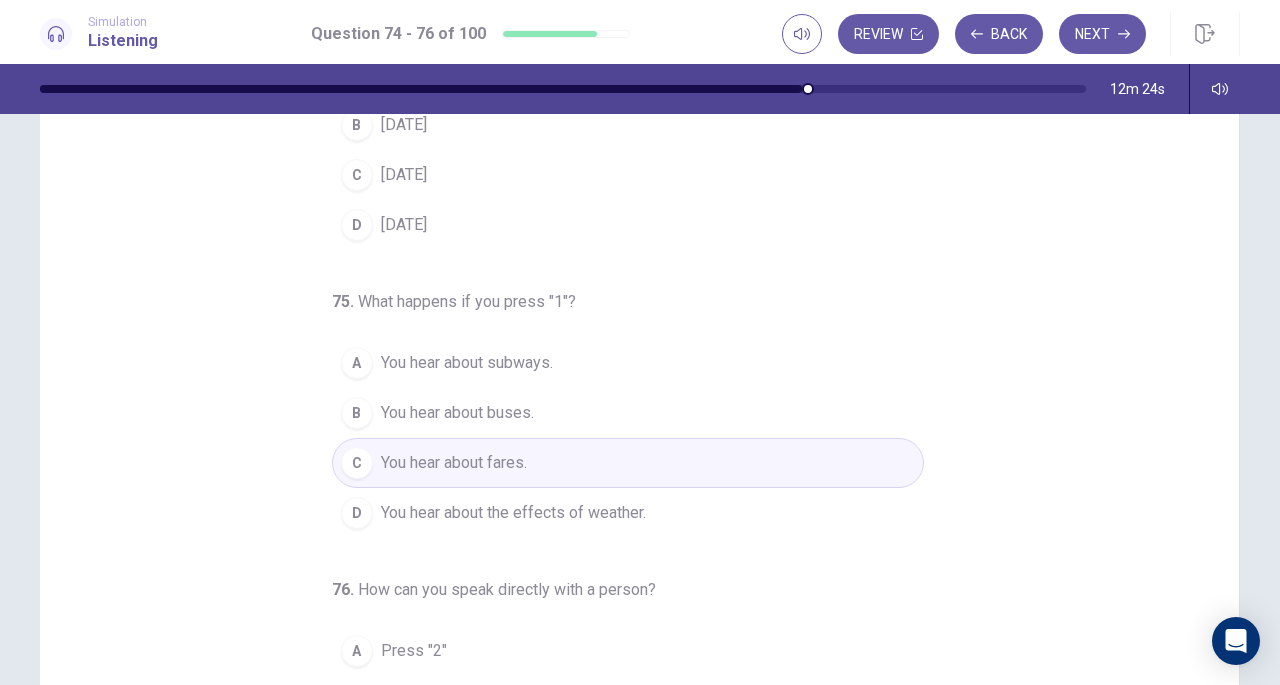 click on "You hear about buses." at bounding box center (457, 413) 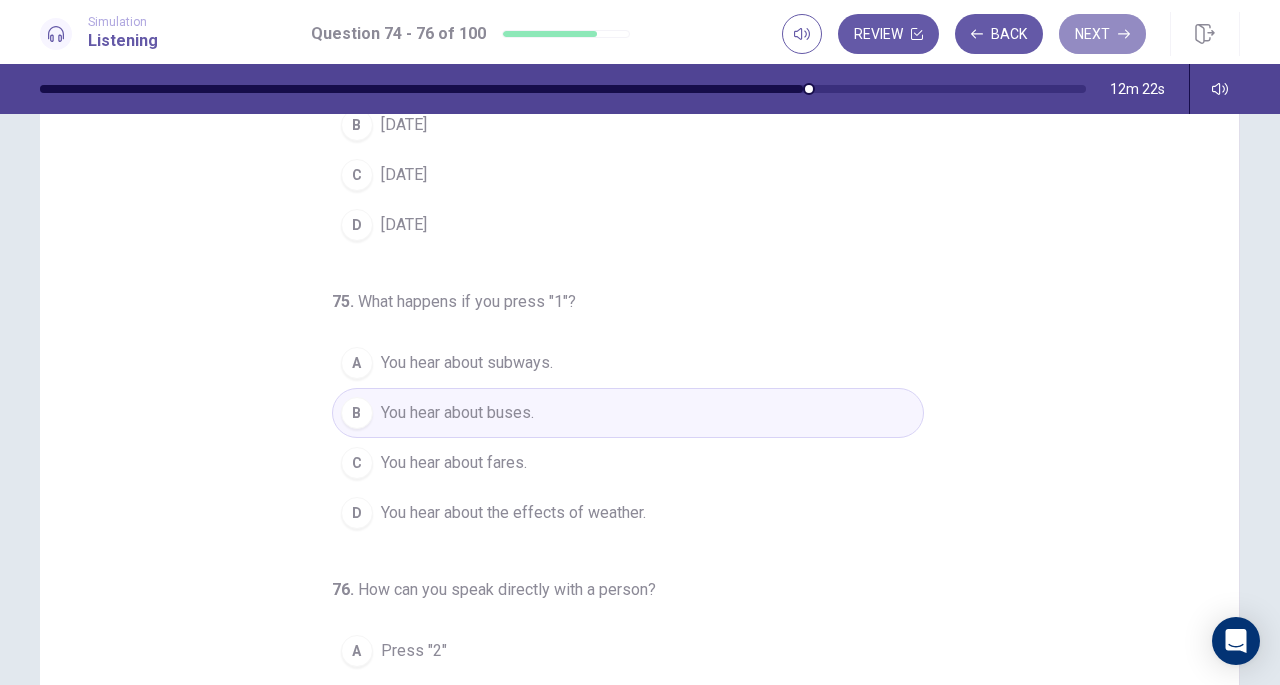 click on "Next" at bounding box center (1102, 34) 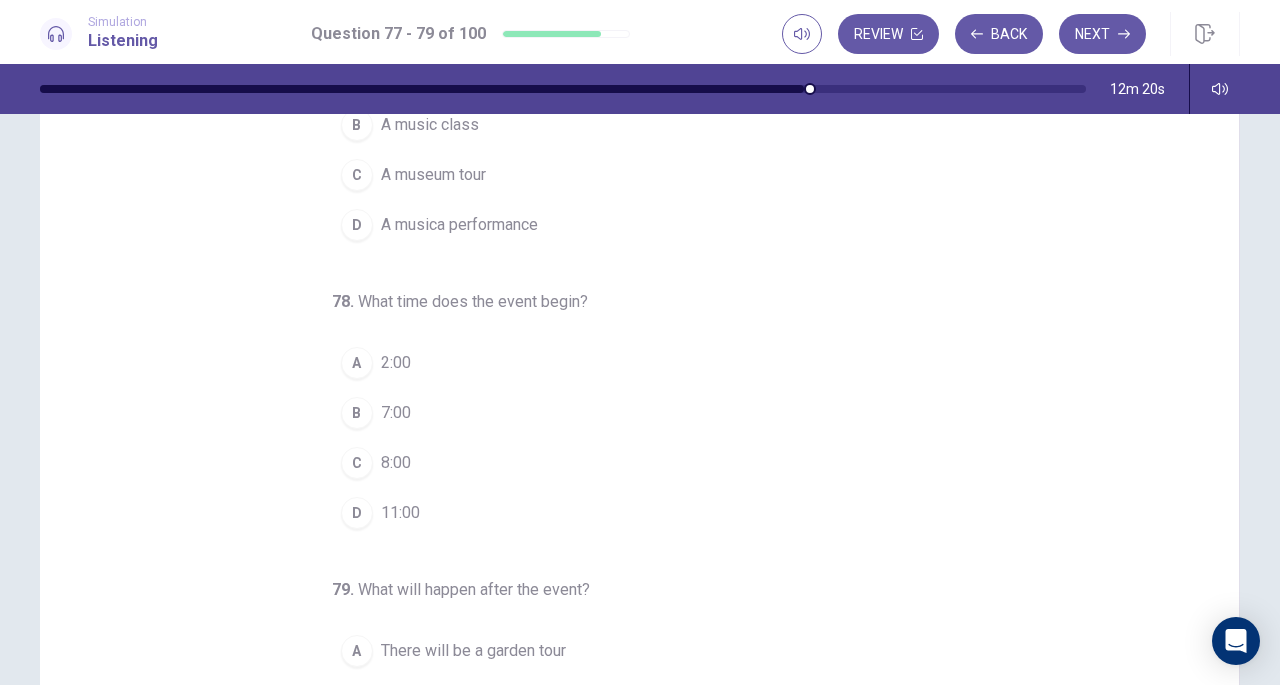 scroll, scrollTop: 0, scrollLeft: 0, axis: both 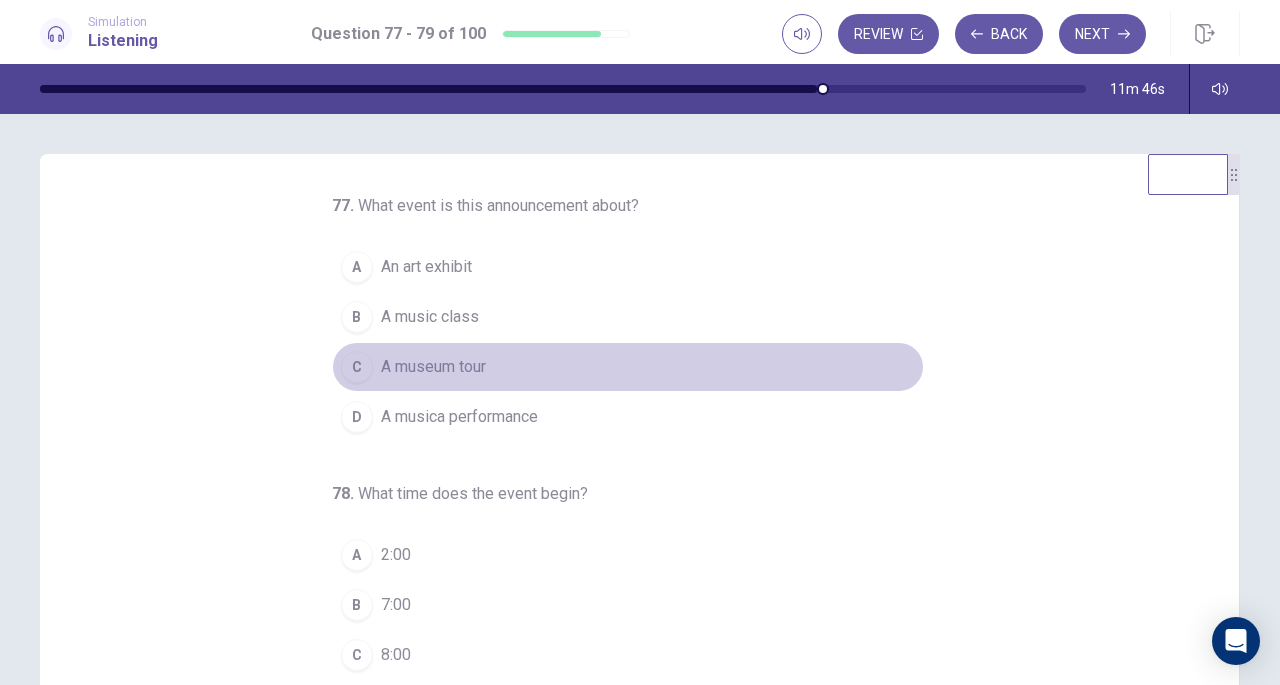 click on "A museum tour" at bounding box center (433, 367) 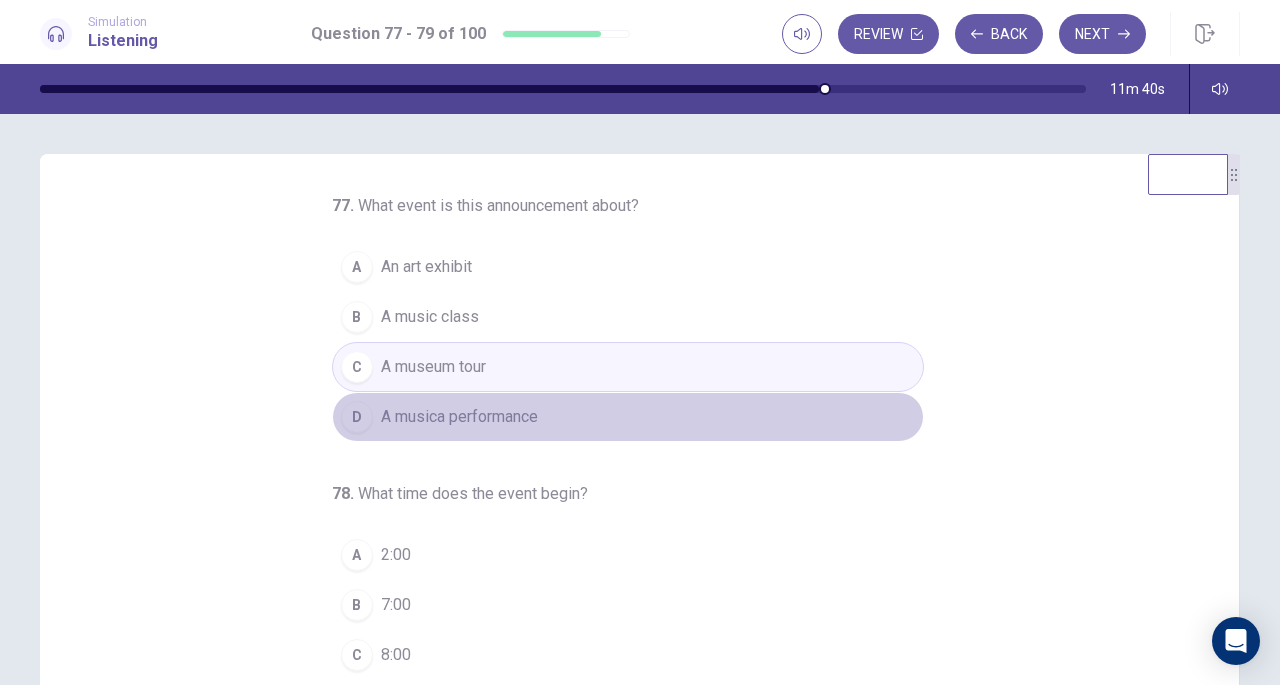 click on "A musica performance" at bounding box center (459, 417) 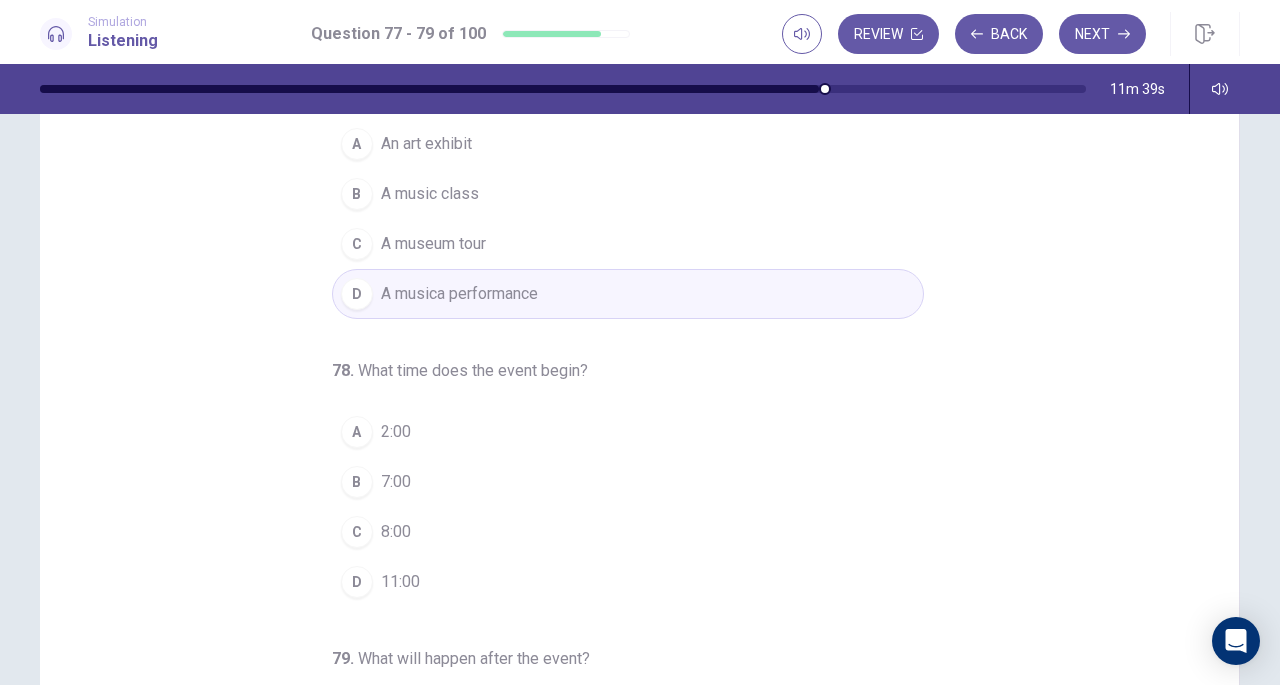 scroll, scrollTop: 125, scrollLeft: 0, axis: vertical 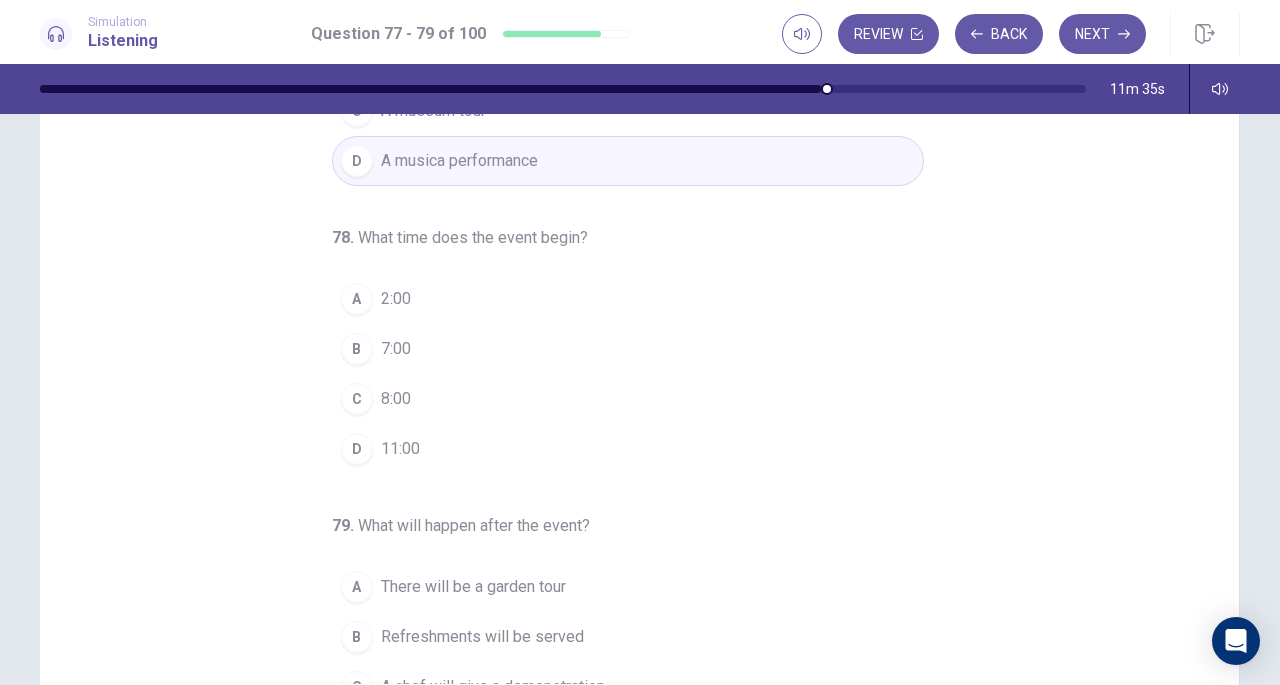click on "C" at bounding box center (357, 399) 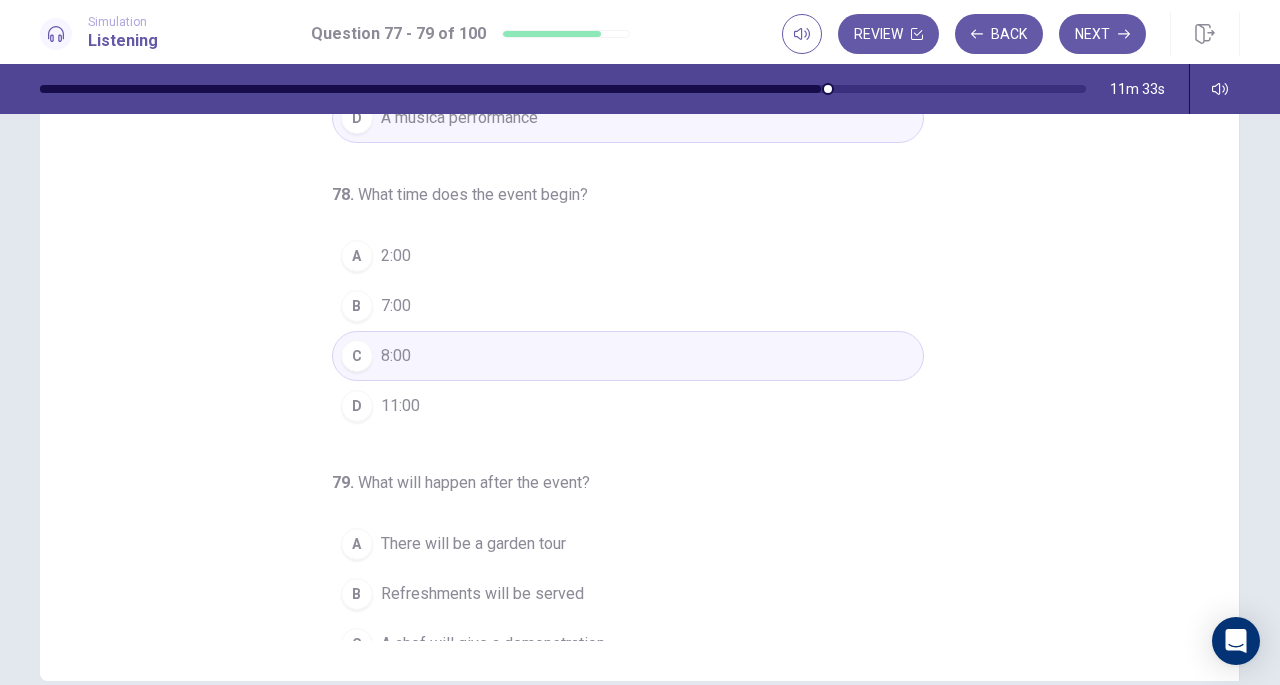 scroll, scrollTop: 174, scrollLeft: 0, axis: vertical 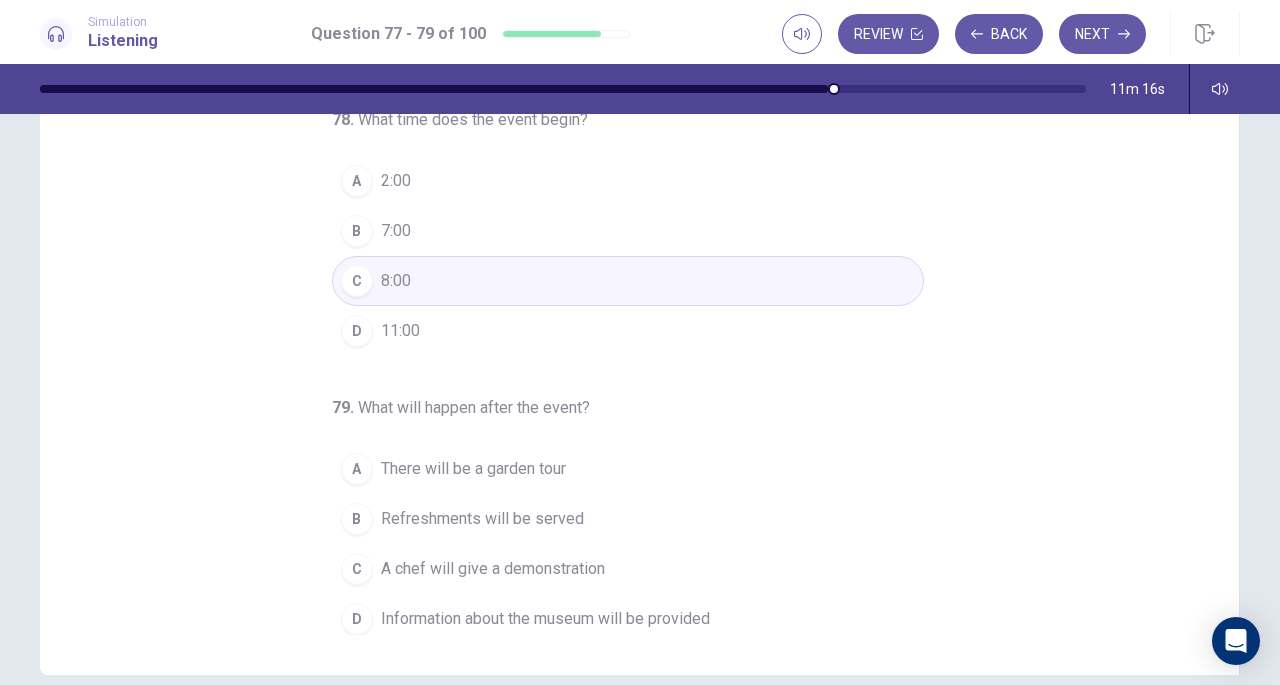 click on "C A chef will give a demonstration" at bounding box center (628, 569) 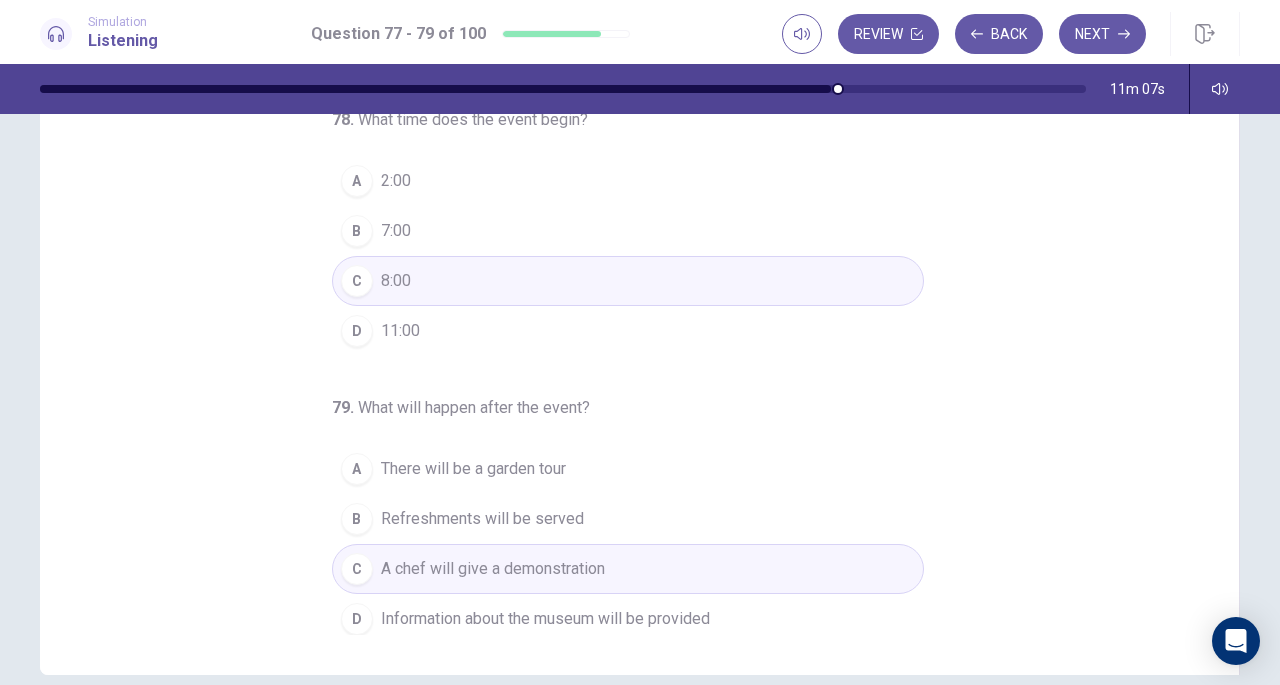 scroll, scrollTop: 0, scrollLeft: 0, axis: both 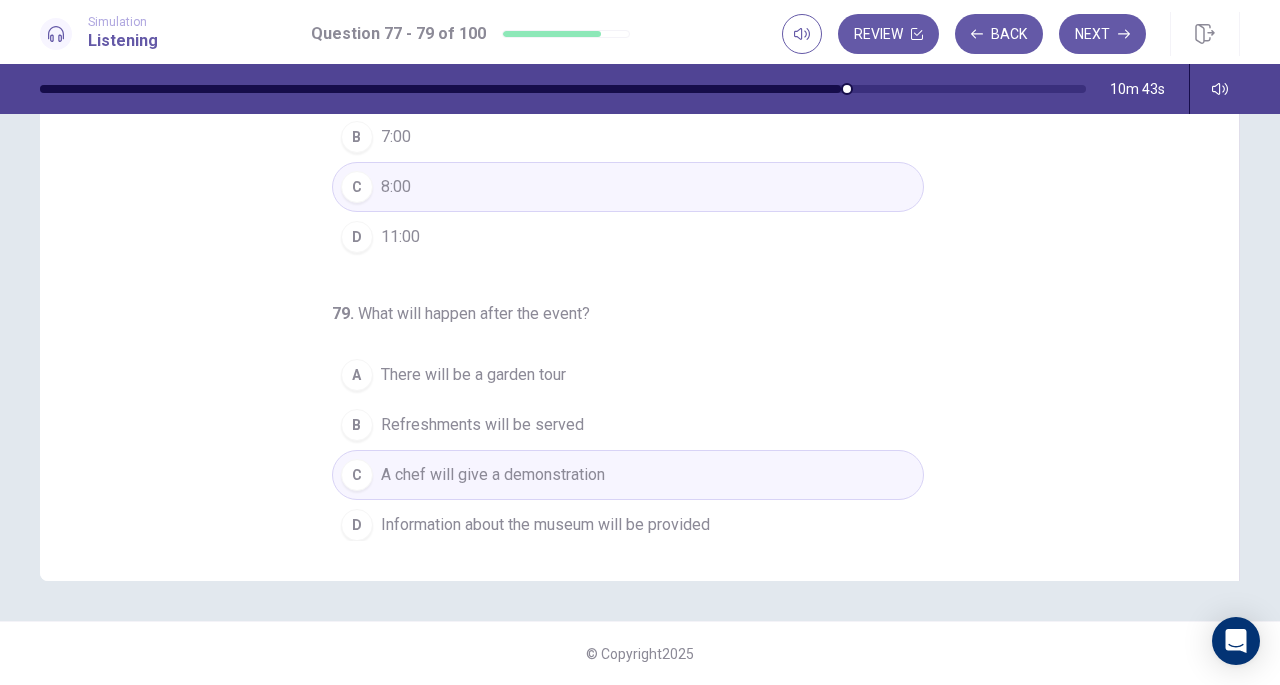 click on "There will be a garden tour" at bounding box center (473, 375) 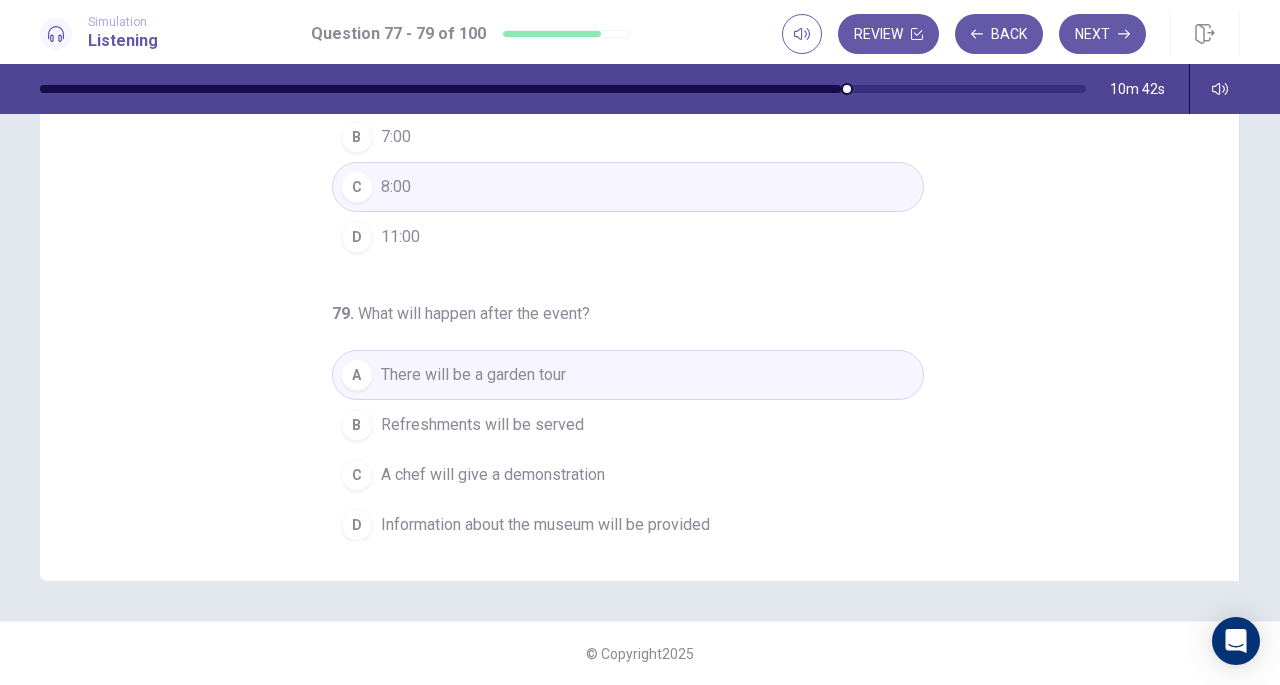 click on "Next" at bounding box center (1102, 34) 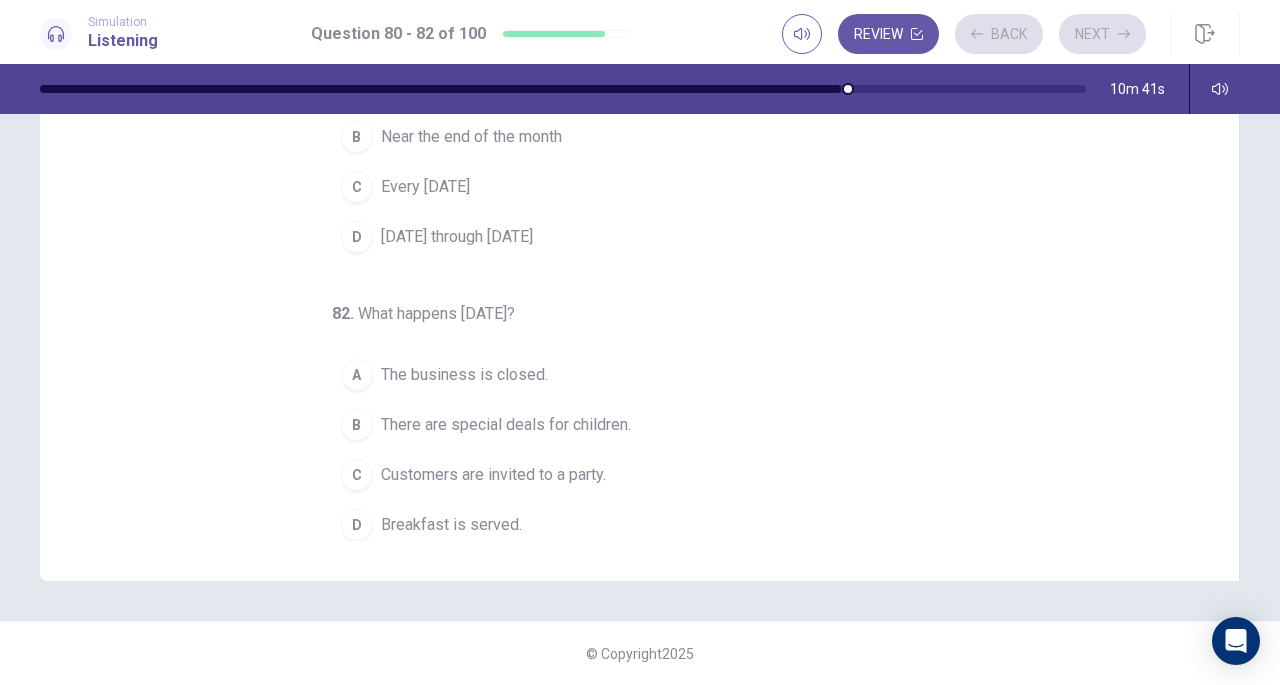 scroll, scrollTop: 0, scrollLeft: 0, axis: both 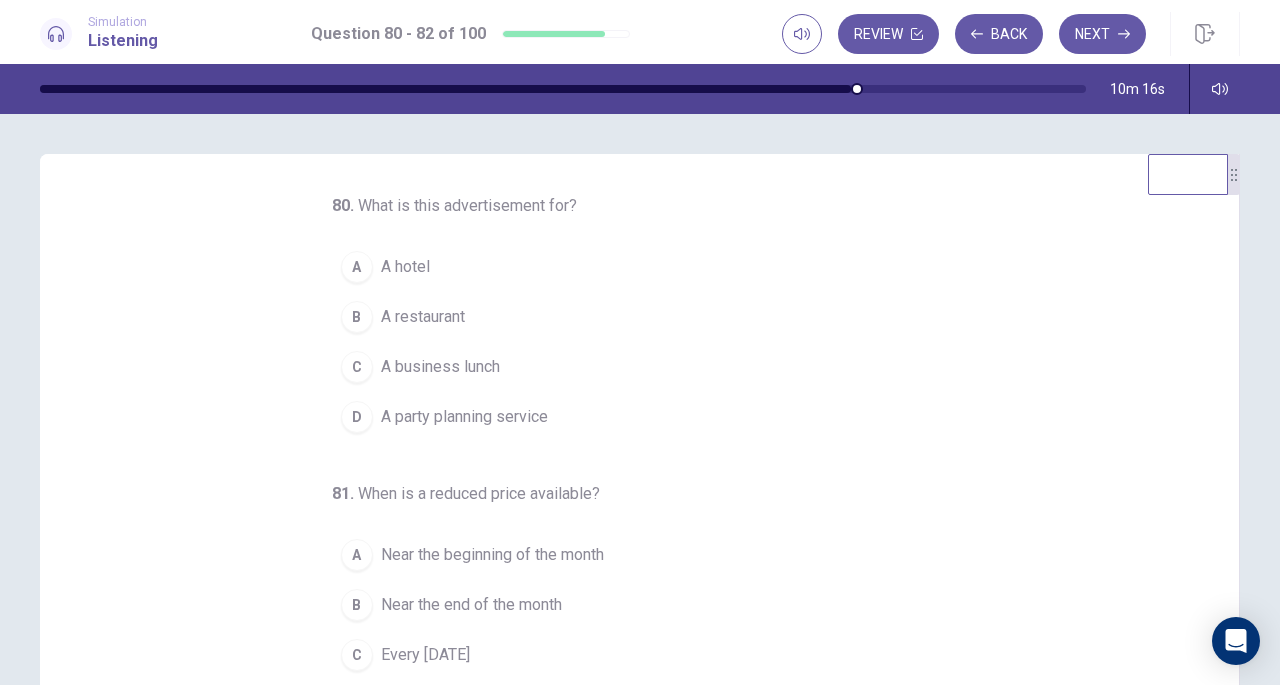 click on "A business lunch" at bounding box center [440, 367] 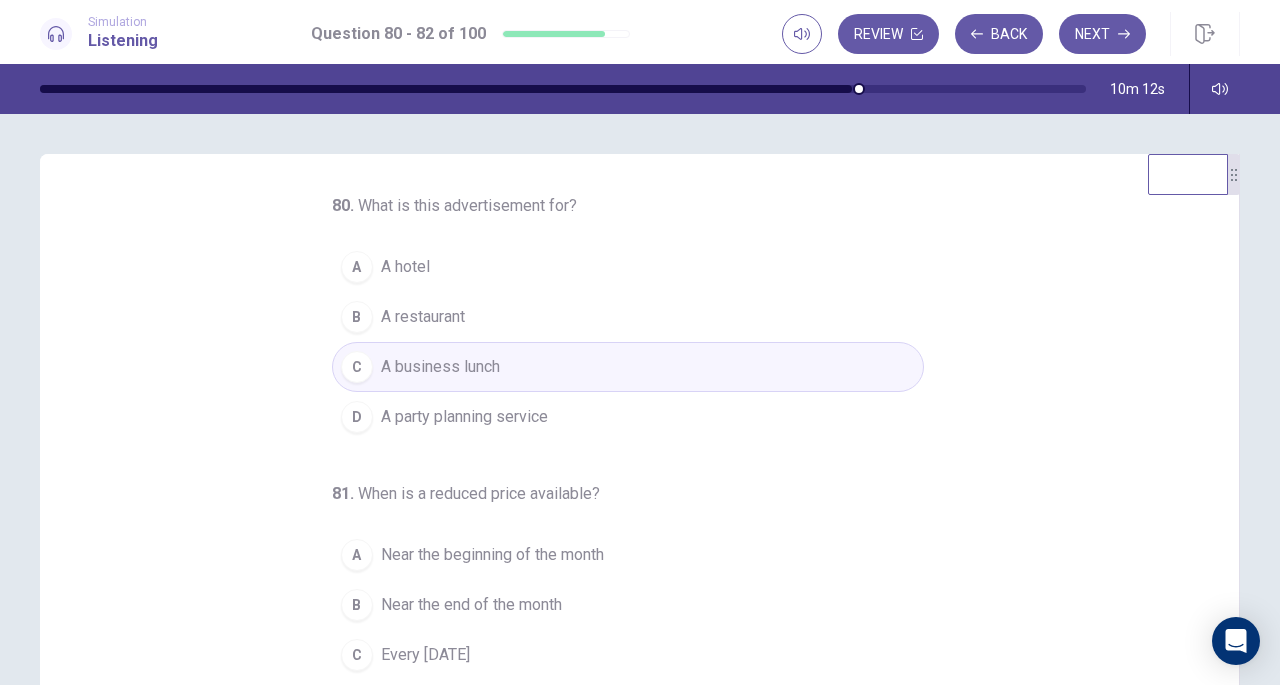 scroll, scrollTop: 146, scrollLeft: 0, axis: vertical 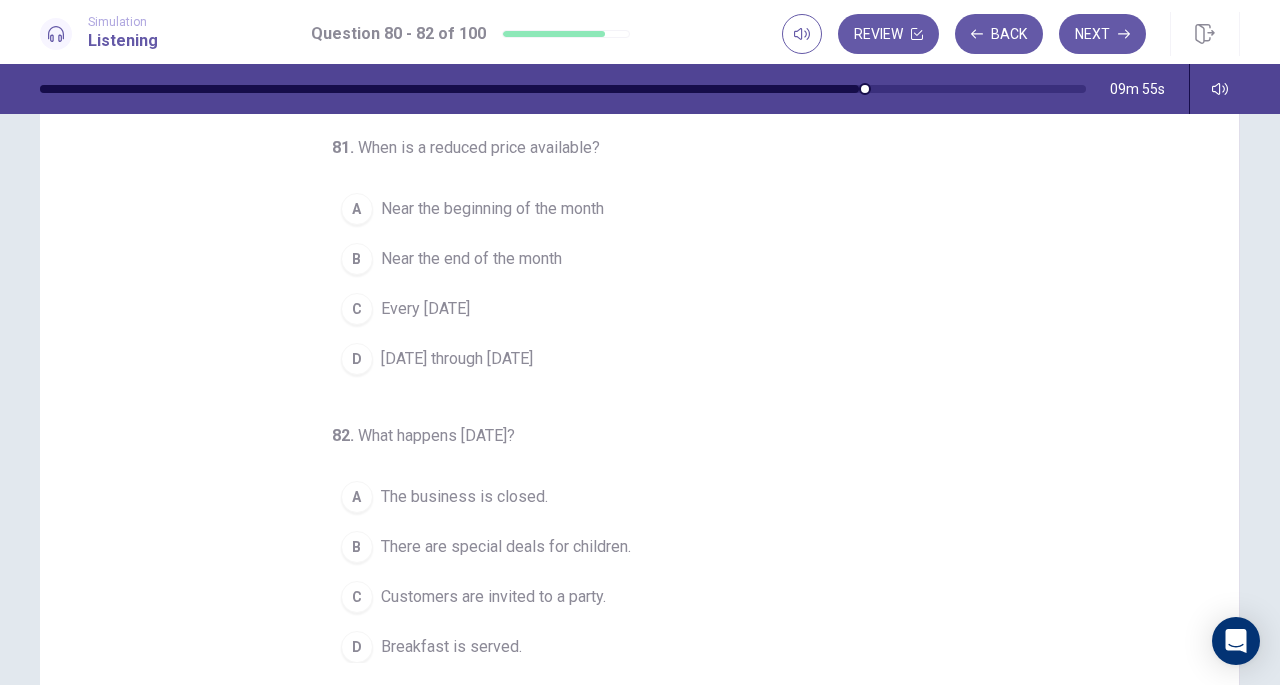 click on "There are special deals for children." at bounding box center (506, 547) 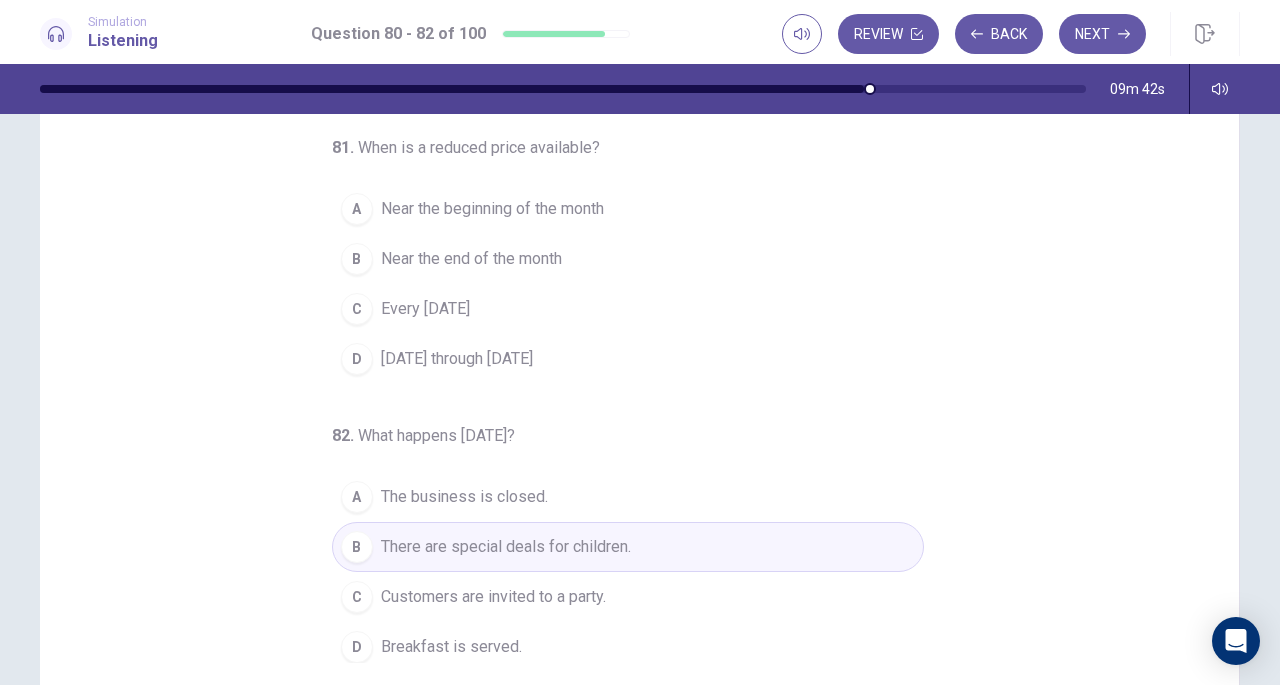 click on "Tuesday through Saturday" at bounding box center [457, 359] 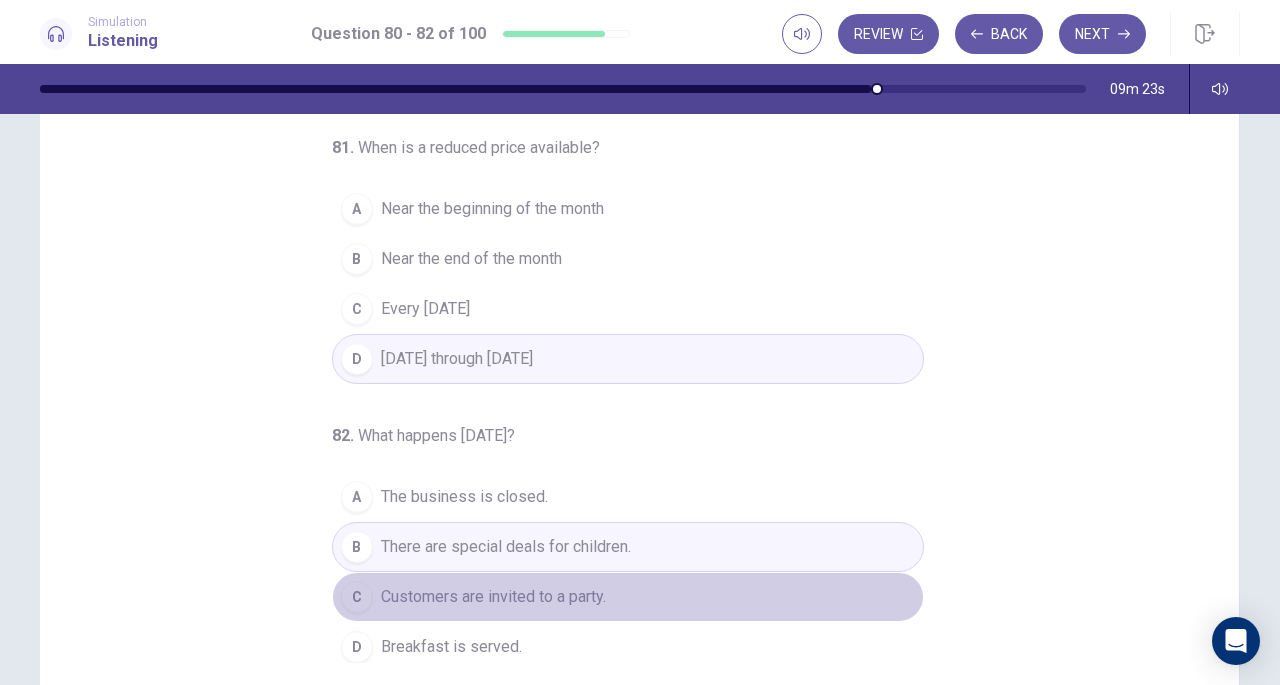 click on "Customers are invited to a party." at bounding box center (493, 597) 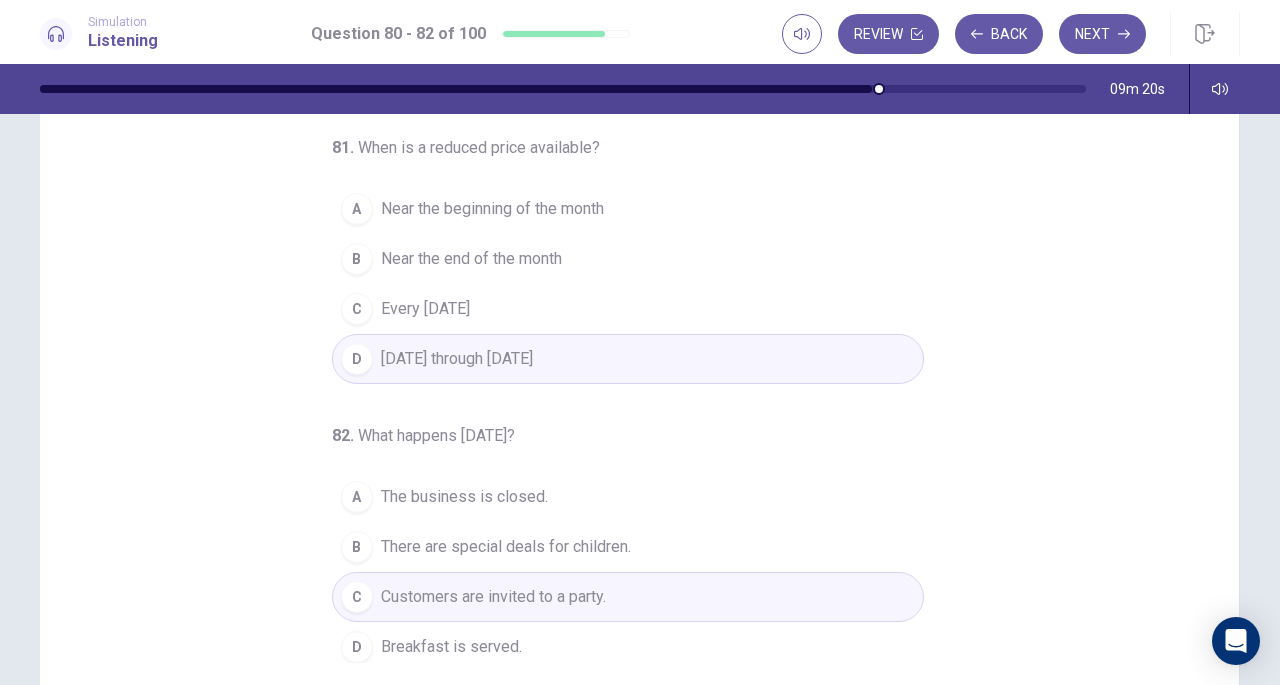 scroll, scrollTop: 0, scrollLeft: 0, axis: both 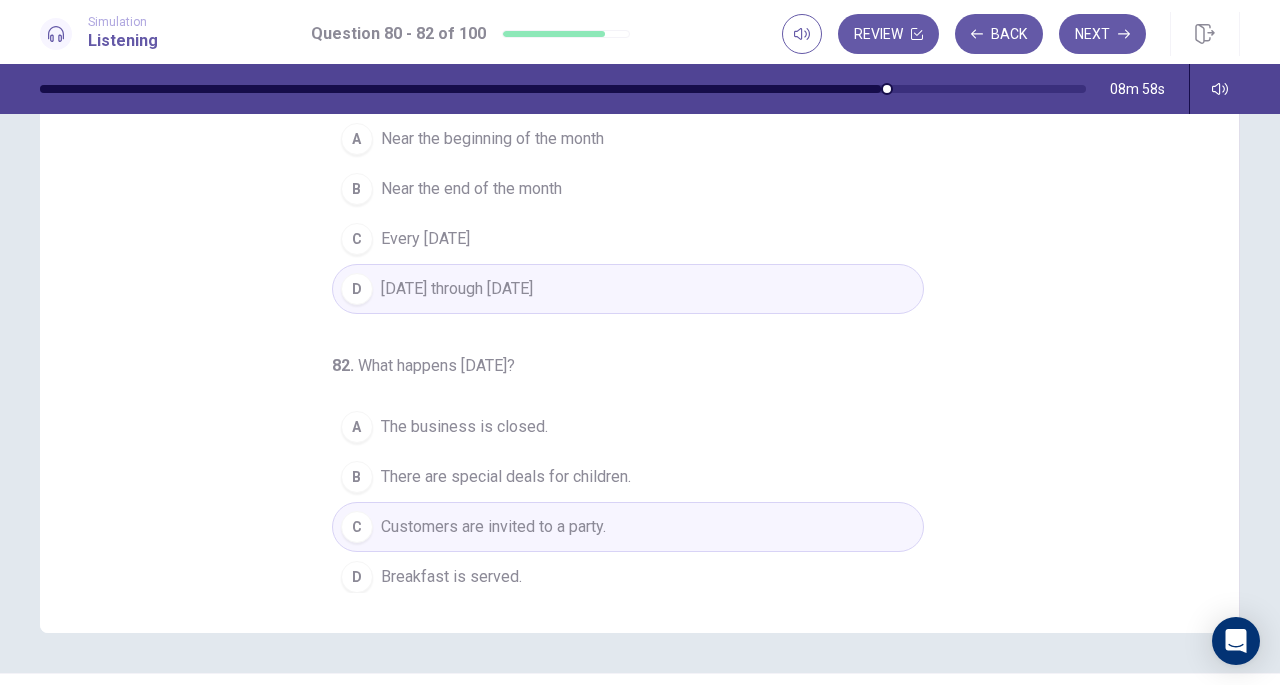 click on "D Breakfast is served." at bounding box center [628, 577] 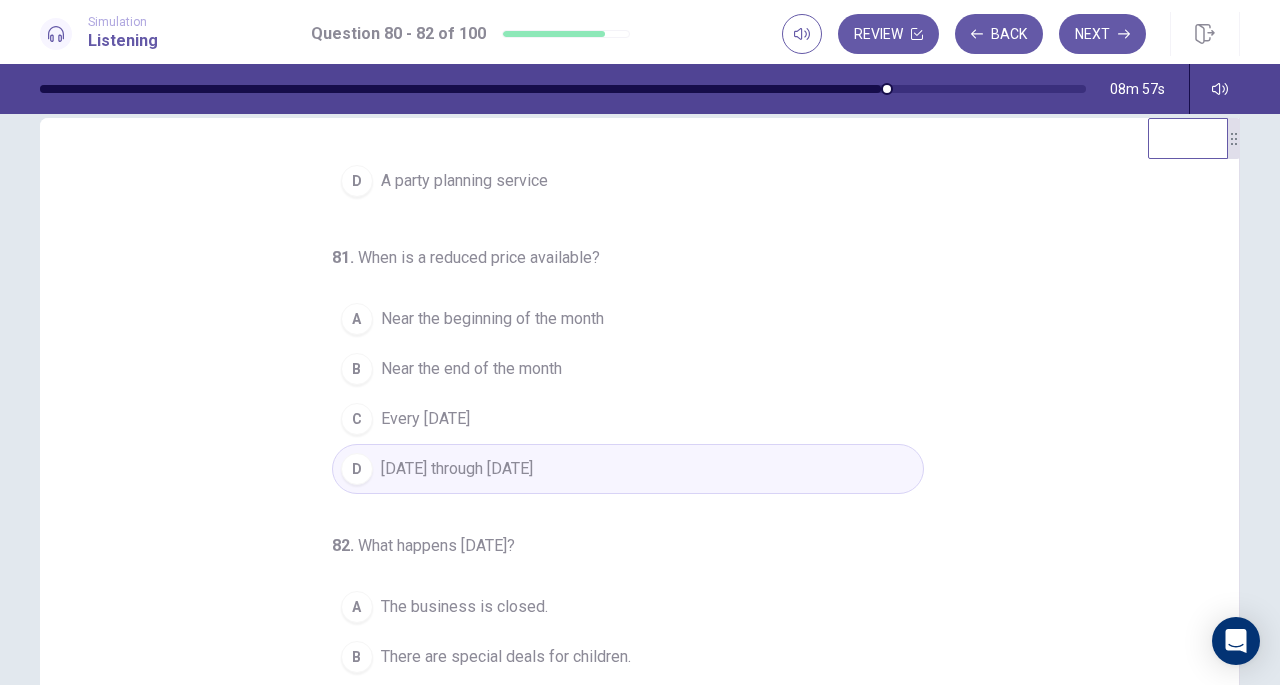 scroll, scrollTop: 0, scrollLeft: 0, axis: both 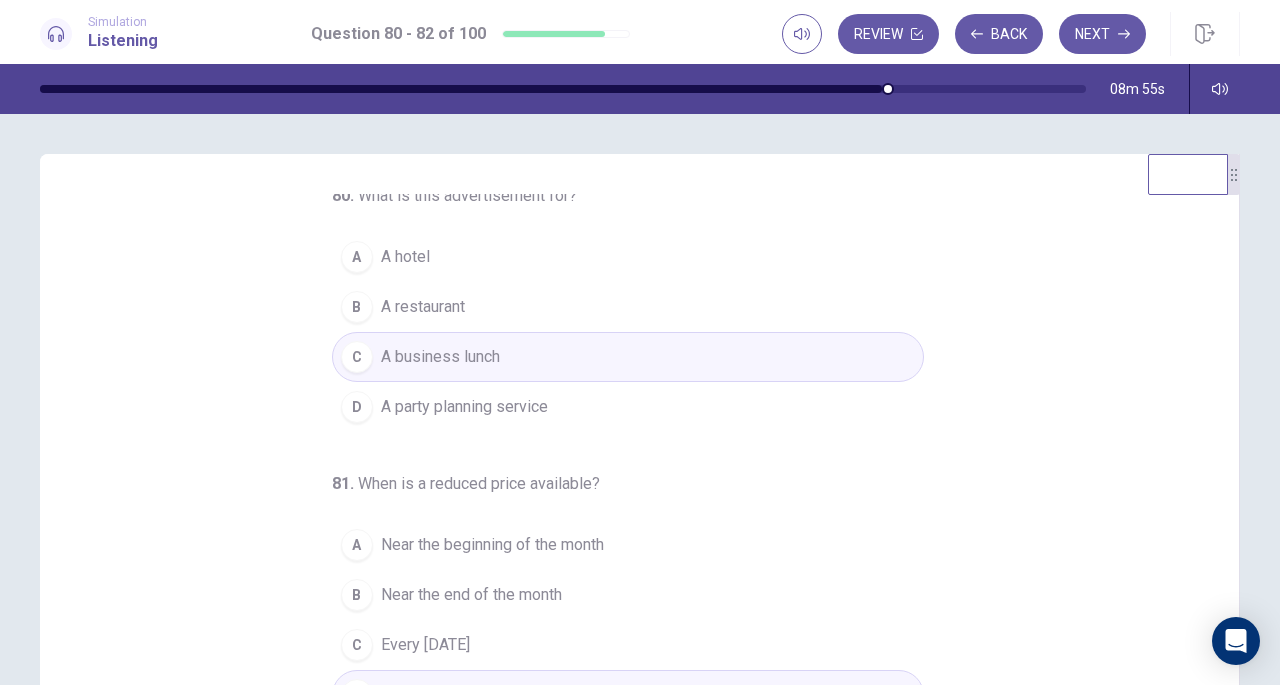 click on "80 .   What is this advertisement for? A A hotel B A restaurant C A business lunch D A party planning service 81 .   When is a reduced price available? A Near the beginning of the month B Near the end of the month C Every Wednesday D Tuesday through Saturday 82 .   What happens on Sunday? A The business is closed. B There are special deals for children. C Customers are invited to a party. D Breakfast is served." at bounding box center (647, 501) 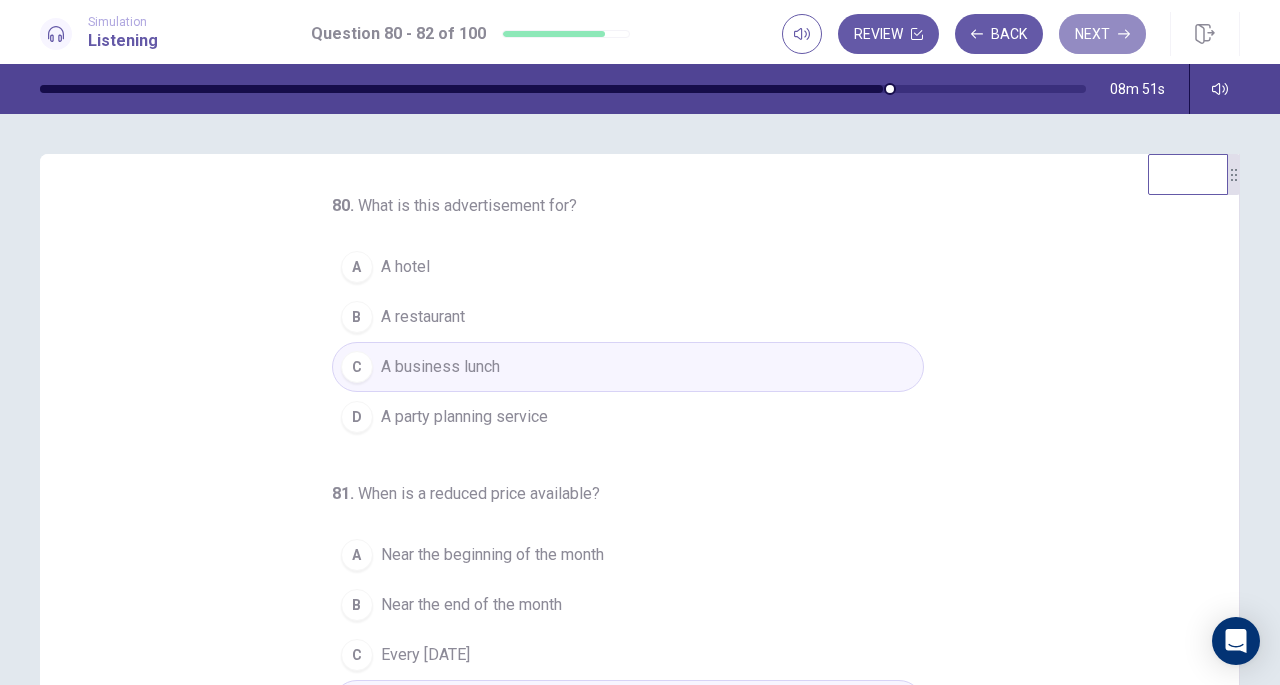 click on "Next" at bounding box center [1102, 34] 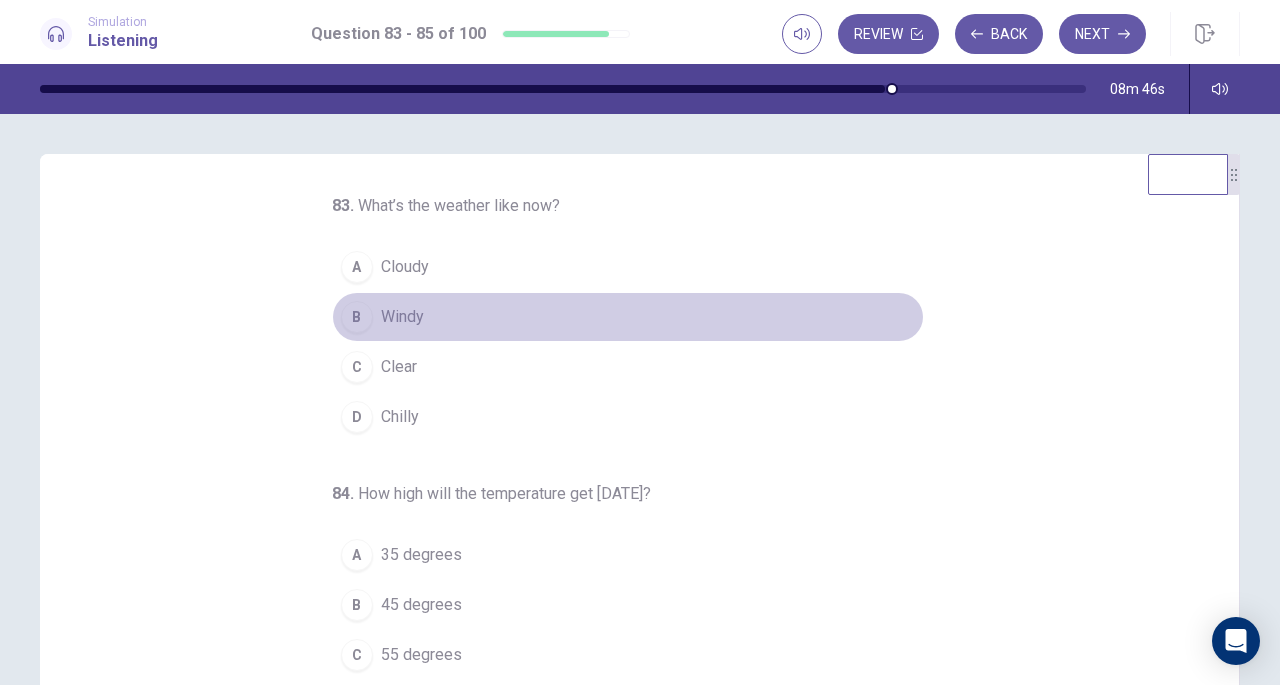 click on "Windy" at bounding box center (402, 317) 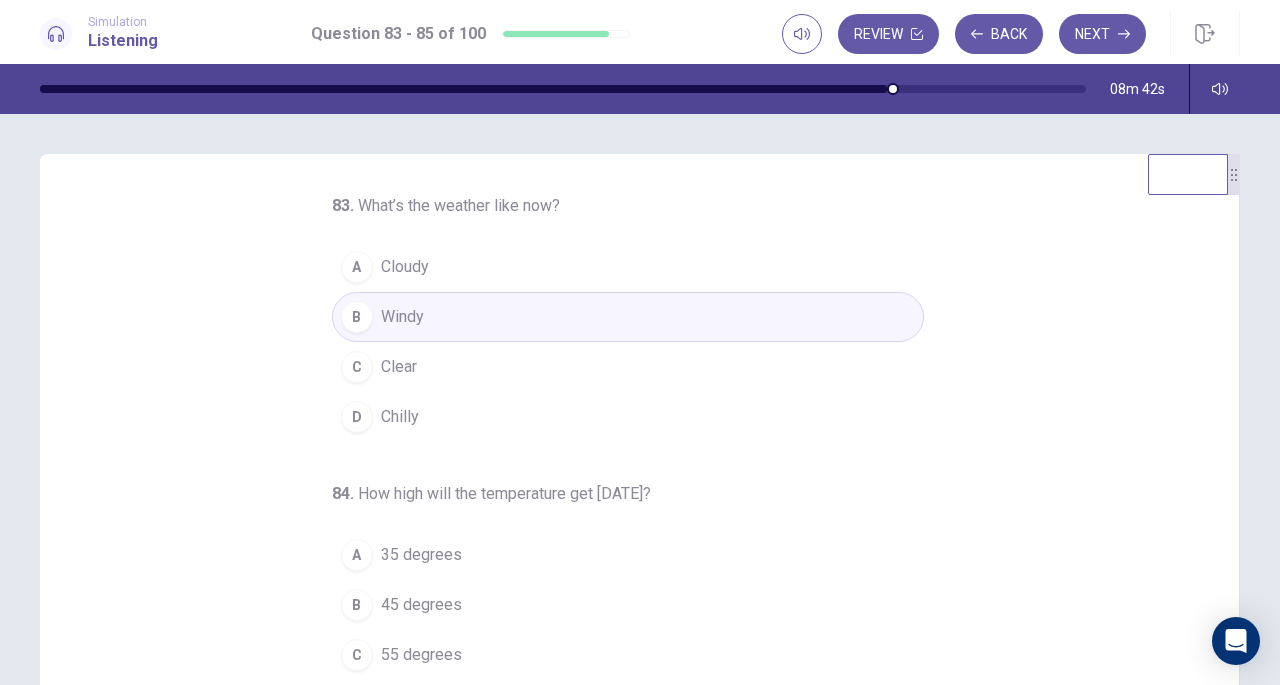 click on "C Clear" at bounding box center [628, 367] 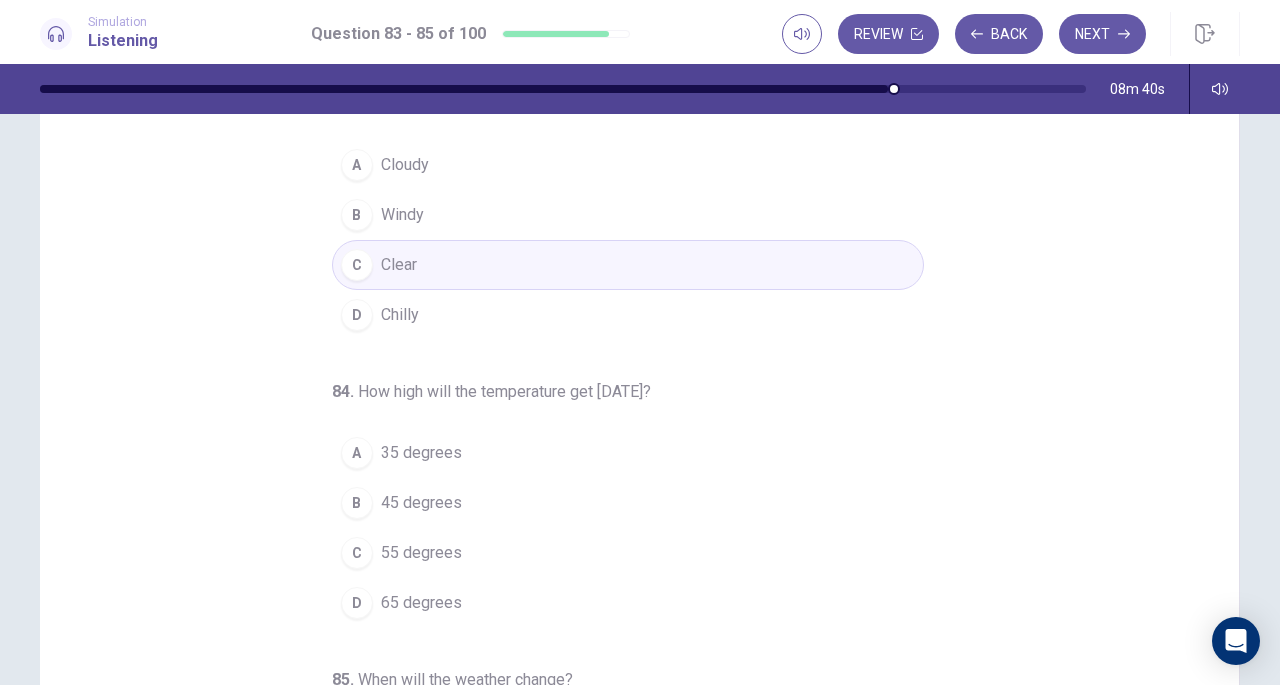 scroll, scrollTop: 124, scrollLeft: 0, axis: vertical 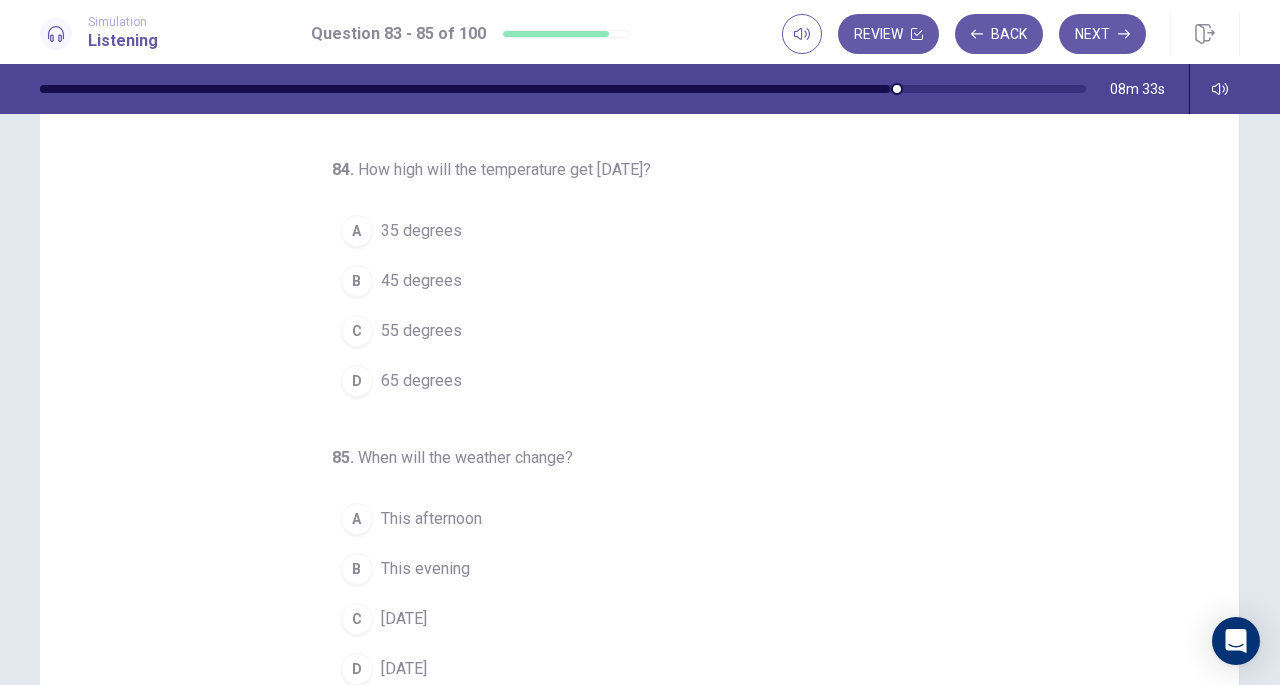 click on "C" at bounding box center (357, 331) 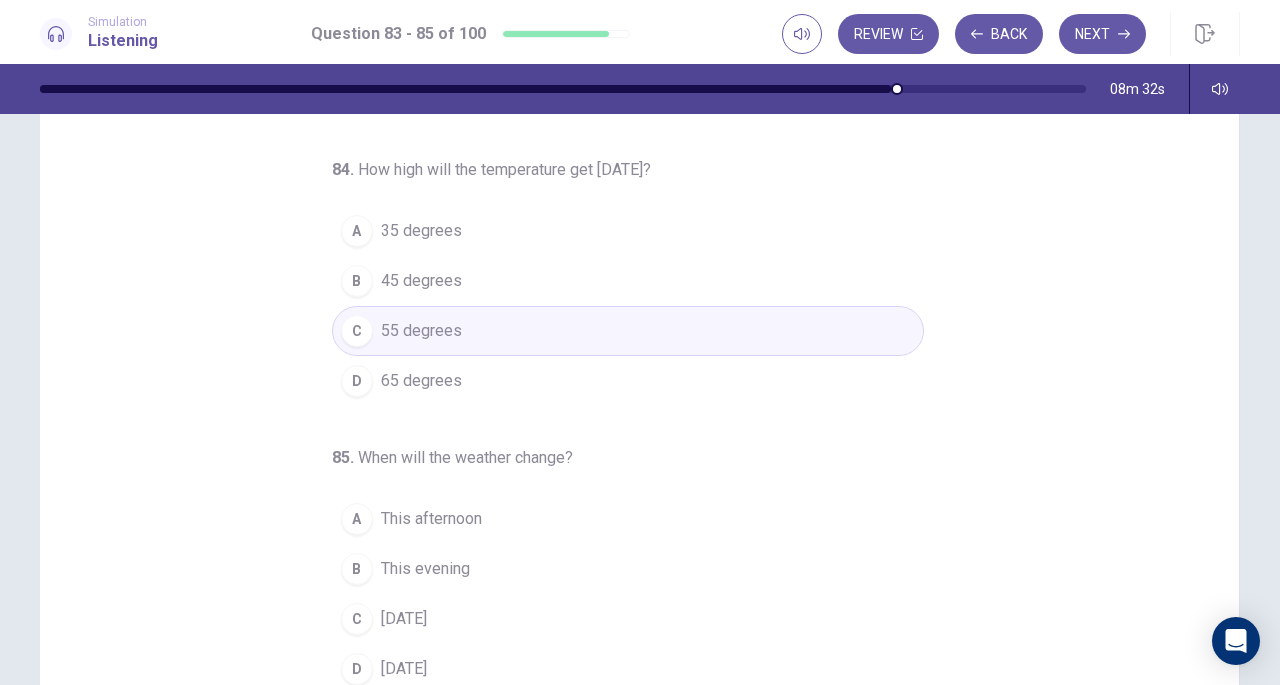 scroll, scrollTop: 248, scrollLeft: 0, axis: vertical 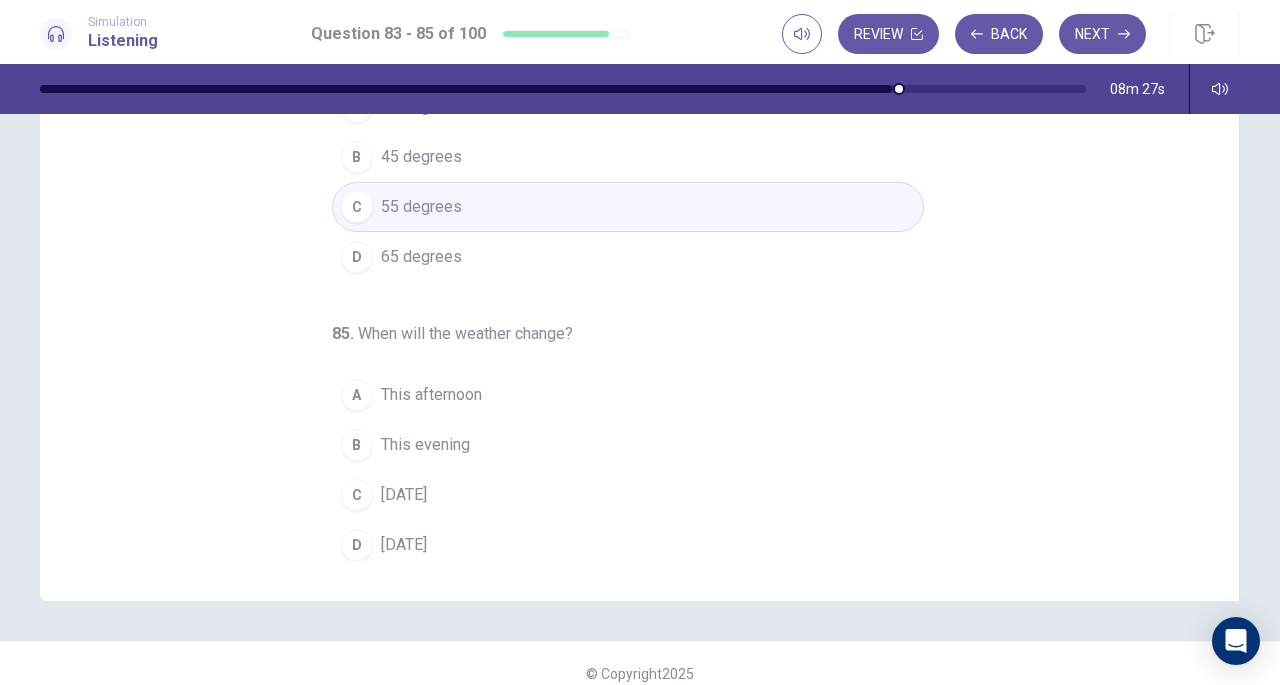 click on "This evening" at bounding box center (425, 445) 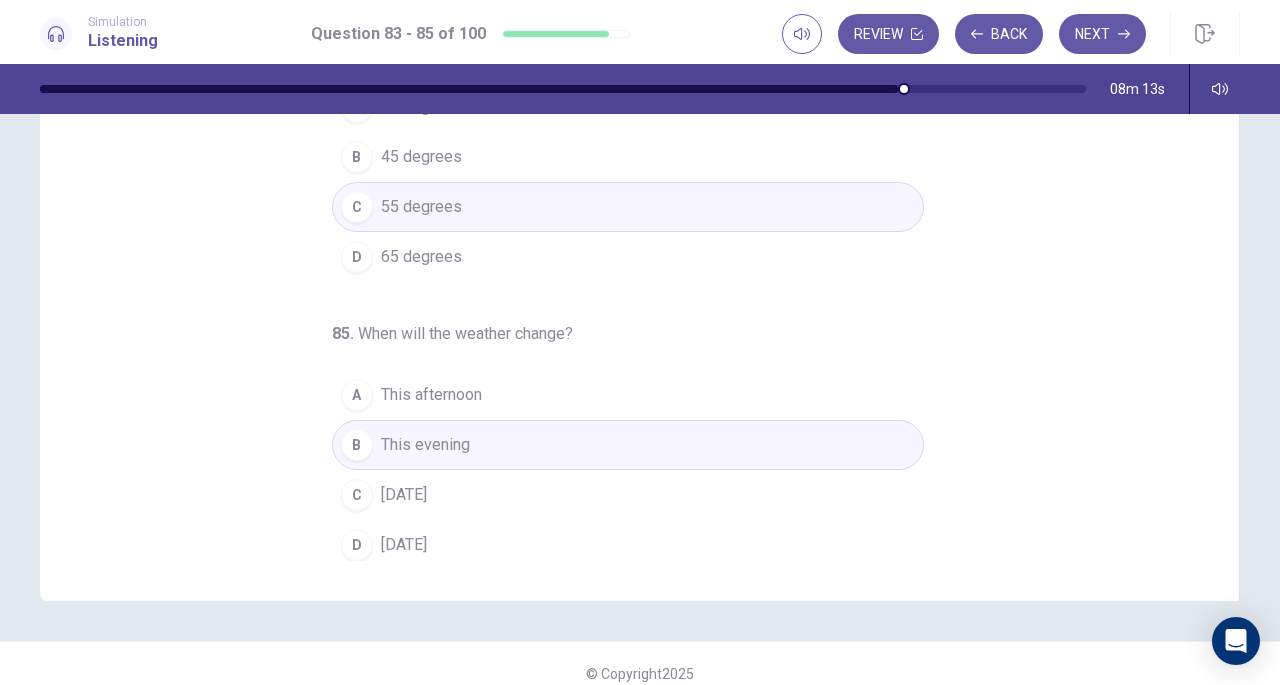 scroll, scrollTop: 21, scrollLeft: 0, axis: vertical 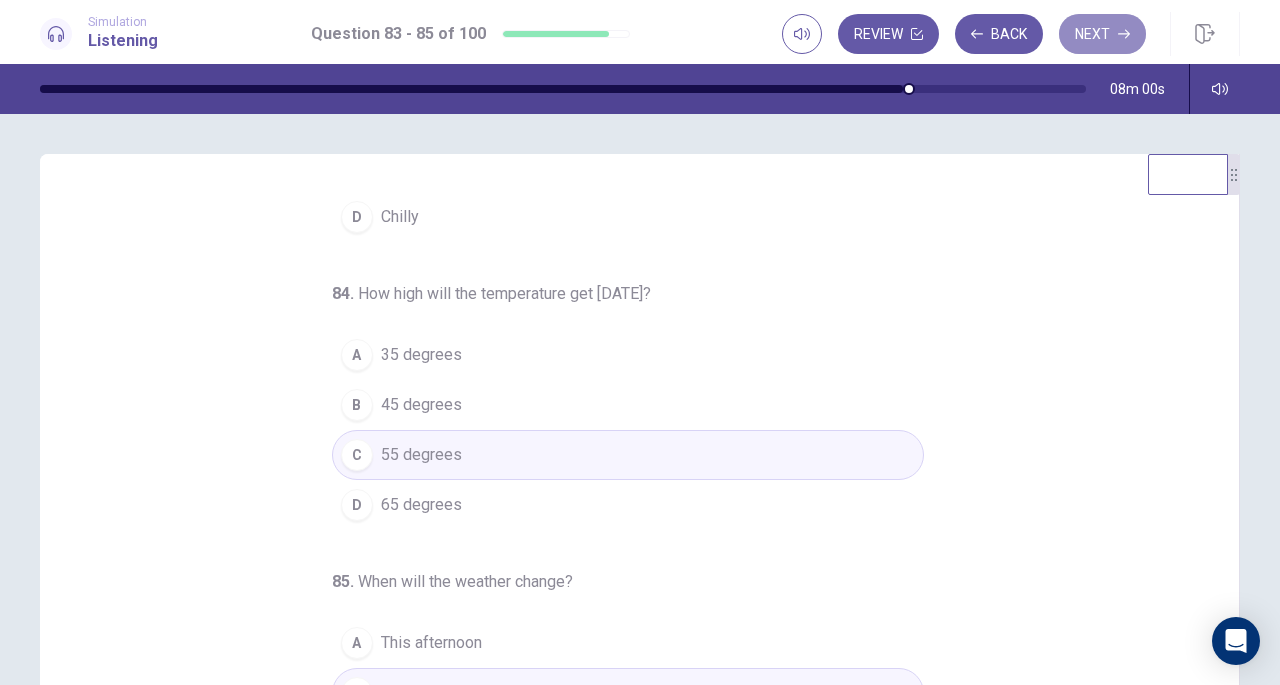 click on "Next" at bounding box center (1102, 34) 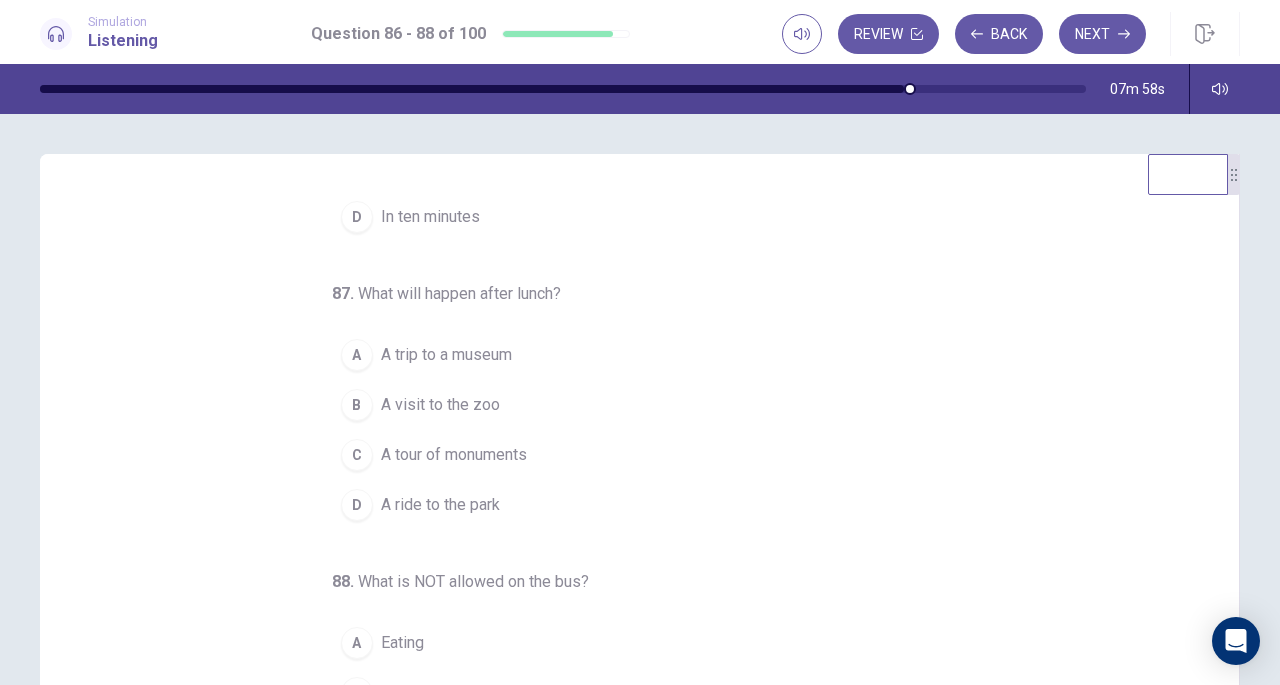 scroll, scrollTop: 0, scrollLeft: 0, axis: both 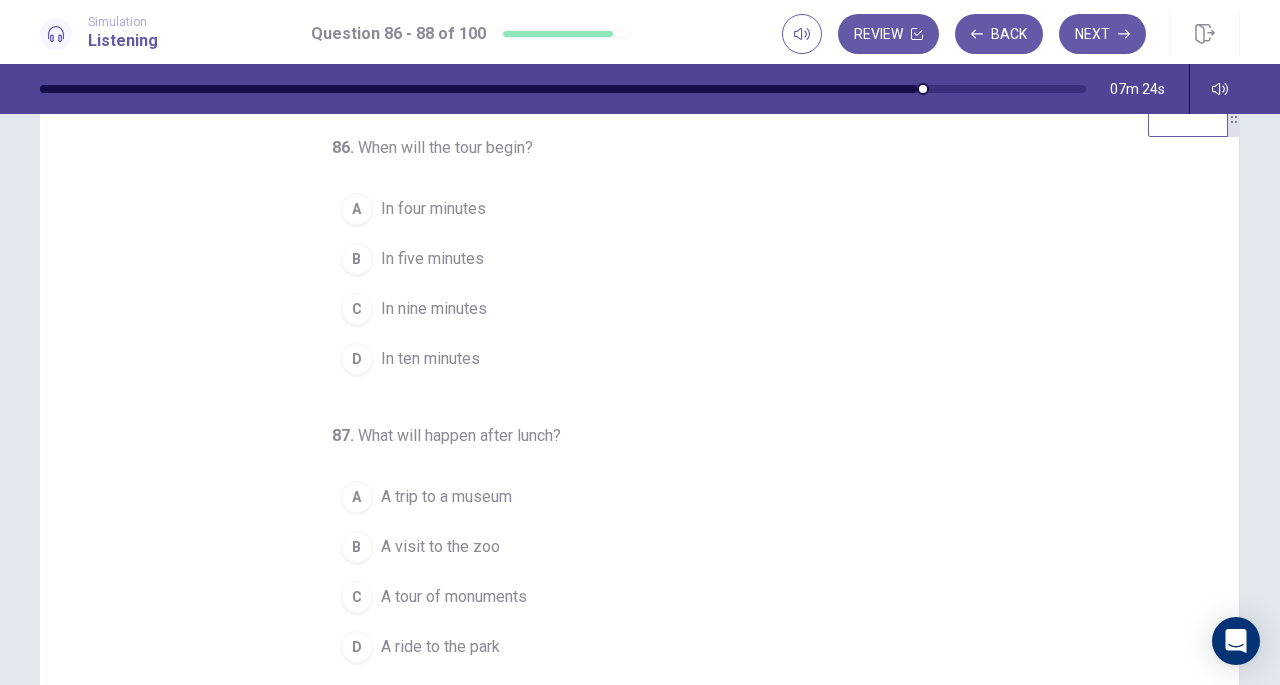 click on "D In ten minutes" at bounding box center [628, 359] 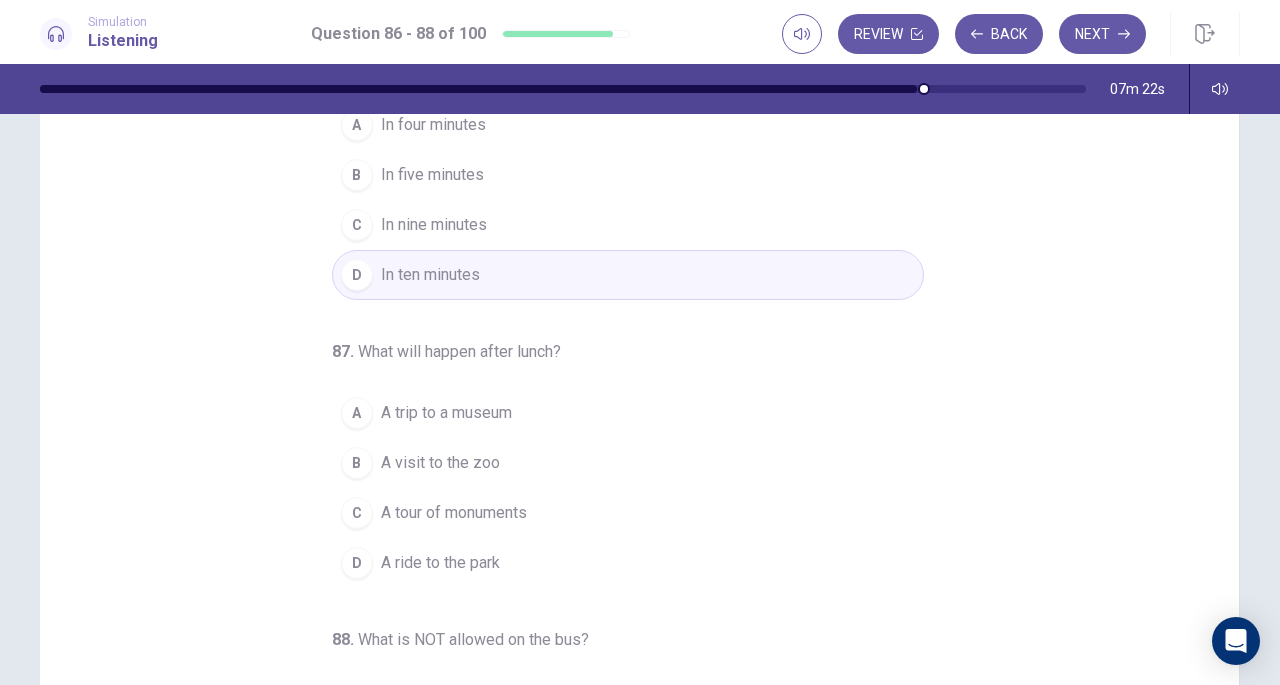 scroll, scrollTop: 176, scrollLeft: 0, axis: vertical 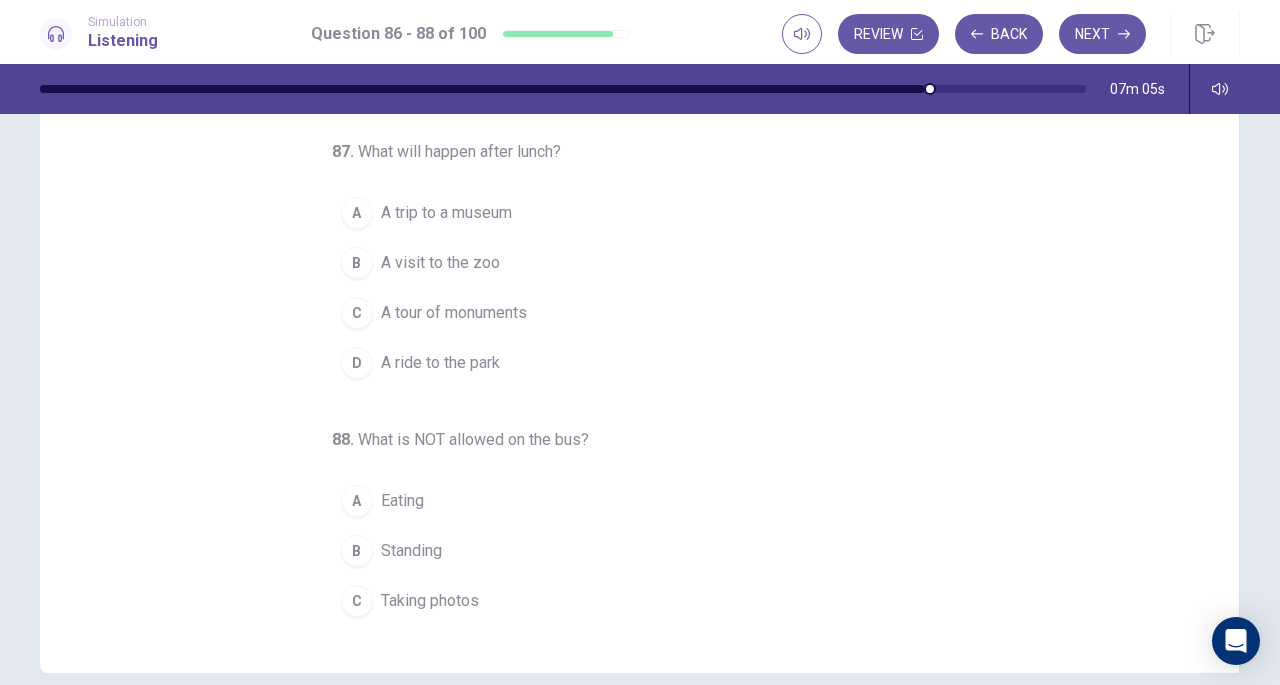 click on "A trip to a museum" at bounding box center (446, 213) 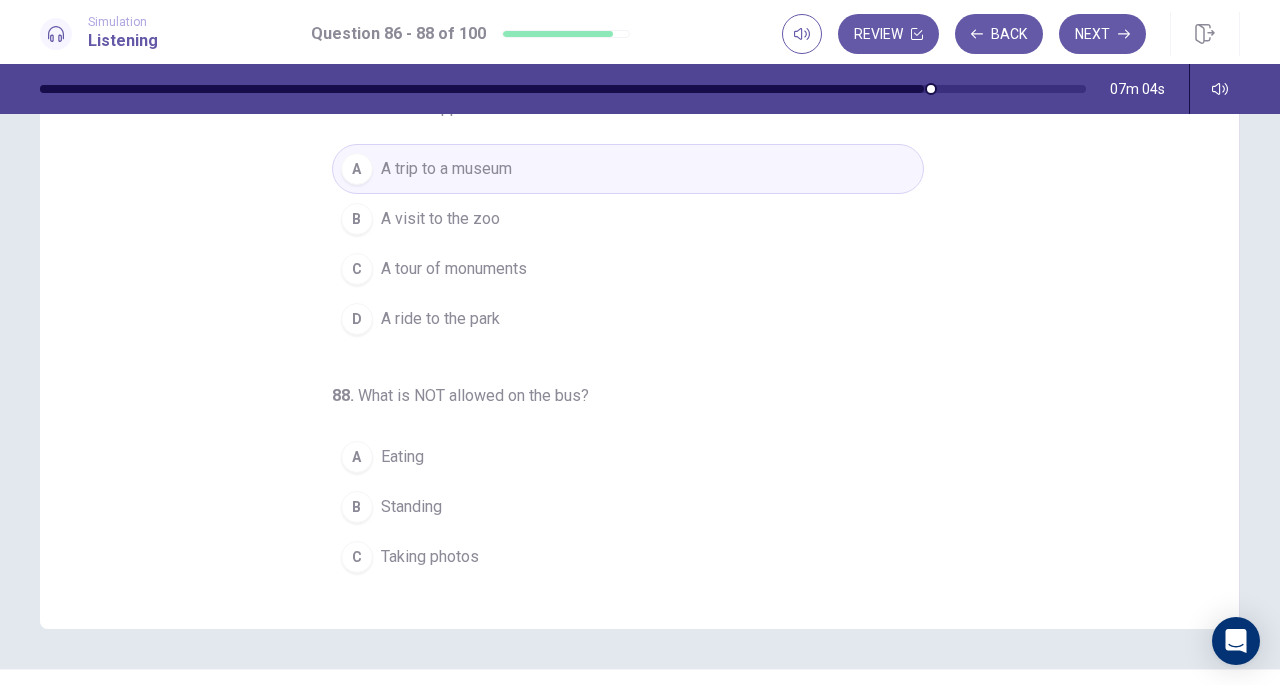 scroll, scrollTop: 236, scrollLeft: 0, axis: vertical 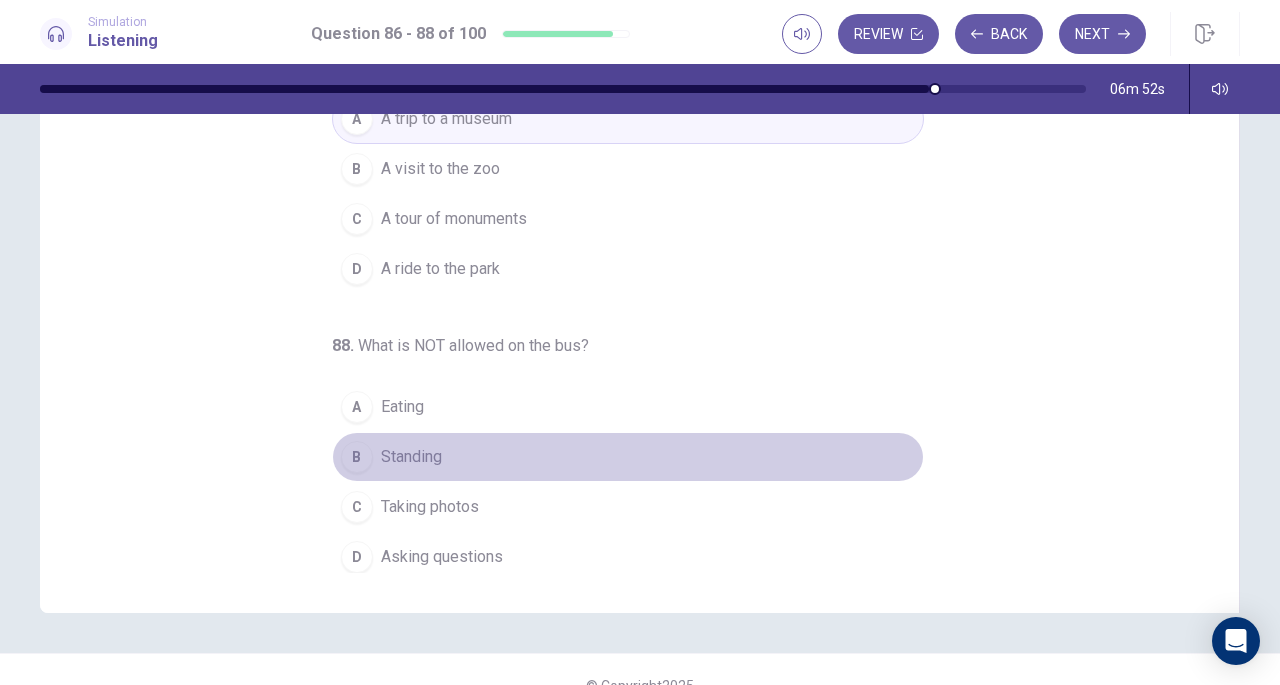 click on "Standing" at bounding box center (411, 457) 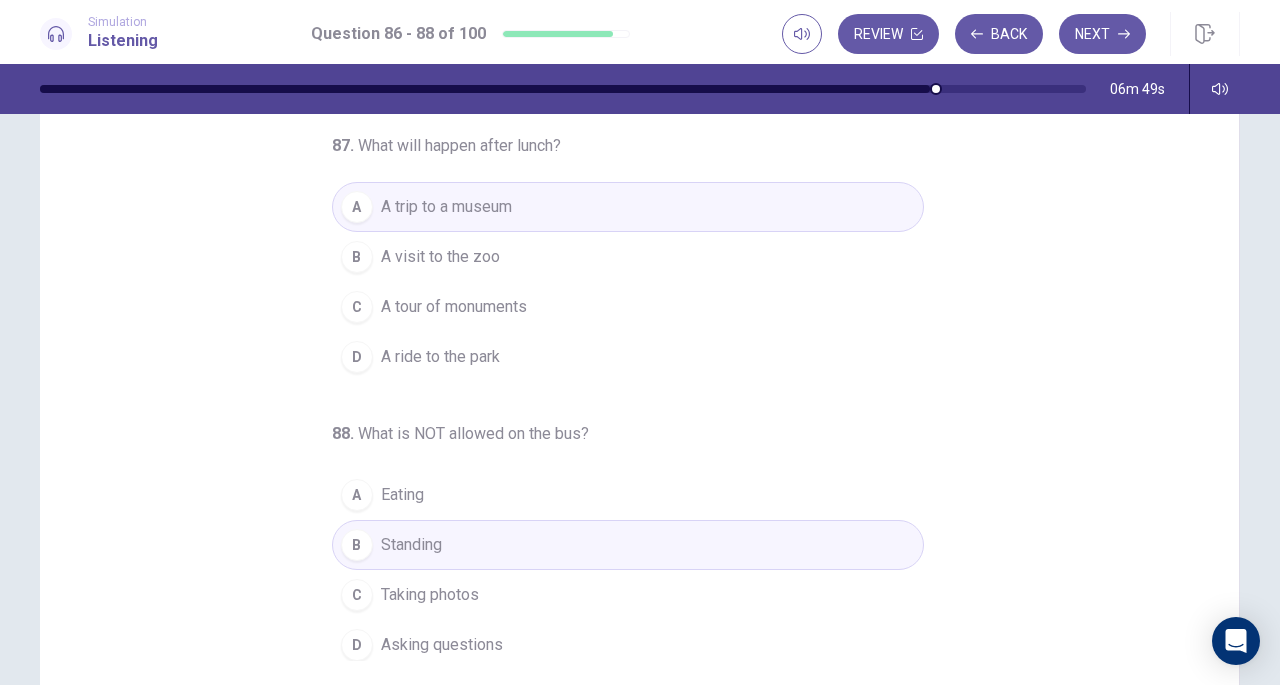 scroll, scrollTop: 147, scrollLeft: 0, axis: vertical 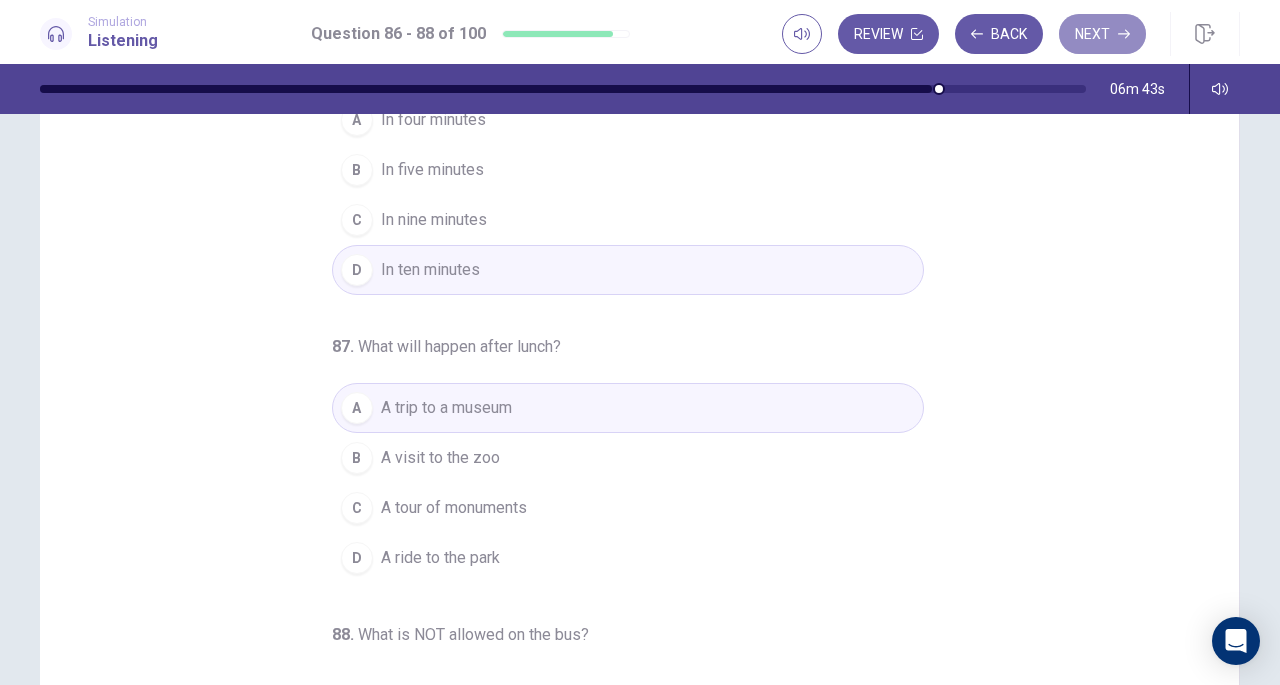 click on "Next" at bounding box center [1102, 34] 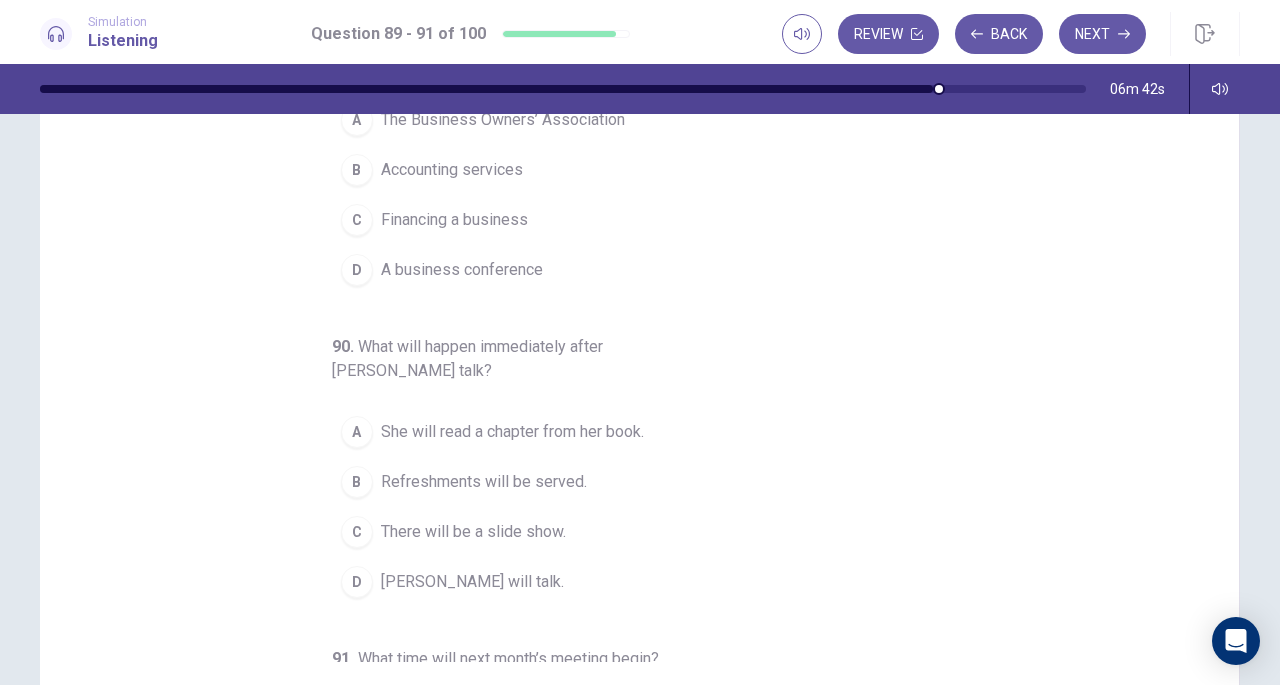 scroll, scrollTop: 13, scrollLeft: 0, axis: vertical 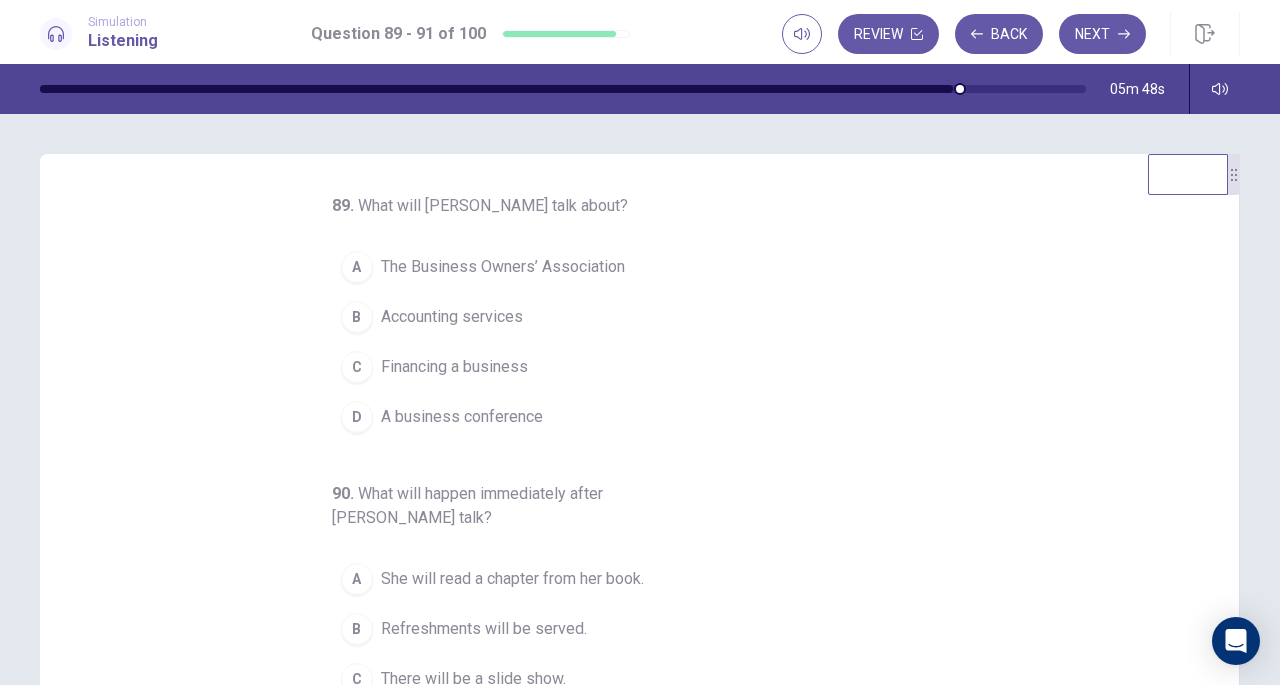 click on "Accounting services" at bounding box center (452, 317) 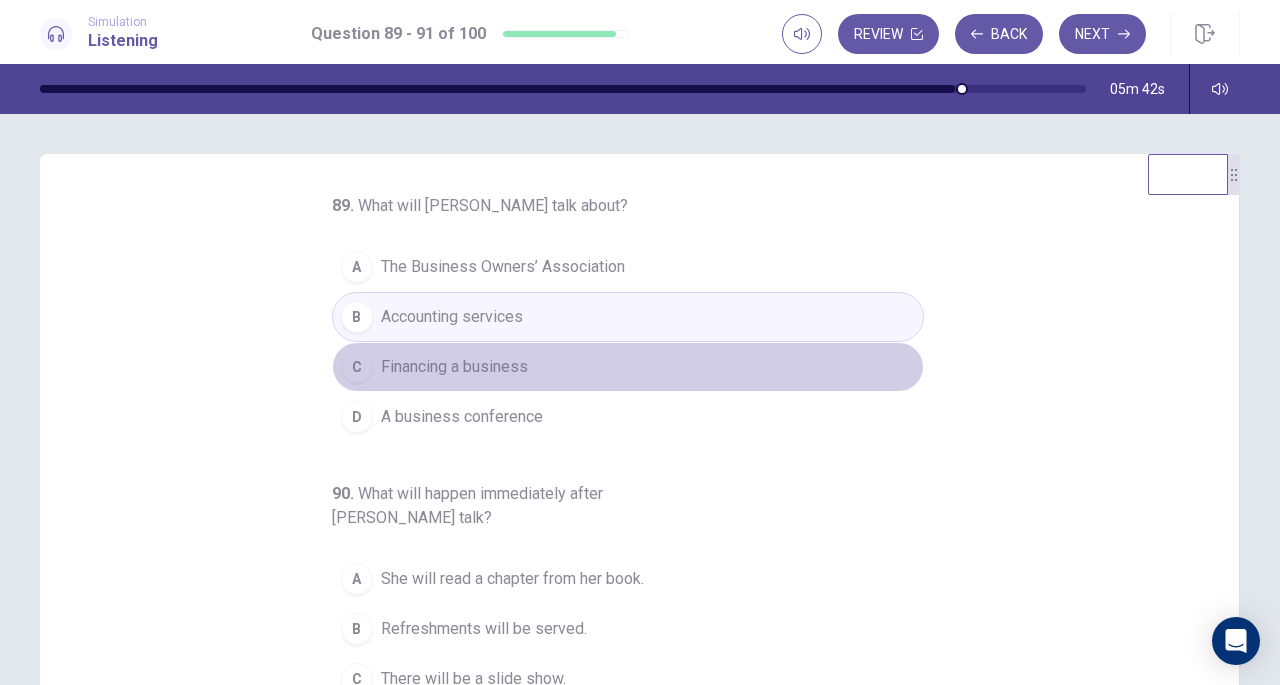 click on "Financing a business" at bounding box center (454, 367) 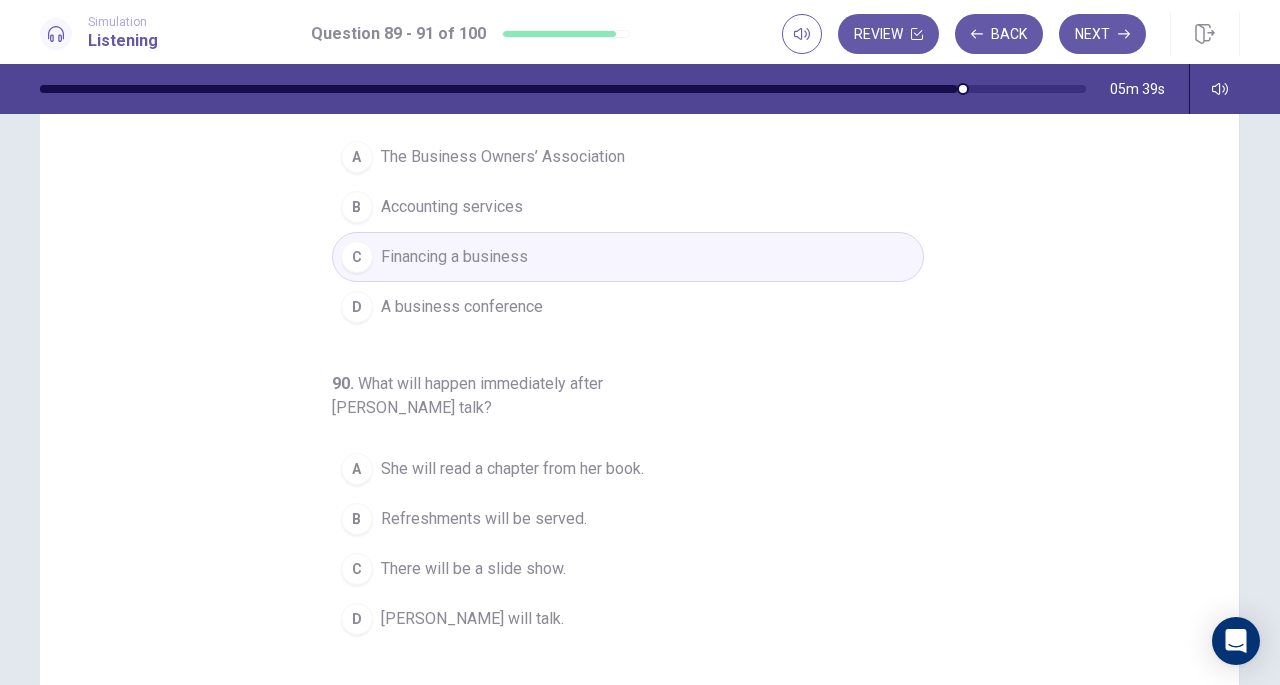 scroll, scrollTop: 129, scrollLeft: 0, axis: vertical 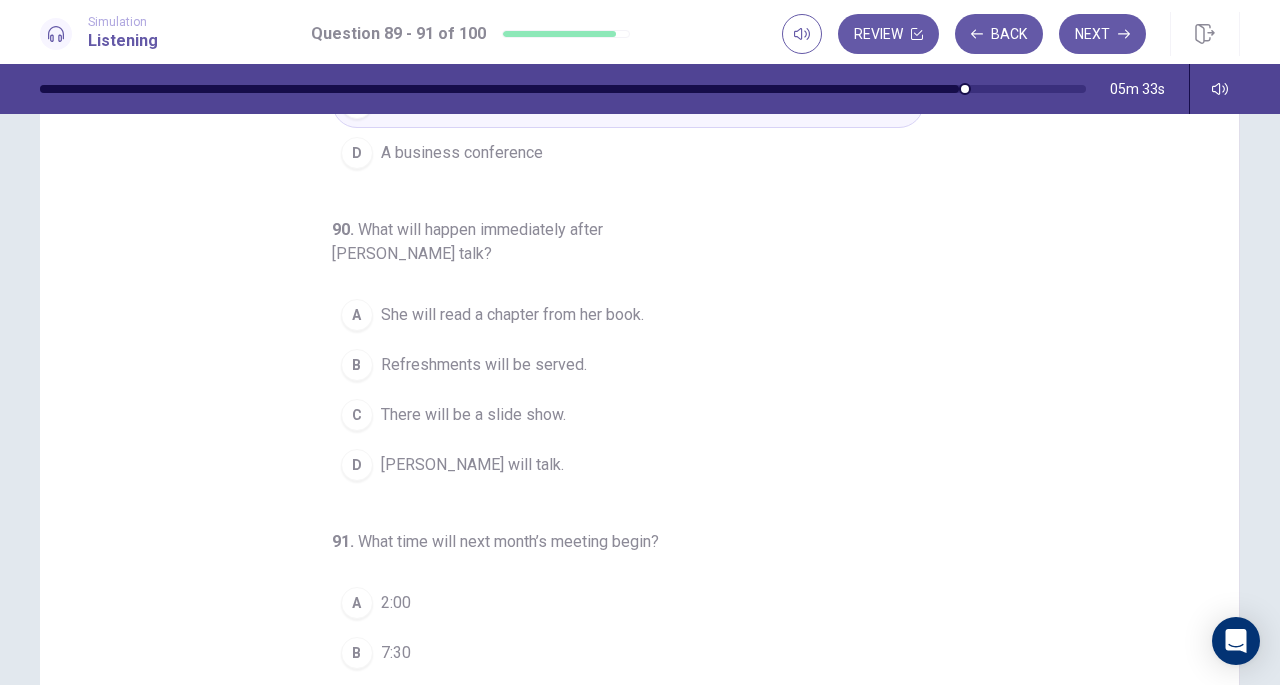 click on "John Jones will talk." at bounding box center (472, 465) 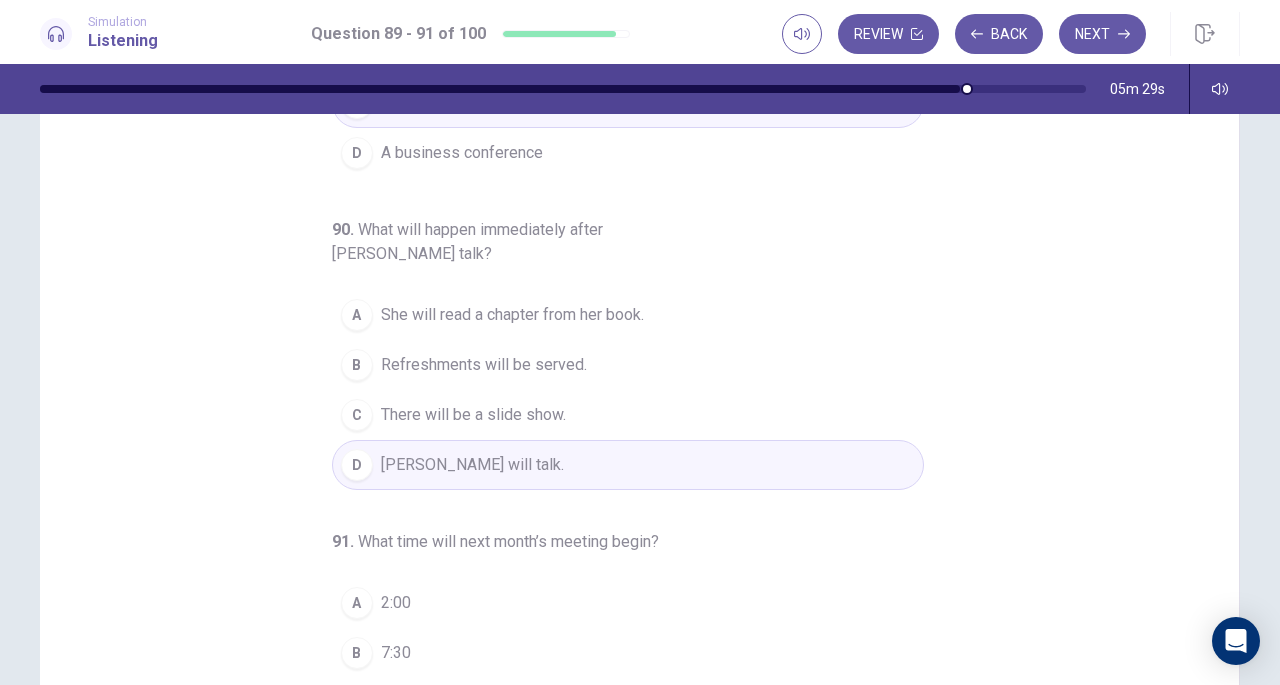 scroll, scrollTop: 218, scrollLeft: 0, axis: vertical 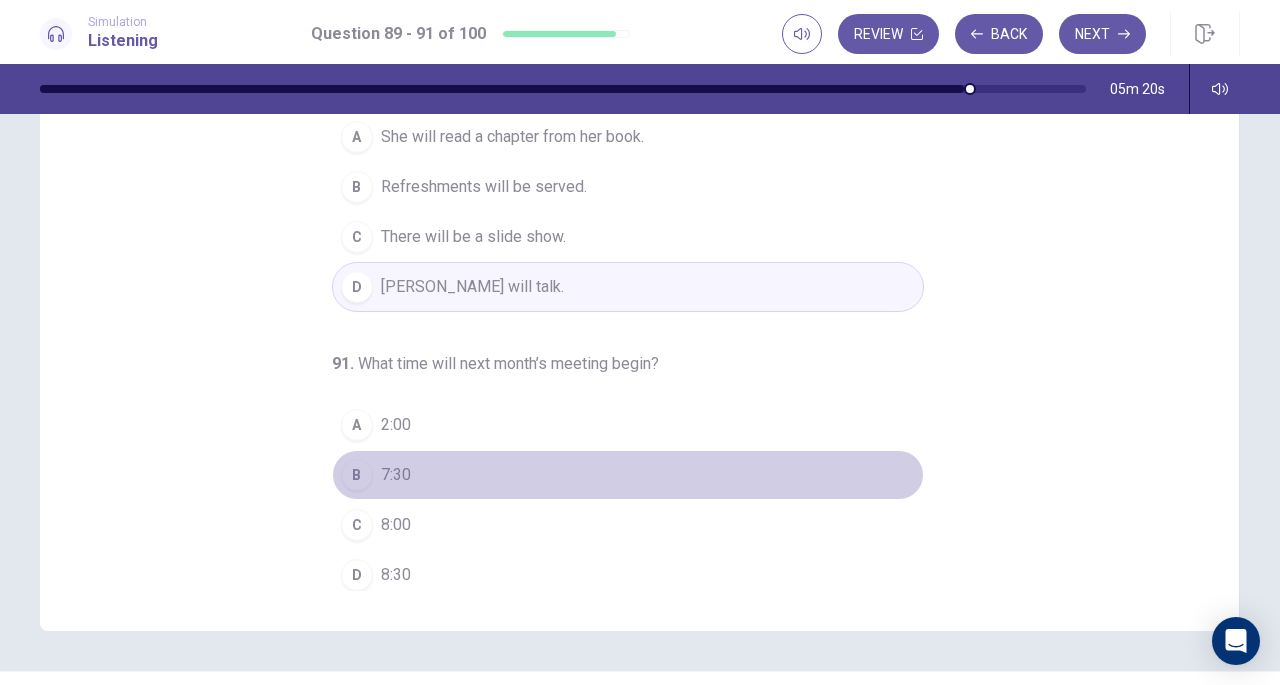 click on "7:30" at bounding box center [396, 475] 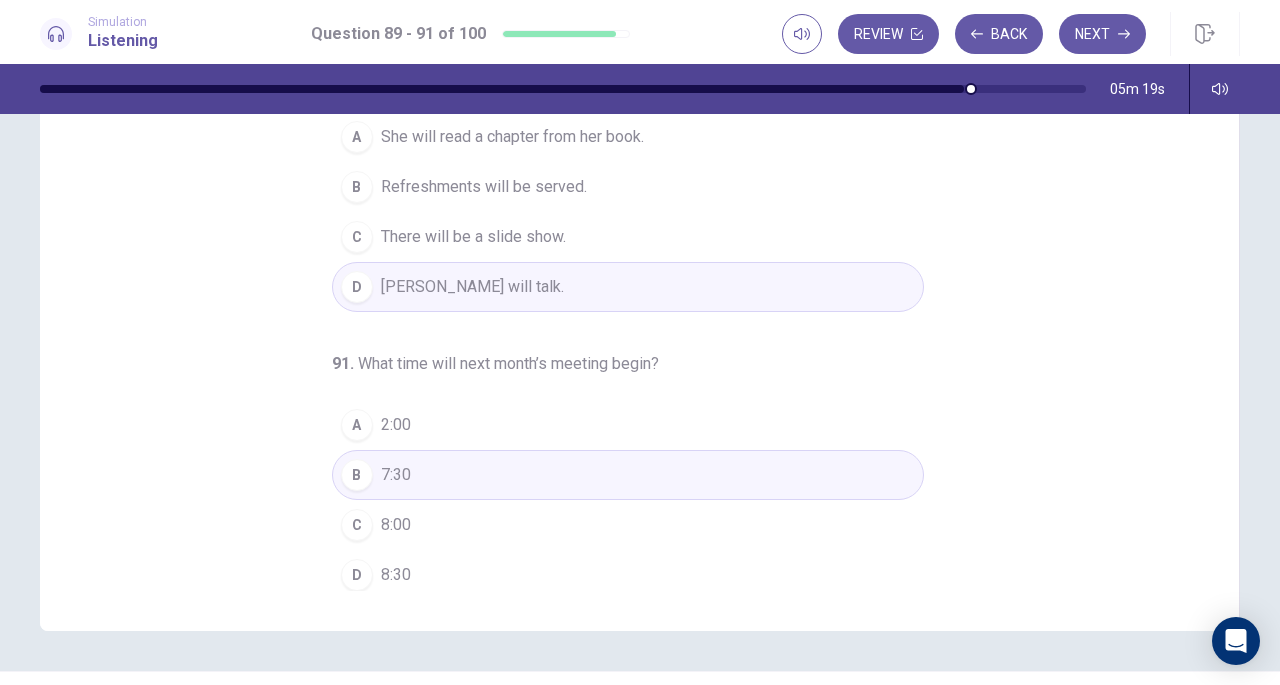 scroll, scrollTop: 24, scrollLeft: 0, axis: vertical 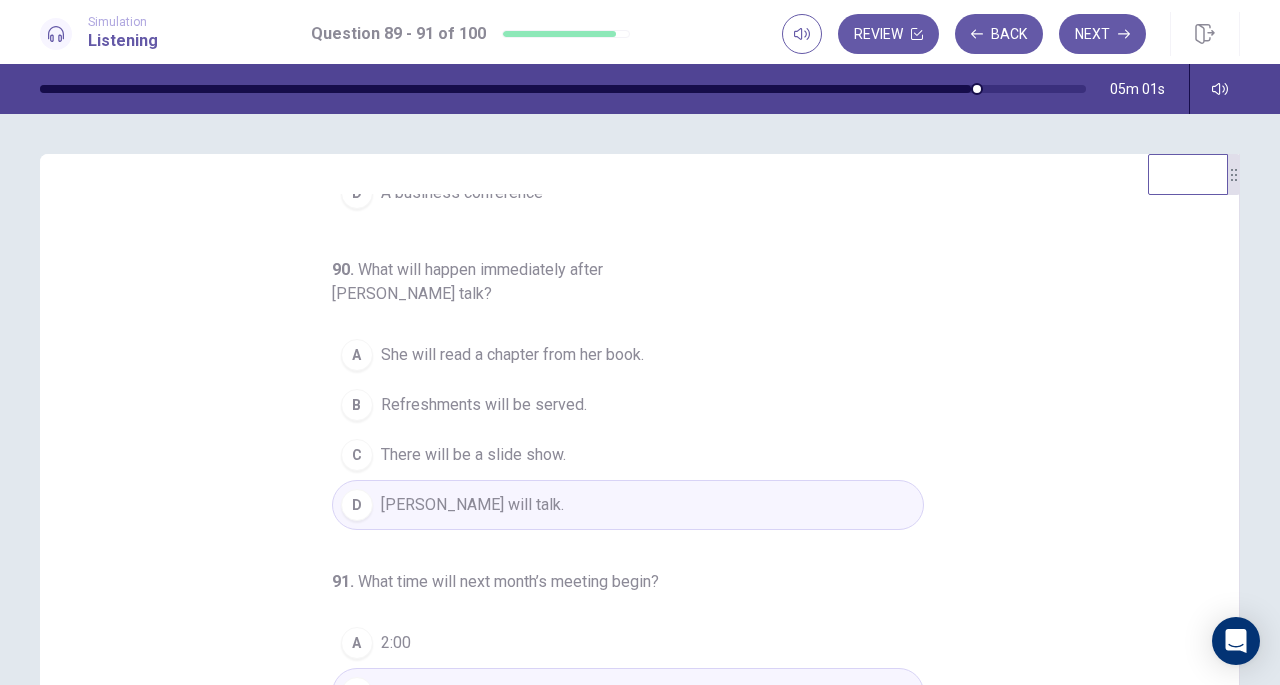 click on "Next" at bounding box center [1102, 34] 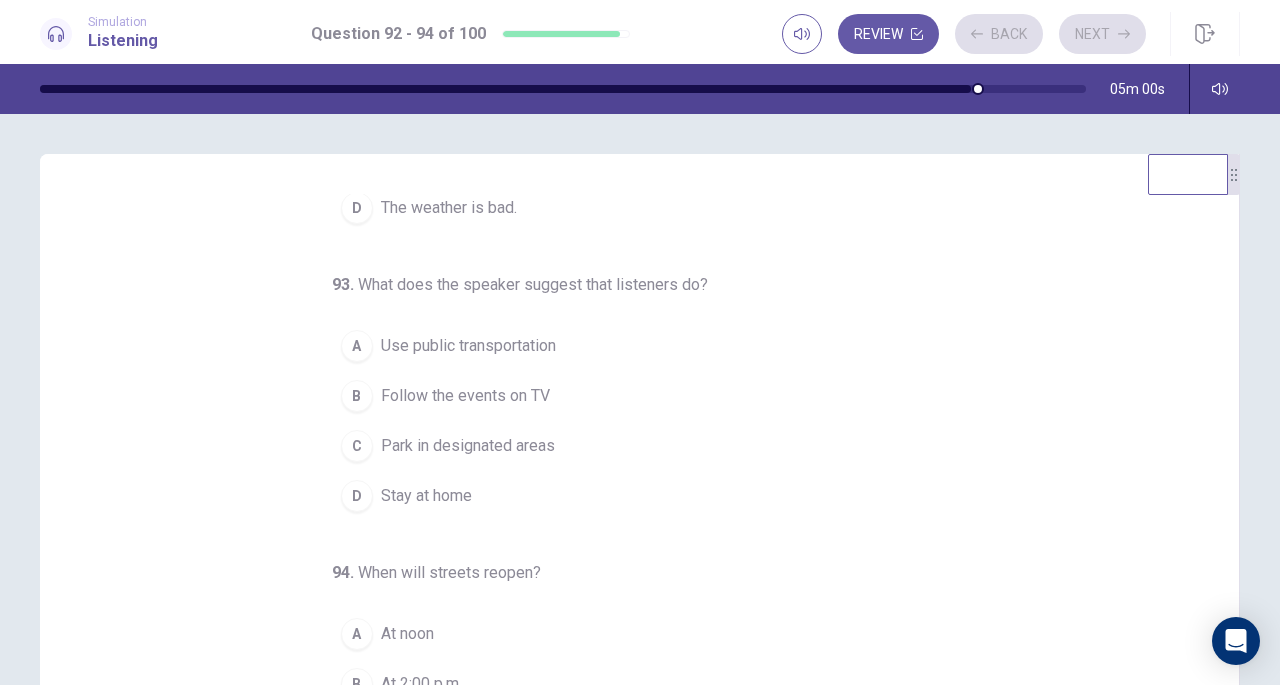 scroll, scrollTop: 200, scrollLeft: 0, axis: vertical 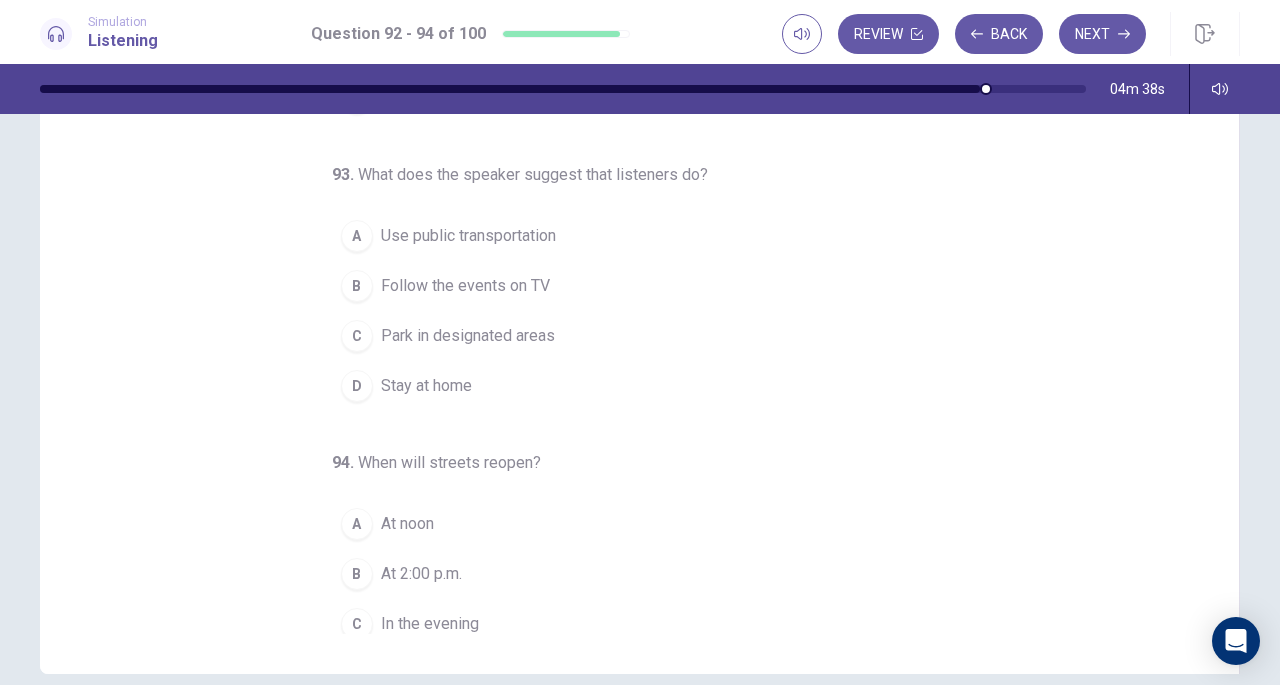 click on "Stay at home" at bounding box center (426, 386) 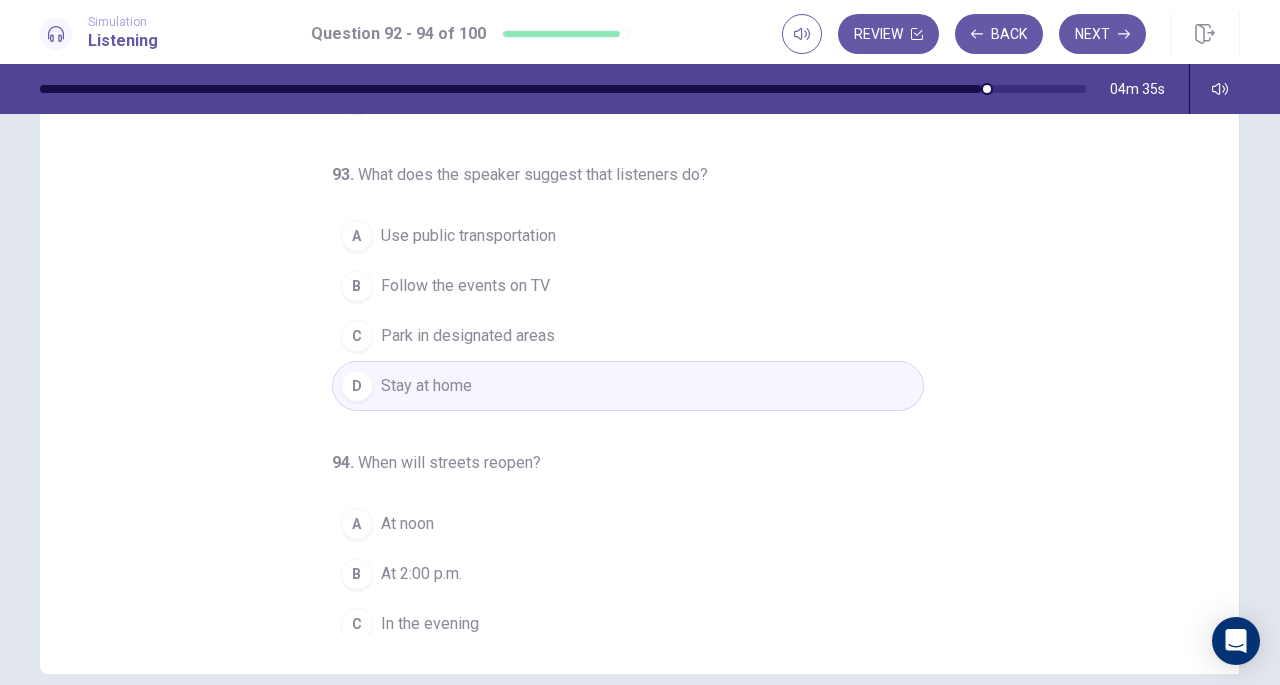 scroll, scrollTop: 207, scrollLeft: 0, axis: vertical 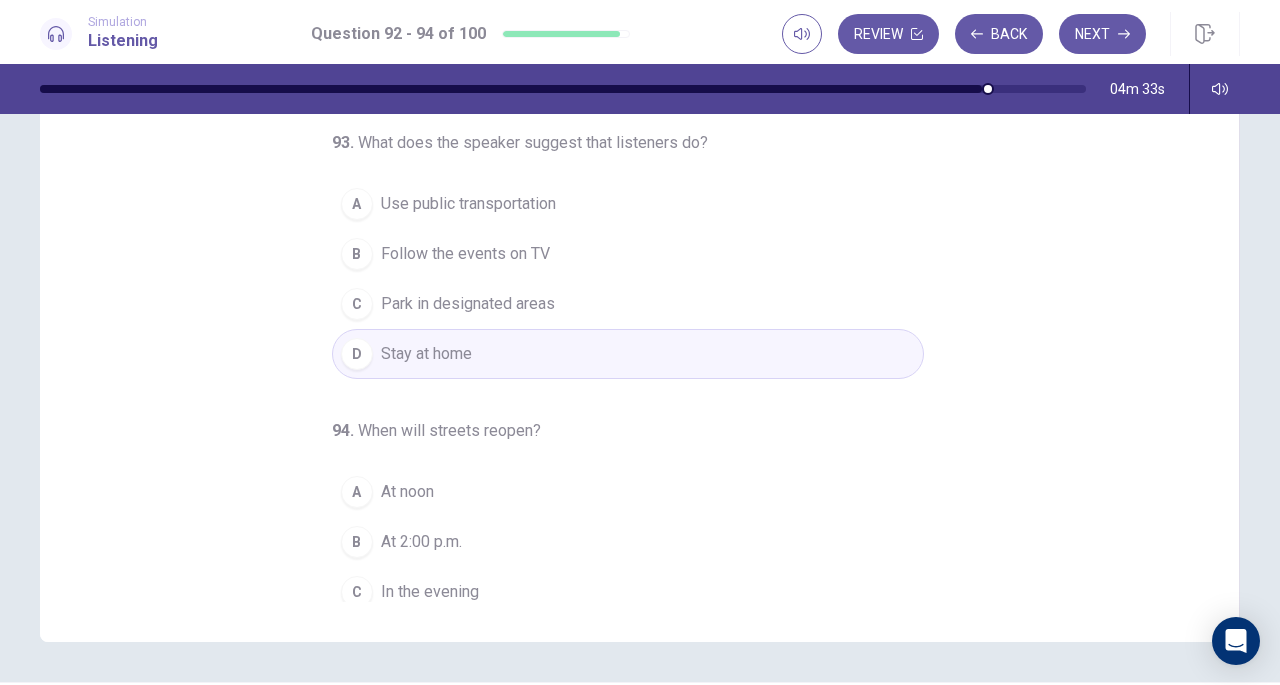 drag, startPoint x: 1204, startPoint y: 449, endPoint x: 1210, endPoint y: 558, distance: 109.165016 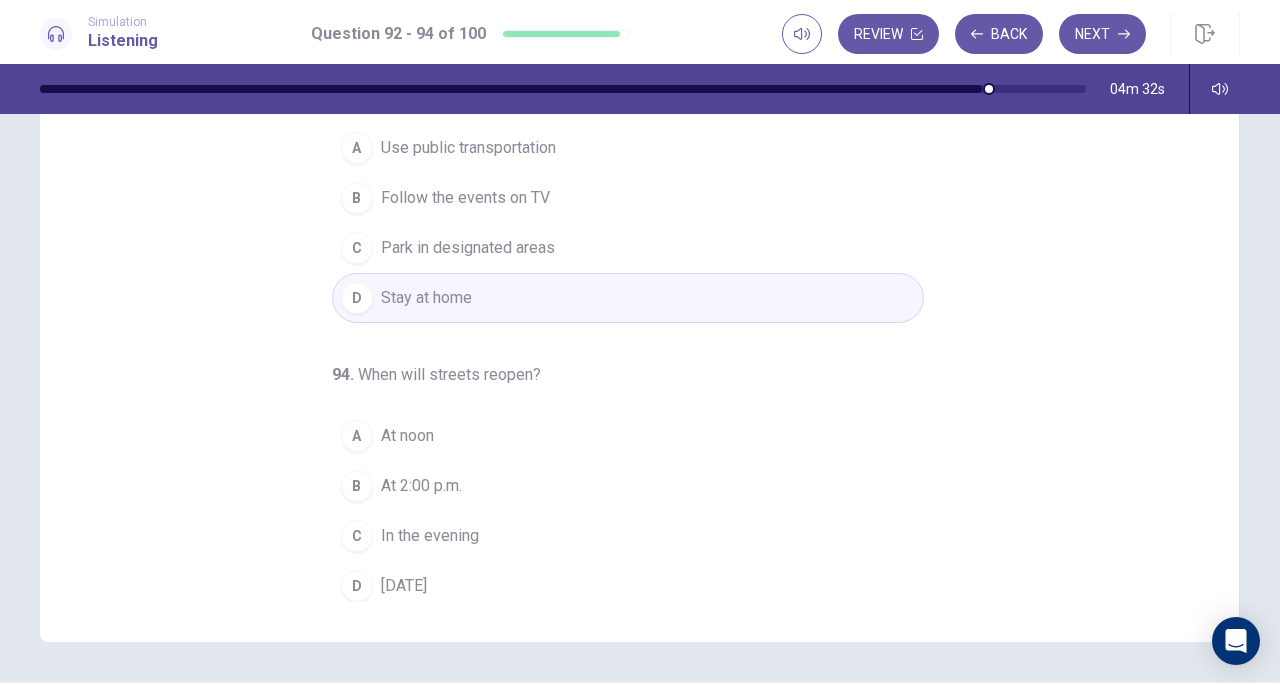 scroll, scrollTop: 0, scrollLeft: 0, axis: both 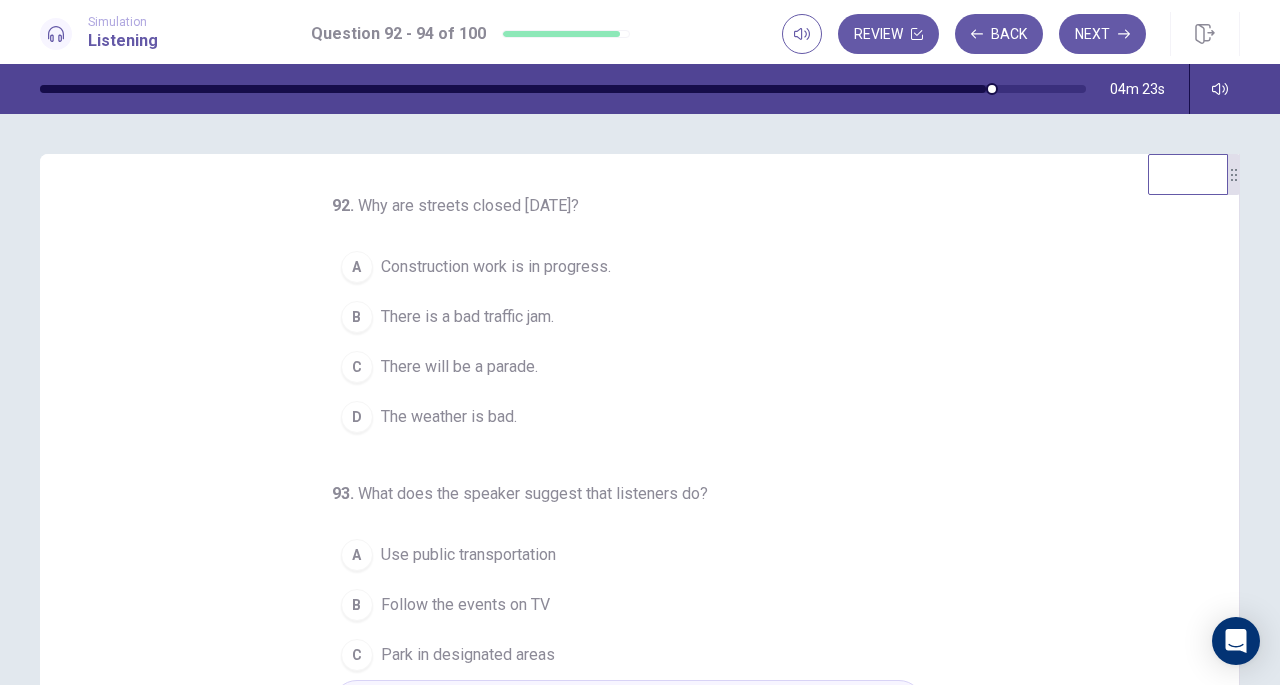 click on "There will be a parade." at bounding box center [459, 367] 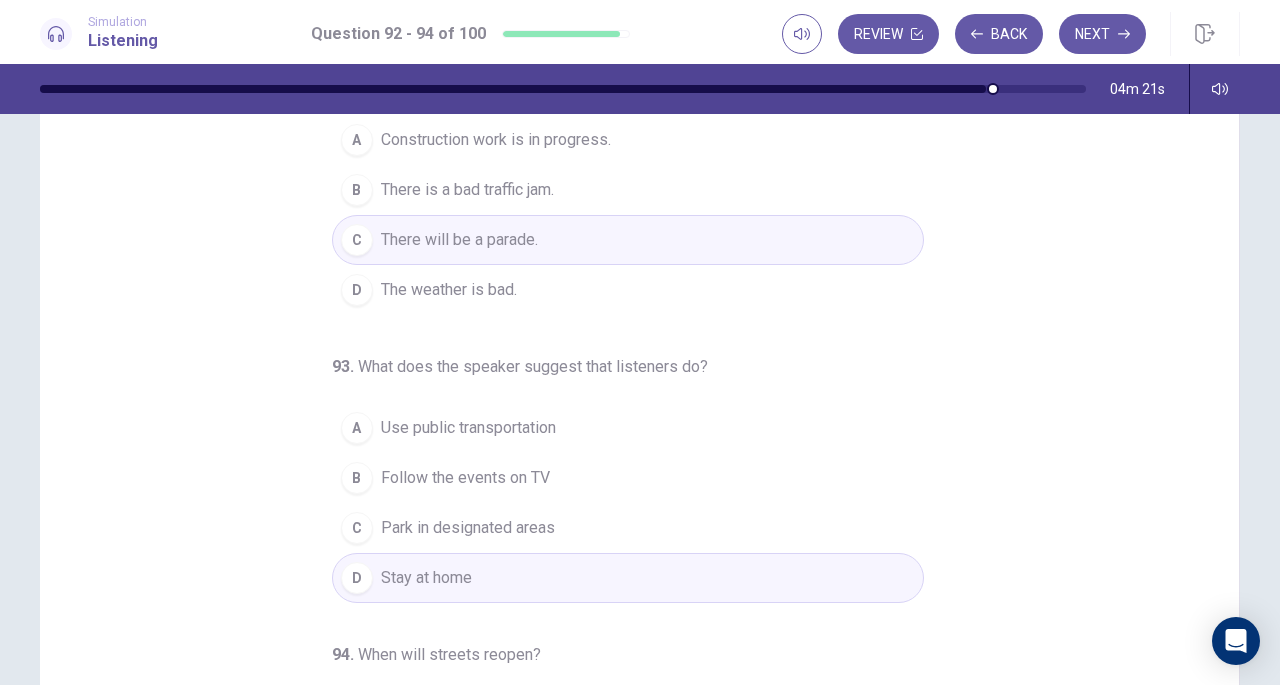 scroll, scrollTop: 129, scrollLeft: 0, axis: vertical 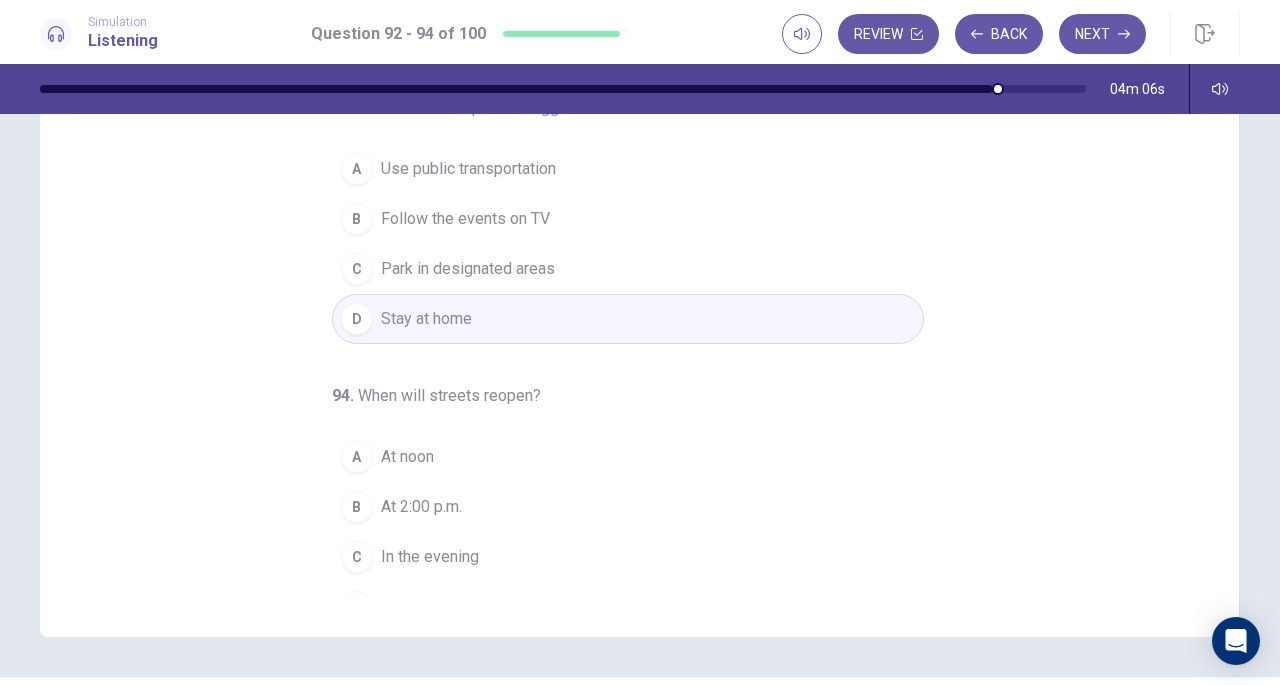 click on "Use public transportation" at bounding box center (468, 169) 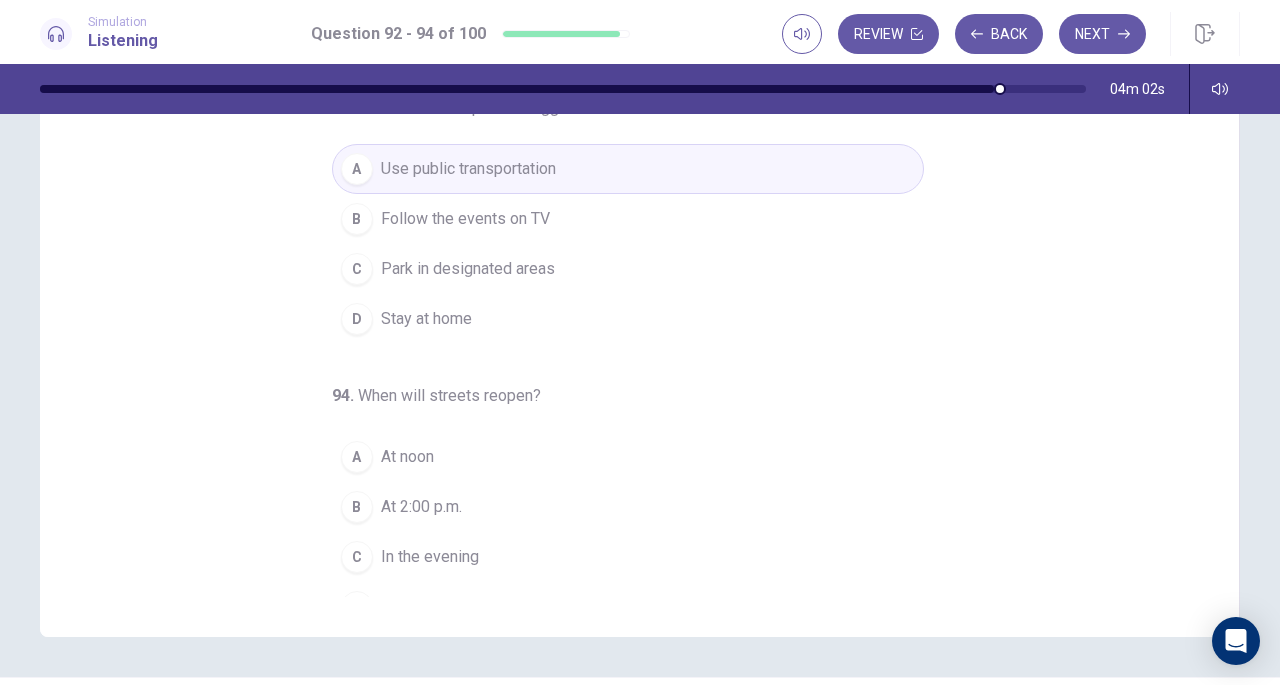 scroll, scrollTop: 200, scrollLeft: 0, axis: vertical 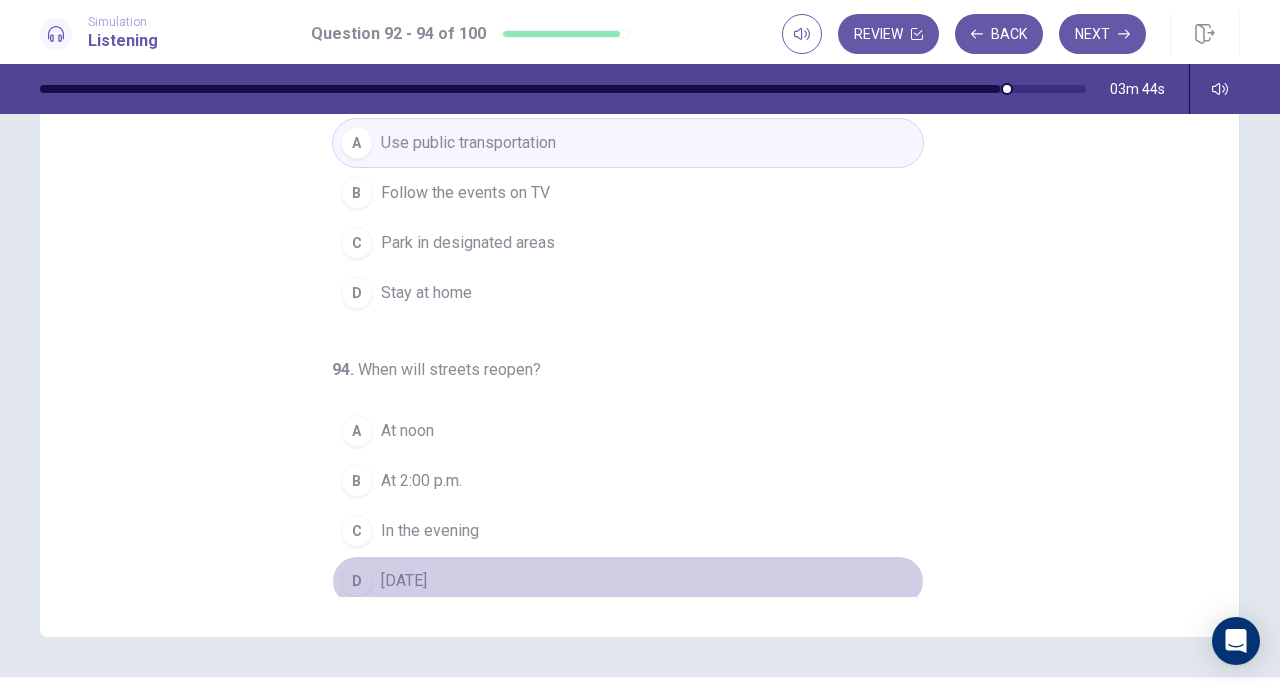 click on "Tomorrow" at bounding box center (404, 581) 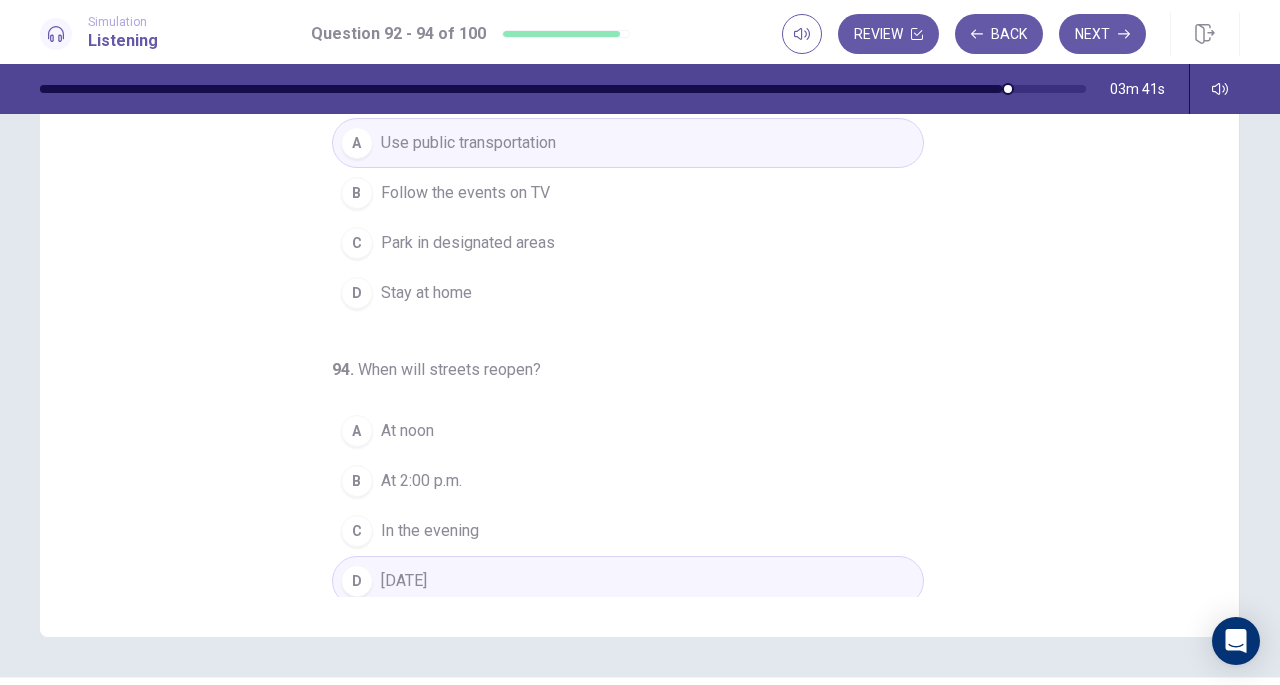 scroll, scrollTop: 0, scrollLeft: 0, axis: both 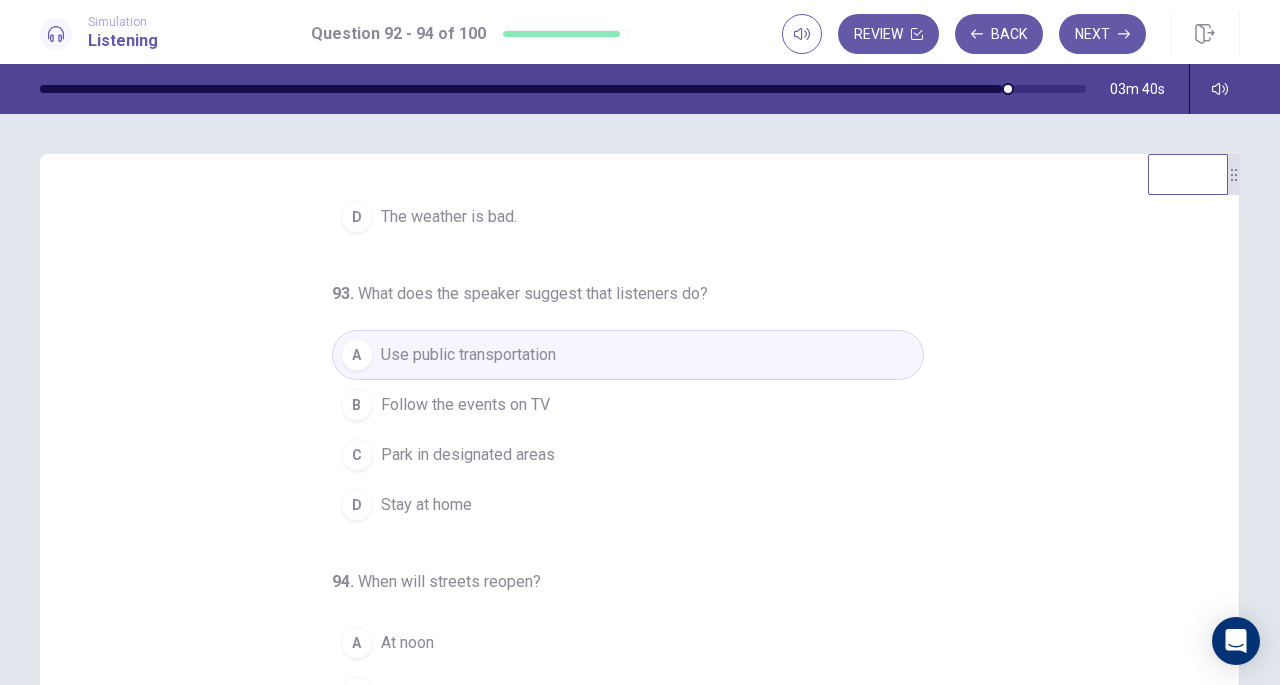 click on "Next" at bounding box center (1102, 34) 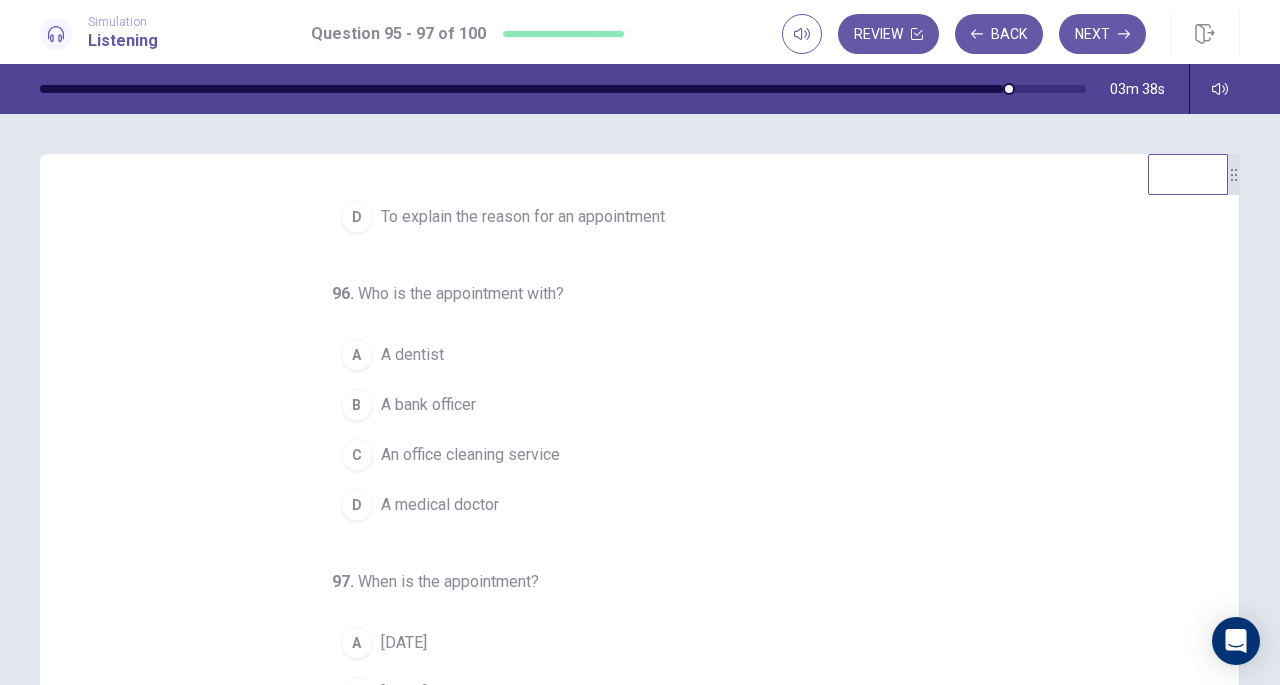 scroll, scrollTop: 36, scrollLeft: 0, axis: vertical 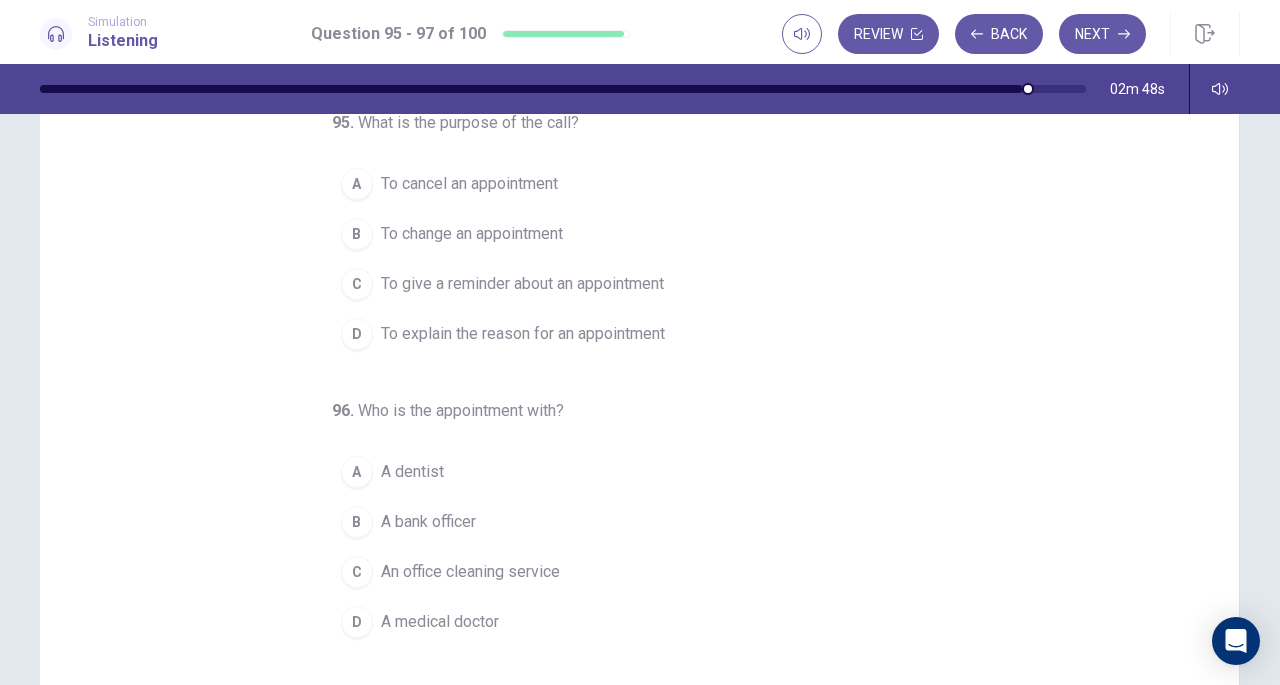 click on "To give a reminder about an appointment" at bounding box center [522, 284] 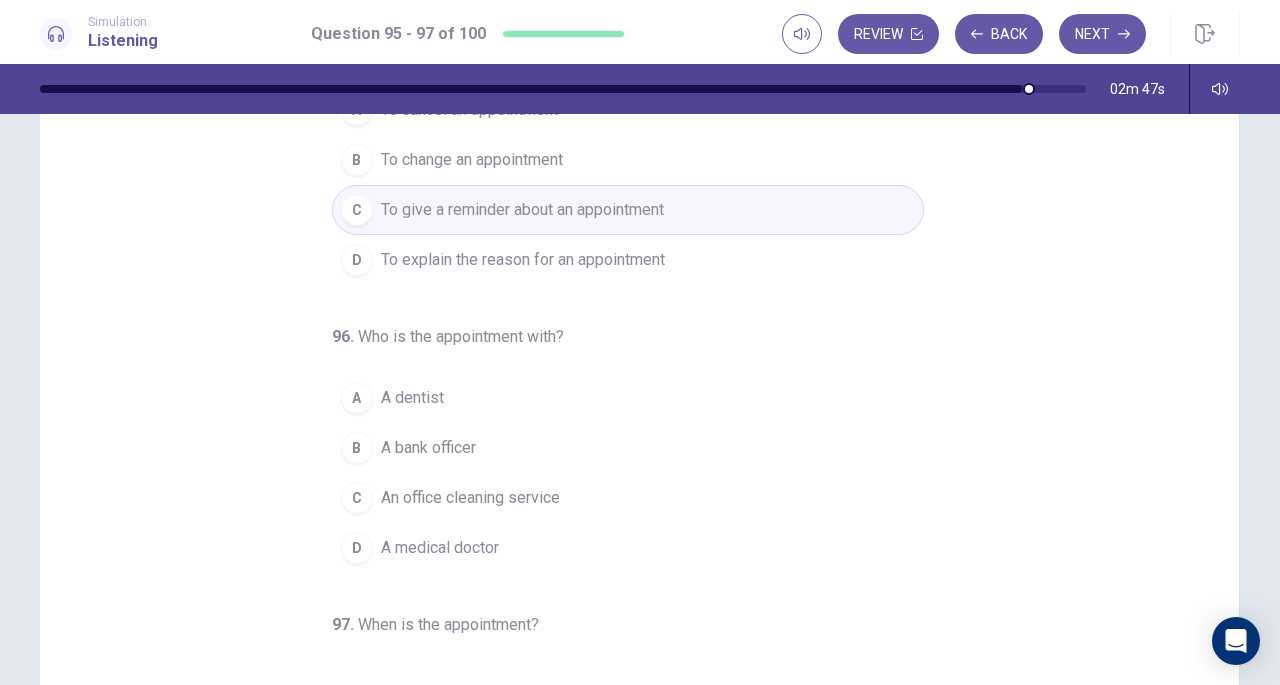 scroll, scrollTop: 158, scrollLeft: 0, axis: vertical 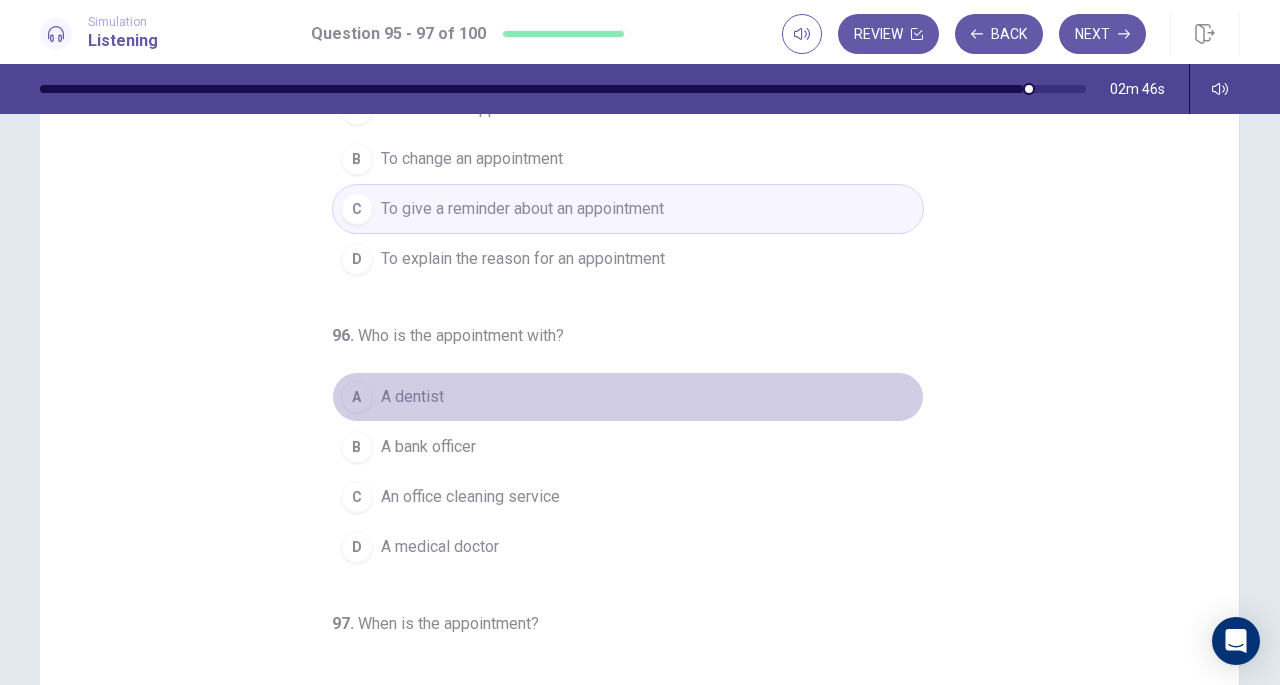 click on "A dentist" at bounding box center [412, 397] 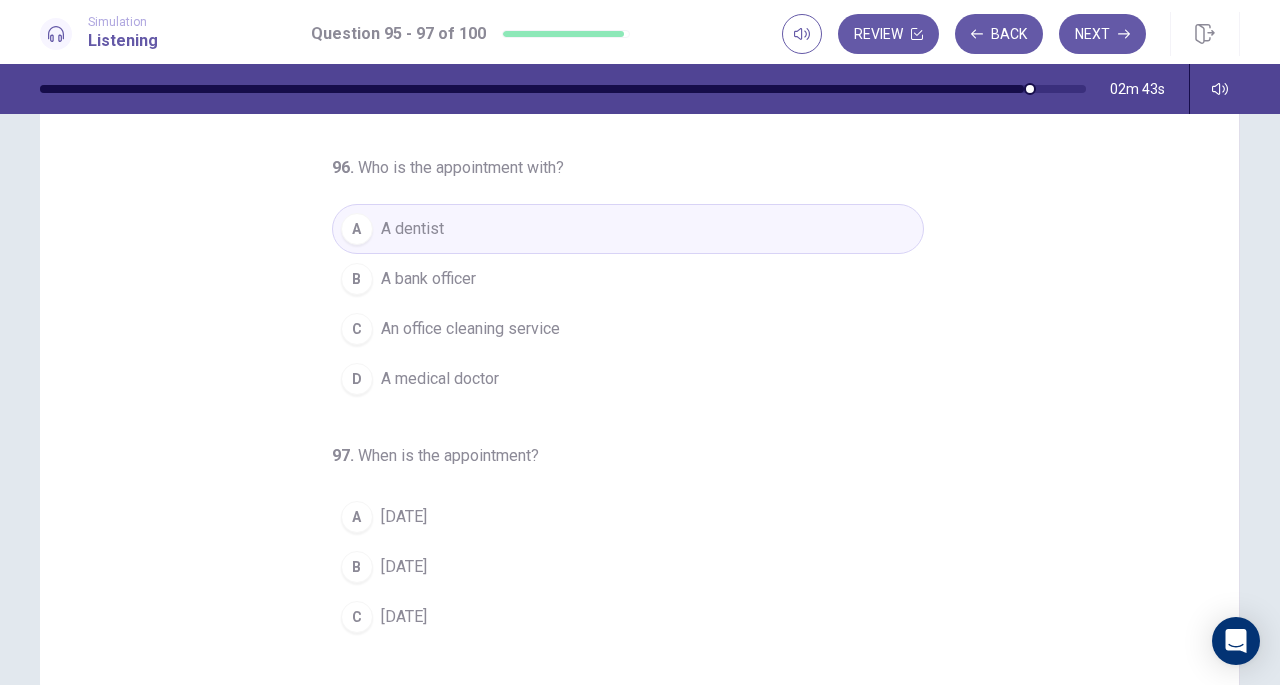 scroll, scrollTop: 200, scrollLeft: 0, axis: vertical 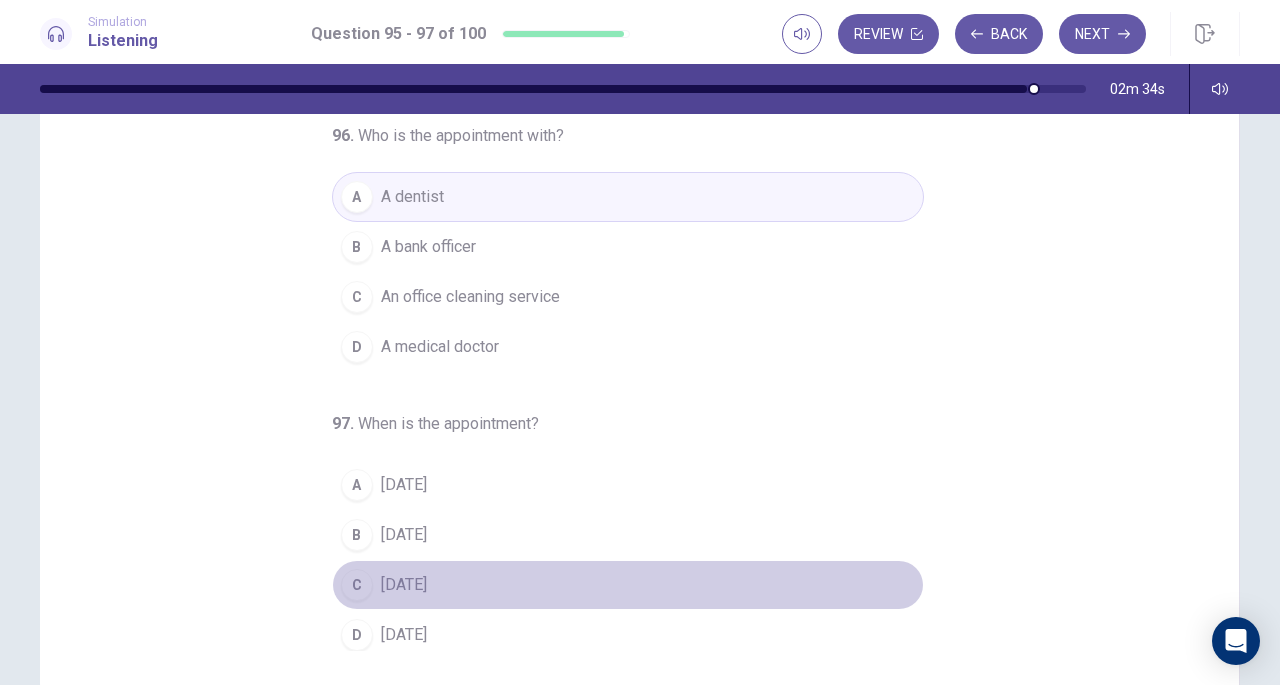 click on "[DATE]" at bounding box center [404, 585] 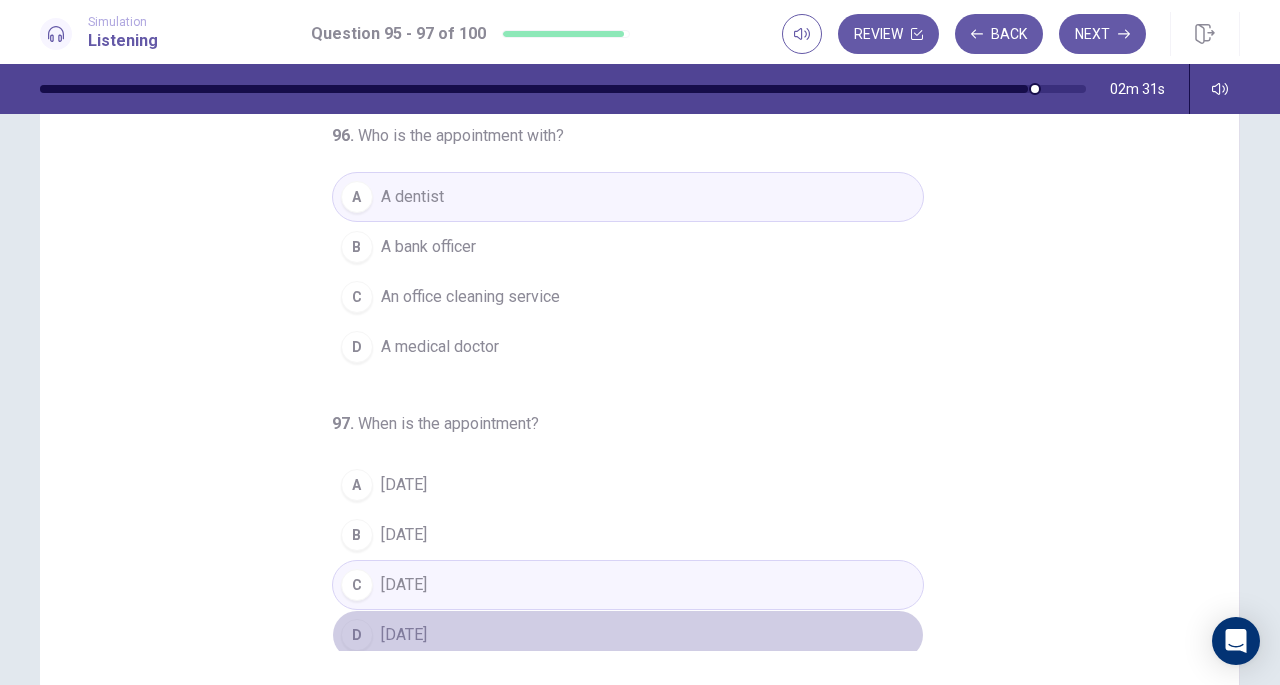 click on "Saturday" at bounding box center [404, 635] 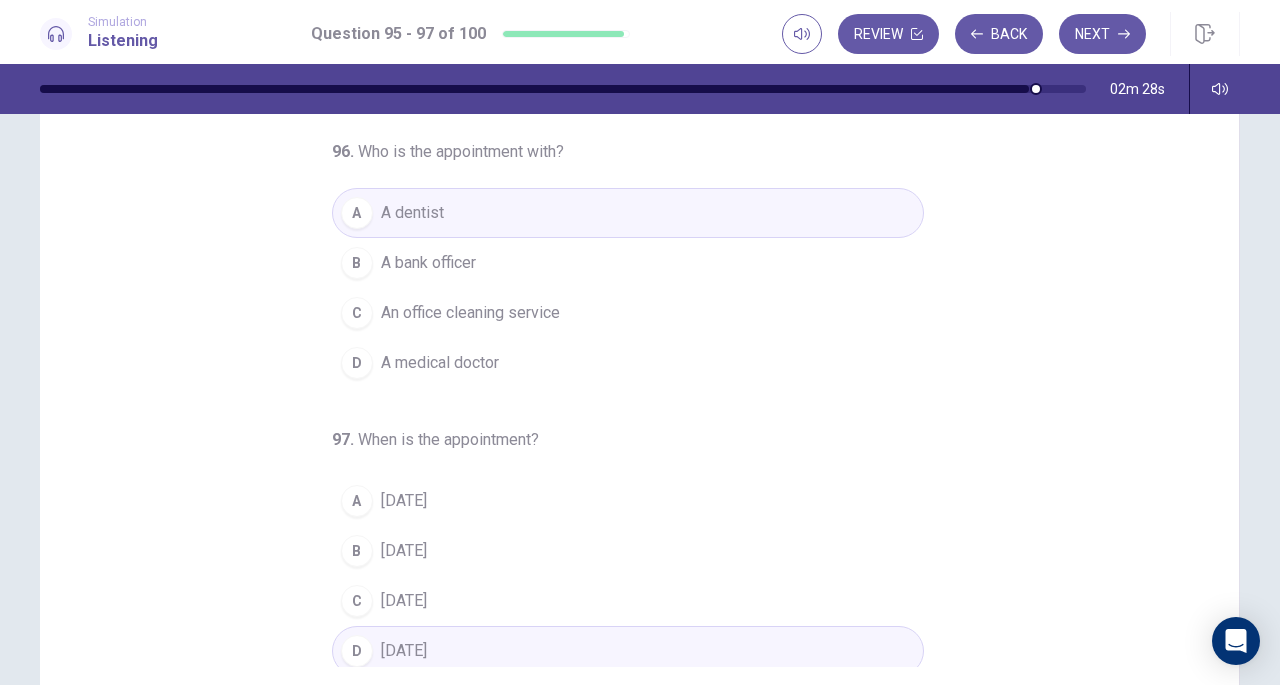 scroll, scrollTop: 0, scrollLeft: 0, axis: both 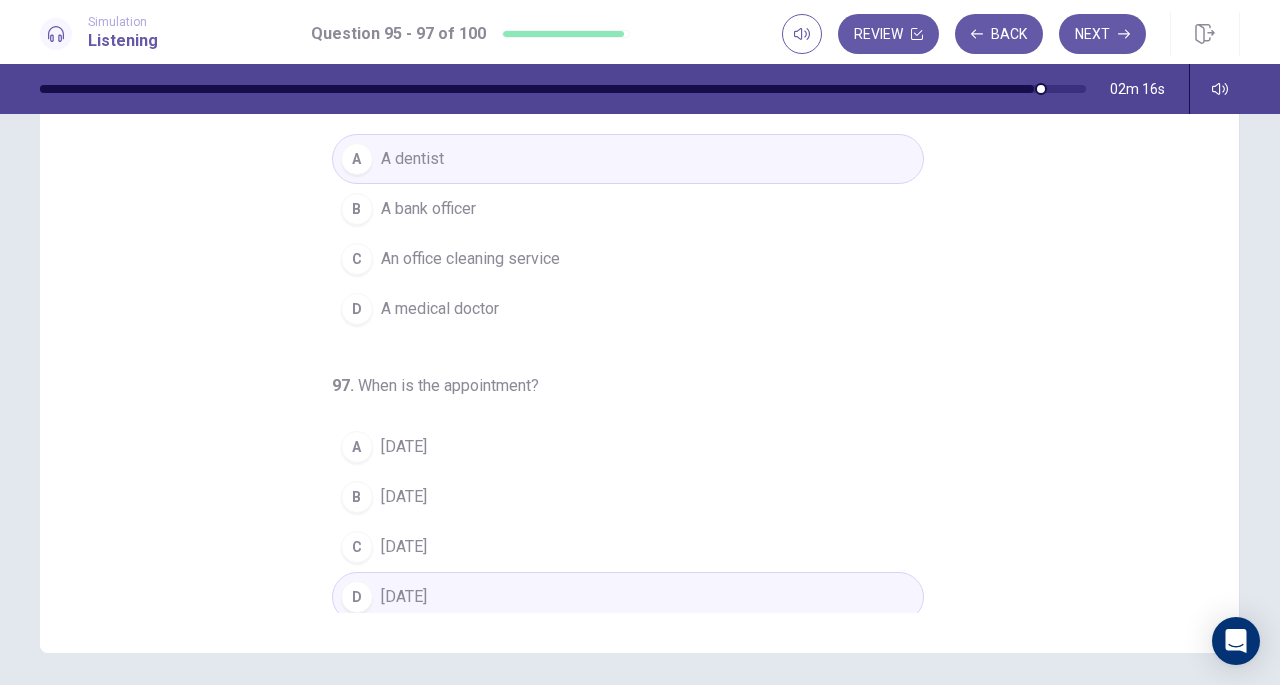 click on "Next" at bounding box center [1102, 34] 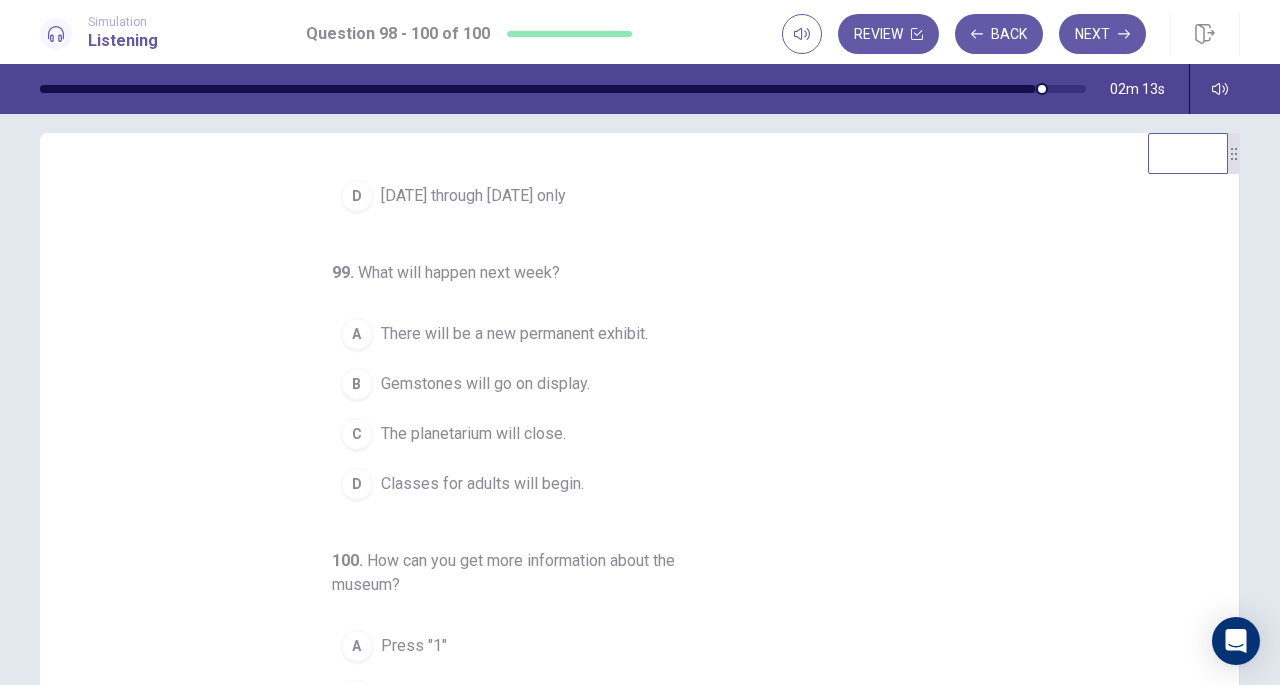 scroll, scrollTop: 20, scrollLeft: 0, axis: vertical 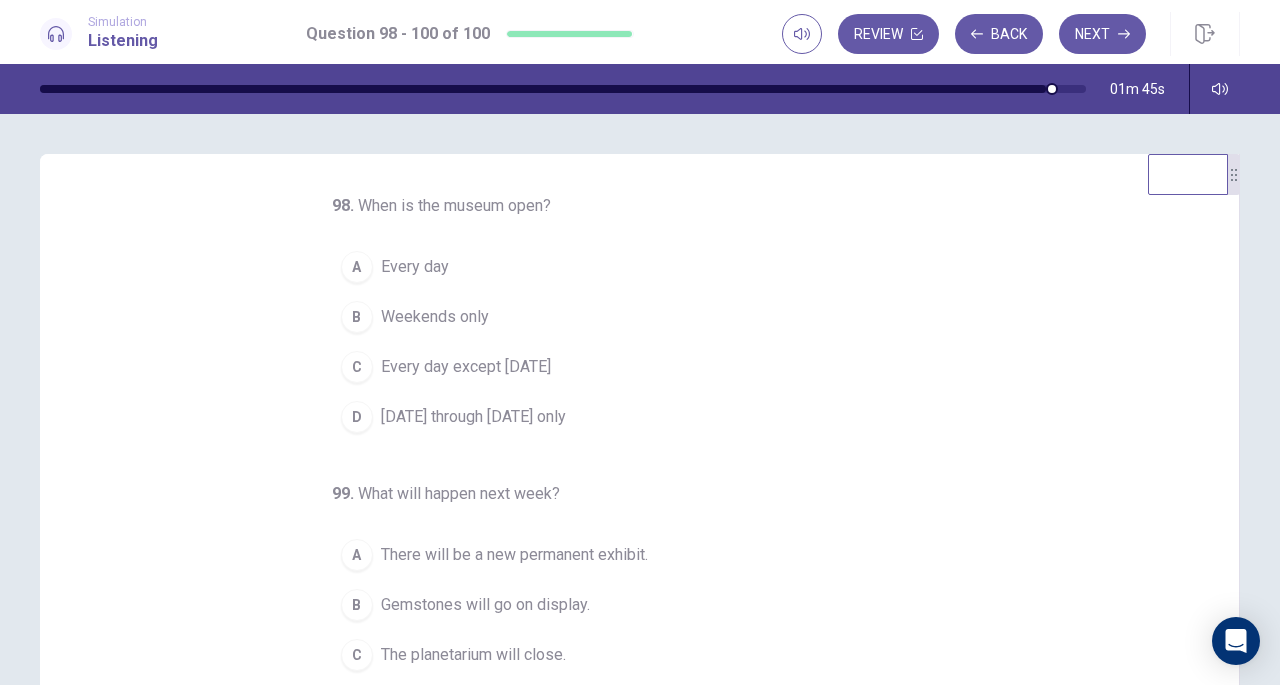 click on "Monday through Friday only" at bounding box center (473, 417) 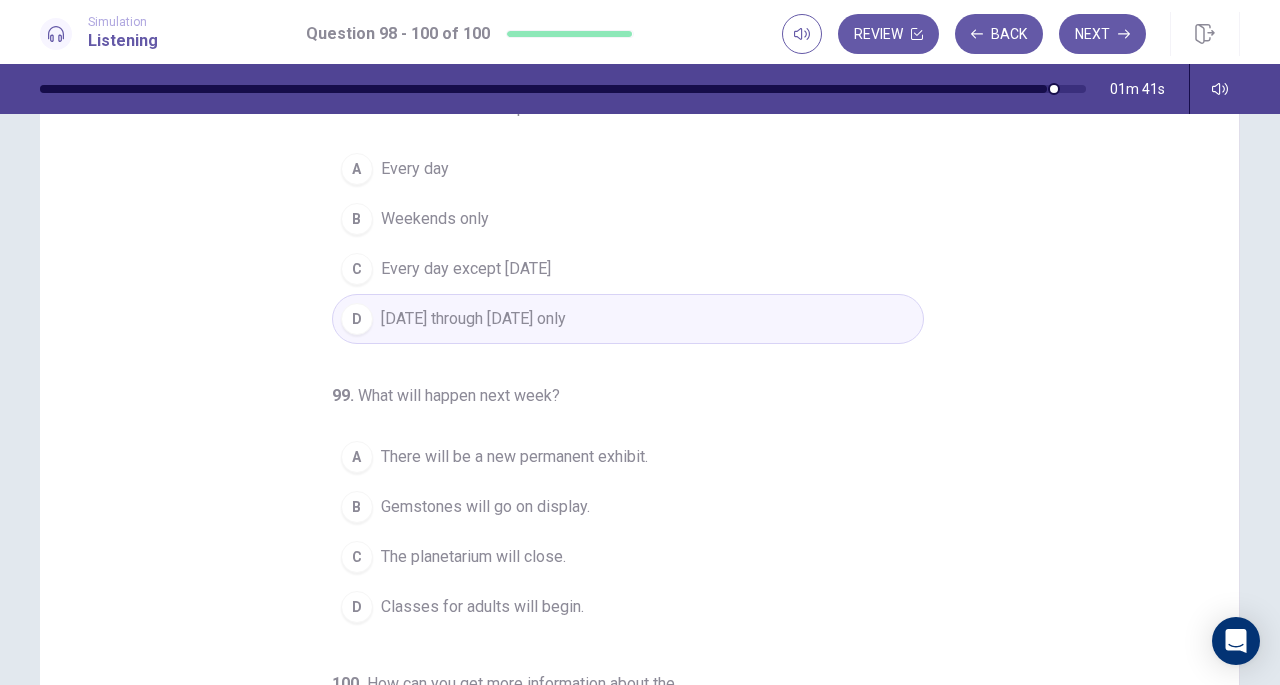 scroll, scrollTop: 100, scrollLeft: 0, axis: vertical 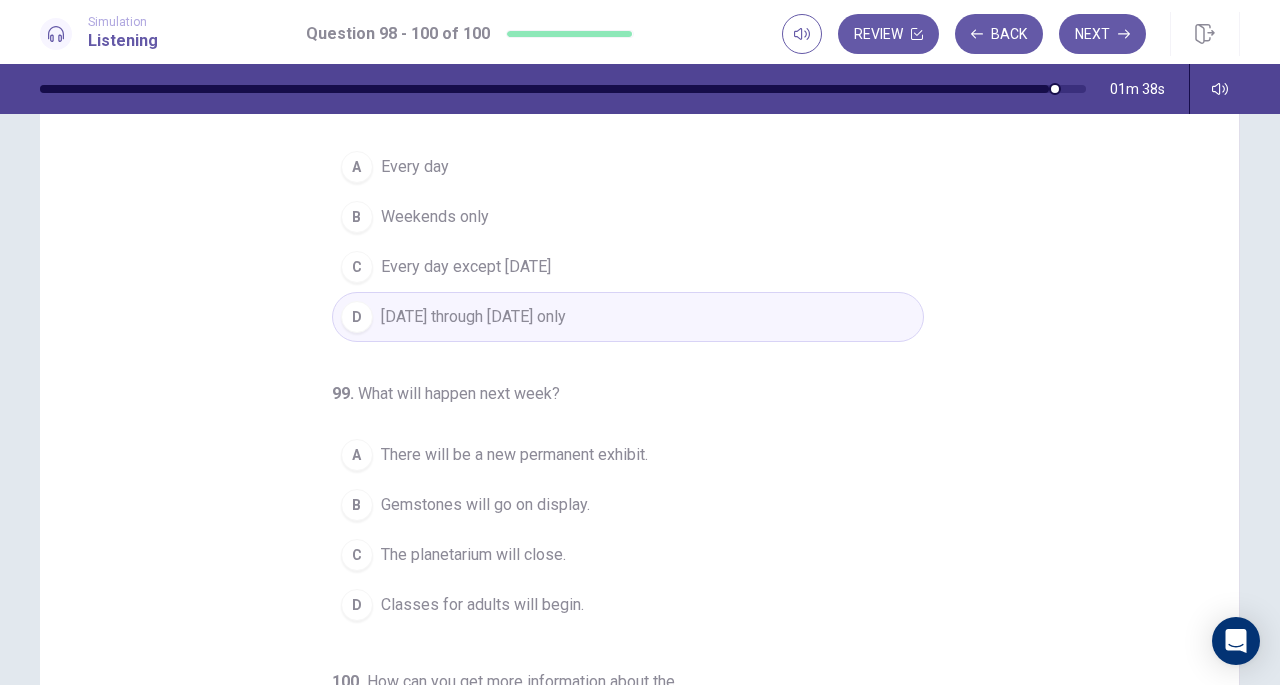click on "Every day" at bounding box center (415, 167) 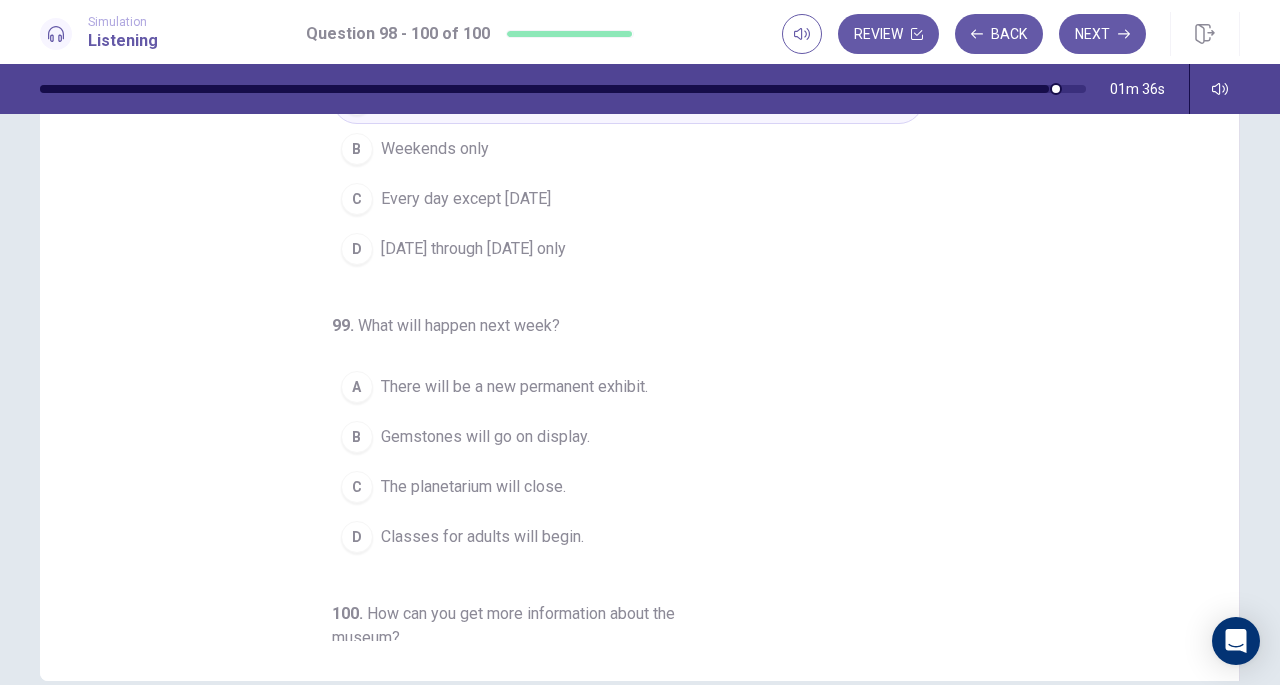 scroll, scrollTop: 186, scrollLeft: 0, axis: vertical 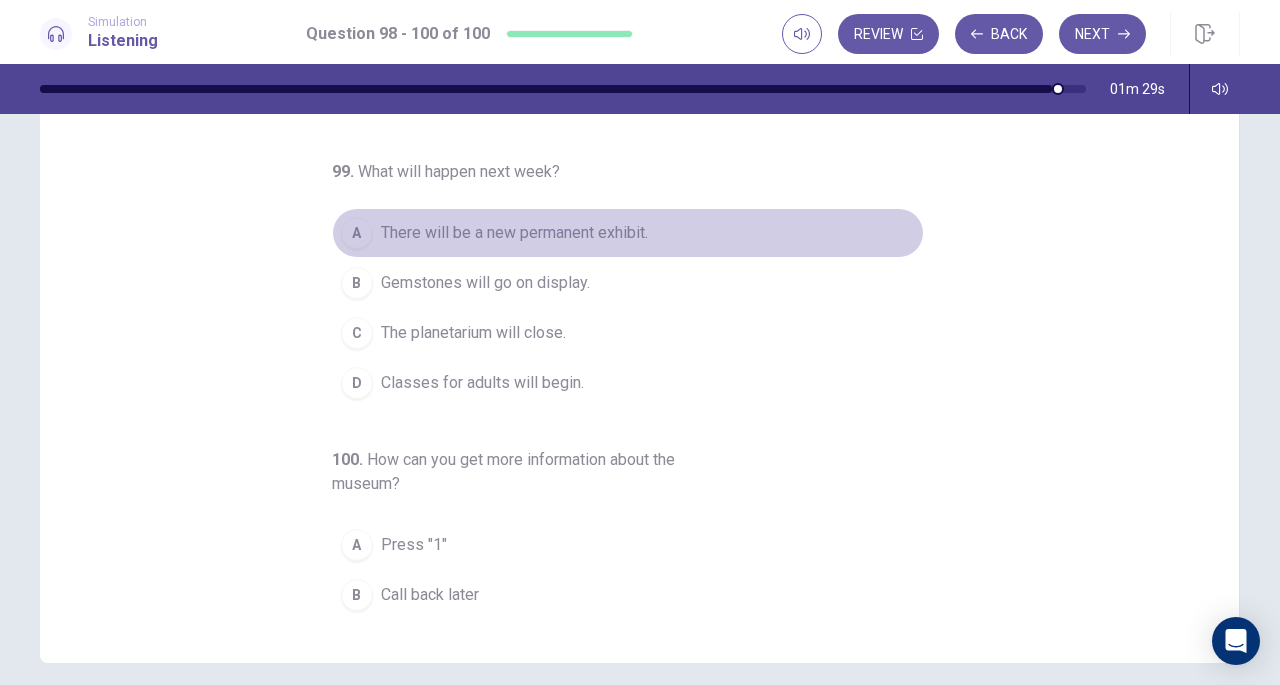click on "There will be a new permanent exhibit." at bounding box center [514, 233] 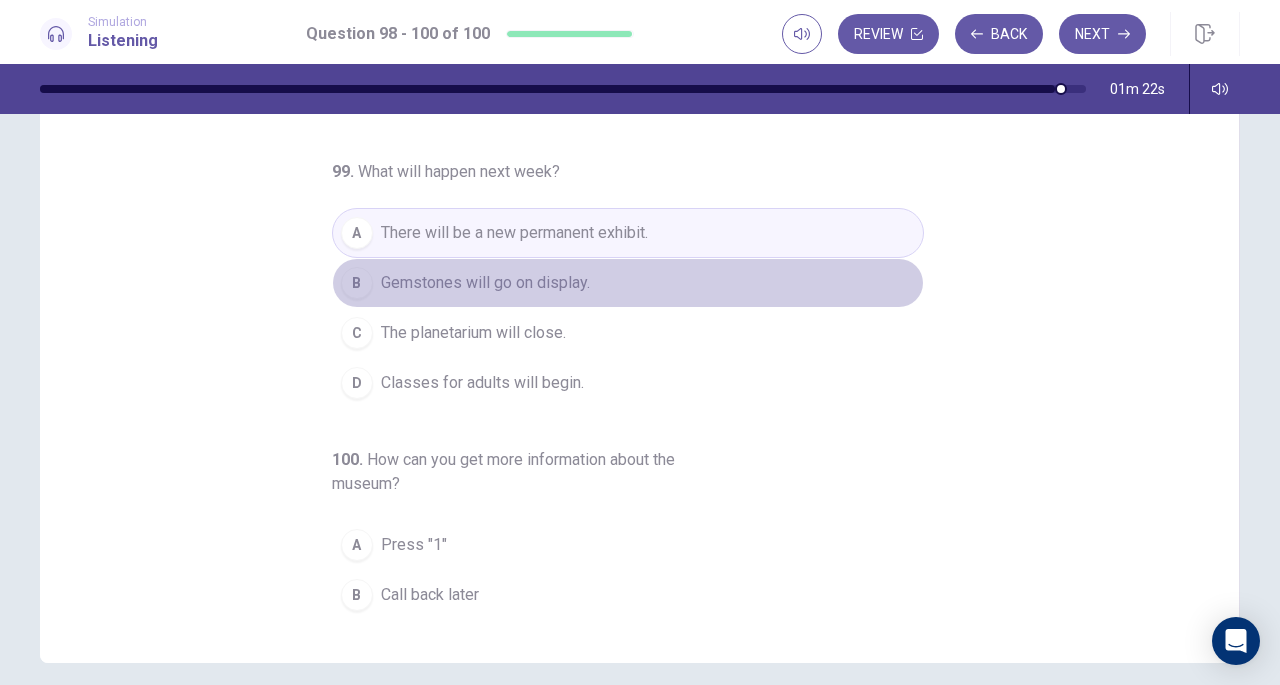click on "Gemstones will go on display." at bounding box center (485, 283) 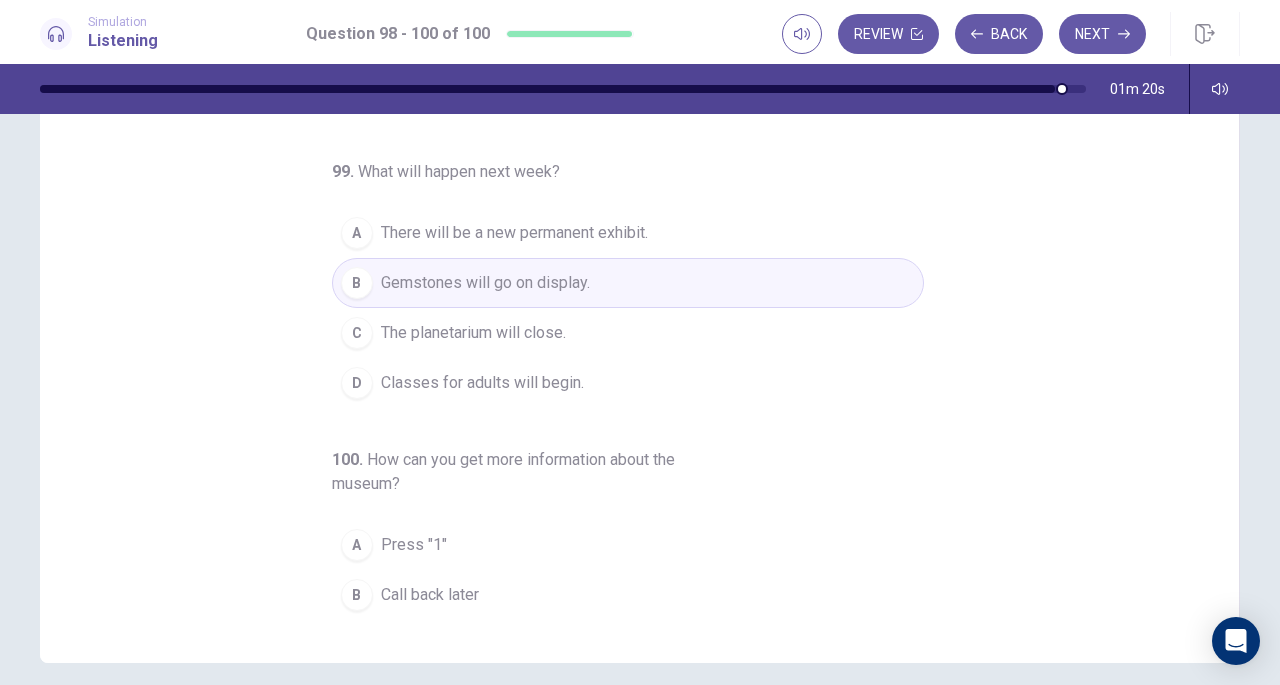 scroll, scrollTop: 232, scrollLeft: 0, axis: vertical 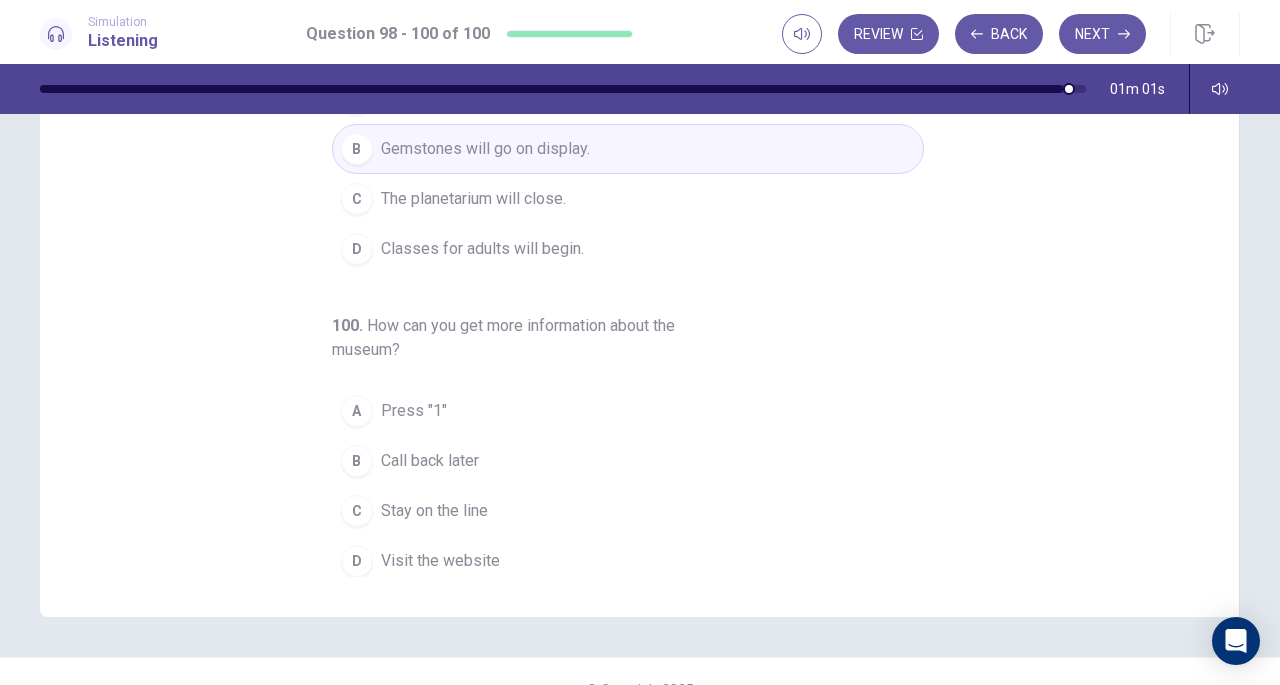 click on "Stay on the line" at bounding box center (434, 511) 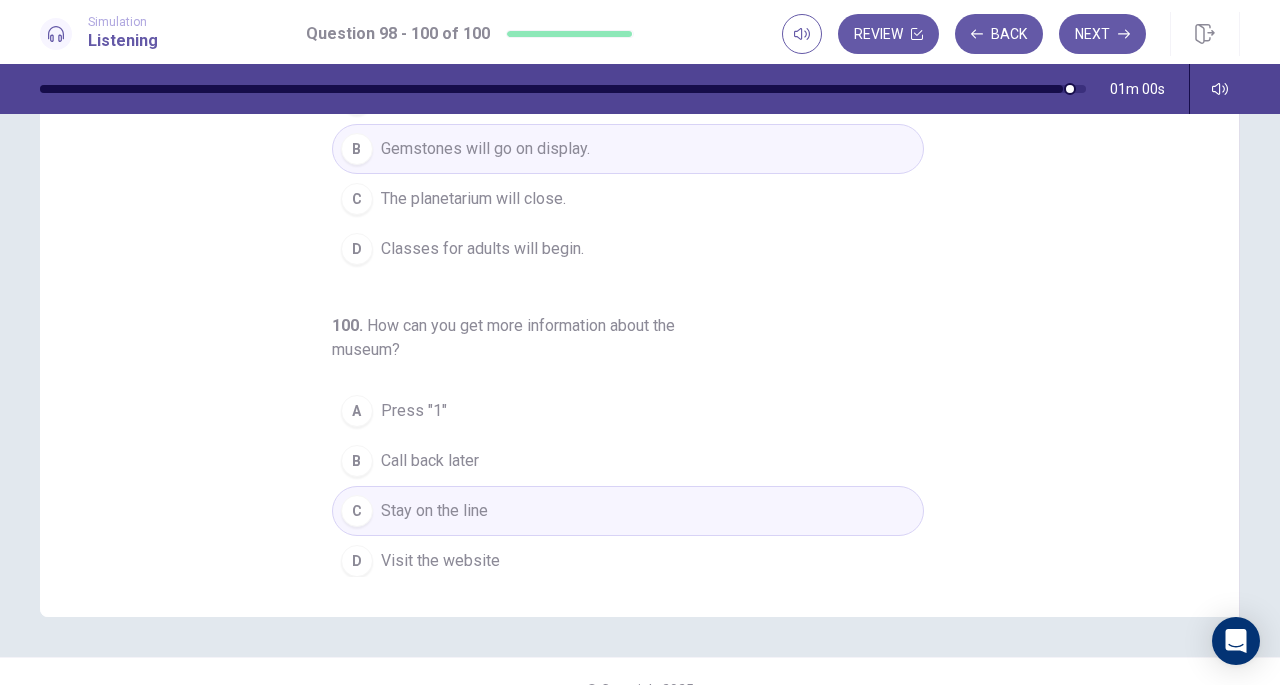 scroll, scrollTop: 4, scrollLeft: 0, axis: vertical 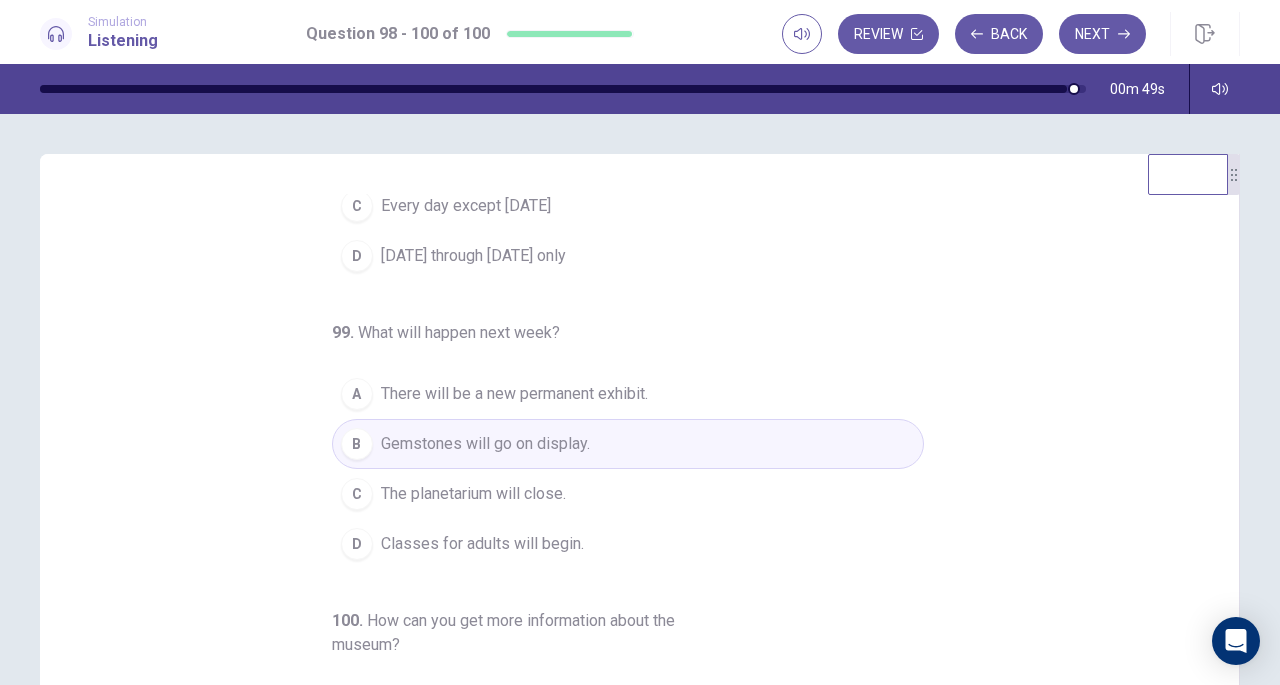 click on "Next" at bounding box center (1102, 34) 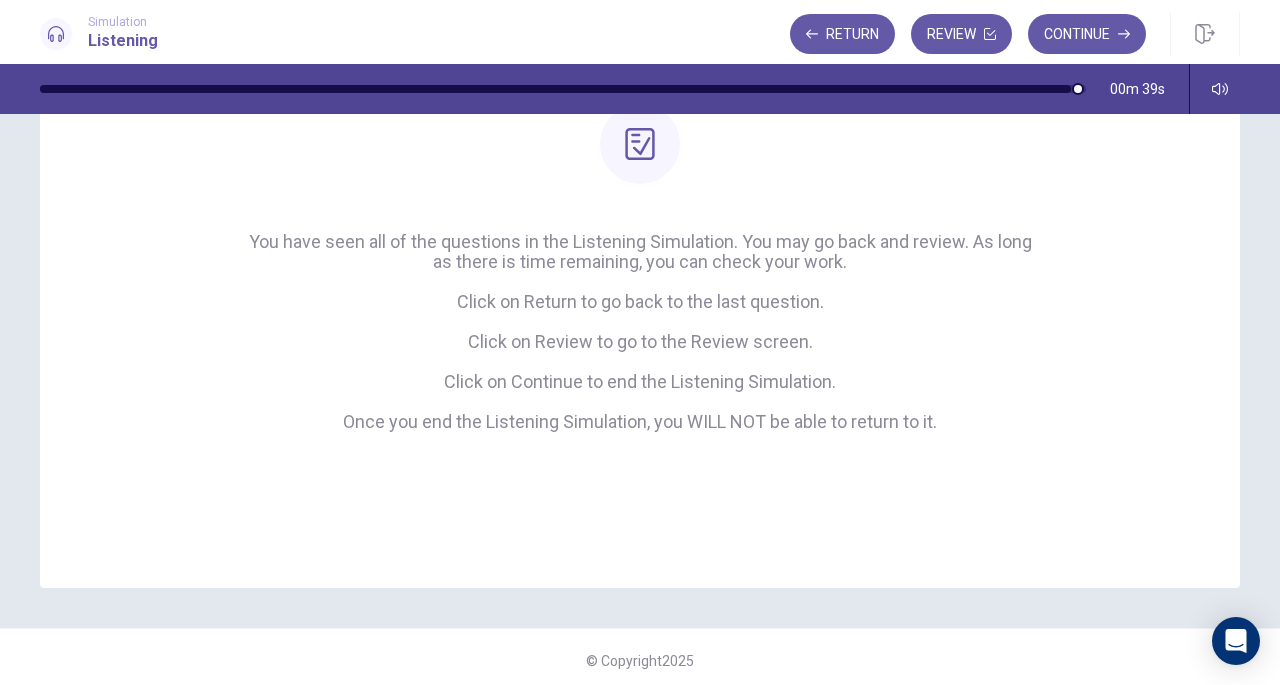 scroll, scrollTop: 212, scrollLeft: 0, axis: vertical 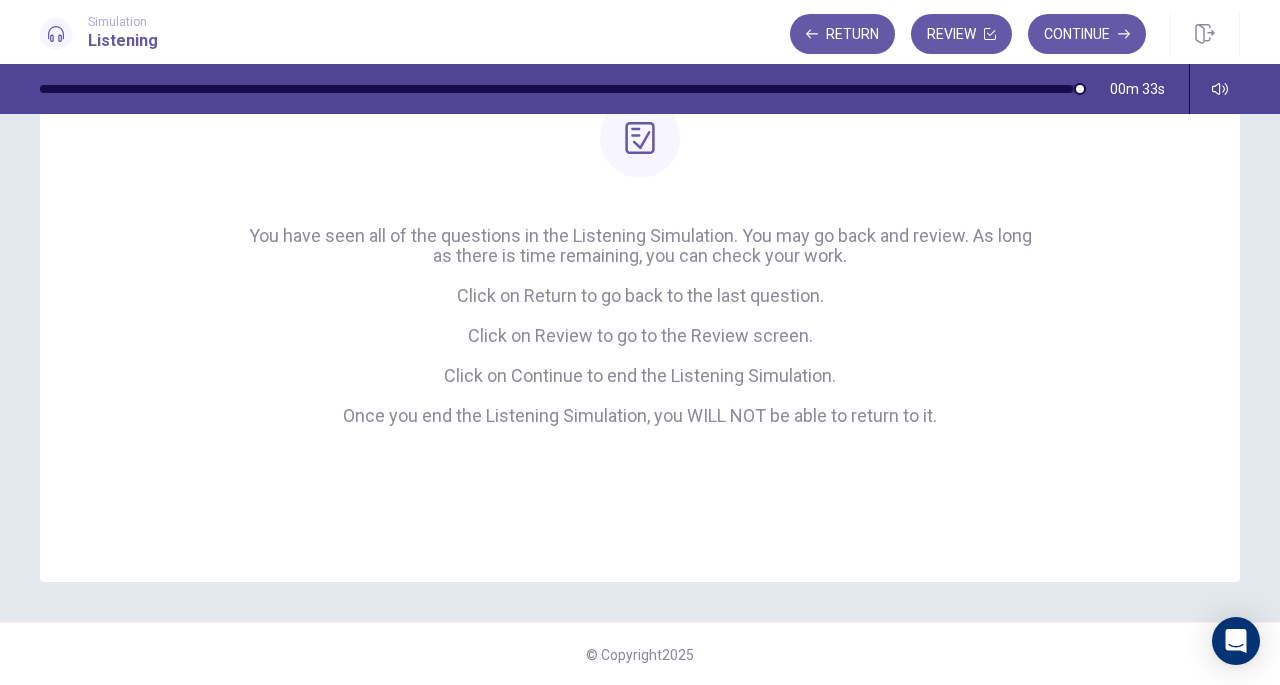 click on "Review" at bounding box center [961, 34] 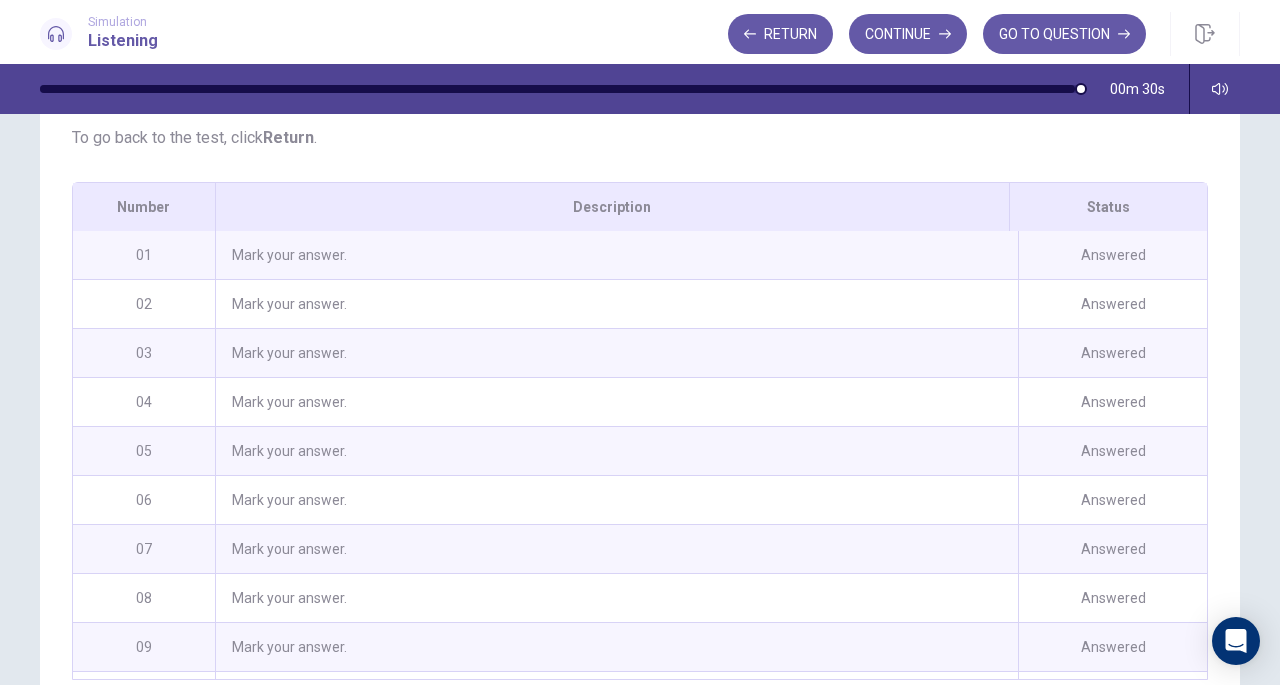 drag, startPoint x: 1191, startPoint y: 301, endPoint x: 1199, endPoint y: 385, distance: 84.38009 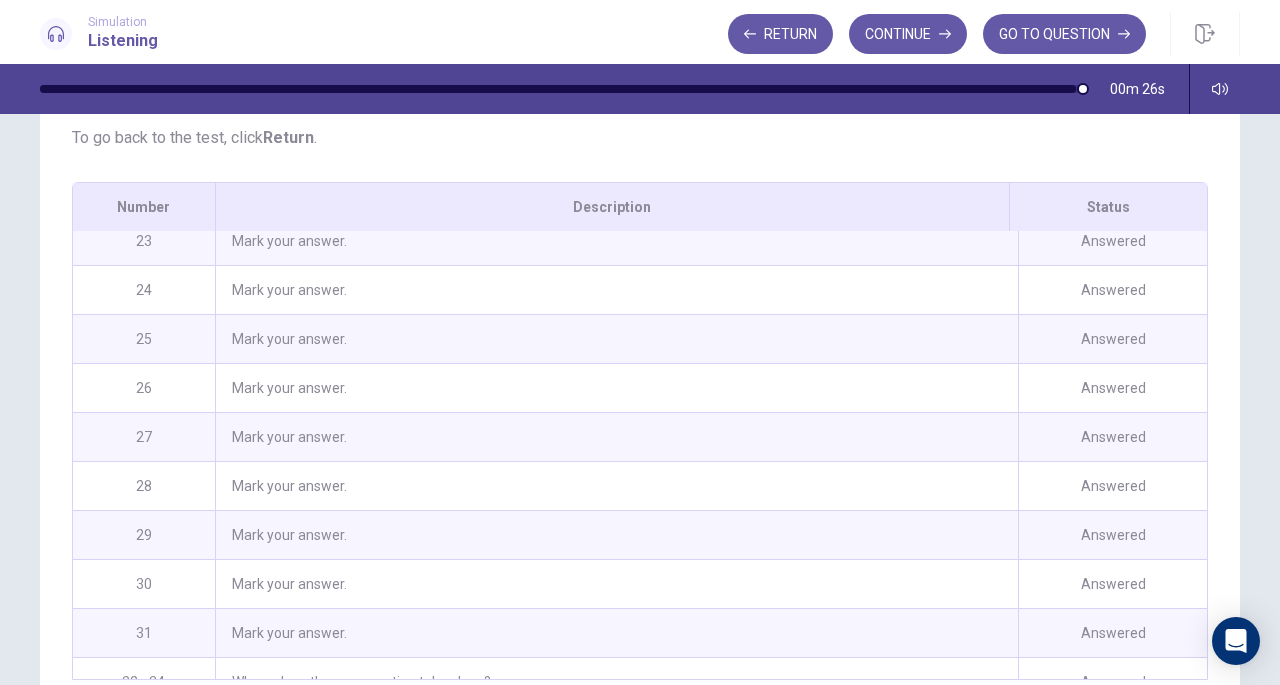 scroll, scrollTop: 37, scrollLeft: 0, axis: vertical 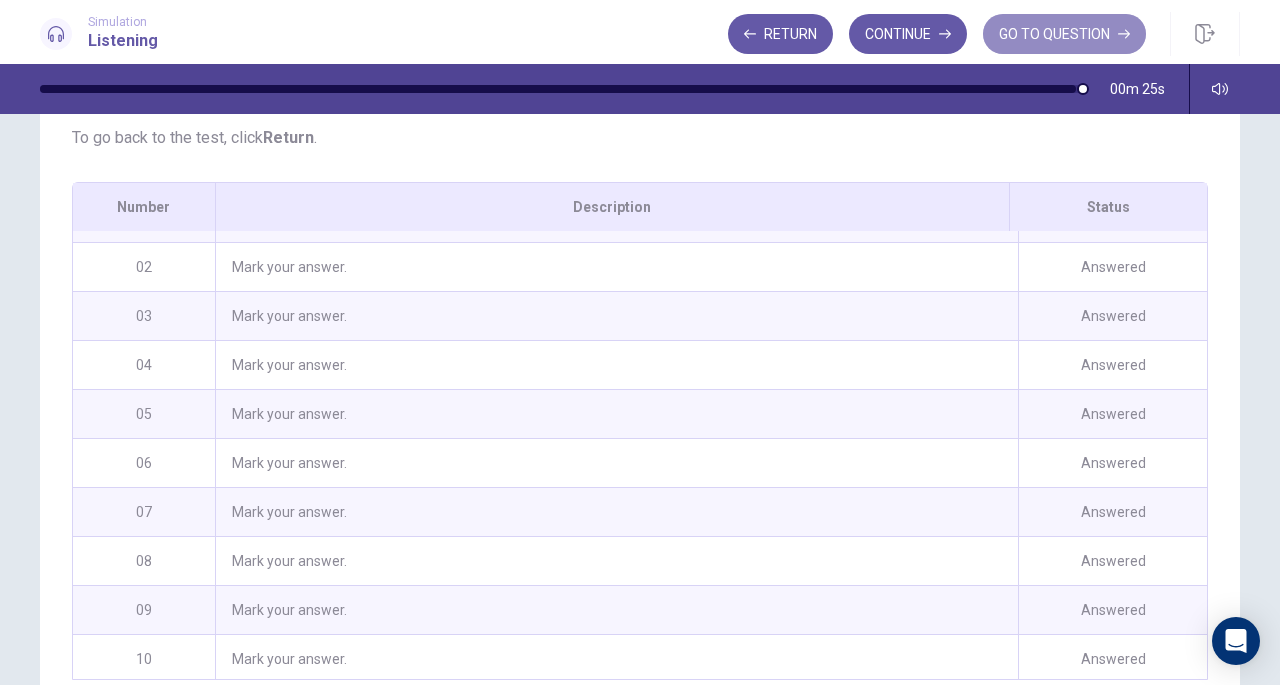 click on "GO TO QUESTION" at bounding box center [1064, 34] 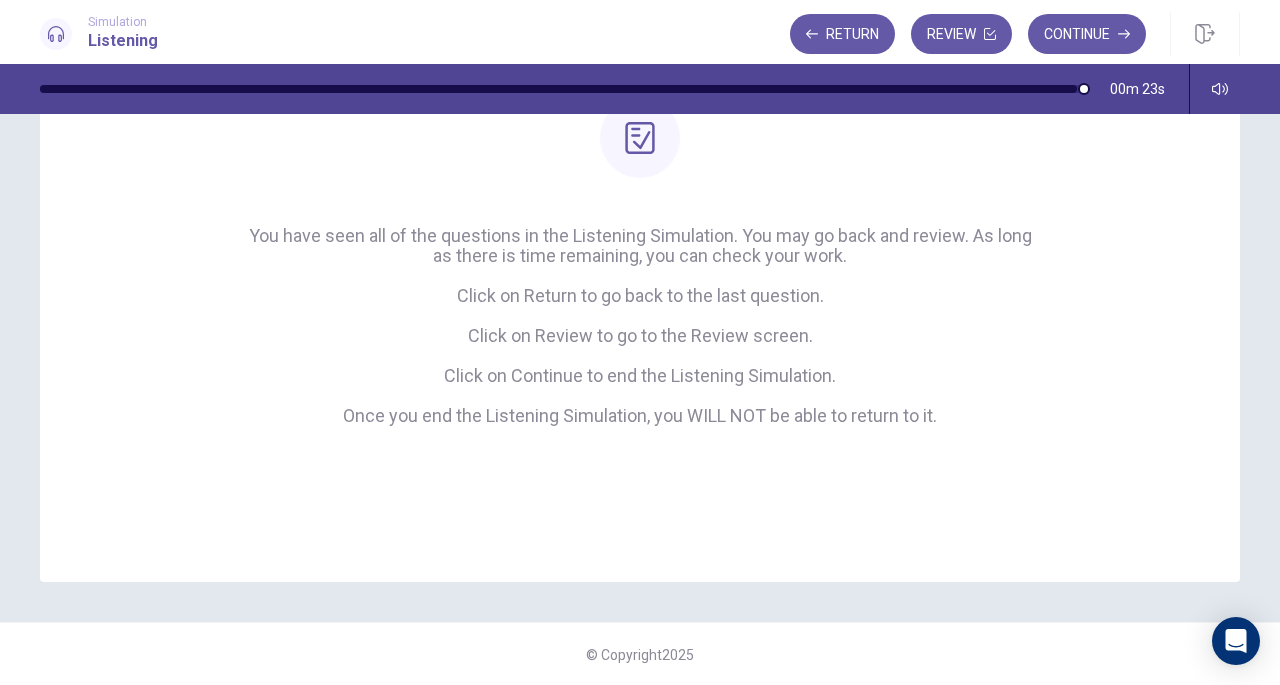 click on "Continue" at bounding box center (1087, 34) 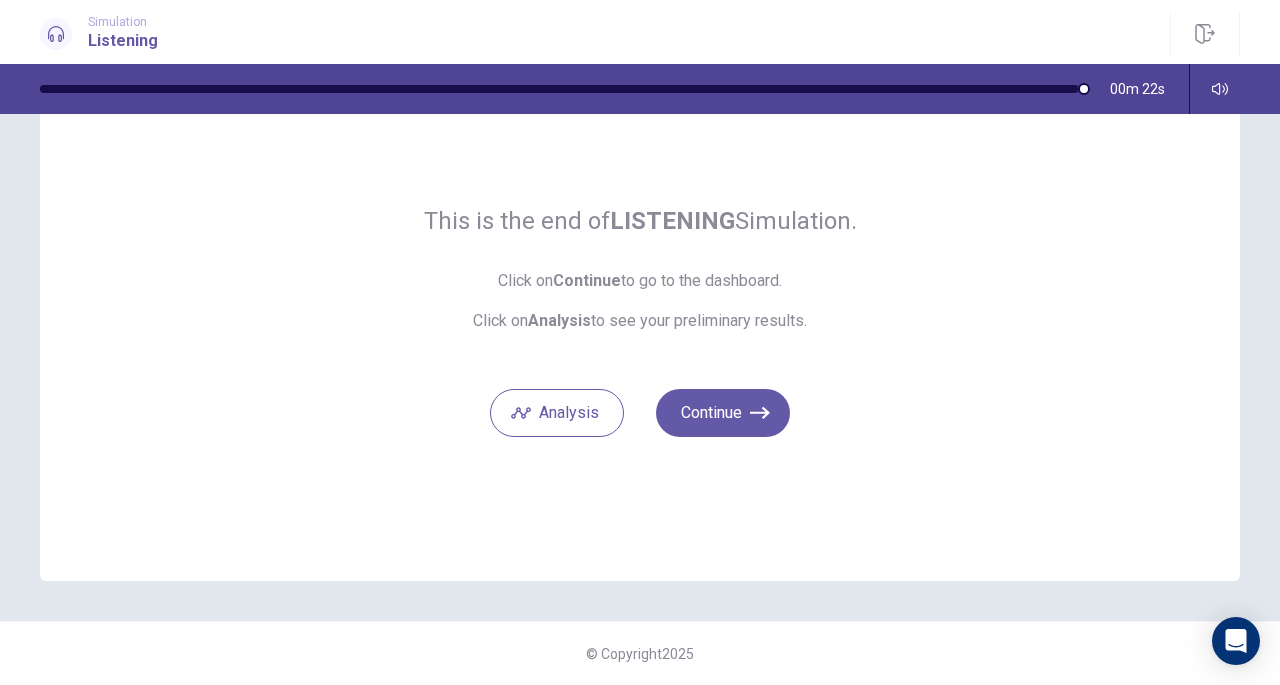 scroll, scrollTop: 92, scrollLeft: 0, axis: vertical 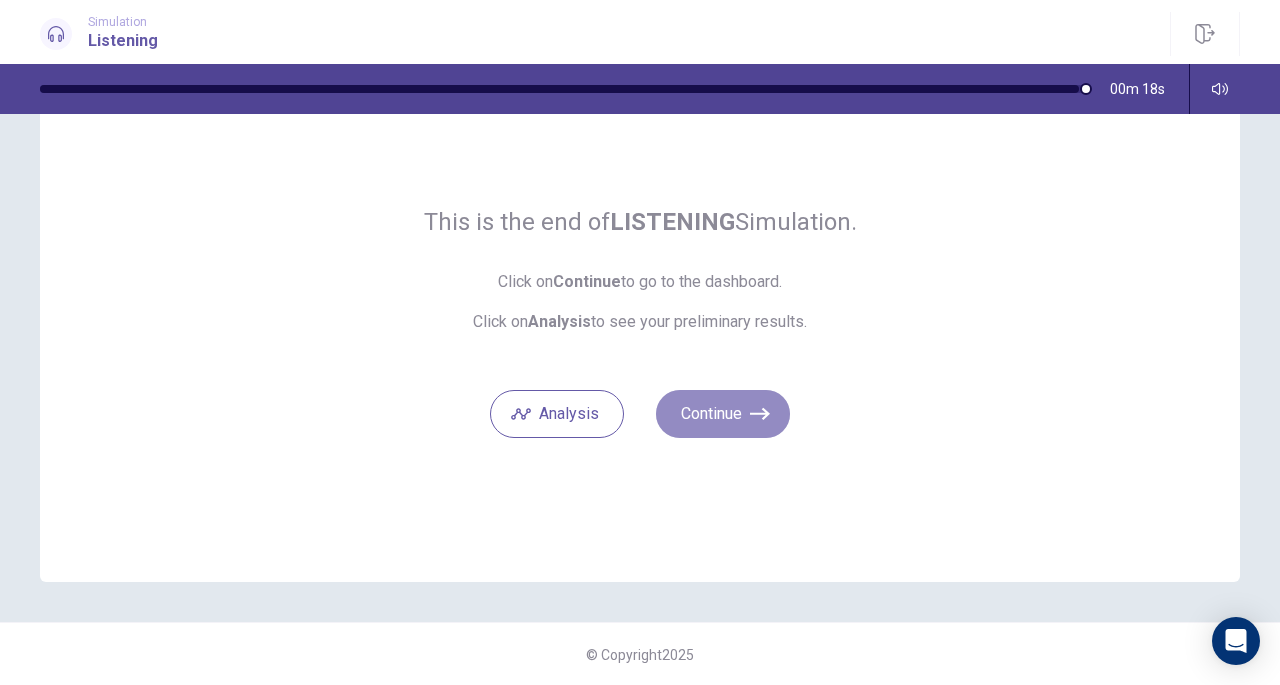 click 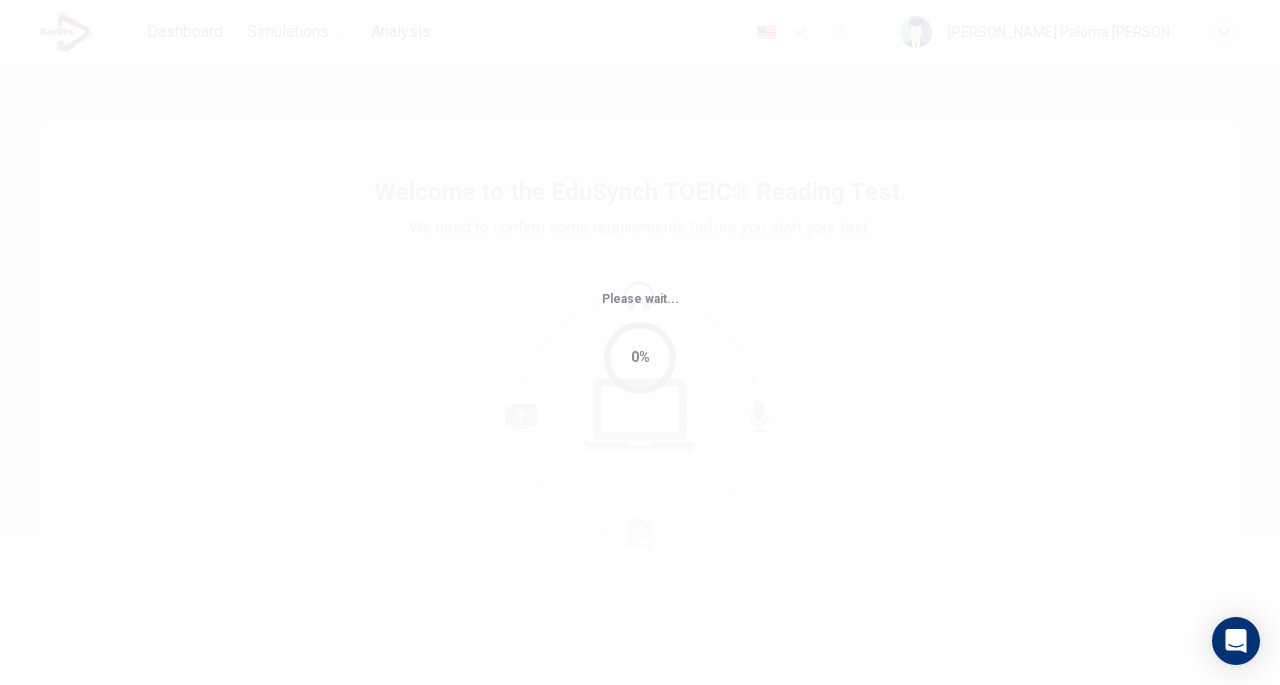 scroll, scrollTop: 0, scrollLeft: 0, axis: both 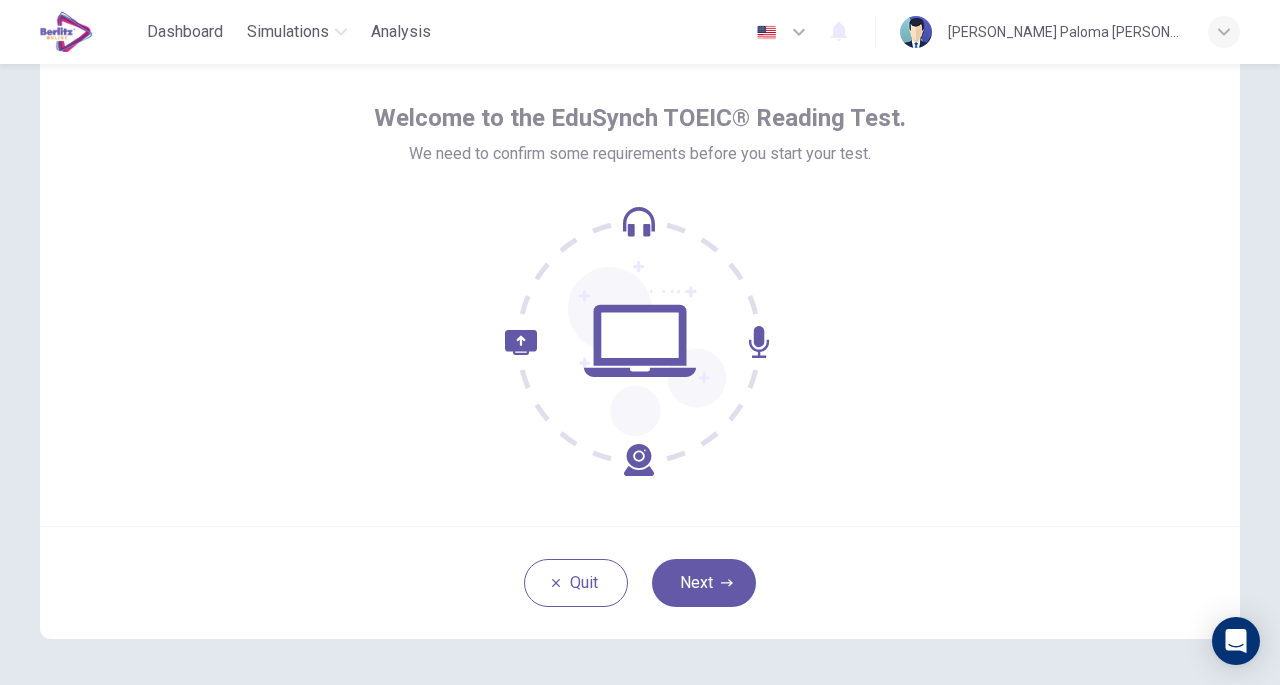 click on "Next" at bounding box center [704, 583] 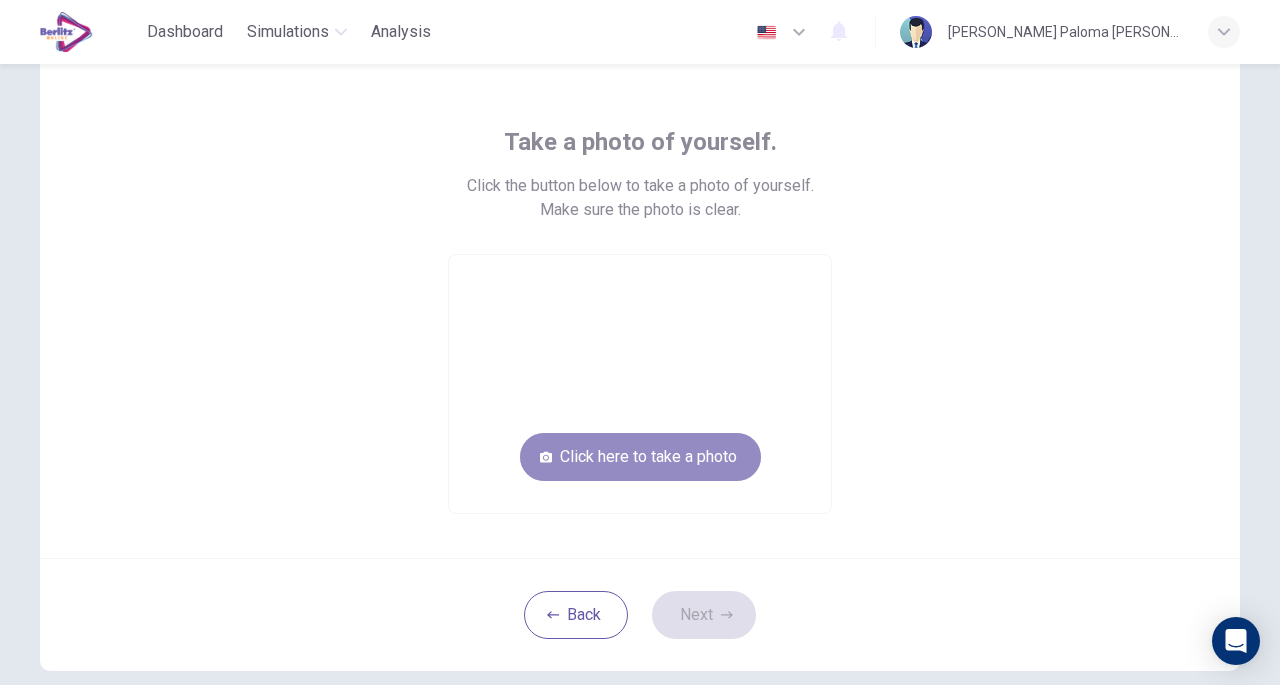 click on "Click here to take a photo" at bounding box center (640, 457) 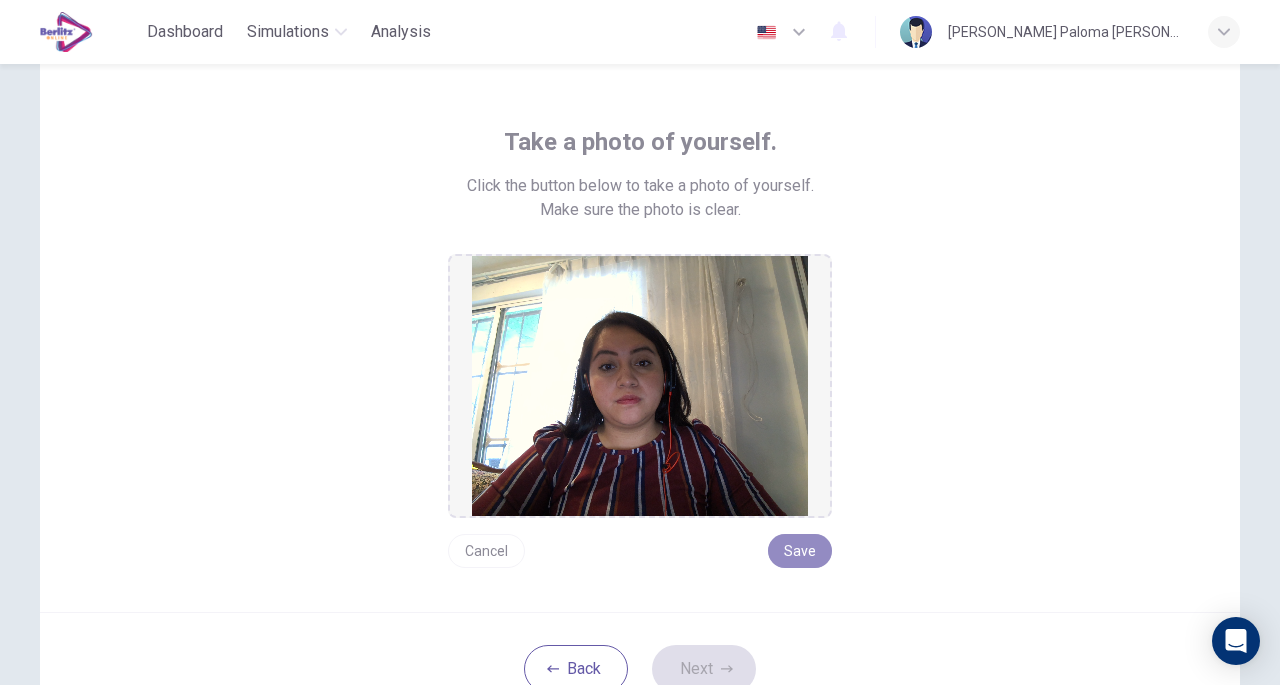 click on "Save" at bounding box center (800, 551) 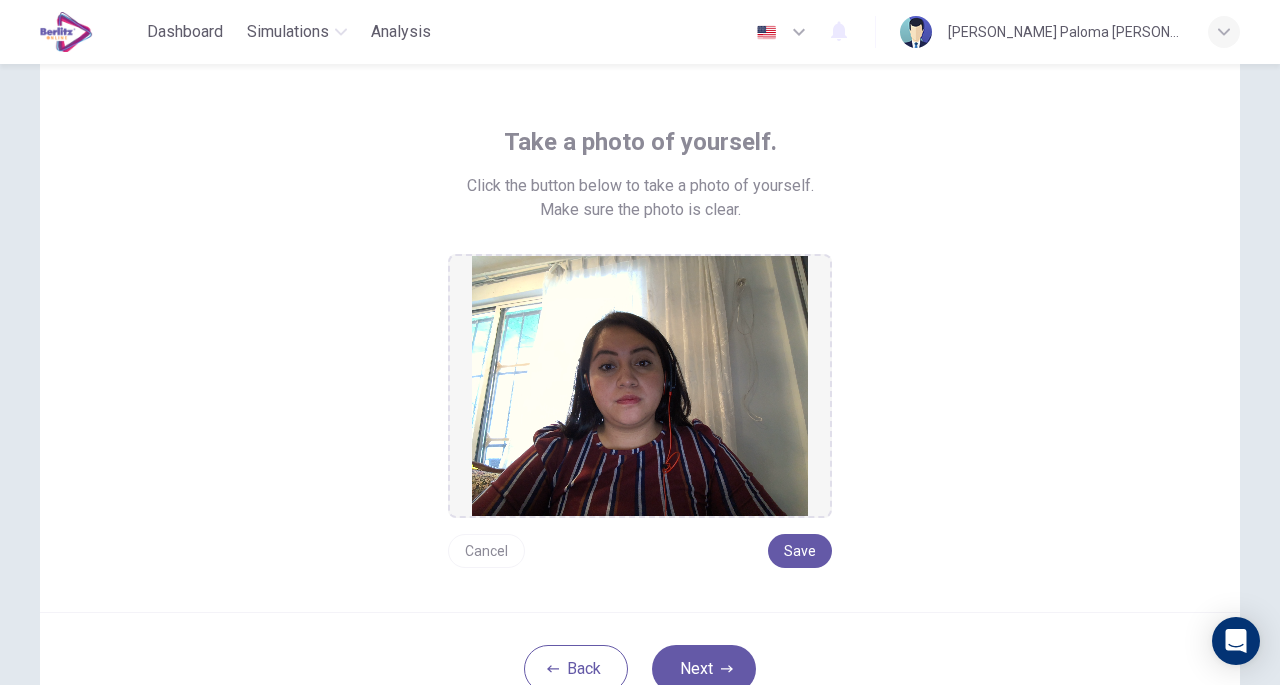 click on "Next" at bounding box center (704, 669) 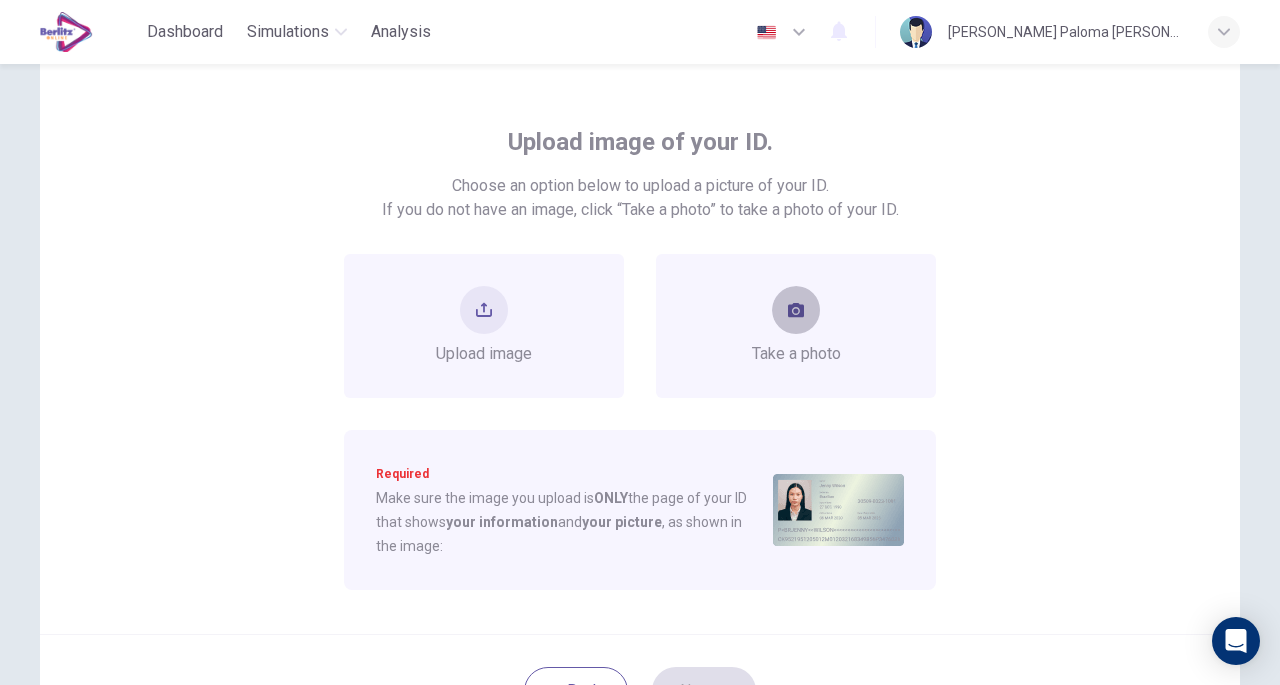 click at bounding box center (796, 310) 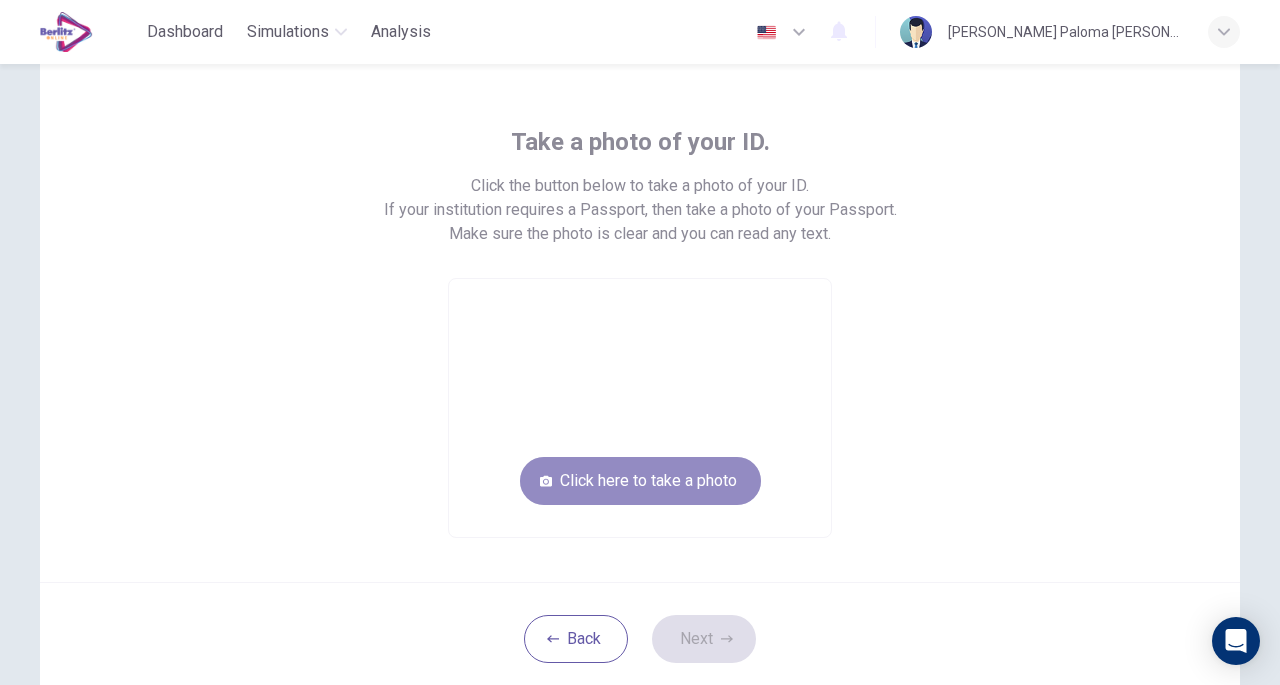 click on "Click here to take a photo" at bounding box center (640, 481) 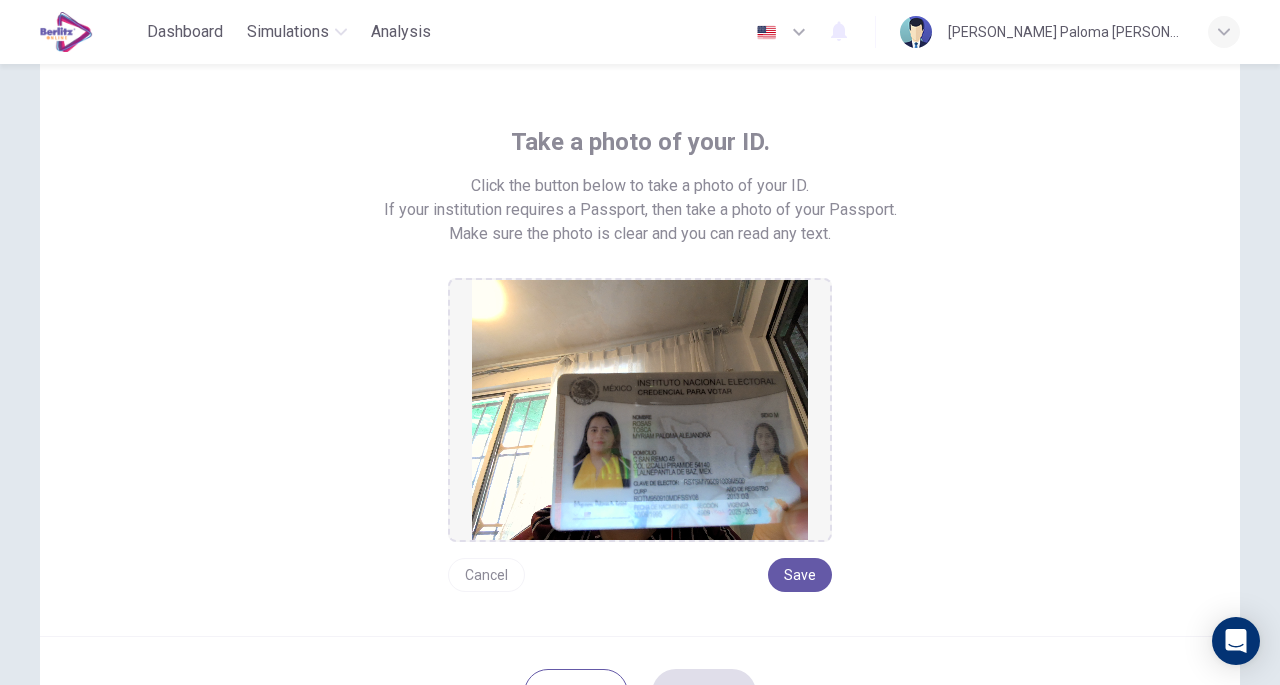 click on "Save" at bounding box center (800, 575) 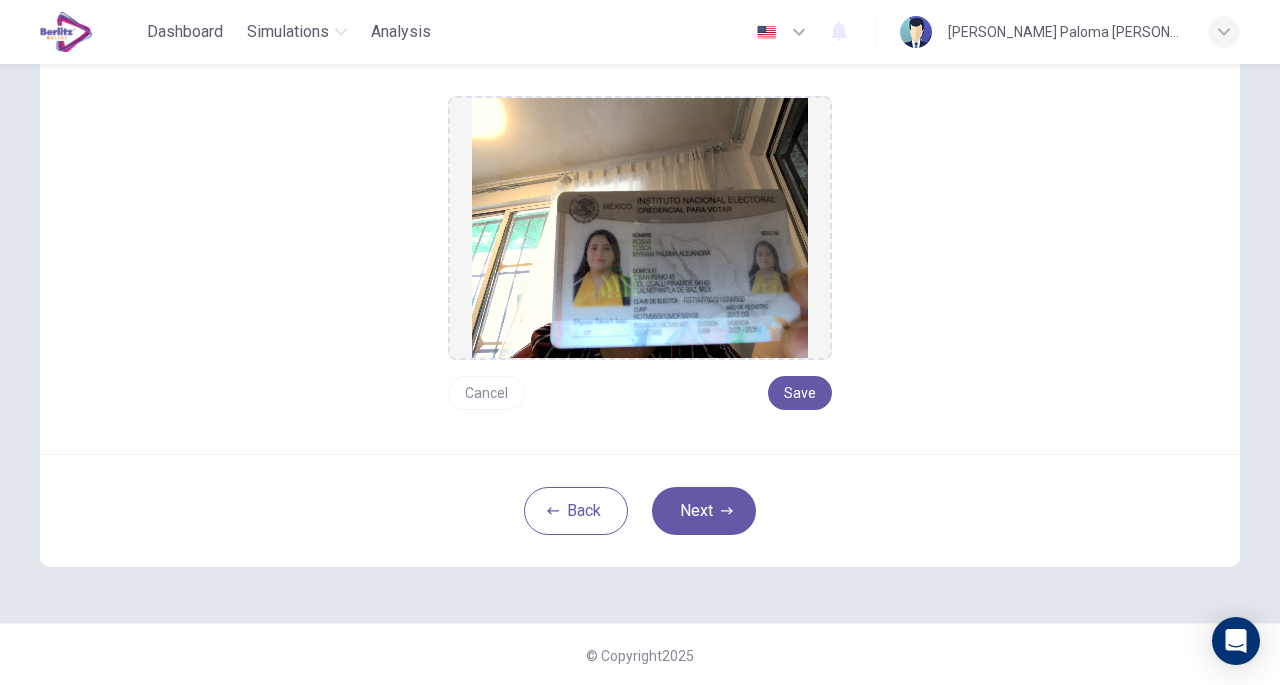 click on "Next" at bounding box center [704, 511] 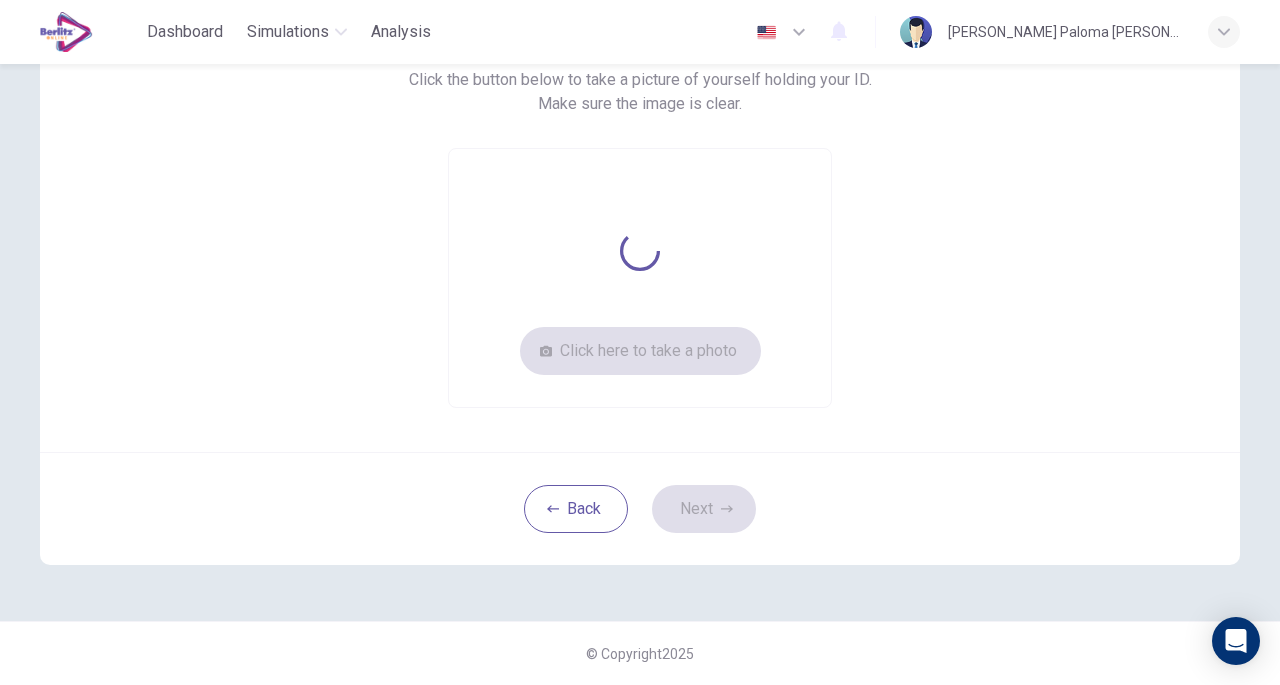 scroll, scrollTop: 179, scrollLeft: 0, axis: vertical 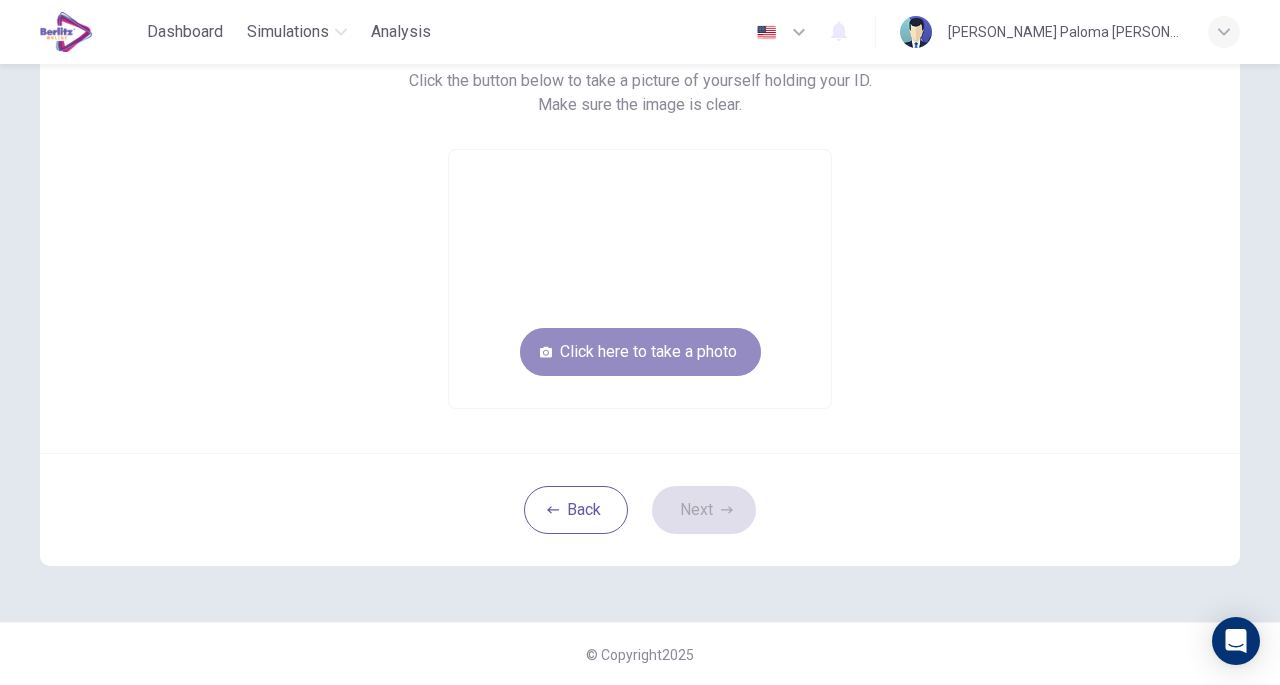 click on "Click here to take a photo" at bounding box center (640, 352) 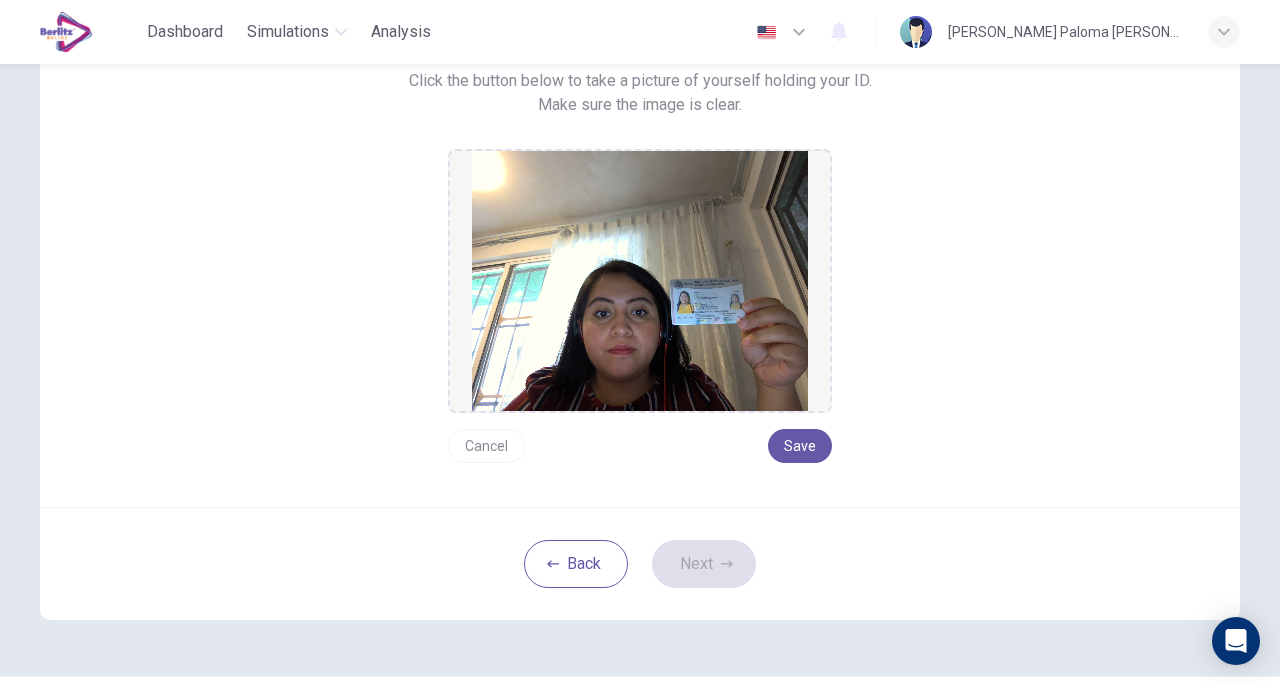 click on "Save" at bounding box center (800, 446) 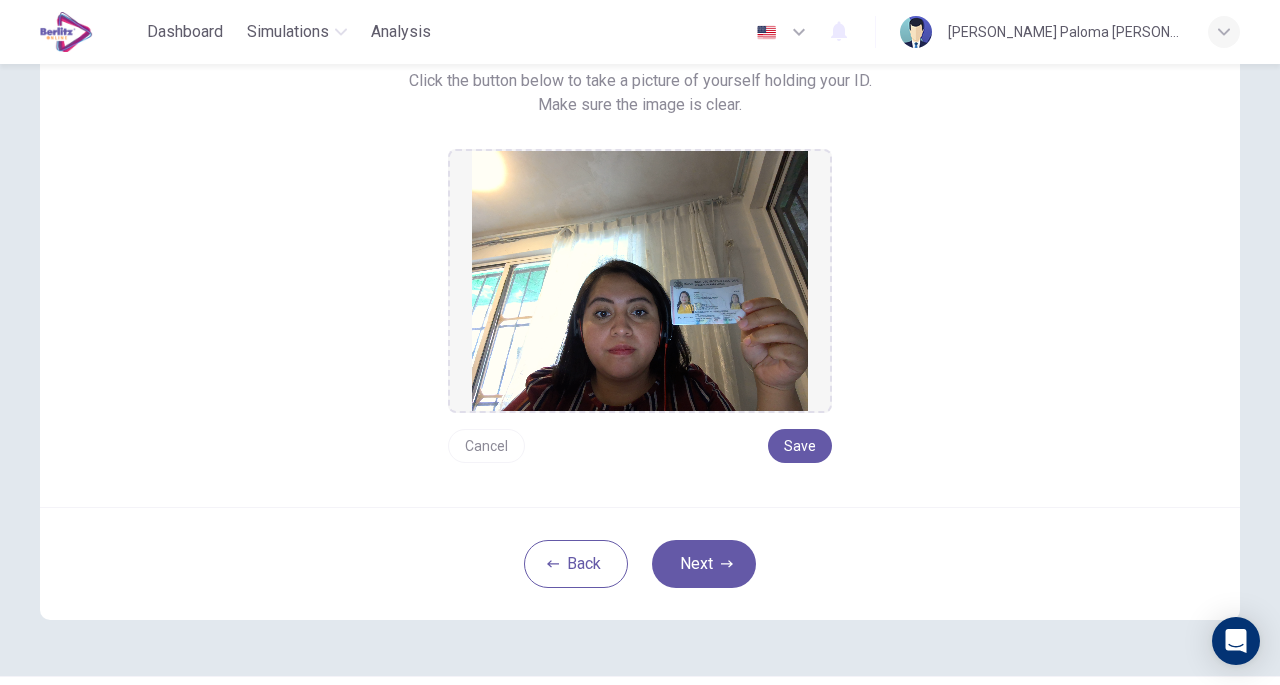 click on "Next" at bounding box center (704, 564) 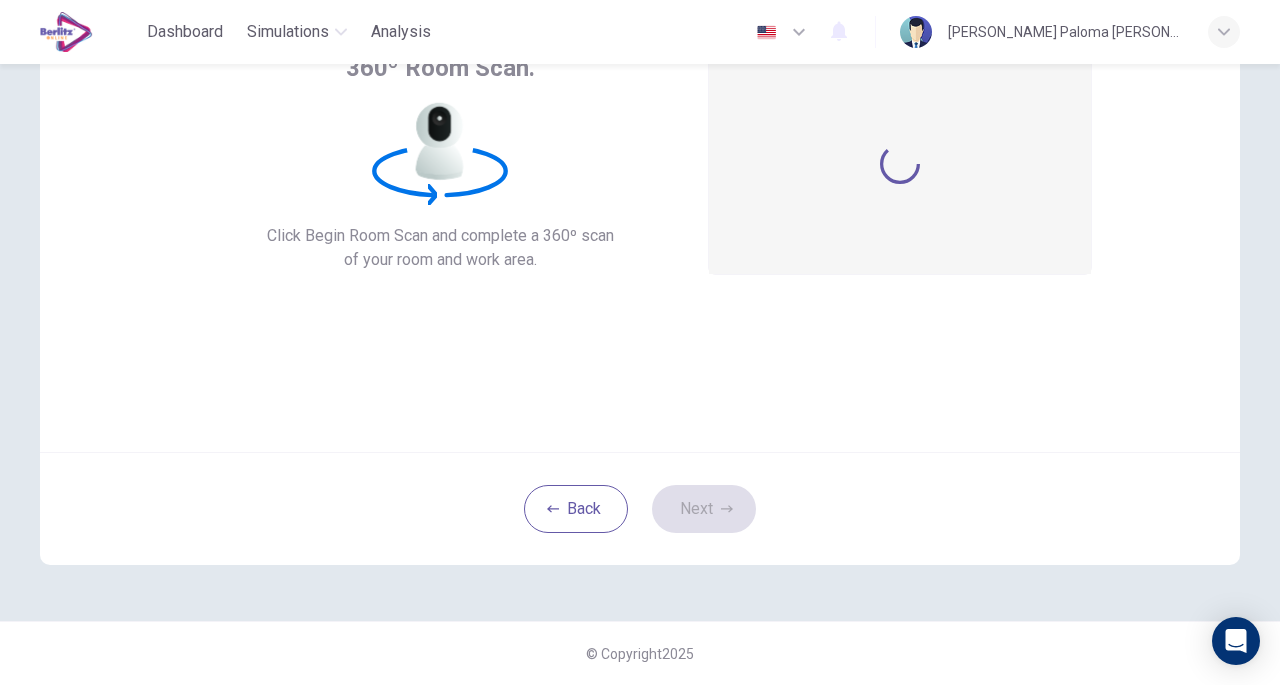 scroll, scrollTop: 147, scrollLeft: 0, axis: vertical 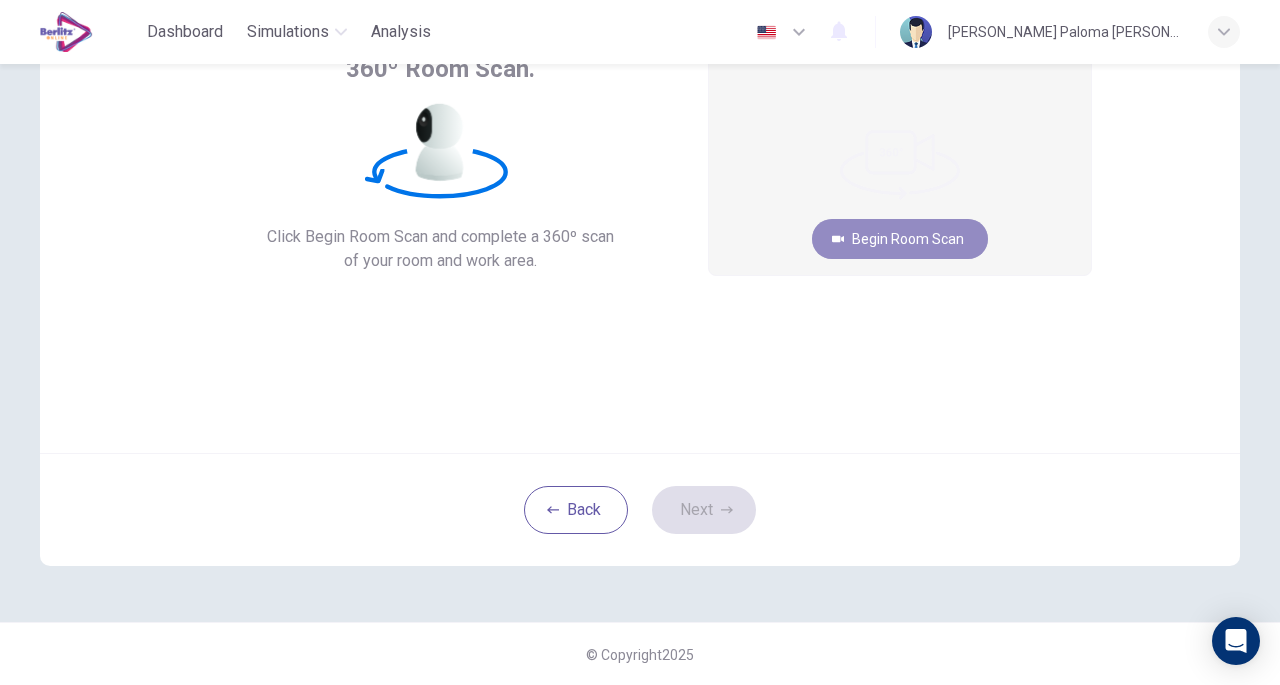 click on "Begin Room Scan" at bounding box center [900, 239] 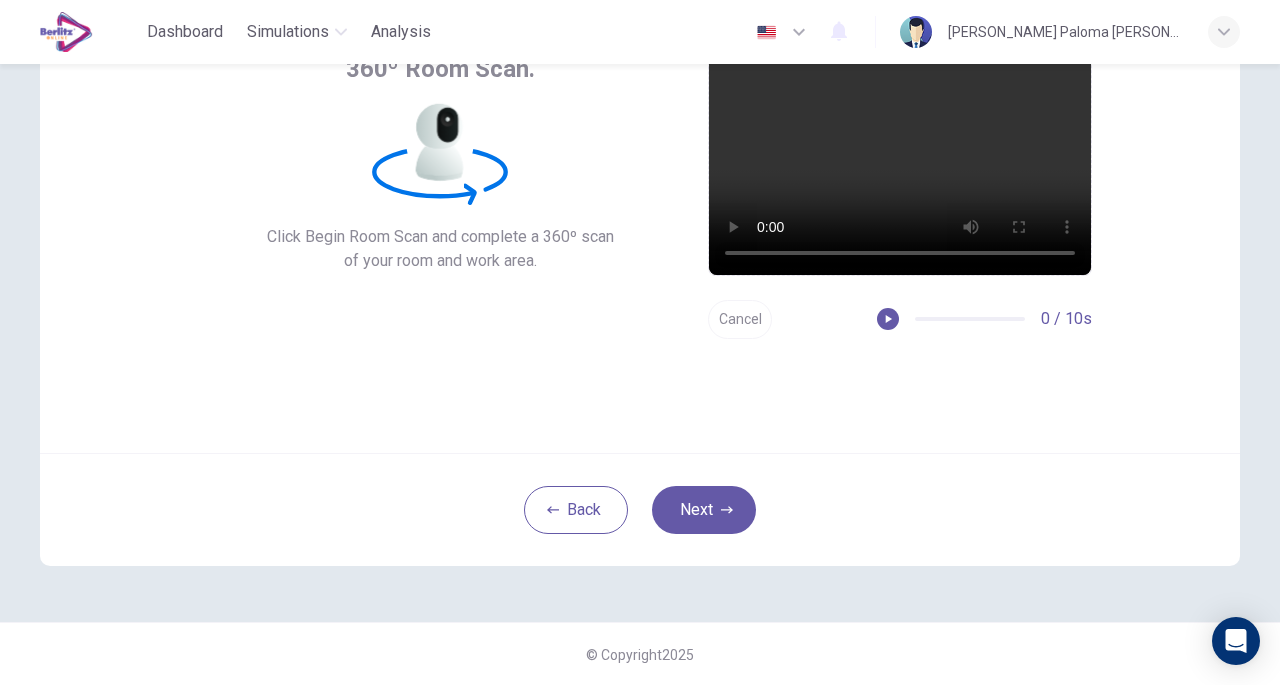 click on "Next" at bounding box center (704, 510) 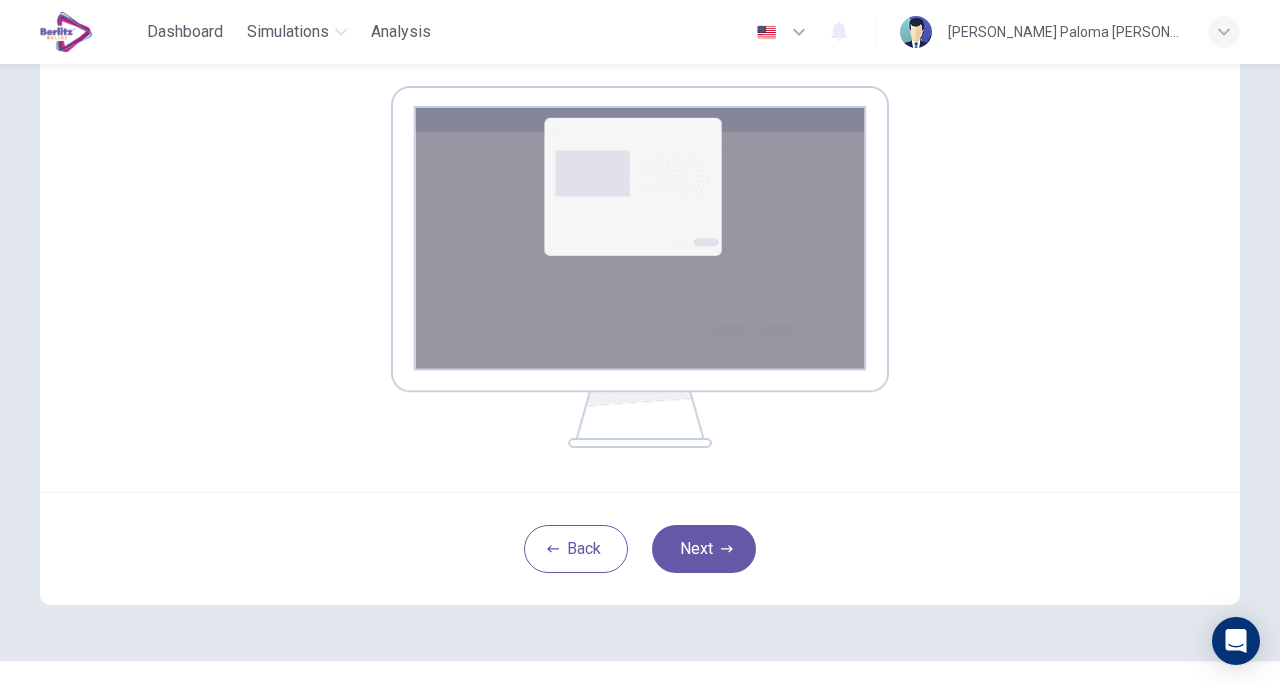scroll, scrollTop: 293, scrollLeft: 0, axis: vertical 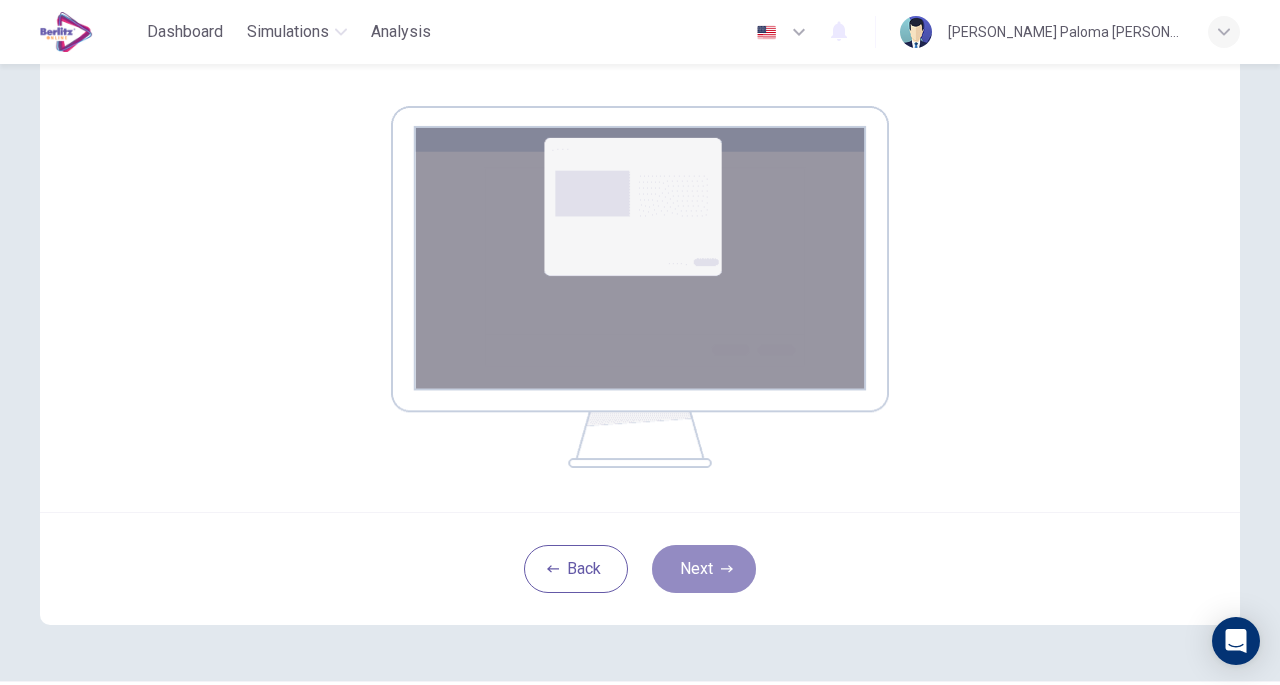 click on "Next" at bounding box center (704, 569) 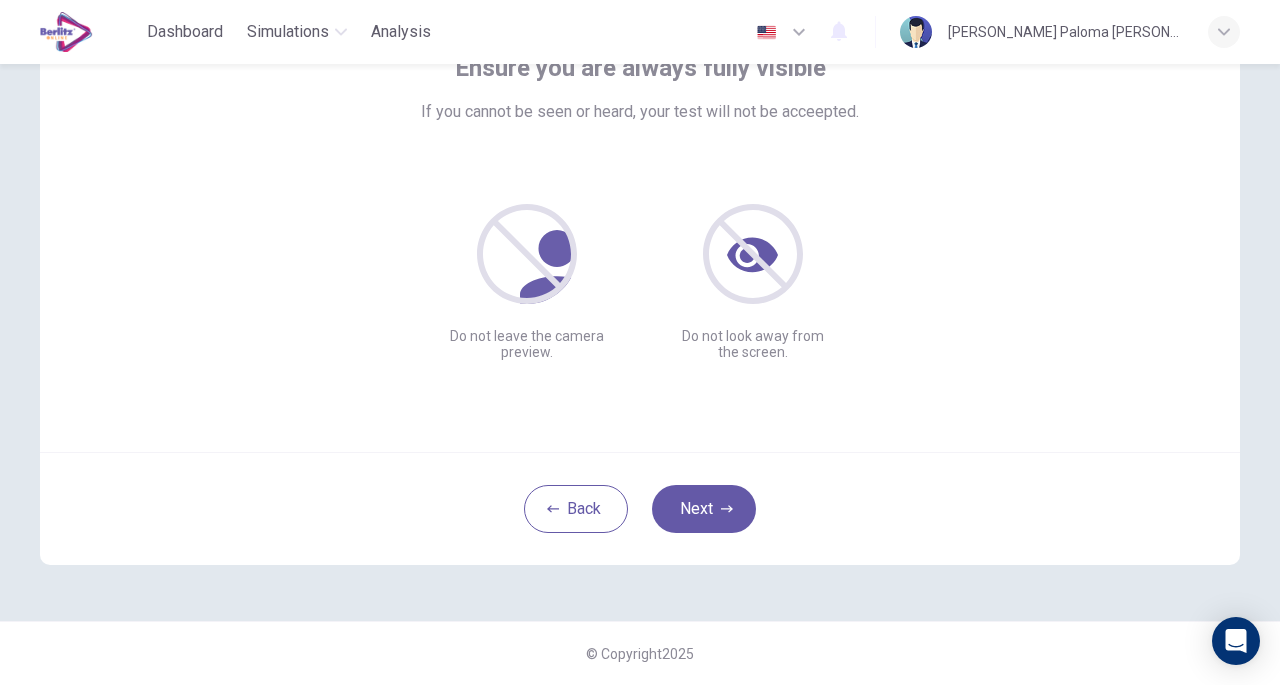 scroll, scrollTop: 147, scrollLeft: 0, axis: vertical 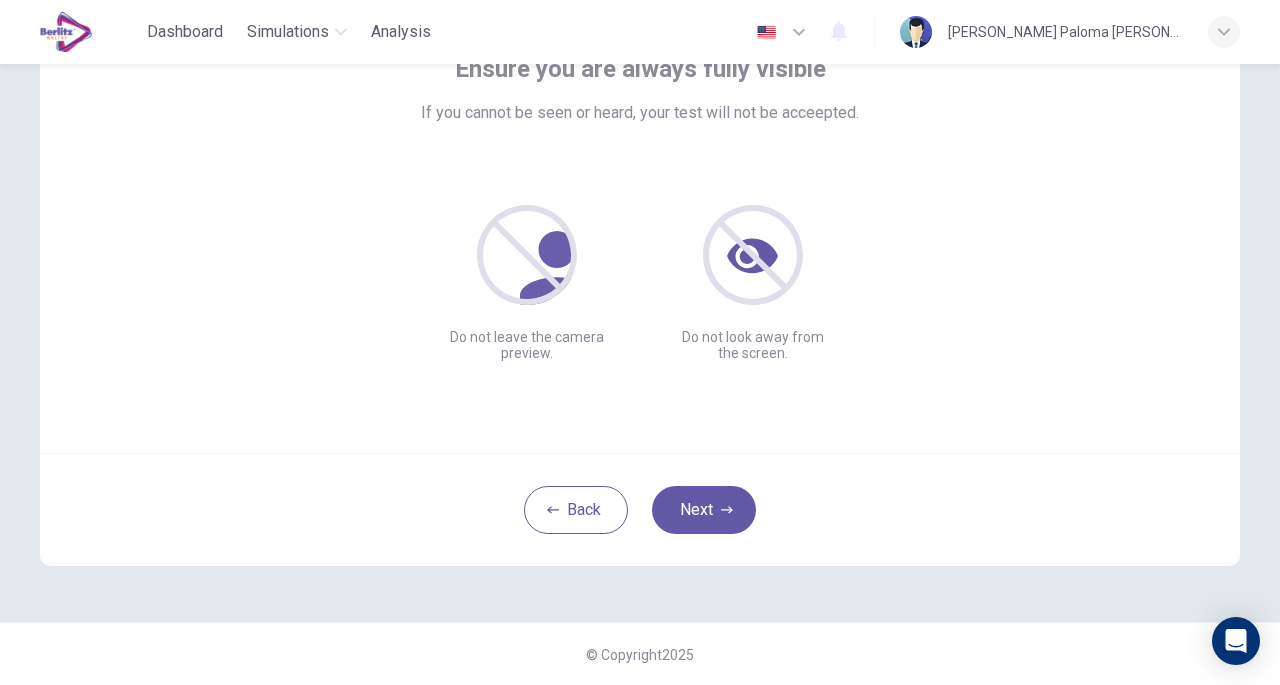 click on "Next" at bounding box center [704, 510] 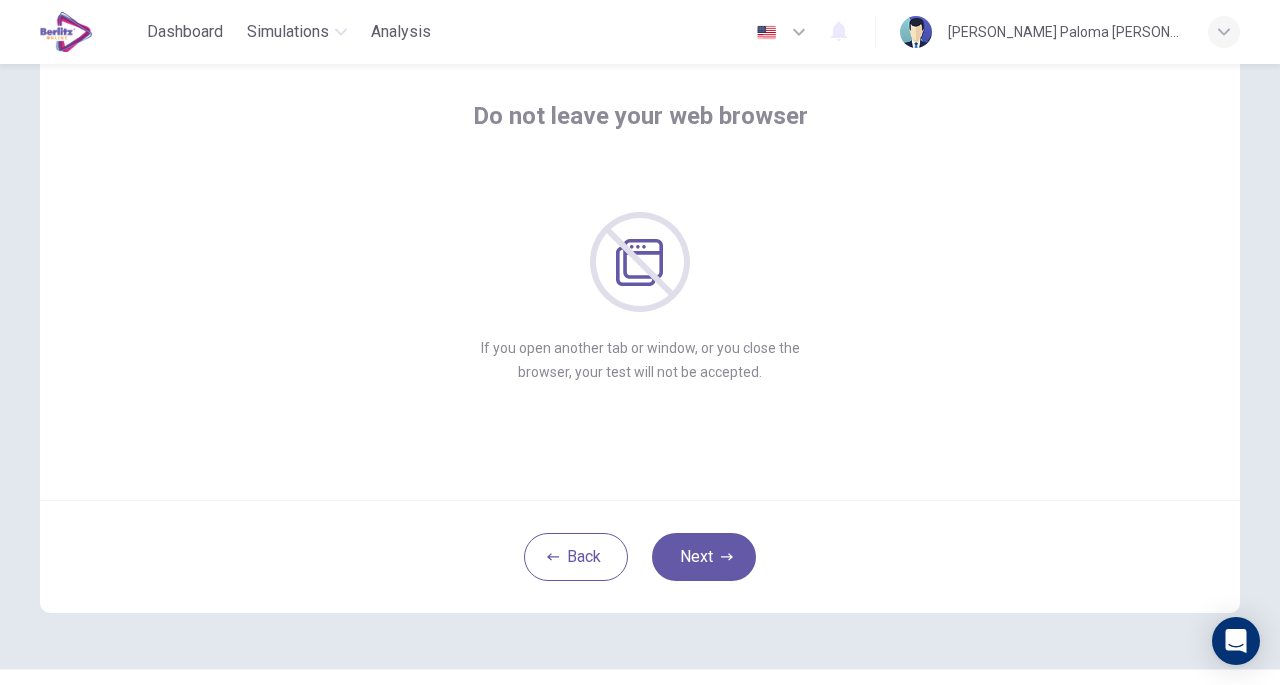 scroll, scrollTop: 110, scrollLeft: 0, axis: vertical 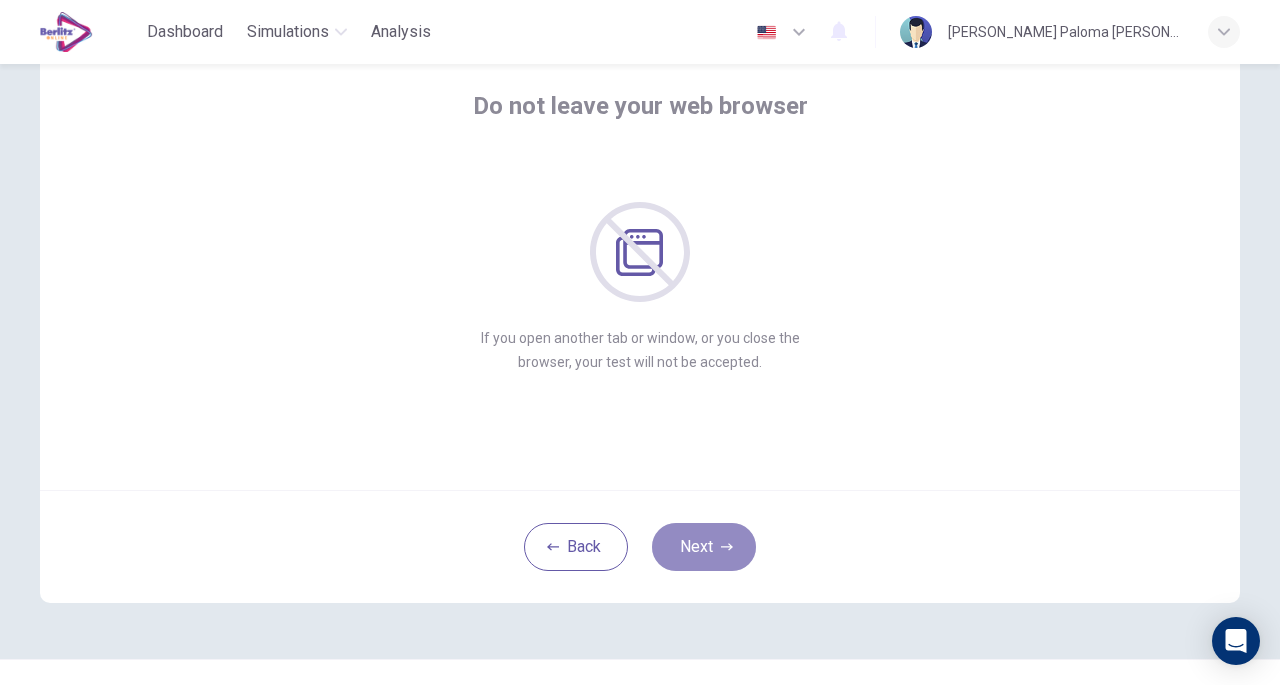 click on "Next" at bounding box center (704, 547) 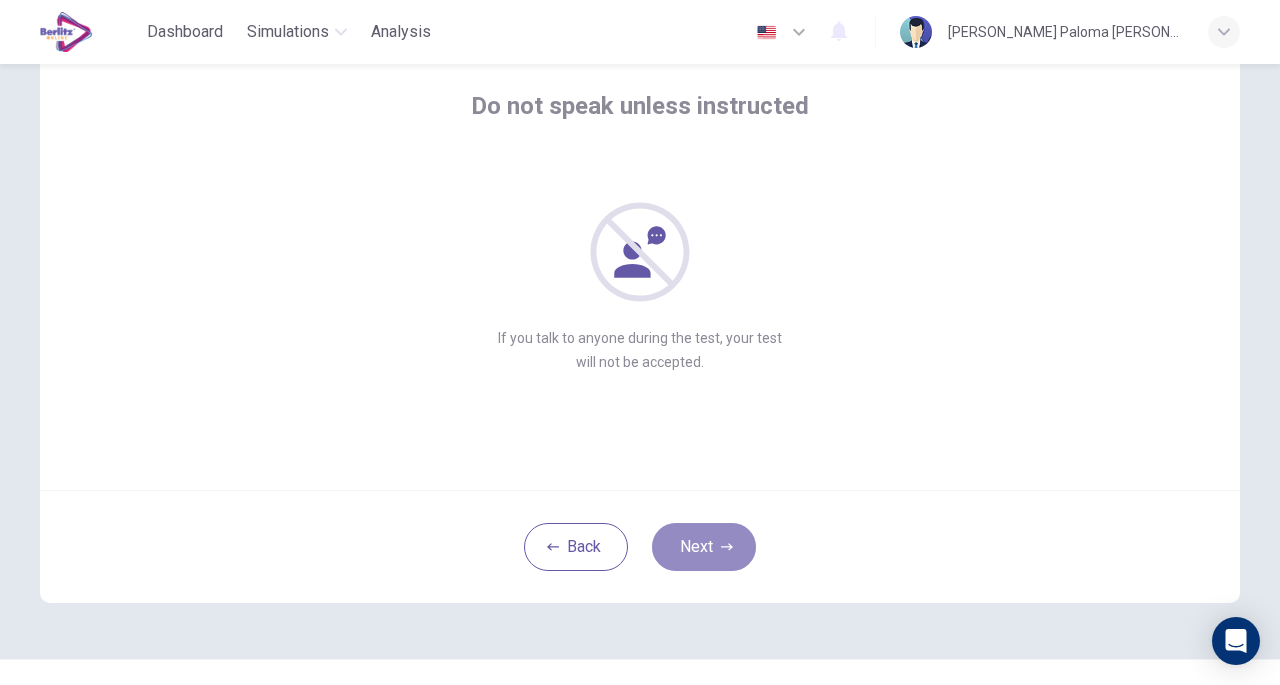 click on "Next" at bounding box center (704, 547) 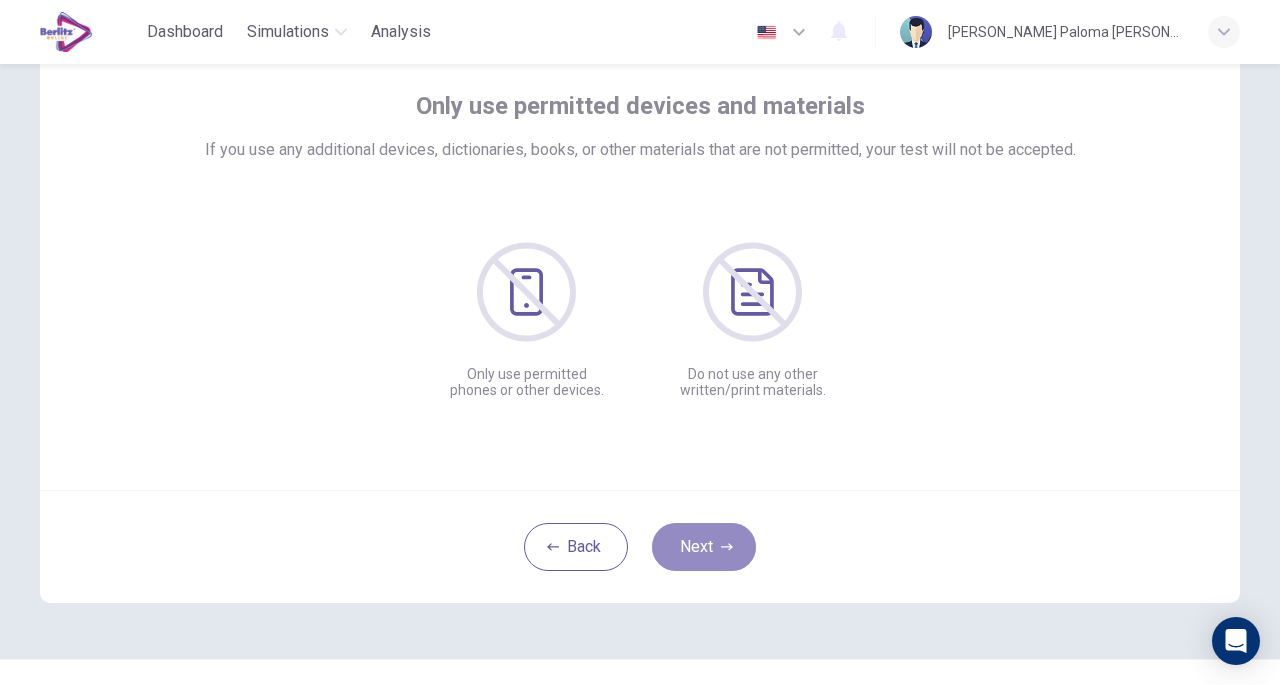click on "Next" at bounding box center (704, 547) 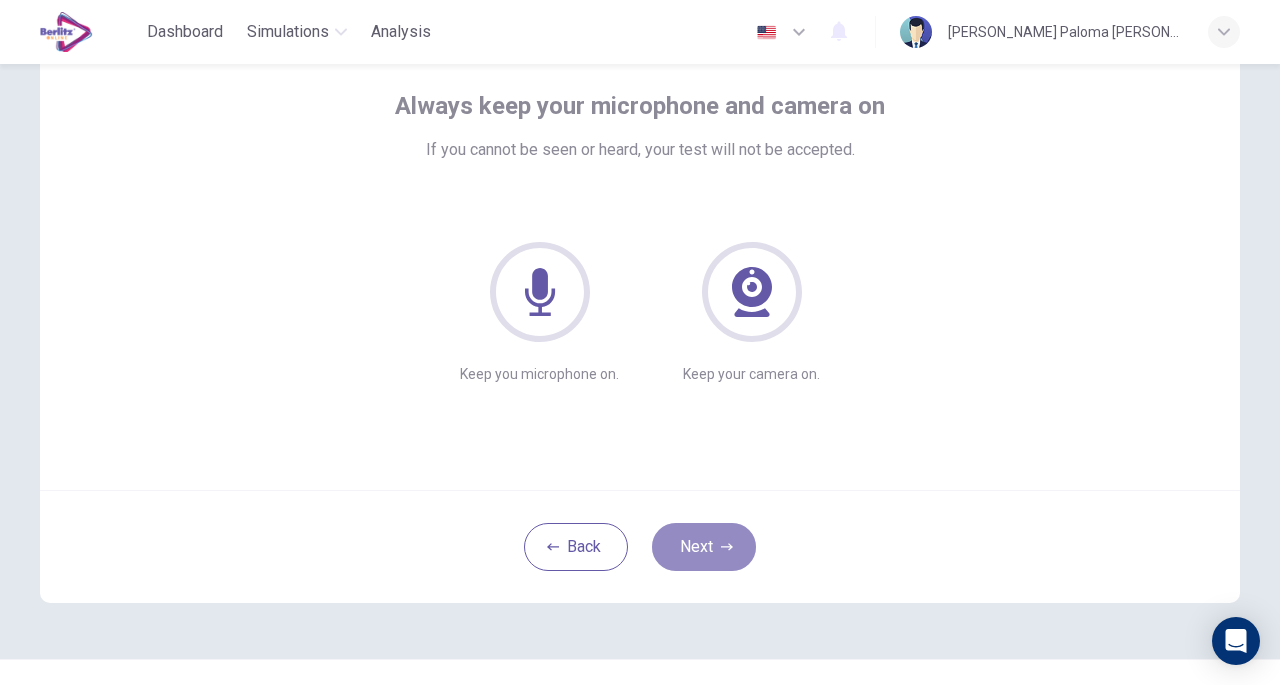click on "Next" at bounding box center (704, 547) 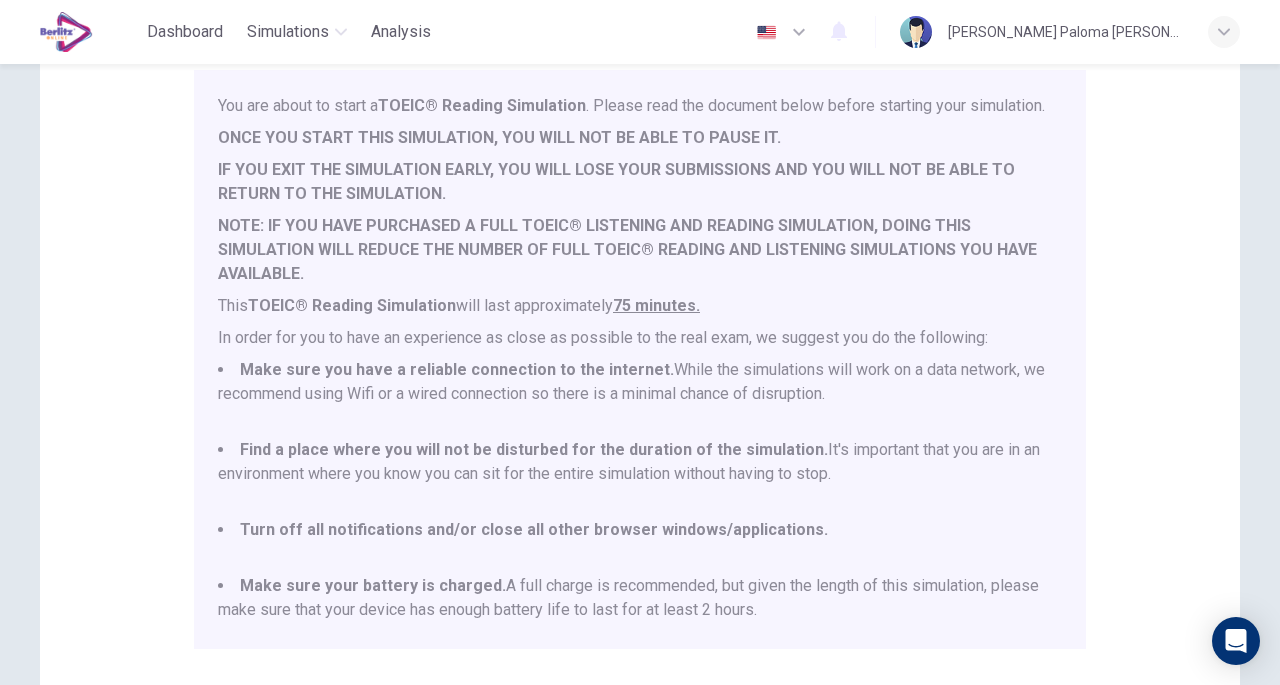 scroll, scrollTop: 186, scrollLeft: 0, axis: vertical 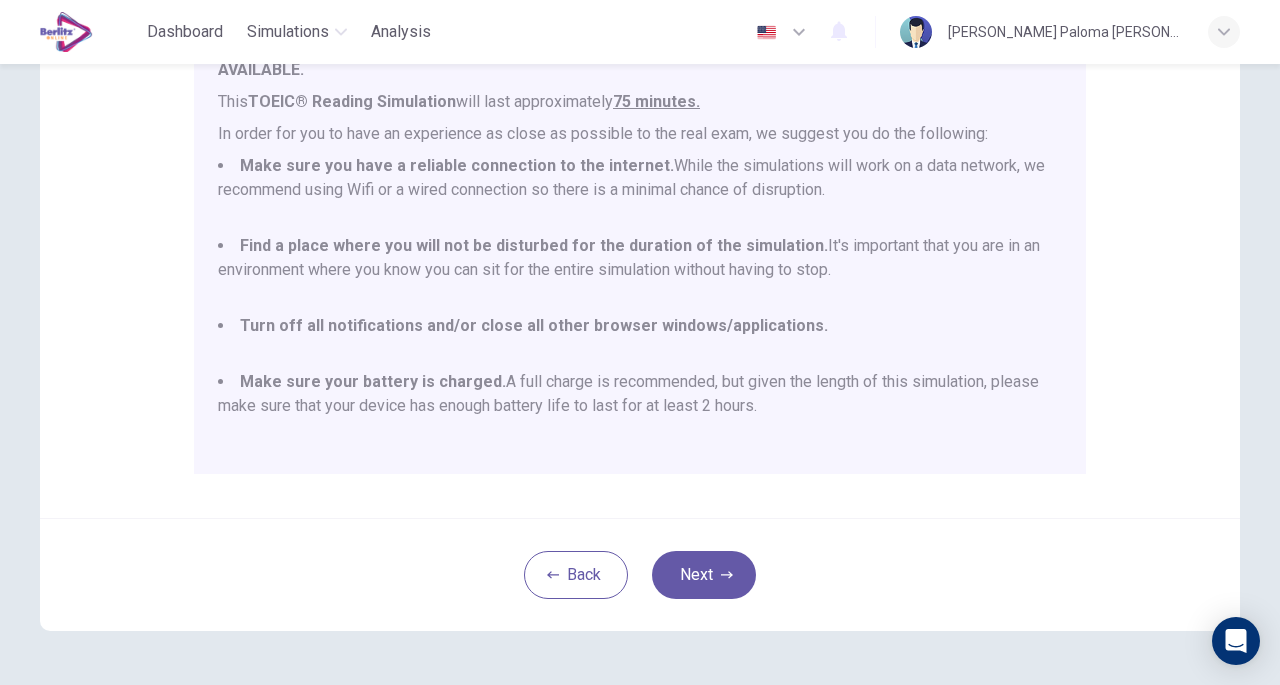 click on "Next" at bounding box center [704, 575] 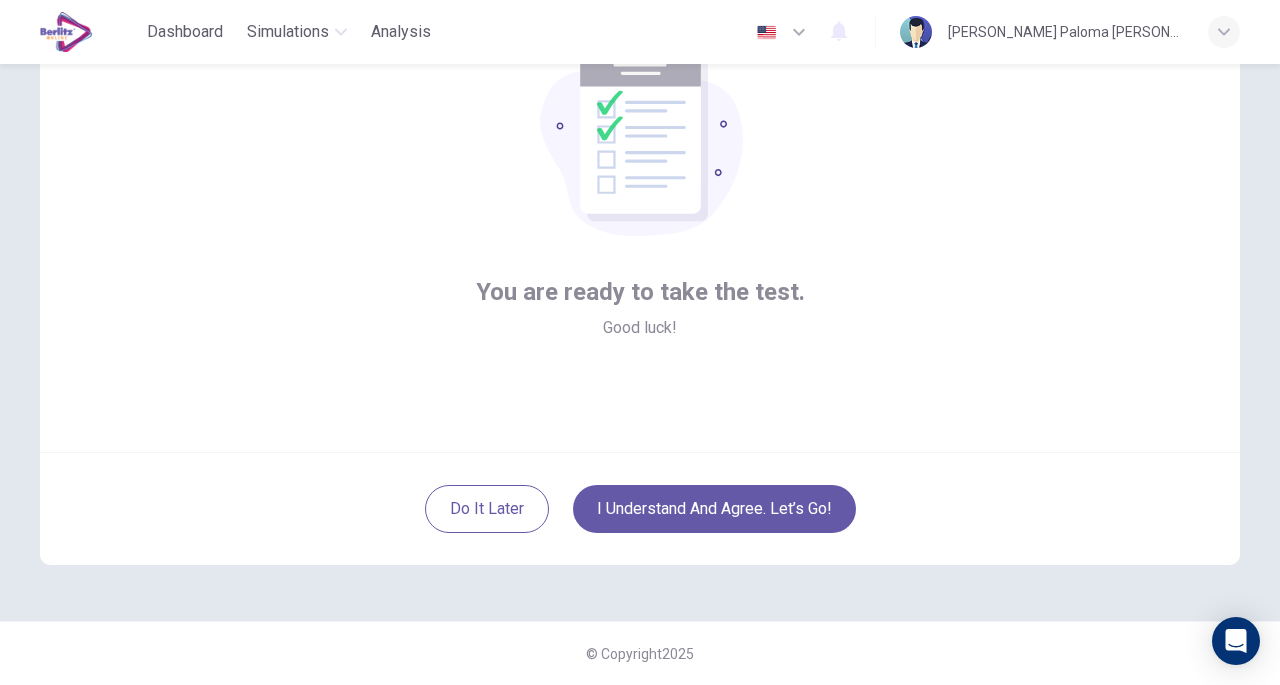 scroll, scrollTop: 147, scrollLeft: 0, axis: vertical 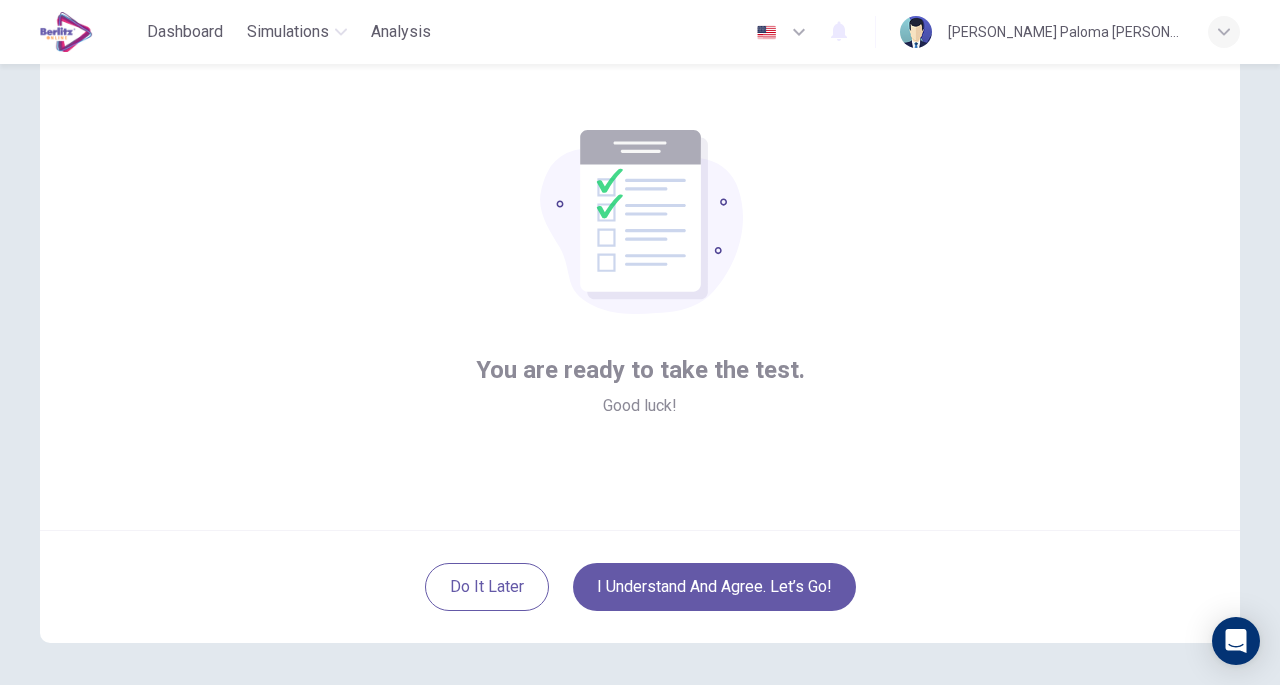 click on "I understand and agree. Let’s go!" at bounding box center [714, 587] 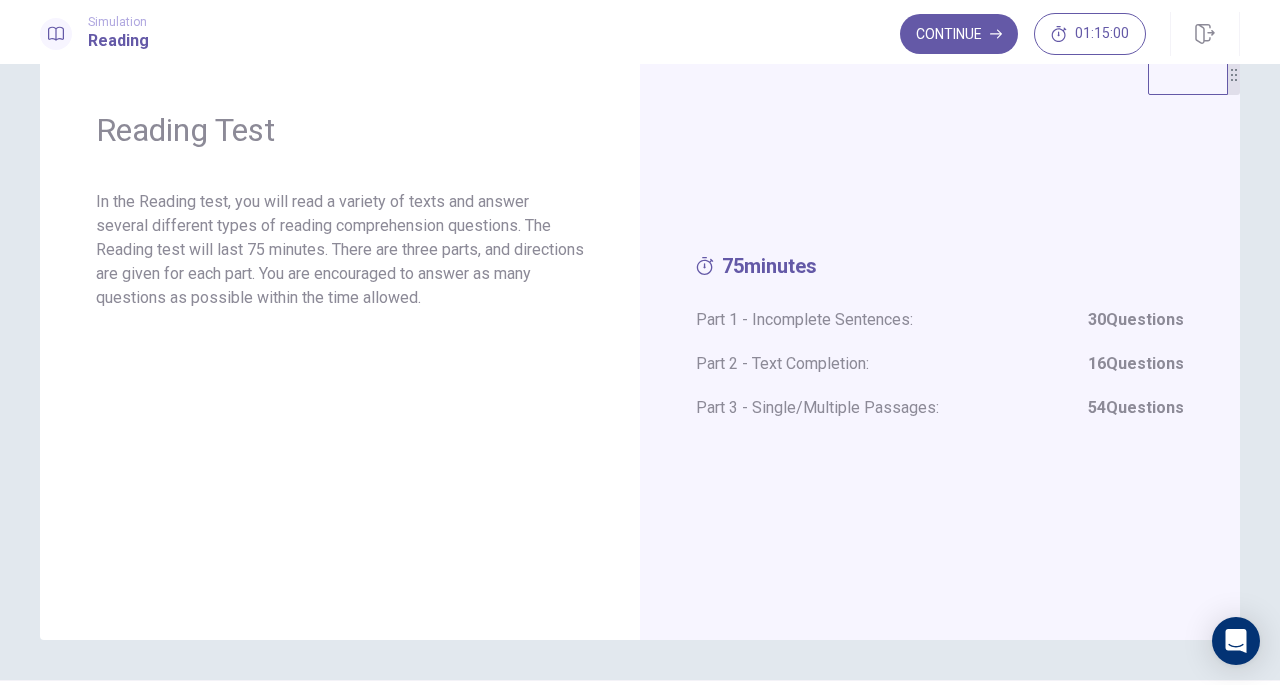 scroll, scrollTop: 45, scrollLeft: 0, axis: vertical 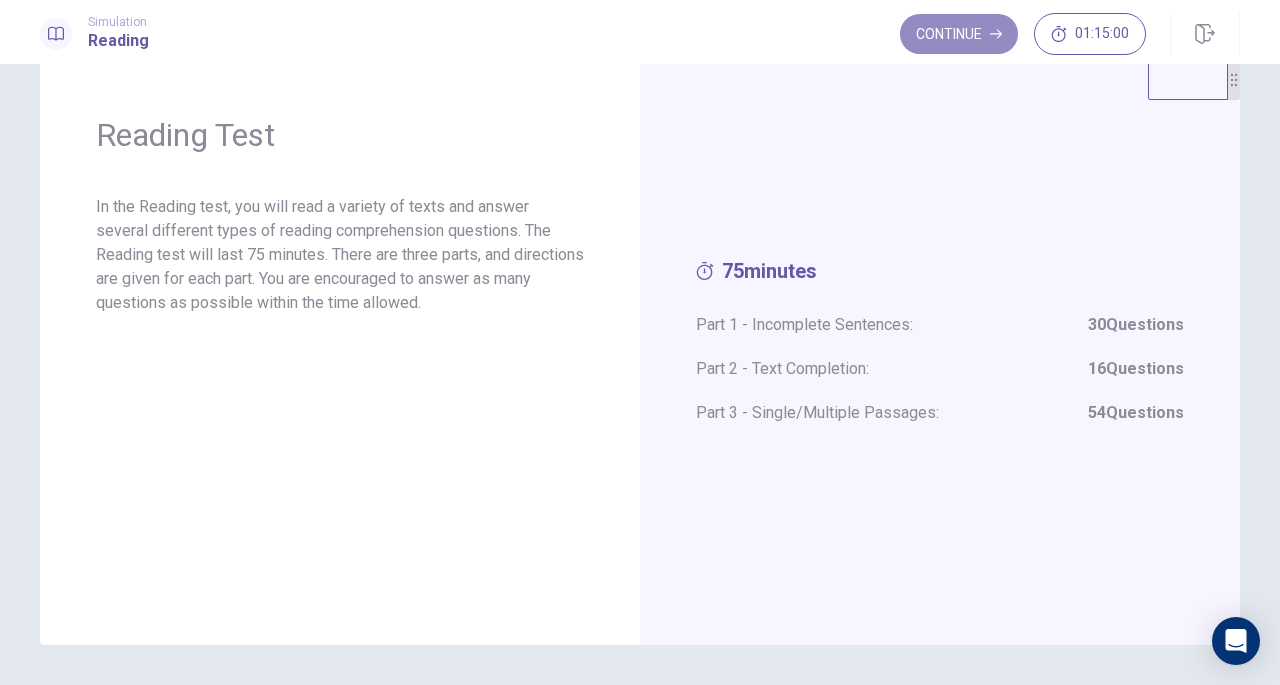 click on "Continue" at bounding box center [959, 34] 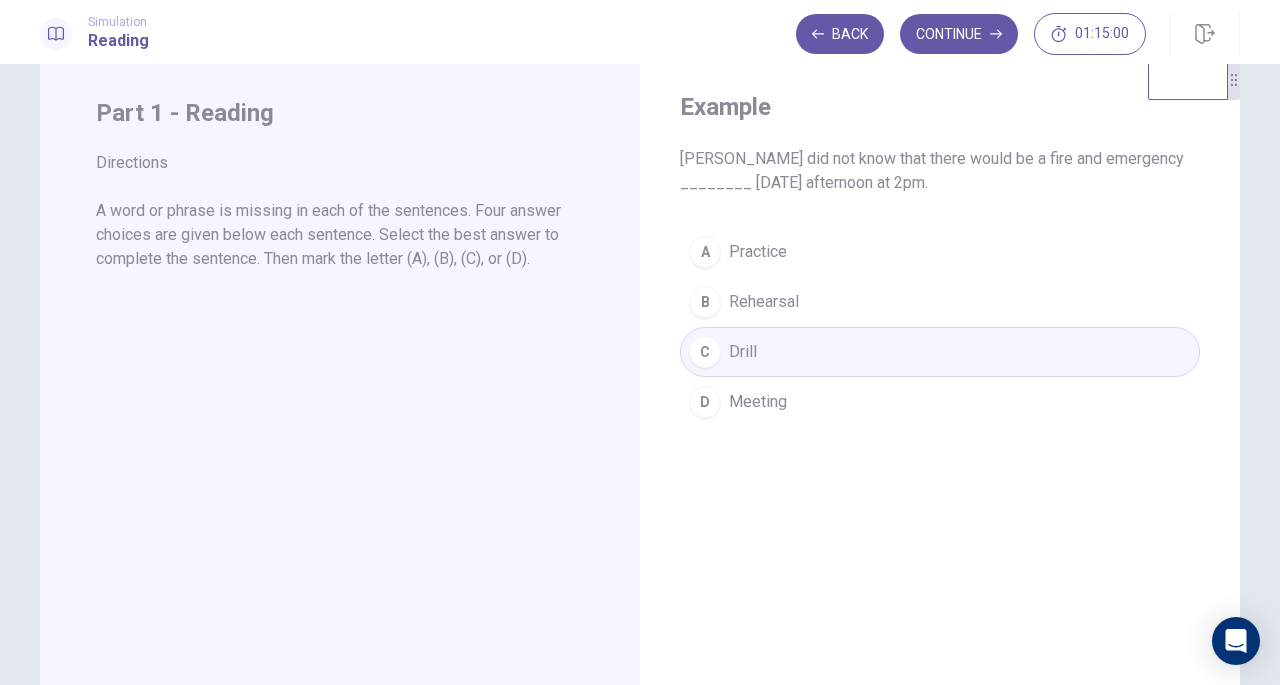 click on "Continue" at bounding box center (959, 34) 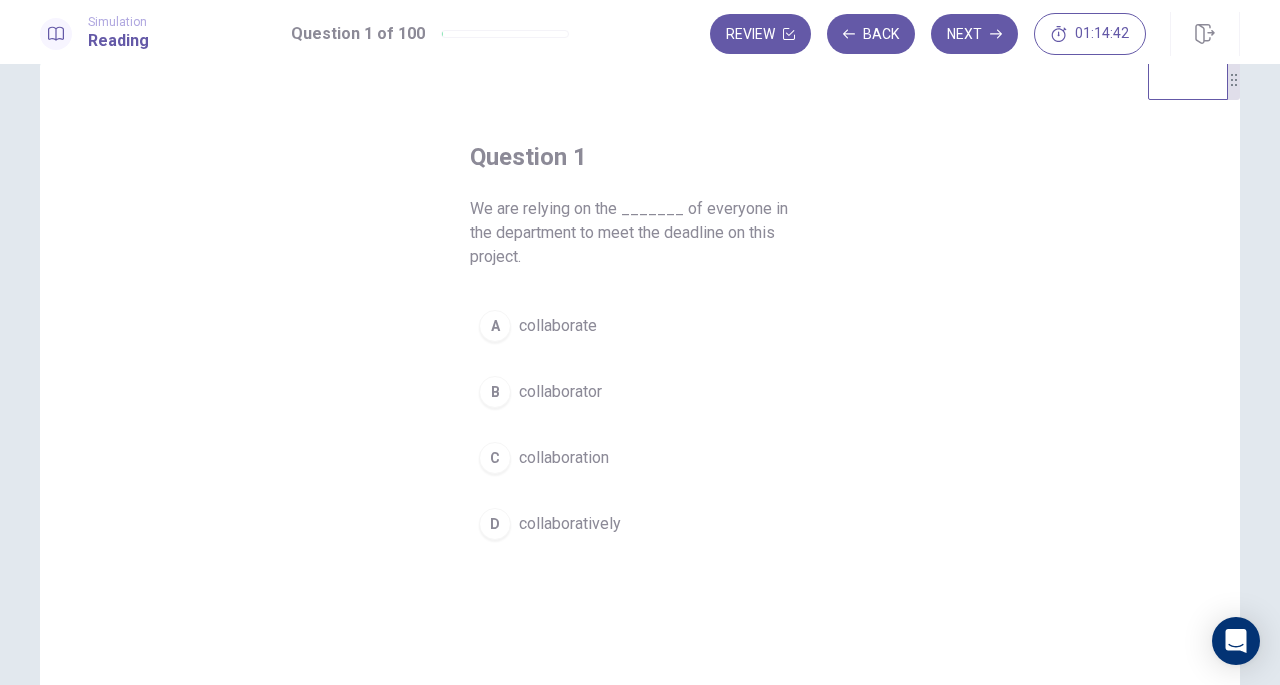 click on "collaboration" at bounding box center [564, 458] 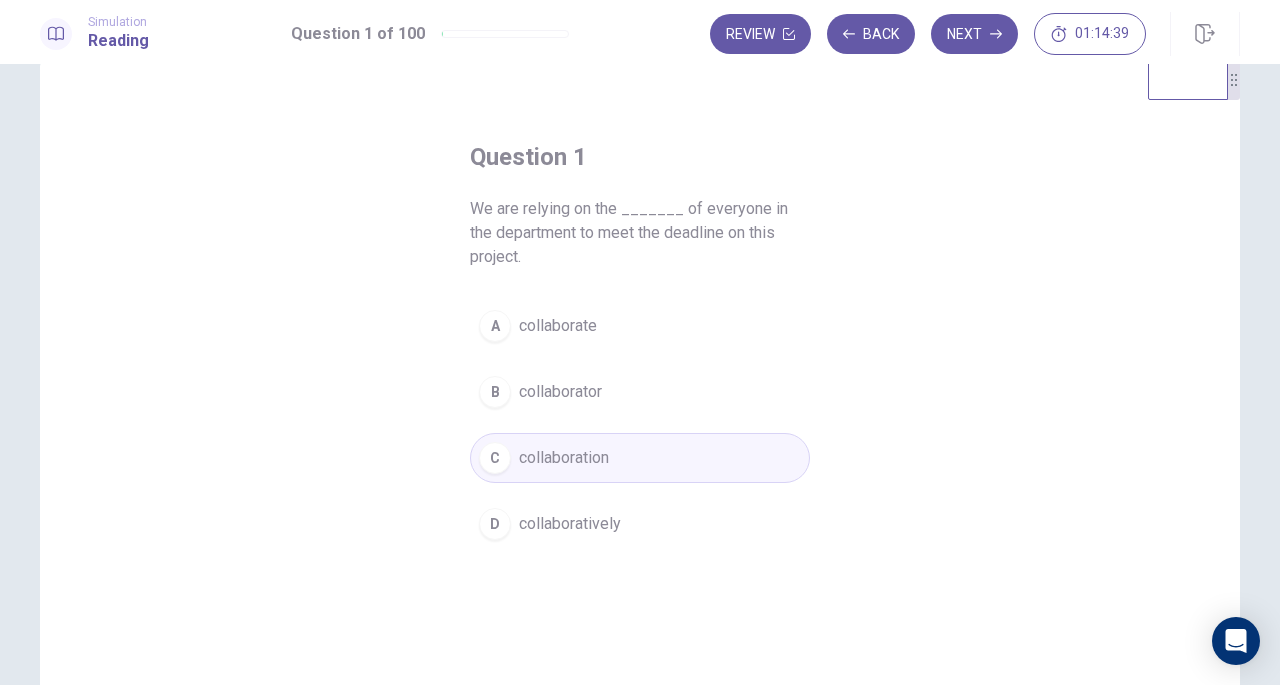 click on "Next" at bounding box center (974, 34) 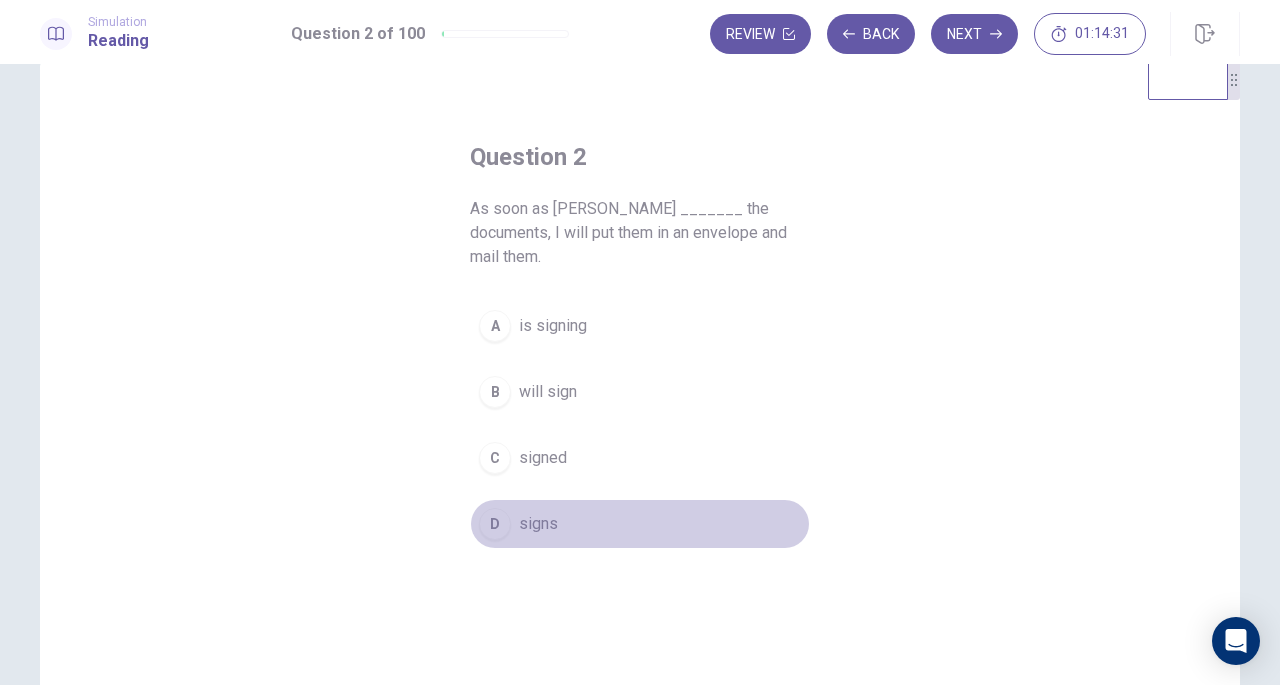 click on "signs" at bounding box center (538, 524) 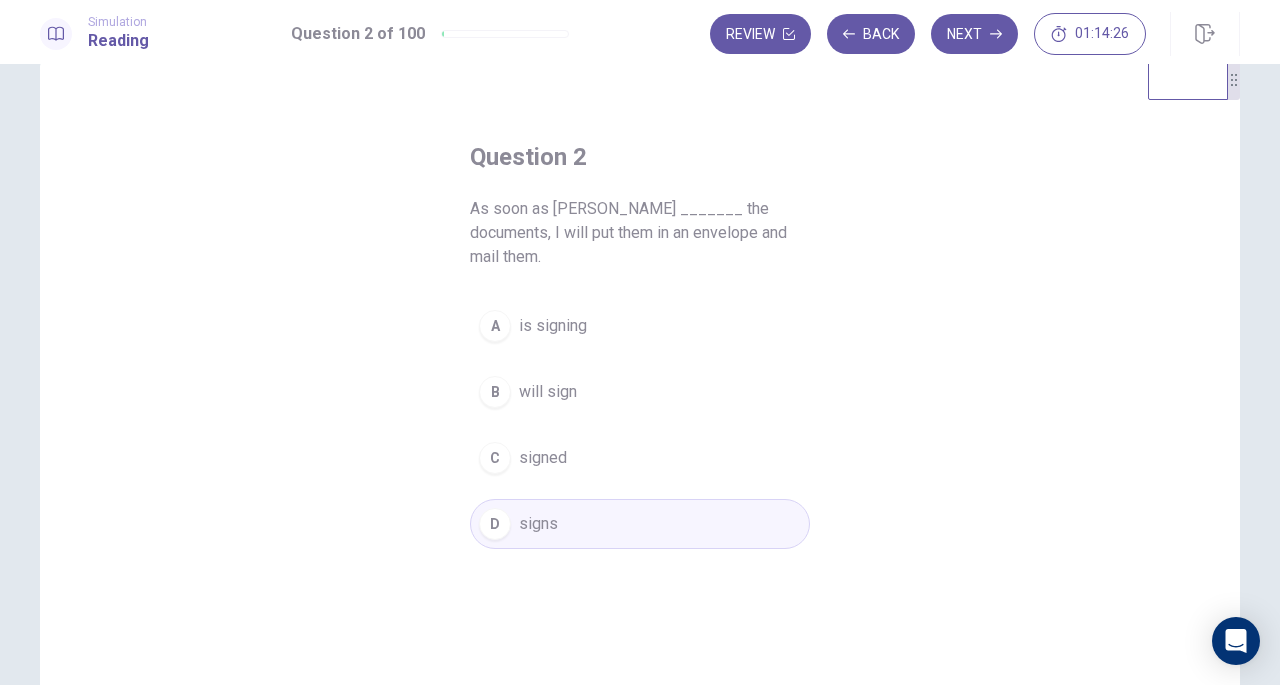 click on "Next" at bounding box center (974, 34) 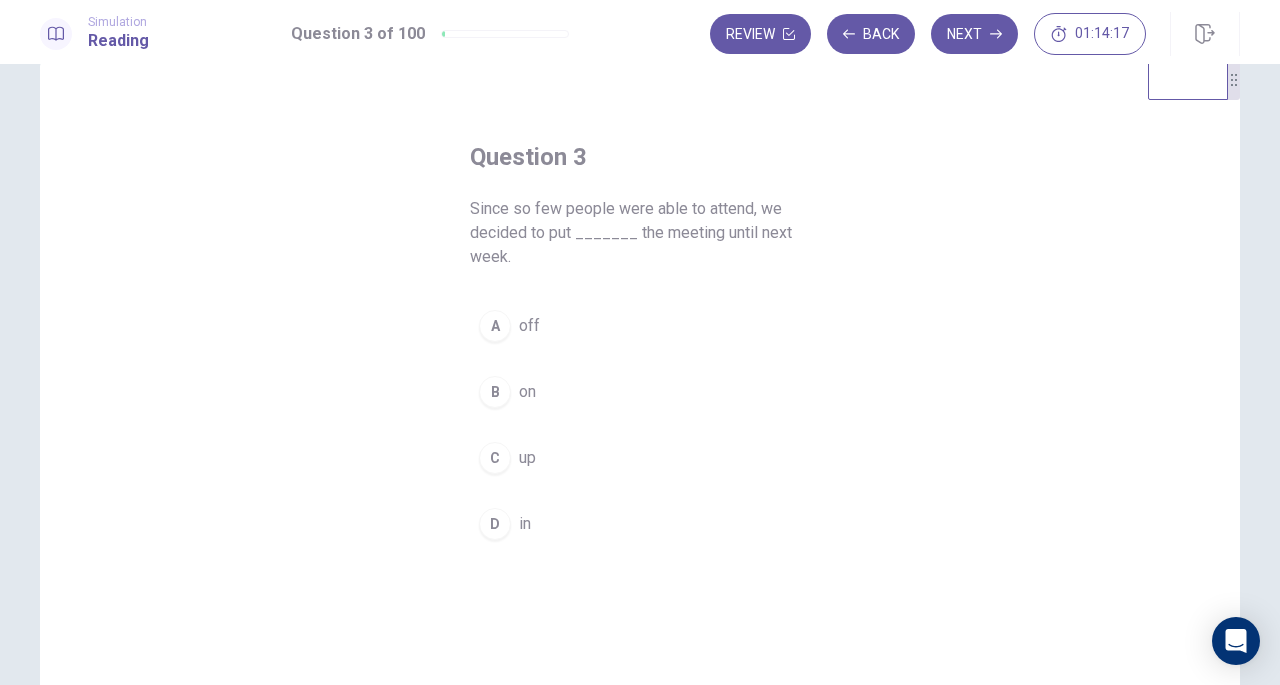 click on "A" at bounding box center (495, 326) 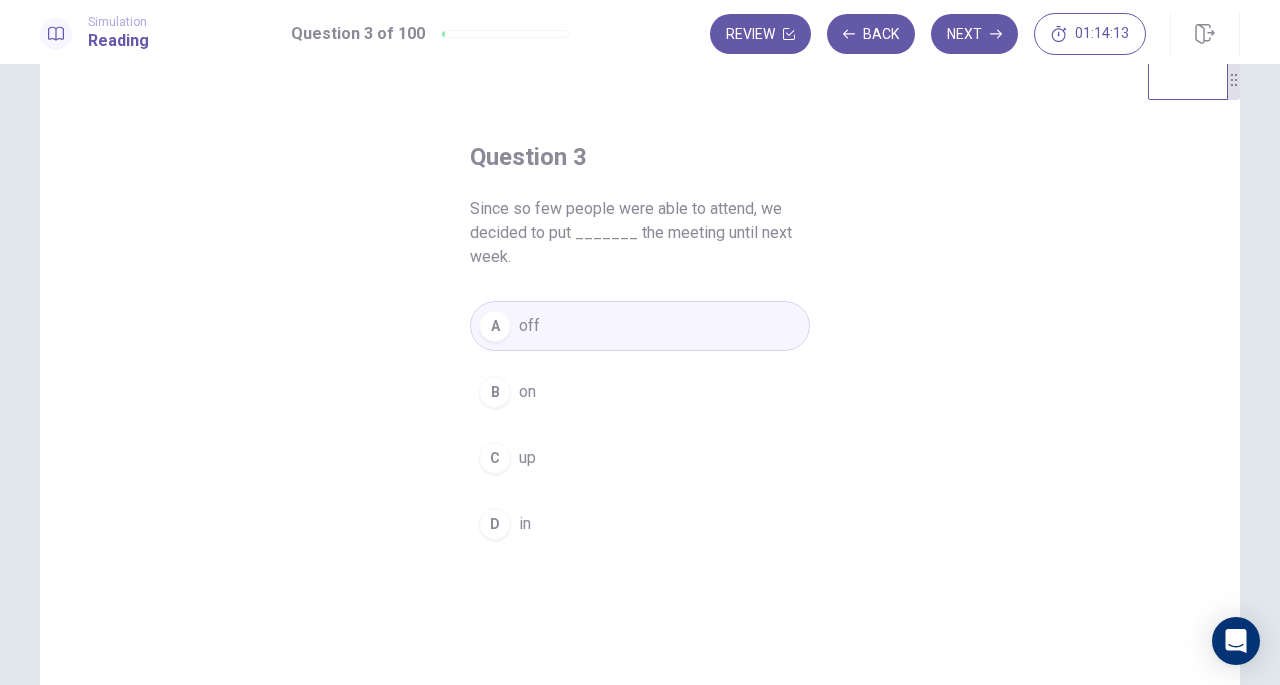 click on "Next" at bounding box center [974, 34] 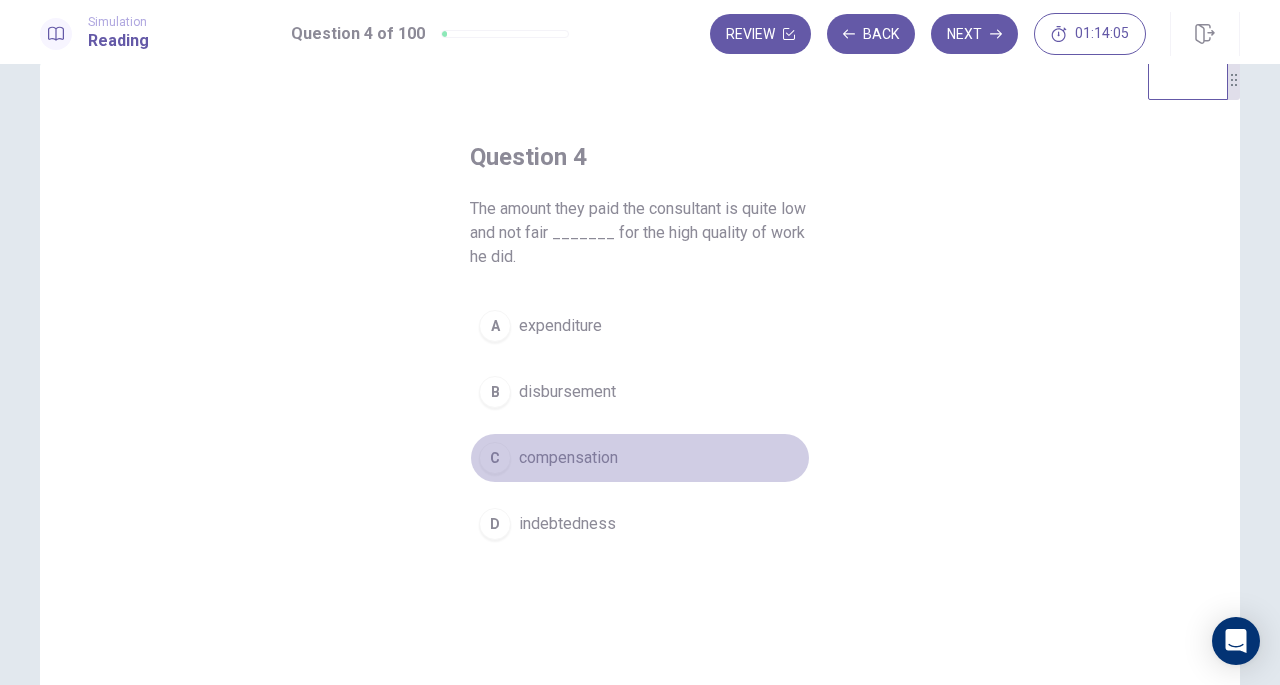 click on "compensation" at bounding box center (568, 458) 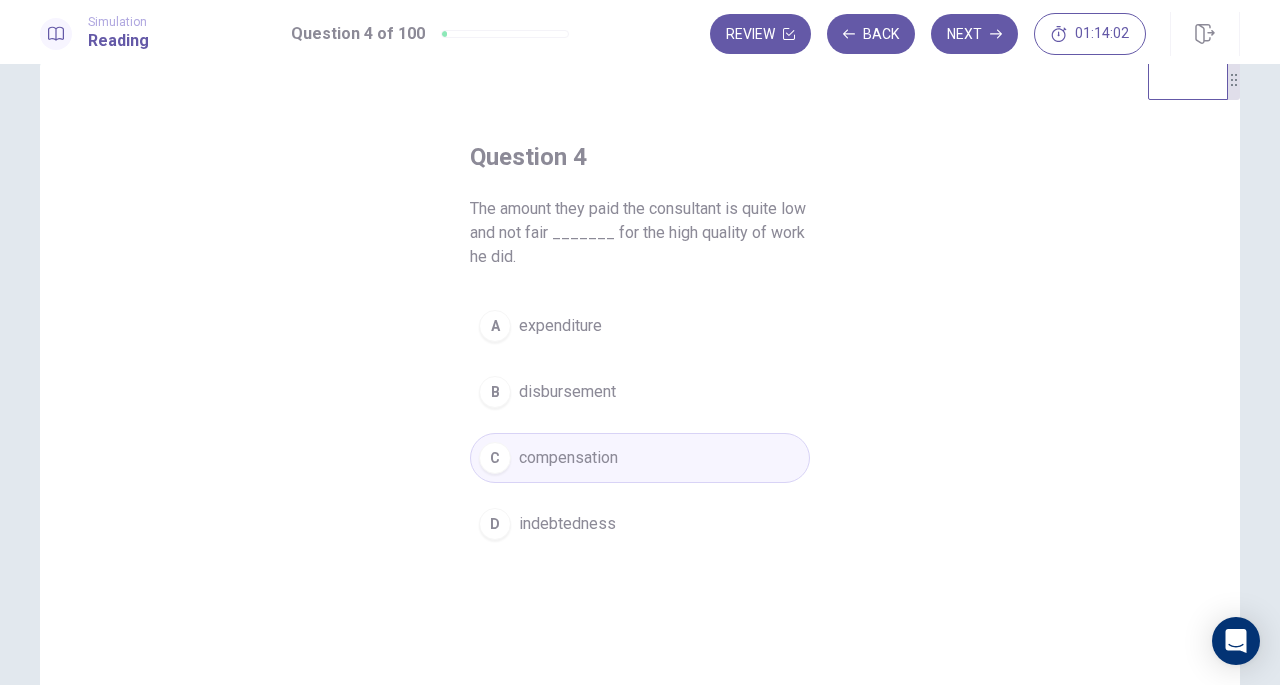 click on "Next" at bounding box center [974, 34] 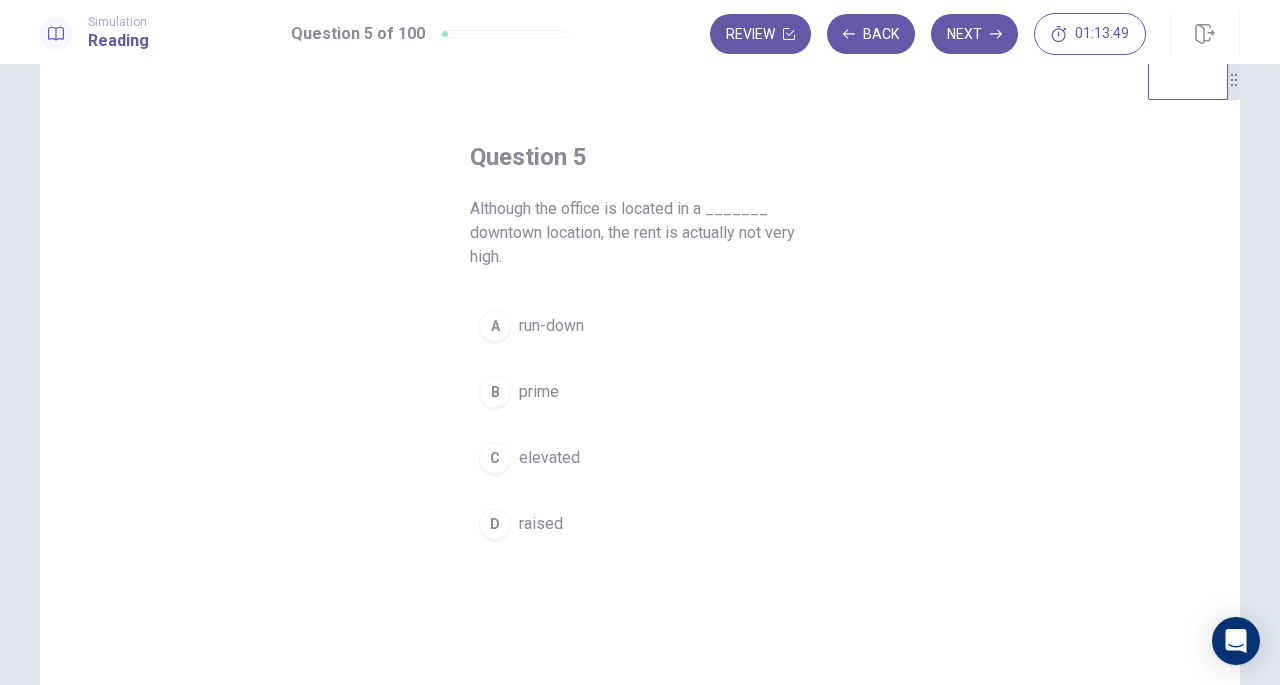 click on "prime" at bounding box center [539, 392] 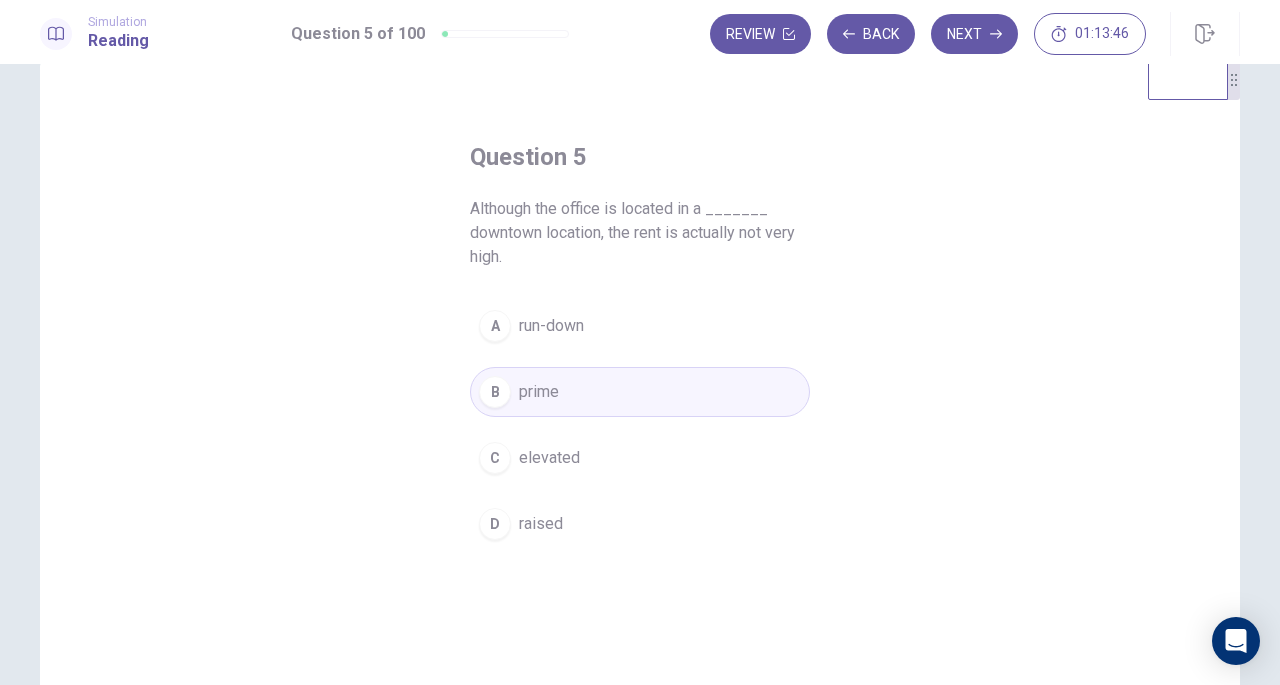 click on "Next" at bounding box center (974, 34) 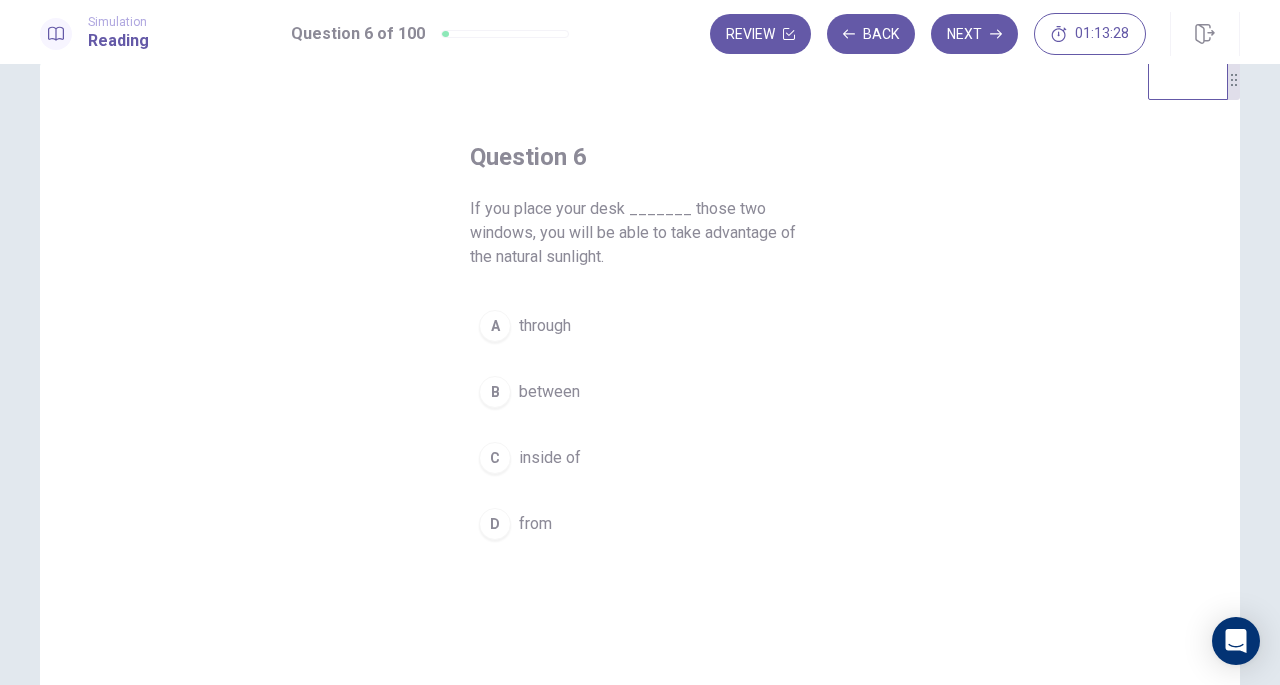 click on "between" at bounding box center [549, 392] 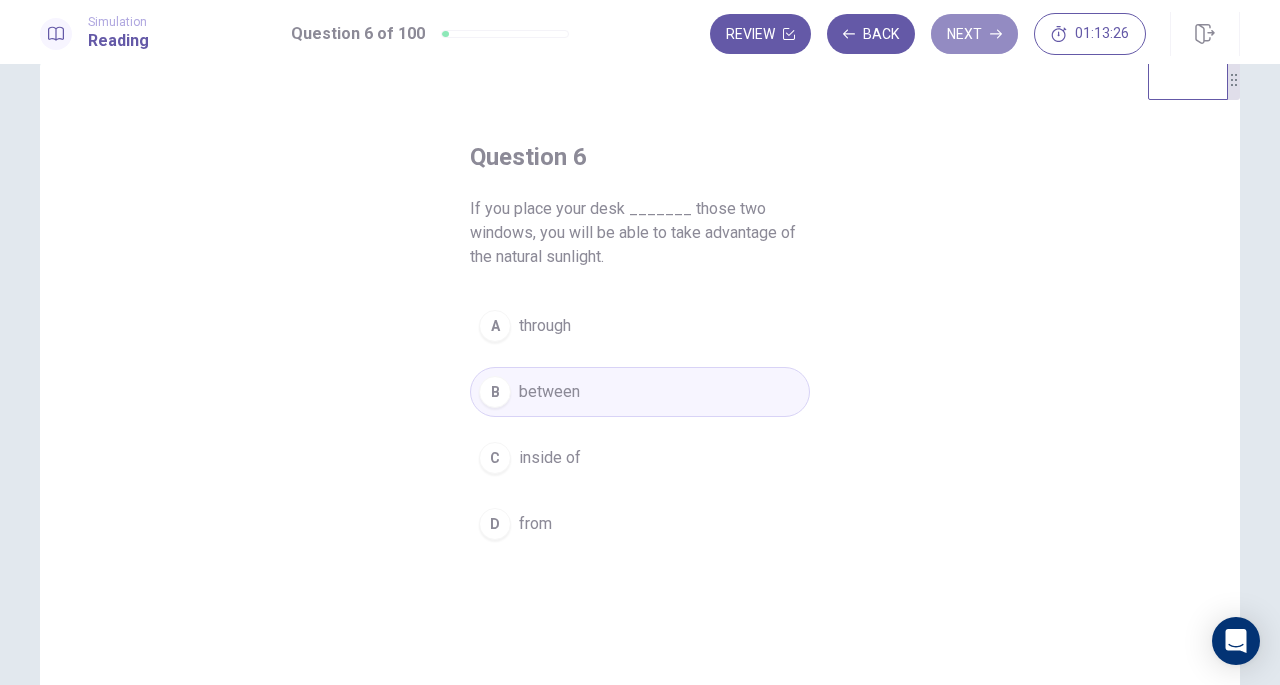 click on "Next" at bounding box center [974, 34] 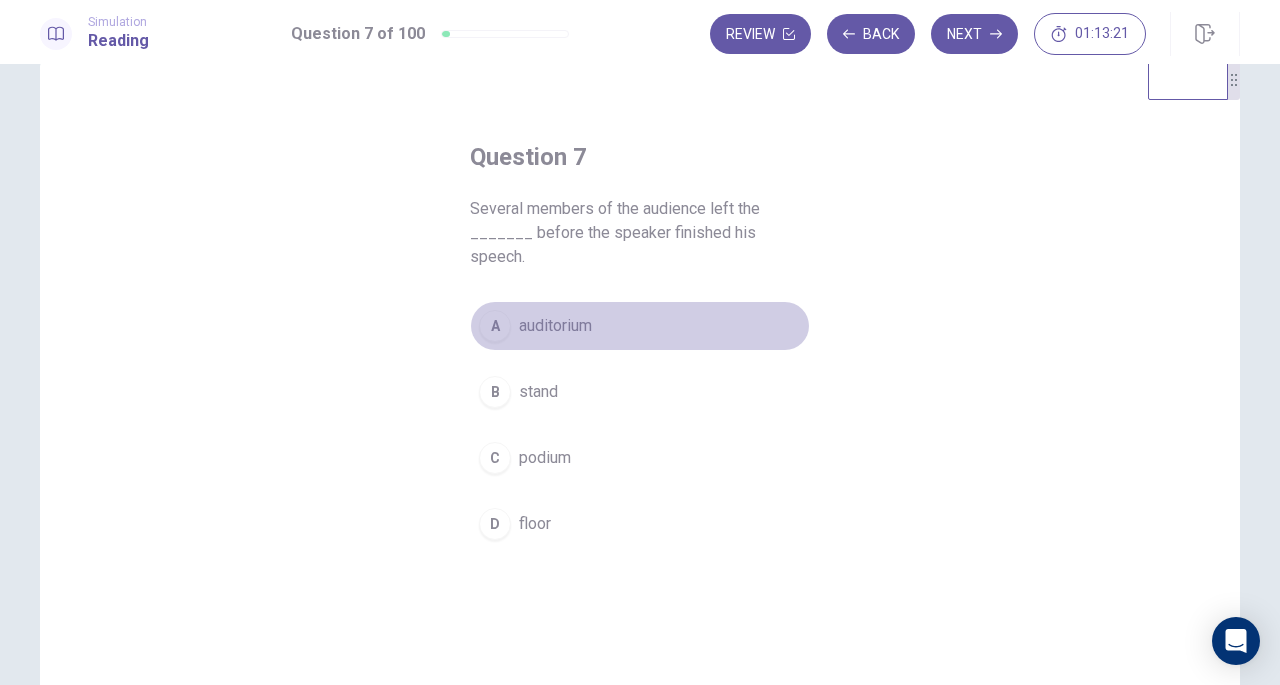 click on "auditorium" at bounding box center (555, 326) 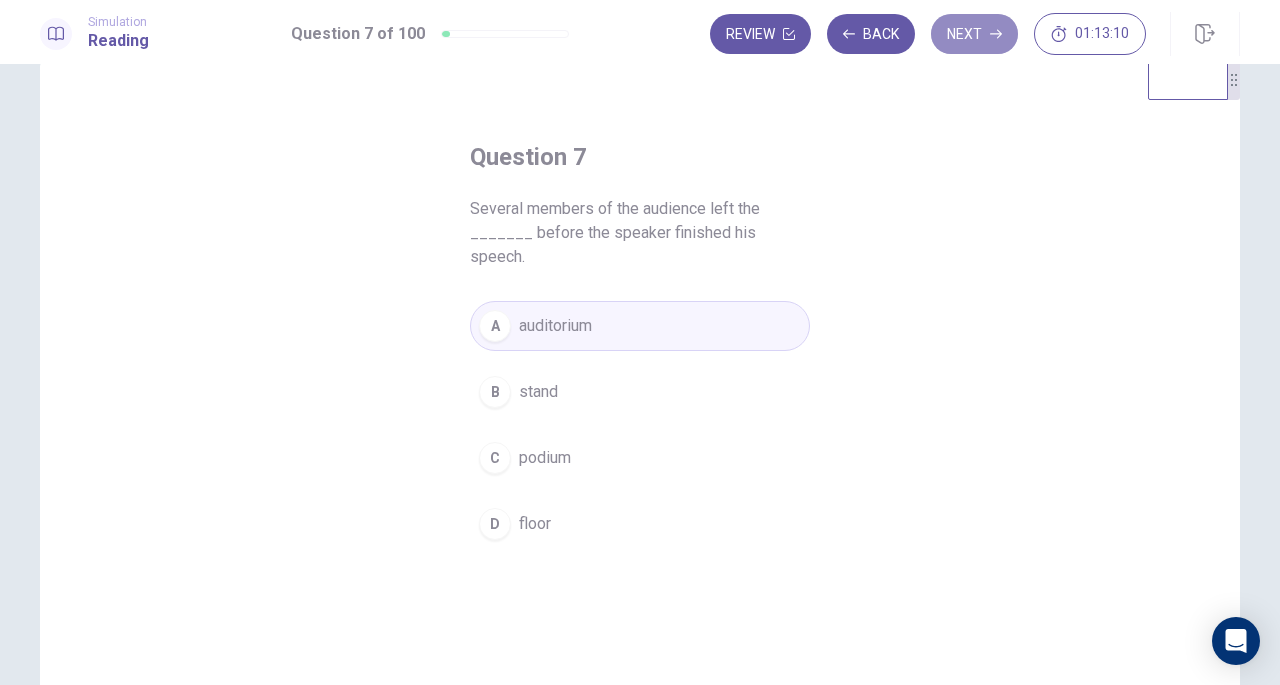 click 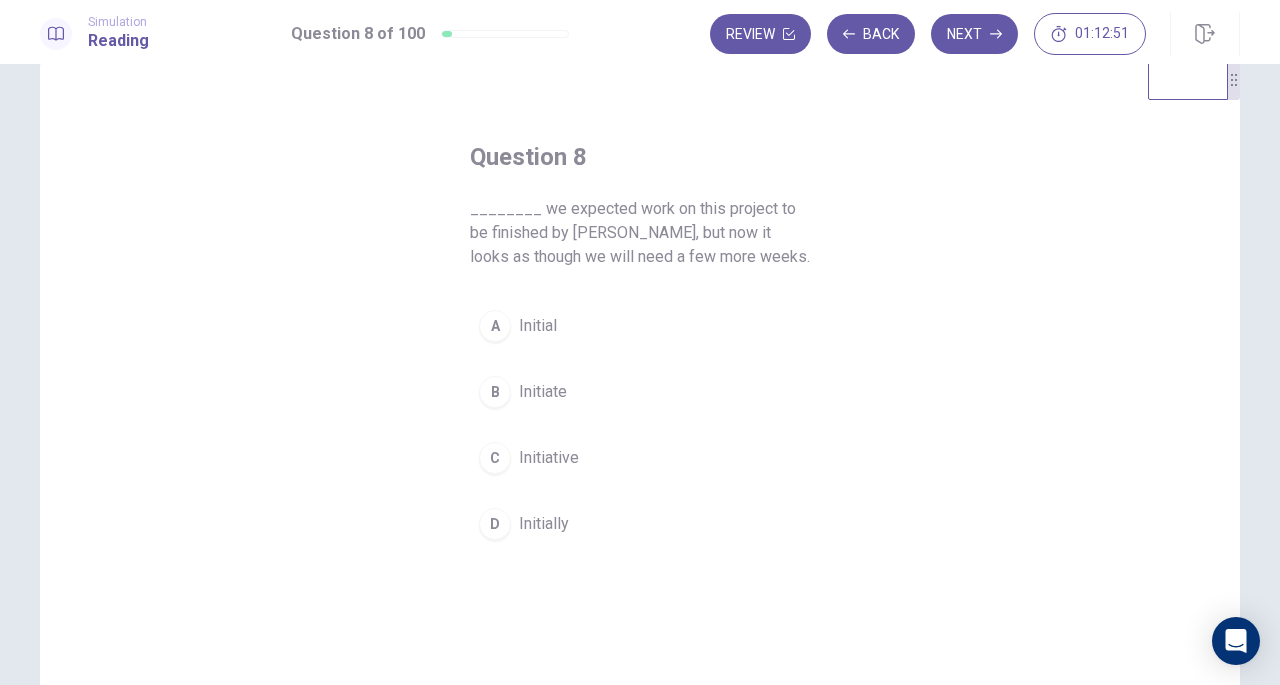 click on "Initial" at bounding box center [538, 326] 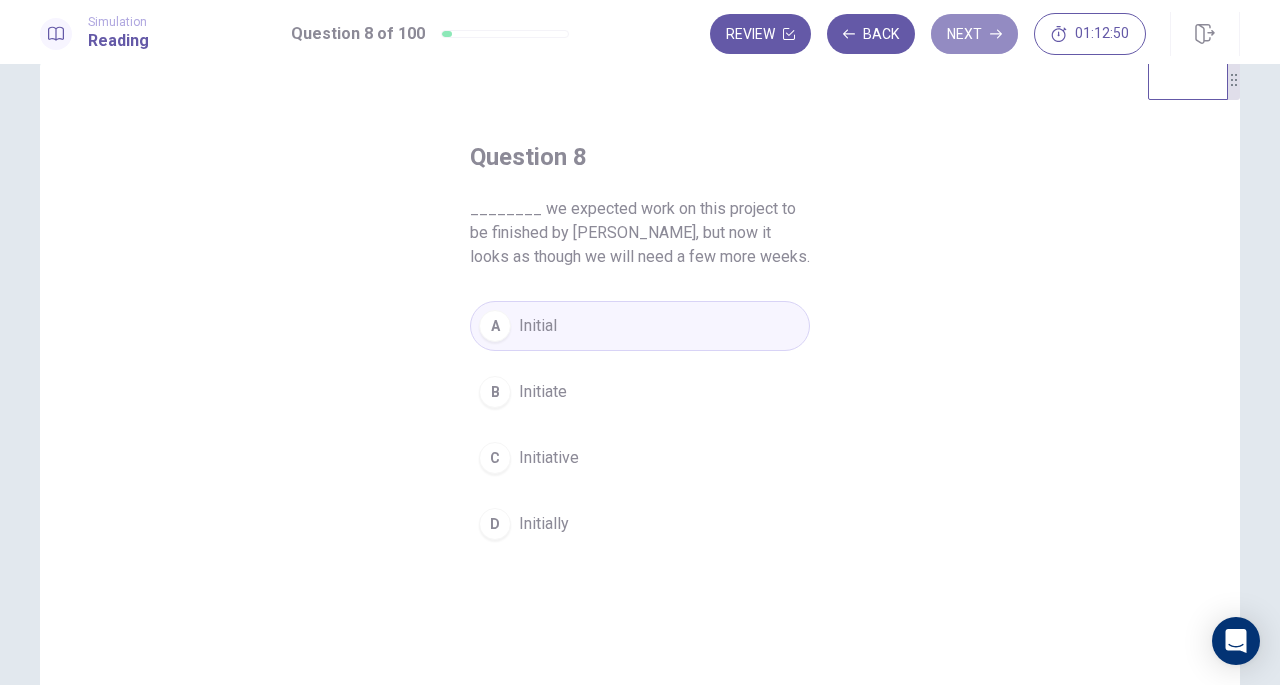 click on "Next" at bounding box center (974, 34) 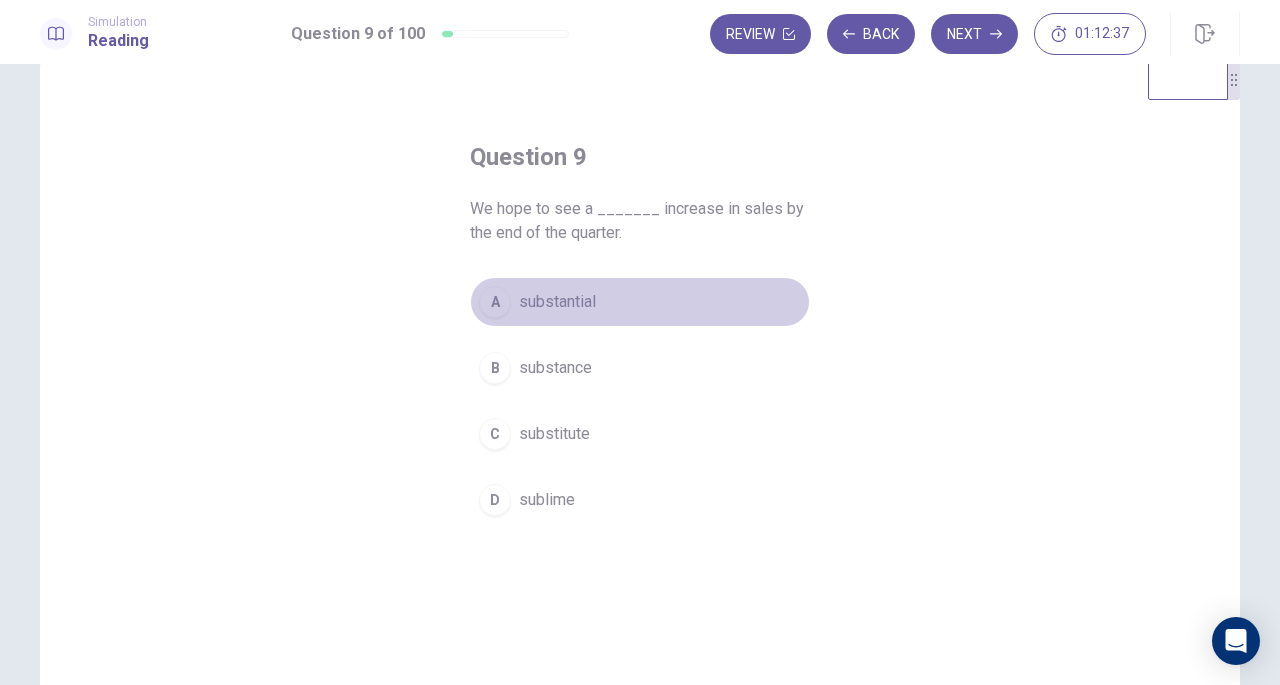 click on "substantial" at bounding box center [557, 302] 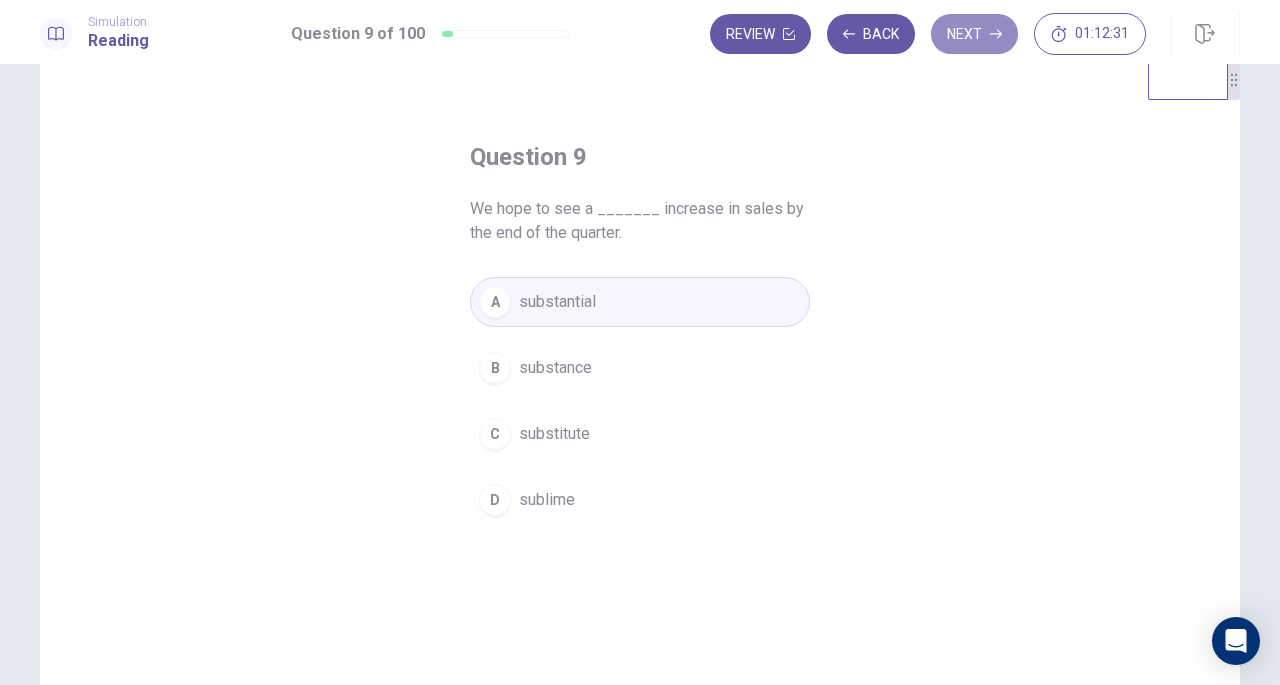 click on "Next" at bounding box center (974, 34) 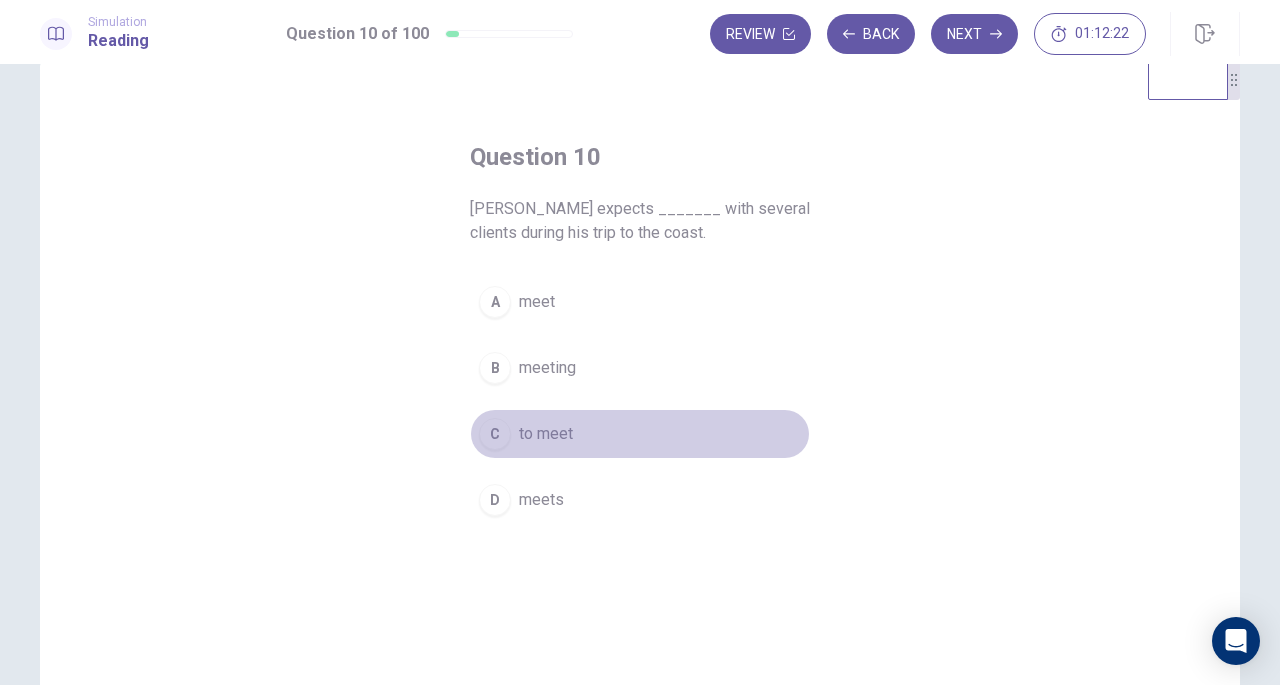 click on "to meet" at bounding box center [546, 434] 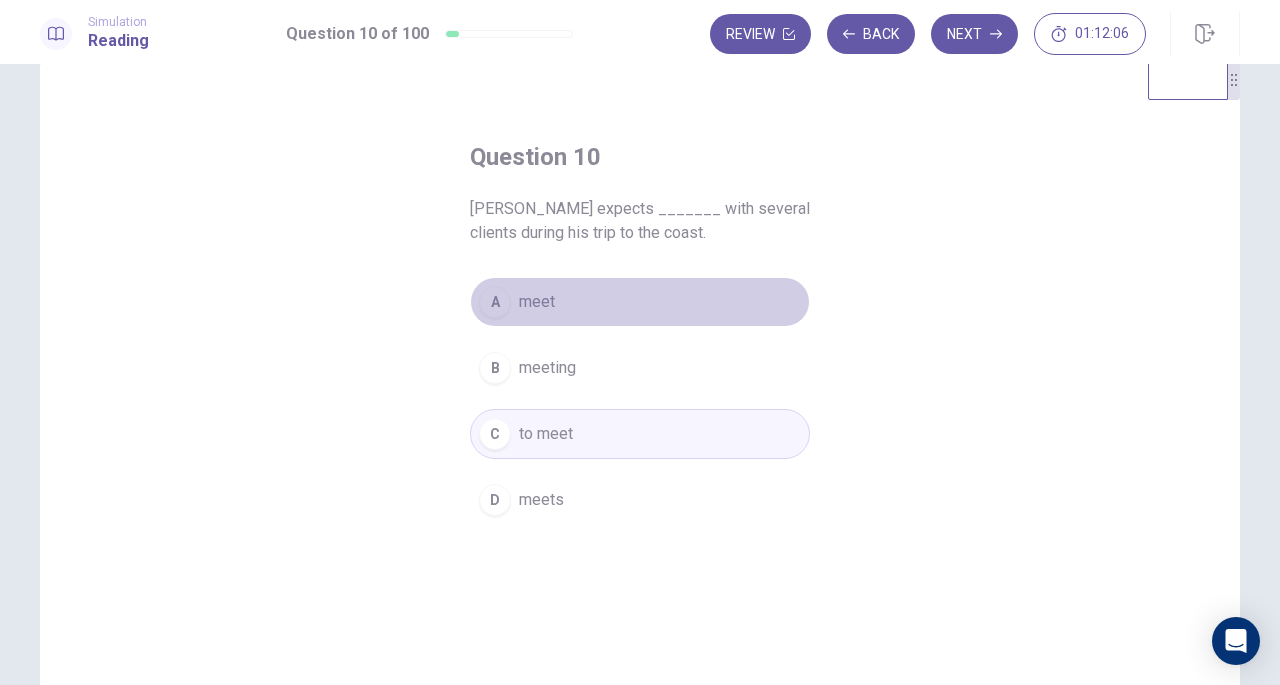 click on "A meet" at bounding box center [640, 302] 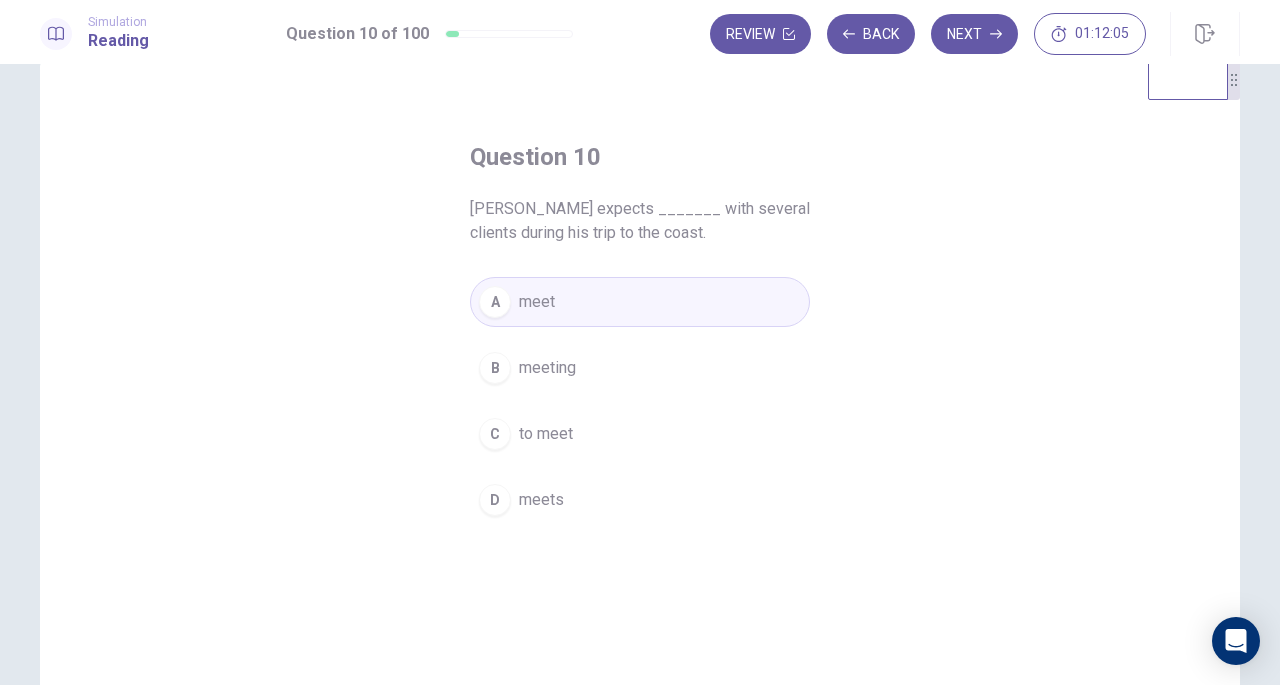 click on "to meet" at bounding box center [546, 434] 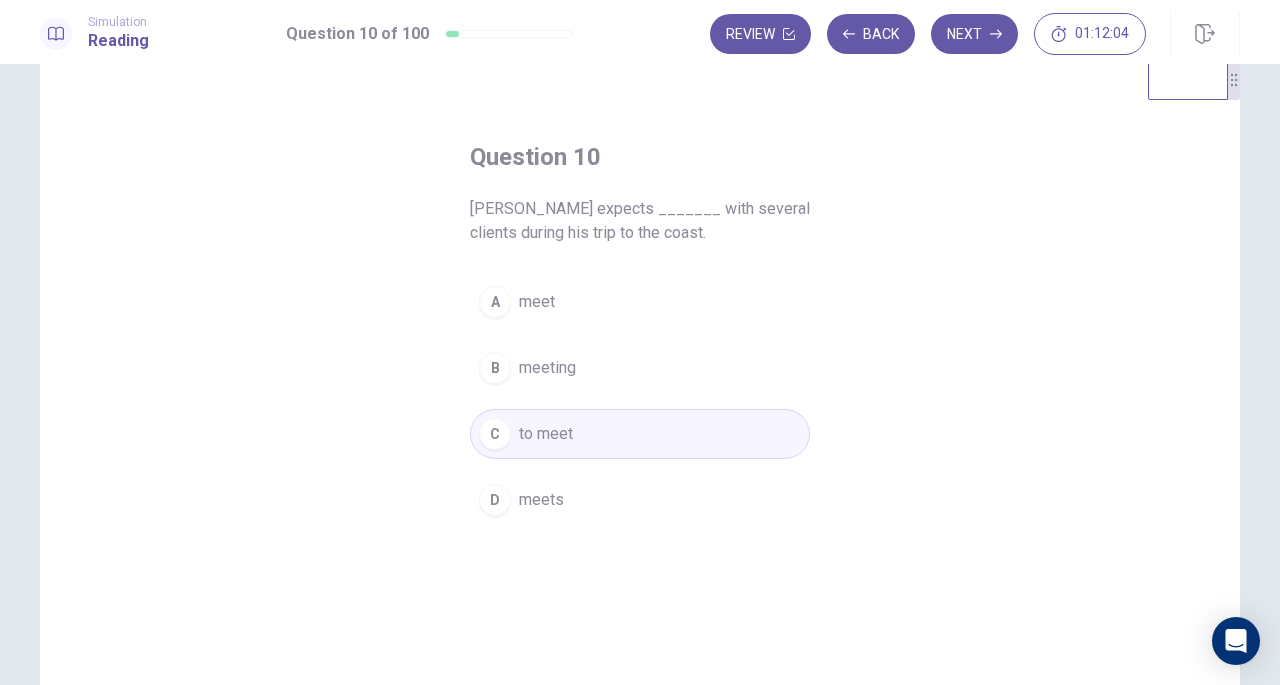 click on "Next" at bounding box center [974, 34] 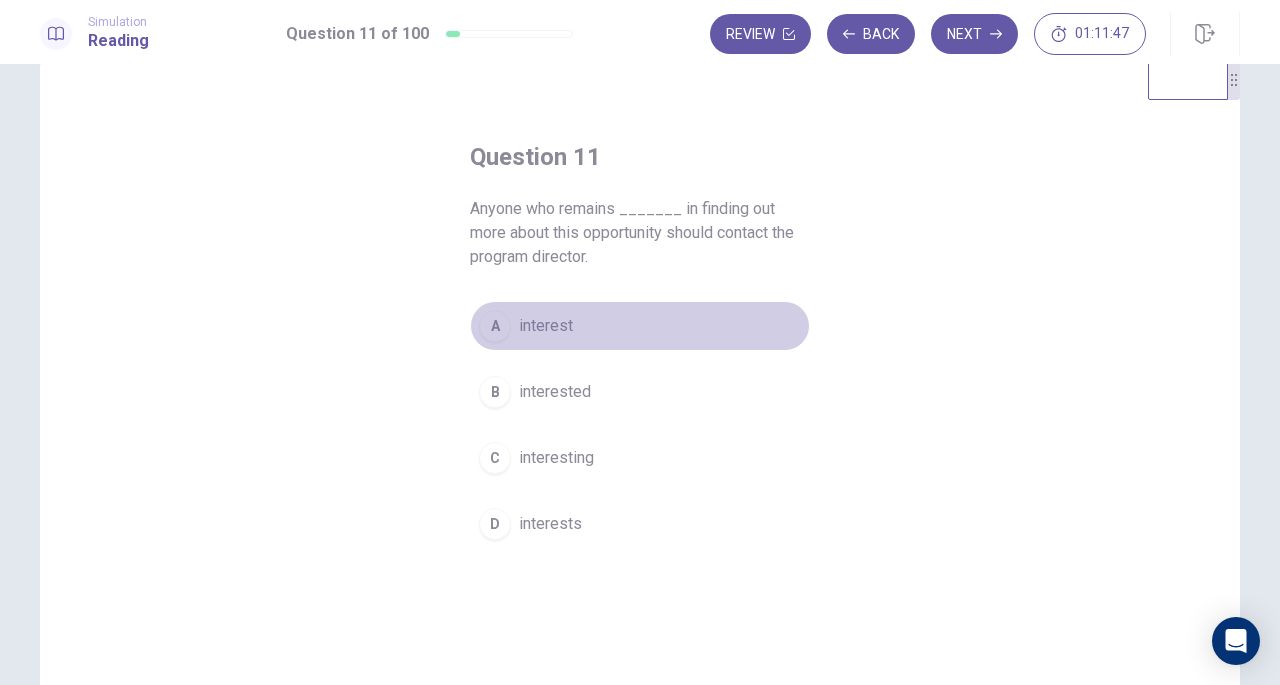 click on "interest" at bounding box center (546, 326) 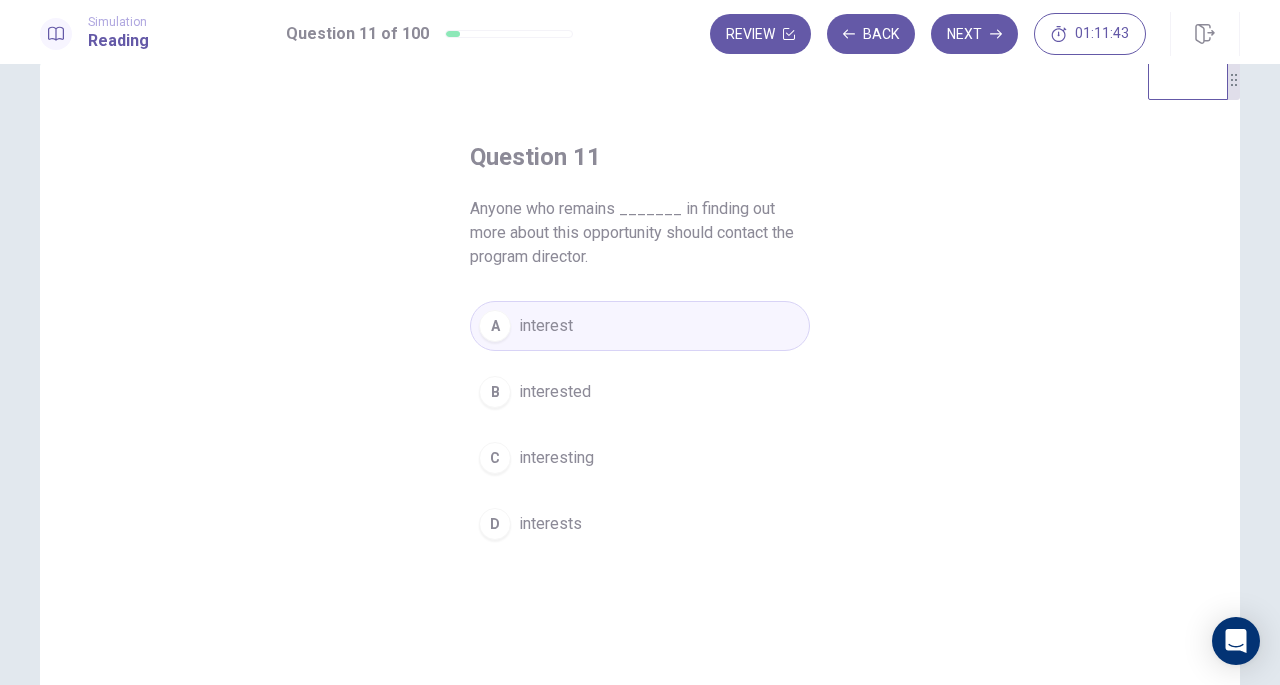 click on "Next" at bounding box center (974, 34) 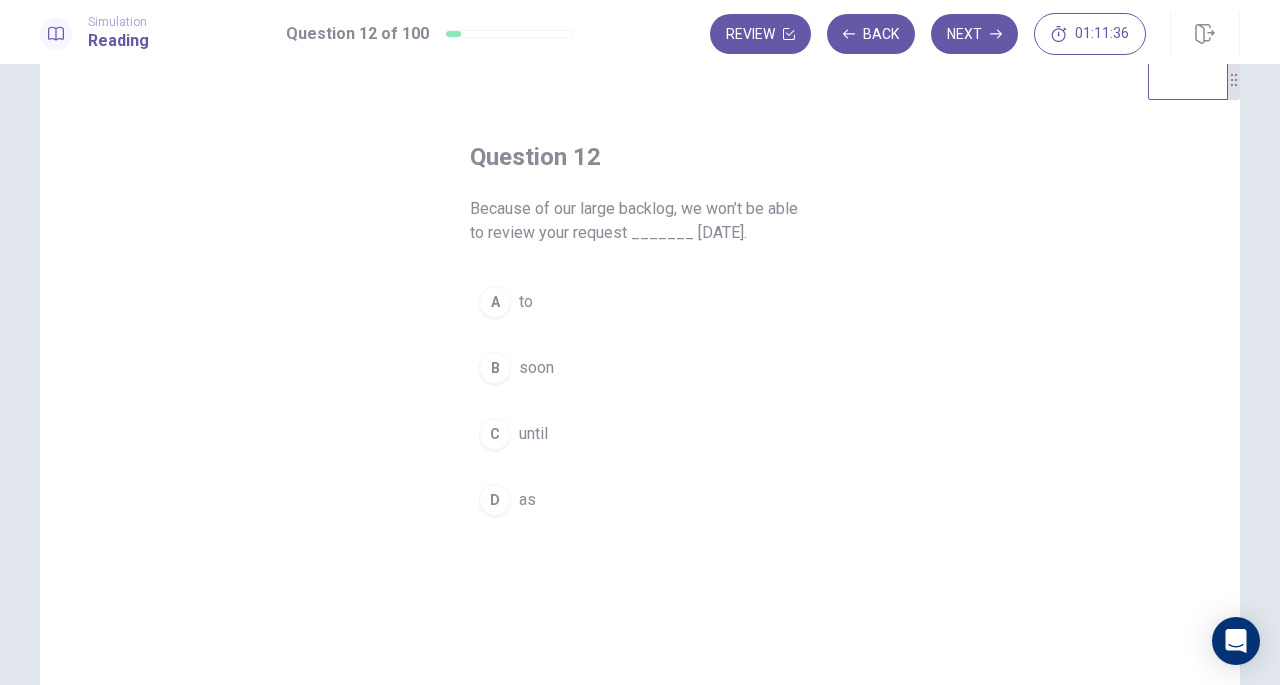 click on "C until" at bounding box center [640, 434] 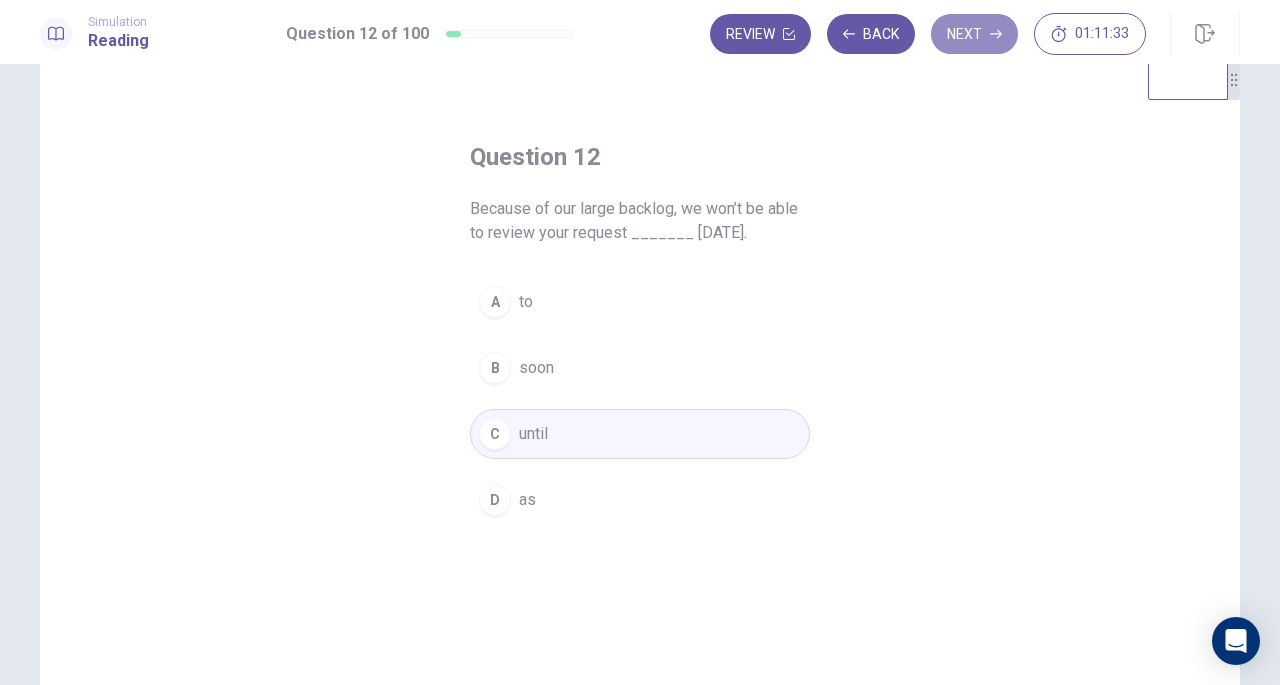 click on "Next" at bounding box center (974, 34) 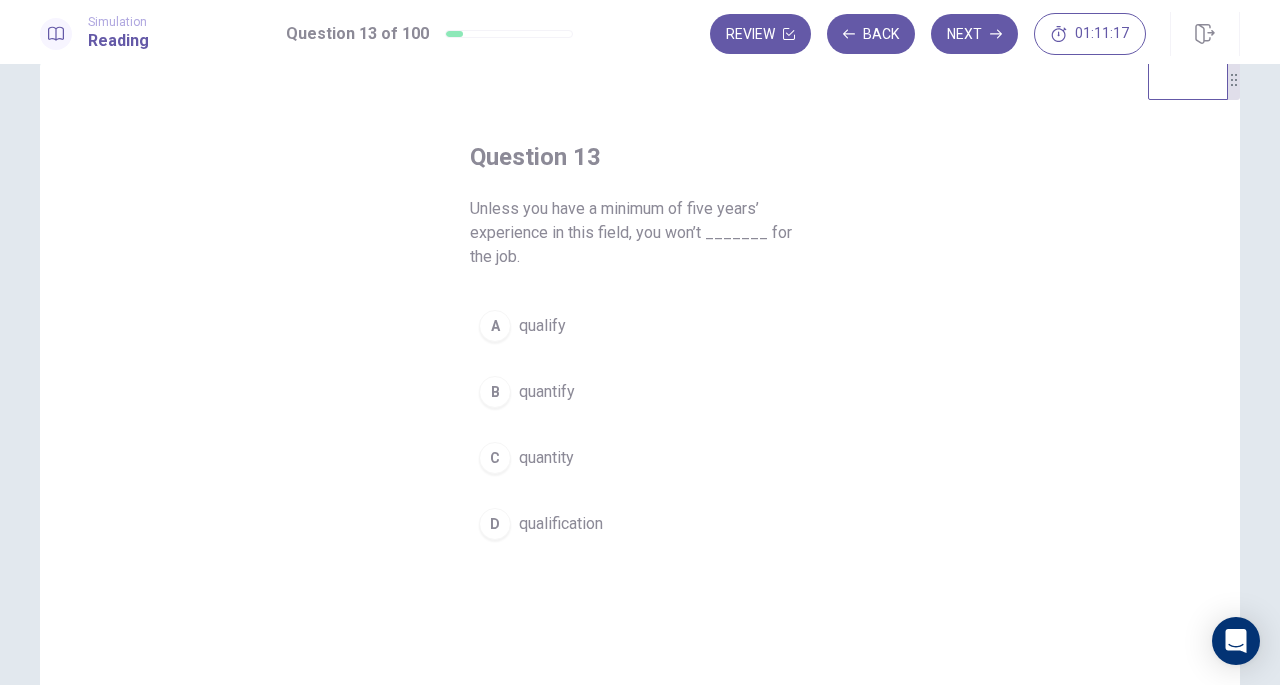 click on "qualify" at bounding box center (542, 326) 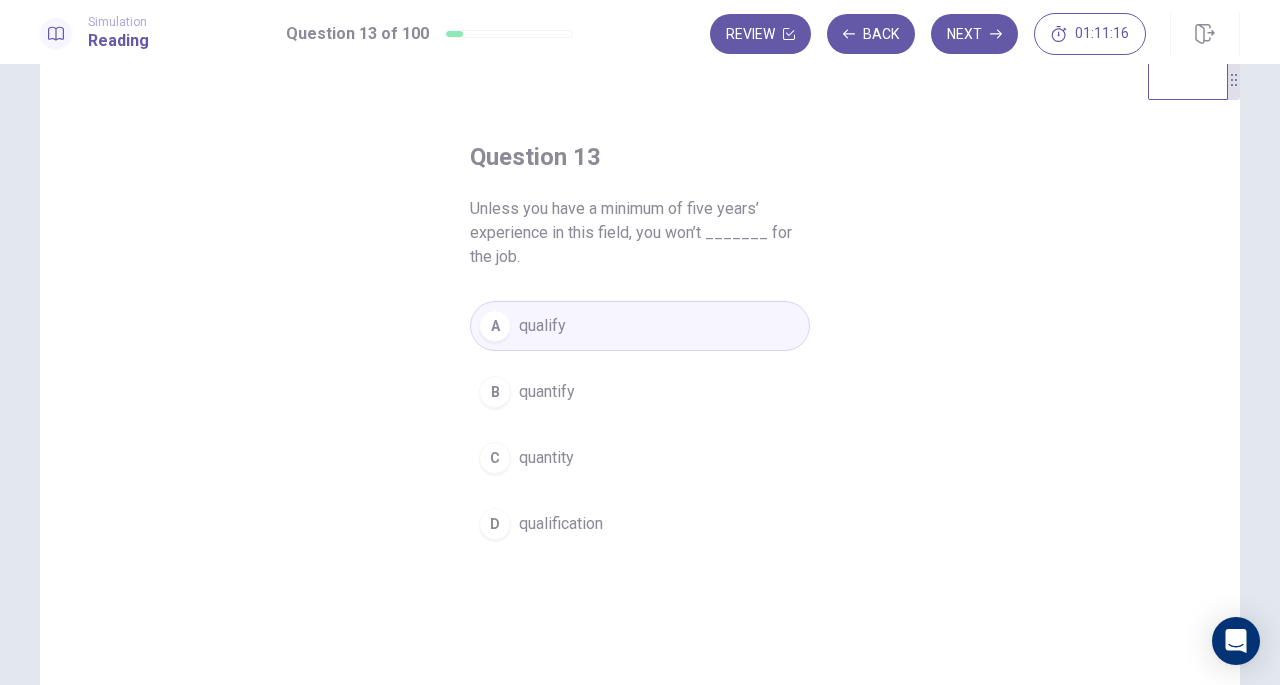 click on "Next" at bounding box center (974, 34) 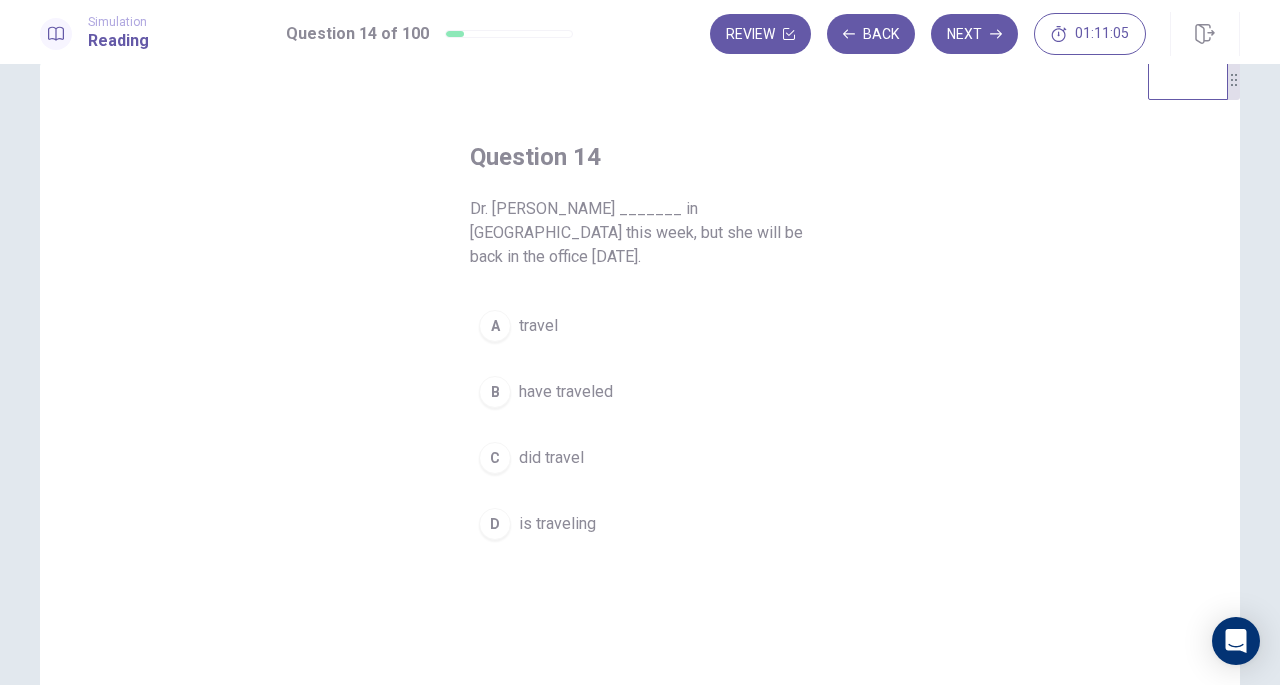 click on "is traveling" at bounding box center [557, 524] 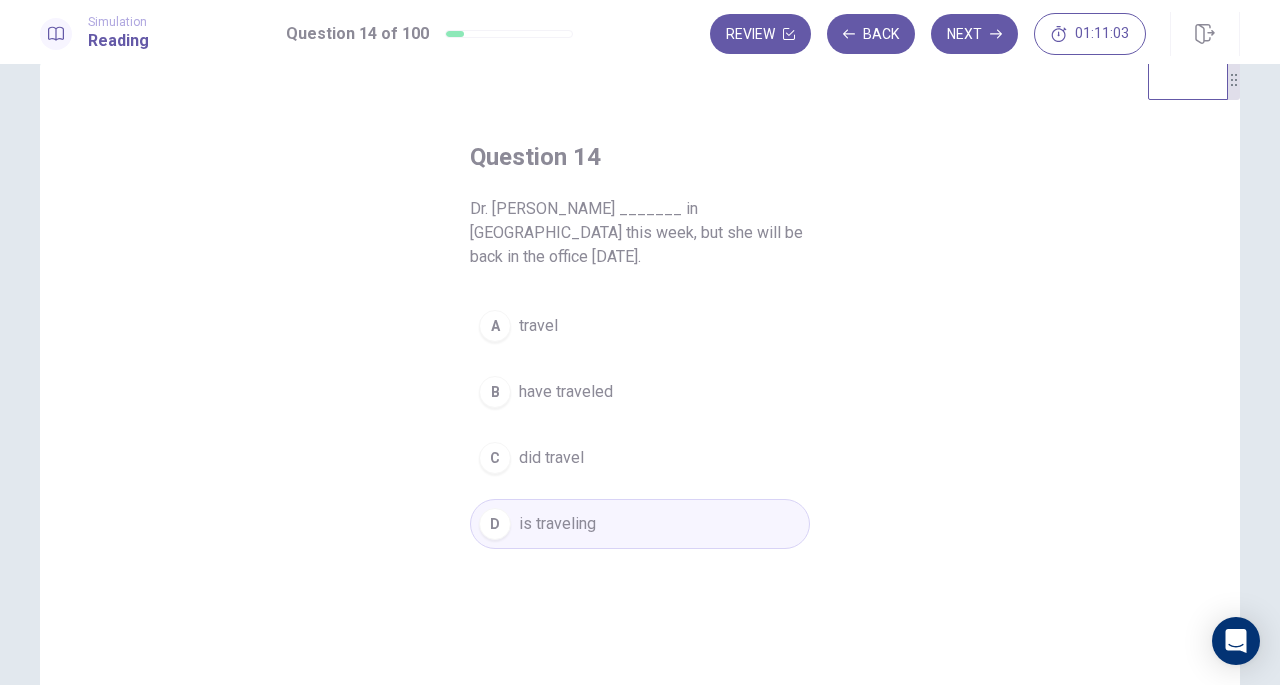 click on "Next" at bounding box center [974, 34] 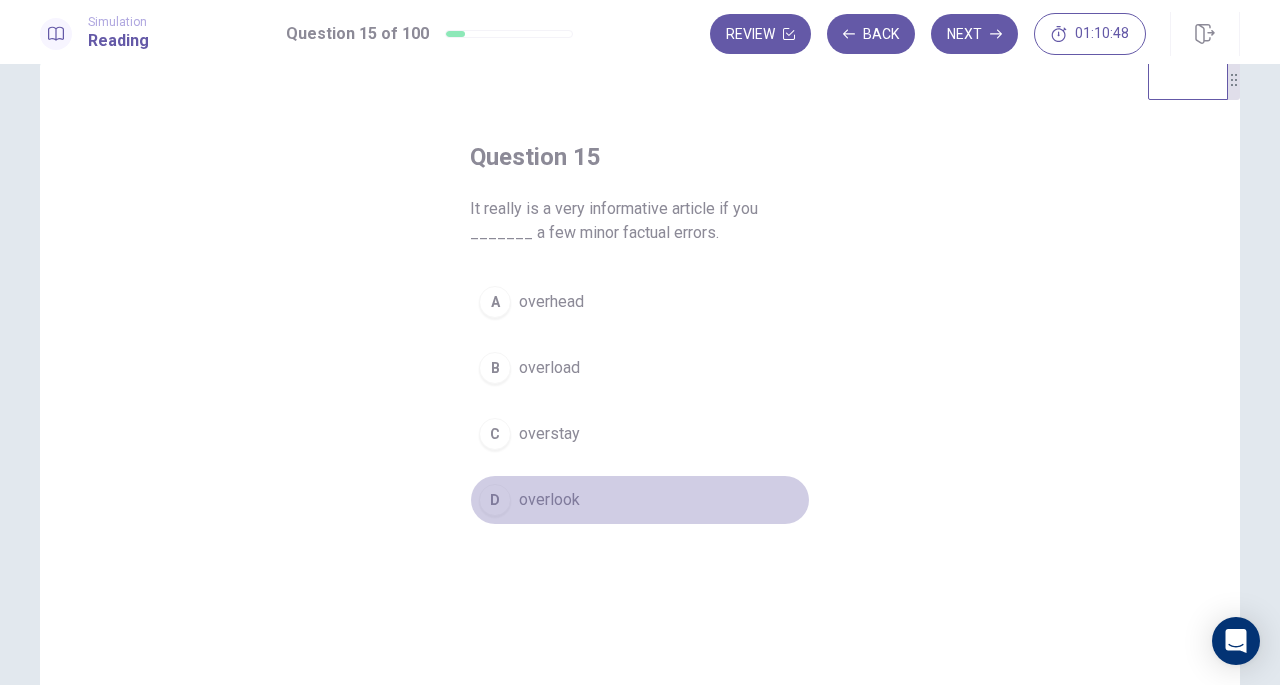 click on "overlook" at bounding box center (549, 500) 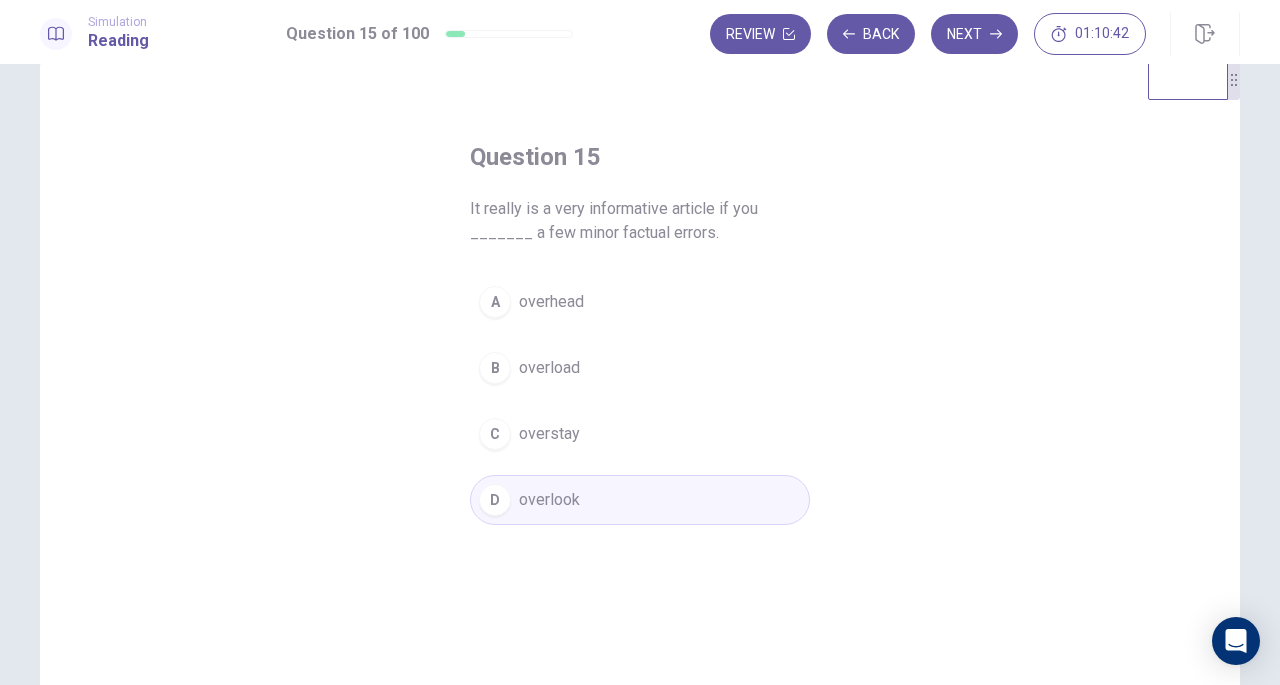click on "Next" at bounding box center (974, 34) 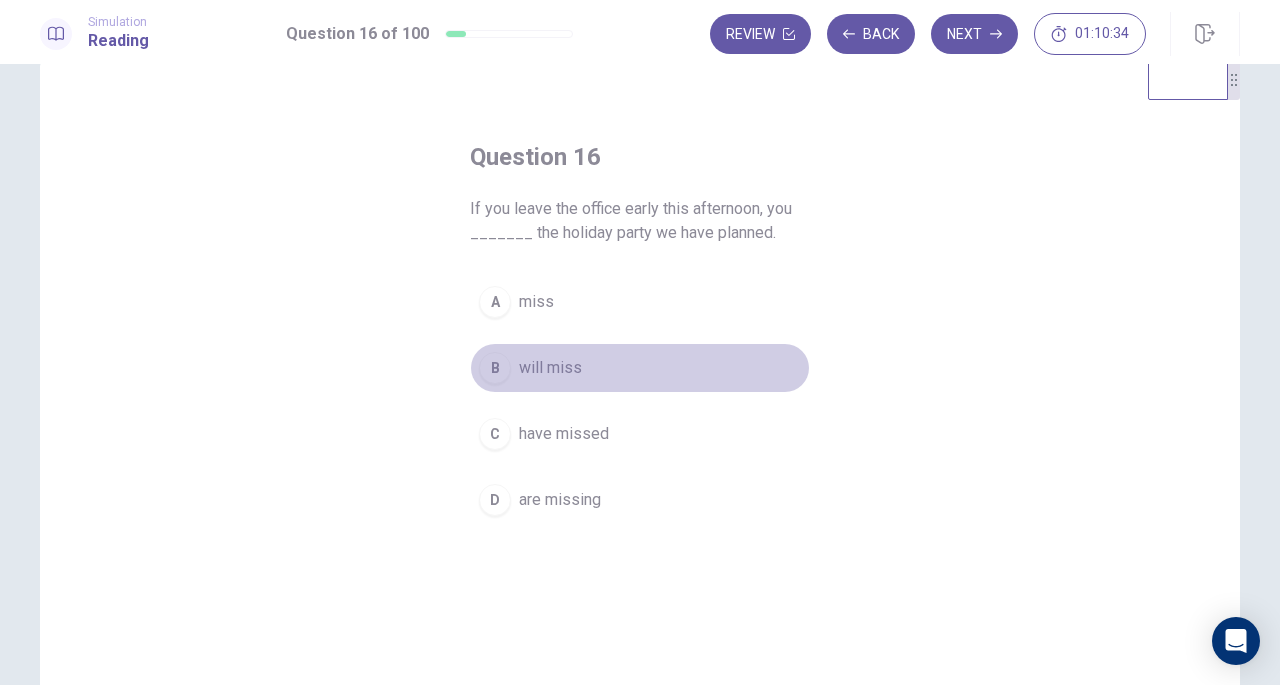 click on "will miss" at bounding box center [550, 368] 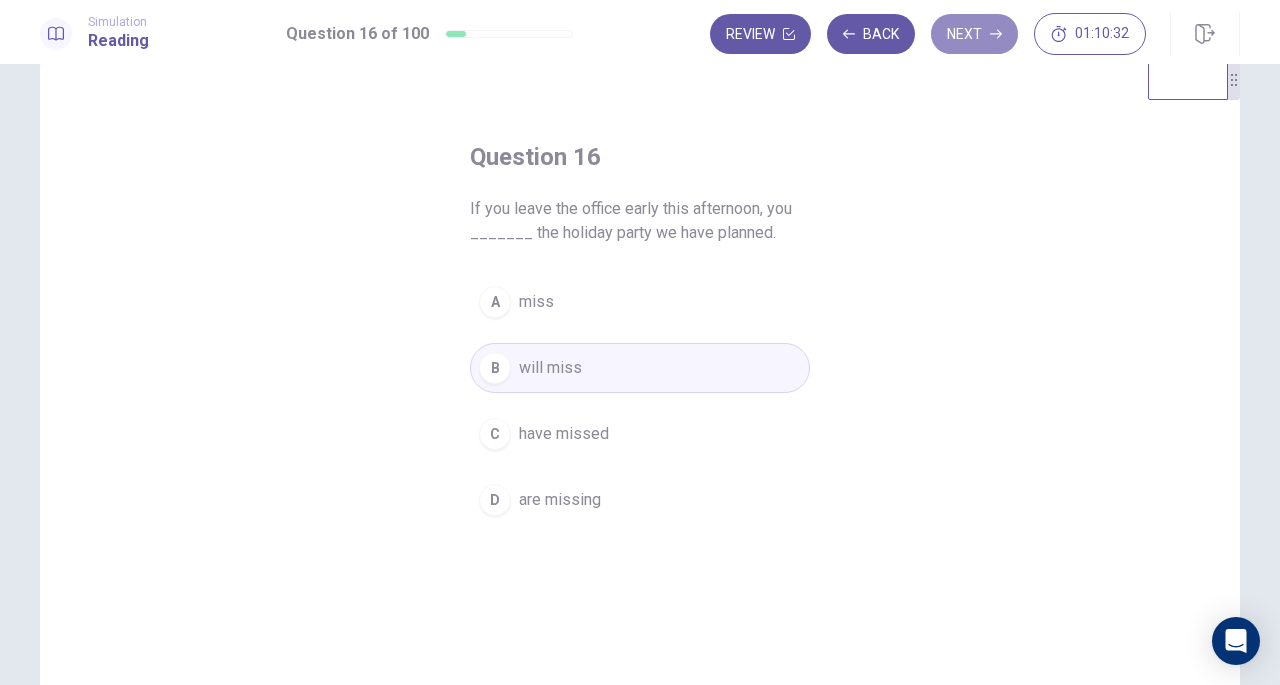 click on "Next" at bounding box center [974, 34] 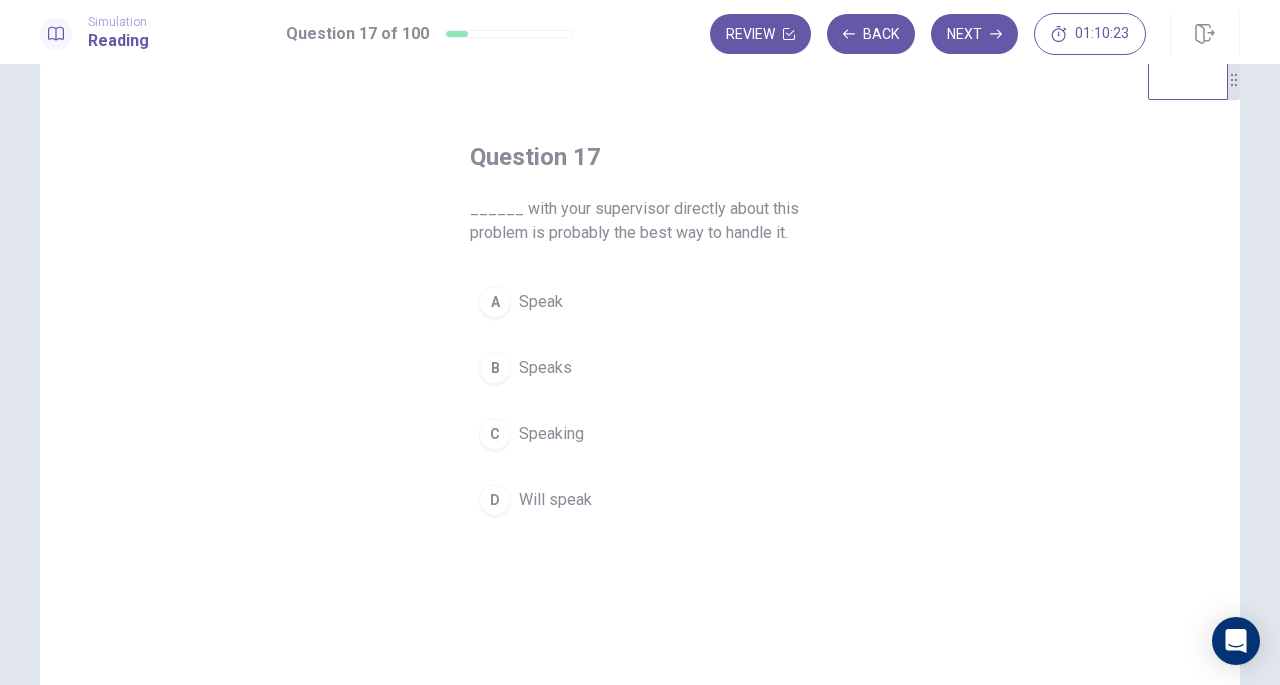 click on "Speak" at bounding box center [541, 302] 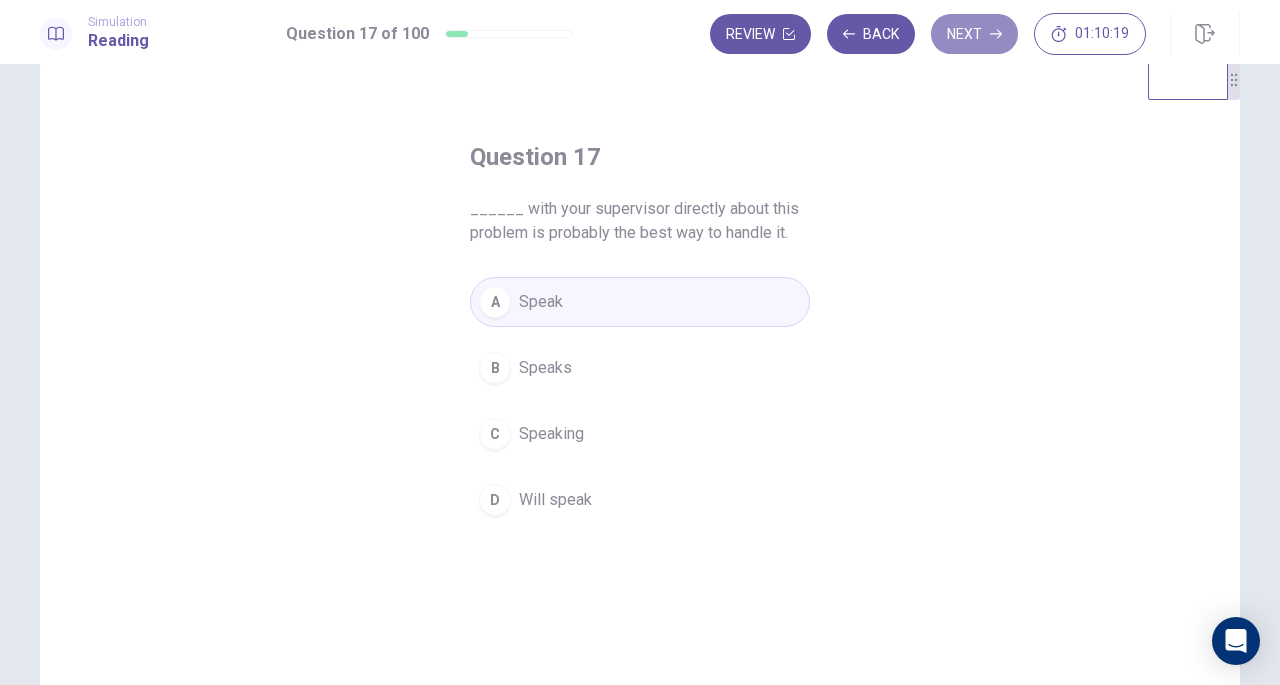 click on "Next" at bounding box center (974, 34) 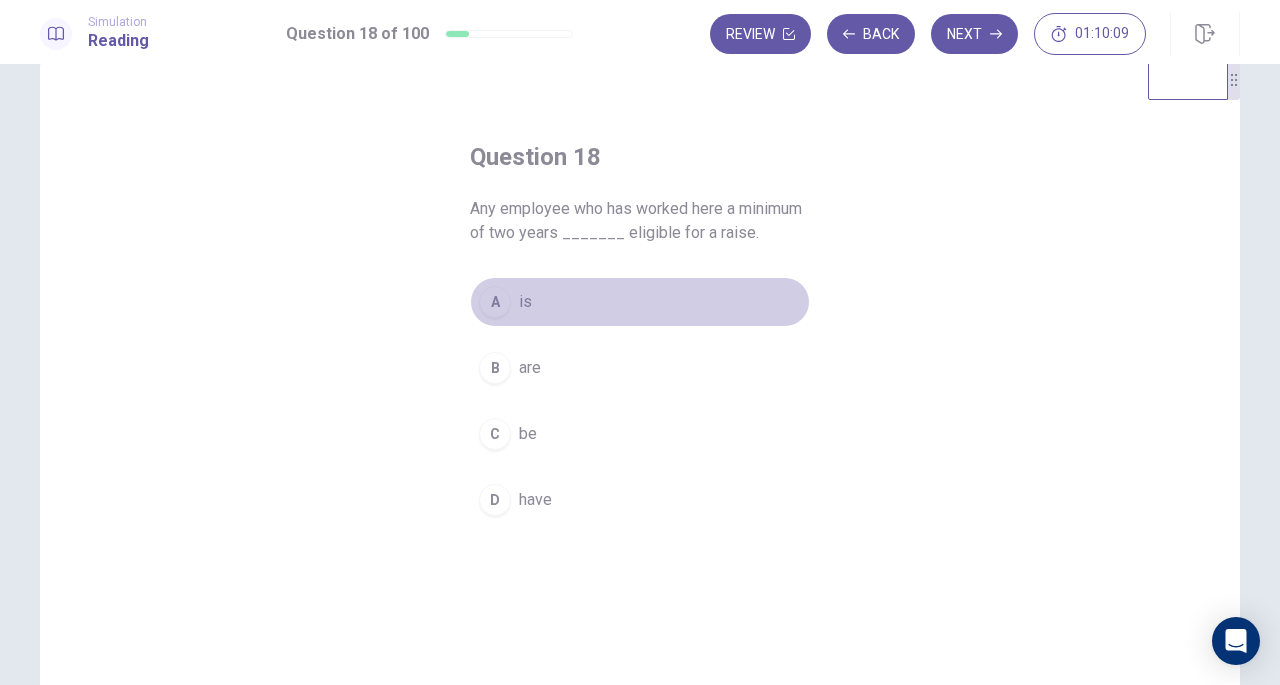 click on "A is" at bounding box center (640, 302) 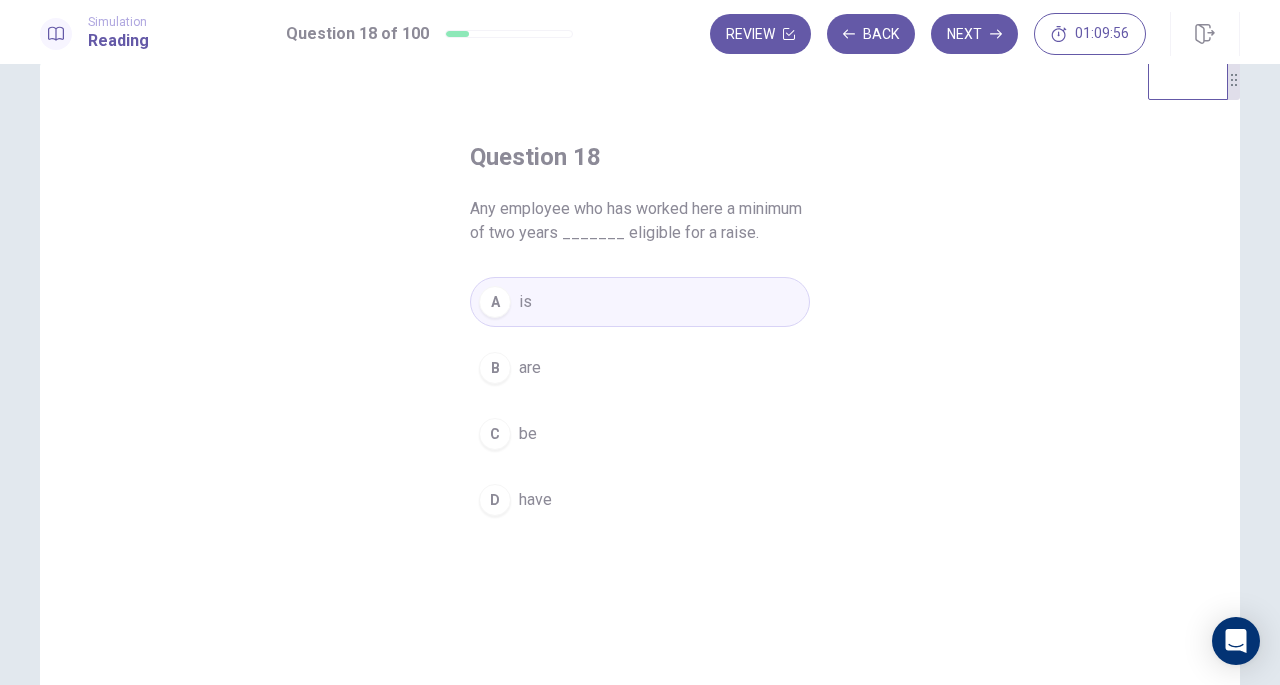 click on "be" at bounding box center (528, 434) 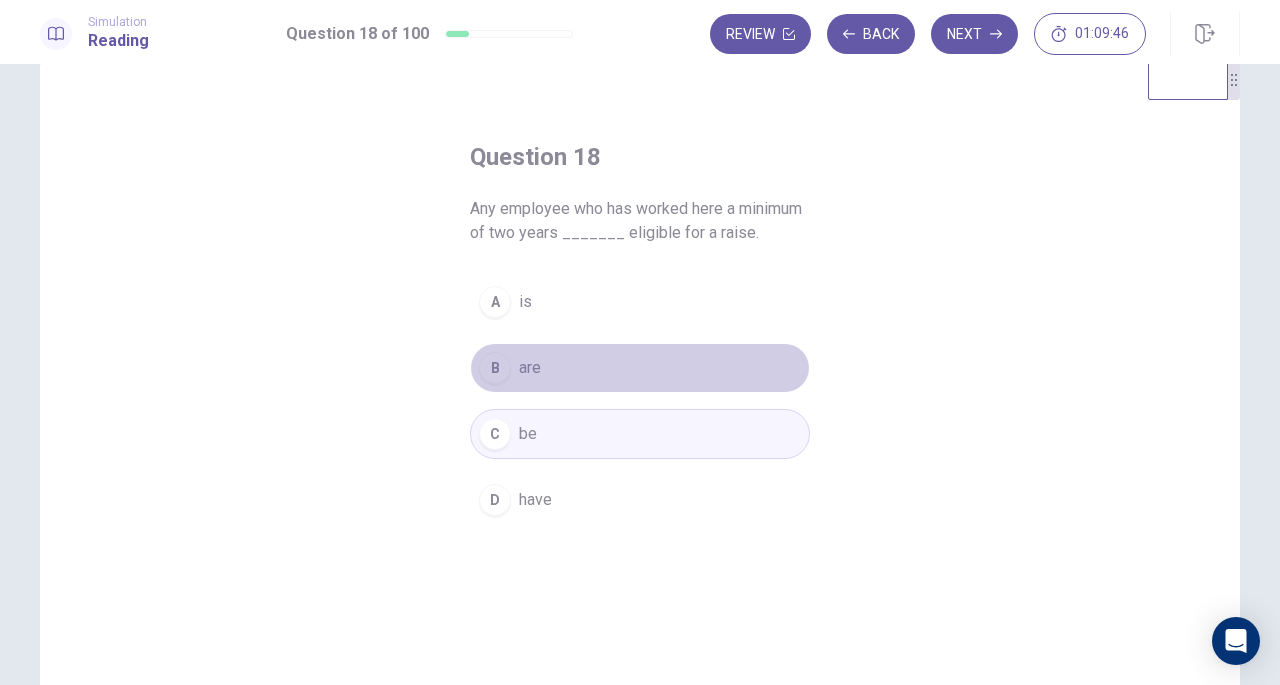 click on "are" at bounding box center [530, 368] 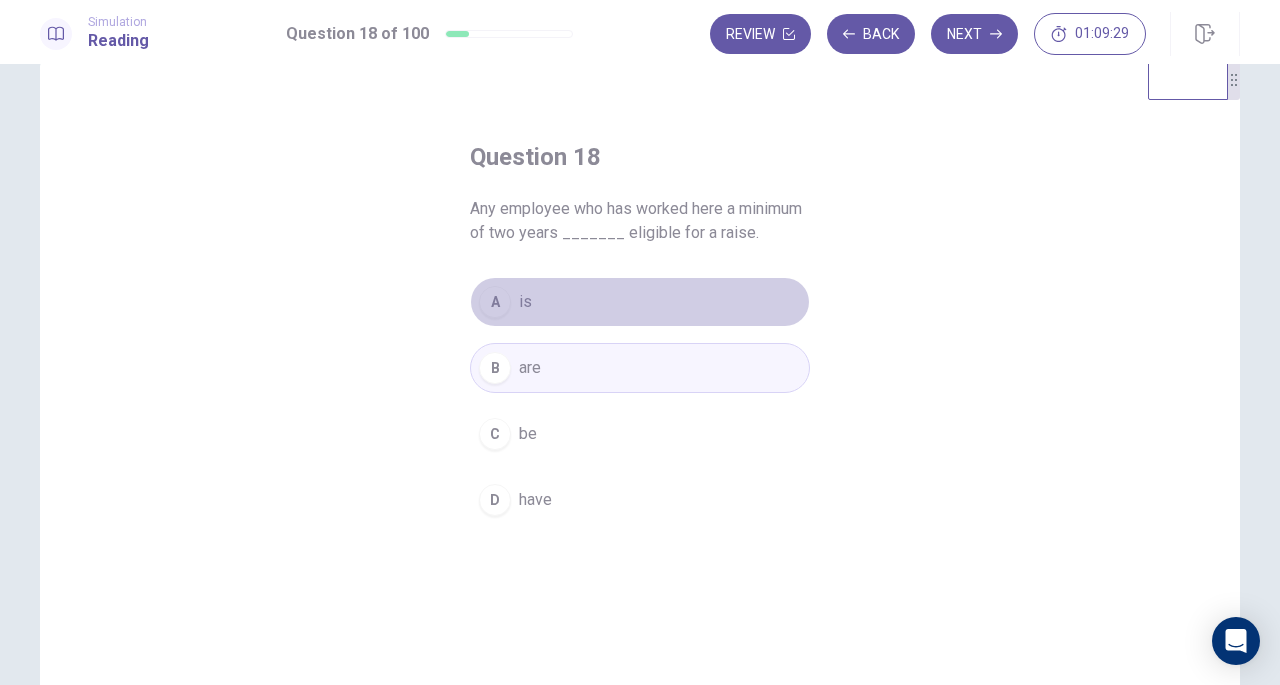click on "is" at bounding box center (525, 302) 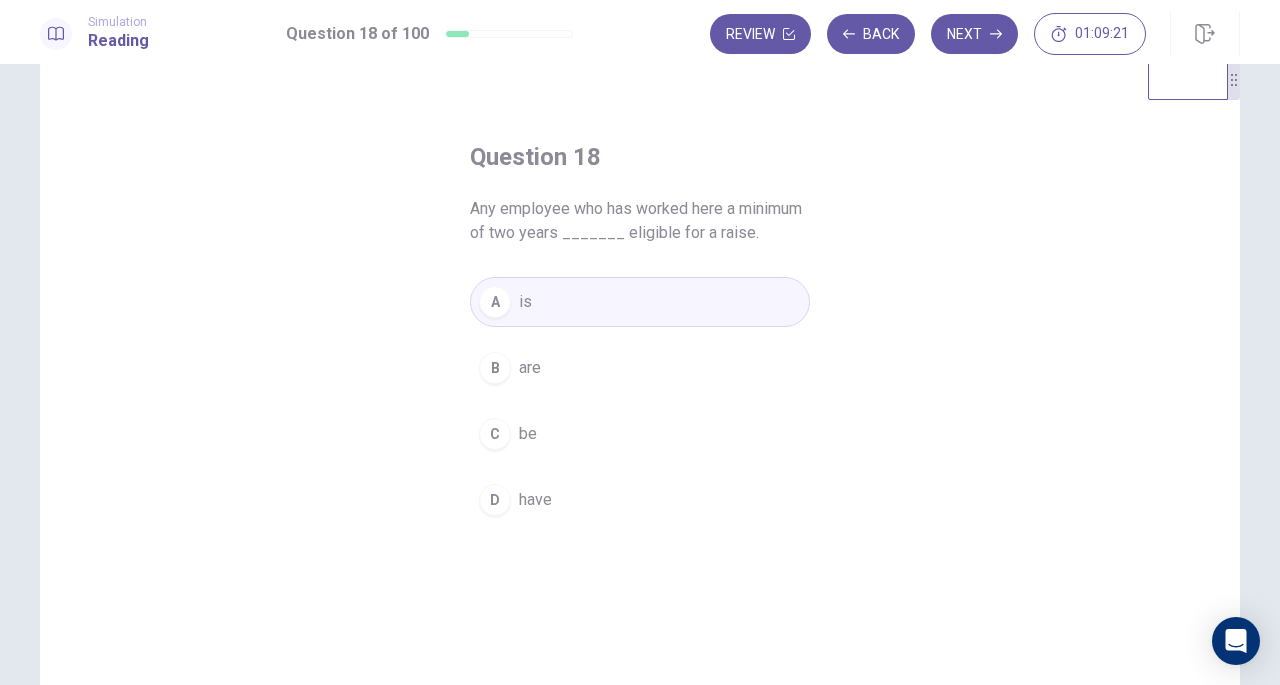 click on "Next" at bounding box center (974, 34) 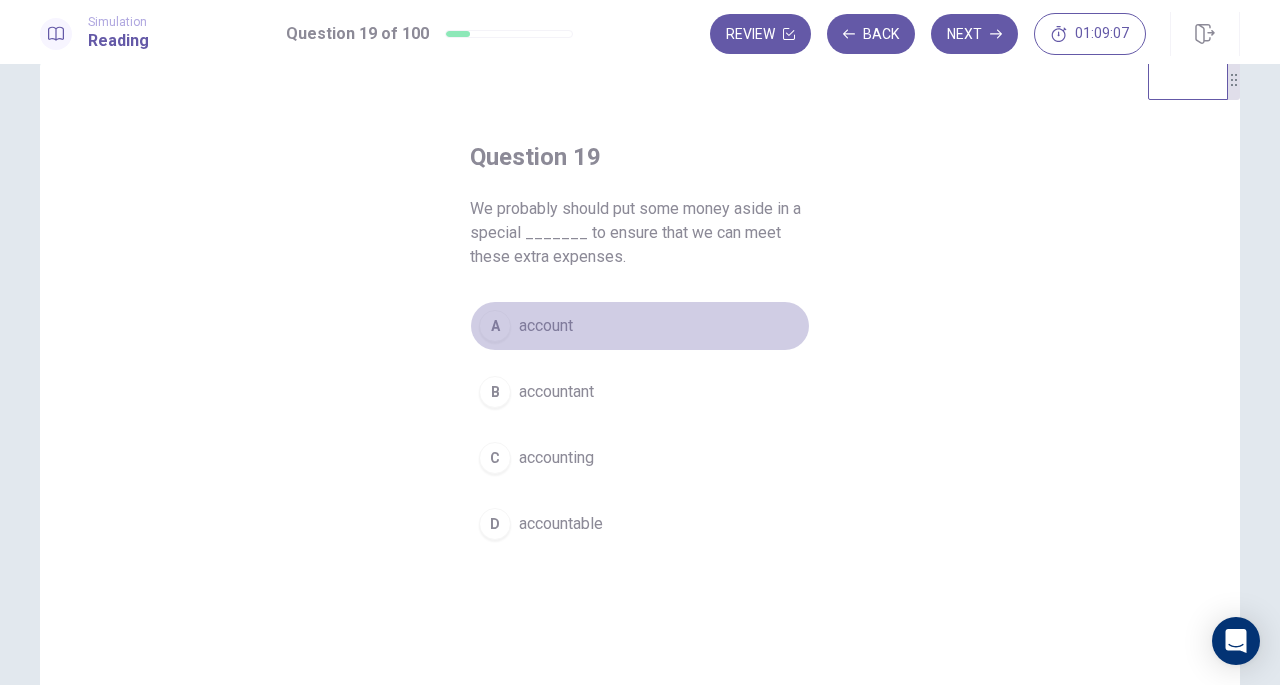 click on "account" at bounding box center (546, 326) 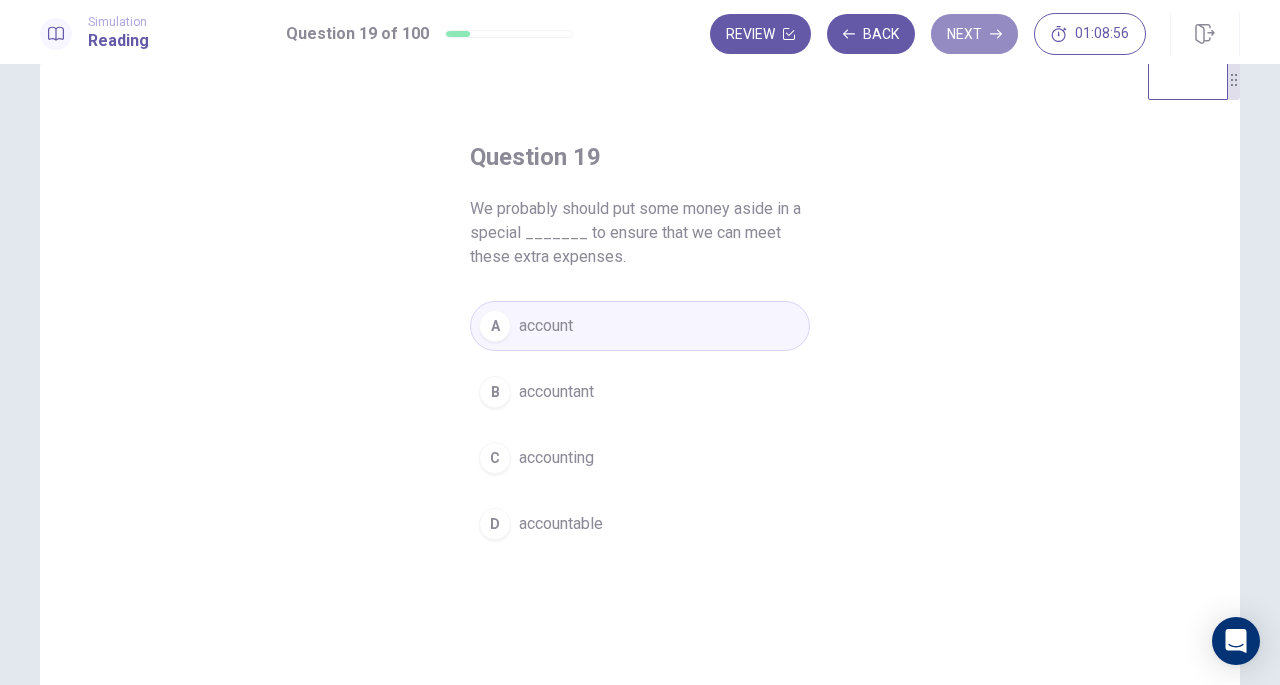 click on "Next" at bounding box center (974, 34) 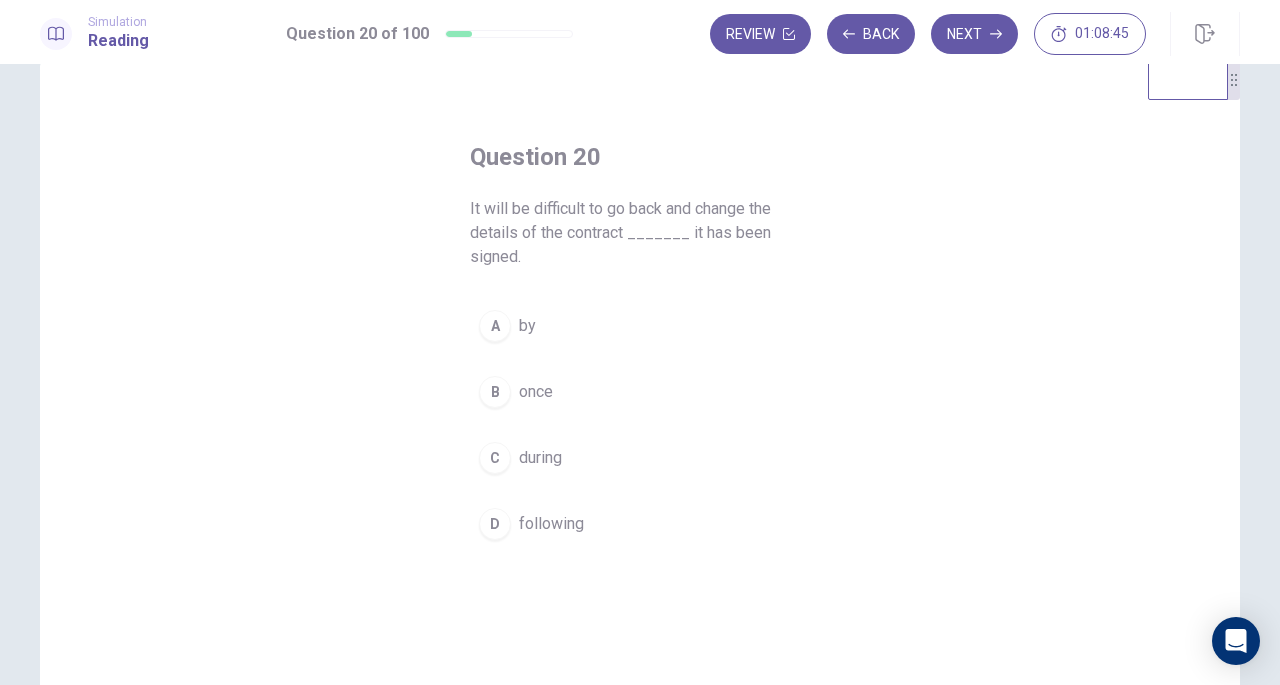 click on "once" at bounding box center [536, 392] 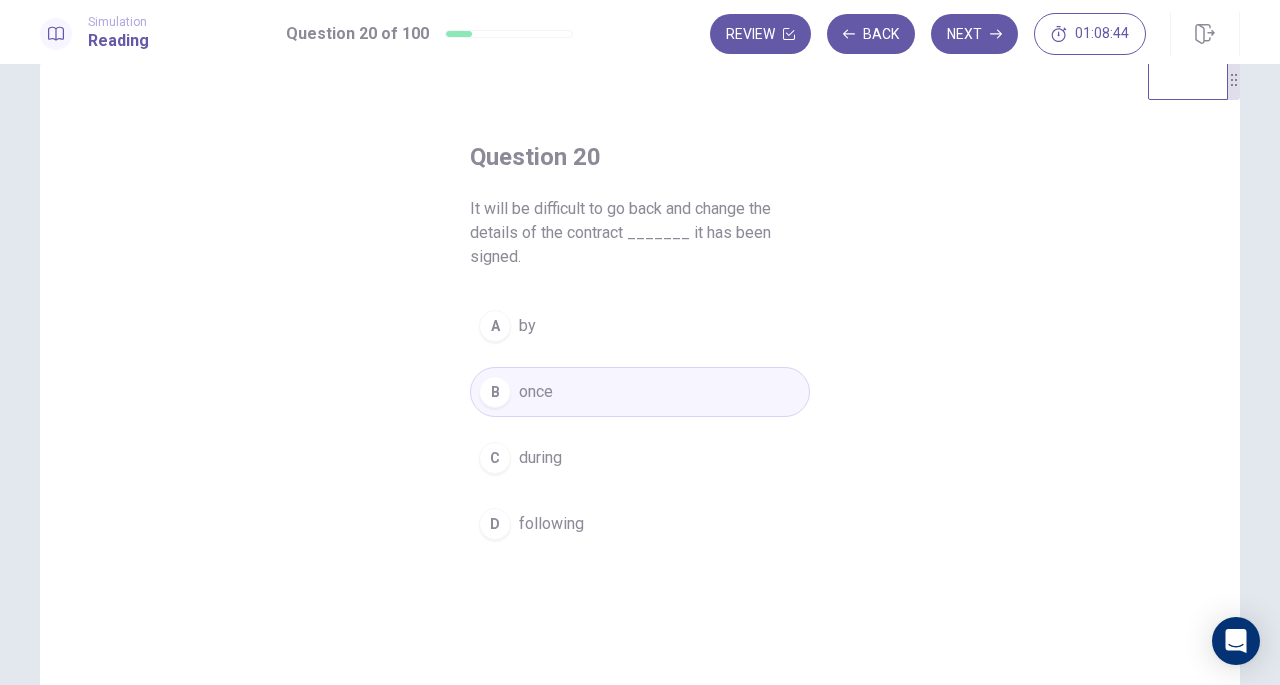 click on "Review Back Next 01:08:44" at bounding box center [928, 34] 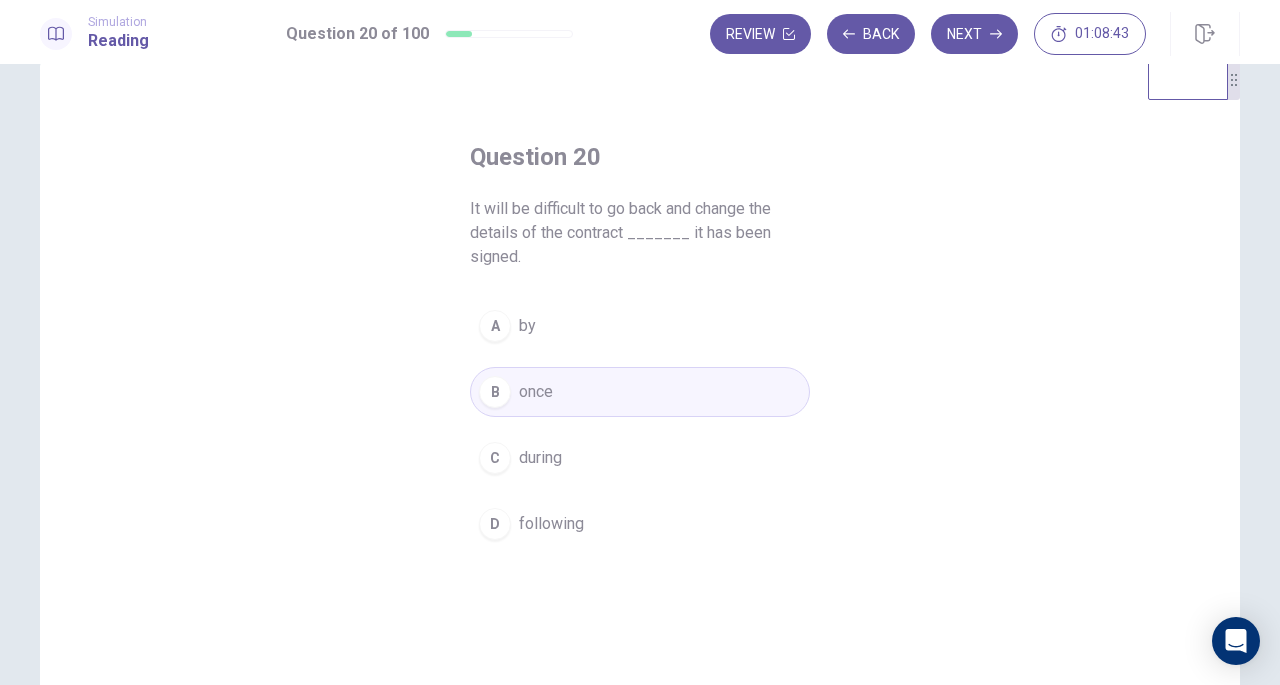 click on "Next" at bounding box center (974, 34) 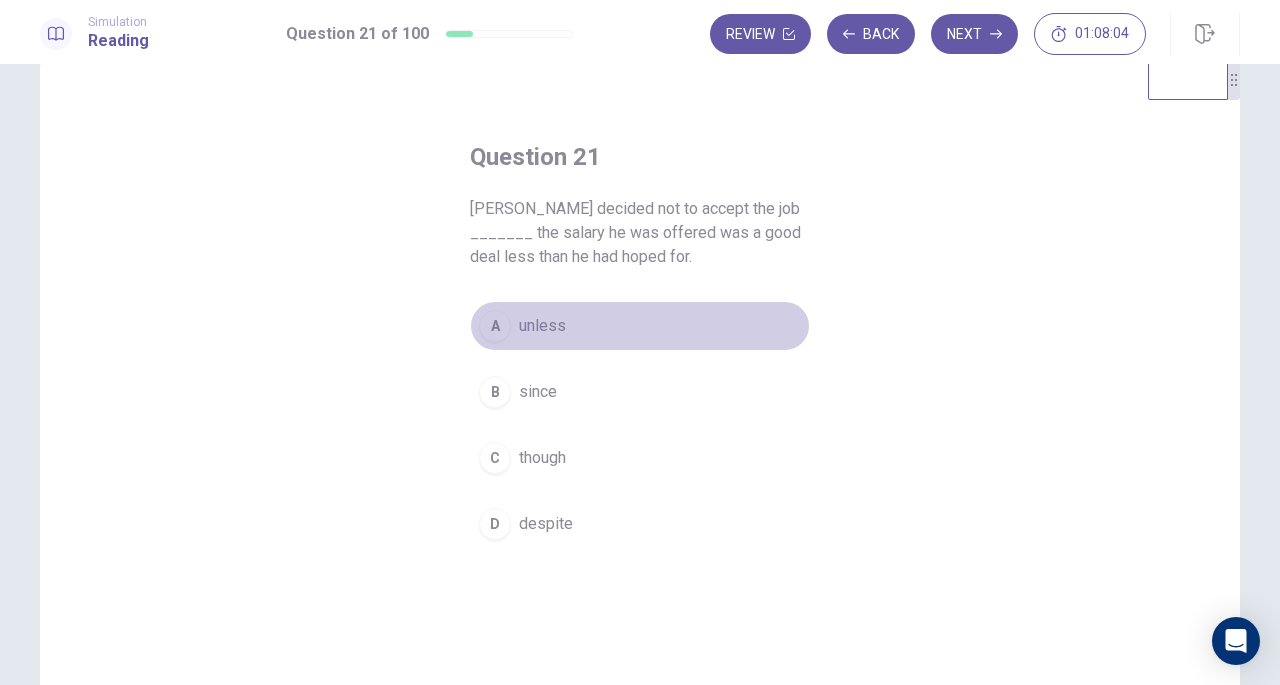 click on "unless" at bounding box center (542, 326) 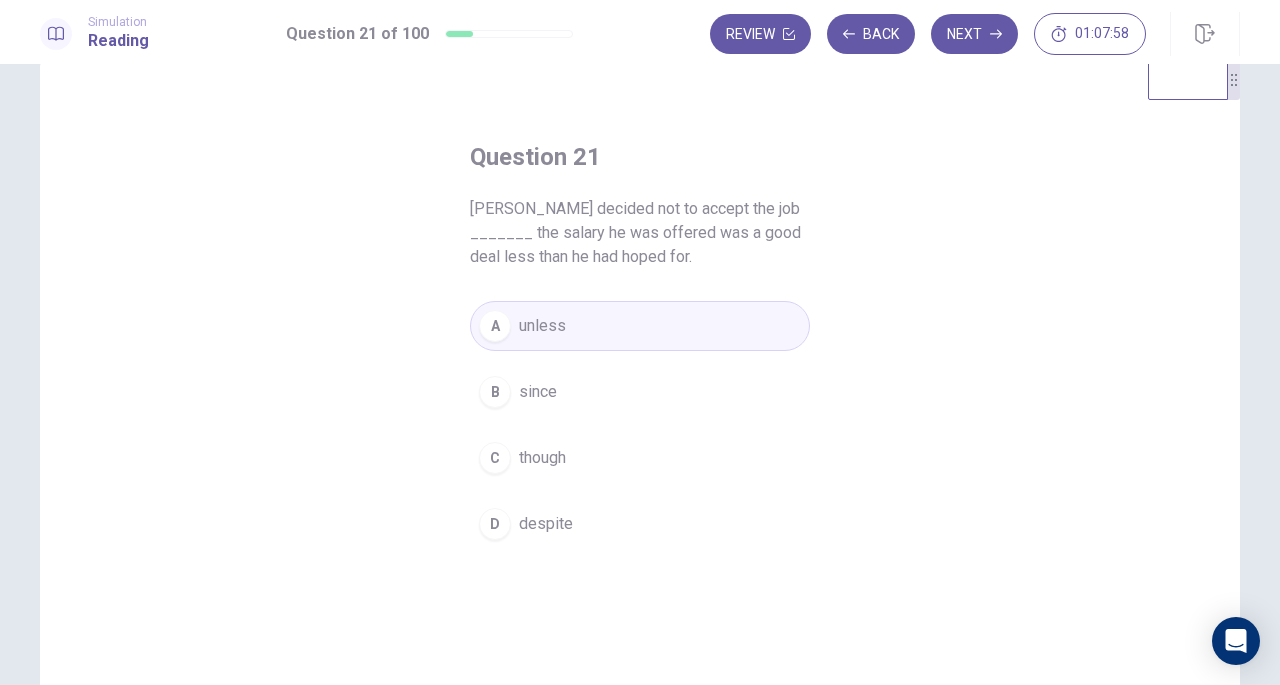 click on "Next" at bounding box center [974, 34] 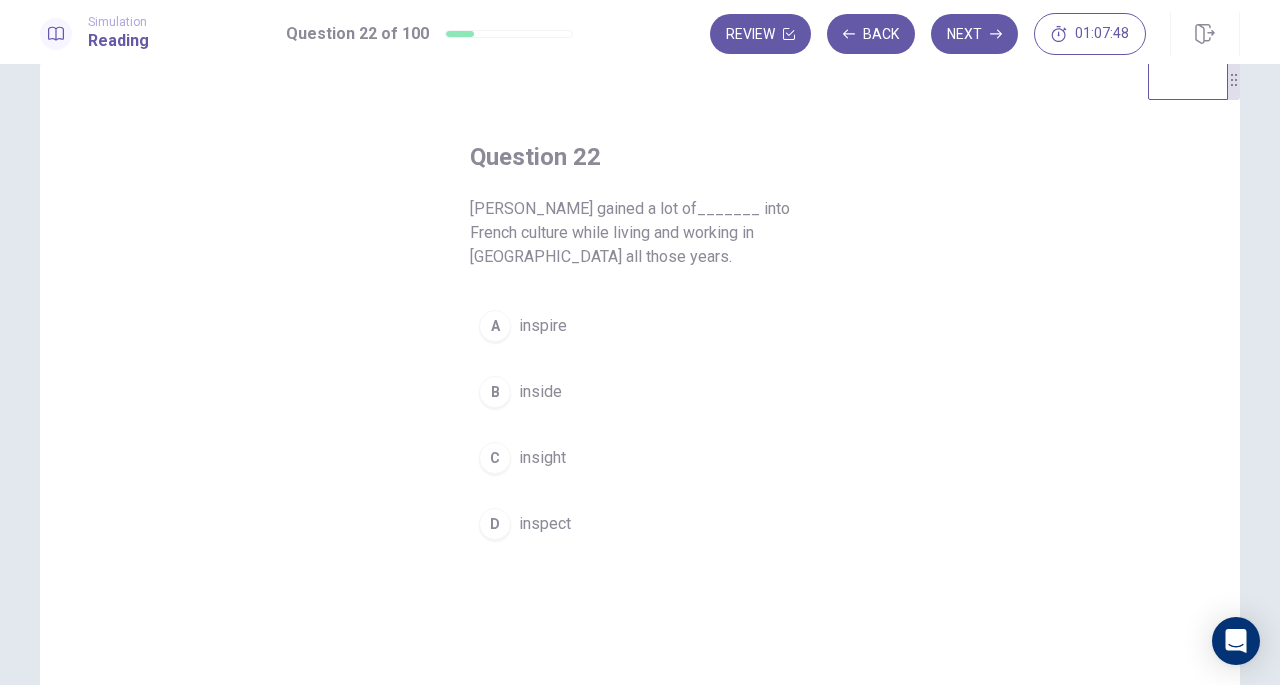 click on "inspire" at bounding box center (543, 326) 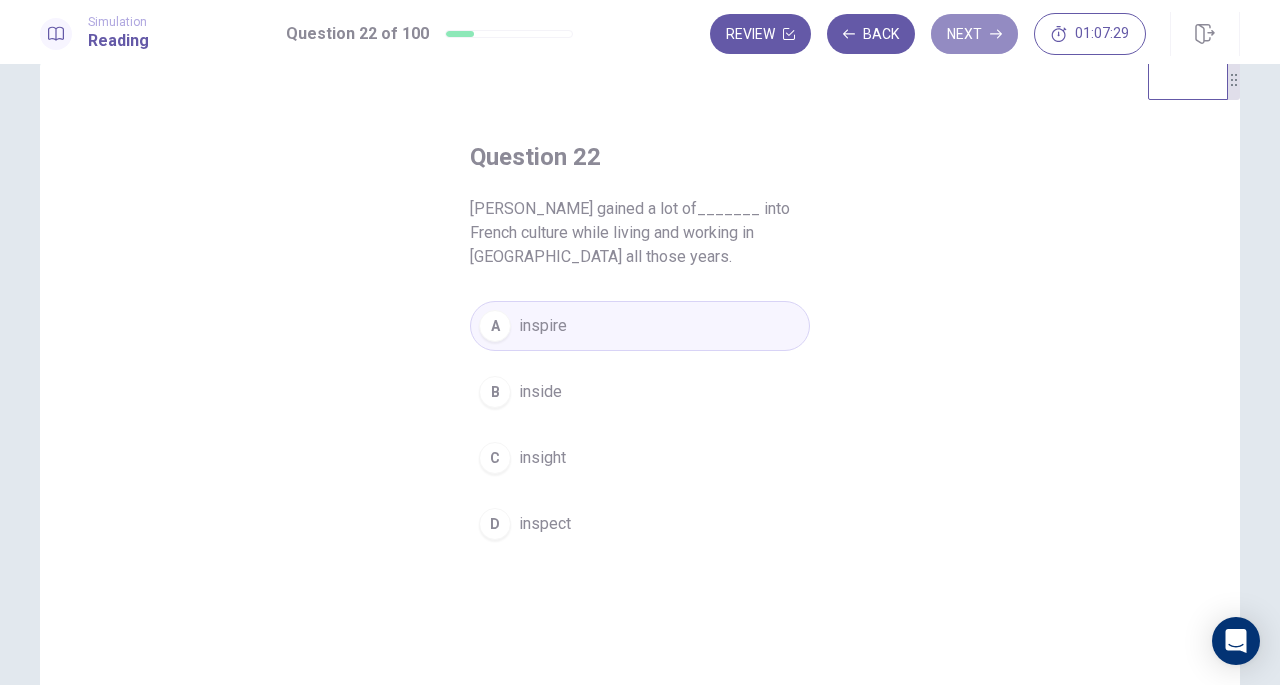 click on "Next" at bounding box center [974, 34] 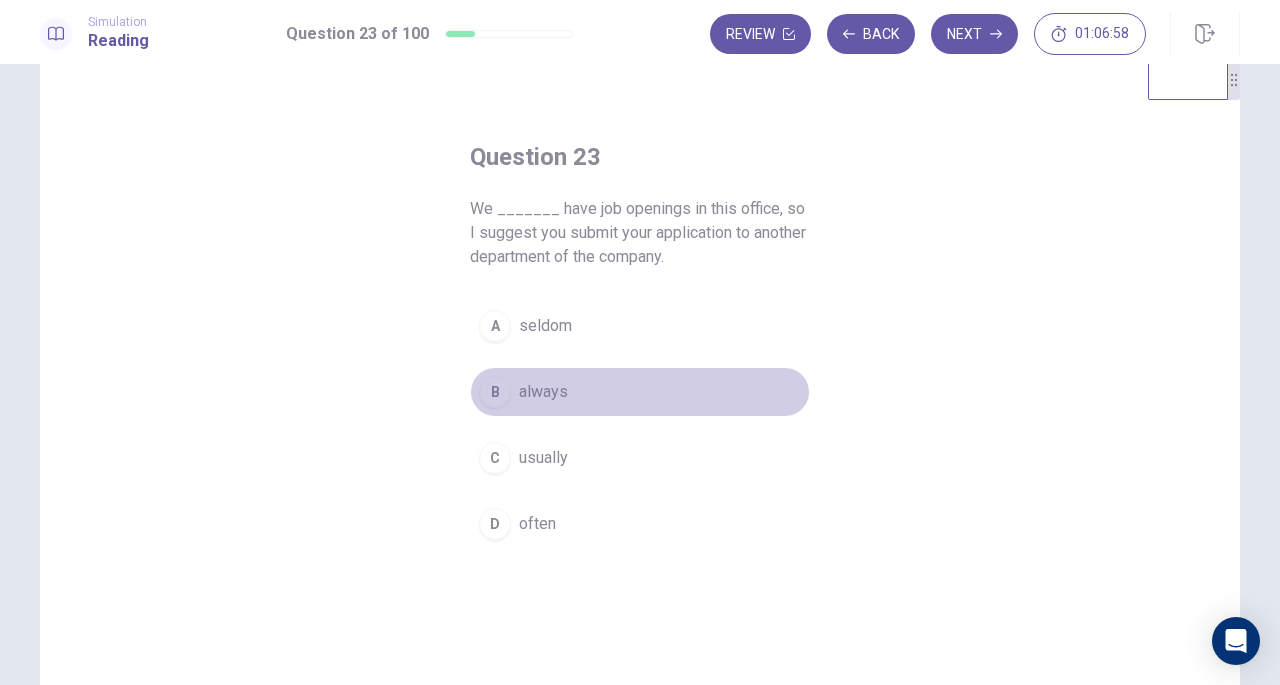 click on "always" at bounding box center (543, 392) 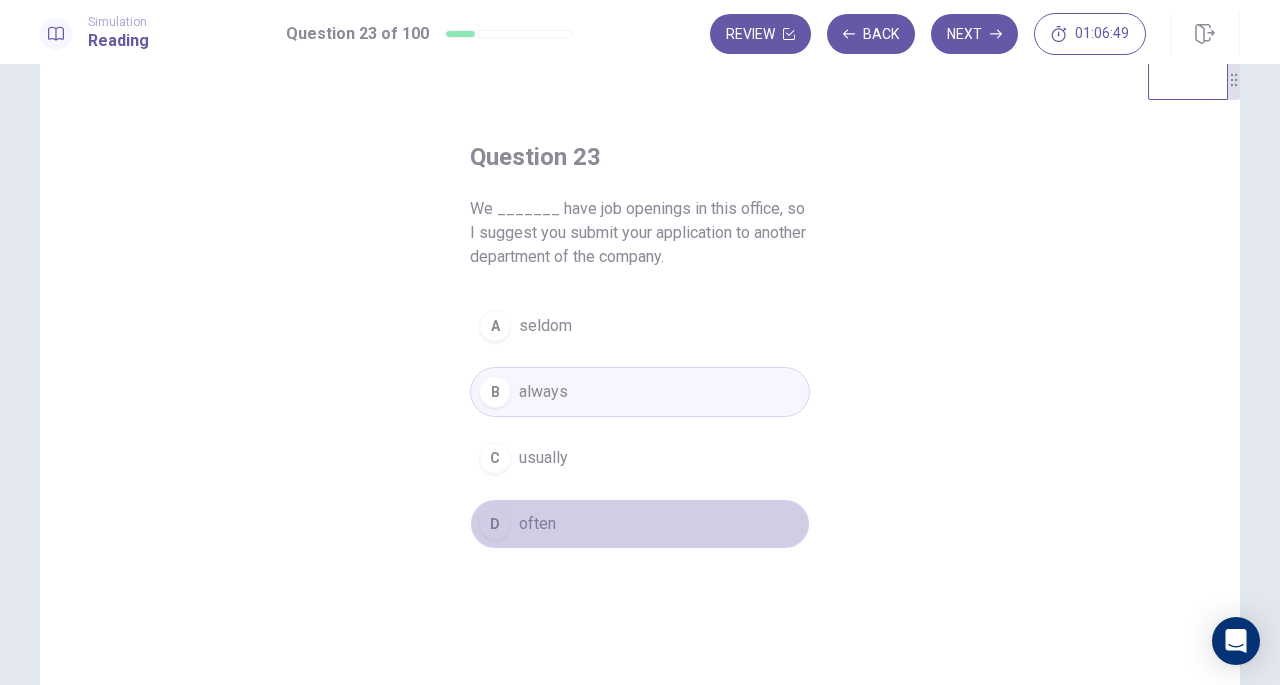 click on "often" at bounding box center (537, 524) 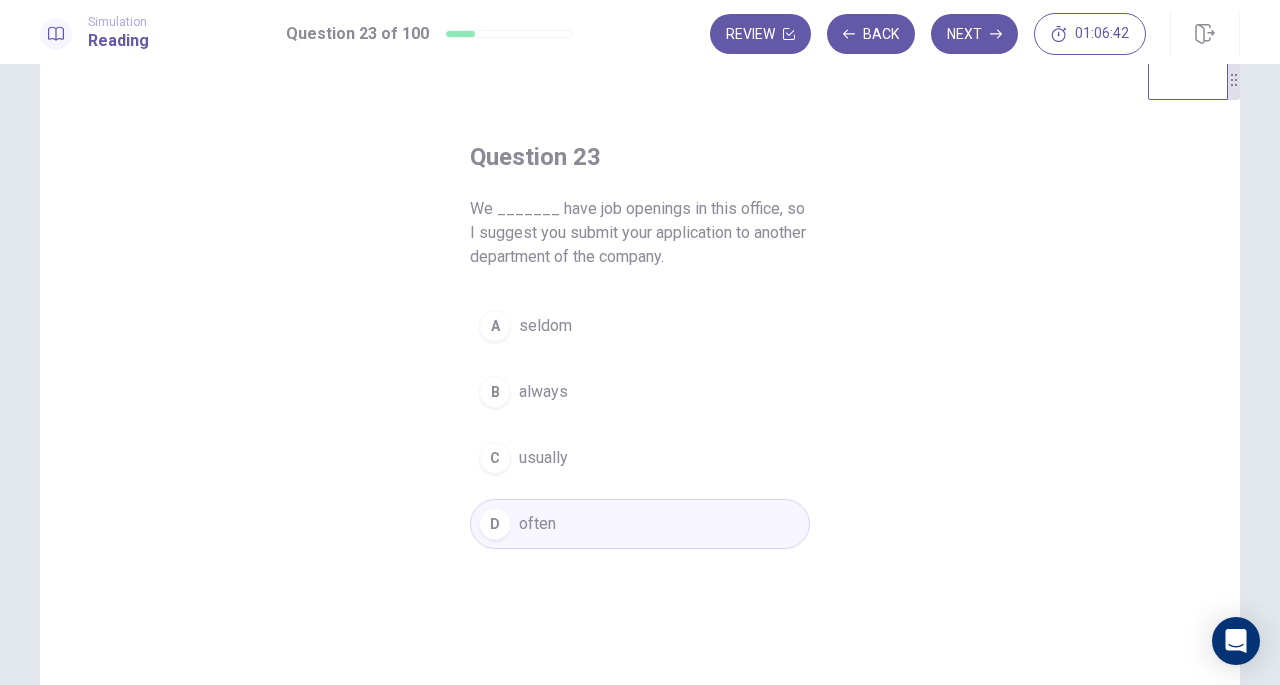 click on "Next" at bounding box center (974, 34) 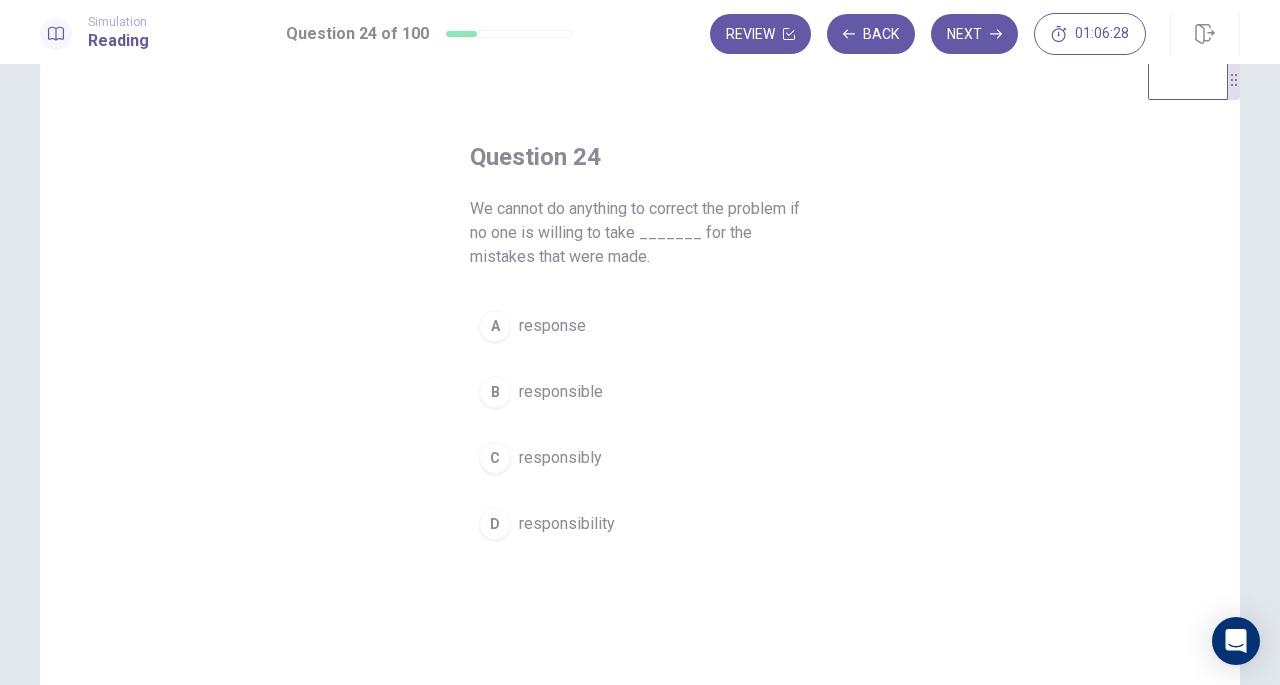click on "C responsibly" at bounding box center [640, 458] 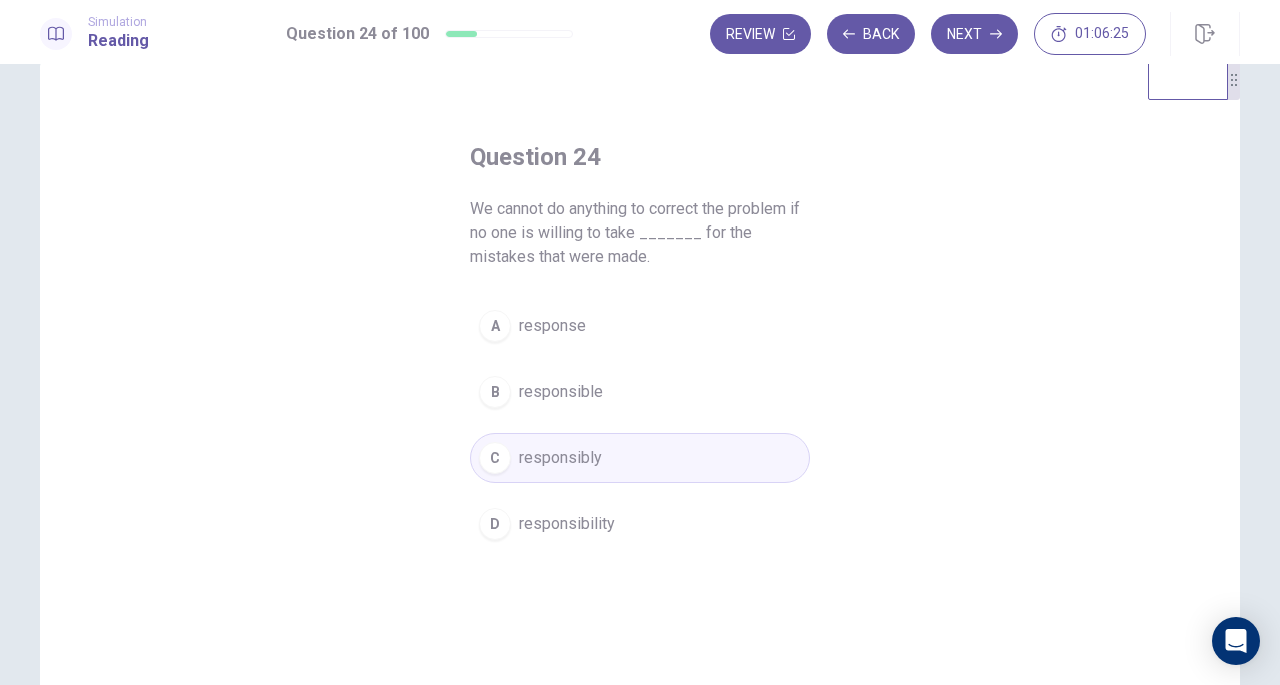 click on "responsibility" at bounding box center [567, 524] 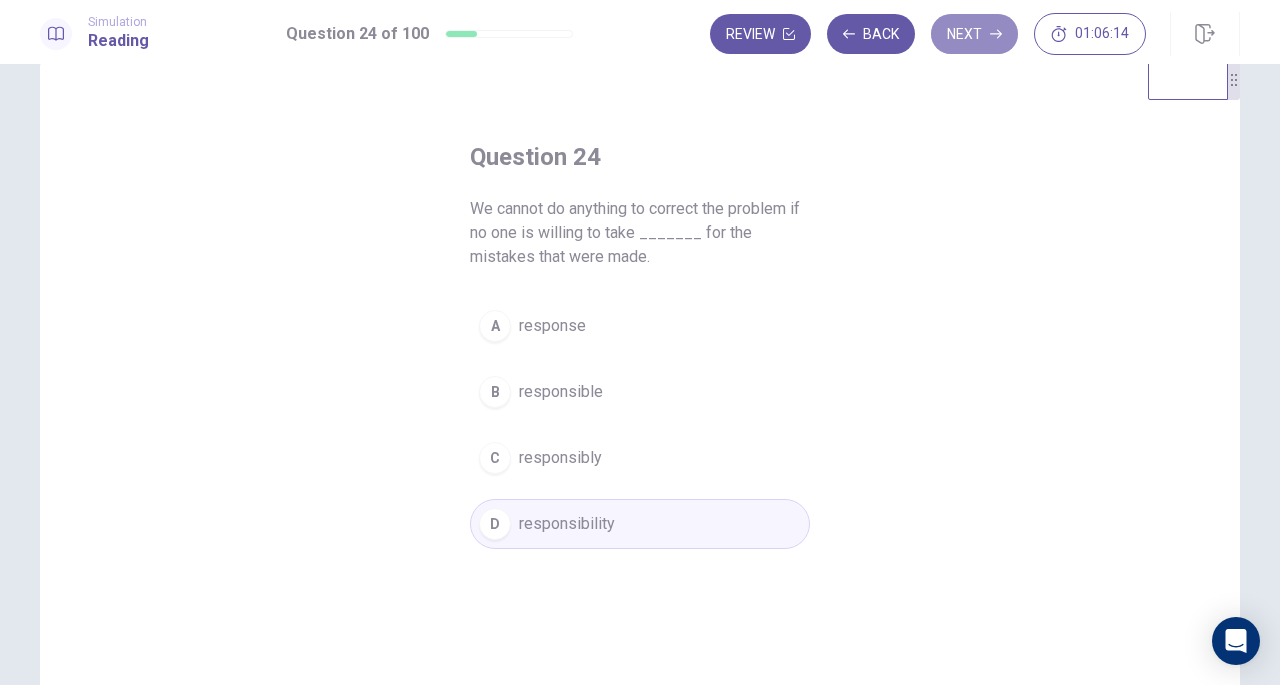 click on "Next" at bounding box center (974, 34) 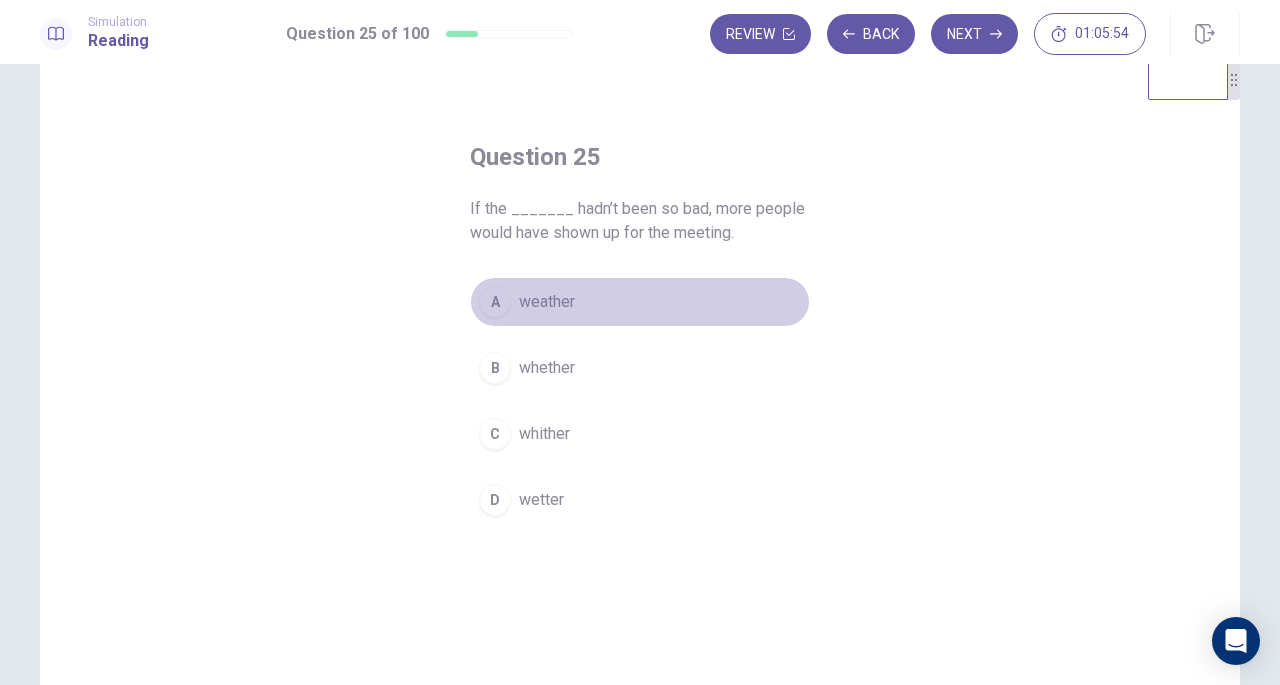 click on "weather" at bounding box center [547, 302] 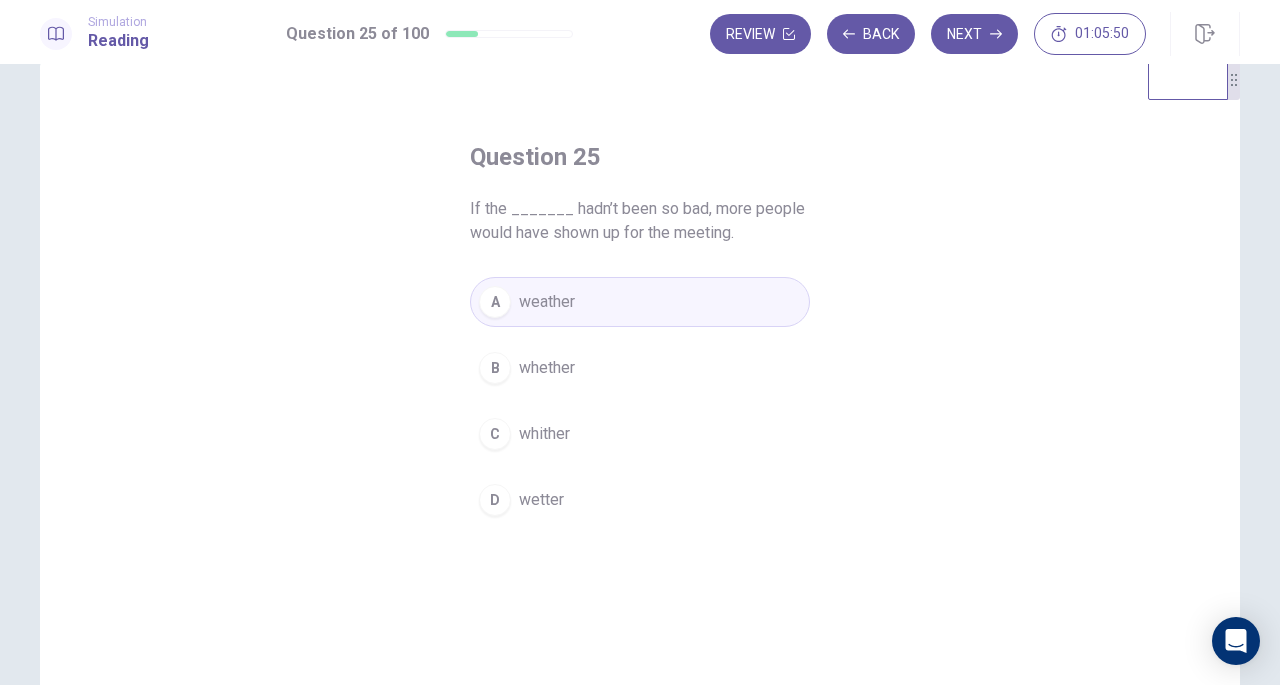 click on "Next" at bounding box center (974, 34) 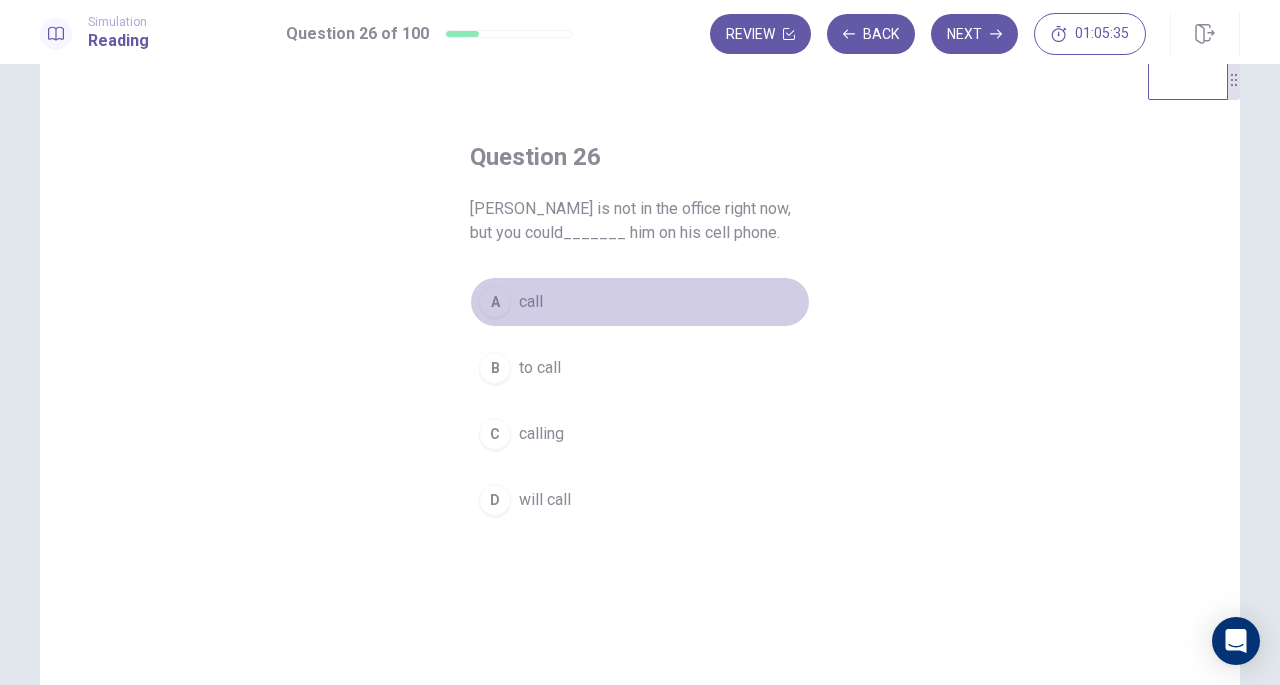 click on "call" at bounding box center [531, 302] 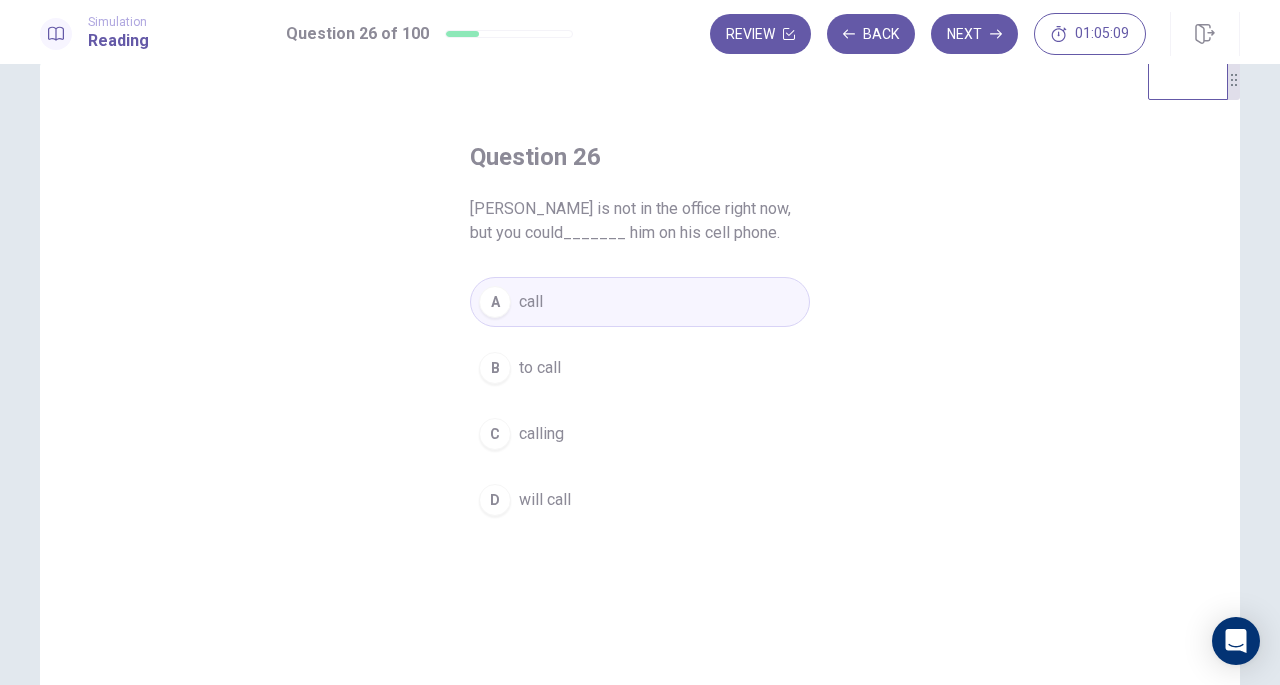 click on "Next" at bounding box center [974, 34] 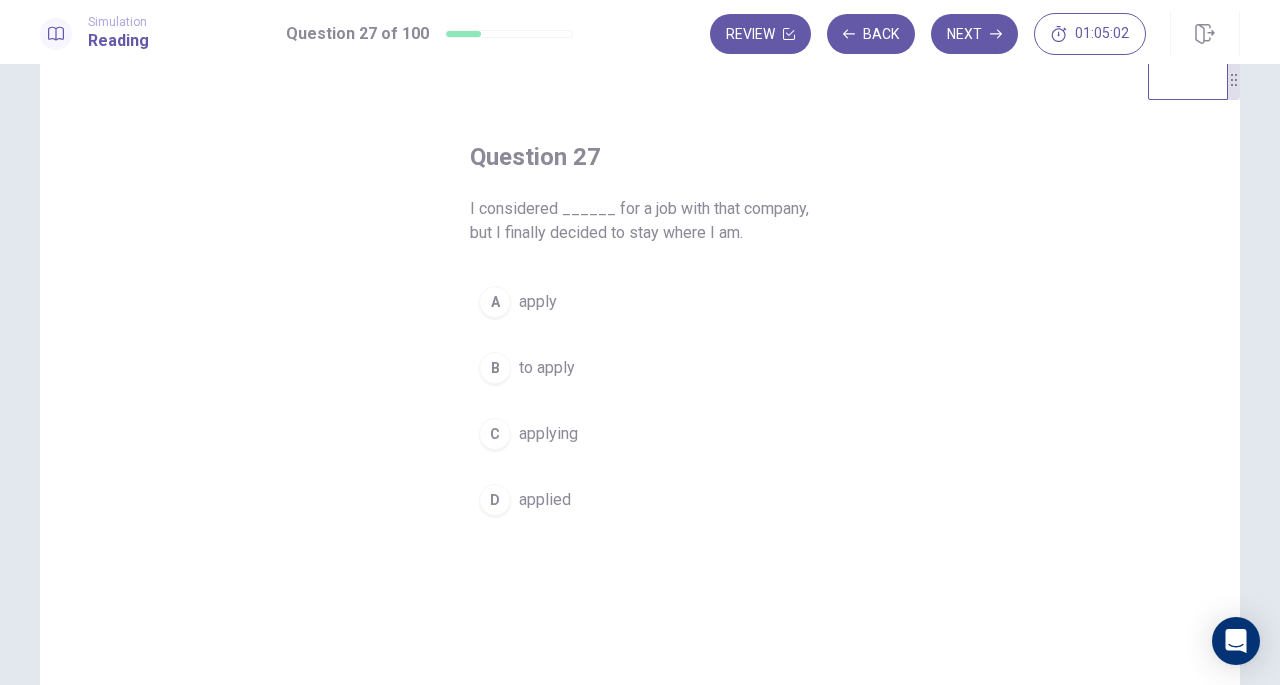 click on "to apply" at bounding box center [547, 368] 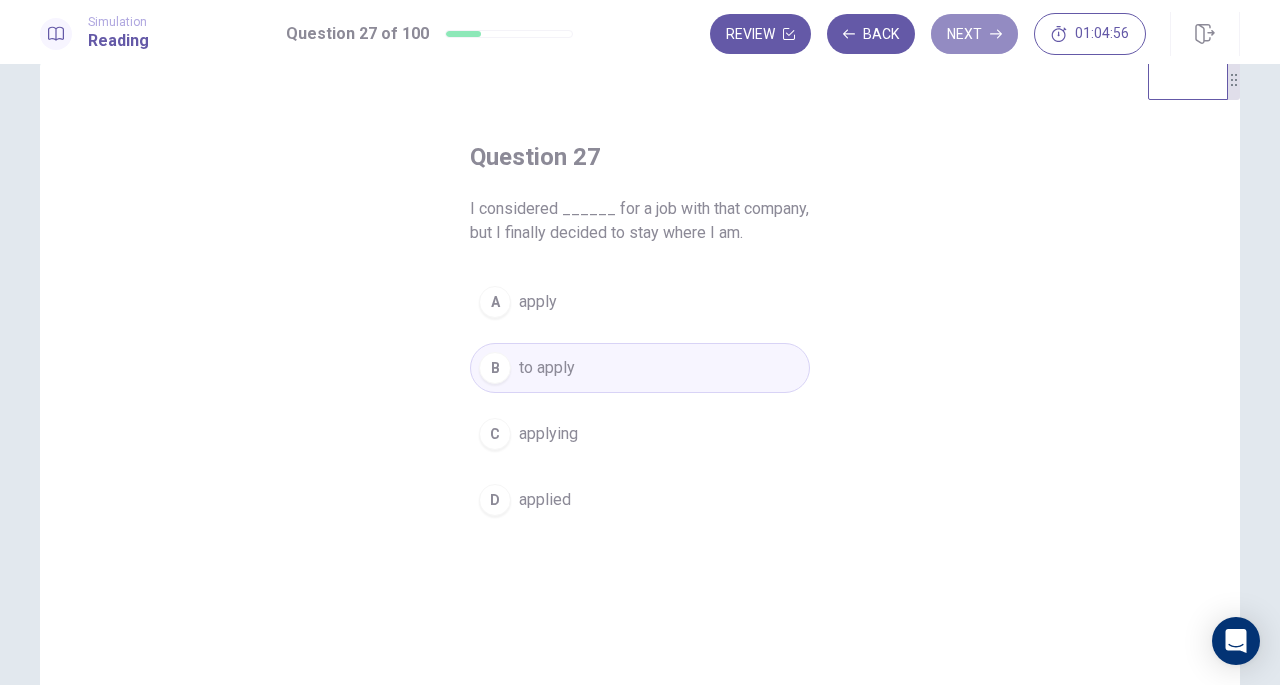 click on "Next" at bounding box center (974, 34) 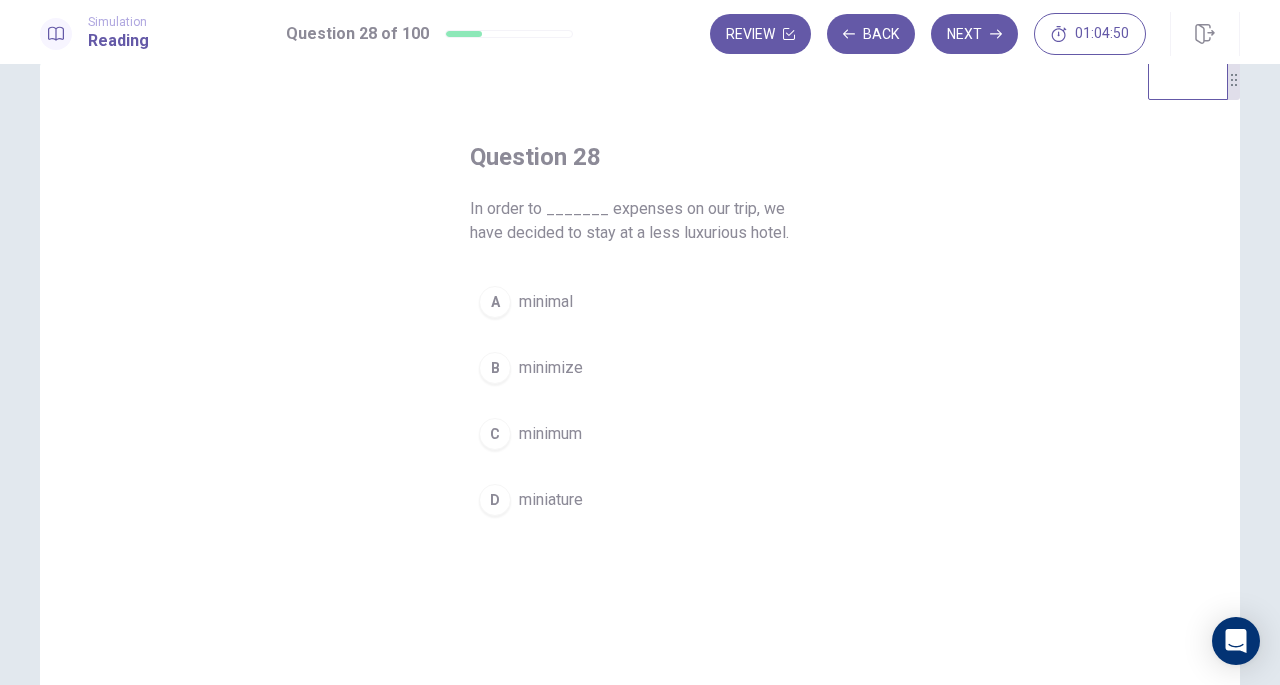 click on "minimize" at bounding box center [551, 368] 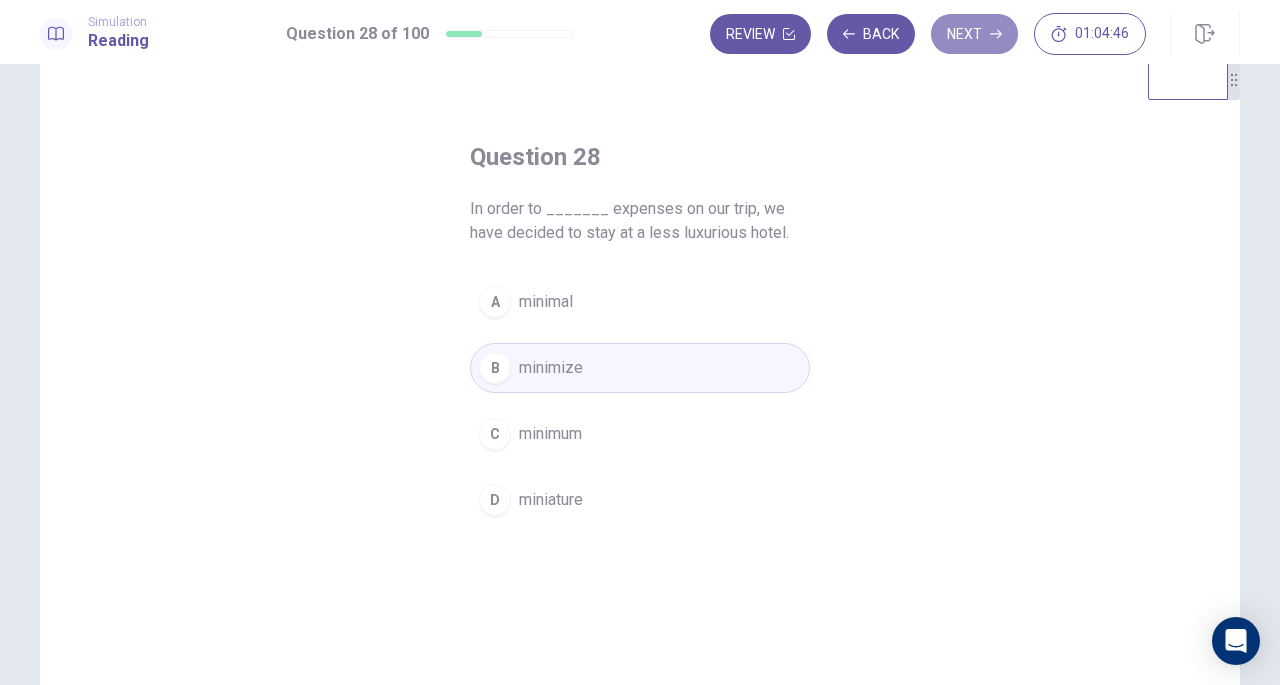 click on "Next" at bounding box center (974, 34) 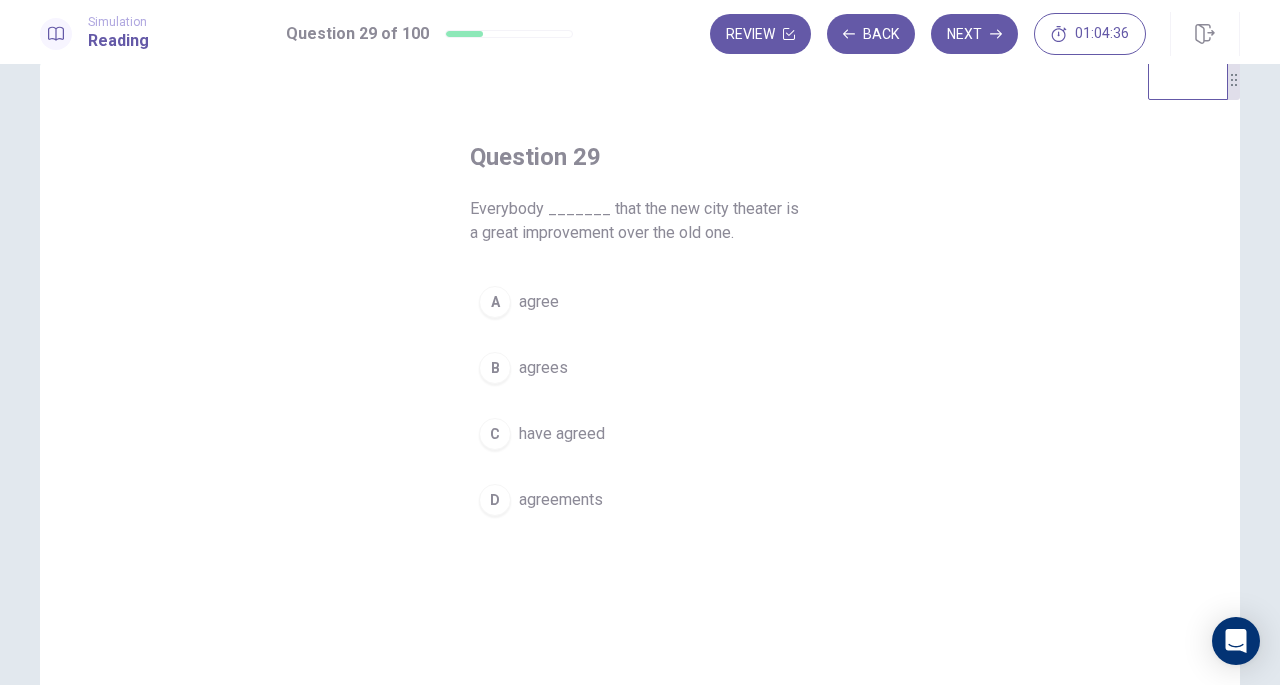 click on "A agree" at bounding box center (640, 302) 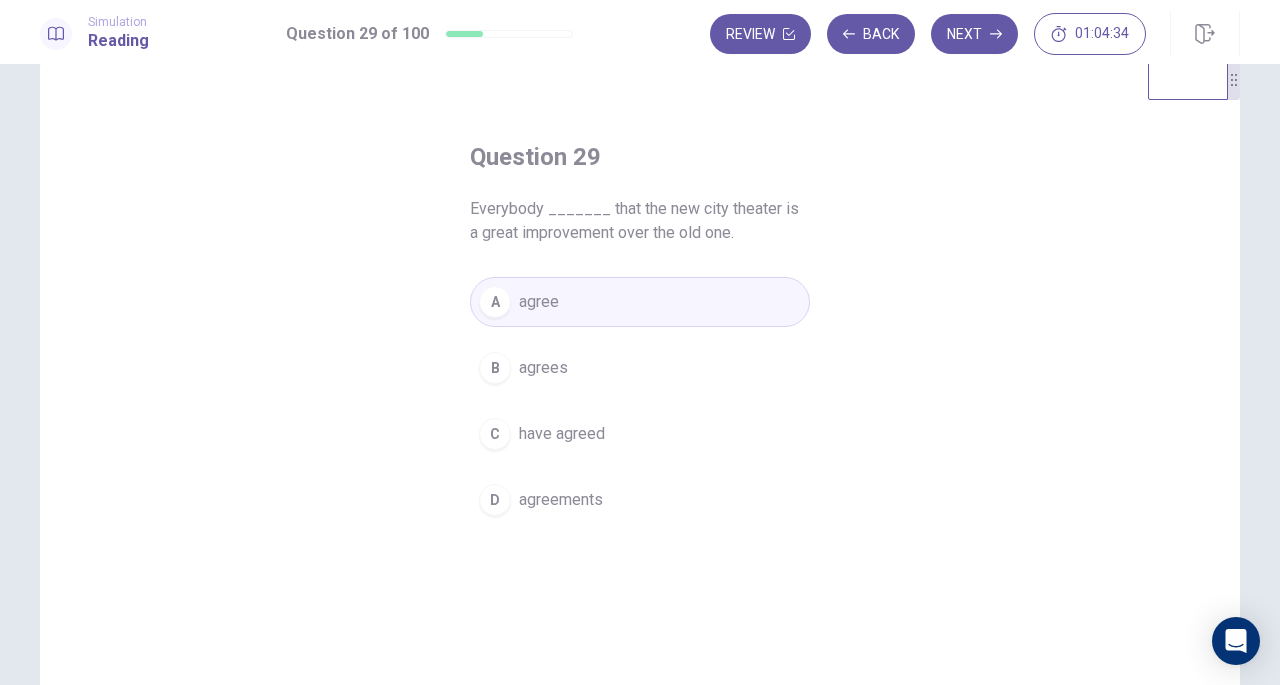 click on "agrees" at bounding box center (543, 368) 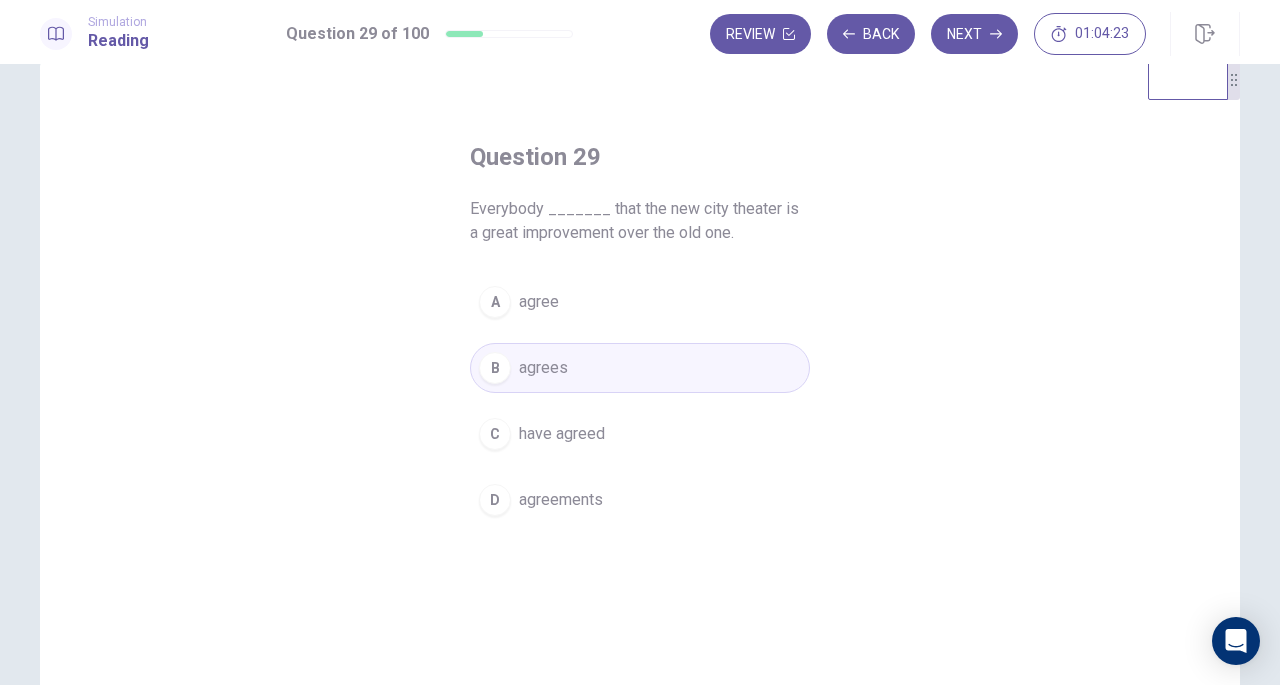 click on "agree" at bounding box center [539, 302] 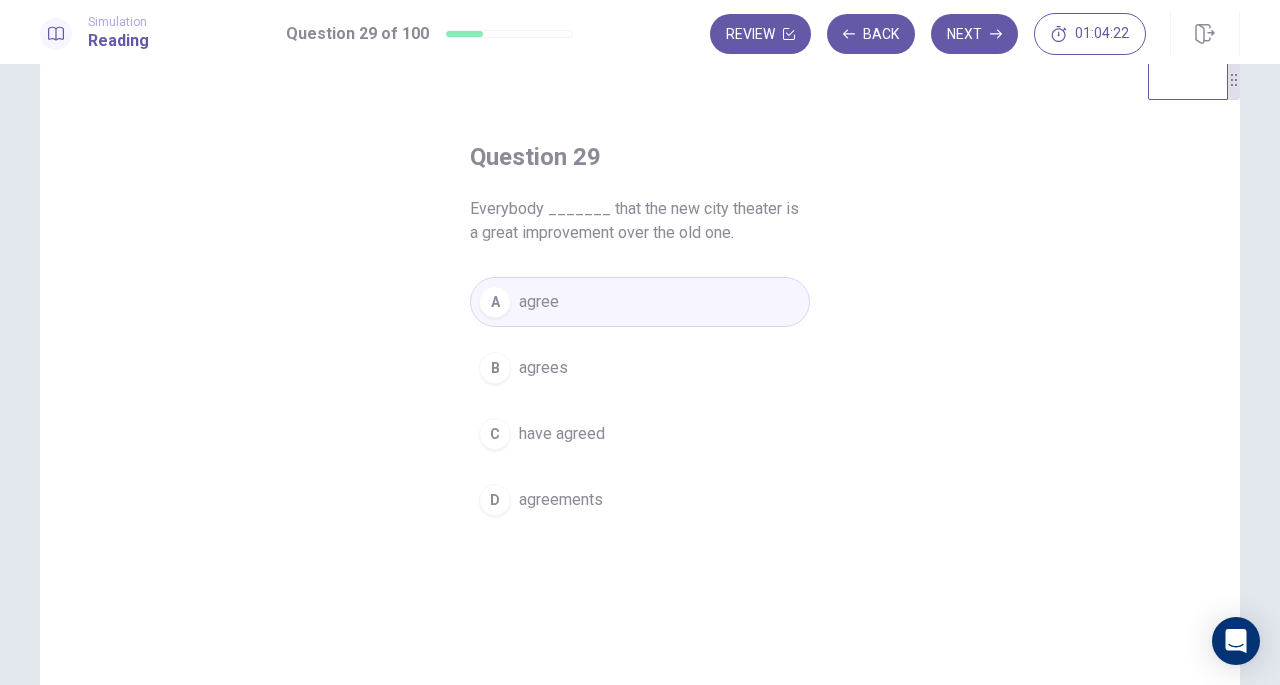 click on "Next" at bounding box center [974, 34] 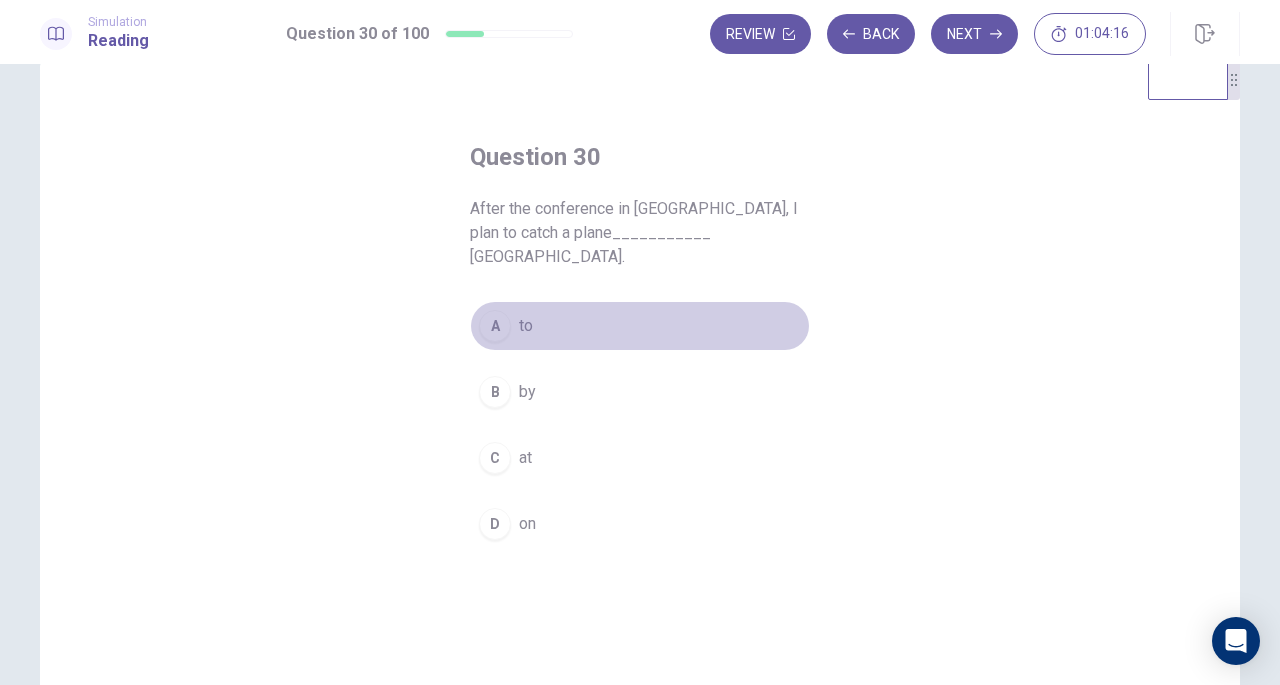 click on "to" at bounding box center (526, 326) 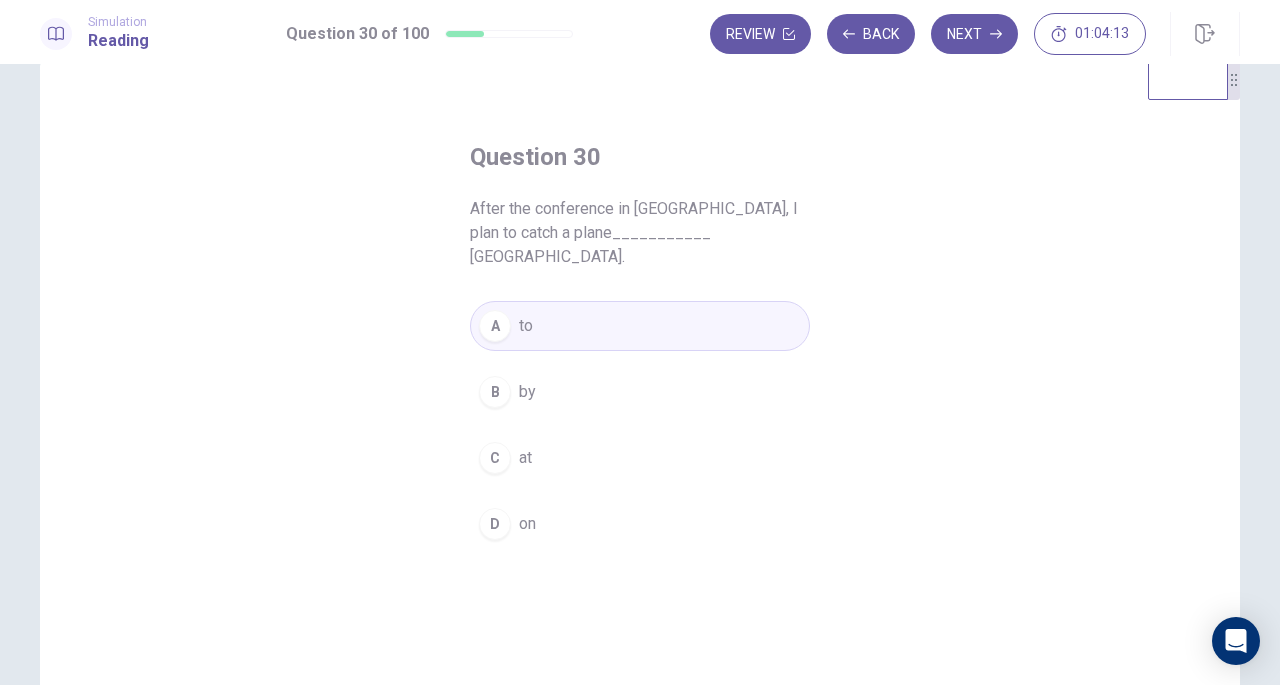 click on "Next" at bounding box center (974, 34) 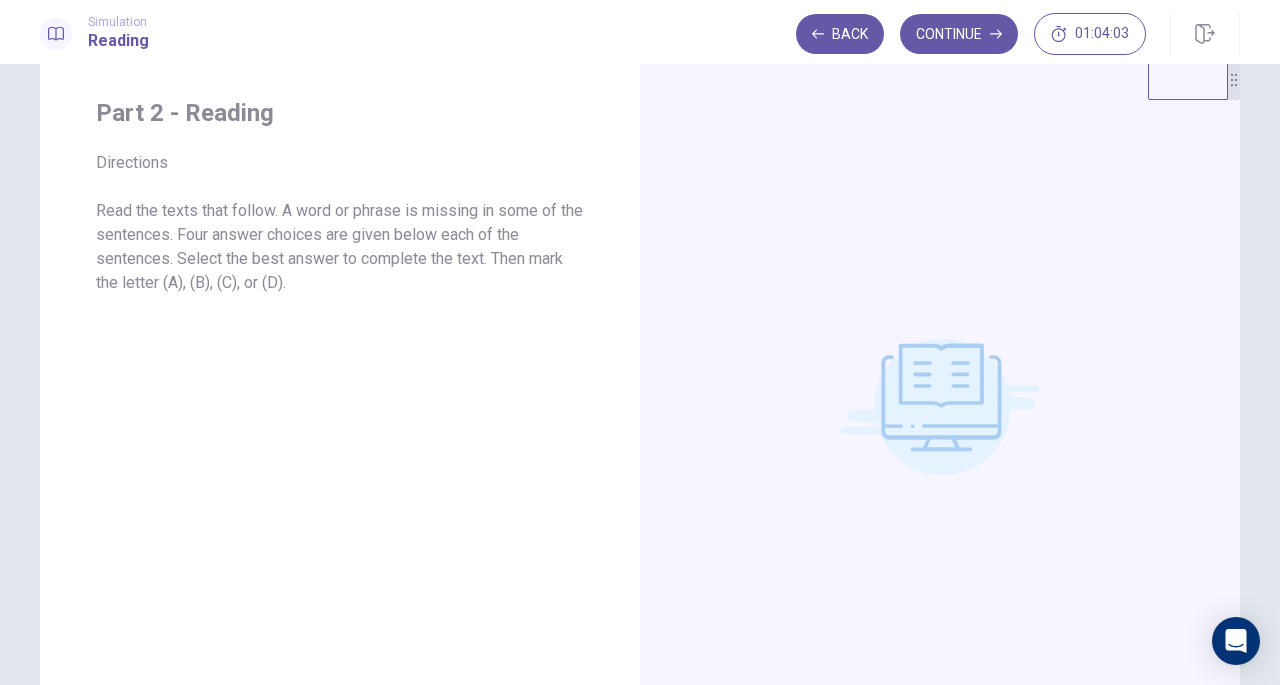 click on "Continue" at bounding box center [959, 34] 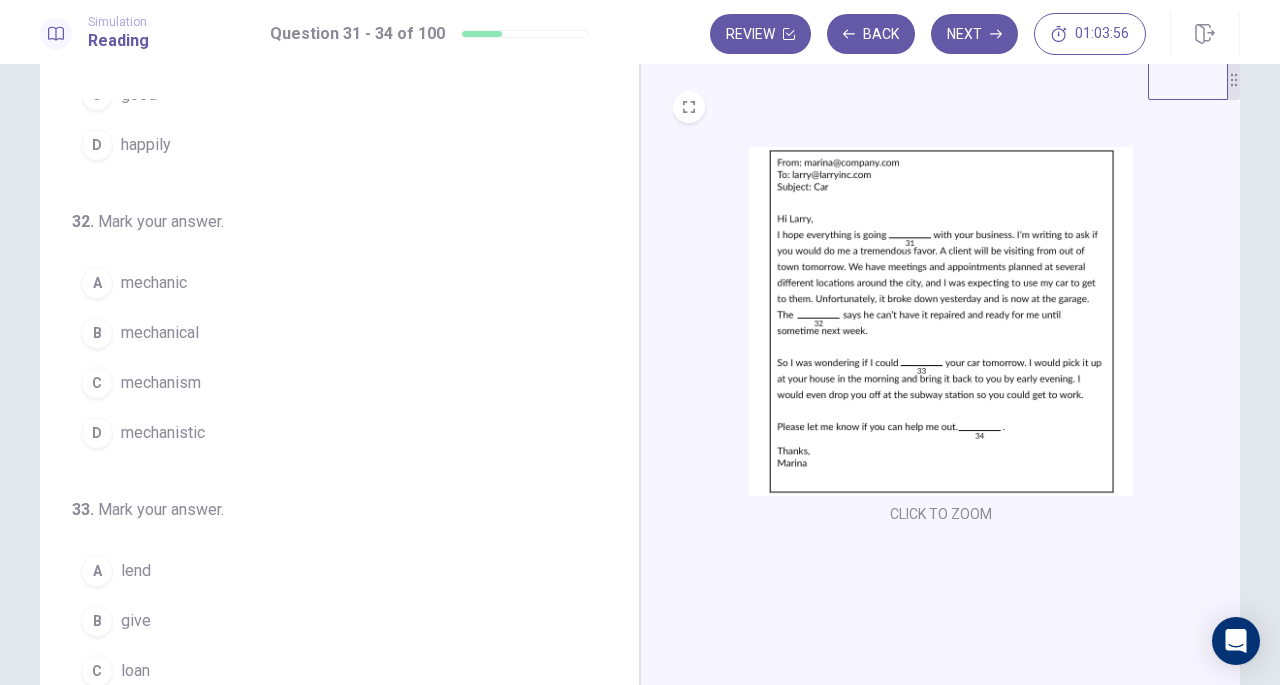 scroll, scrollTop: 0, scrollLeft: 0, axis: both 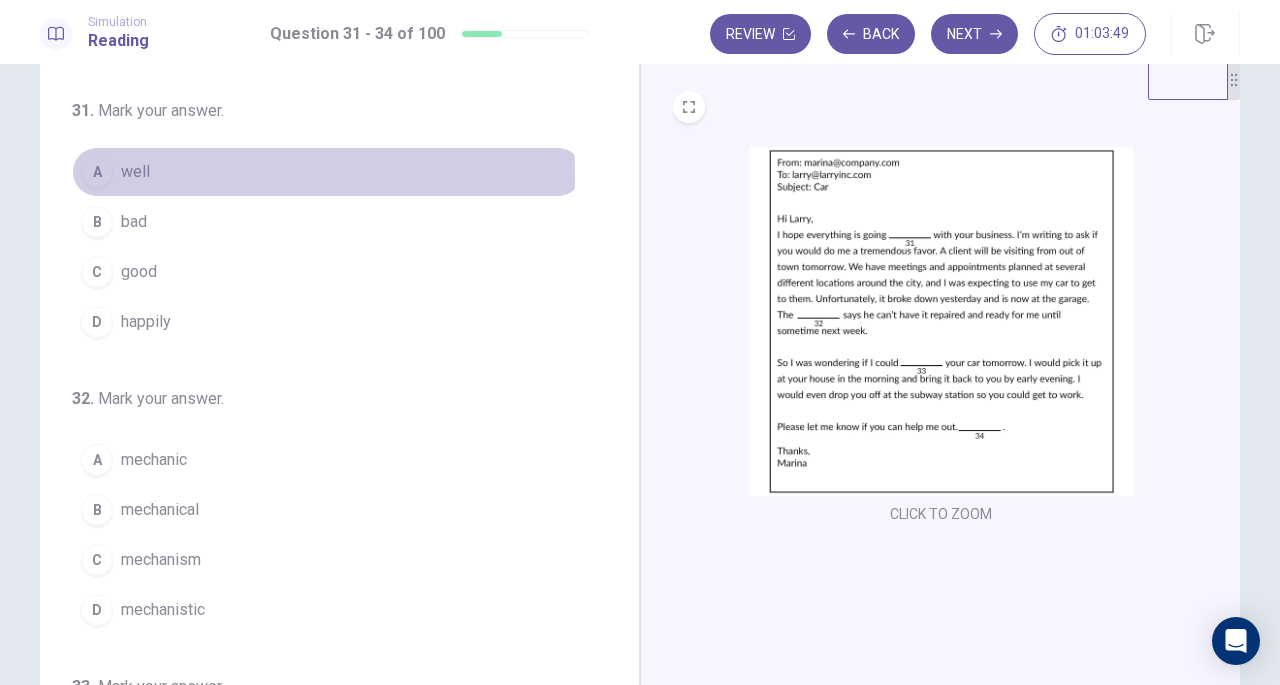 click on "A" at bounding box center [97, 172] 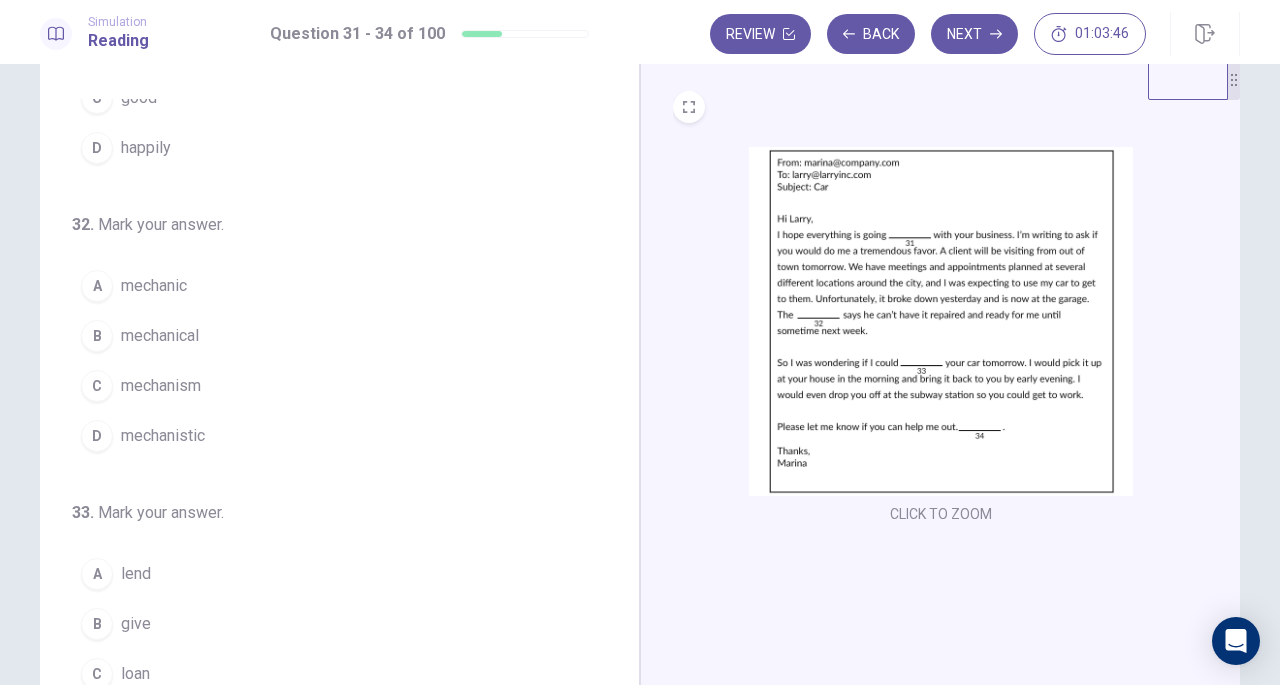 scroll, scrollTop: 180, scrollLeft: 0, axis: vertical 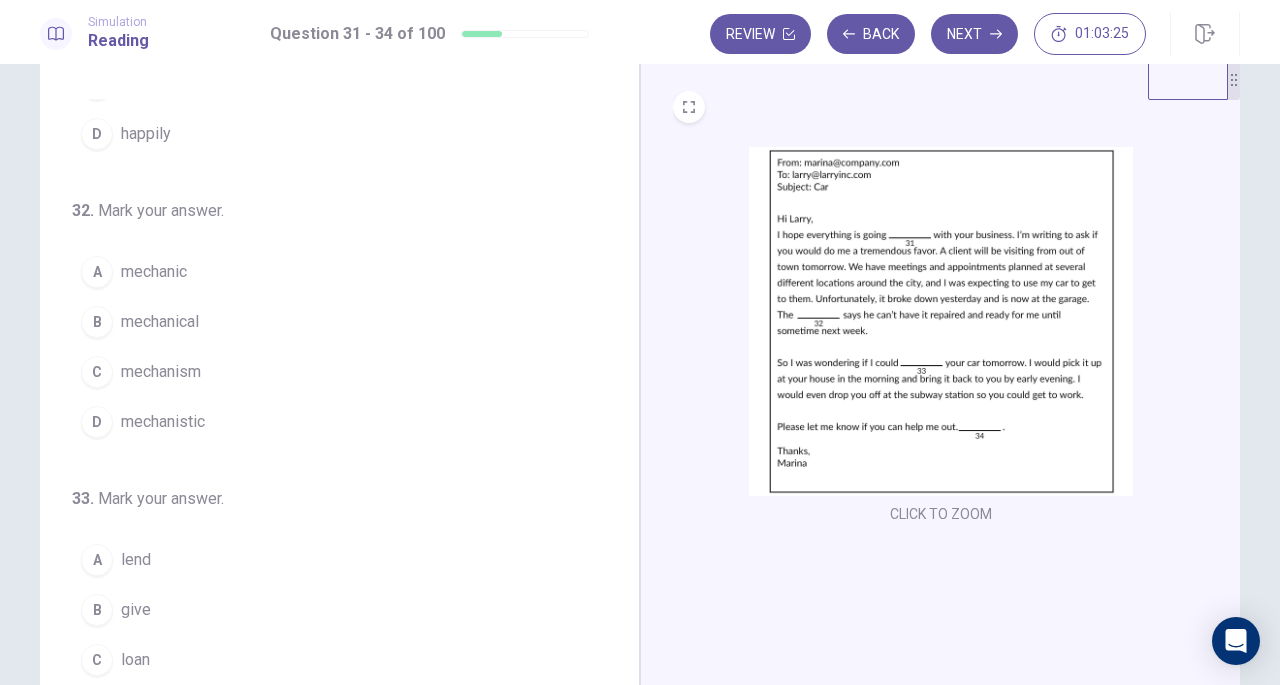 click on "mechanic" at bounding box center [154, 272] 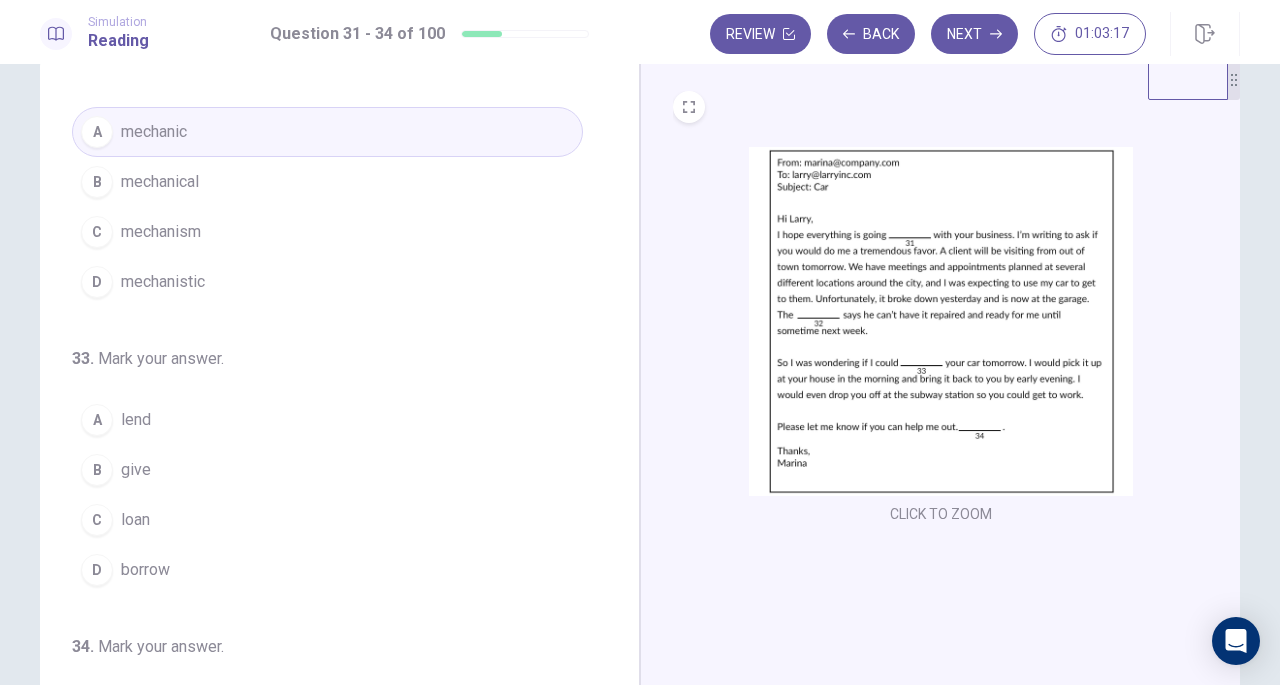 scroll, scrollTop: 334, scrollLeft: 0, axis: vertical 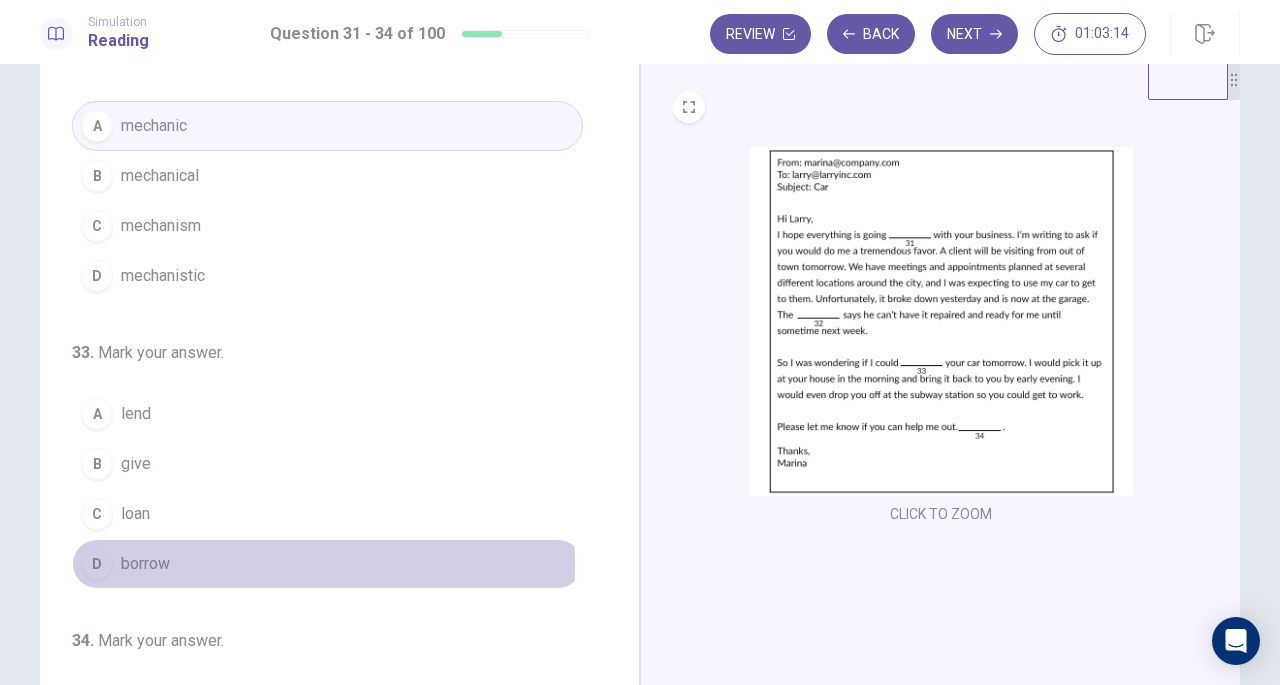 click on "D" at bounding box center (97, 564) 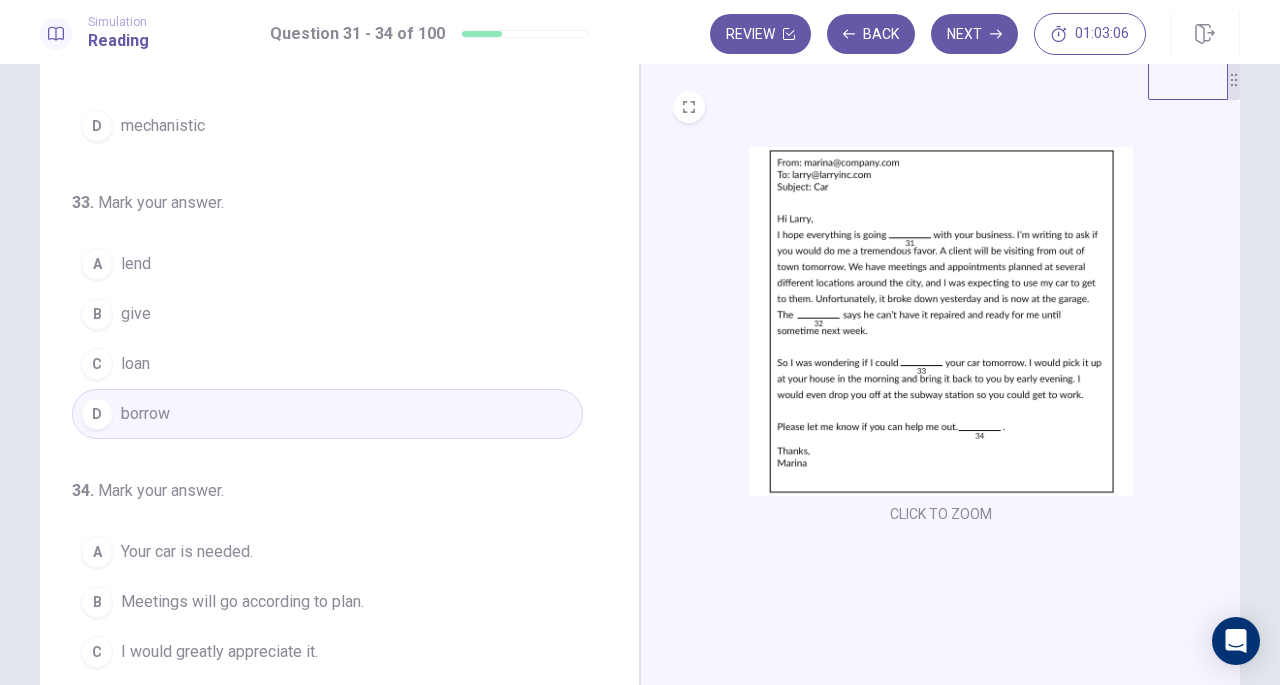scroll, scrollTop: 486, scrollLeft: 0, axis: vertical 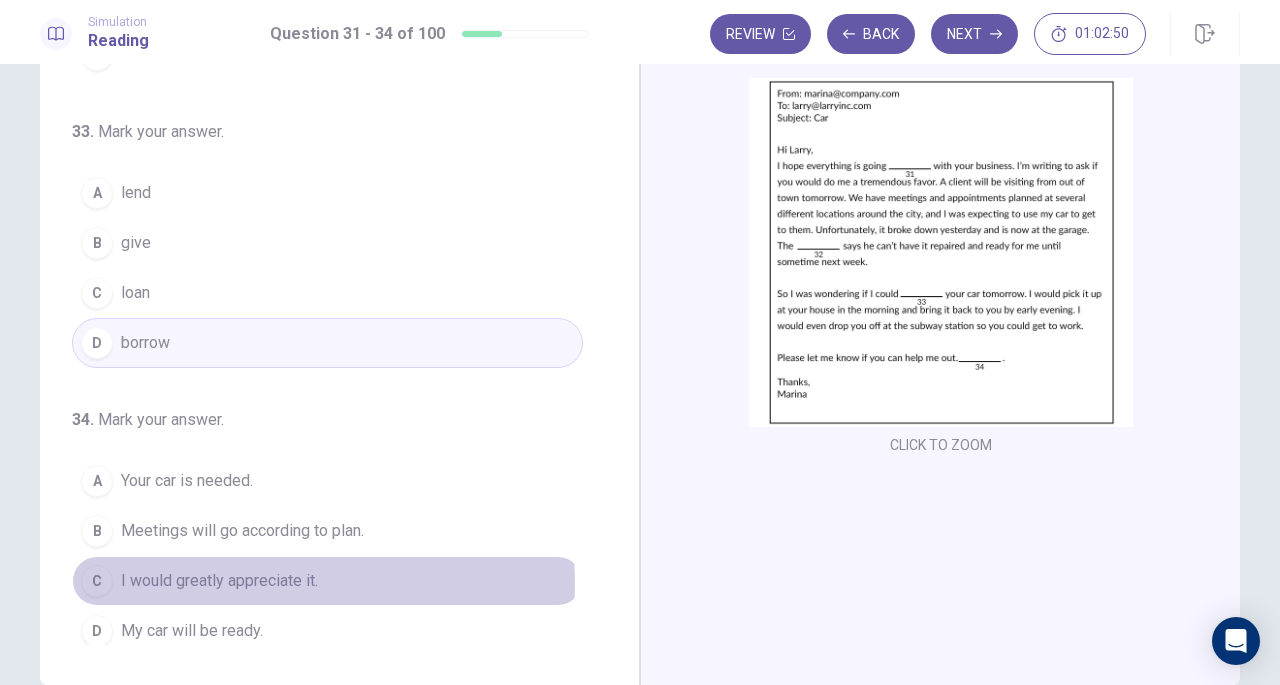 click on "I would greatly appreciate it." at bounding box center (219, 581) 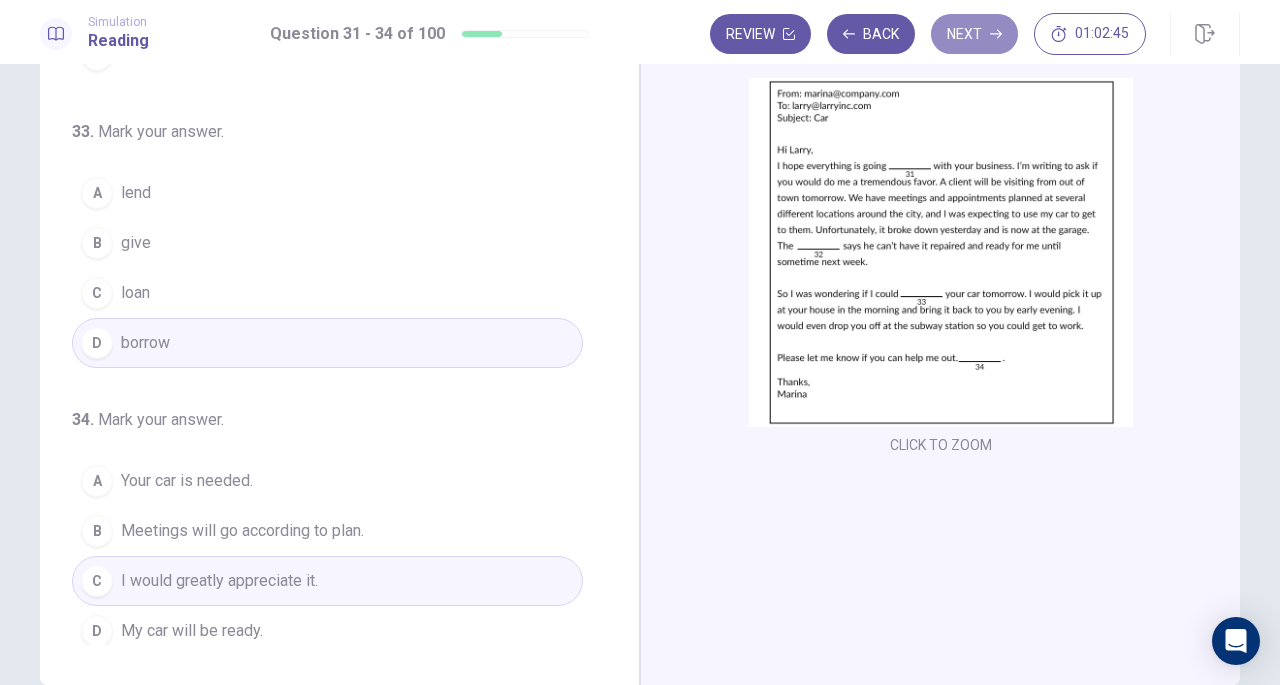 click on "Next" at bounding box center (974, 34) 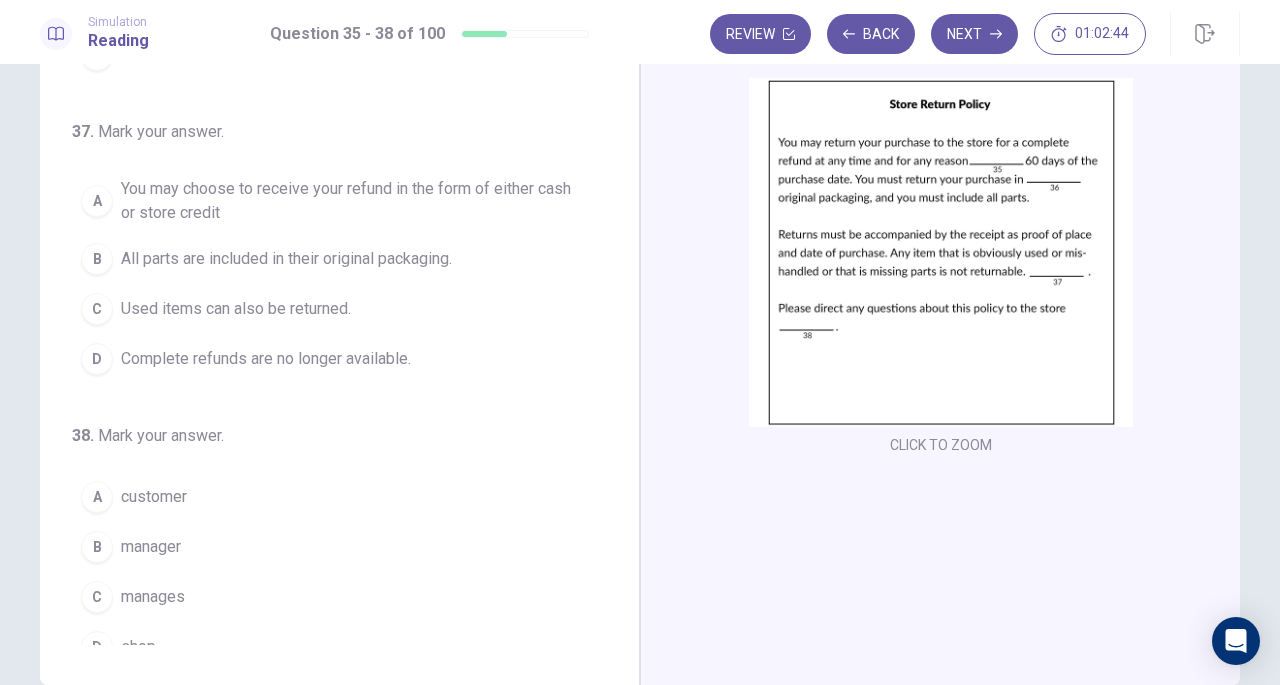 scroll, scrollTop: 0, scrollLeft: 0, axis: both 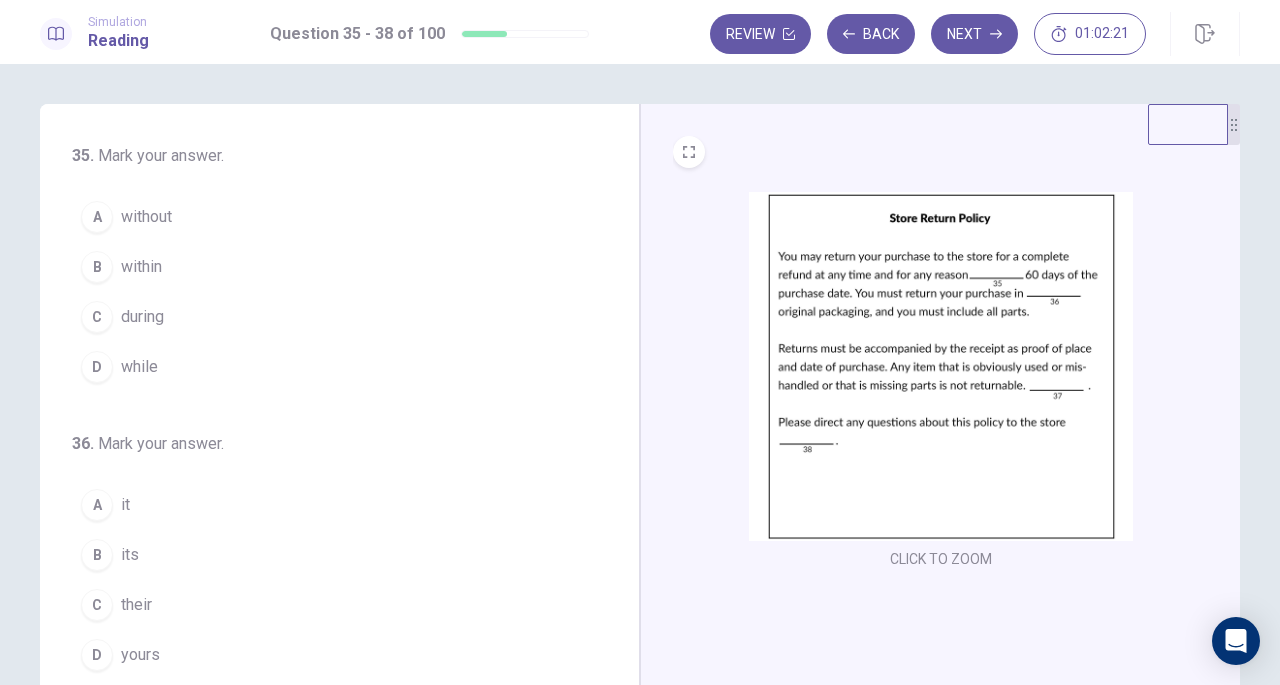 click on "during" at bounding box center (142, 317) 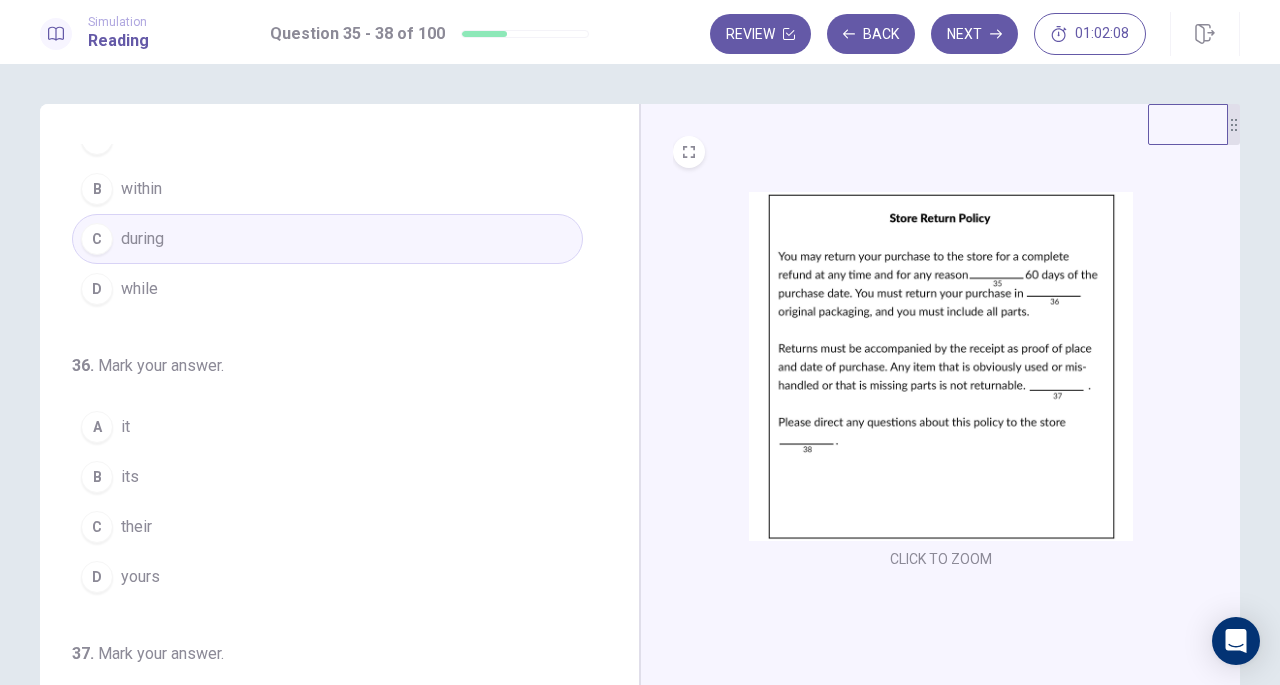 scroll, scrollTop: 80, scrollLeft: 0, axis: vertical 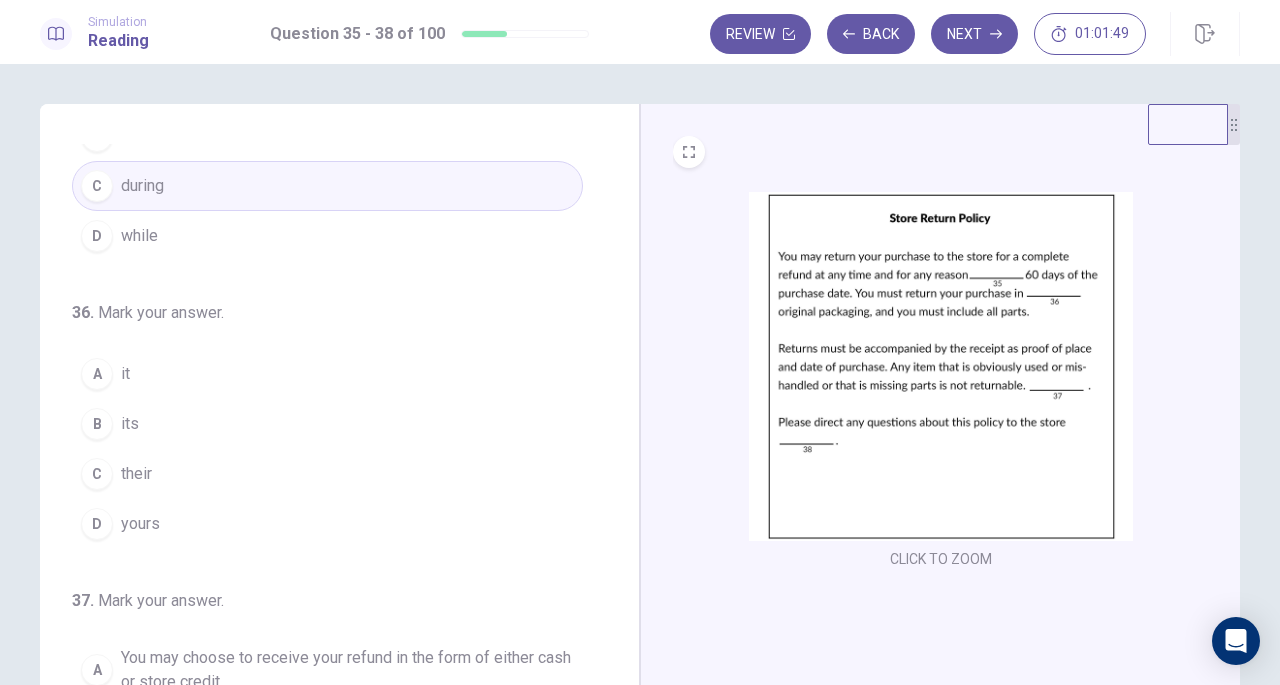 click on "C their" at bounding box center [327, 474] 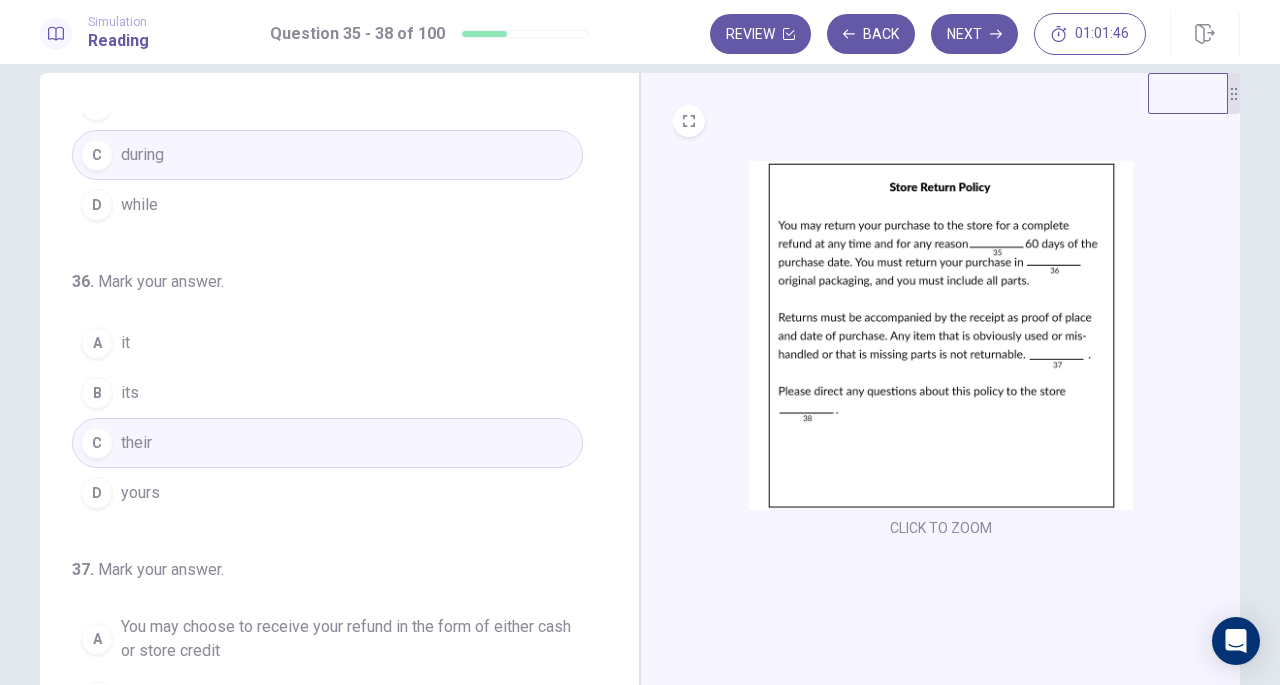 scroll, scrollTop: 48, scrollLeft: 0, axis: vertical 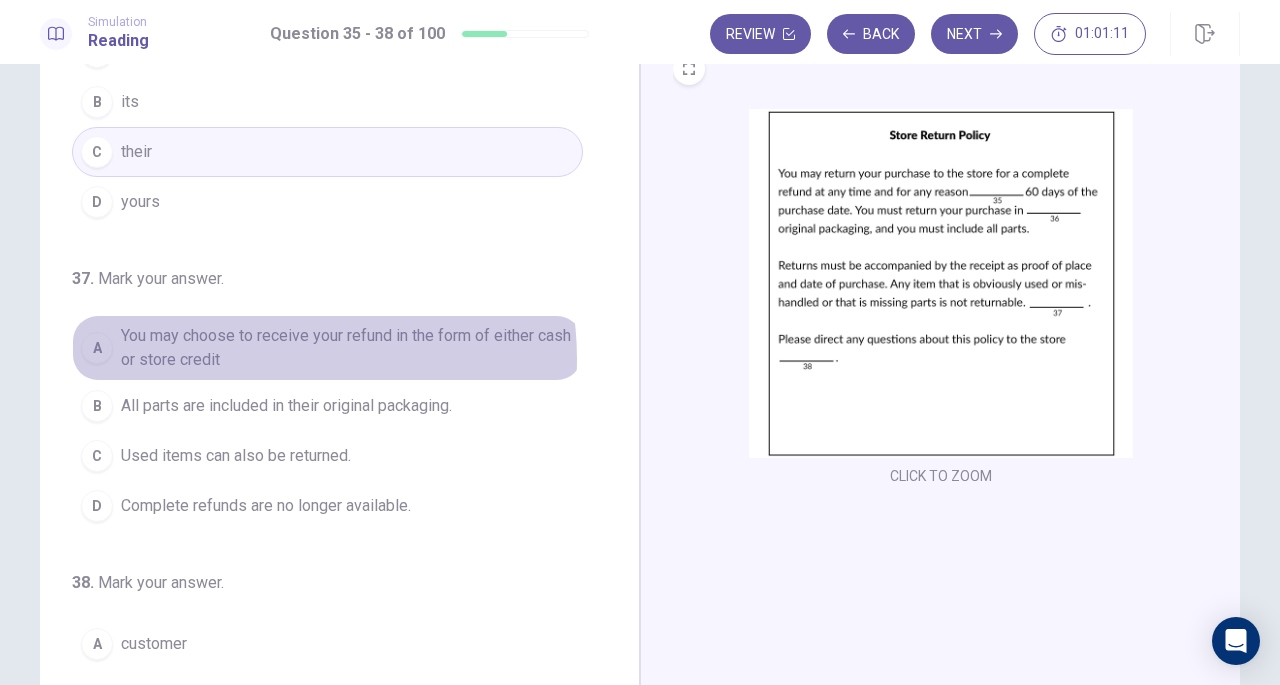 click on "You may choose to receive your refund in the form of either cash or store credit" at bounding box center (347, 348) 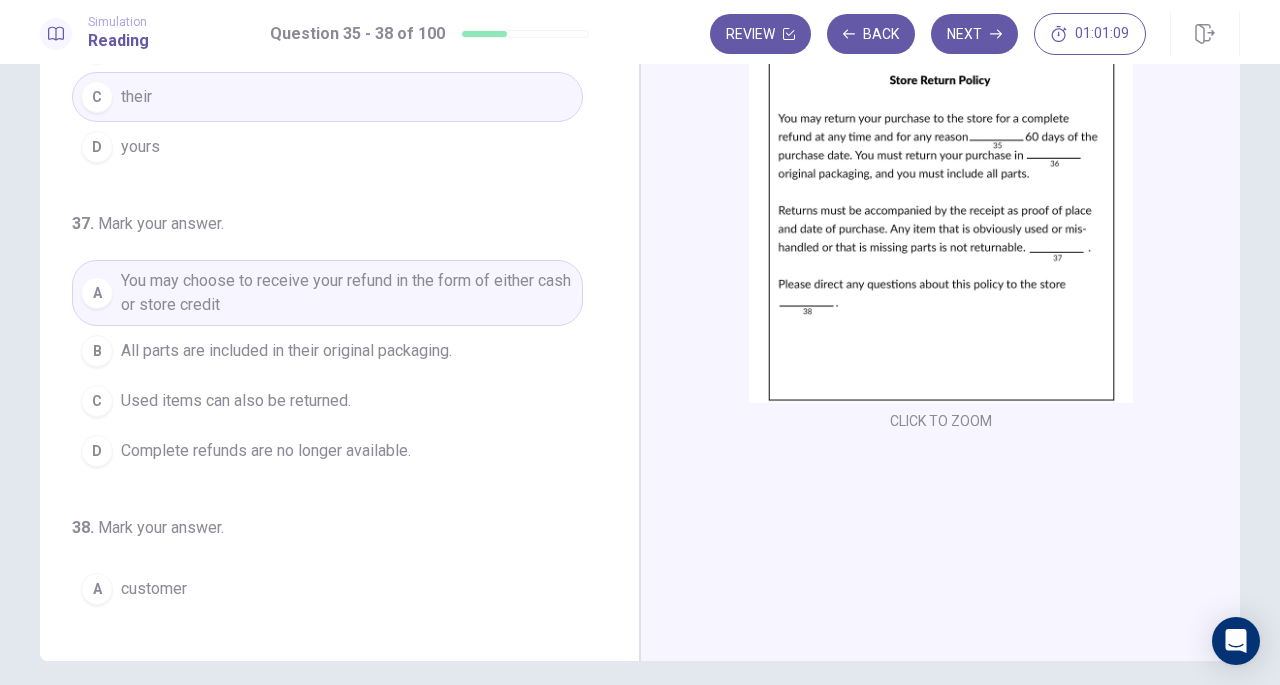 scroll, scrollTop: 147, scrollLeft: 0, axis: vertical 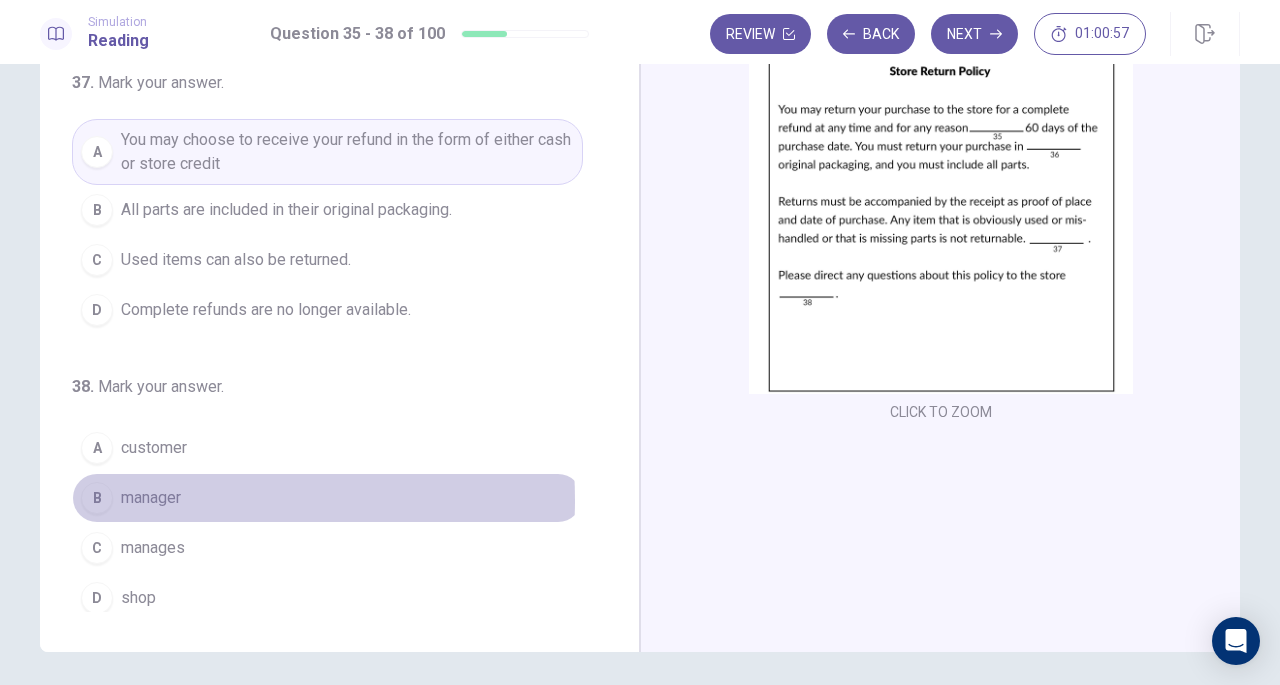 click on "manager" at bounding box center (151, 498) 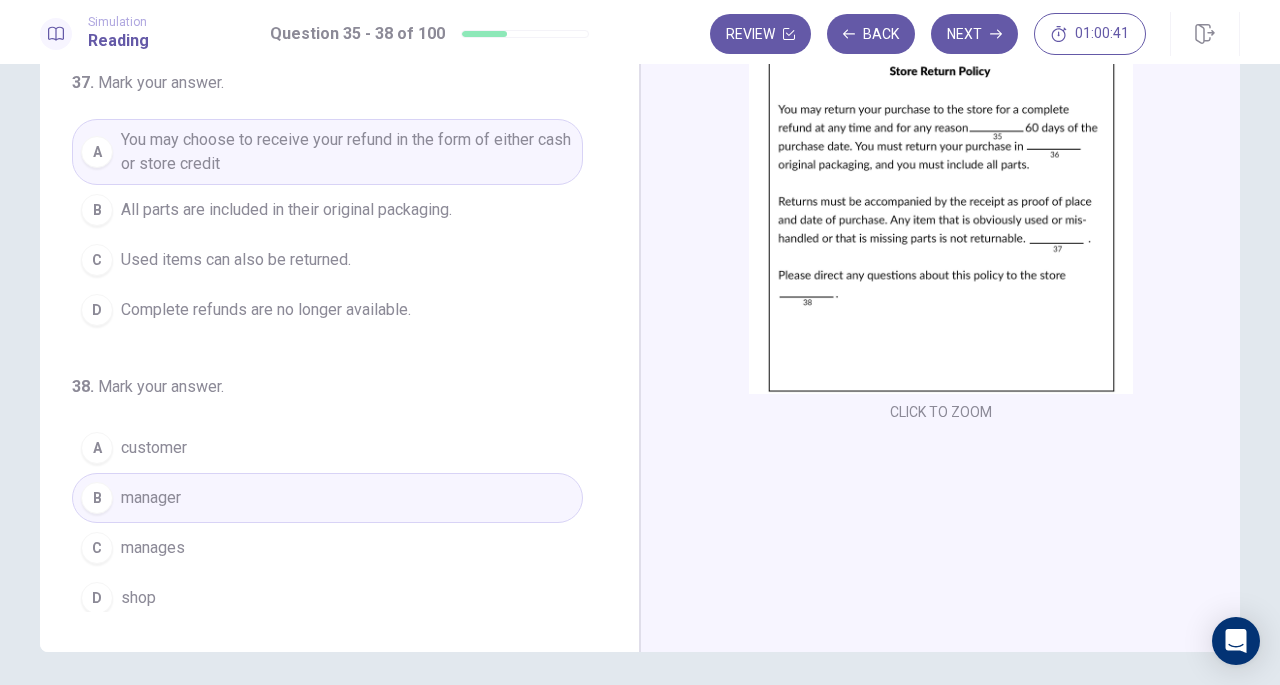 click on "D shop" at bounding box center (327, 598) 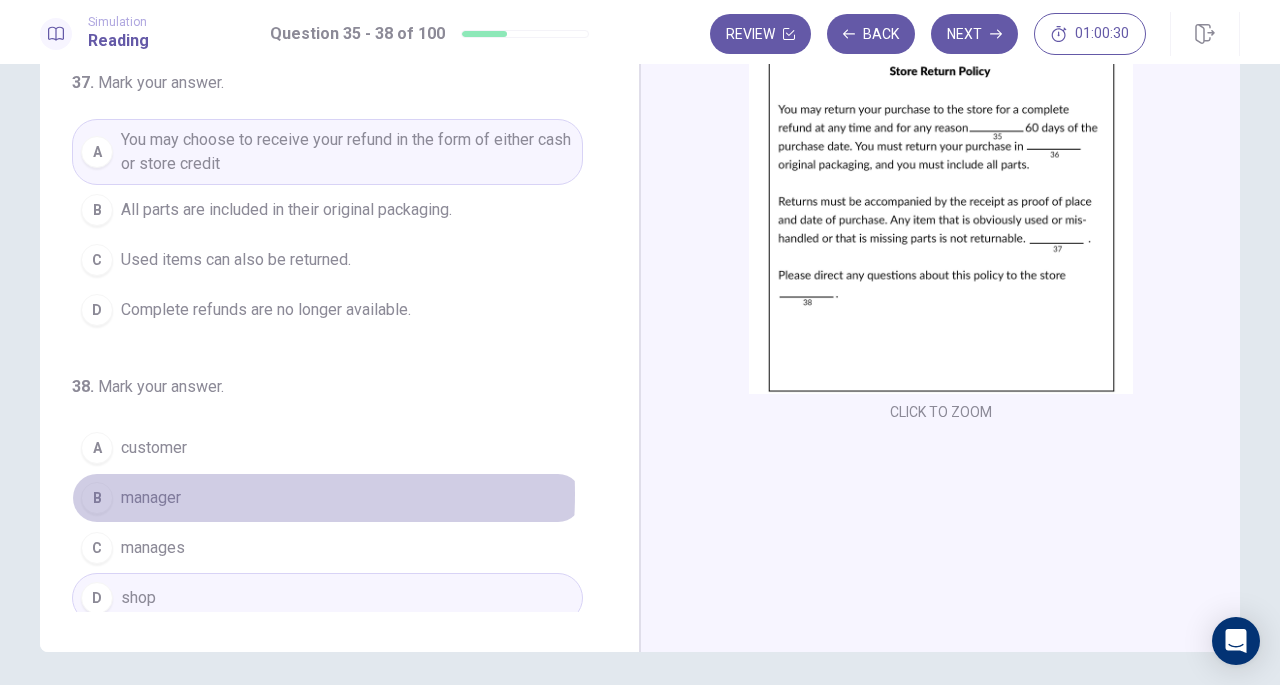 click on "manager" at bounding box center (151, 498) 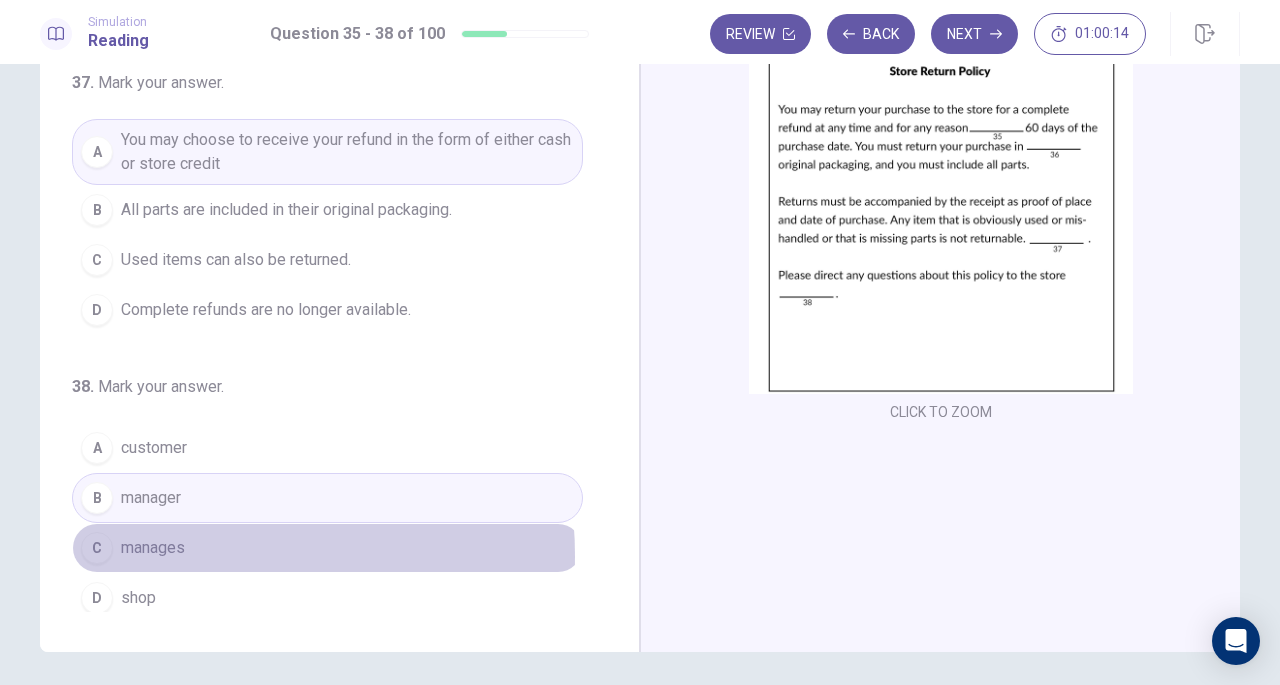 click on "manages" at bounding box center (153, 548) 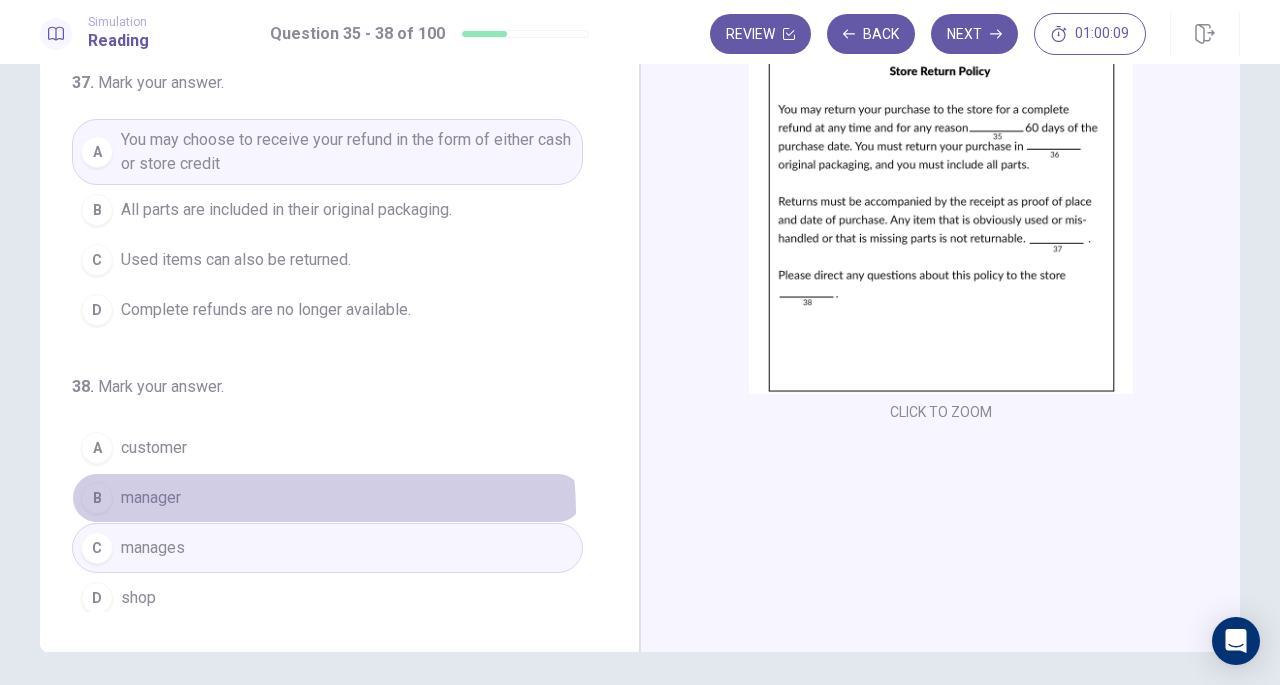 click on "B manager" at bounding box center [327, 498] 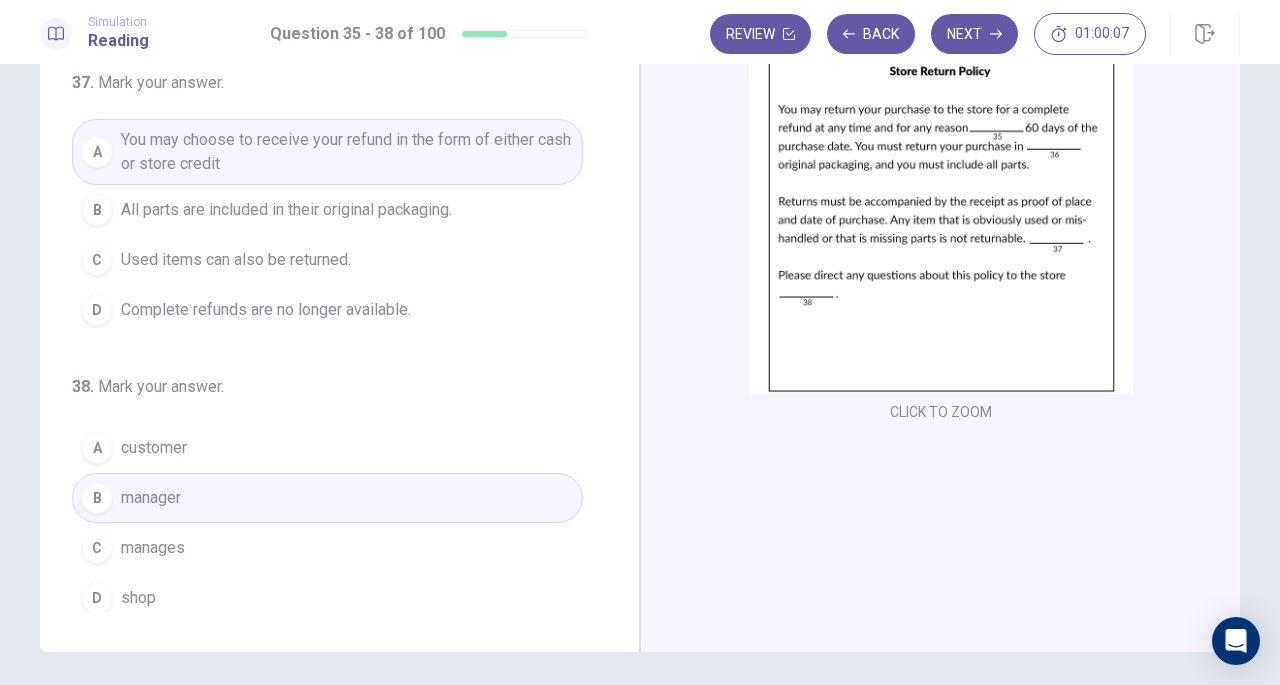 drag, startPoint x: 1279, startPoint y: 33, endPoint x: 1279, endPoint y: 78, distance: 45 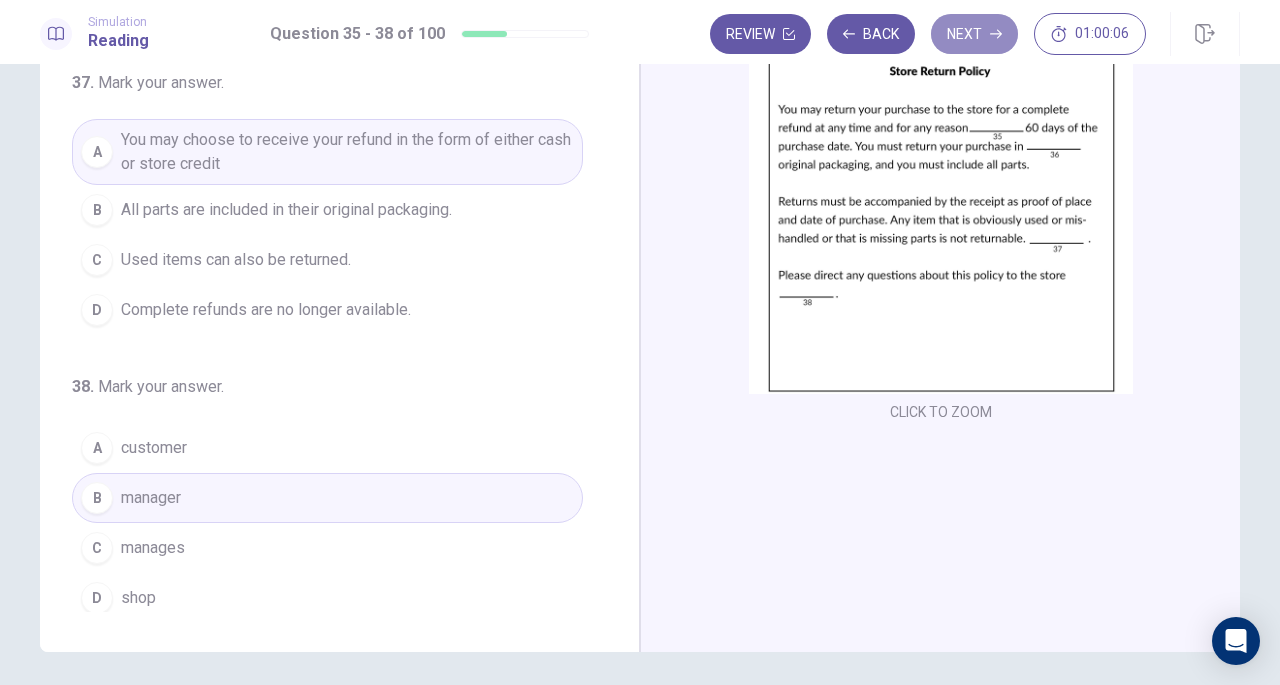 click on "Next" at bounding box center [974, 34] 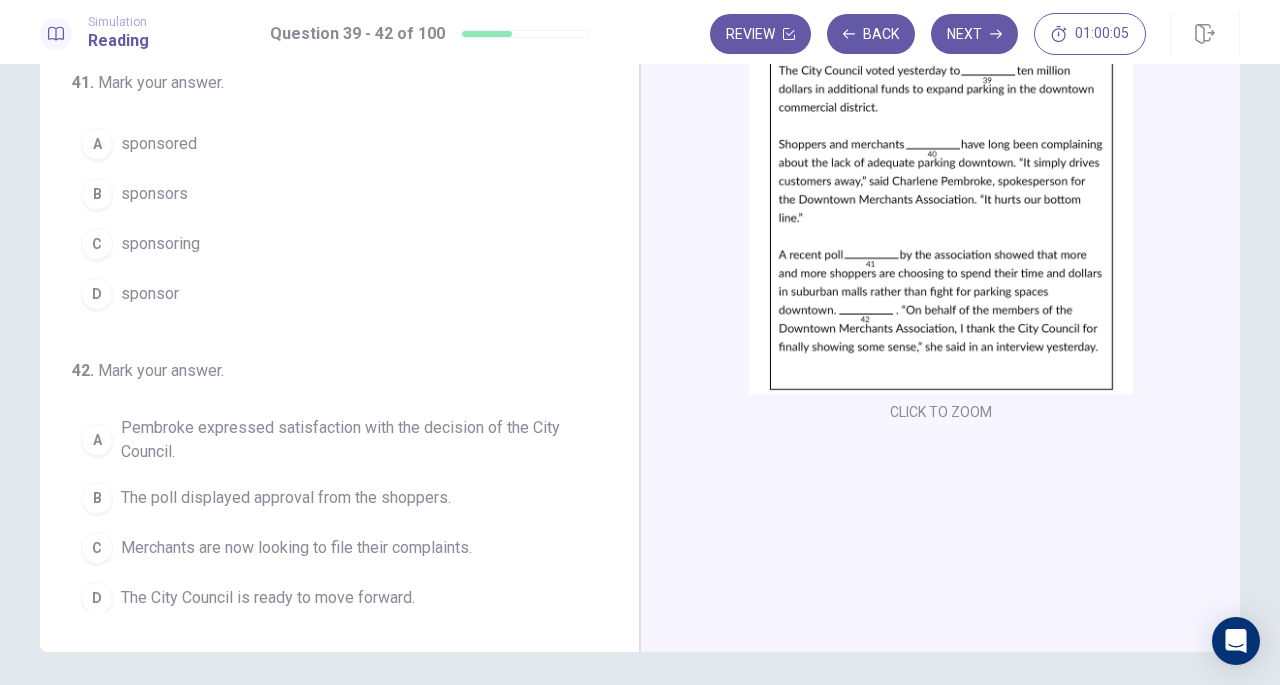 scroll, scrollTop: 0, scrollLeft: 0, axis: both 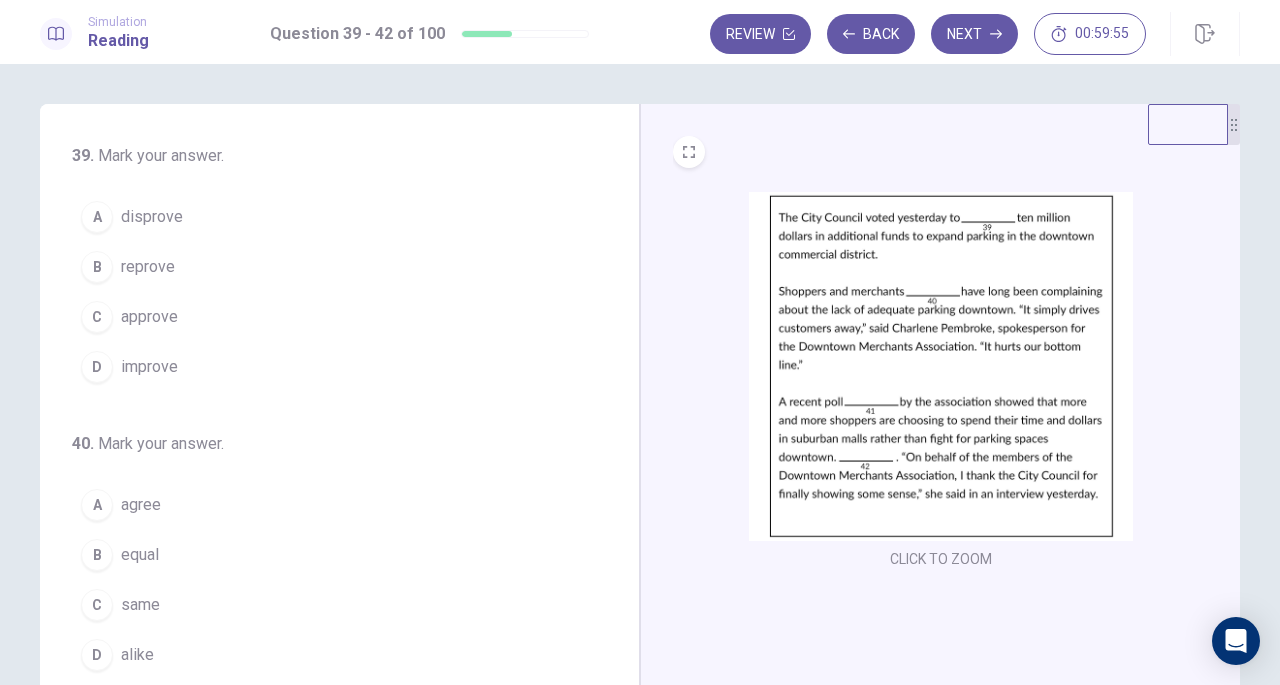 click on "approve" at bounding box center (149, 317) 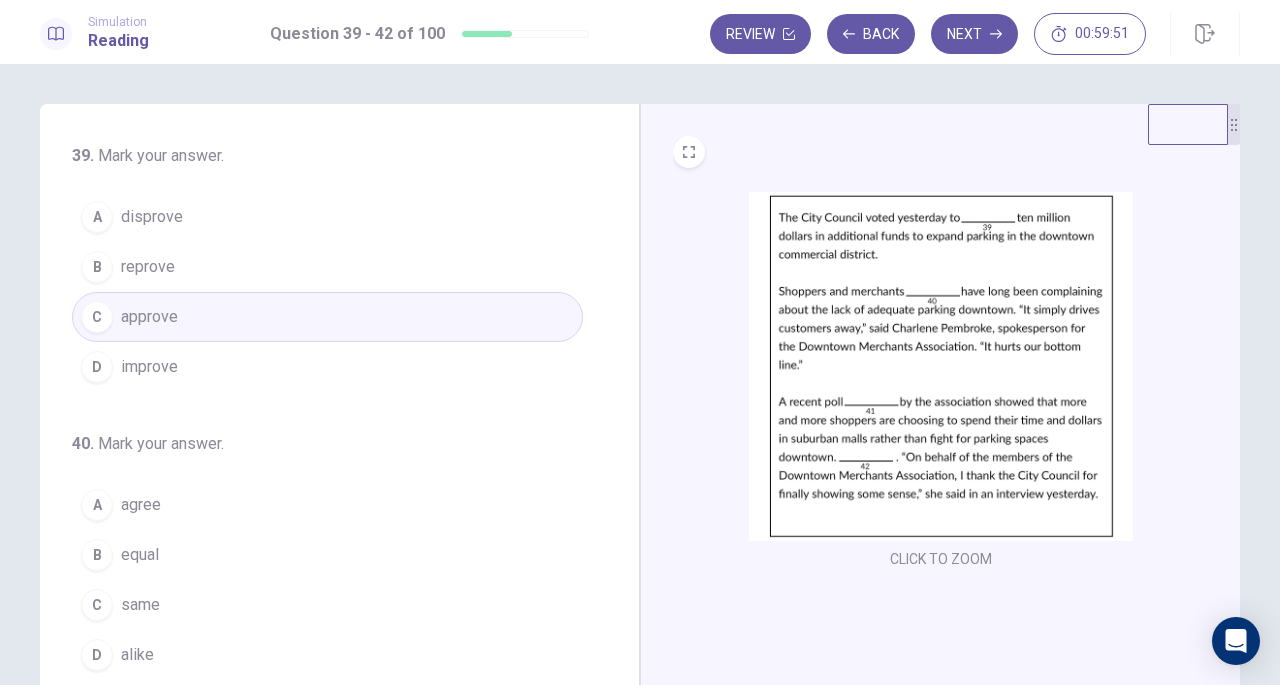drag, startPoint x: 596, startPoint y: 406, endPoint x: 612, endPoint y: 393, distance: 20.615528 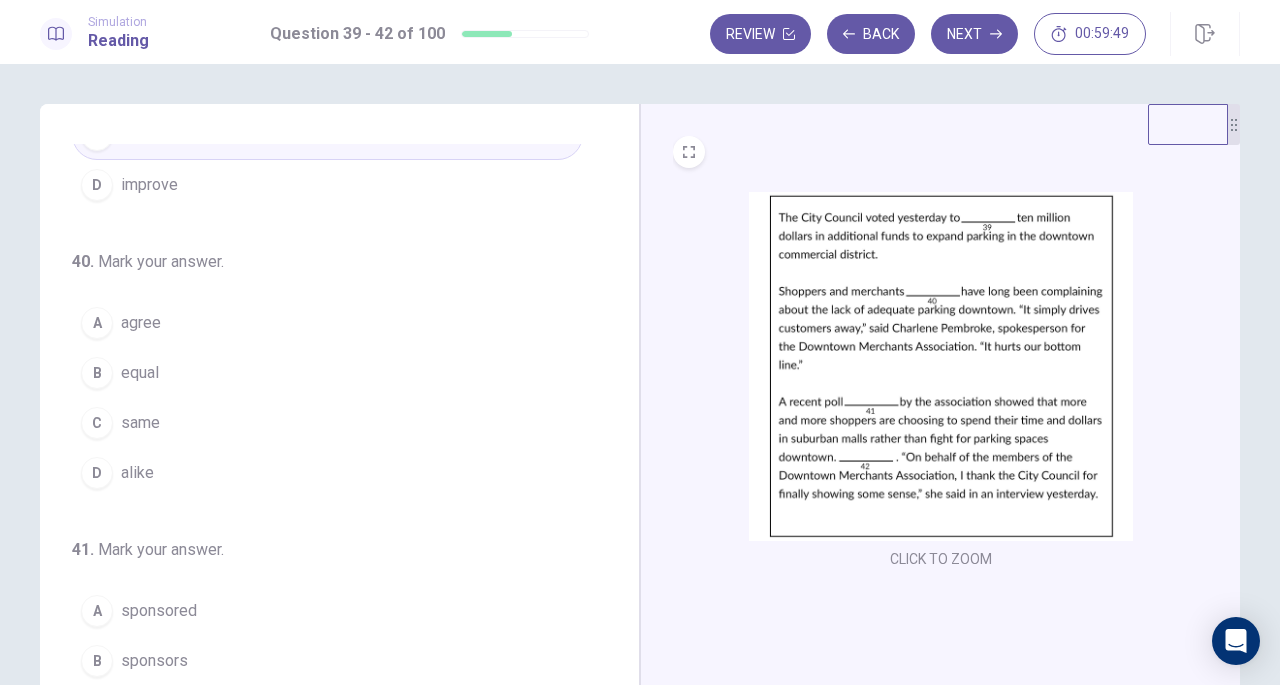 scroll, scrollTop: 184, scrollLeft: 0, axis: vertical 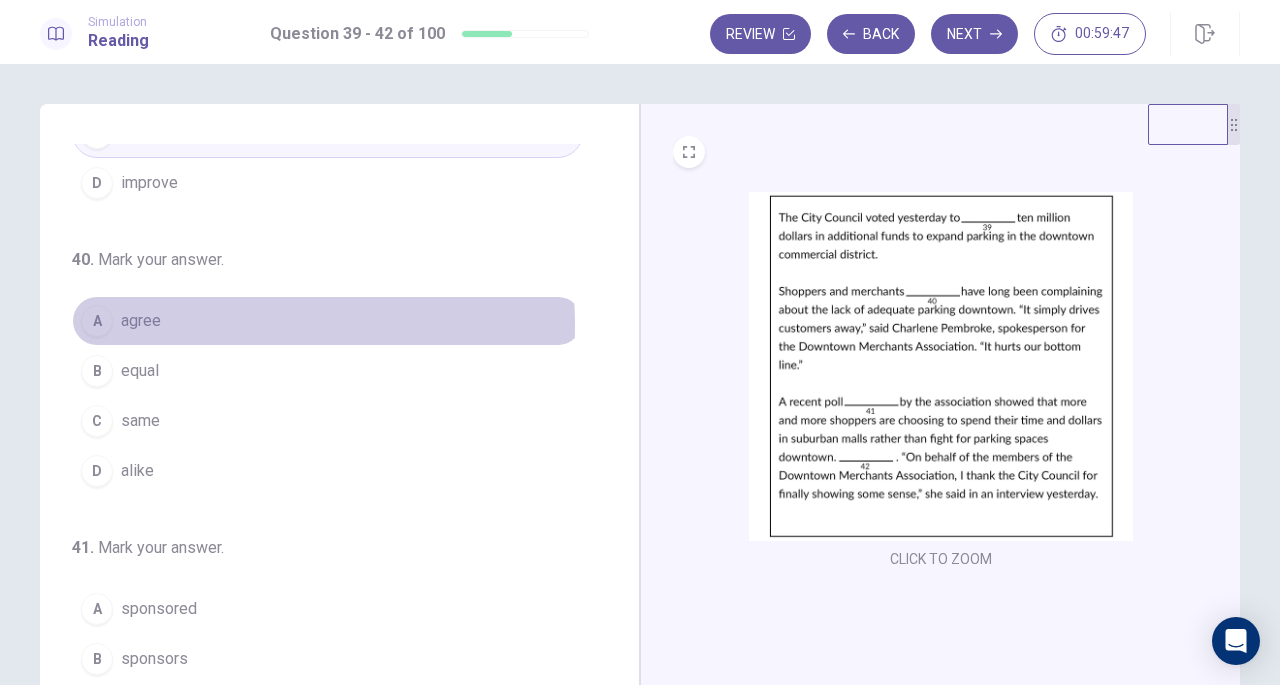 click on "agree" at bounding box center (141, 321) 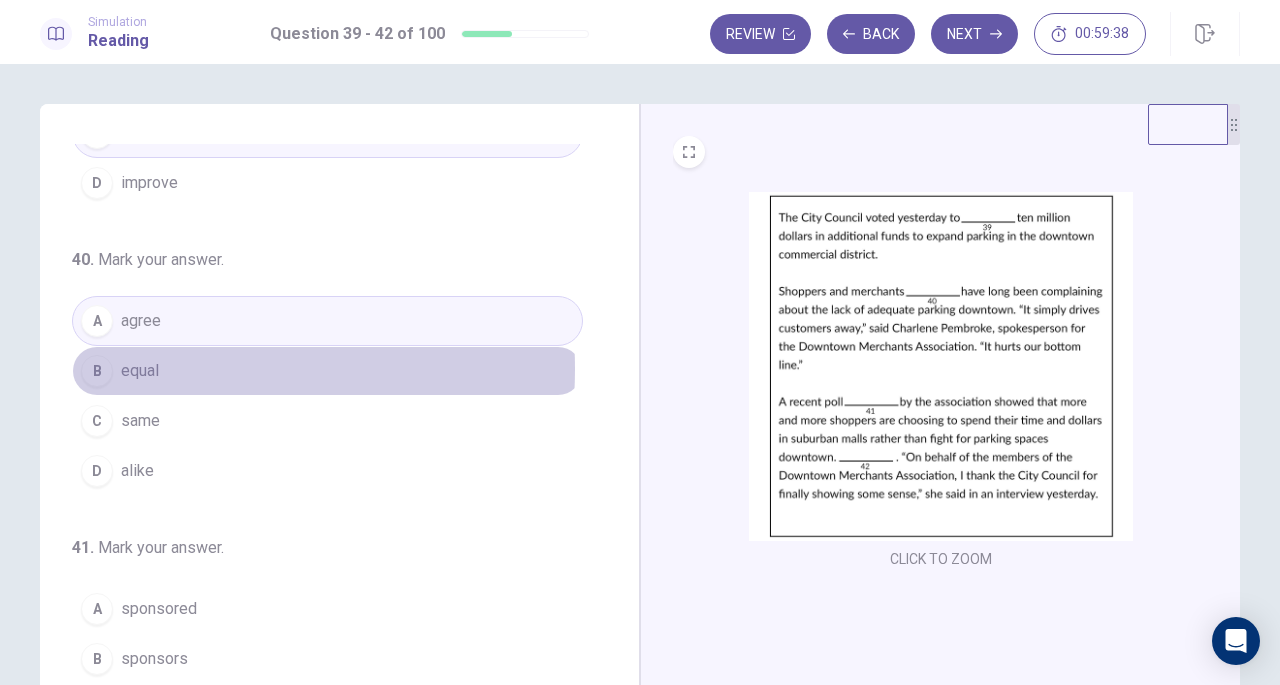 click on "equal" at bounding box center [140, 371] 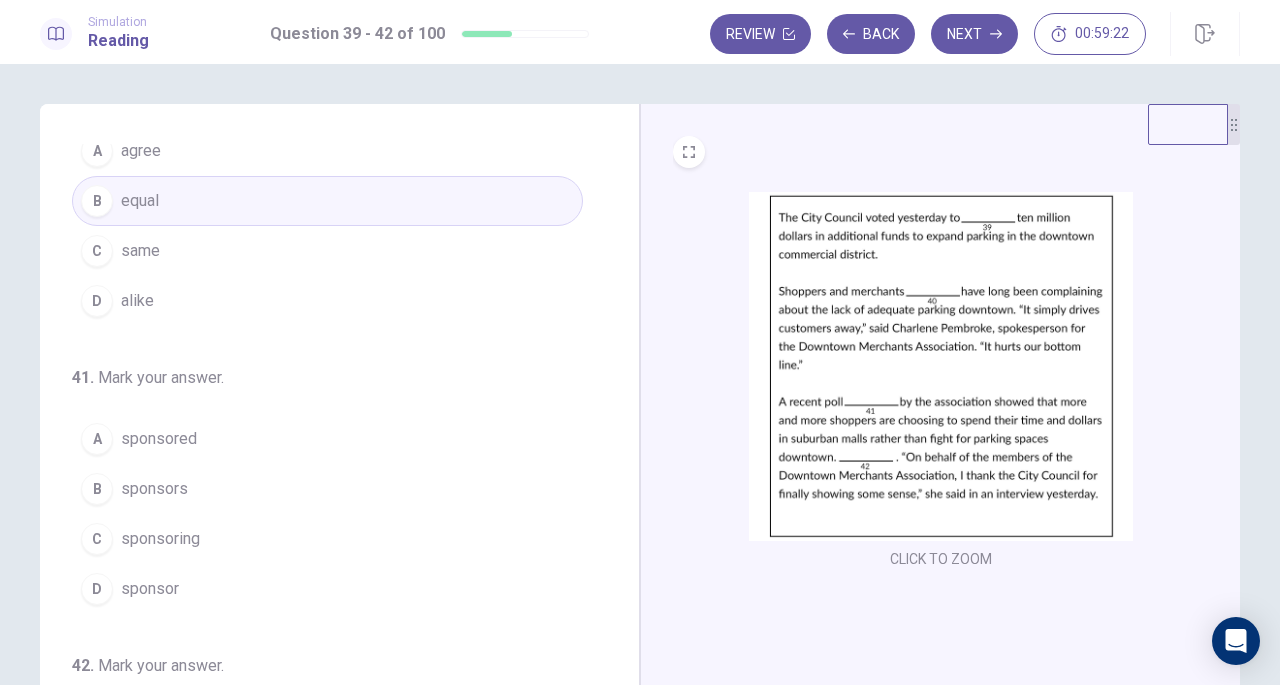 scroll, scrollTop: 356, scrollLeft: 0, axis: vertical 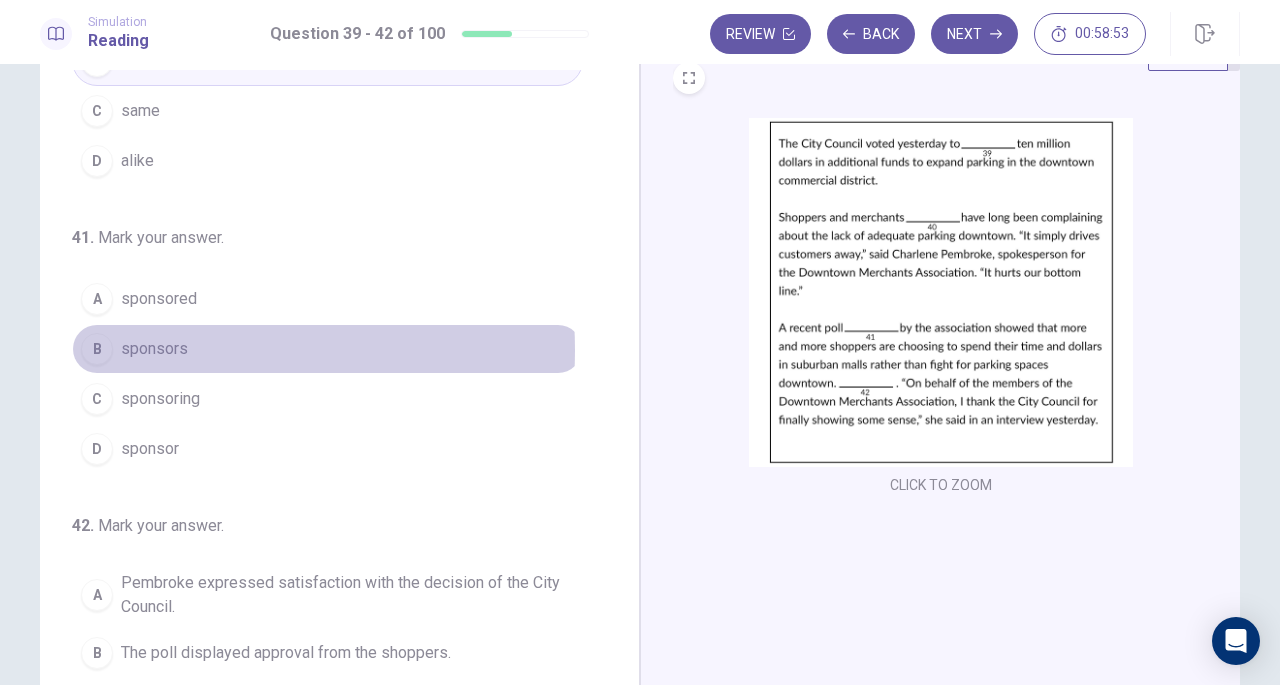 click on "sponsors" at bounding box center [154, 349] 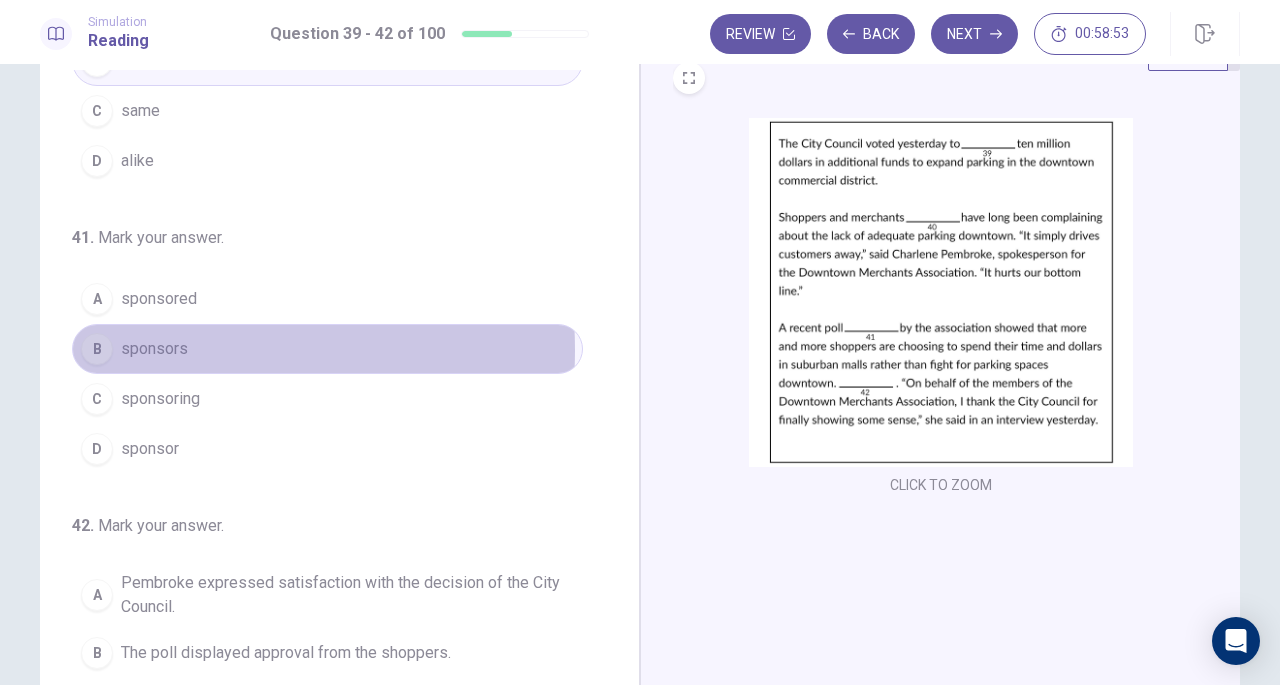 click on "sponsors" at bounding box center [154, 349] 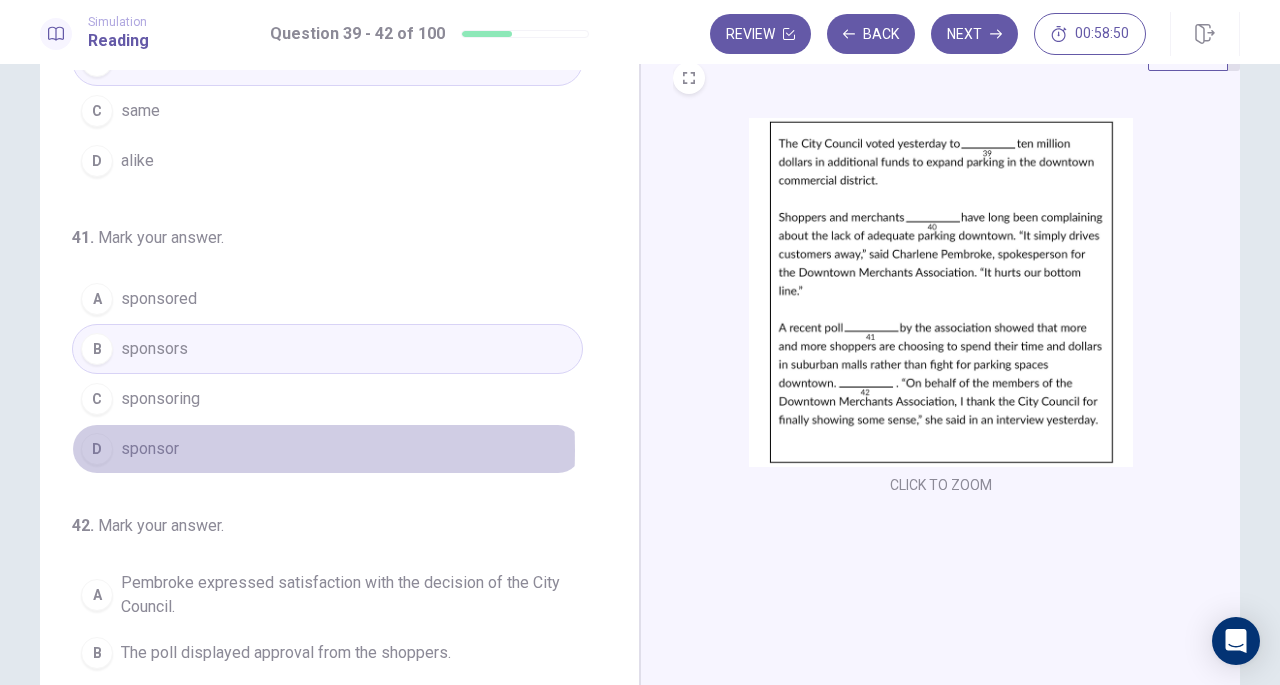 click on "sponsor" at bounding box center [150, 449] 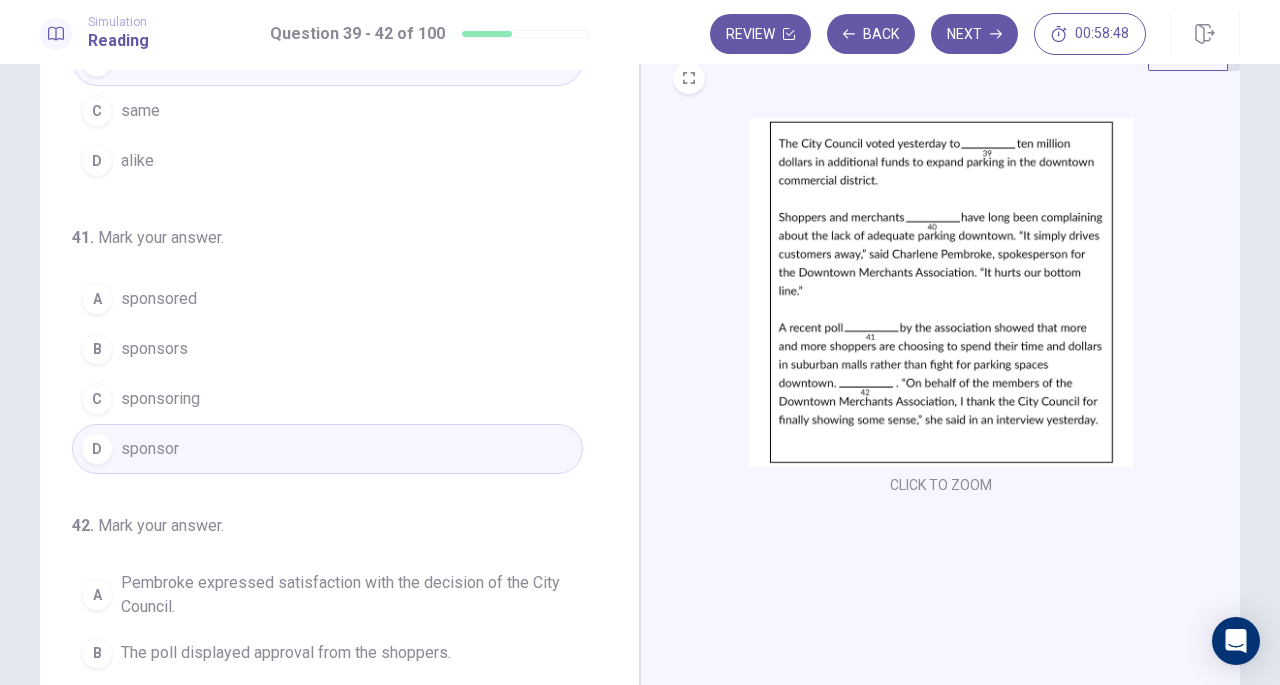 scroll, scrollTop: 118, scrollLeft: 0, axis: vertical 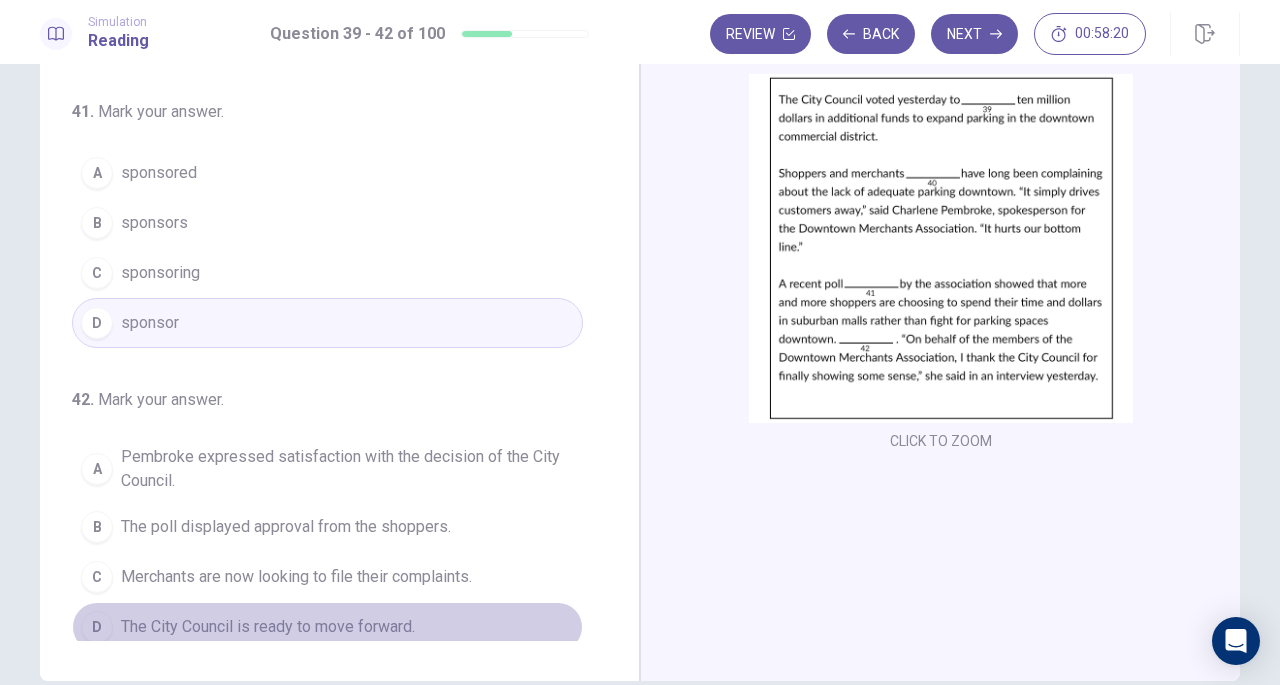 click on "The City Council is ready to move forward." at bounding box center (268, 627) 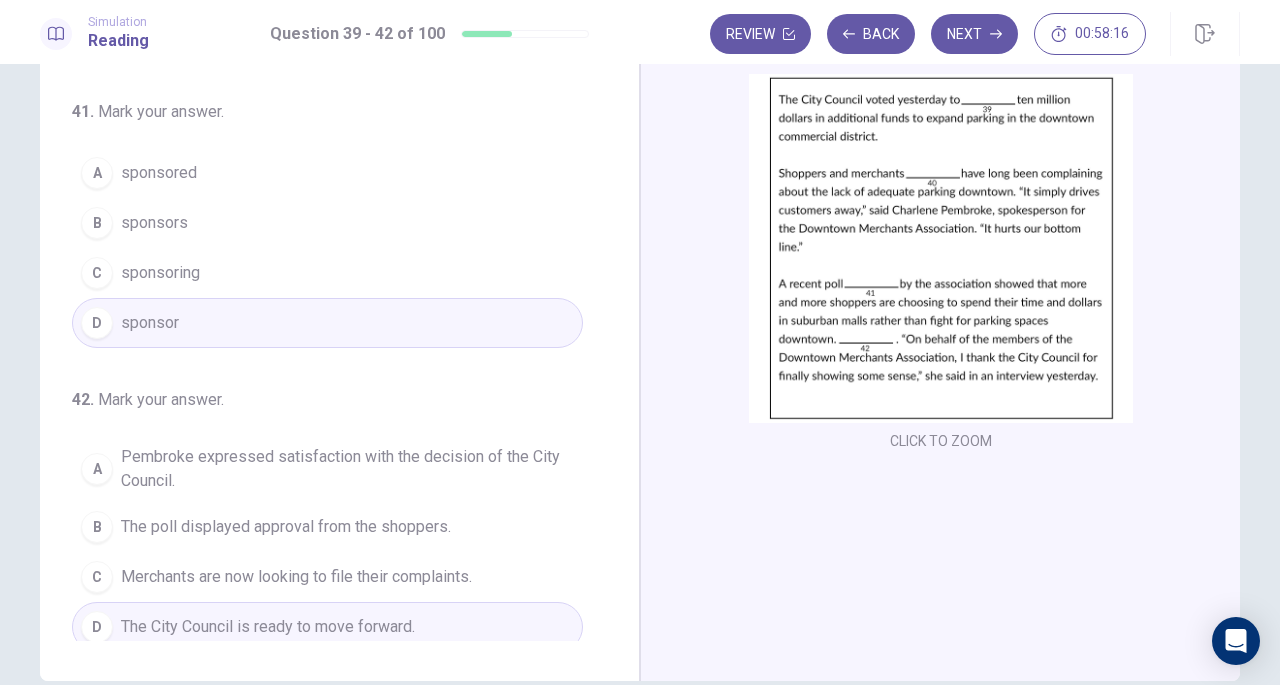 scroll, scrollTop: 0, scrollLeft: 0, axis: both 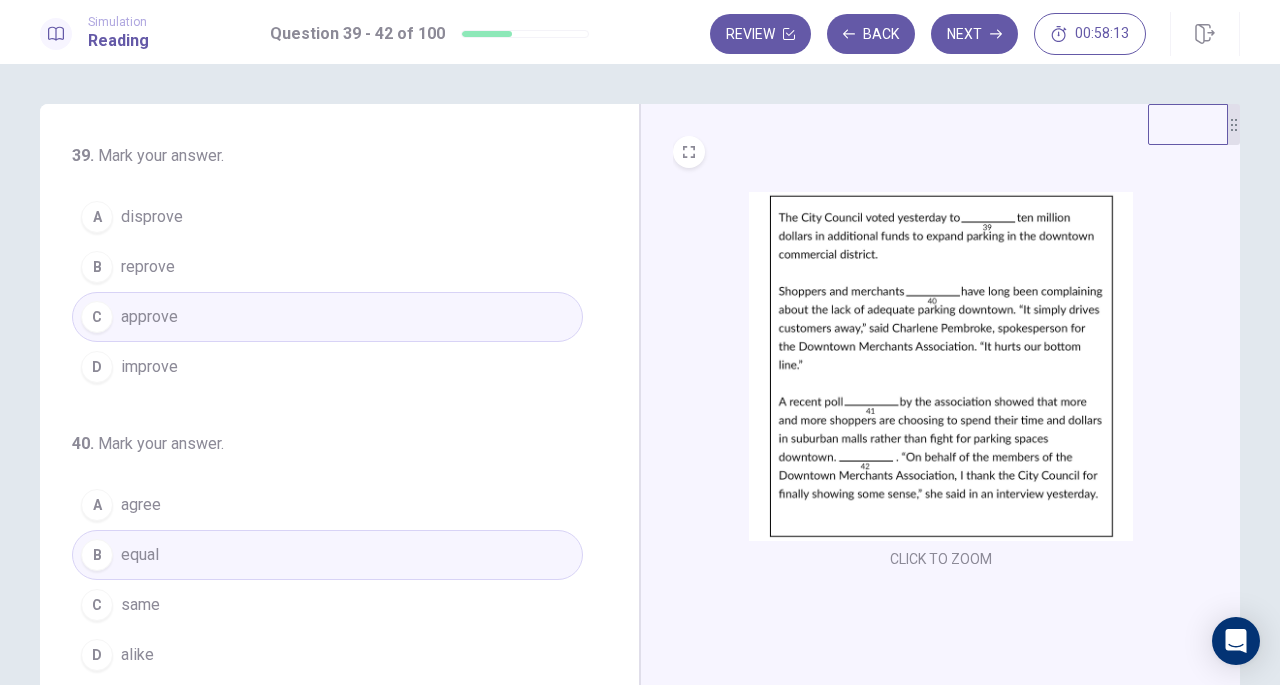 click on "Next" at bounding box center [974, 34] 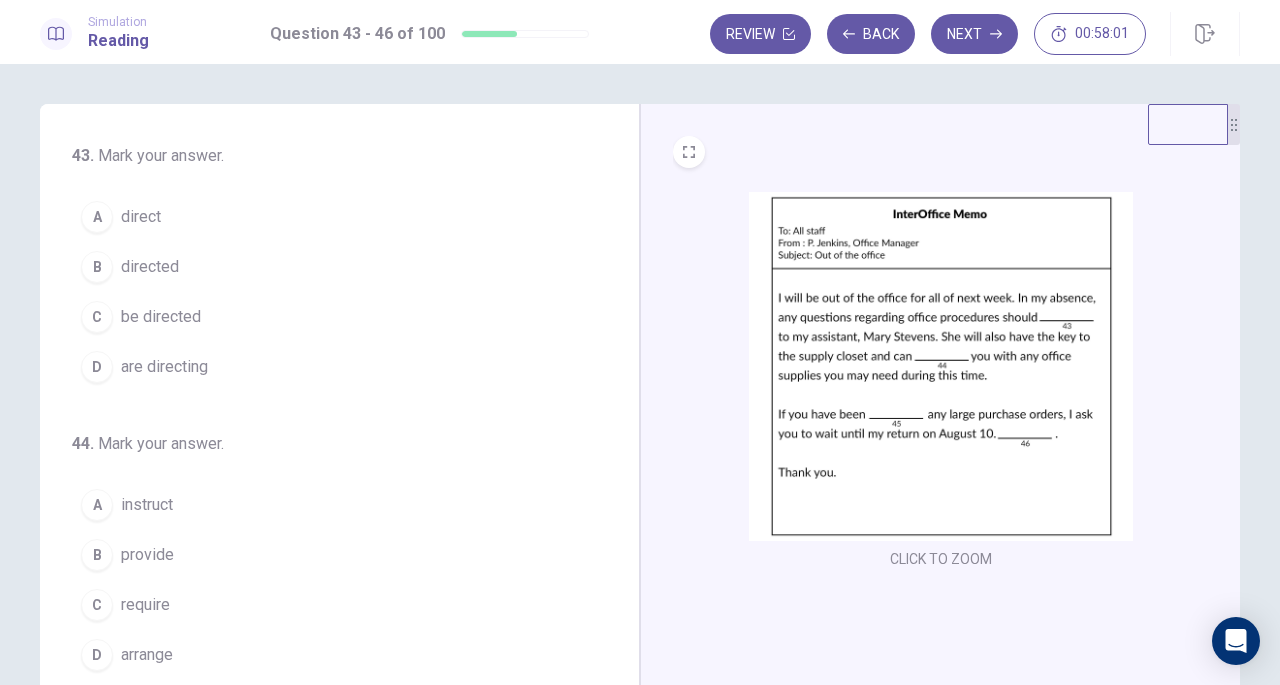 click on "be directed" at bounding box center [161, 317] 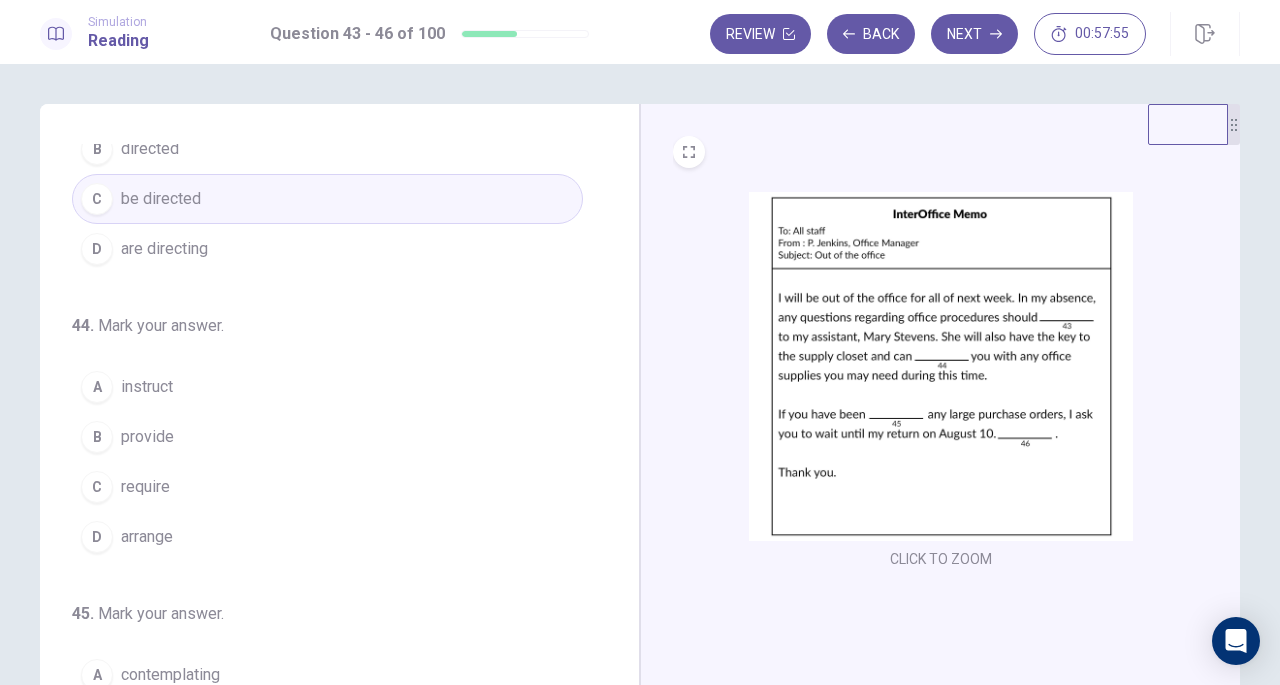 scroll, scrollTop: 120, scrollLeft: 0, axis: vertical 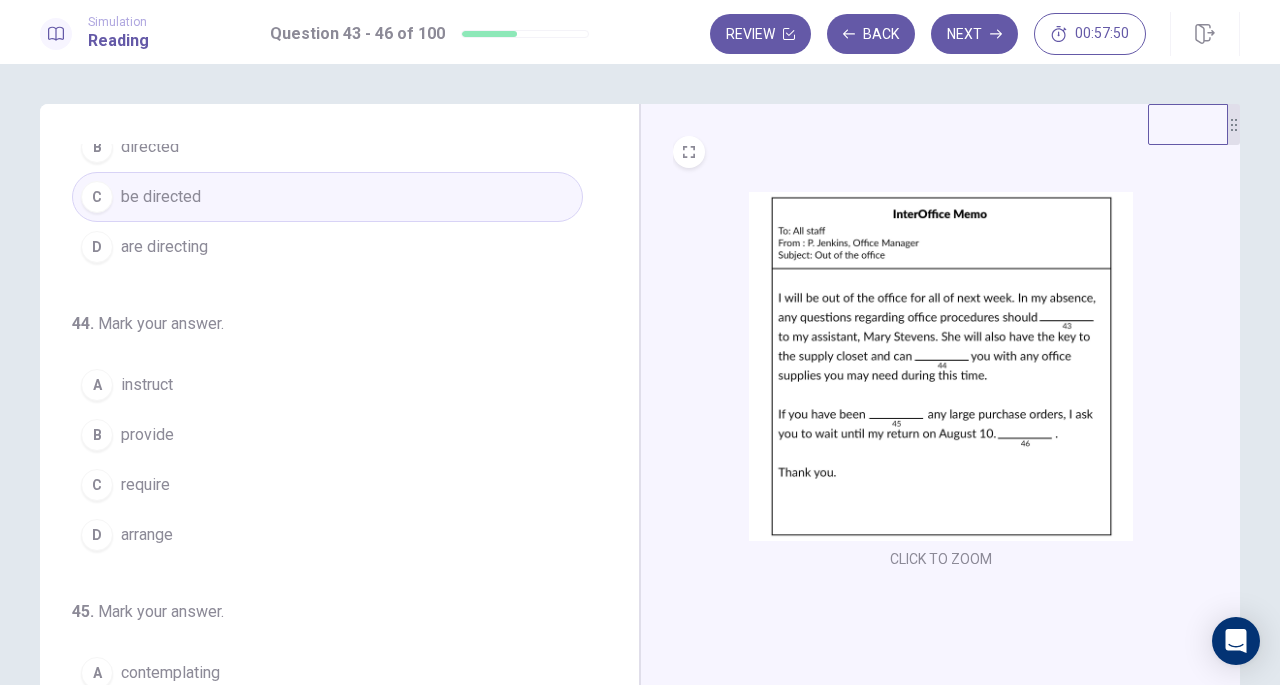 click on "provide" at bounding box center [147, 435] 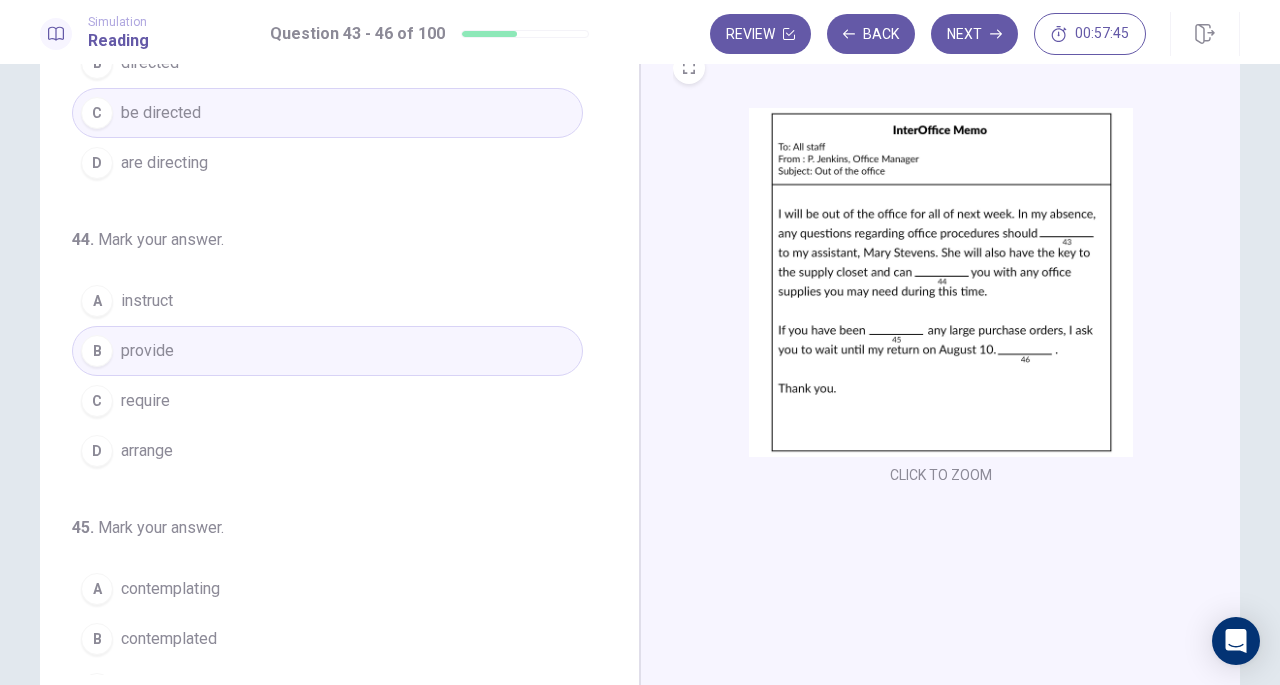 scroll, scrollTop: 98, scrollLeft: 0, axis: vertical 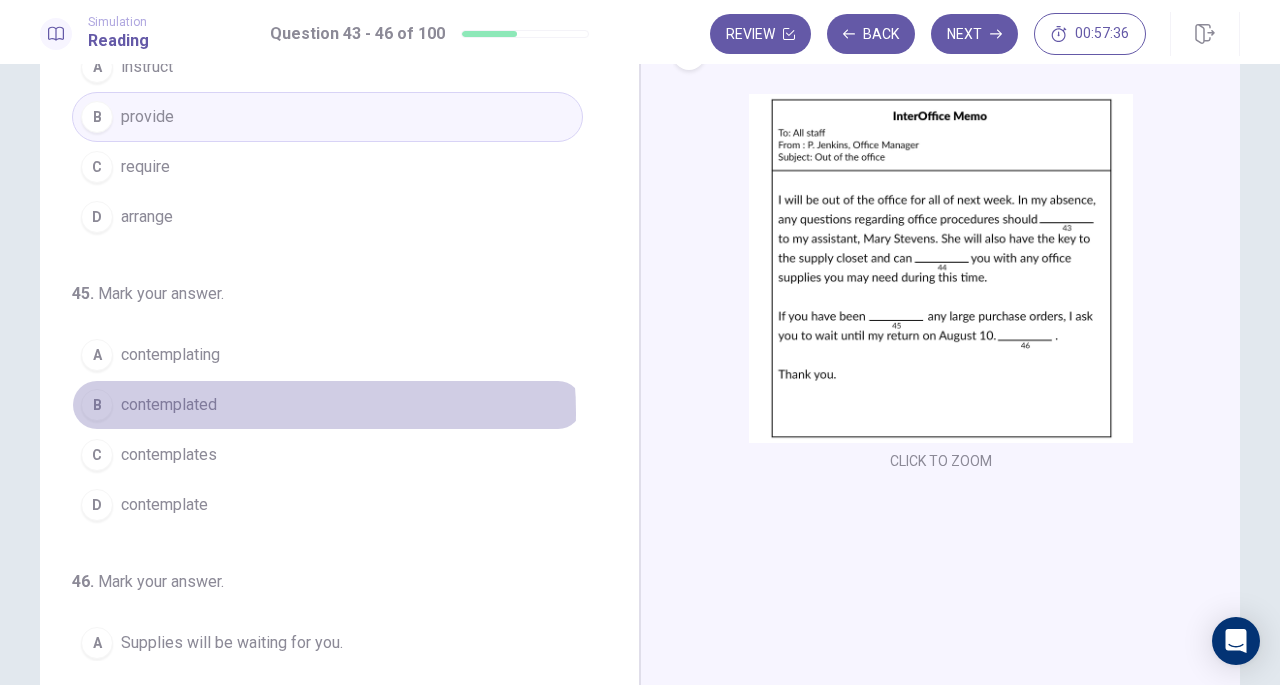 click on "B contemplated" at bounding box center (327, 405) 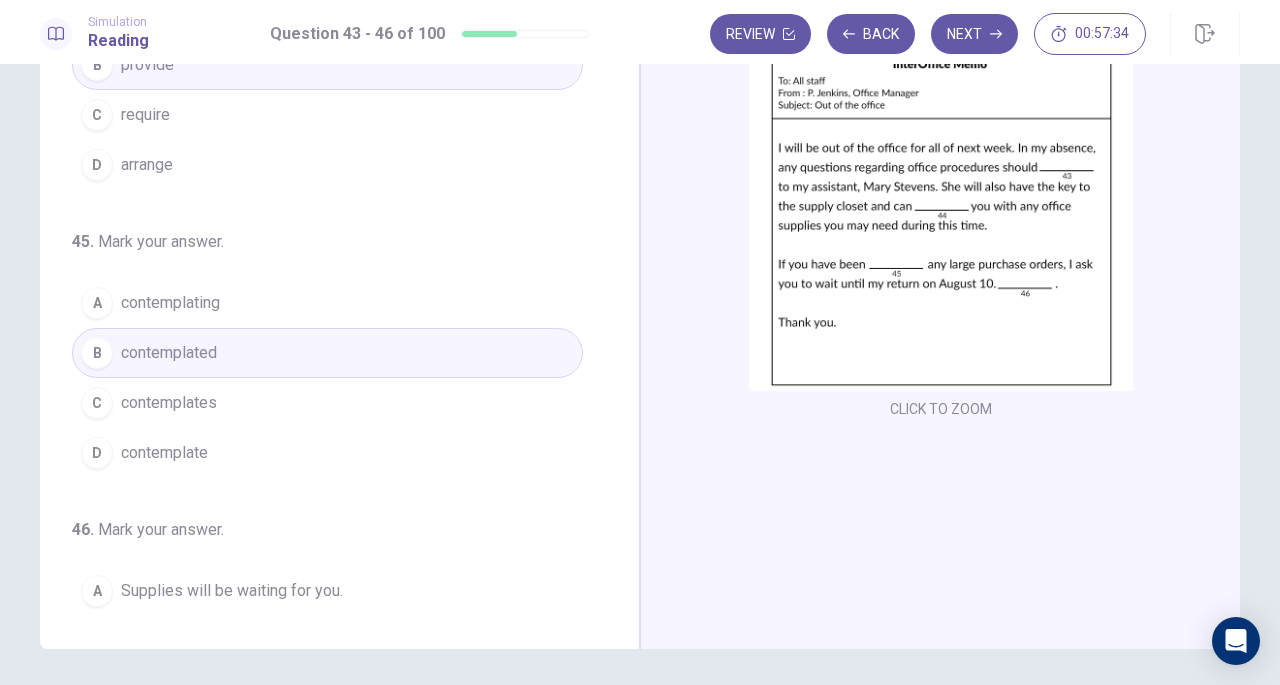 scroll, scrollTop: 160, scrollLeft: 0, axis: vertical 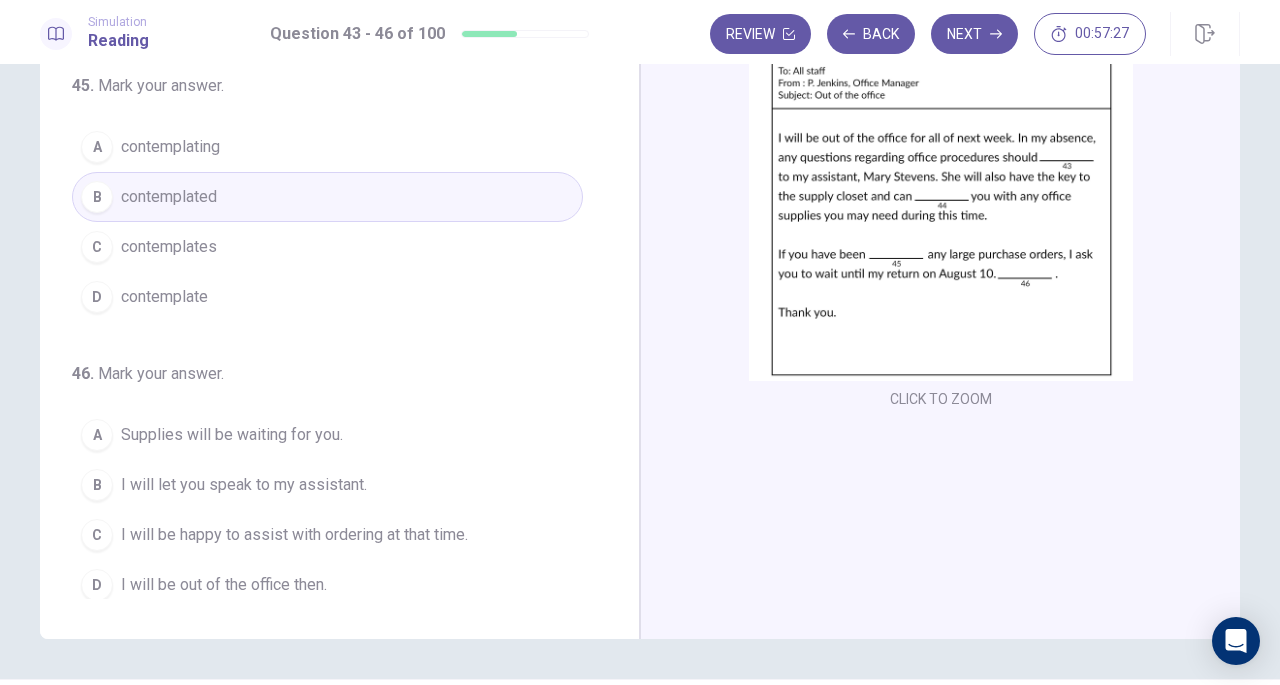 click on "I will be happy to assist with ordering at that time." at bounding box center [294, 535] 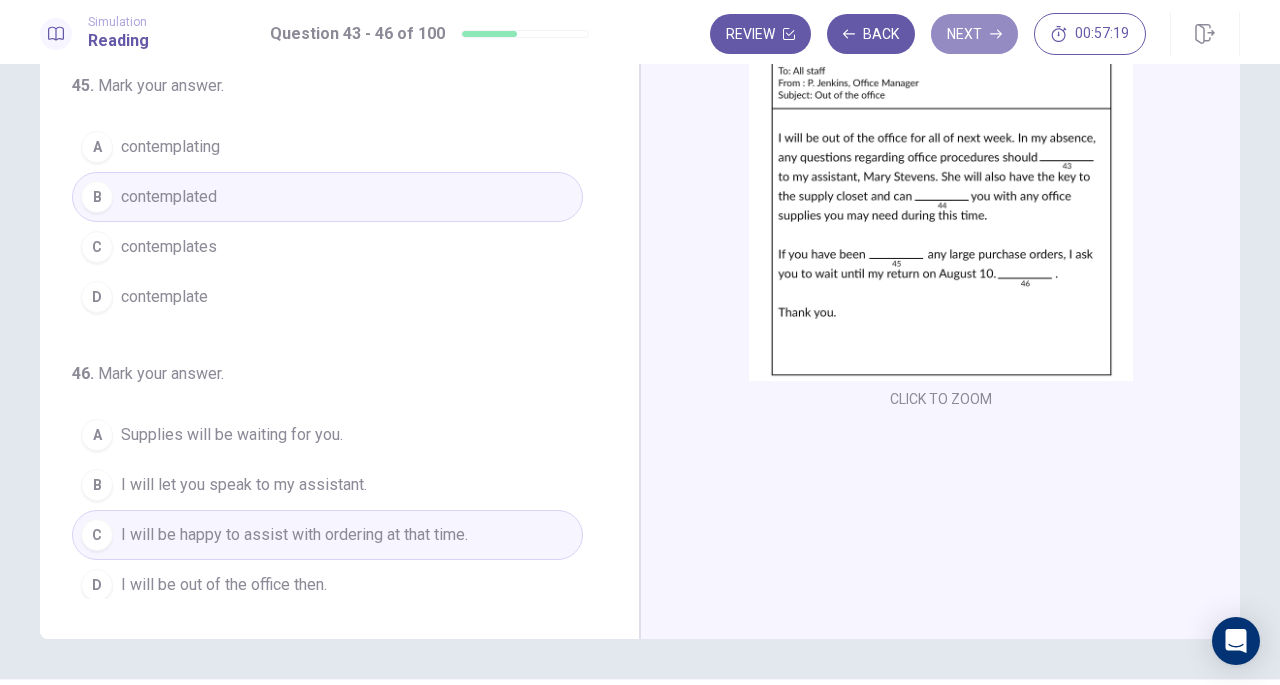 click on "Next" at bounding box center (974, 34) 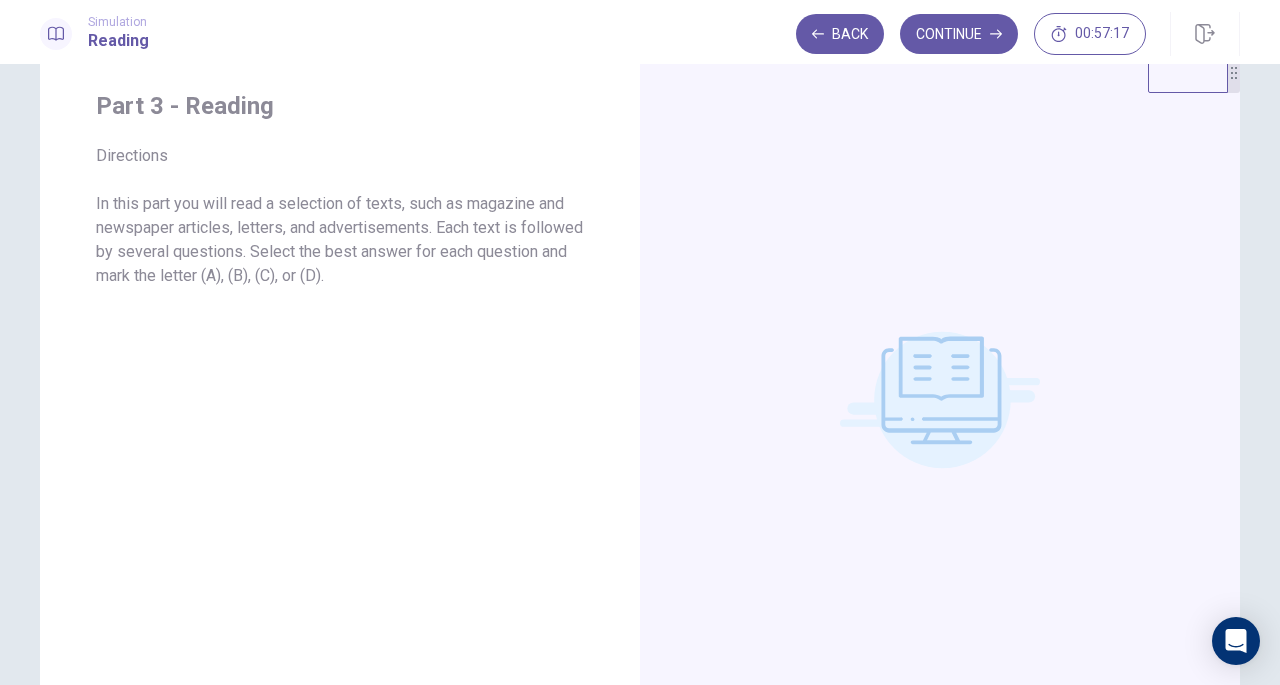 scroll, scrollTop: 0, scrollLeft: 0, axis: both 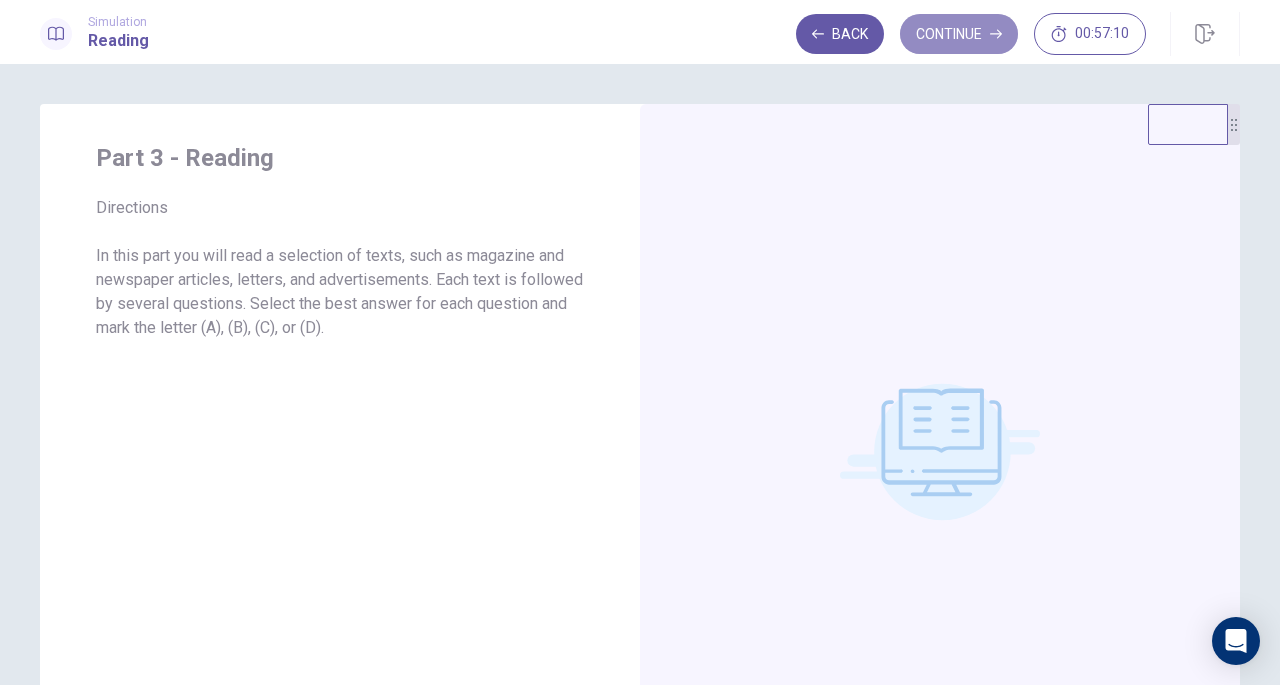 click on "Continue" at bounding box center [959, 34] 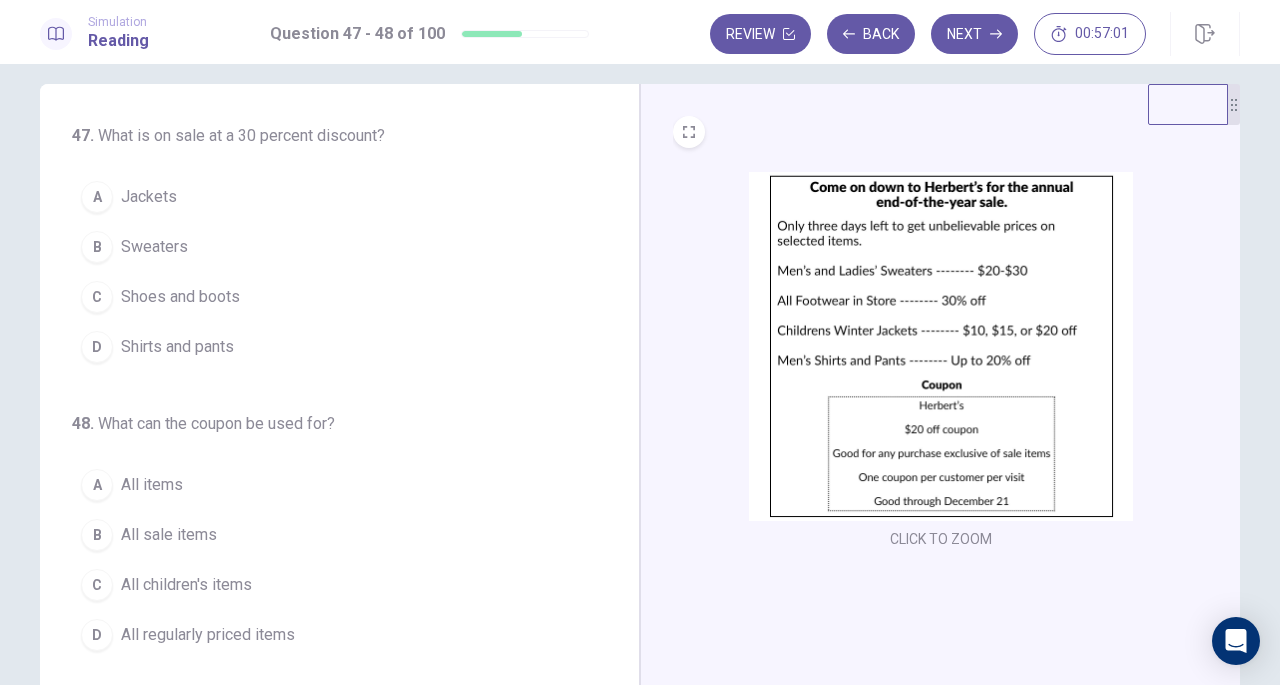 scroll, scrollTop: 19, scrollLeft: 0, axis: vertical 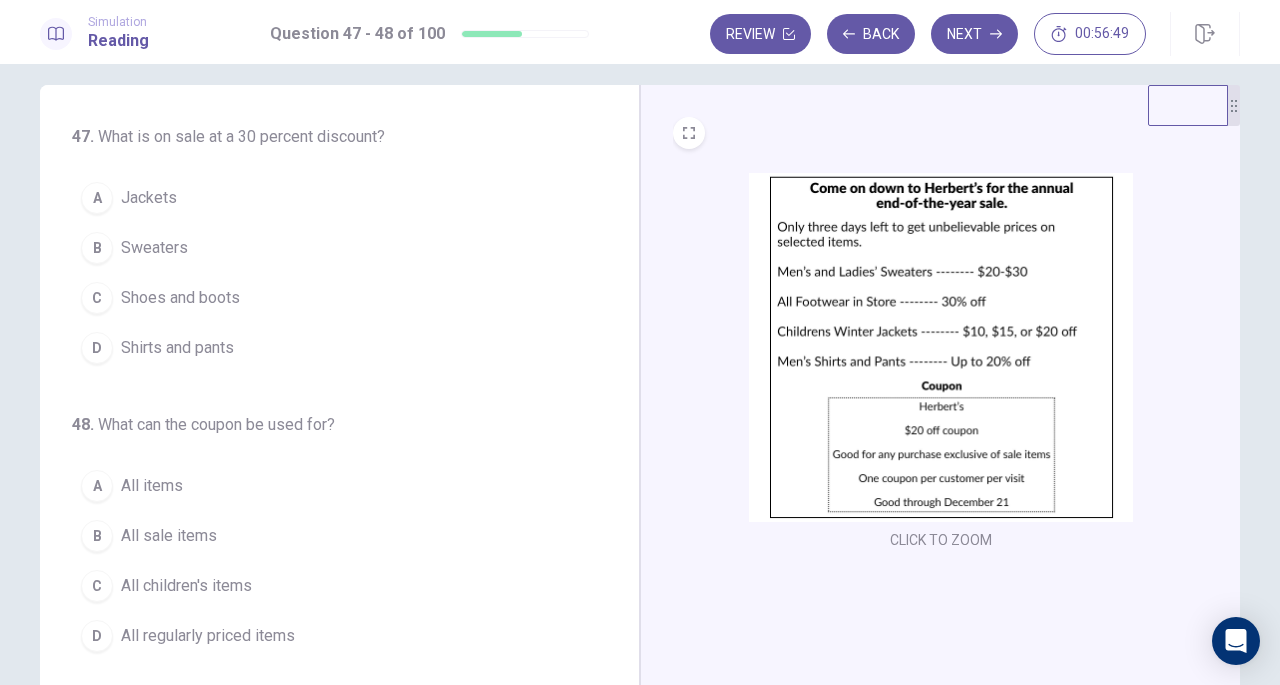 click on "Shoes and boots" at bounding box center (180, 298) 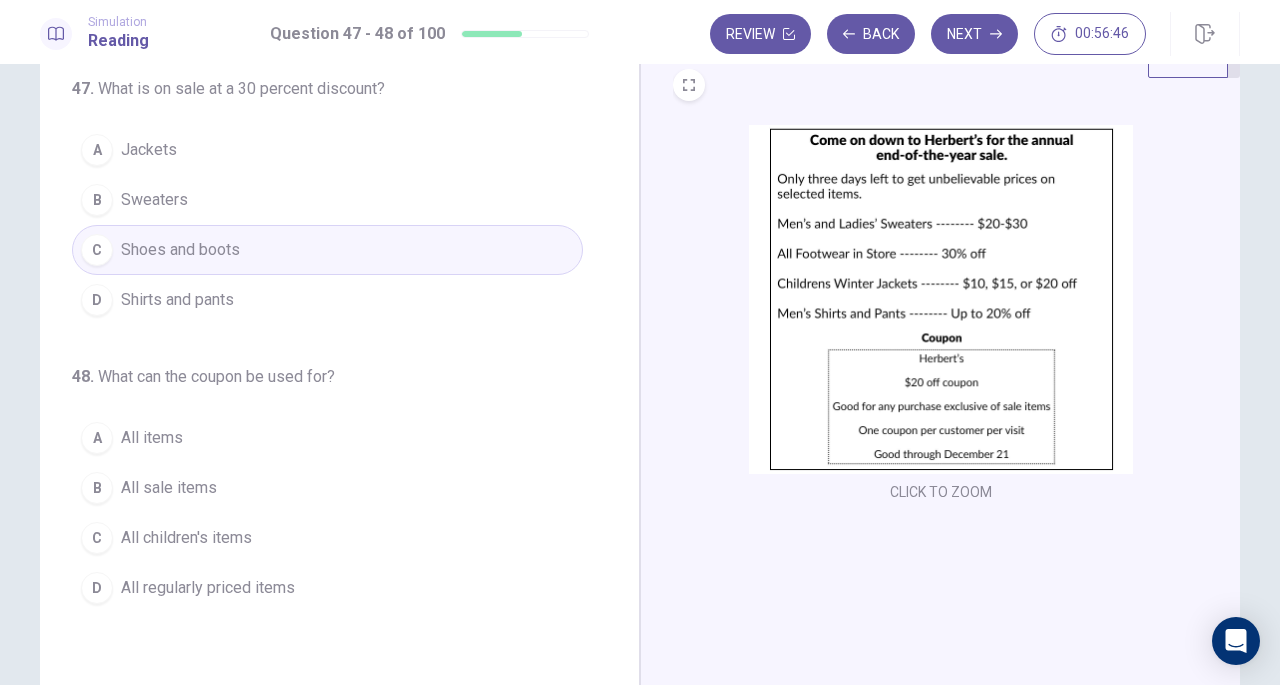 scroll, scrollTop: 102, scrollLeft: 0, axis: vertical 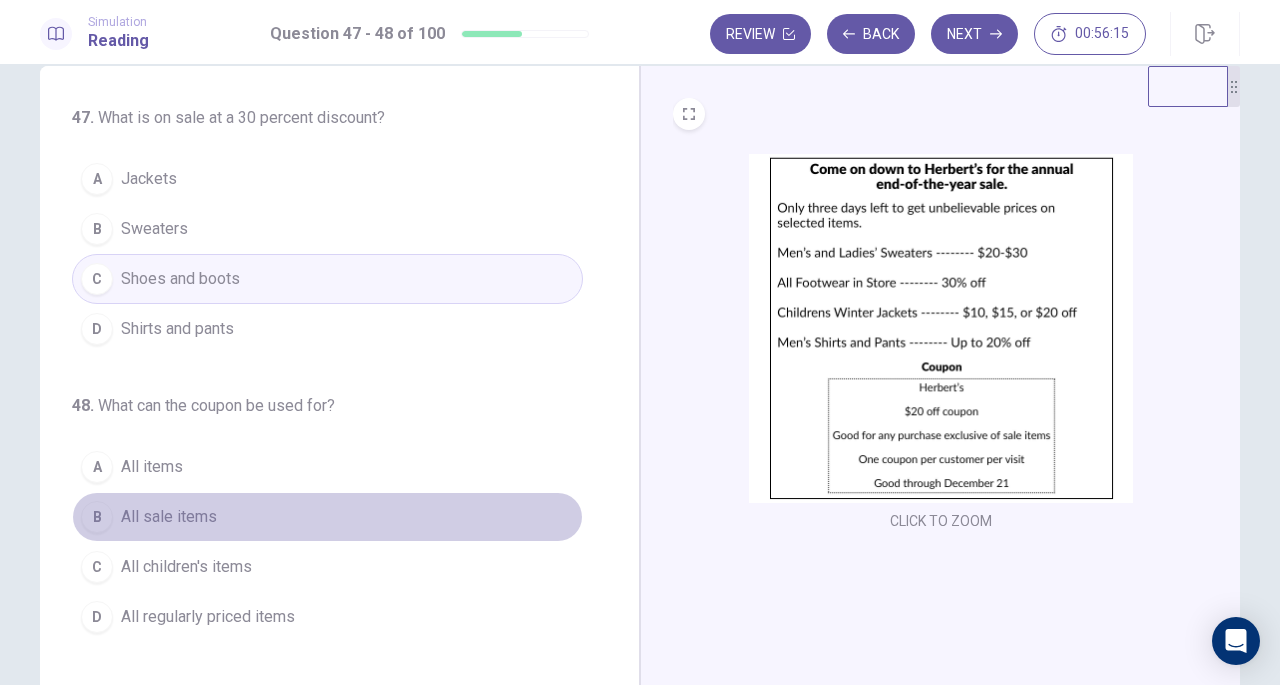 click on "All sale items" at bounding box center [169, 517] 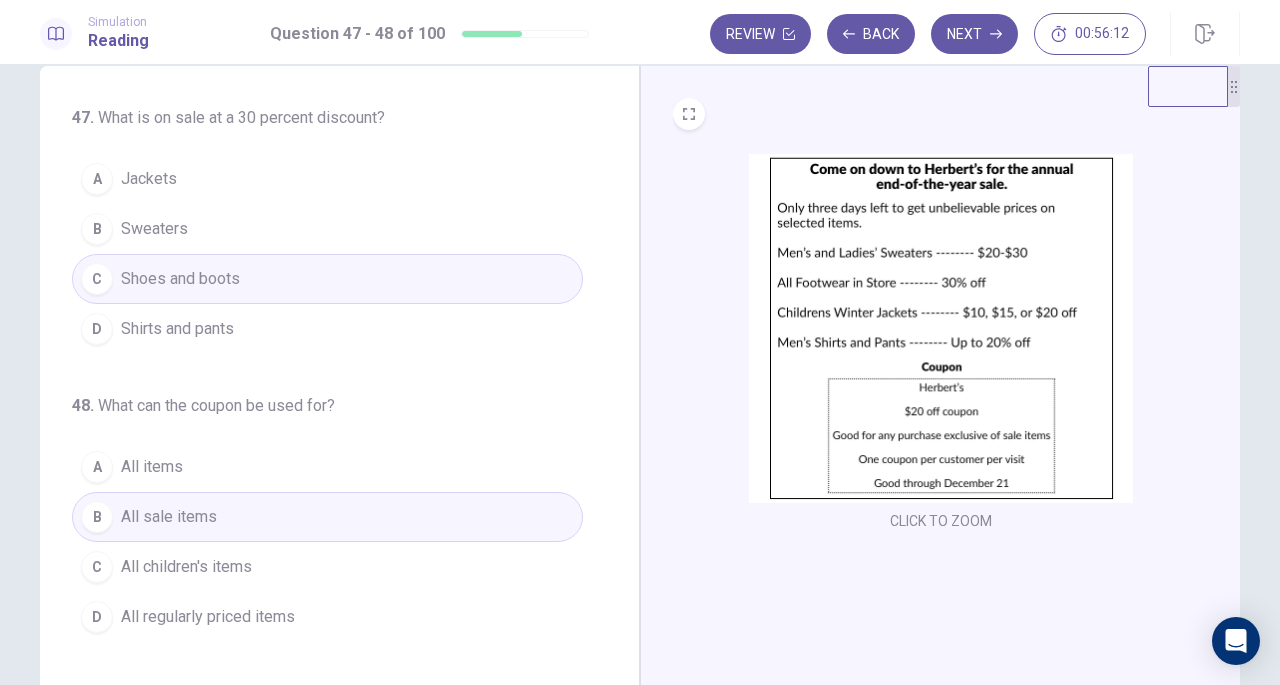 click on "Next" at bounding box center (974, 34) 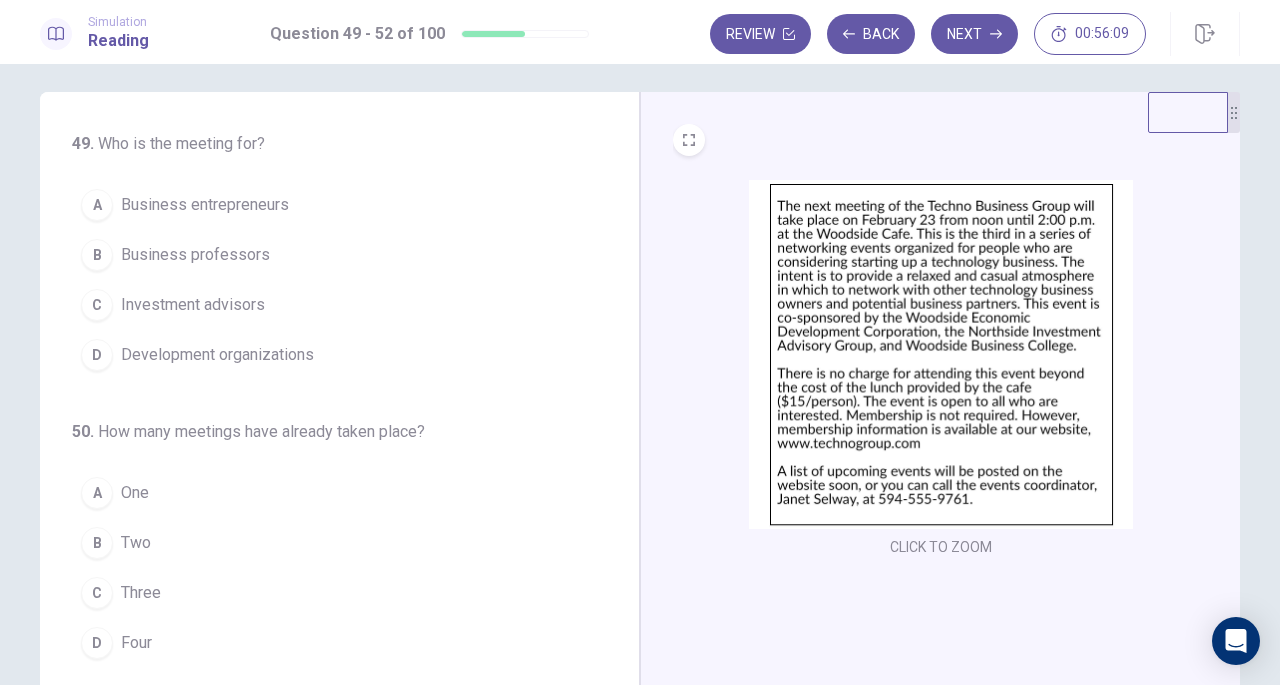 scroll, scrollTop: 23, scrollLeft: 0, axis: vertical 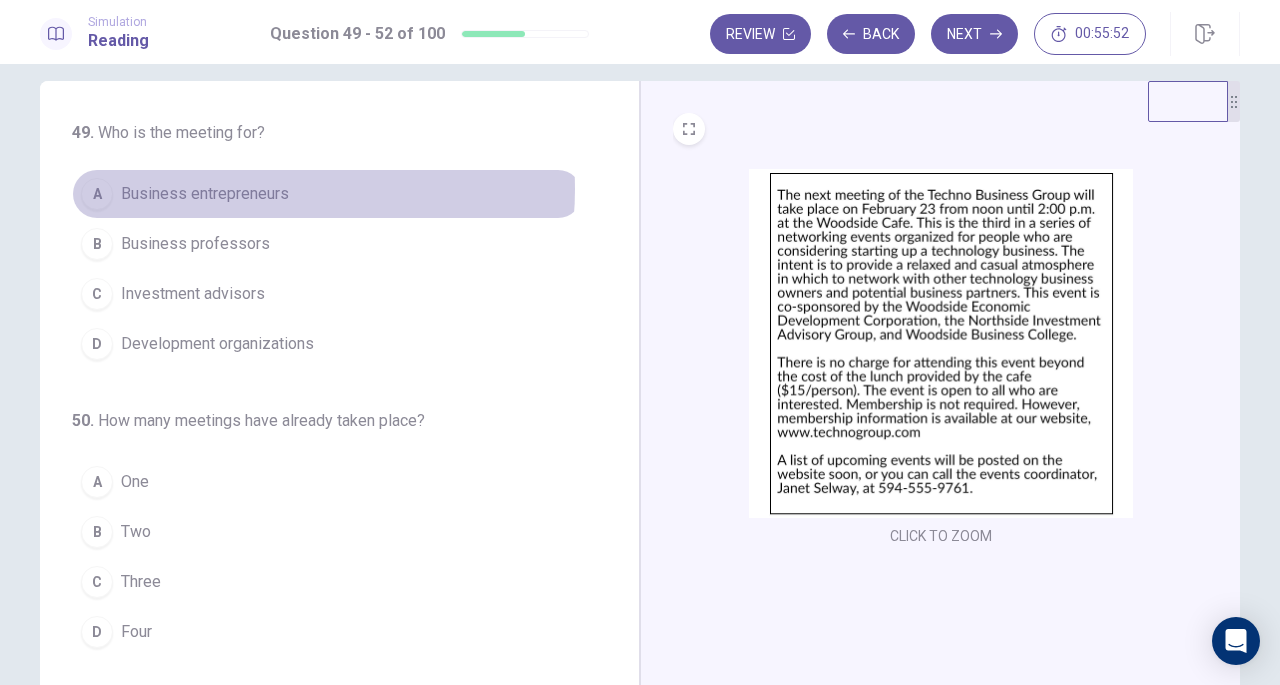 click on "Business entrepreneurs" at bounding box center (205, 194) 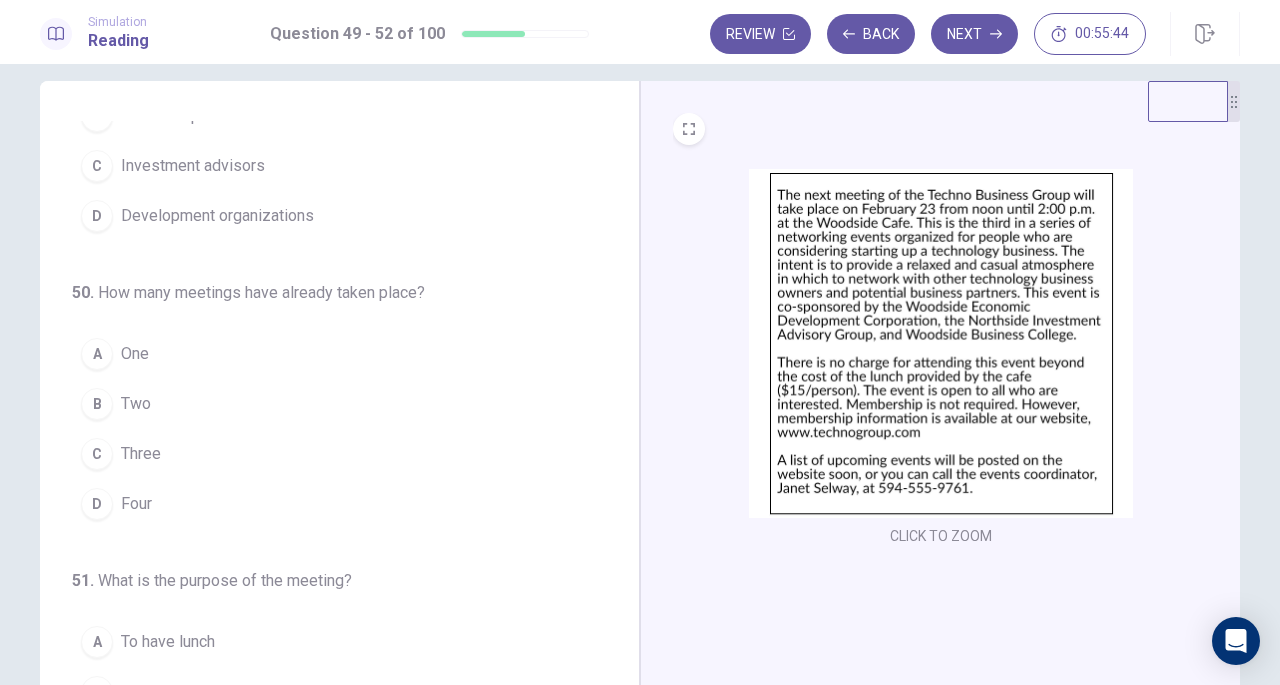 scroll, scrollTop: 133, scrollLeft: 0, axis: vertical 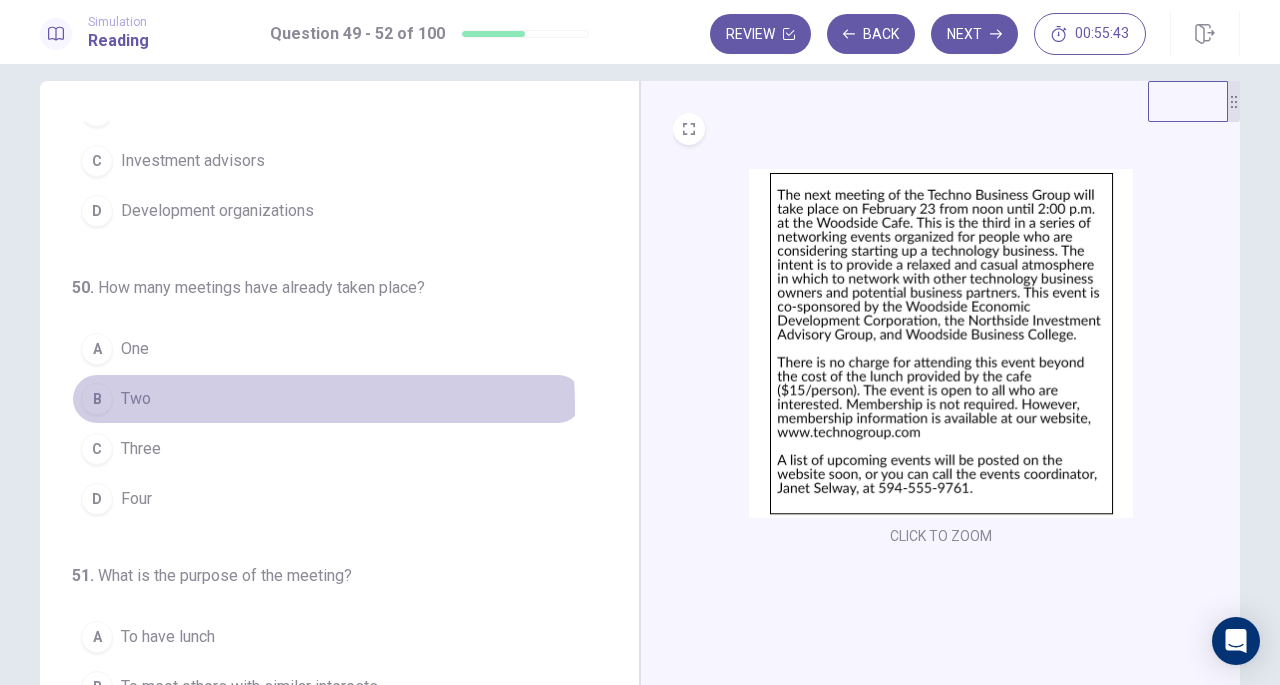 click on "Two" at bounding box center (136, 399) 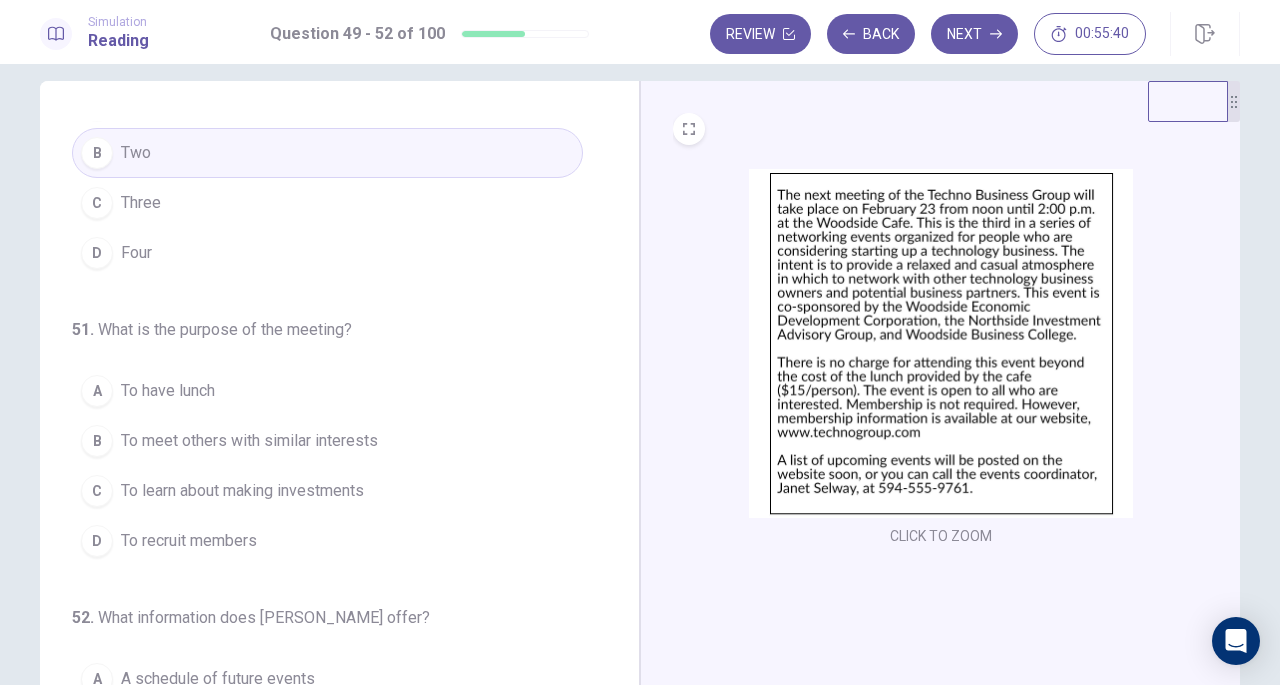 scroll, scrollTop: 404, scrollLeft: 0, axis: vertical 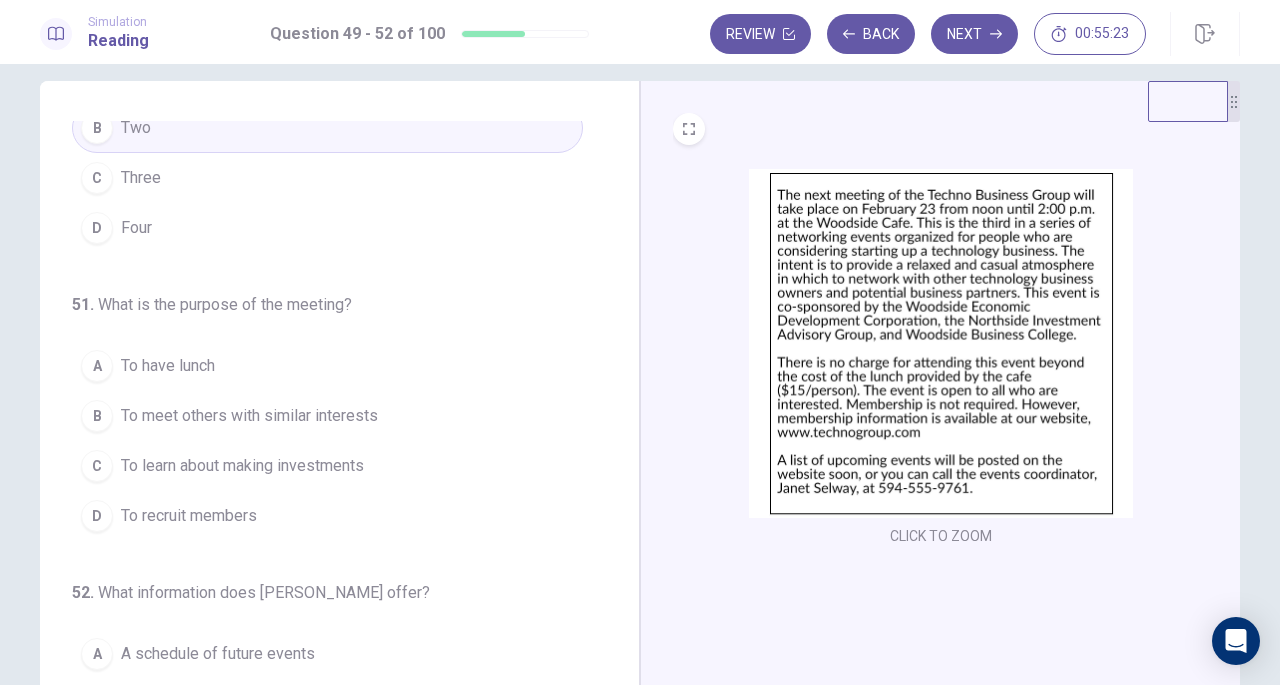 click on "To meet others with similar interests" at bounding box center (249, 416) 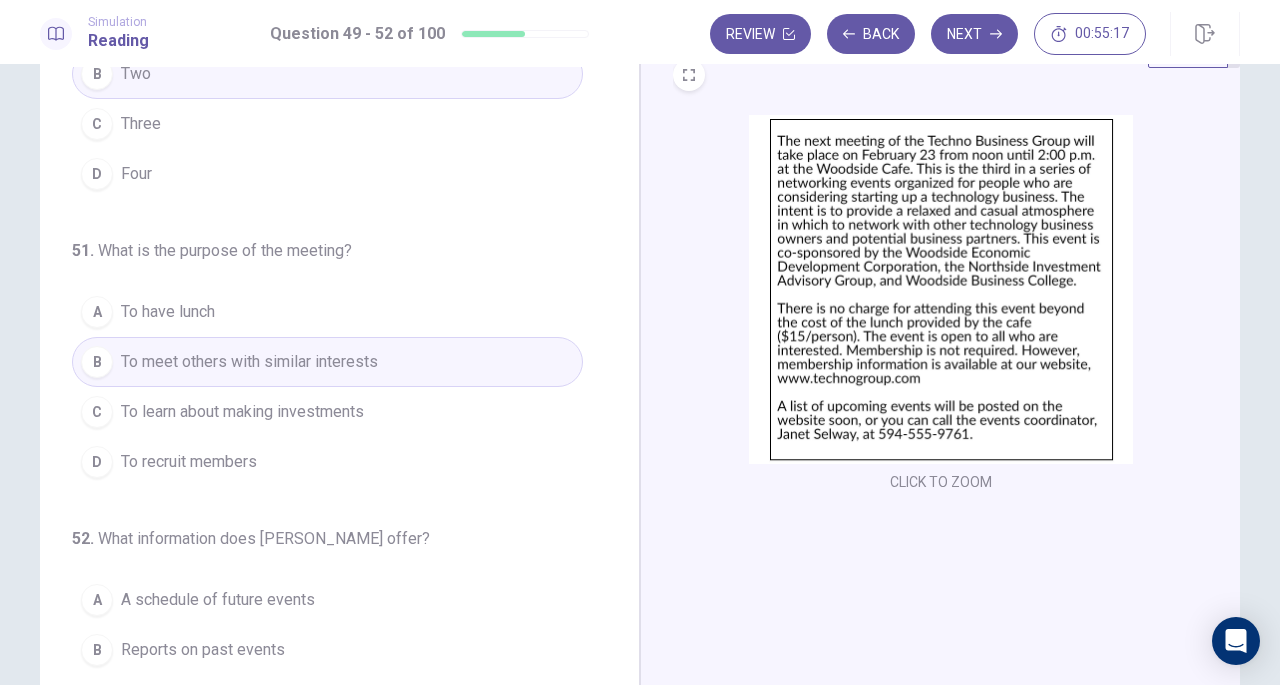 scroll, scrollTop: 84, scrollLeft: 0, axis: vertical 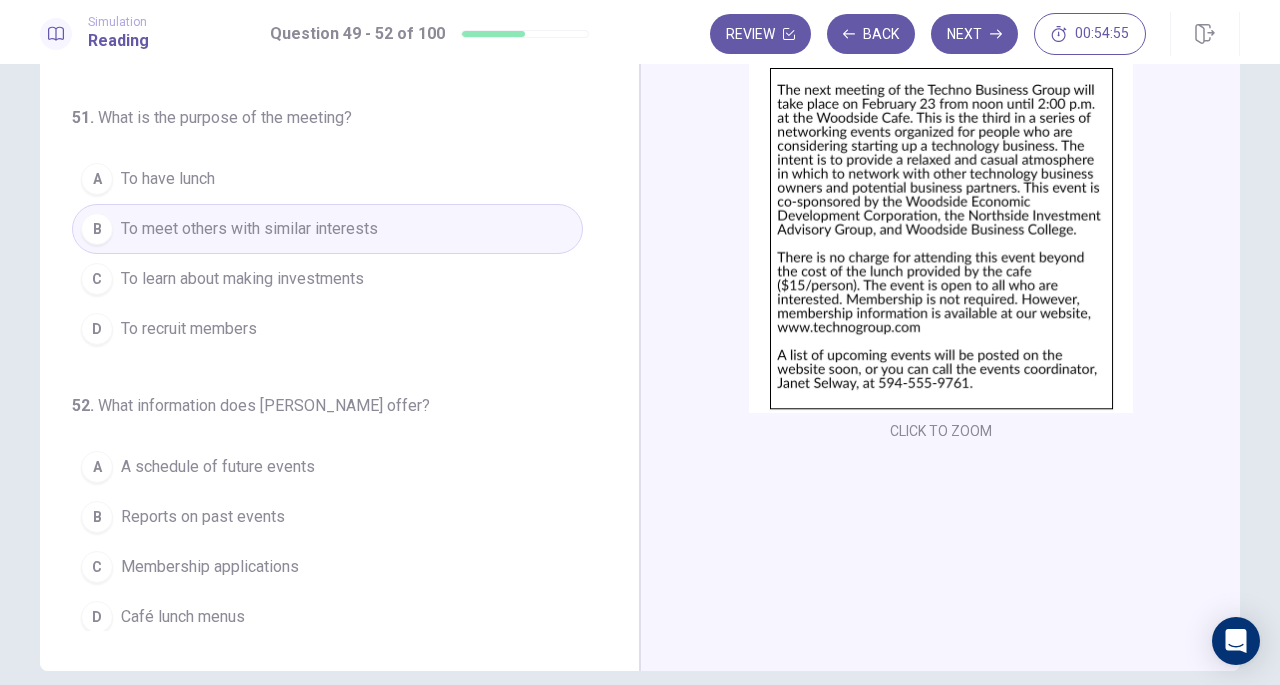 click on "A A schedule of future events" at bounding box center (327, 467) 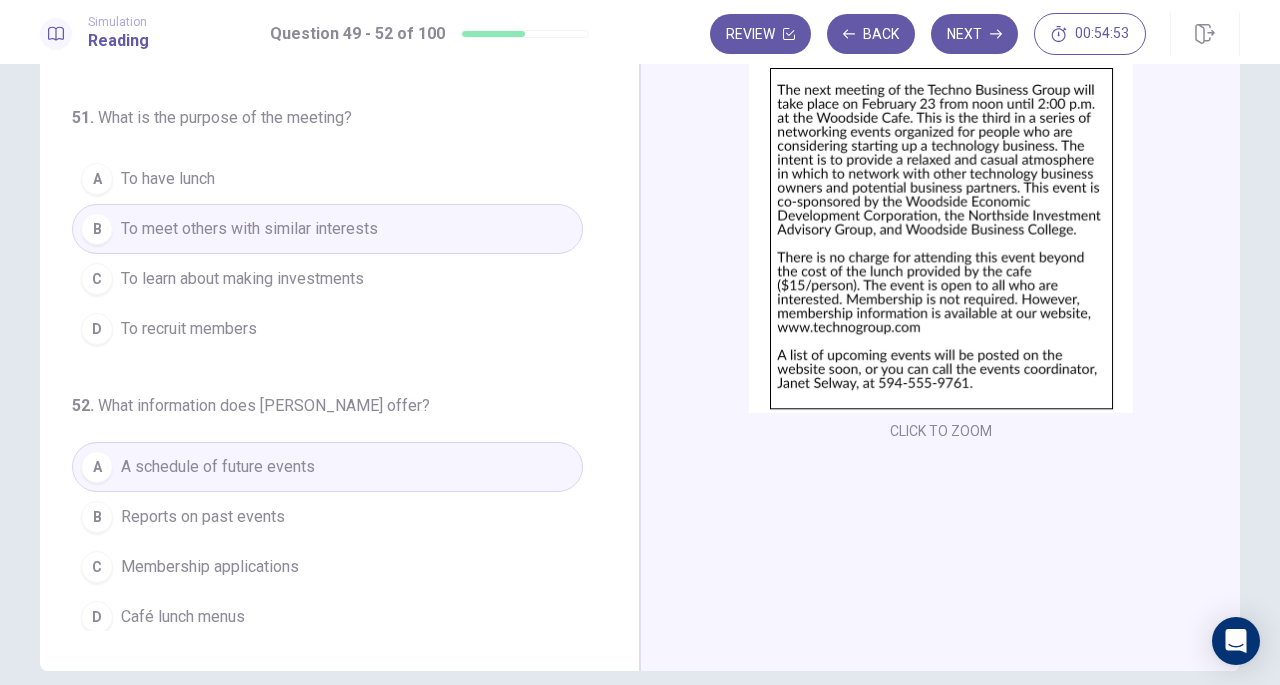 click 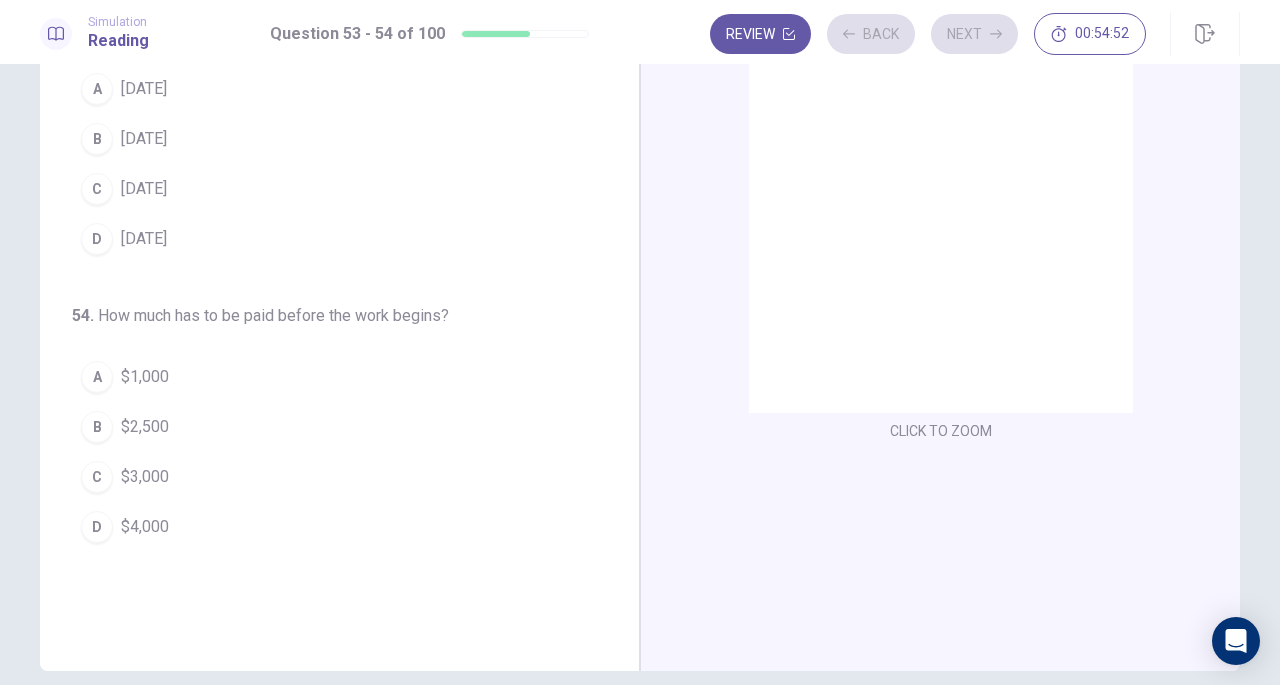 scroll, scrollTop: 0, scrollLeft: 0, axis: both 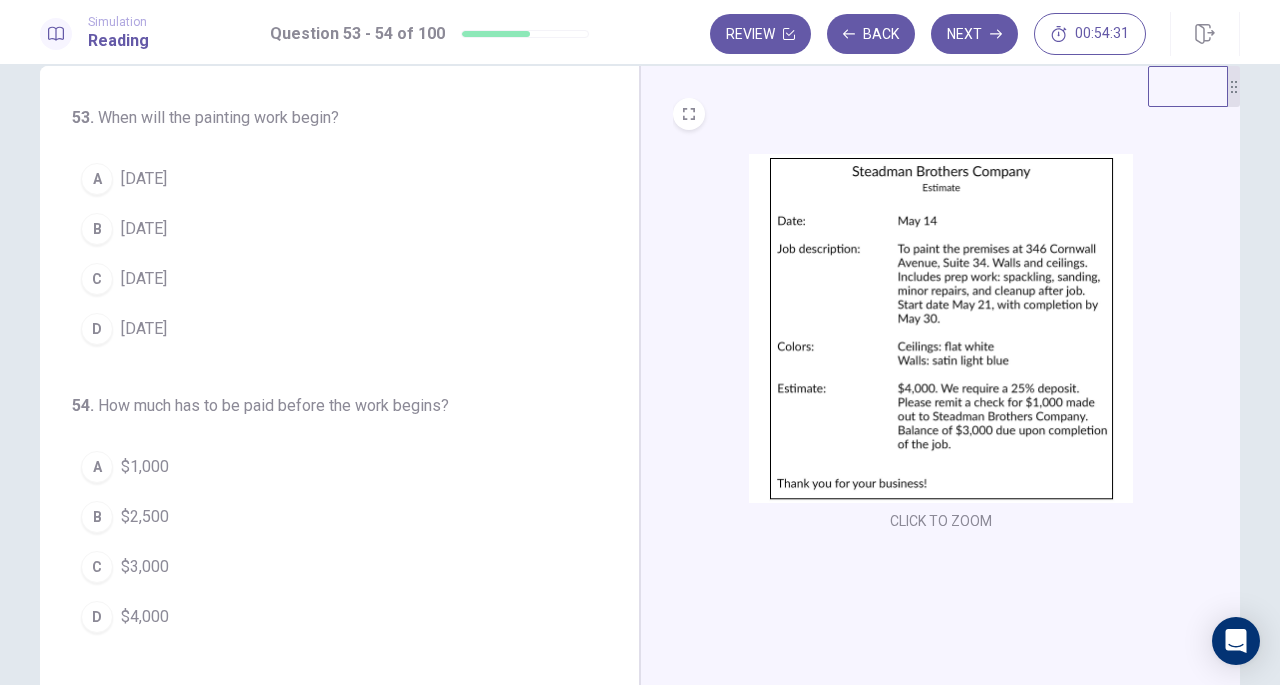 click on "C" at bounding box center [97, 279] 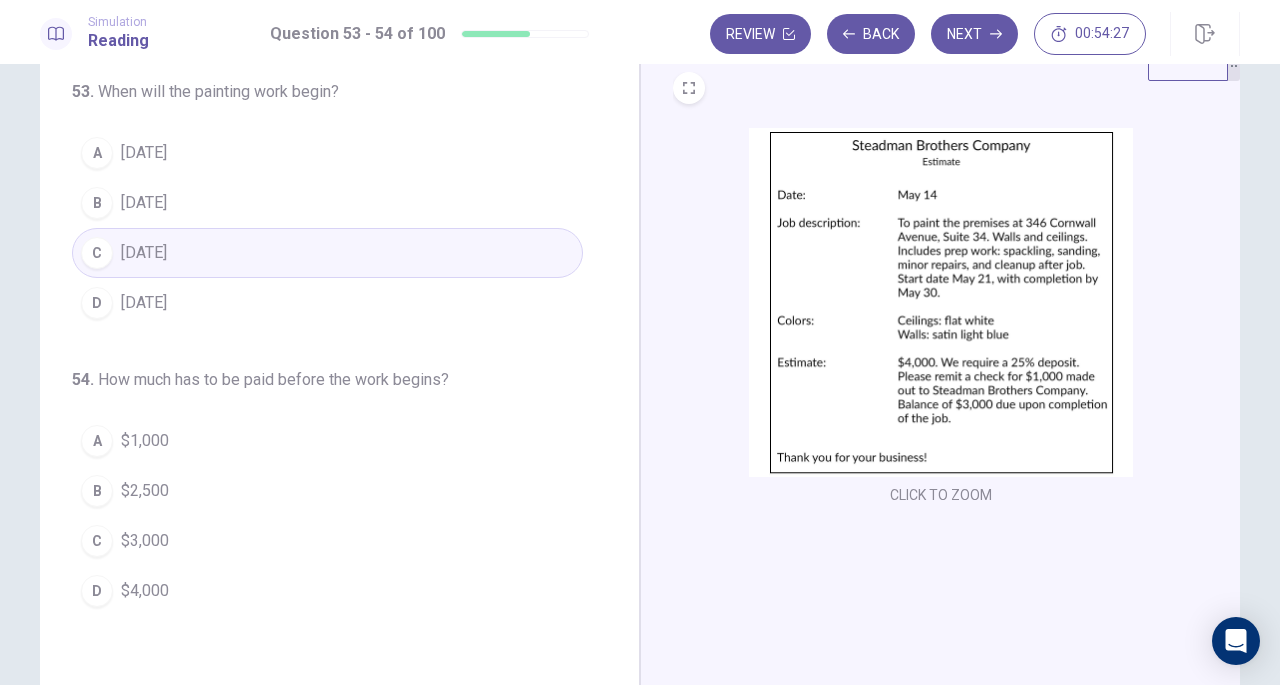scroll, scrollTop: 58, scrollLeft: 0, axis: vertical 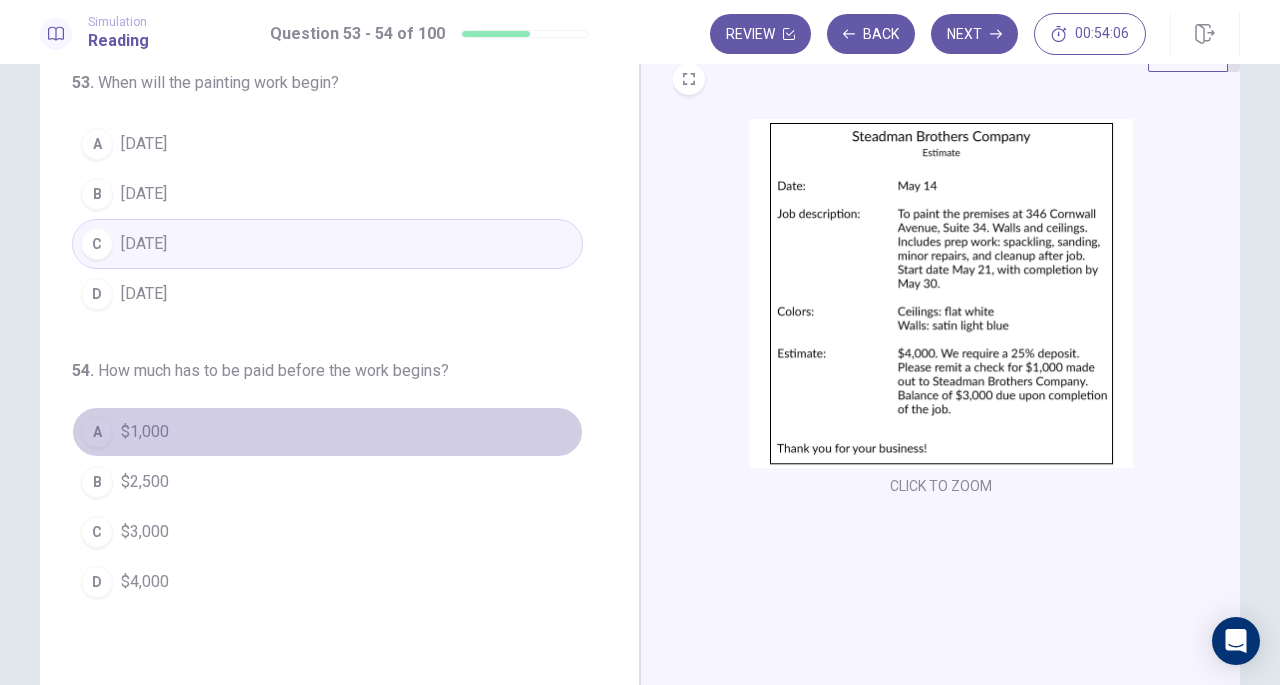 click on "$1,000" at bounding box center (145, 432) 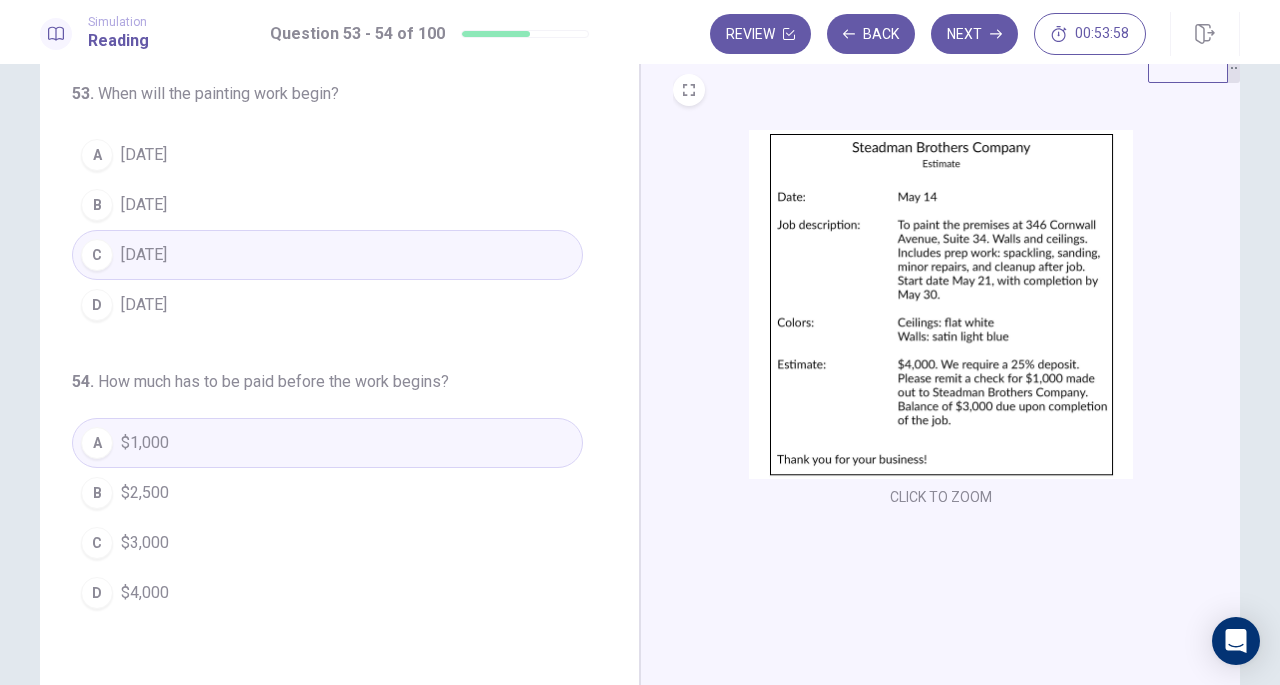 scroll, scrollTop: 0, scrollLeft: 0, axis: both 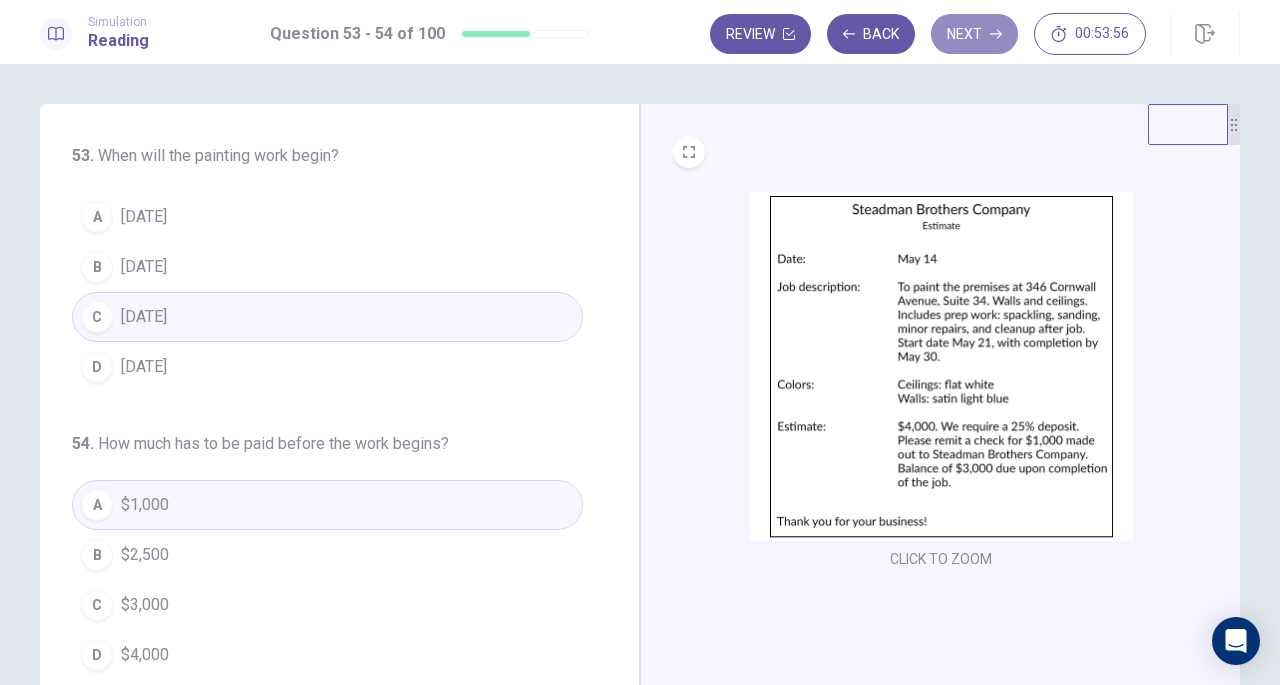 click on "Next" at bounding box center (974, 34) 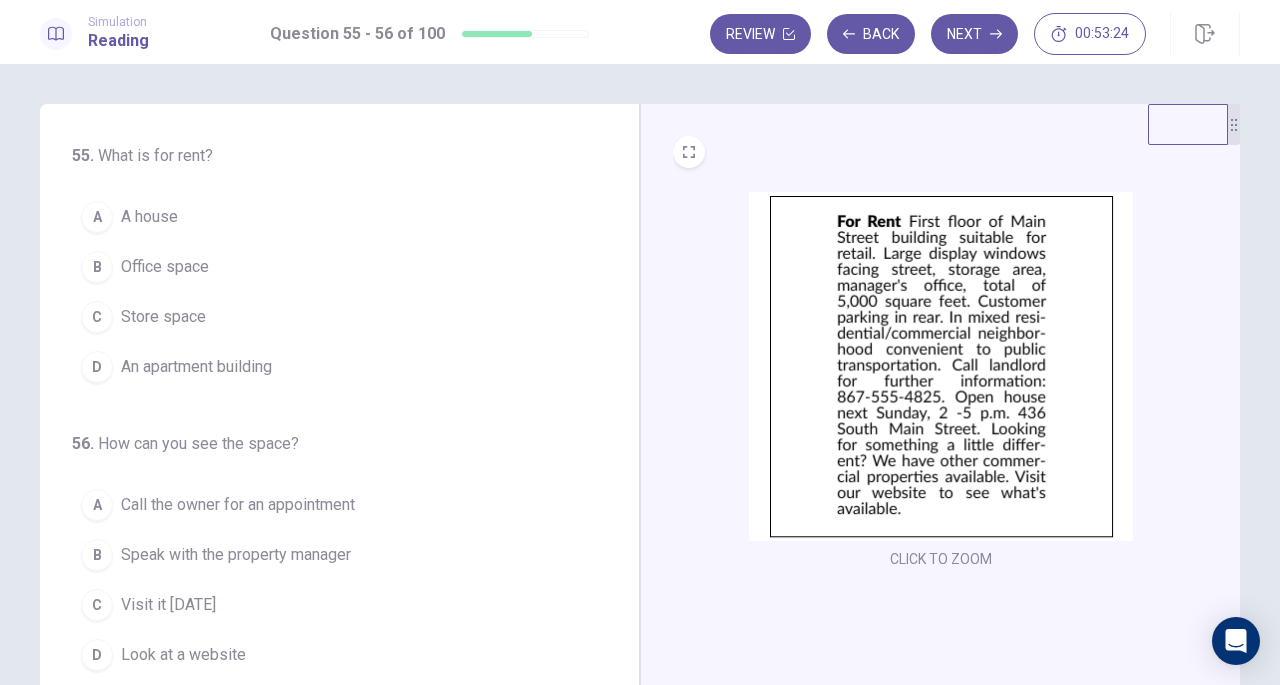 click on "Office space" at bounding box center [165, 267] 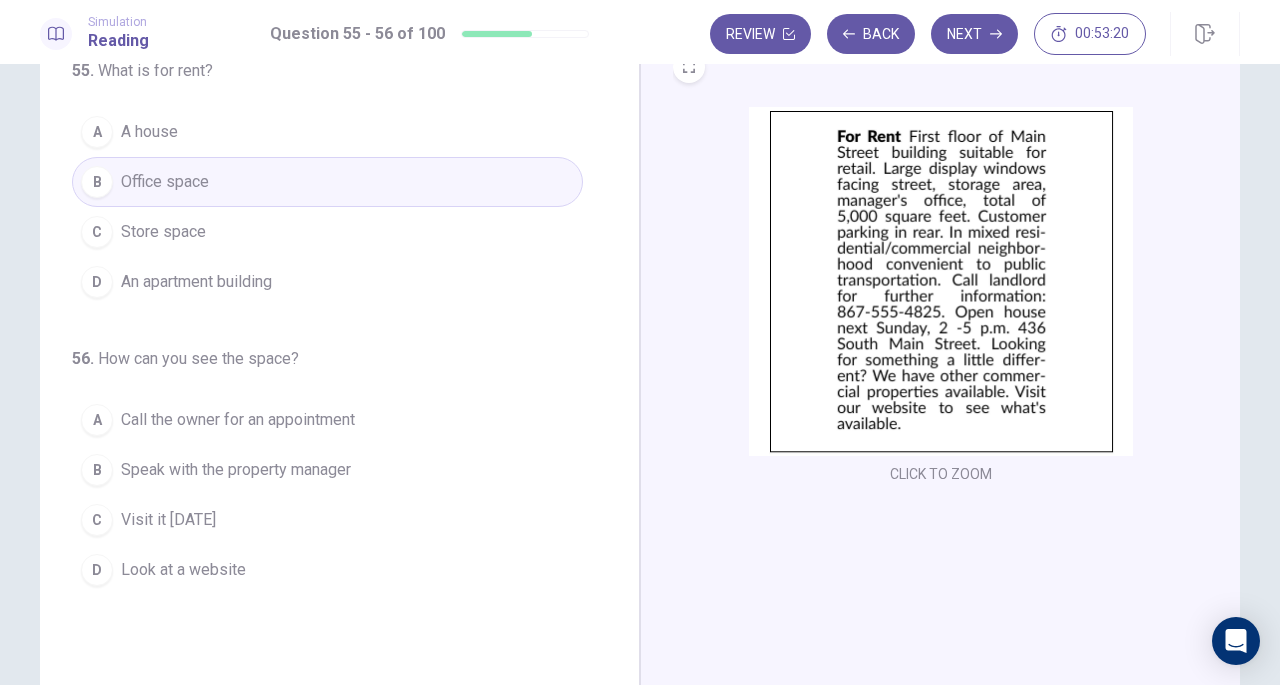 scroll, scrollTop: 84, scrollLeft: 0, axis: vertical 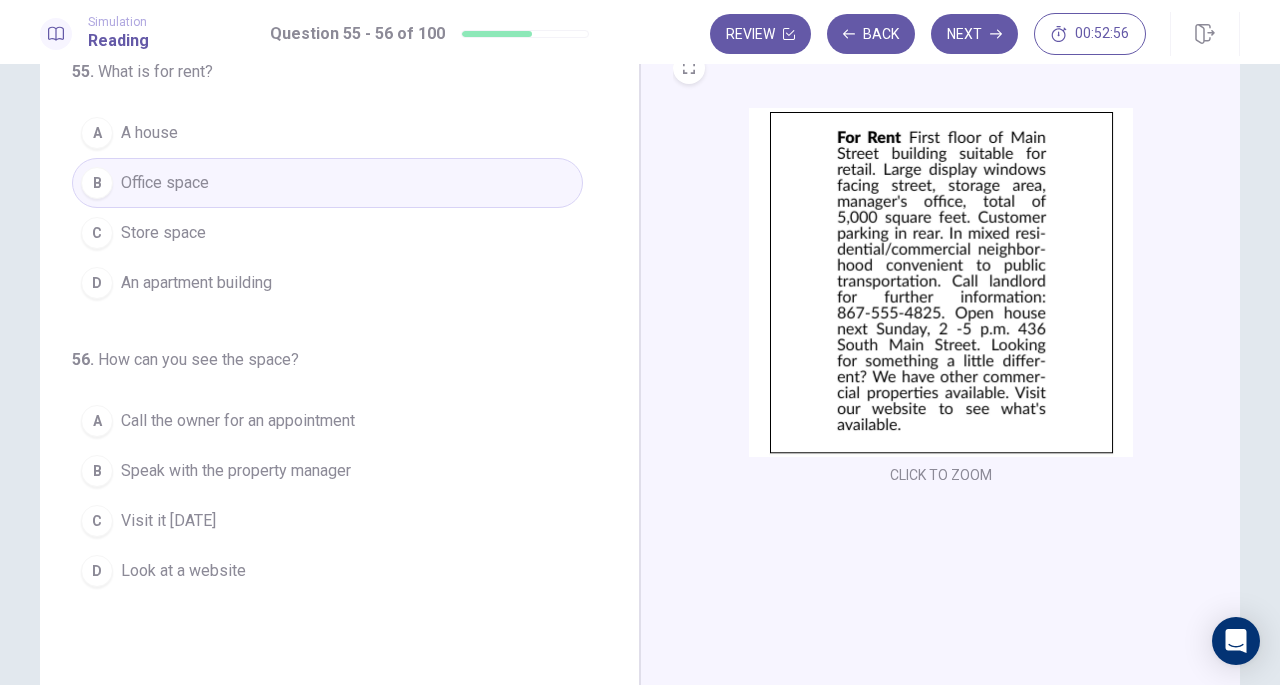 click on "Visit it [DATE]" at bounding box center (168, 521) 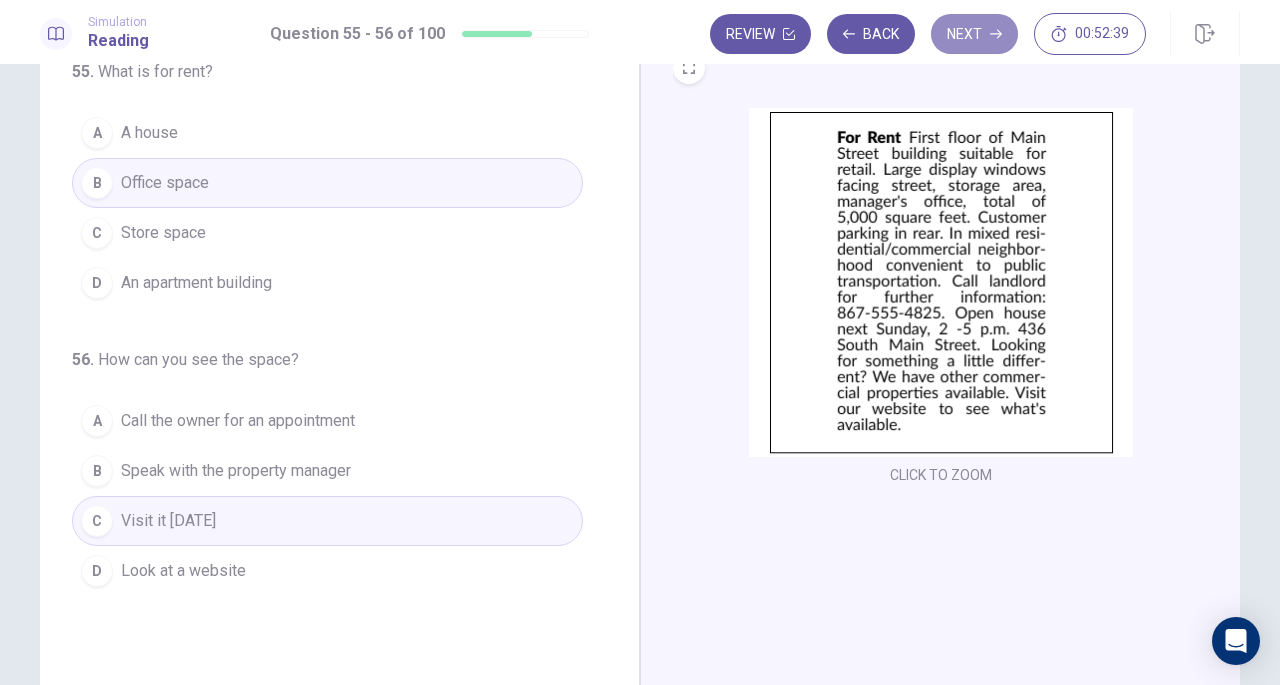 click on "Next" at bounding box center (974, 34) 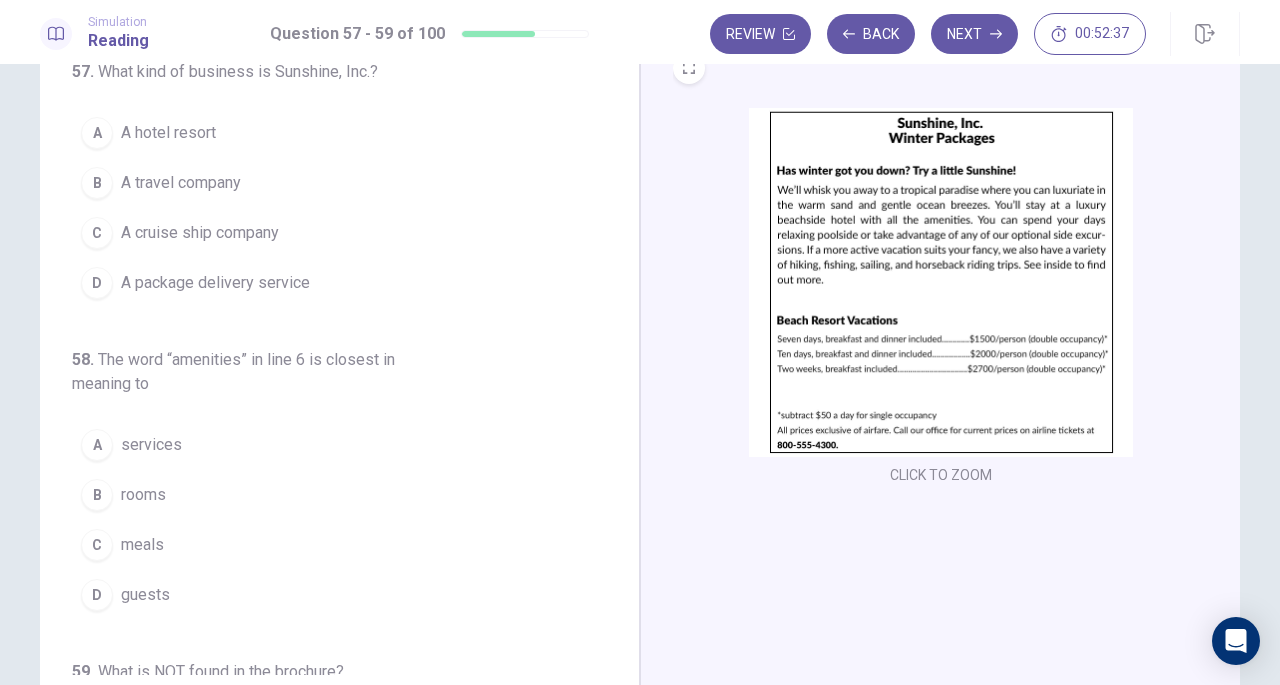 scroll, scrollTop: 38, scrollLeft: 0, axis: vertical 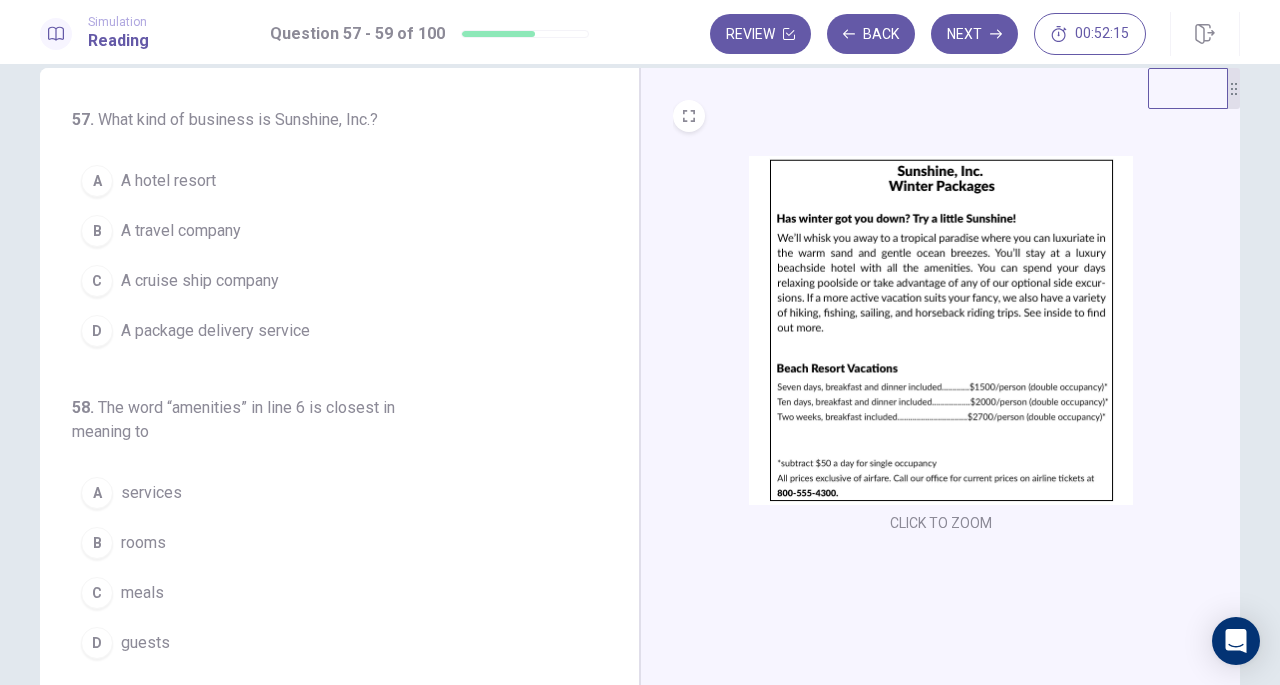 click on "A hotel resort" at bounding box center (168, 181) 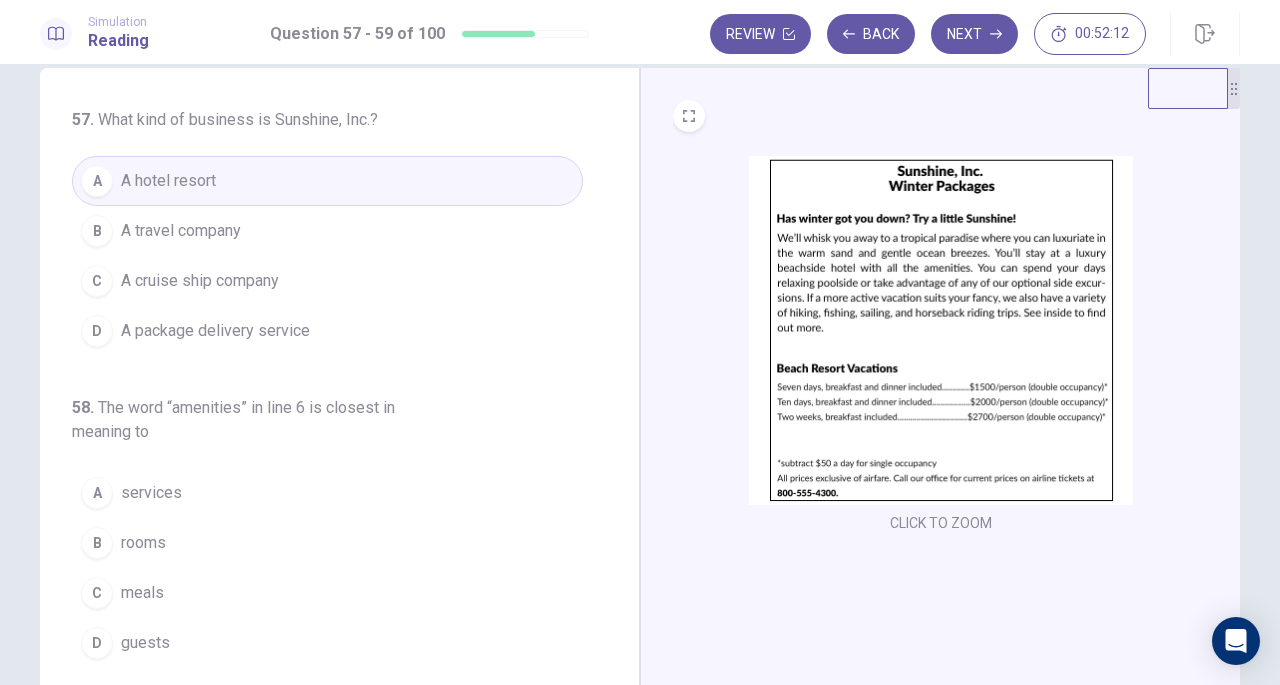 drag, startPoint x: 622, startPoint y: 467, endPoint x: 615, endPoint y: 505, distance: 38.63936 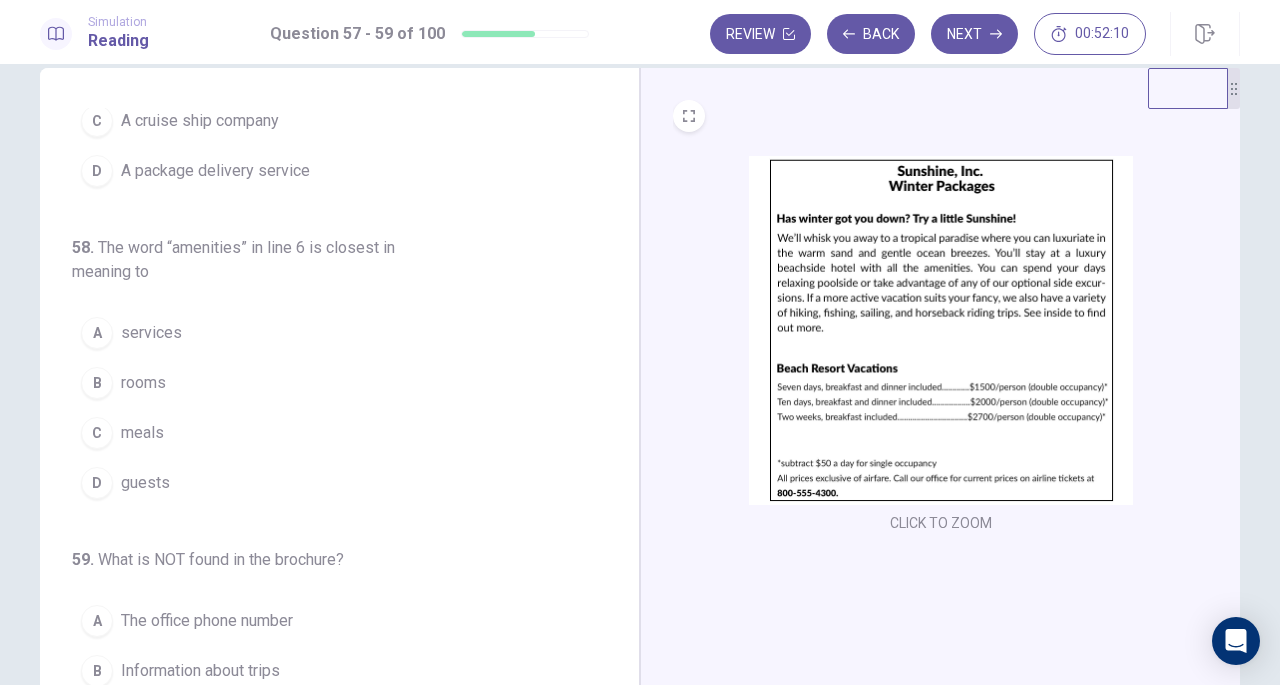 scroll, scrollTop: 178, scrollLeft: 0, axis: vertical 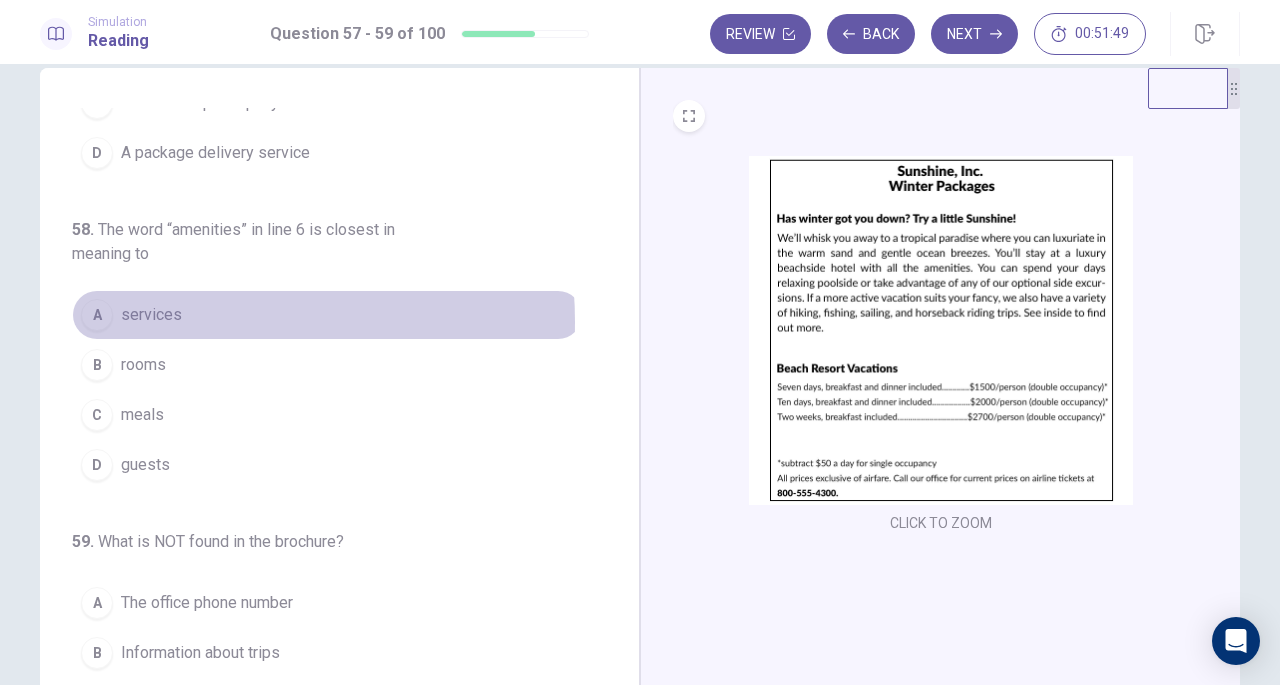 click on "services" at bounding box center (151, 315) 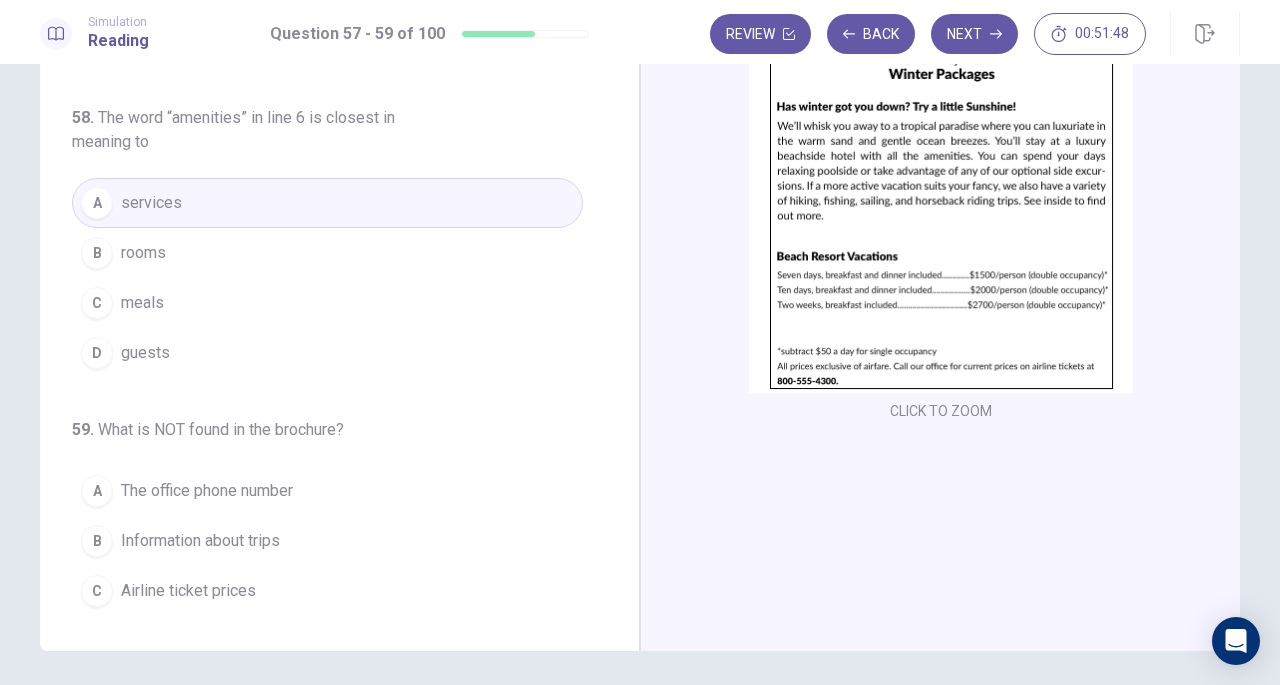 scroll, scrollTop: 150, scrollLeft: 0, axis: vertical 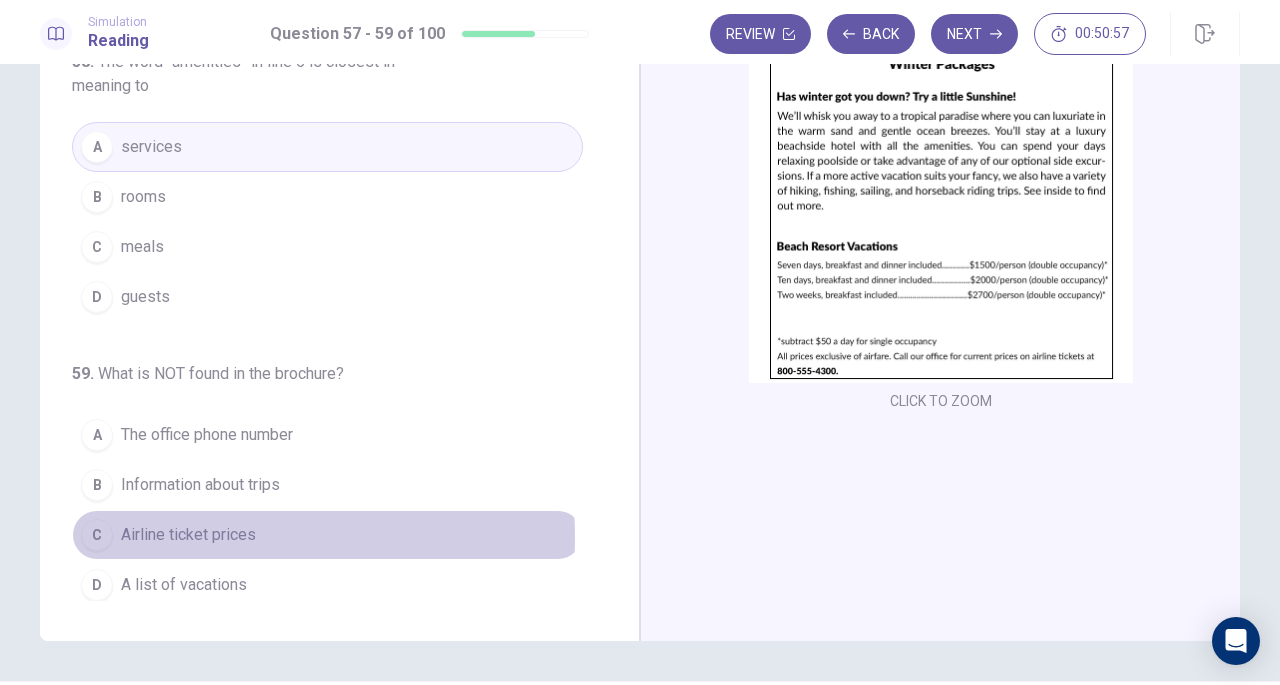 click on "Airline ticket prices" at bounding box center [188, 535] 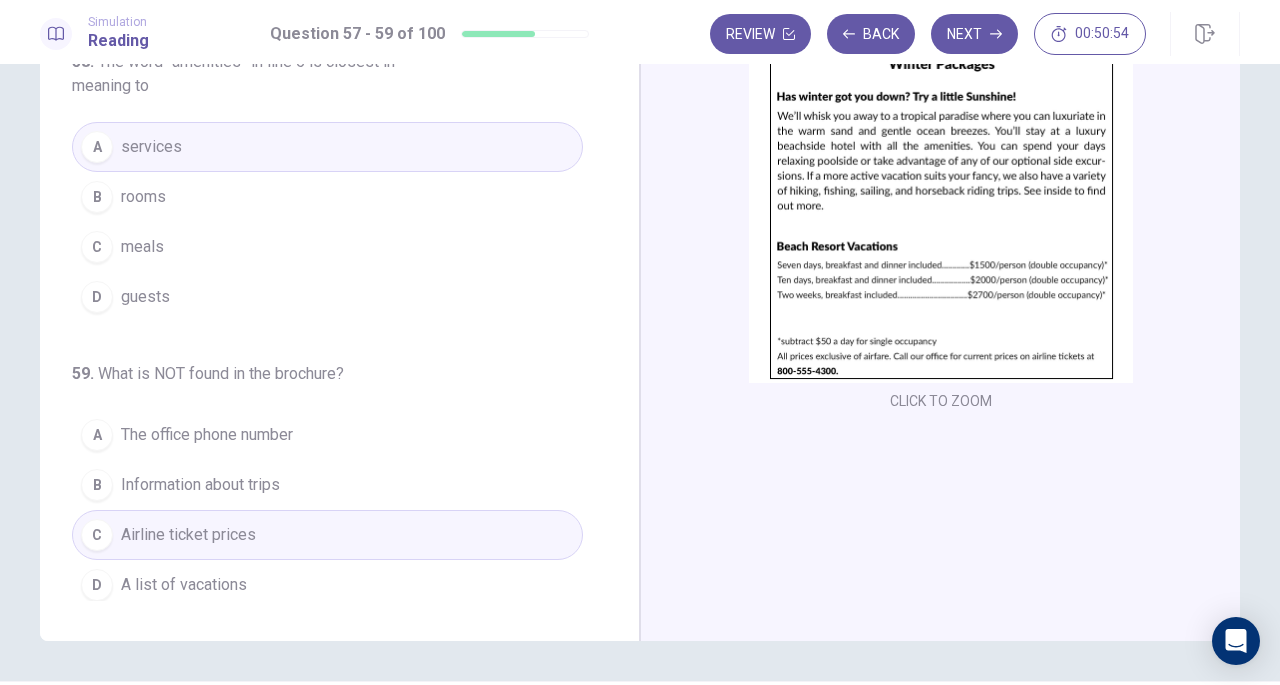 click on "B Information about trips" at bounding box center [327, 485] 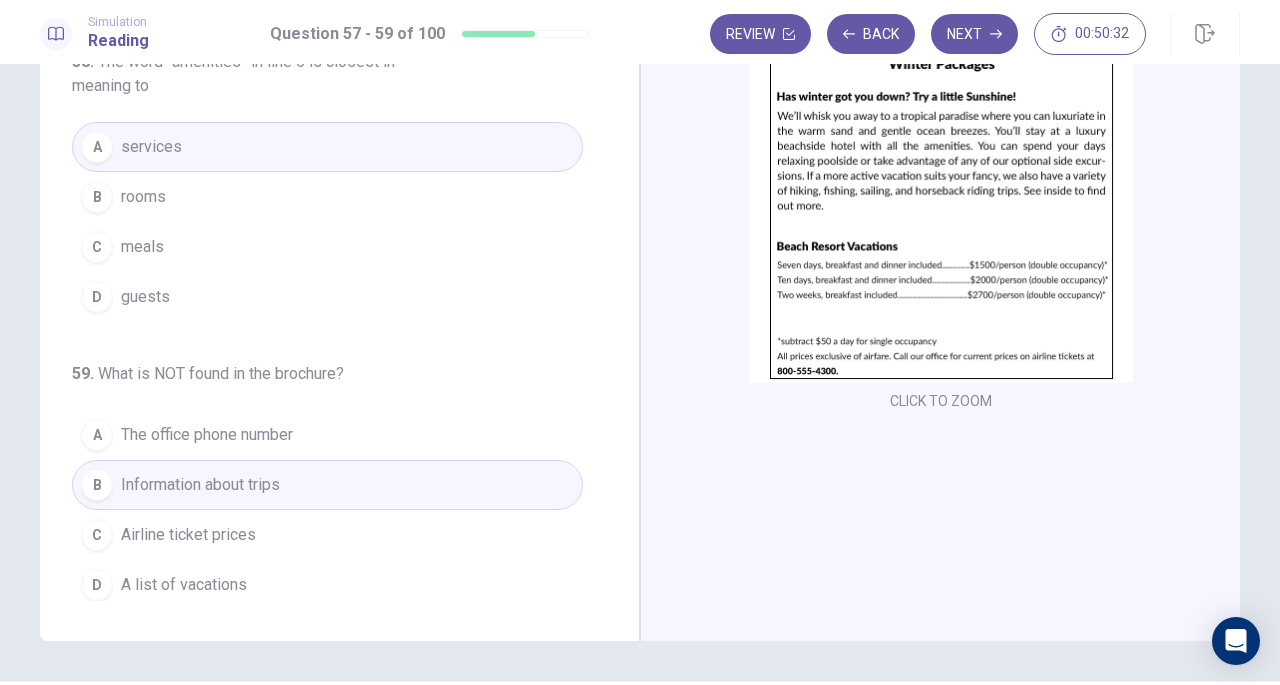 scroll, scrollTop: 42, scrollLeft: 0, axis: vertical 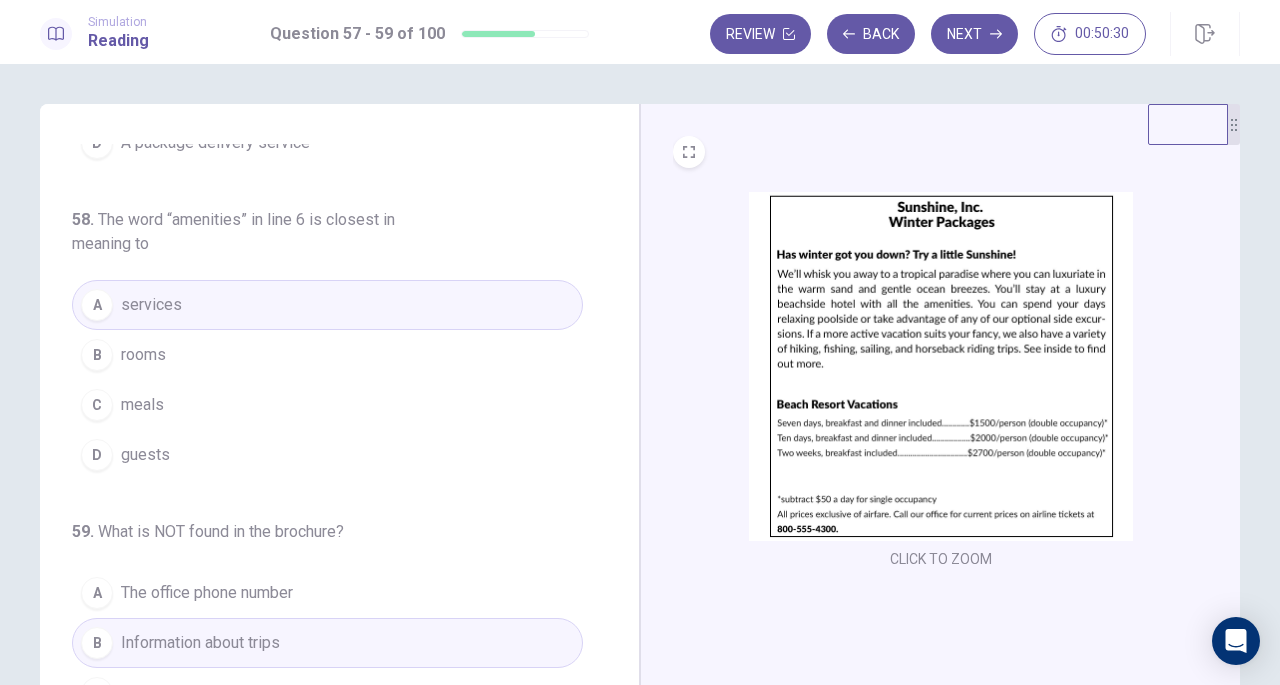 click on "Next" at bounding box center [974, 34] 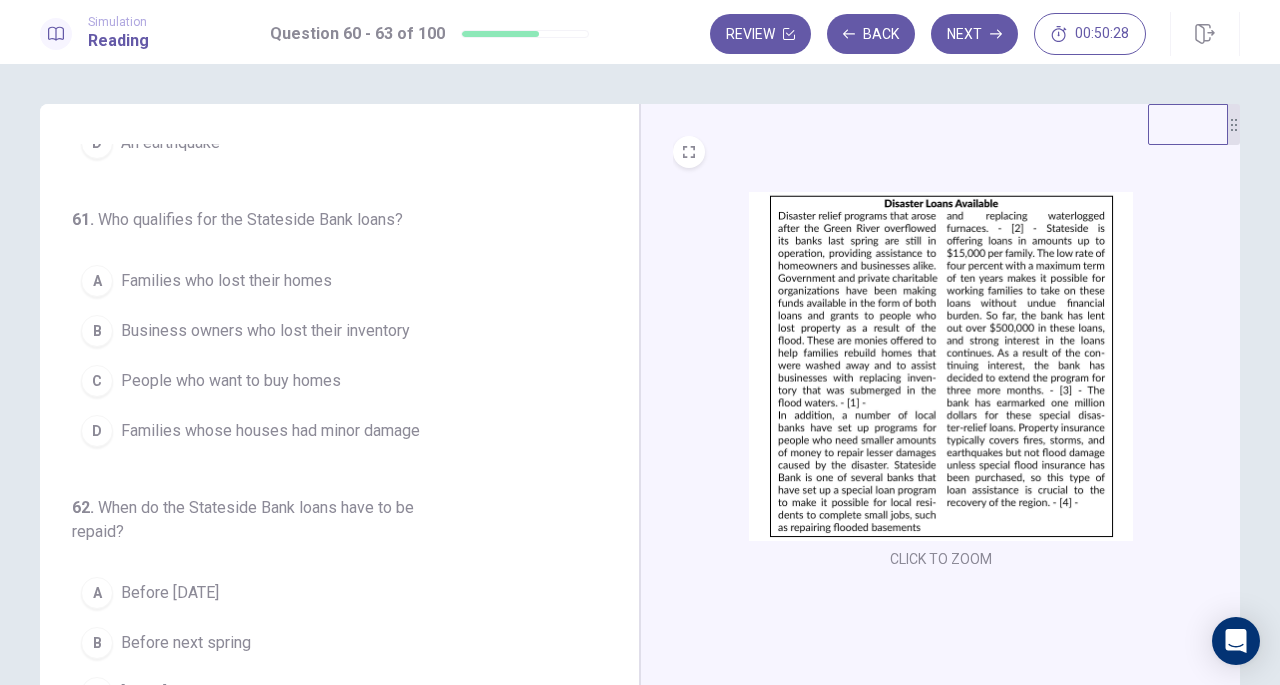 click on "60 .    What was the disaster? A A flood B A fire C A storm D An earthquake 61 .   Who qualifies for the Stateside Bank loans? A Families who lost their homes B Business owners who lost their inventory C People who want to buy homes D Families whose houses had minor damage 62 .   When do the Stateside Bank loans have to be repaid? A Before [DATE] B Before next spring C [DATE] D [DATE] 63 .   In which of the positions marked [1], [2], [3], and [4] does the following sentence best belong? "Qualifying families have until [DATE] to apply." A [1] B [2] C [3] D [4]" at bounding box center (347, 451) 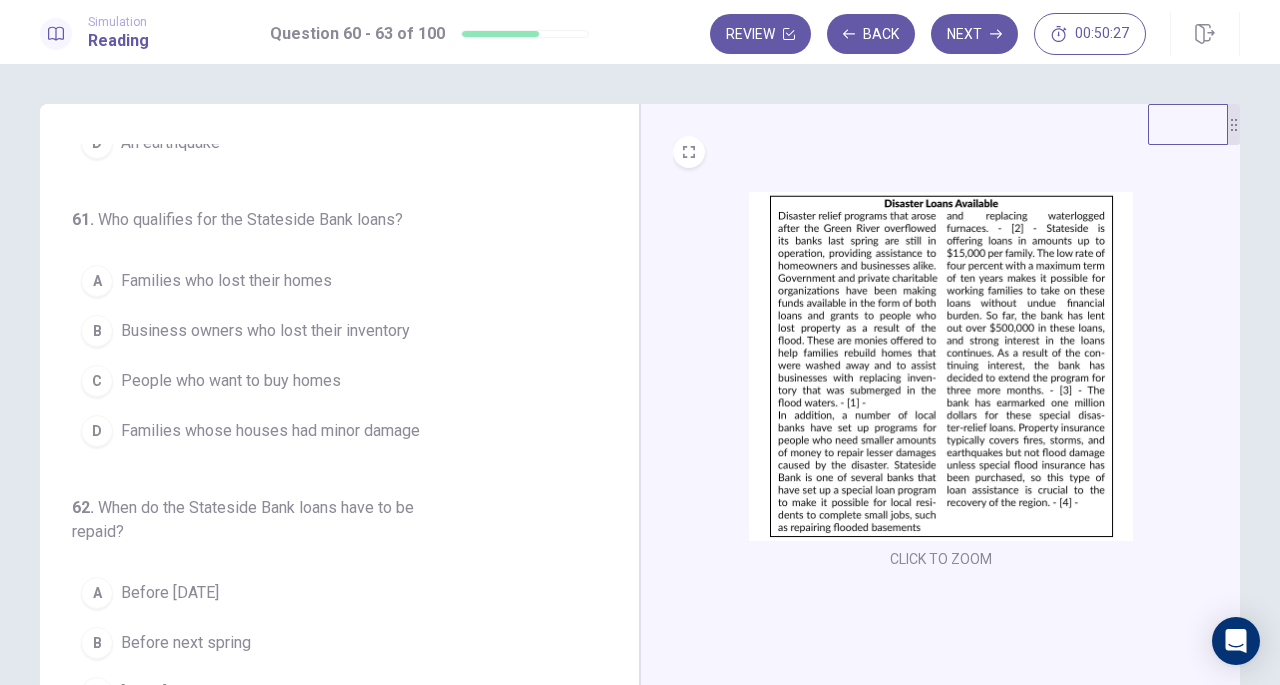 scroll, scrollTop: 33, scrollLeft: 0, axis: vertical 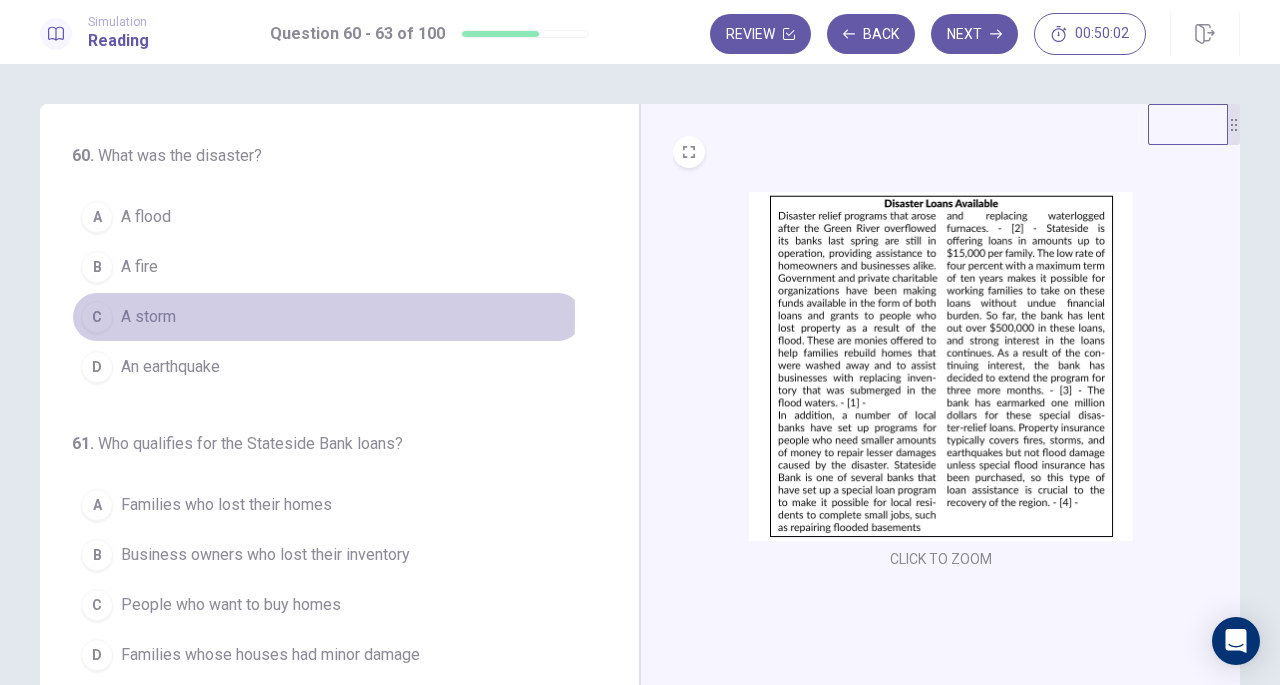 click on "A storm" at bounding box center (148, 317) 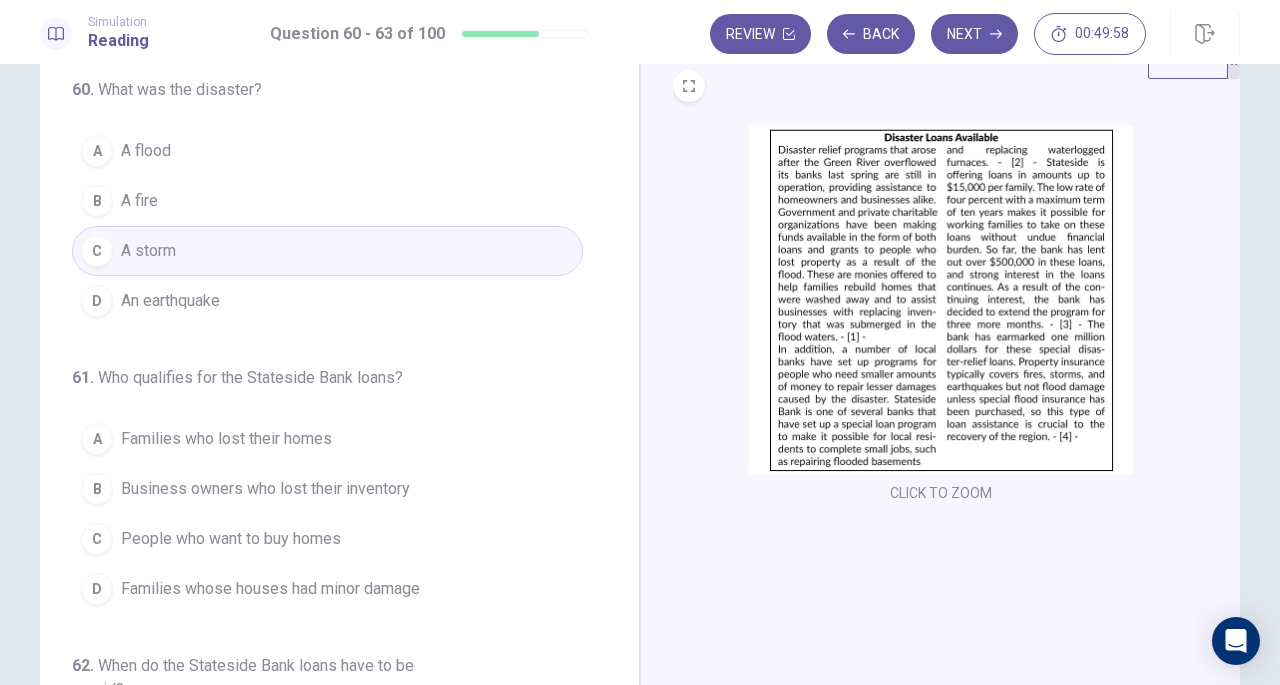 scroll, scrollTop: 68, scrollLeft: 0, axis: vertical 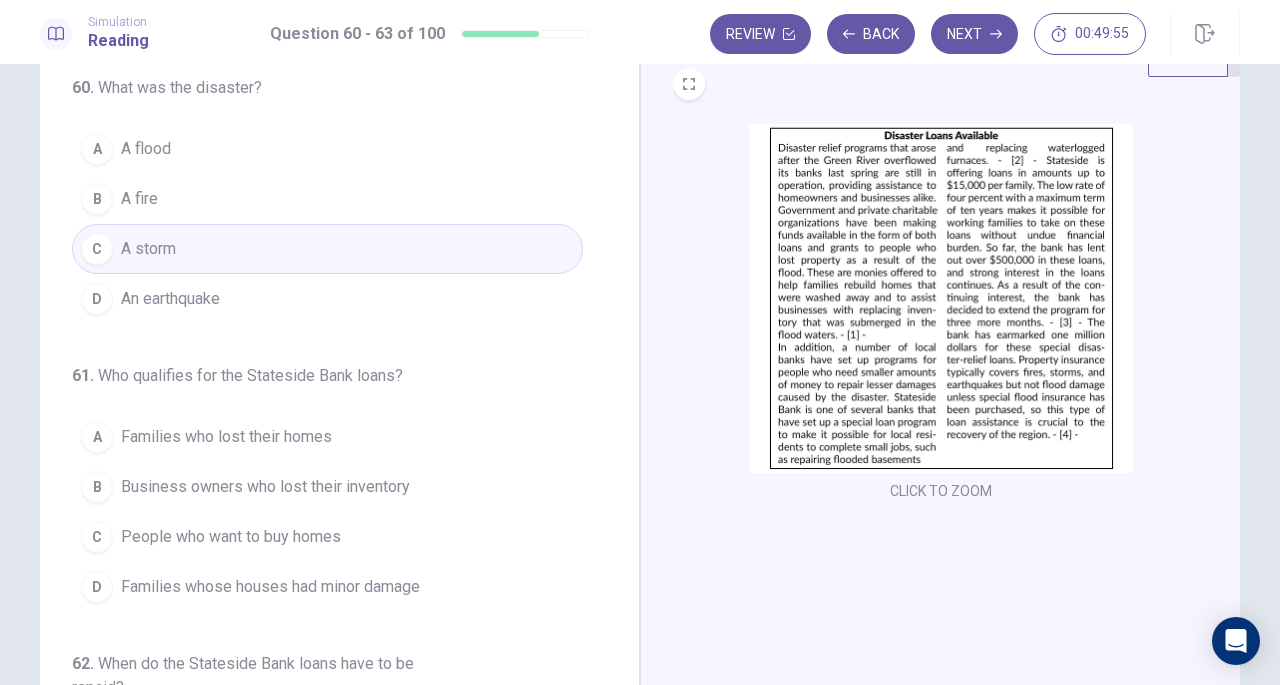 click on "A flood" at bounding box center [146, 149] 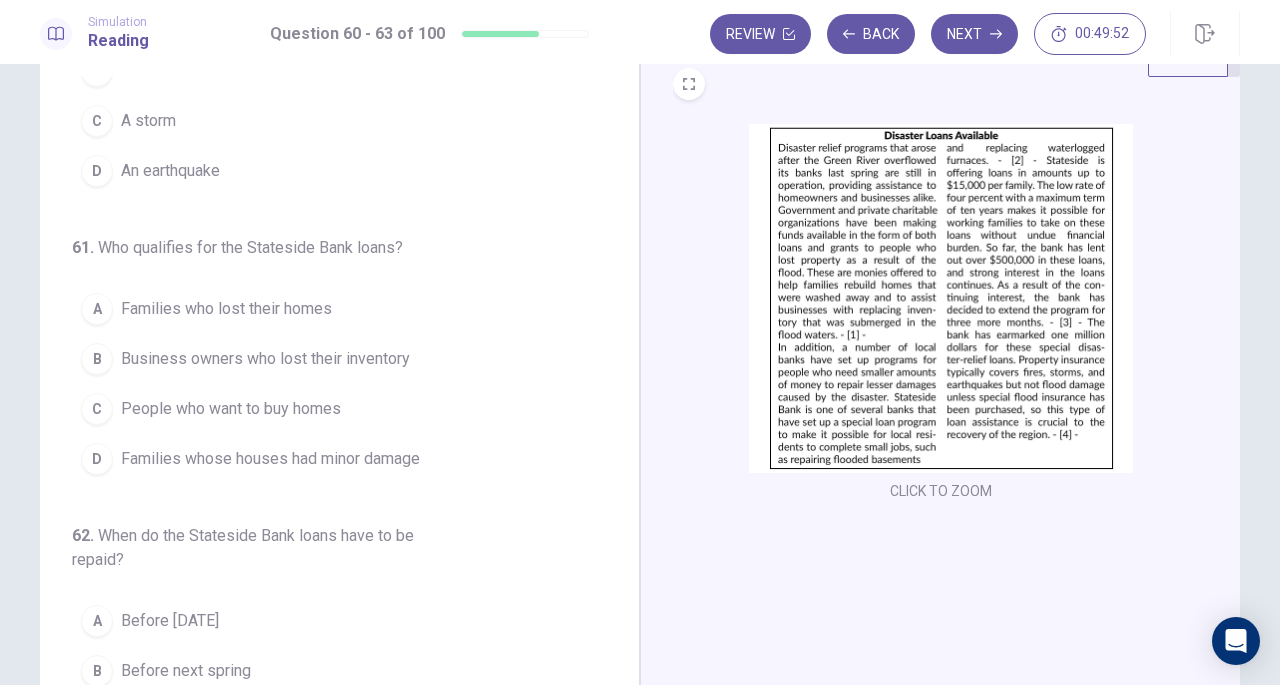 scroll, scrollTop: 135, scrollLeft: 0, axis: vertical 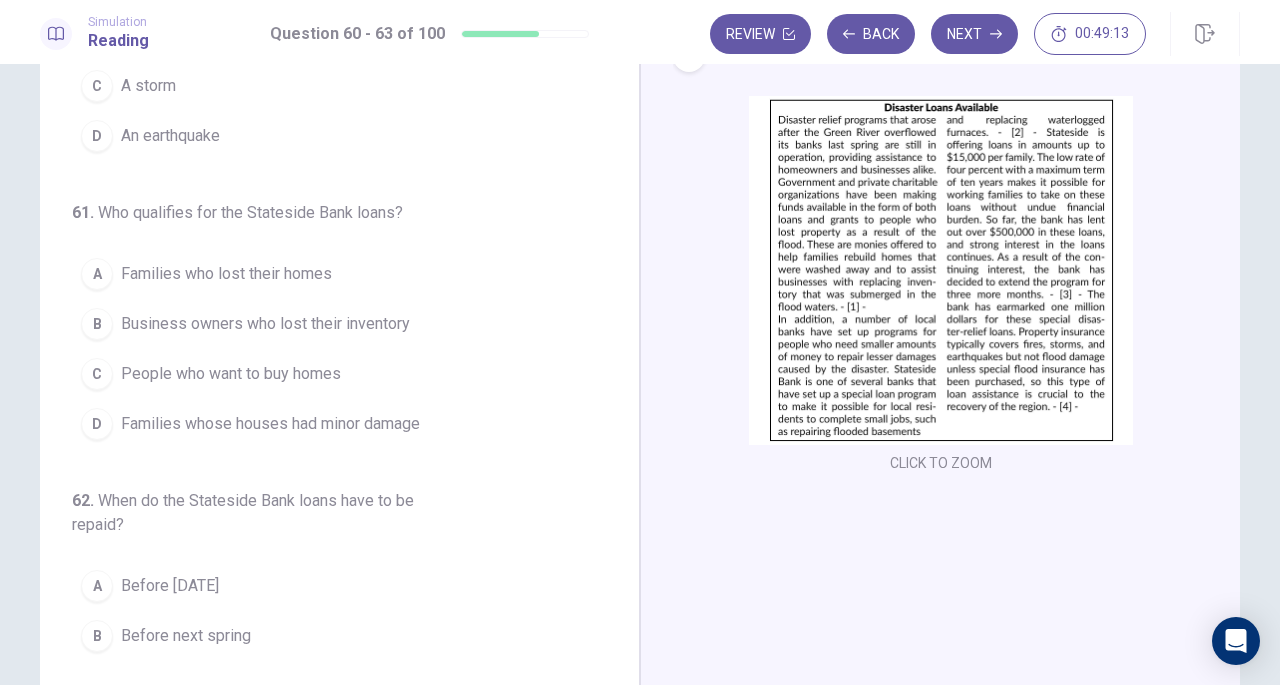 click on "60 .    What was the disaster? A A flood B A fire C A storm D An earthquake 61 .   Who qualifies for the Stateside Bank loans? A Families who lost their homes B Business owners who lost their inventory C People who want to buy homes D Families whose houses had minor damage 62 .   When do the Stateside Bank loans have to be repaid? A Before [DATE] B Before next spring C [DATE] D [DATE] 63 .   In which of the positions marked [1], [2], [3], and [4] does the following sentence best belong? "Qualifying families have until [DATE] to apply." A [1] B [2] C [3] D [4]" at bounding box center [340, 355] 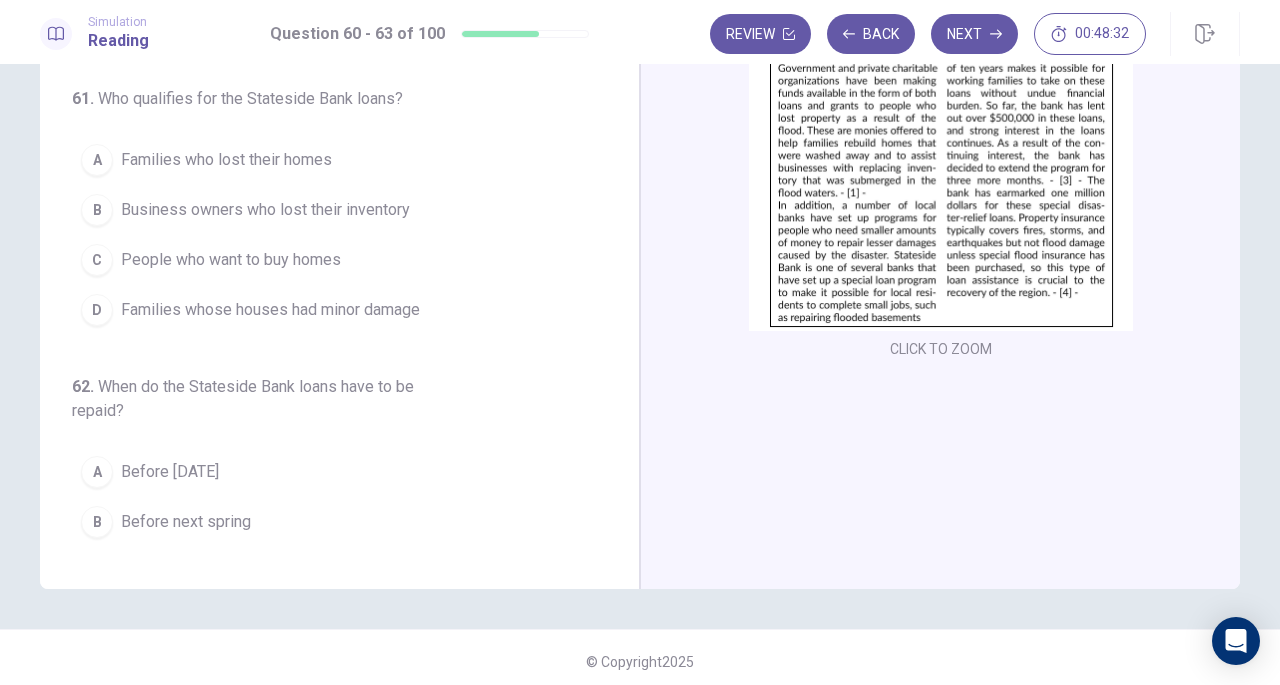 scroll, scrollTop: 214, scrollLeft: 0, axis: vertical 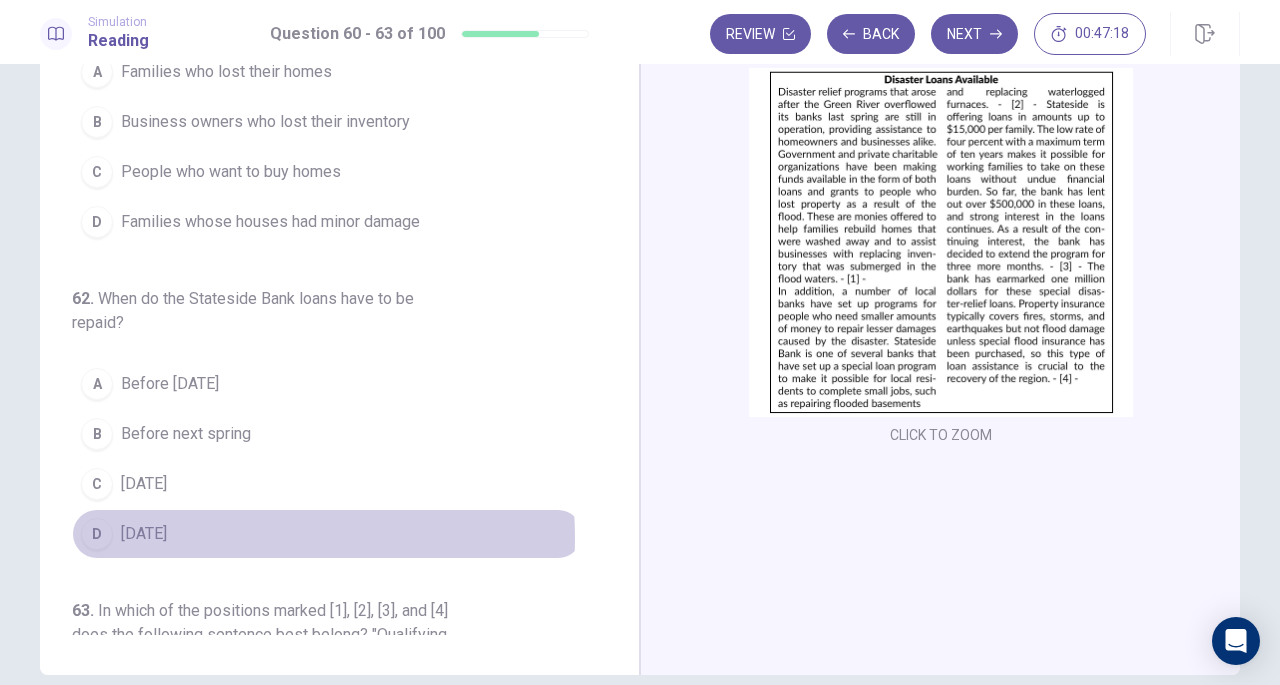 click on "[DATE]" at bounding box center (144, 534) 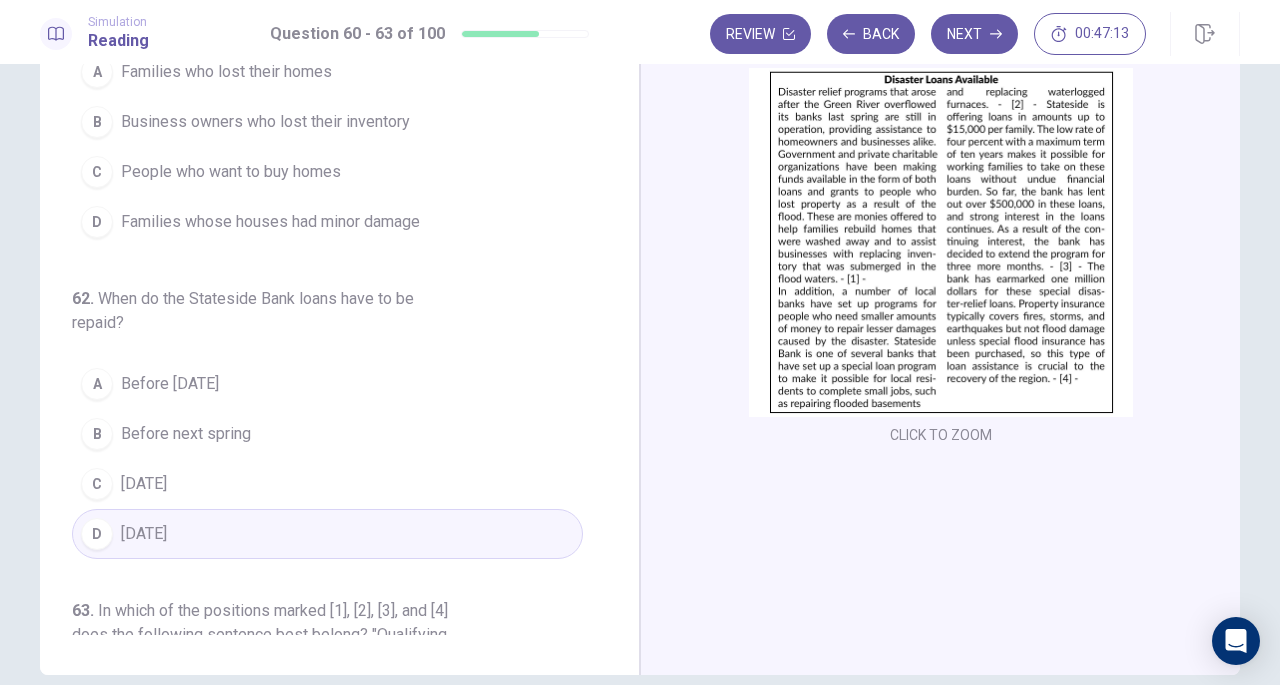 scroll, scrollTop: 159, scrollLeft: 0, axis: vertical 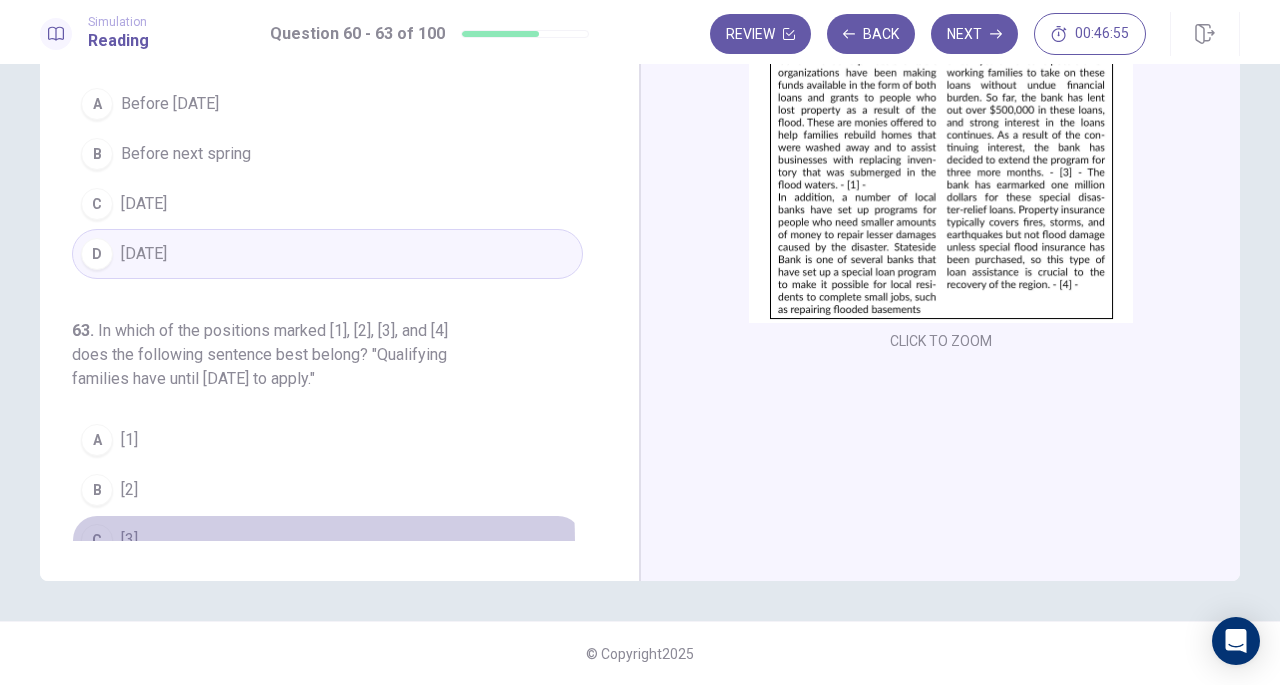 click on "C" at bounding box center [97, 540] 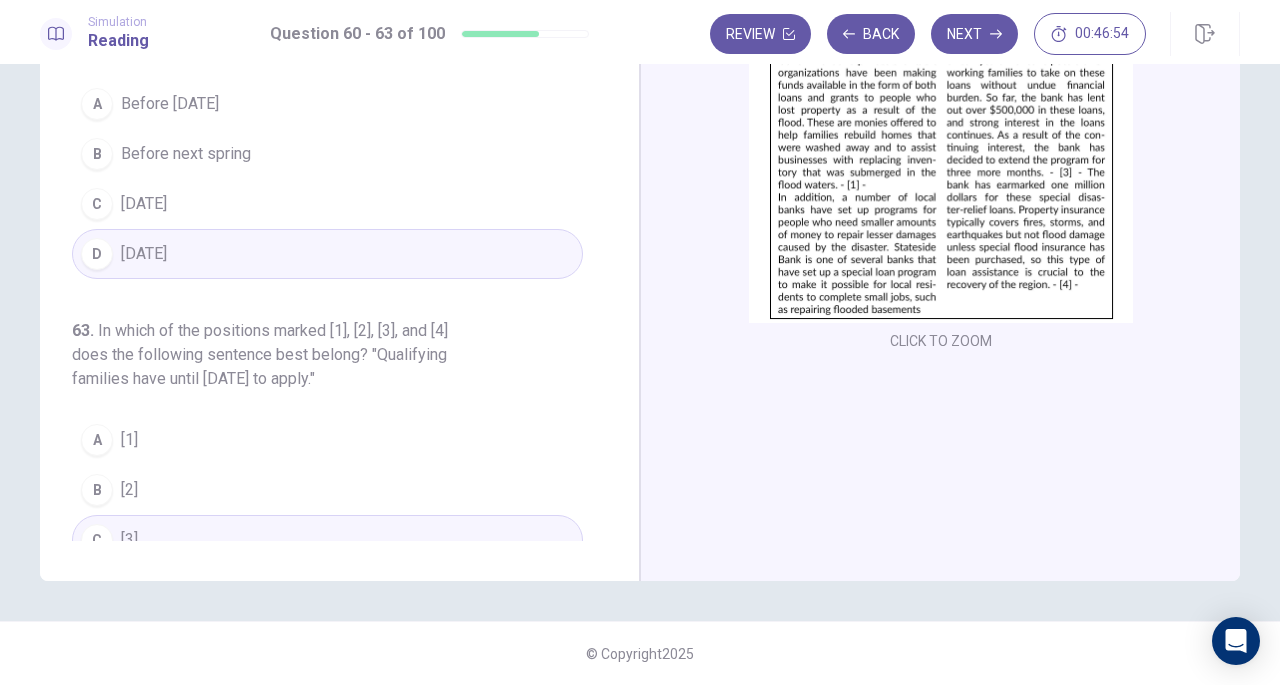 click on "60 .    What was the disaster? A A flood B A fire C A storm D An earthquake 61 .   Who qualifies for the Stateside Bank loans? A Families who lost their homes B Business owners who lost their inventory C People who want to buy homes D Families whose houses had minor damage 62 .   When do the Stateside Bank loans have to be repaid? A Before [DATE] B Before next spring C [DATE] D [DATE] 63 .   In which of the positions marked [1], [2], [3], and [4] does the following sentence best belong? "Qualifying families have until [DATE] to apply." A [1] B [2] C [3] D [4]" at bounding box center [347, 233] 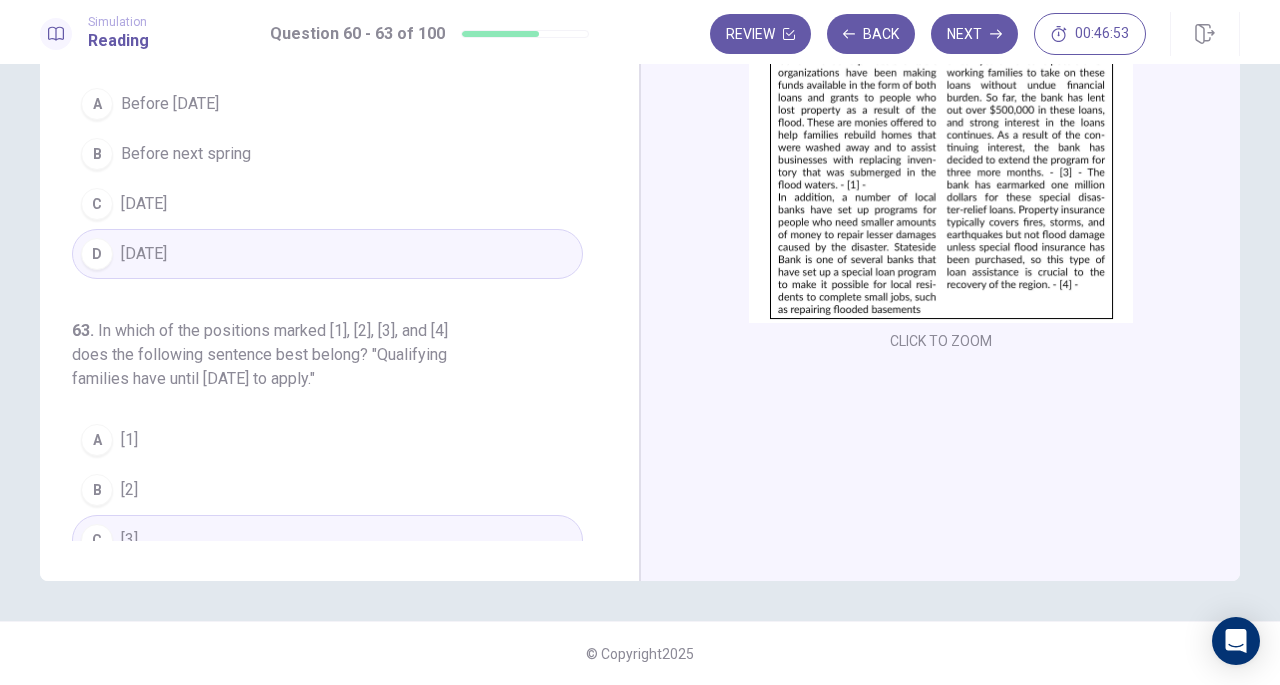 scroll, scrollTop: 0, scrollLeft: 0, axis: both 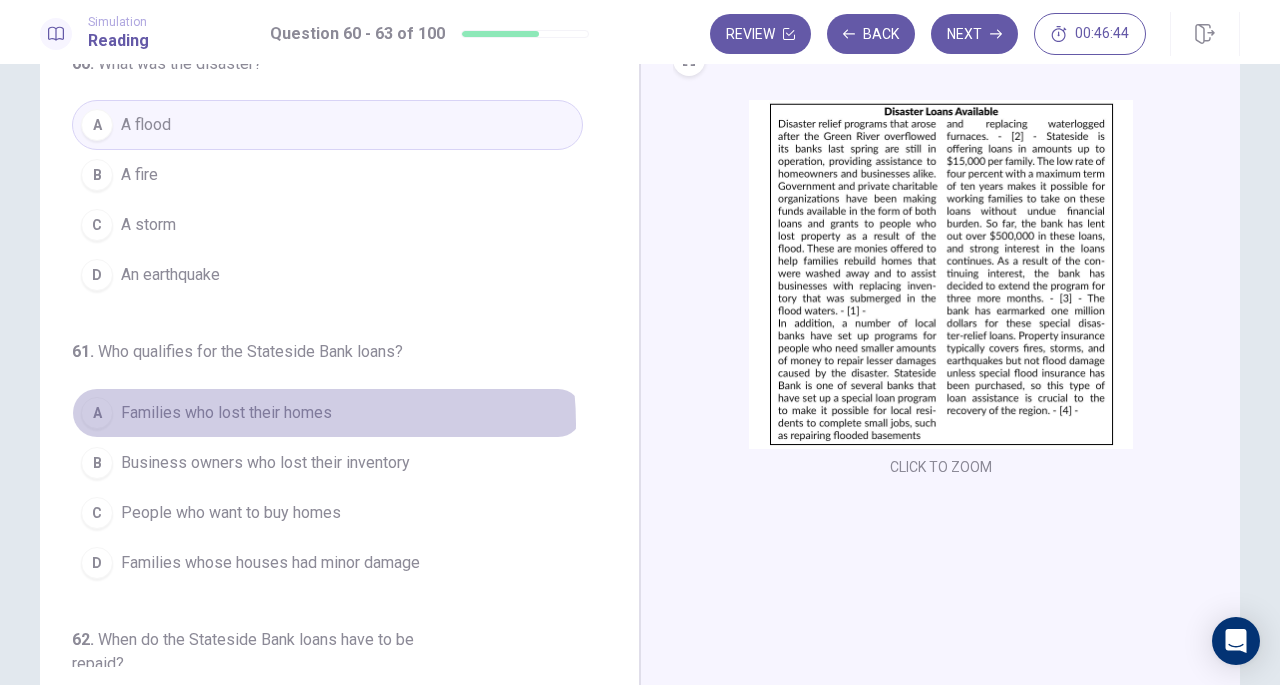 click on "Families who lost their homes" at bounding box center (226, 413) 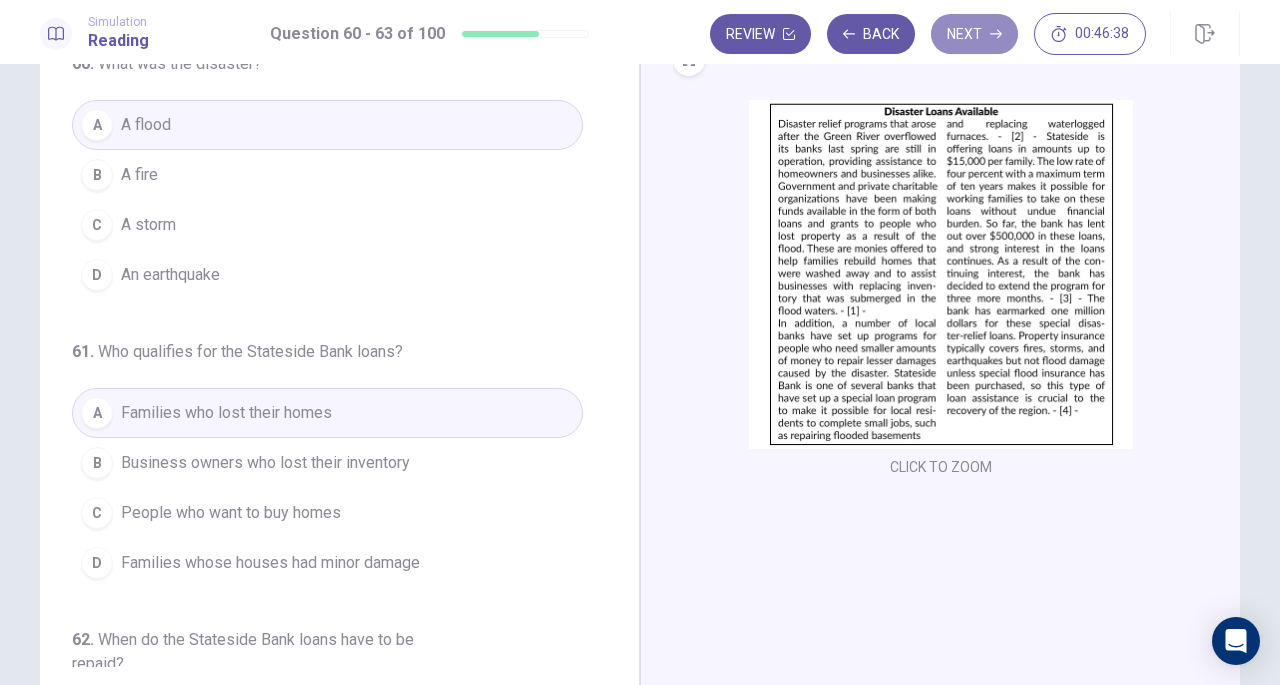 click on "Next" at bounding box center (974, 34) 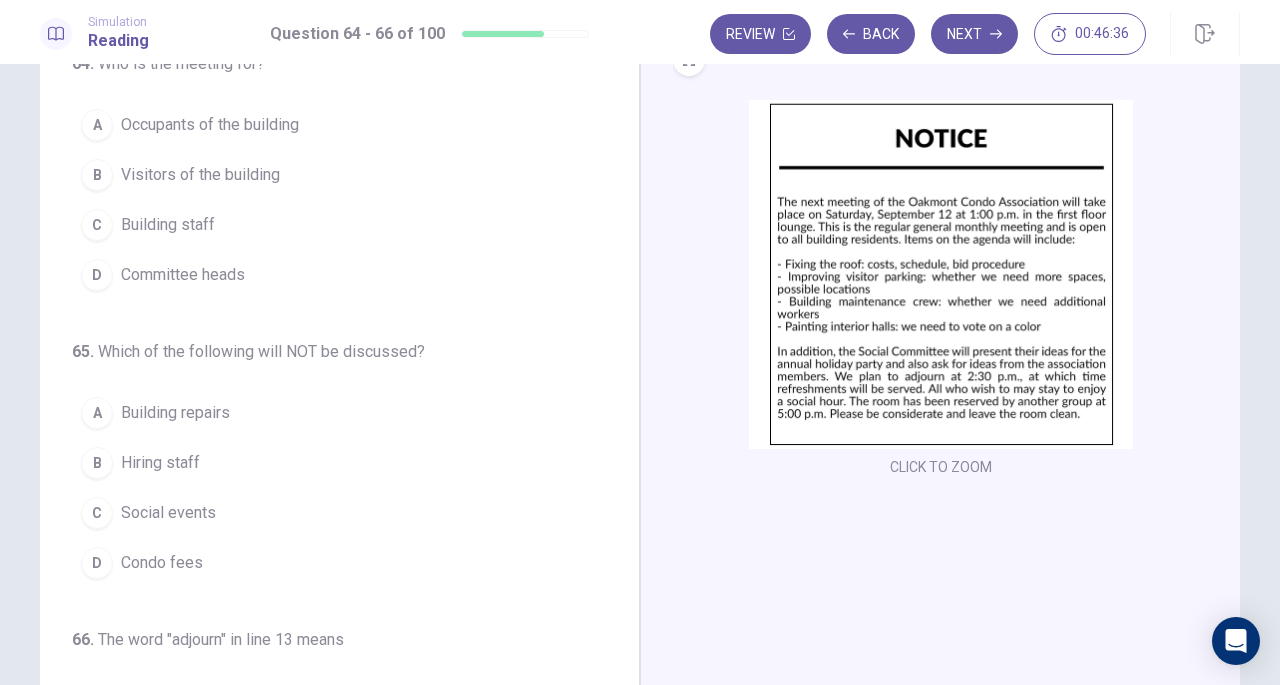 scroll, scrollTop: 0, scrollLeft: 0, axis: both 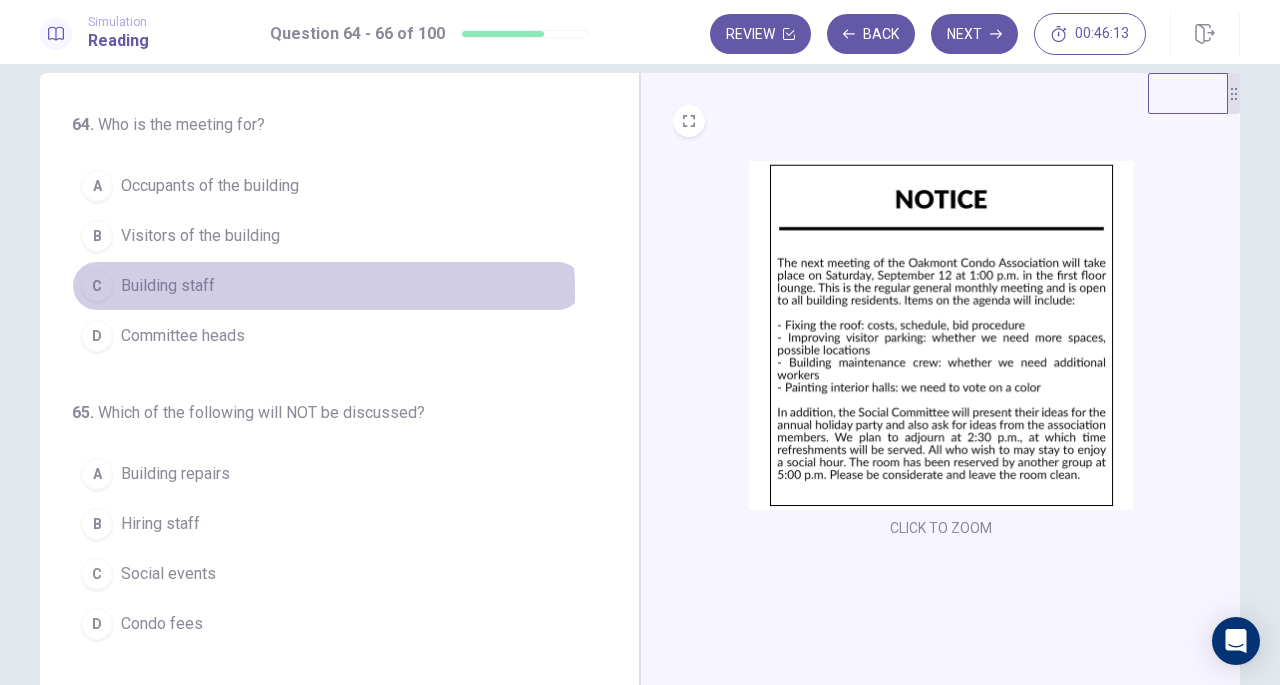 click on "Building staff" at bounding box center (168, 286) 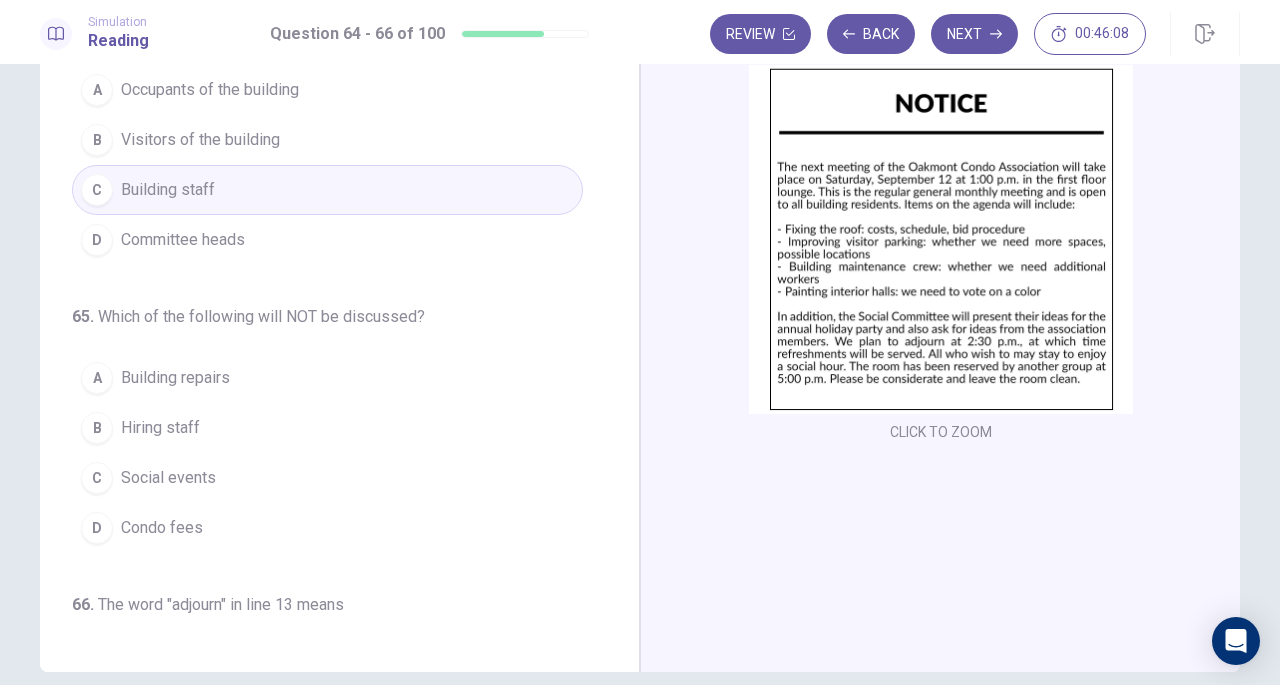 scroll, scrollTop: 132, scrollLeft: 0, axis: vertical 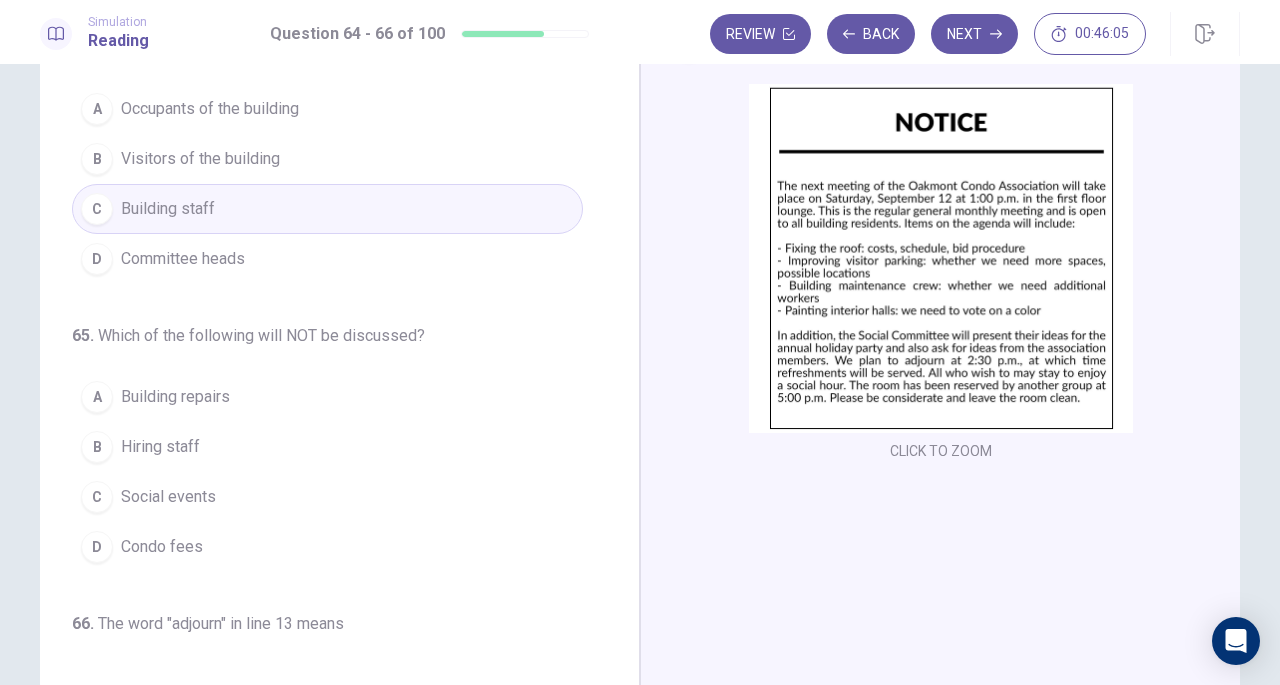 click on "Occupants of the building" at bounding box center [210, 109] 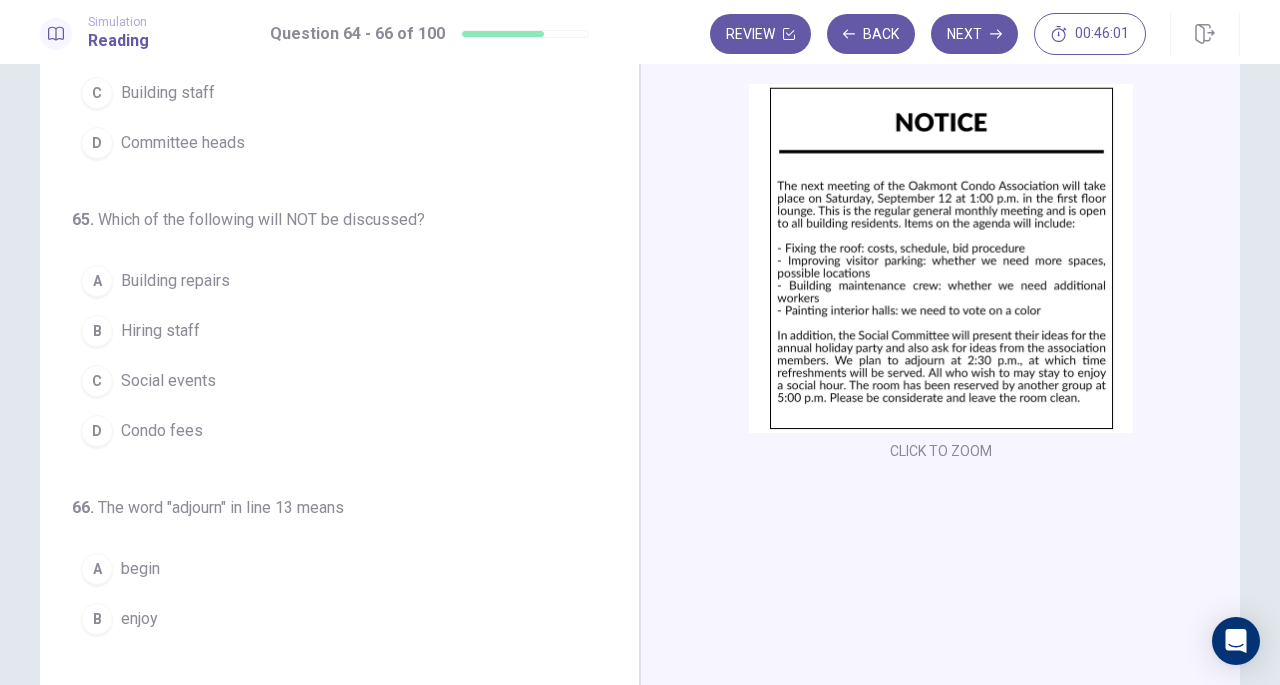 scroll, scrollTop: 120, scrollLeft: 0, axis: vertical 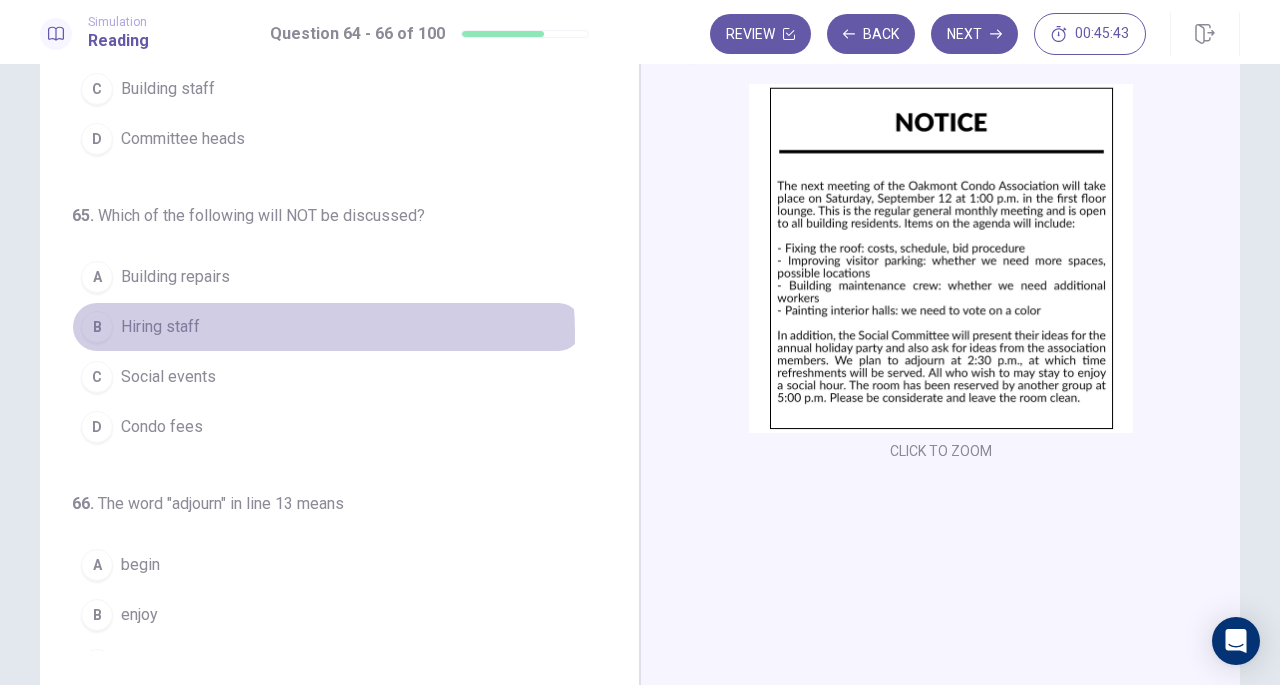 click on "Hiring staff" at bounding box center [160, 327] 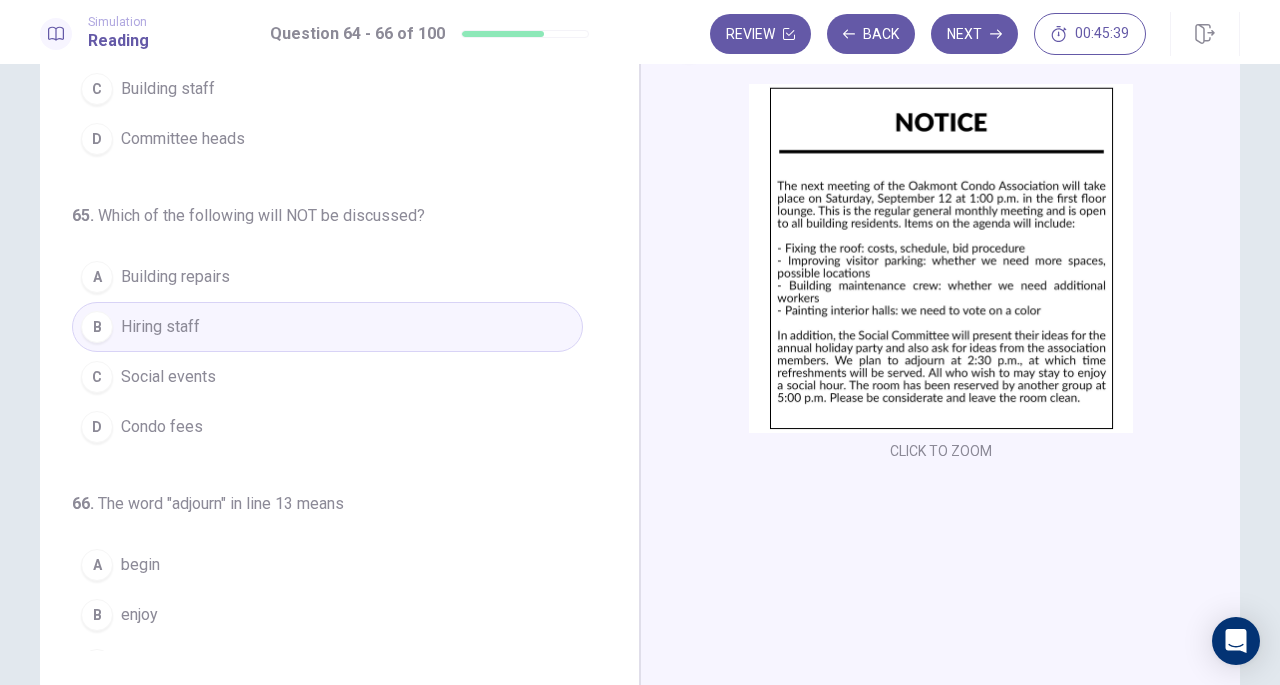 scroll, scrollTop: 163, scrollLeft: 0, axis: vertical 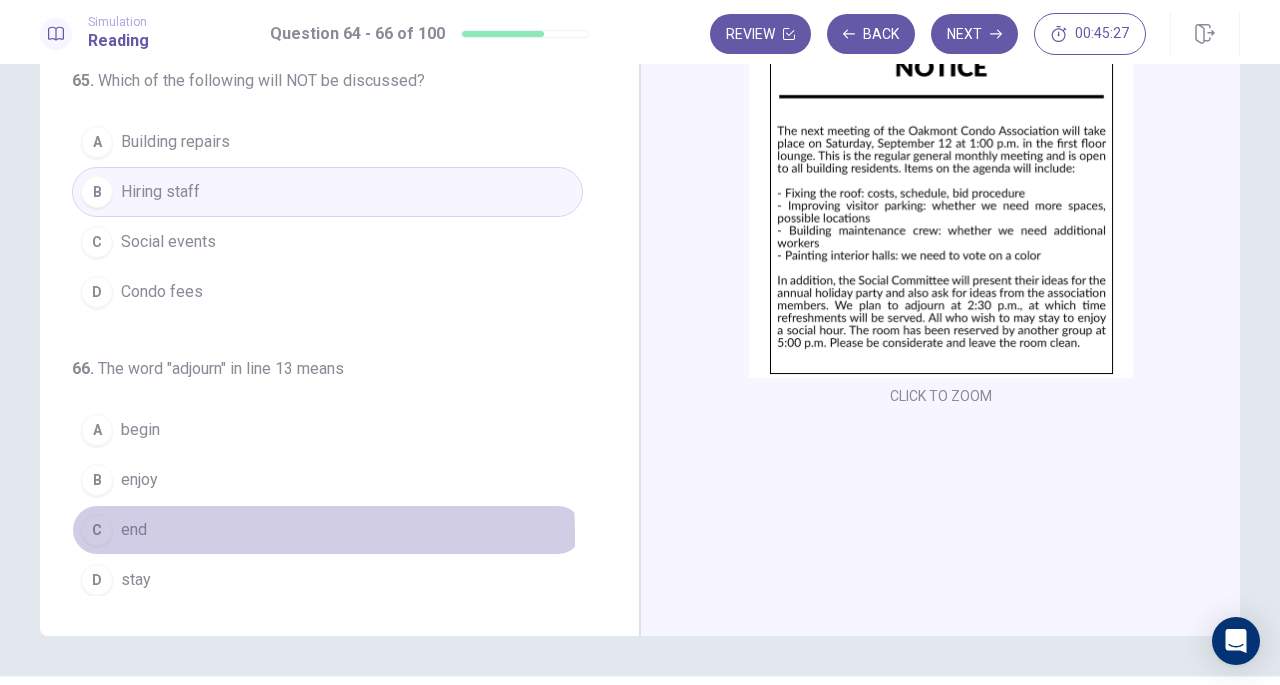 click on "end" at bounding box center [134, 530] 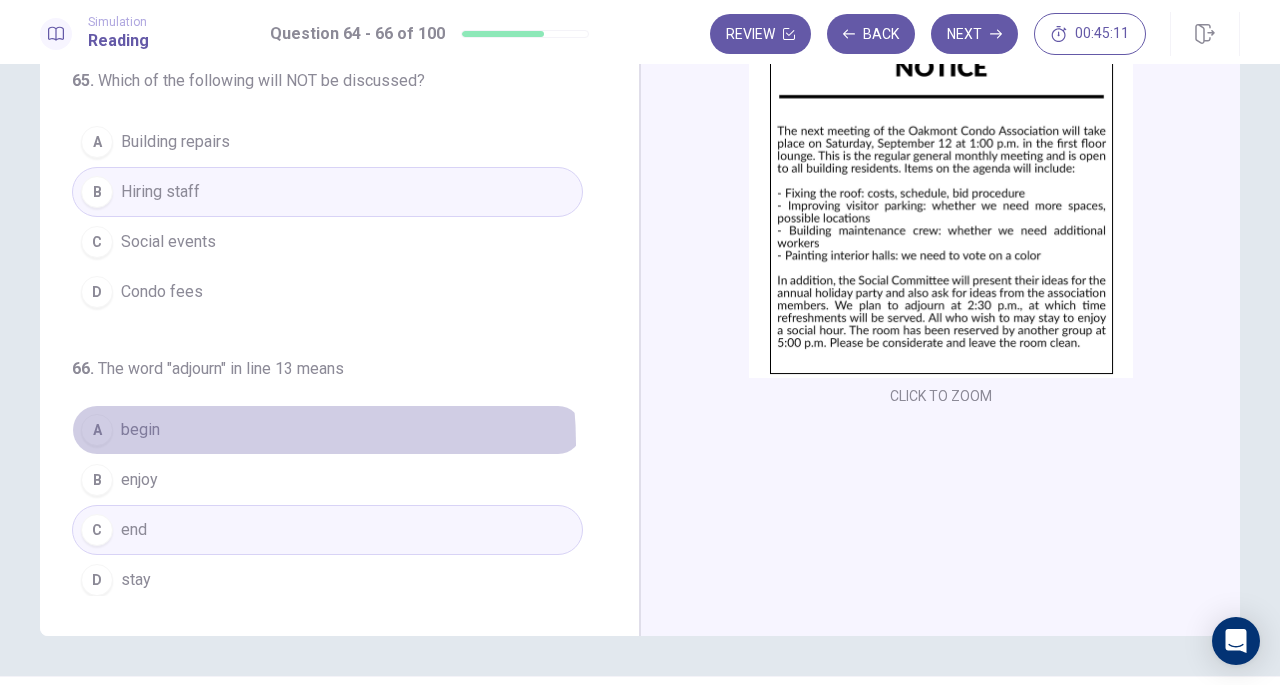 click on "A begin" at bounding box center [327, 430] 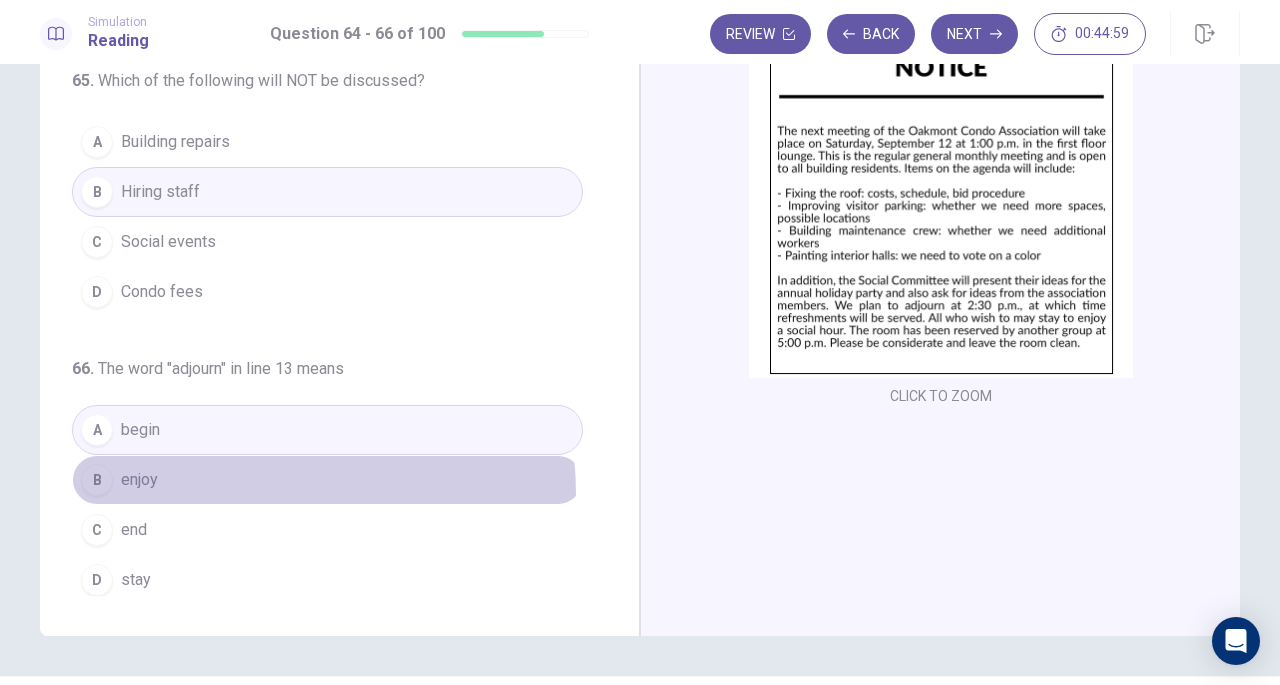 click on "B enjoy" at bounding box center [327, 480] 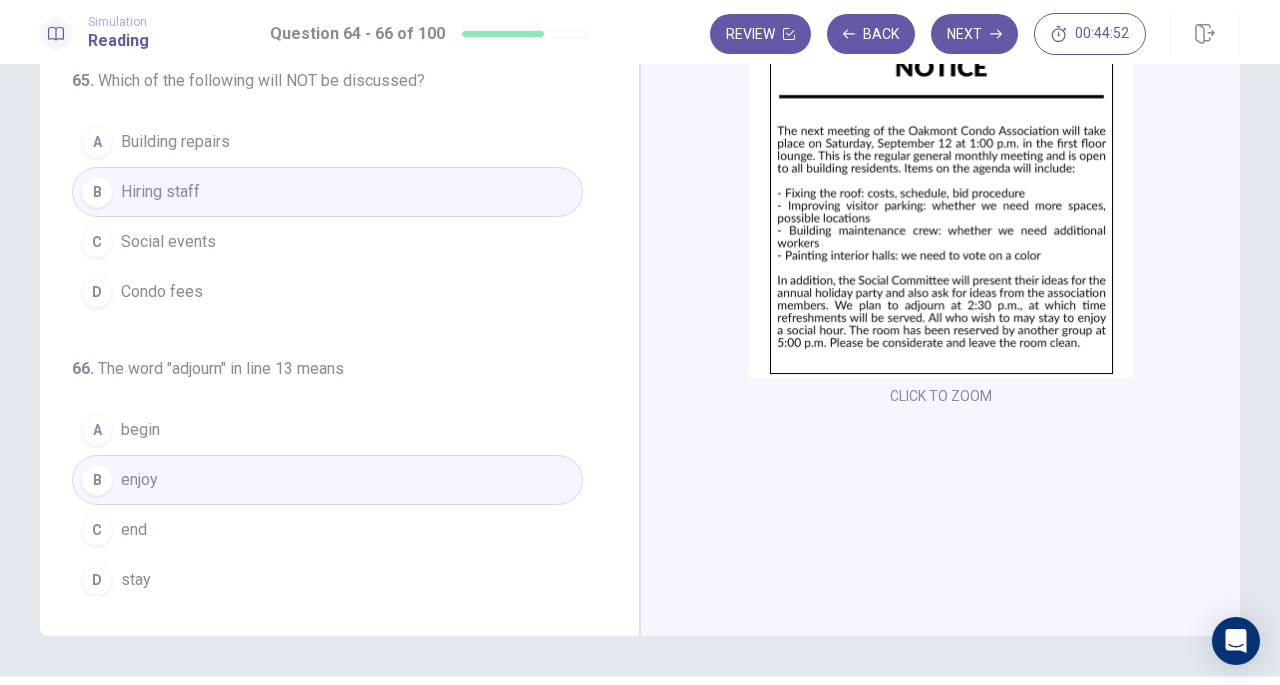 click on "C end" at bounding box center (327, 530) 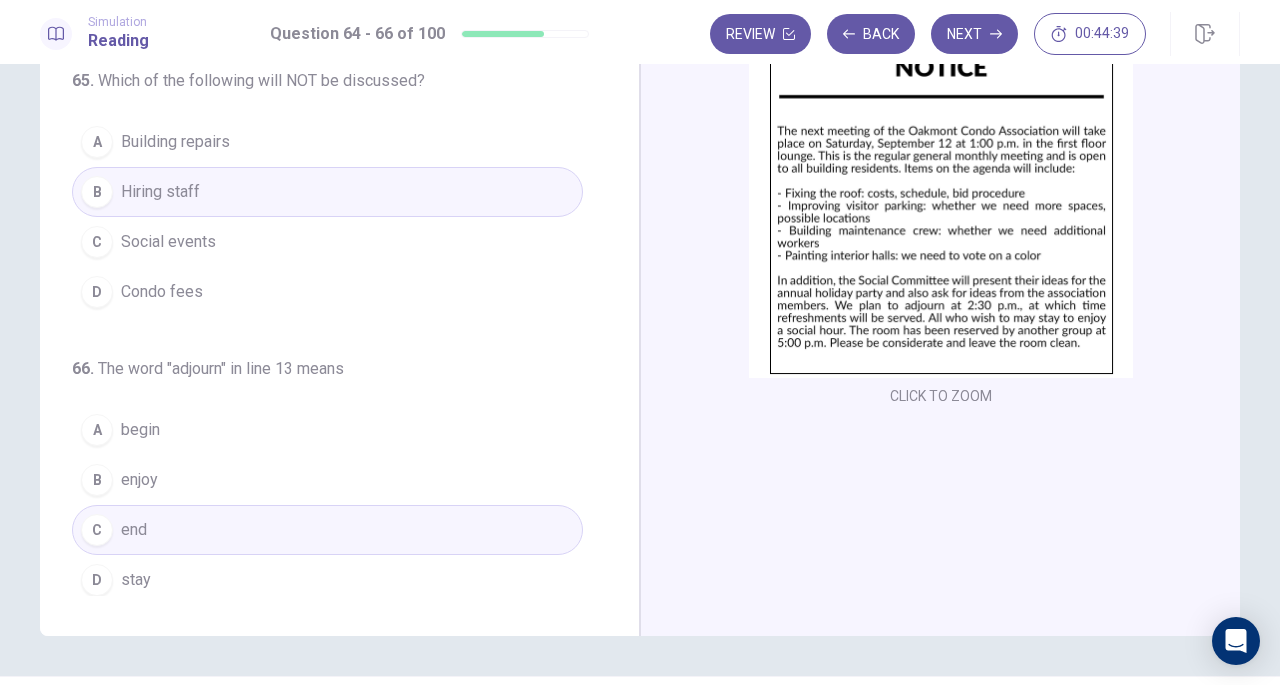 click on "Next" at bounding box center (974, 34) 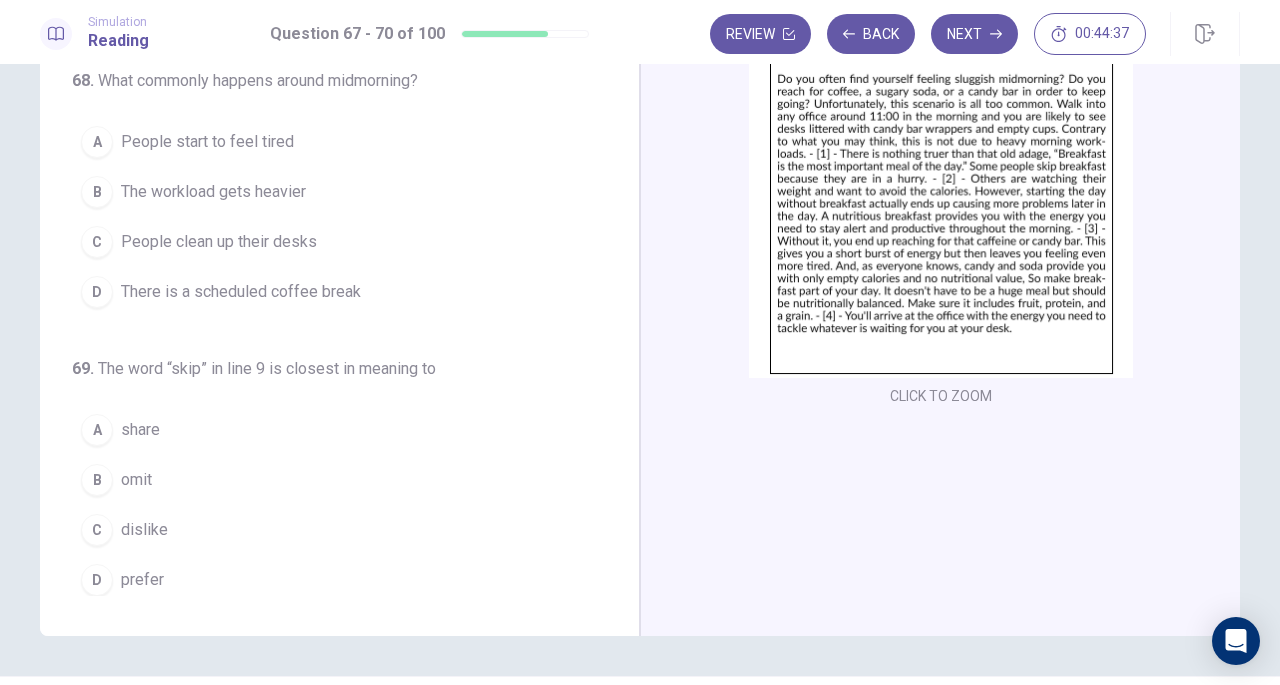 scroll, scrollTop: 105, scrollLeft: 0, axis: vertical 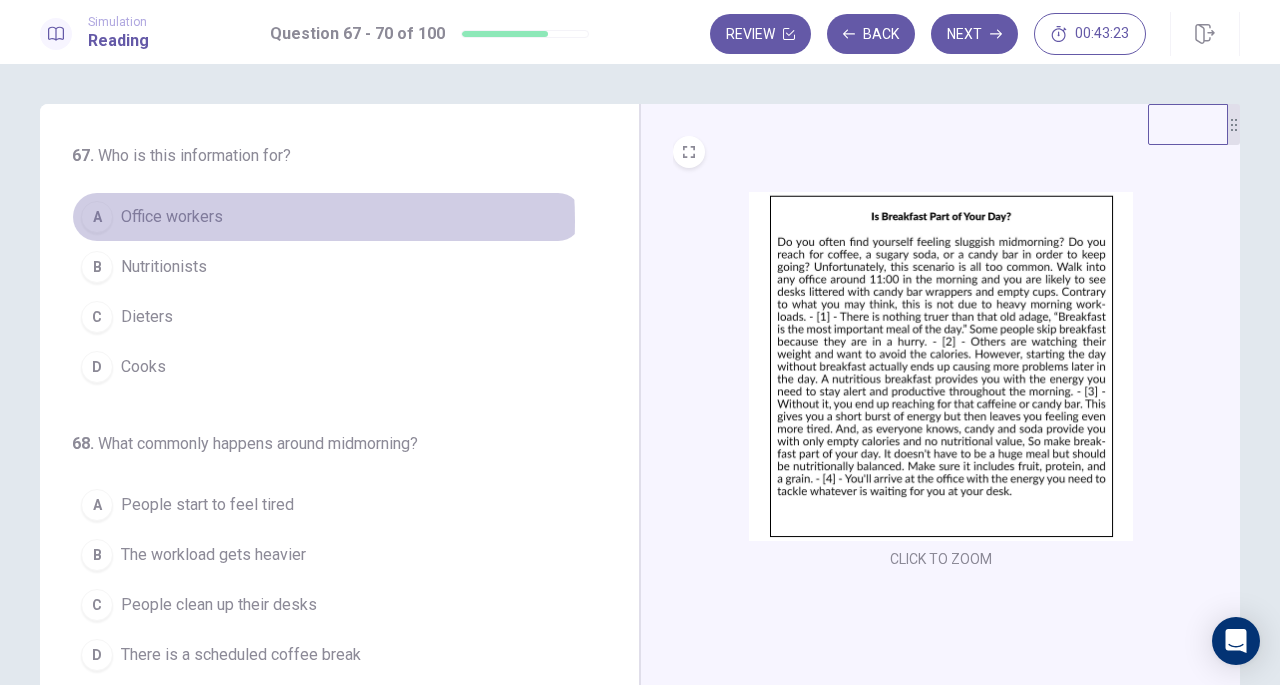 click on "Office workers" at bounding box center (172, 217) 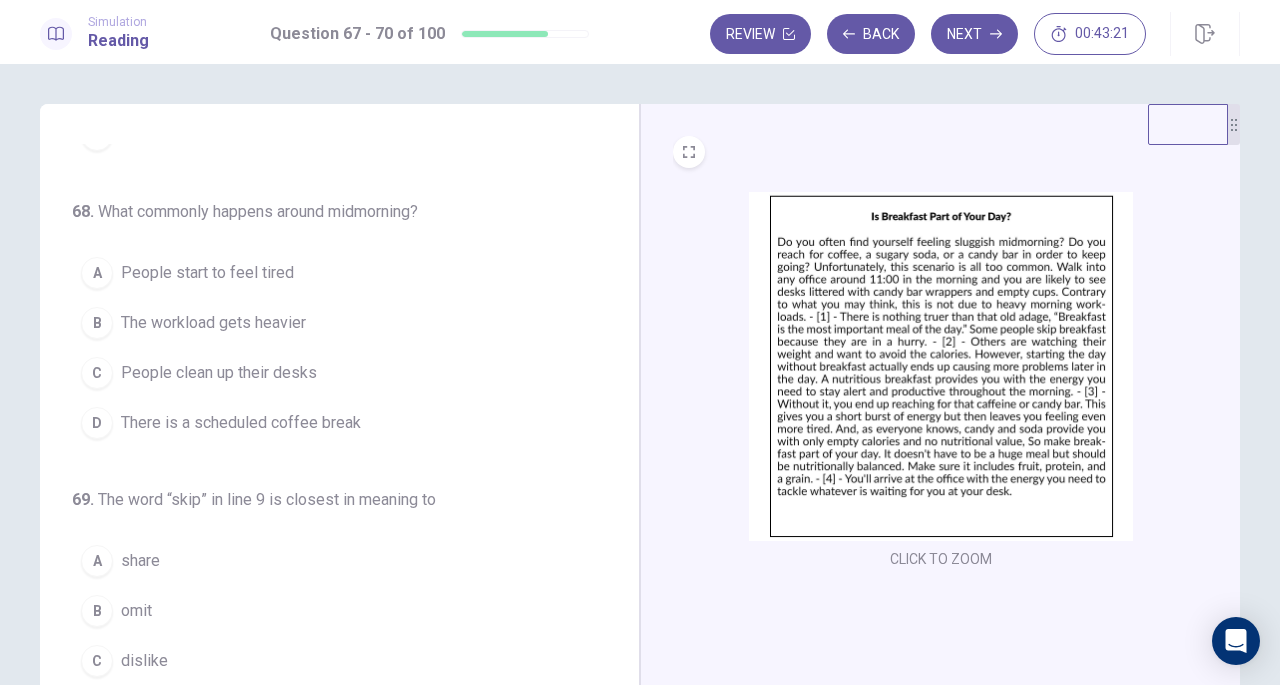 scroll, scrollTop: 234, scrollLeft: 0, axis: vertical 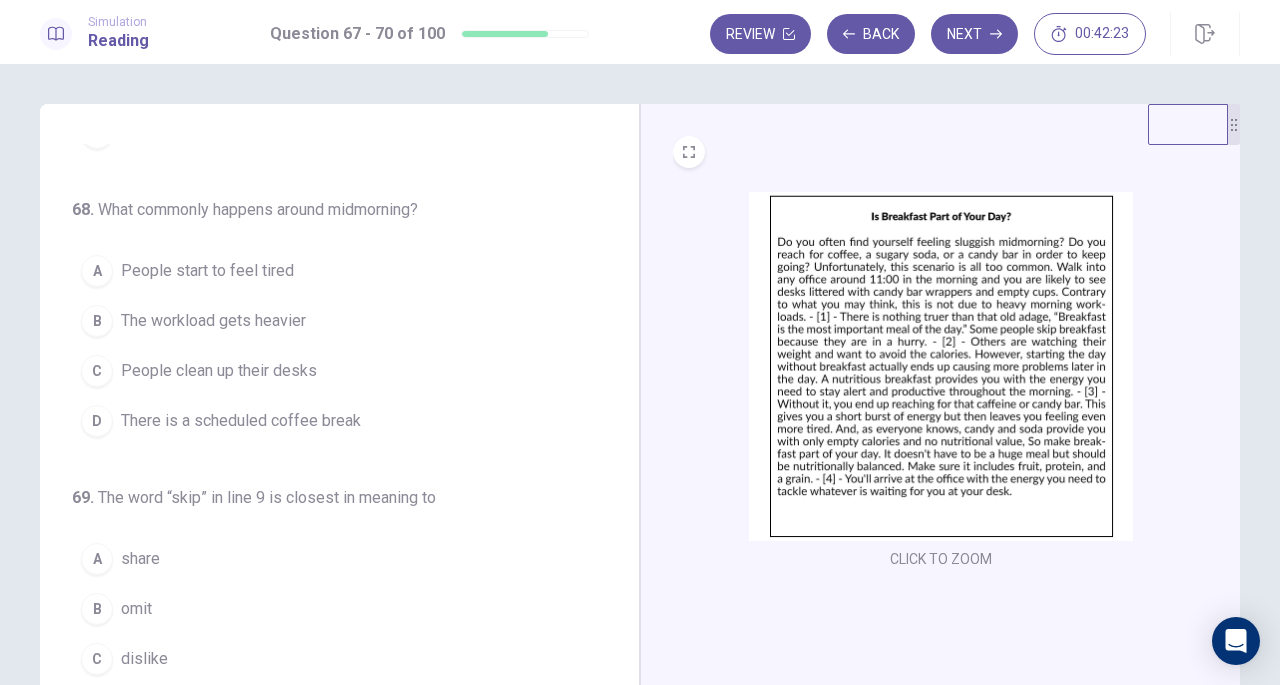 click on "People start to feel tired" at bounding box center [207, 271] 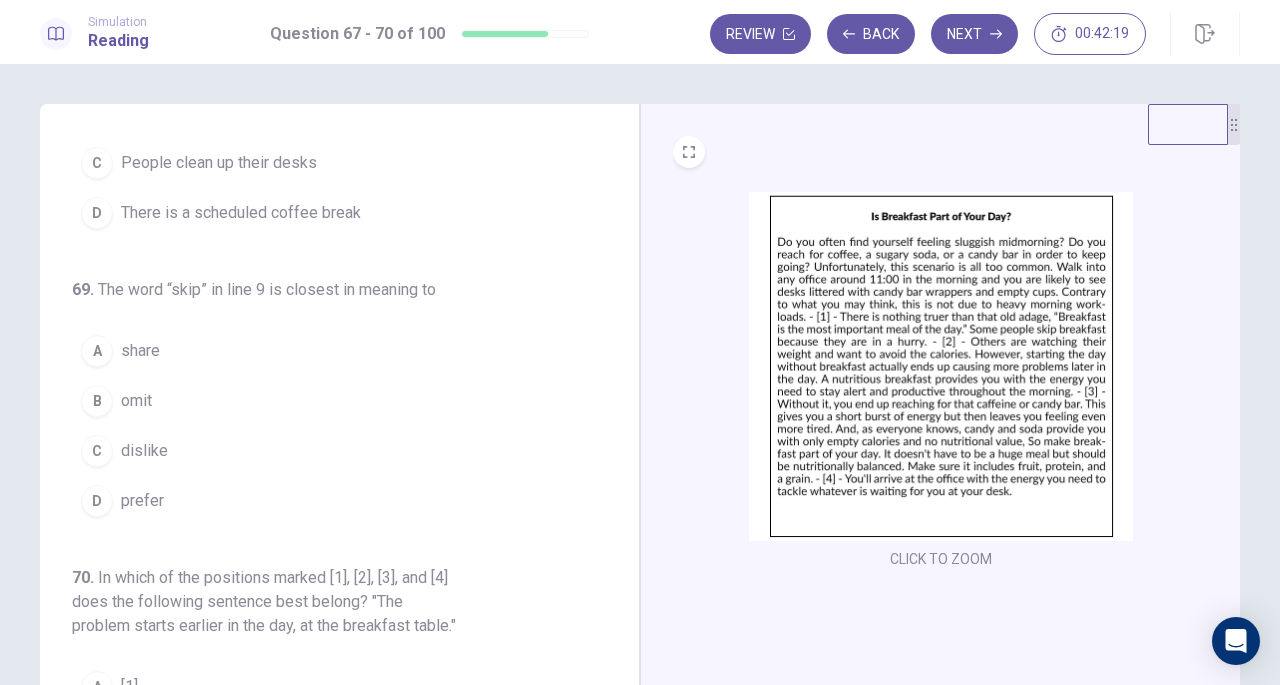 scroll, scrollTop: 473, scrollLeft: 0, axis: vertical 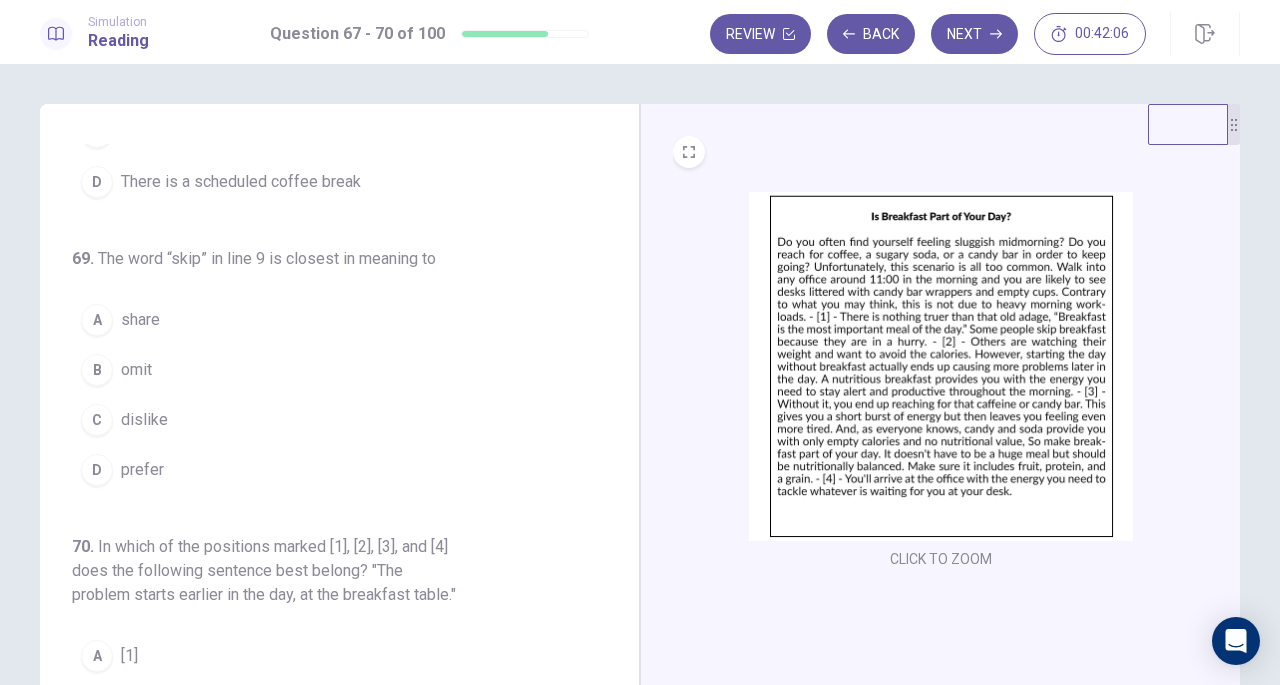 click on "omit" at bounding box center (136, 370) 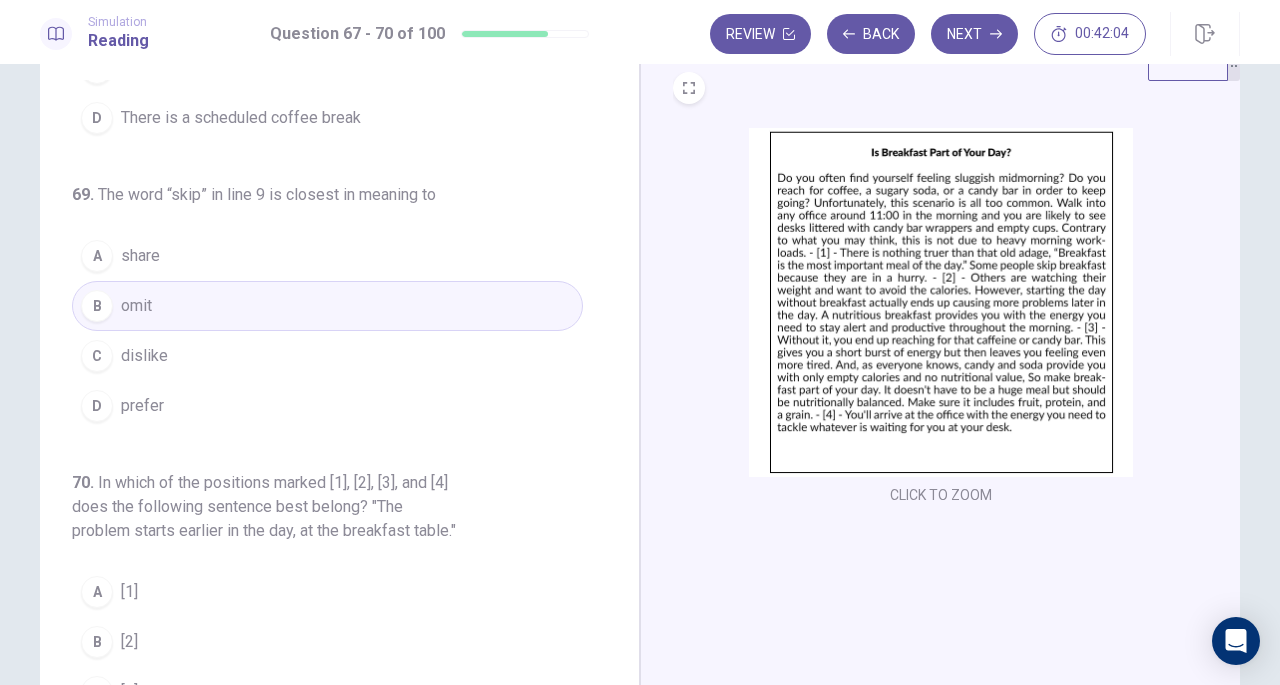 scroll, scrollTop: 110, scrollLeft: 0, axis: vertical 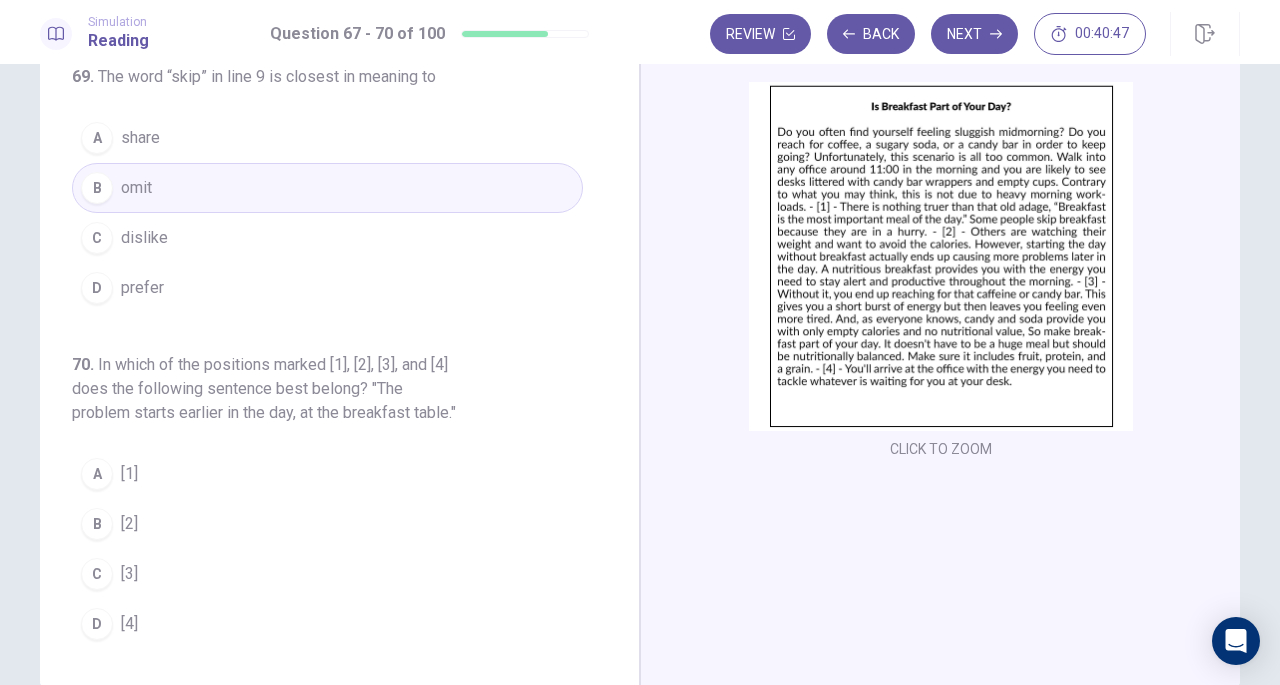 click on "A [1]" at bounding box center [327, 474] 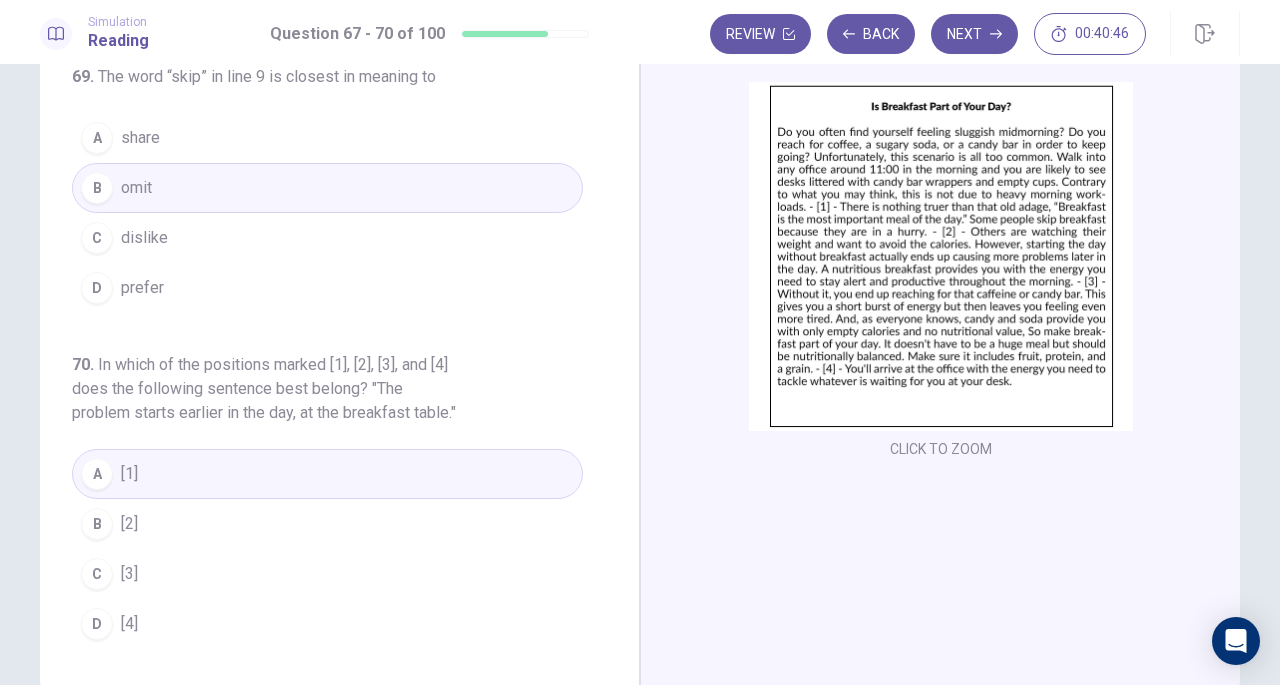 scroll, scrollTop: 20, scrollLeft: 0, axis: vertical 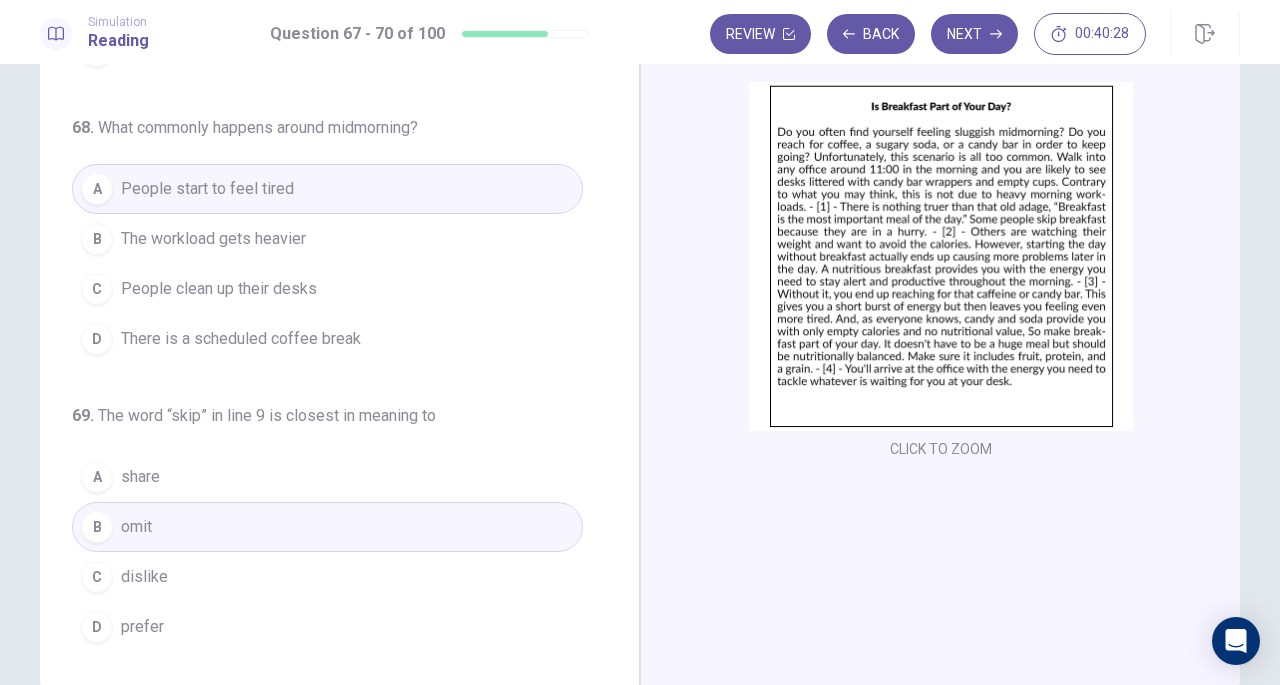 click on "Next" at bounding box center (974, 34) 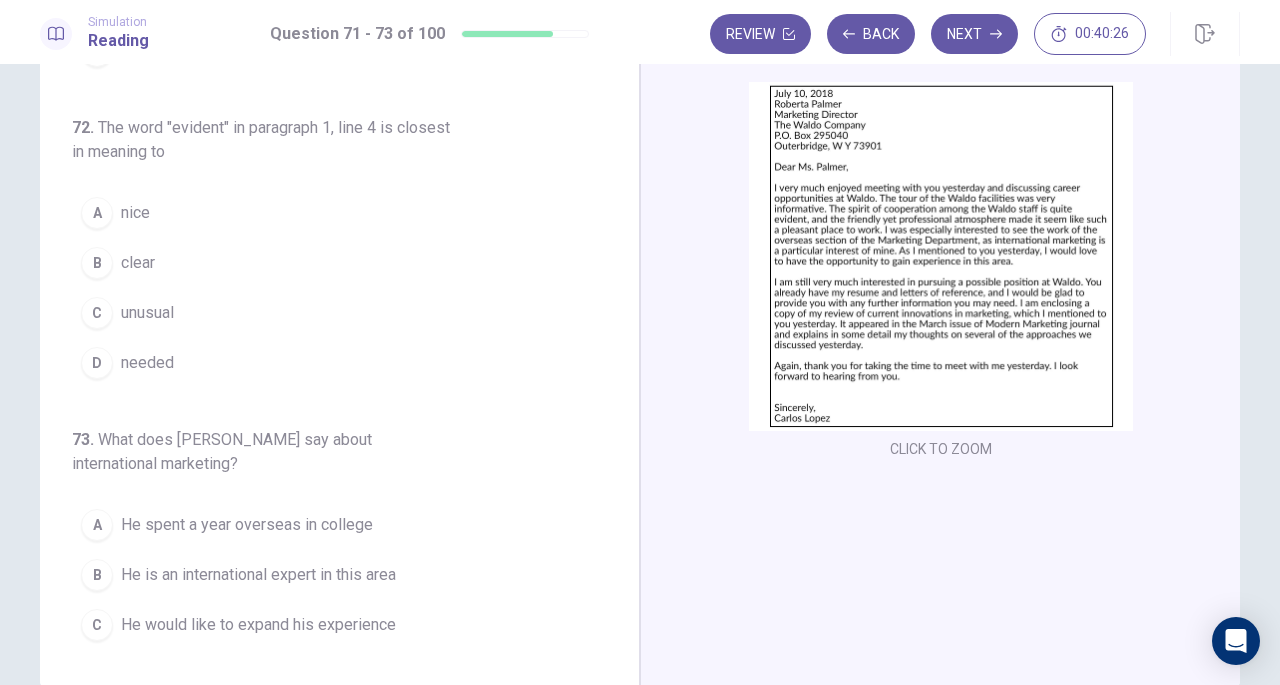 scroll, scrollTop: 0, scrollLeft: 0, axis: both 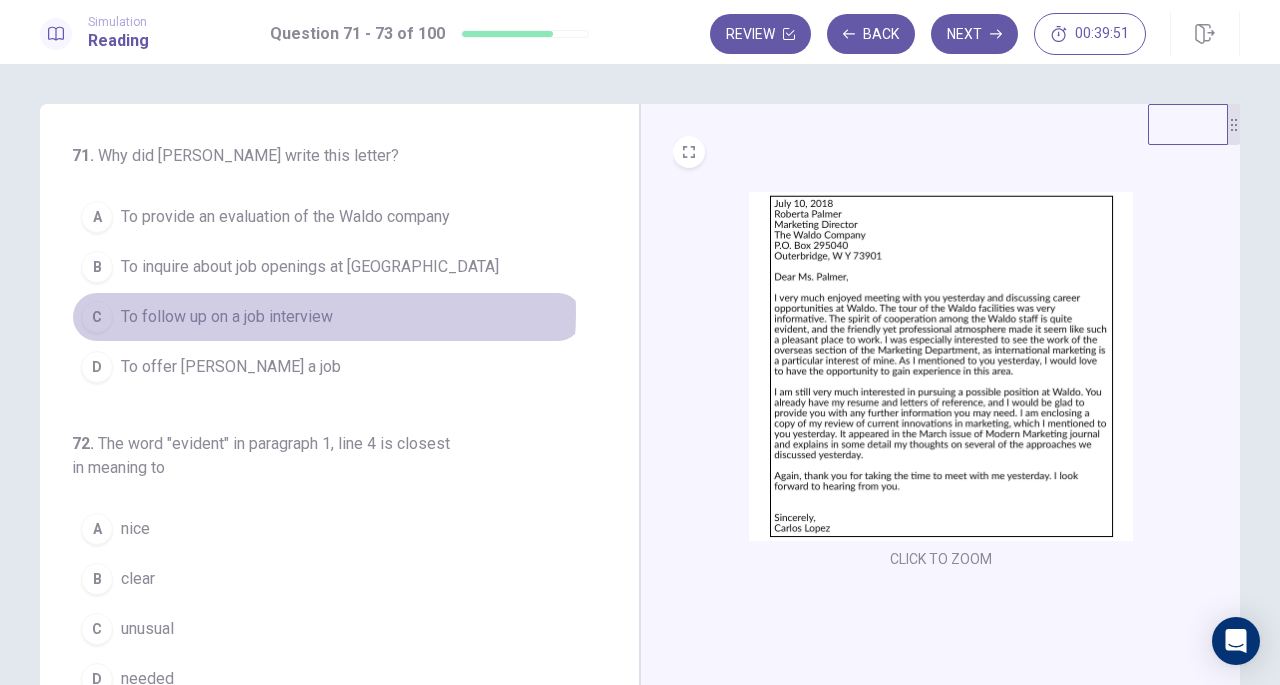 click on "To follow up on a job interview" at bounding box center [227, 317] 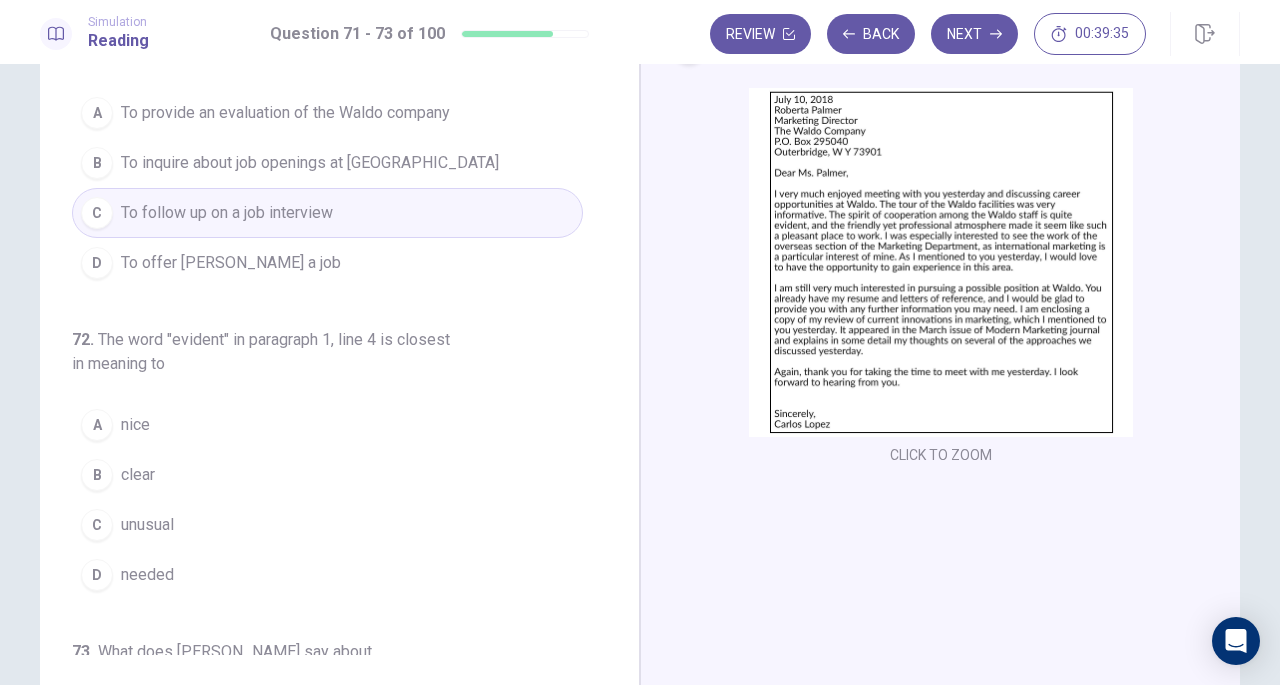 scroll, scrollTop: 108, scrollLeft: 0, axis: vertical 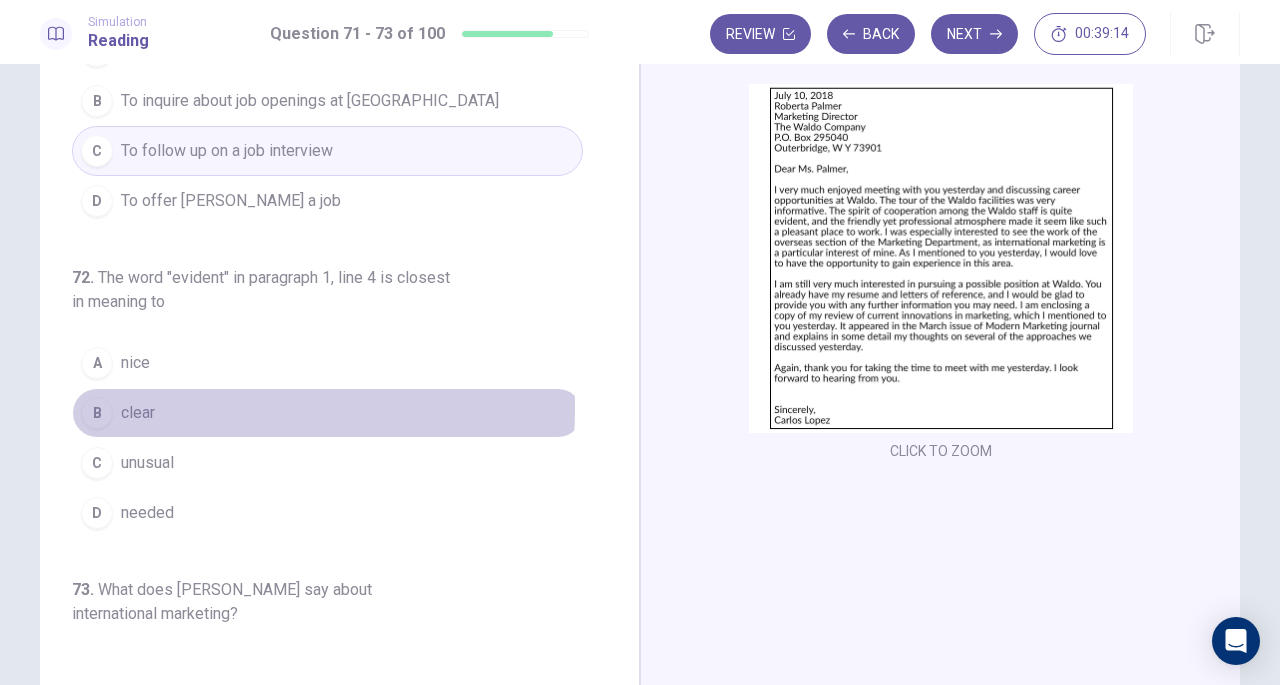 click on "clear" at bounding box center (138, 413) 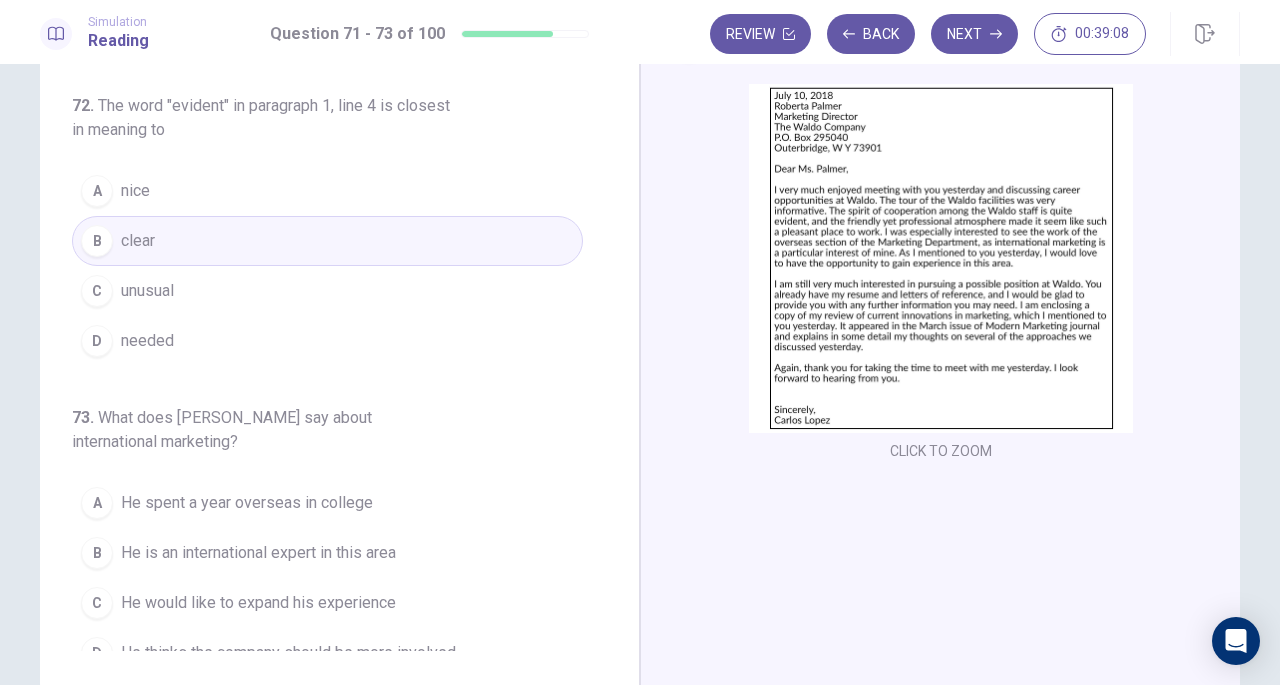 scroll, scrollTop: 248, scrollLeft: 0, axis: vertical 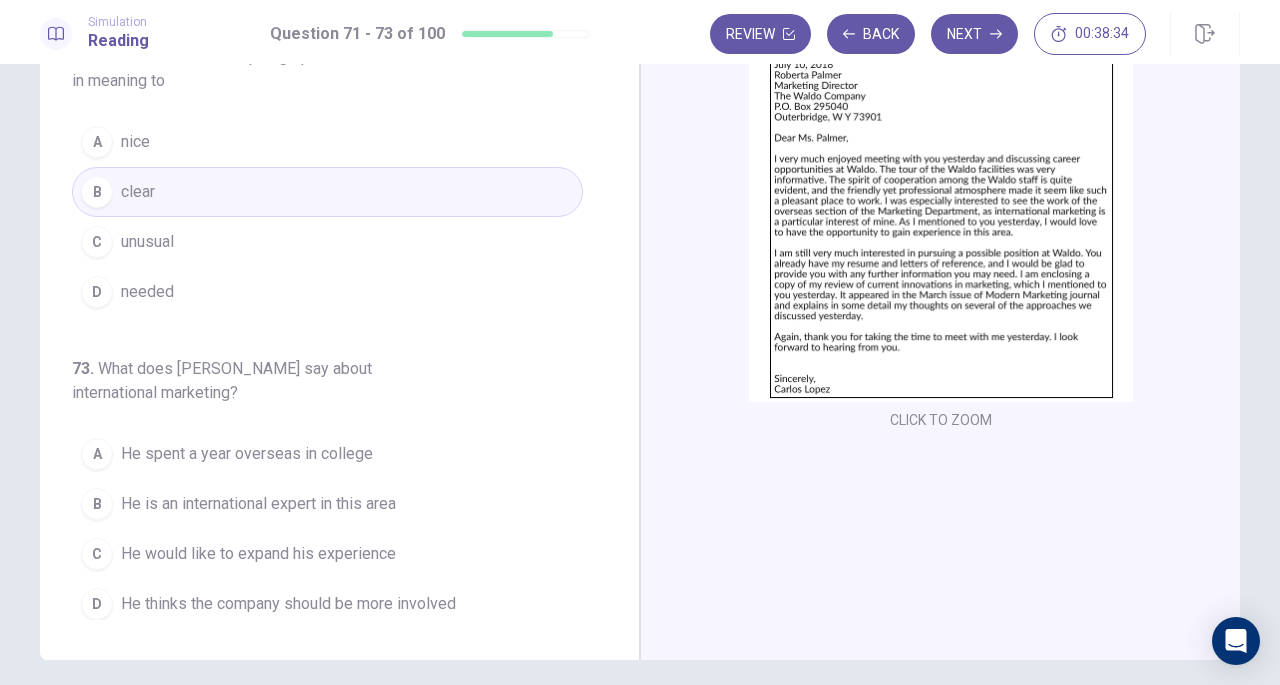 click on "He is an international expert in this area" at bounding box center [258, 504] 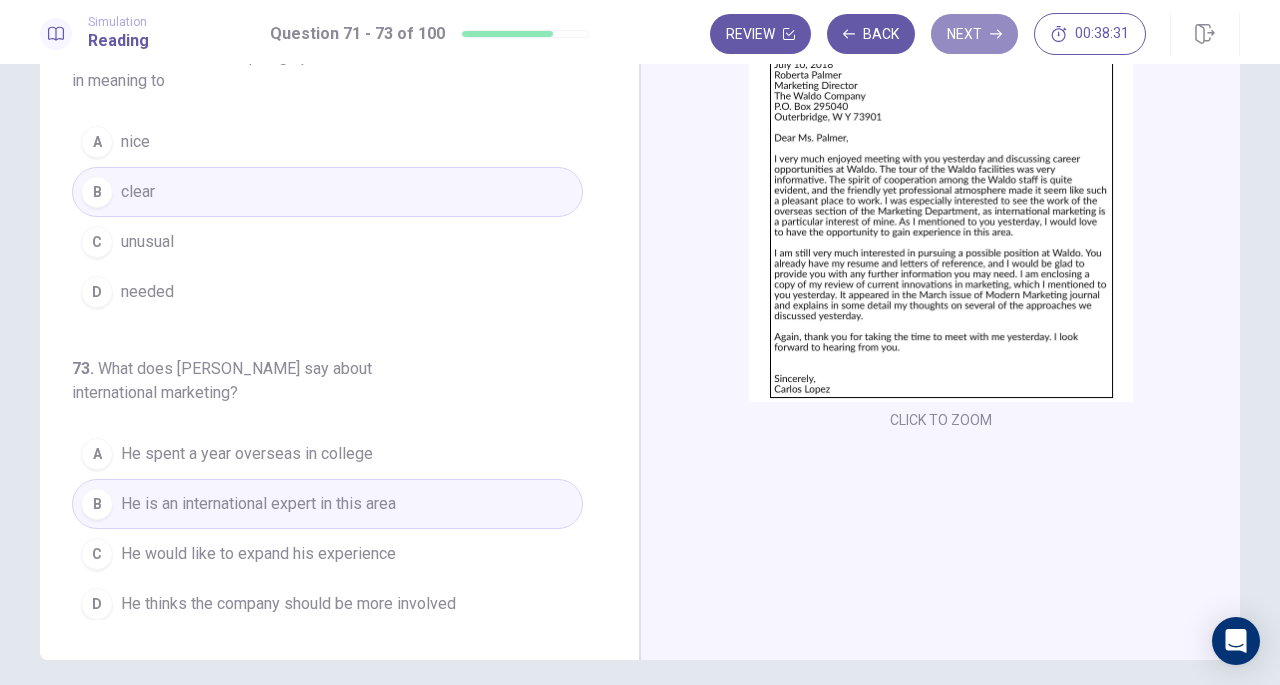 click on "Next" at bounding box center (974, 34) 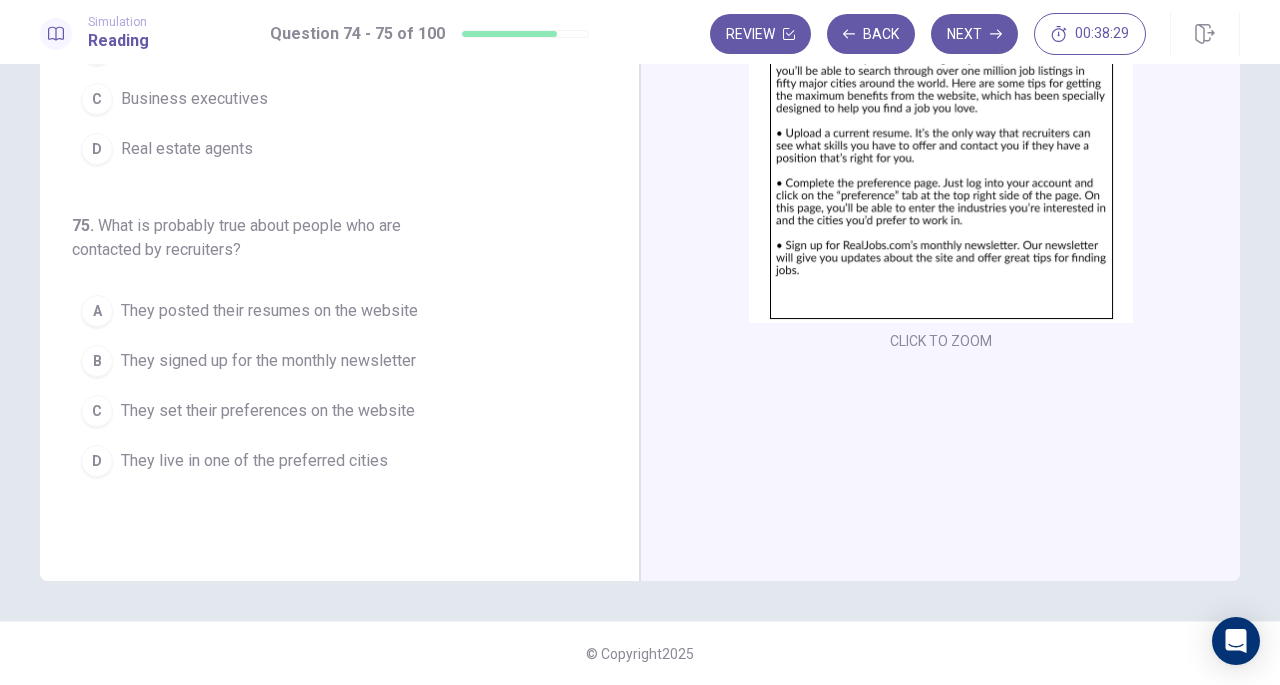 scroll, scrollTop: 0, scrollLeft: 0, axis: both 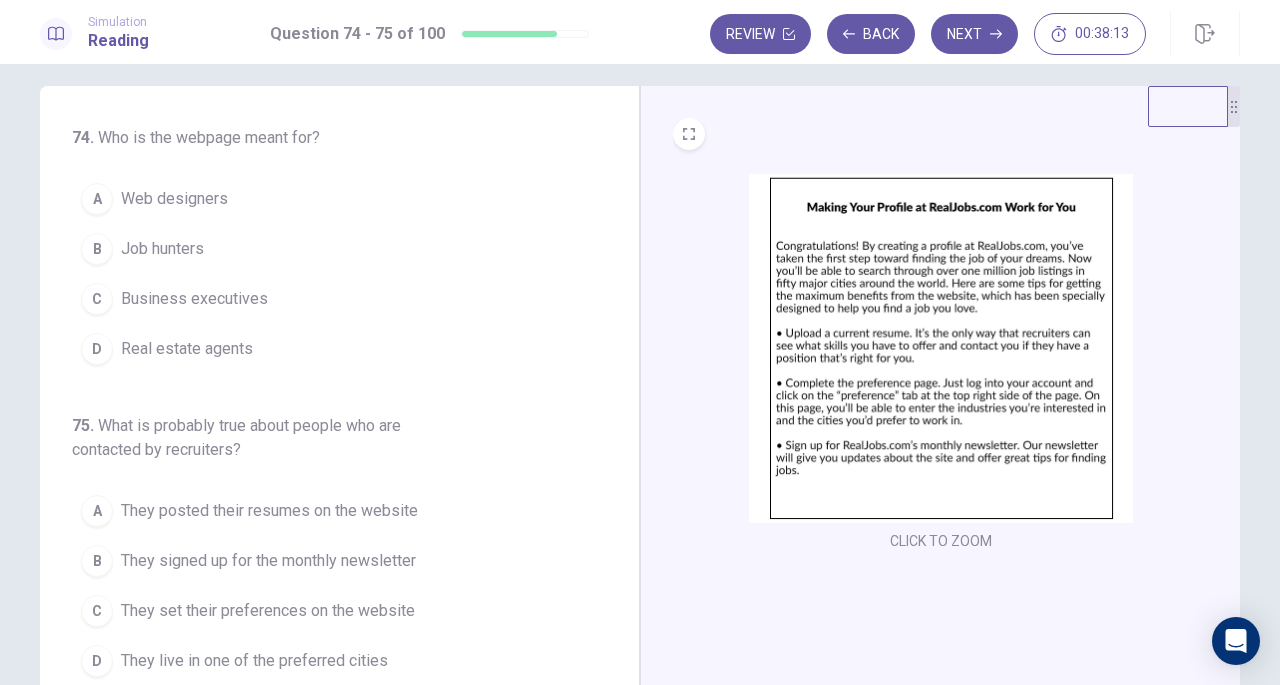 click on "Job hunters" at bounding box center [162, 249] 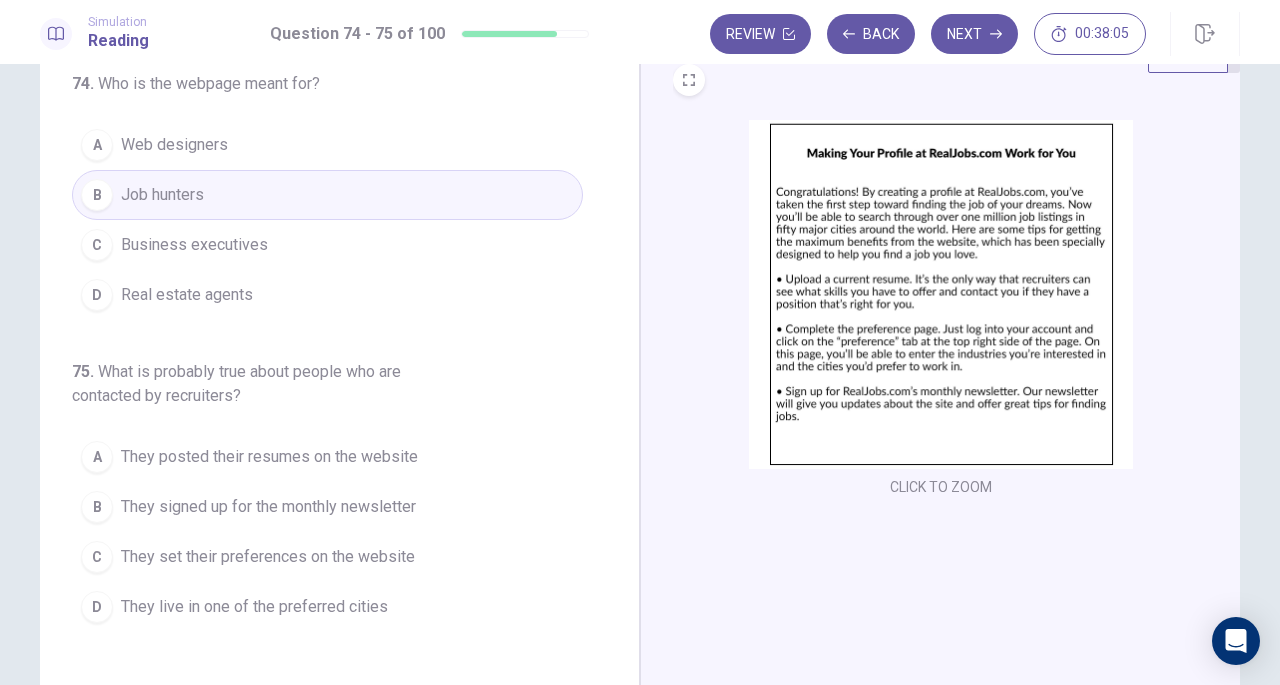 scroll, scrollTop: 79, scrollLeft: 0, axis: vertical 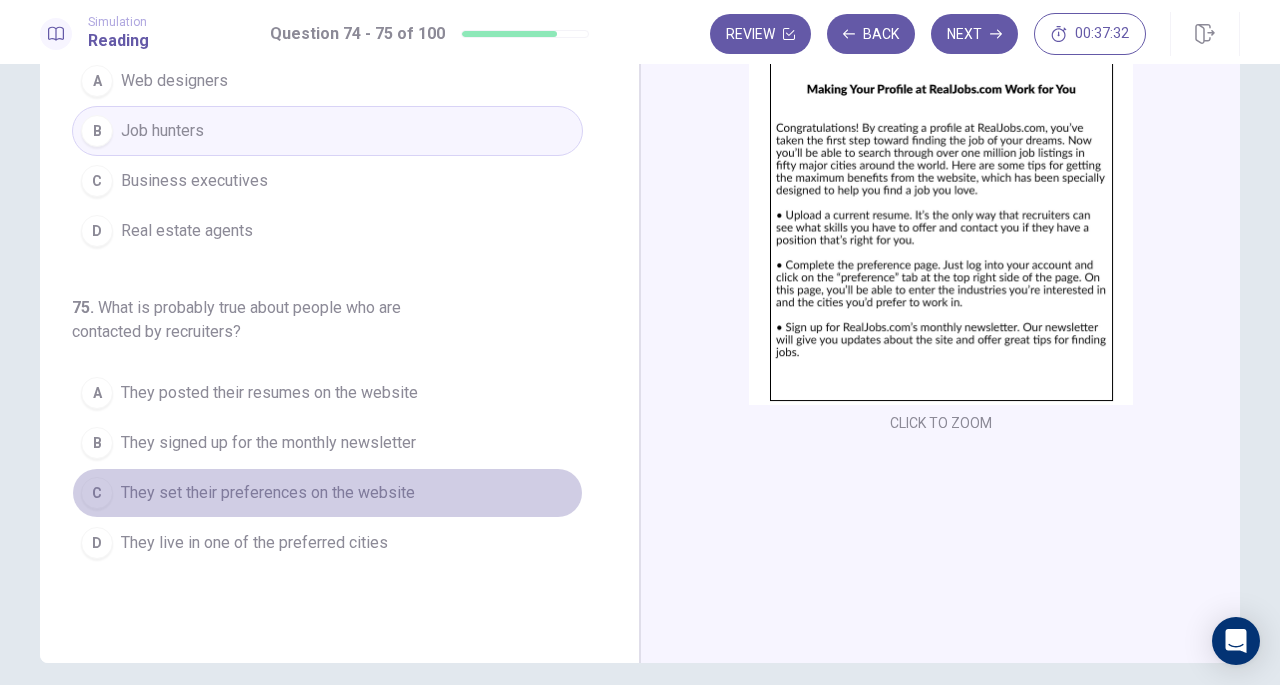 click on "They set their preferences on the website" at bounding box center (268, 493) 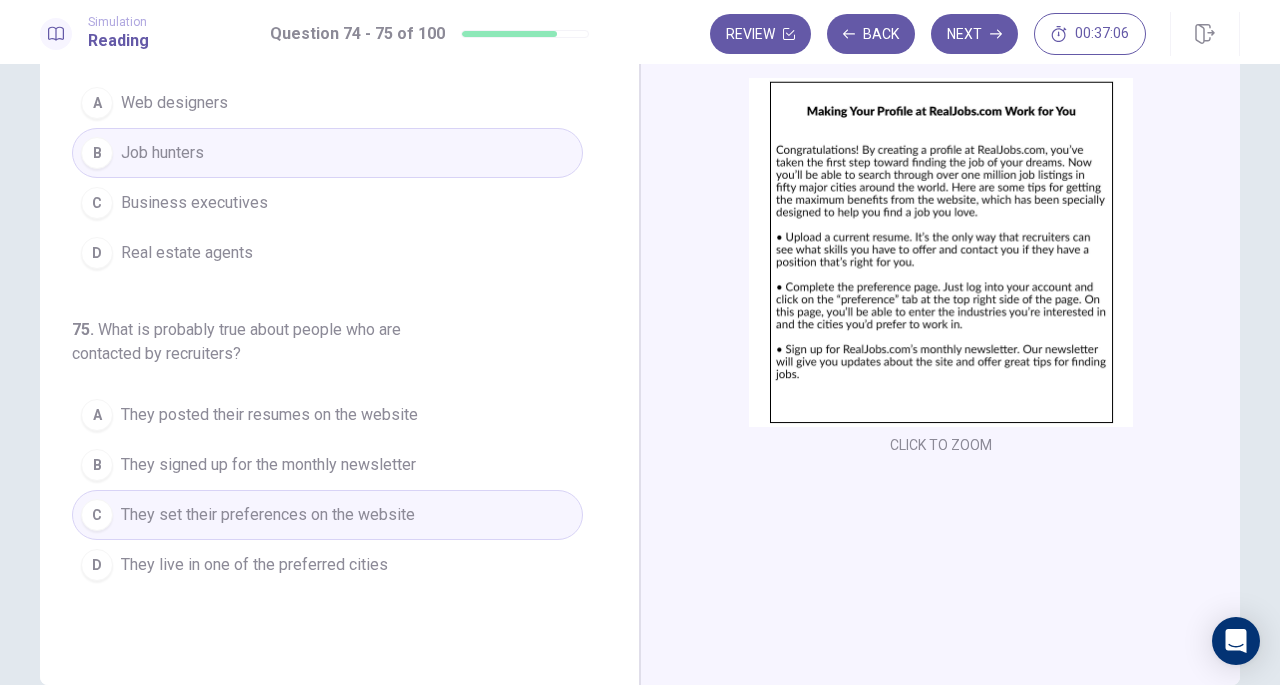 scroll, scrollTop: 0, scrollLeft: 0, axis: both 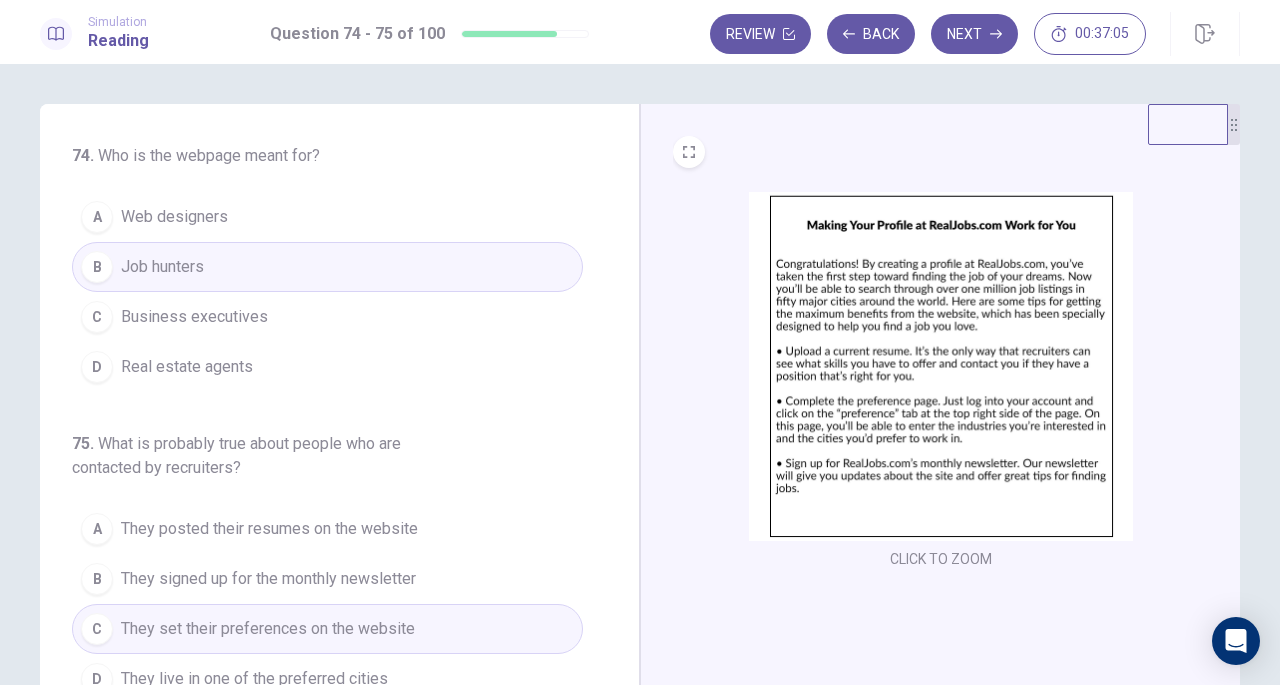 click on "Next" at bounding box center [974, 34] 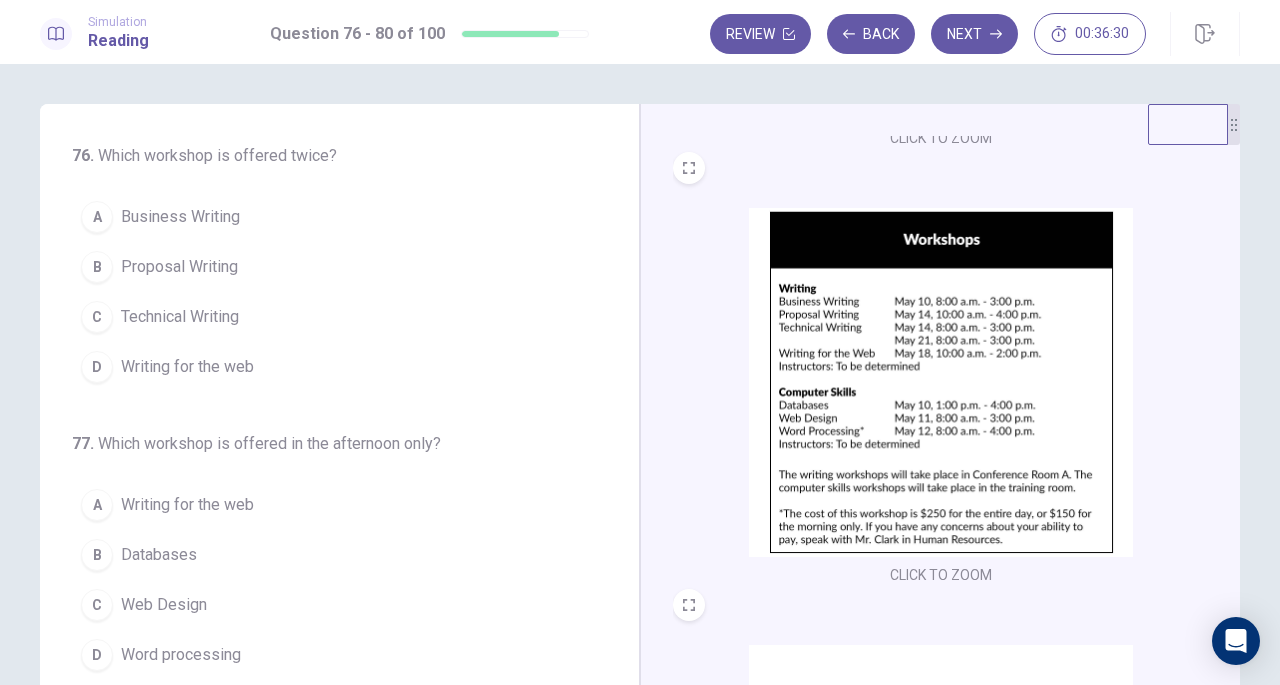 scroll, scrollTop: 422, scrollLeft: 0, axis: vertical 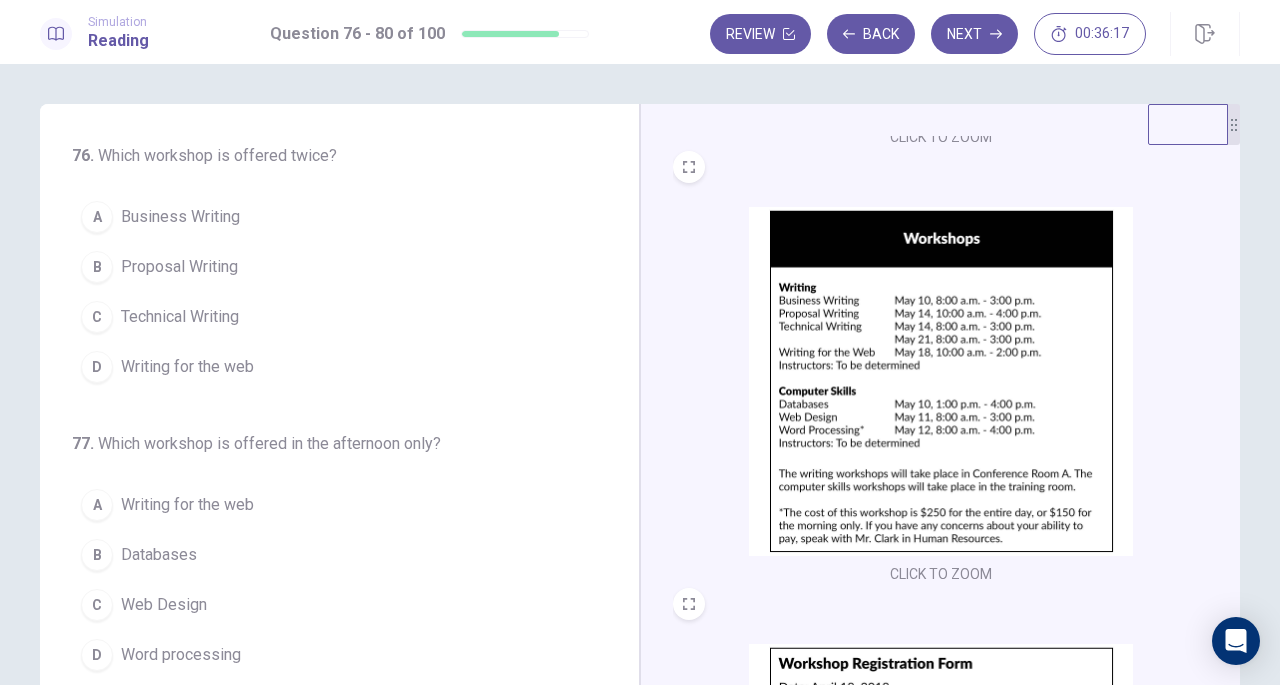 click on "Technical Writing" at bounding box center (180, 317) 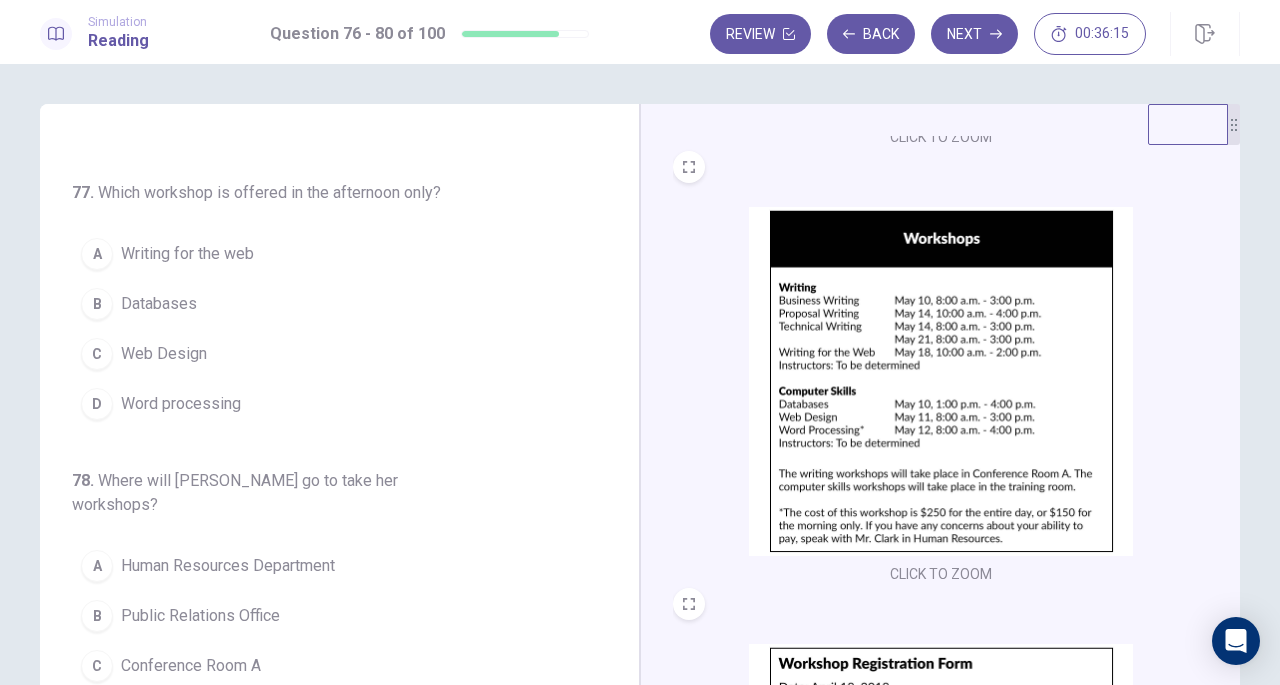 scroll, scrollTop: 256, scrollLeft: 0, axis: vertical 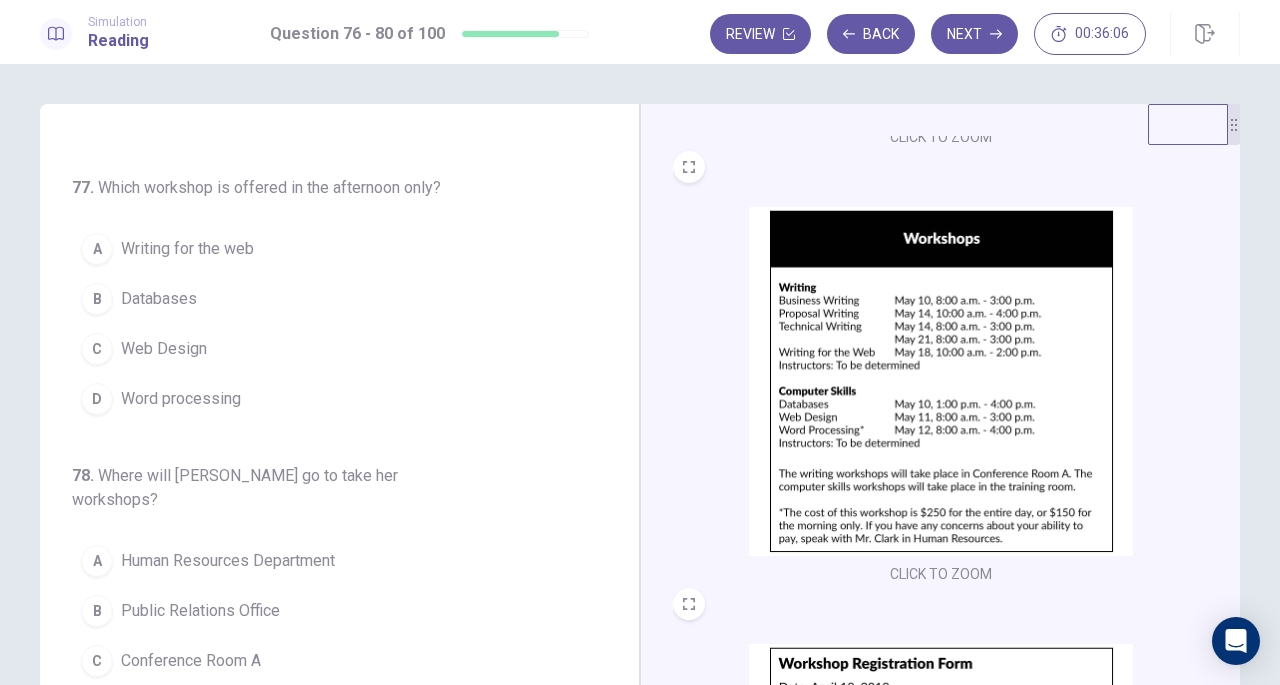 click on "Databases" at bounding box center [159, 299] 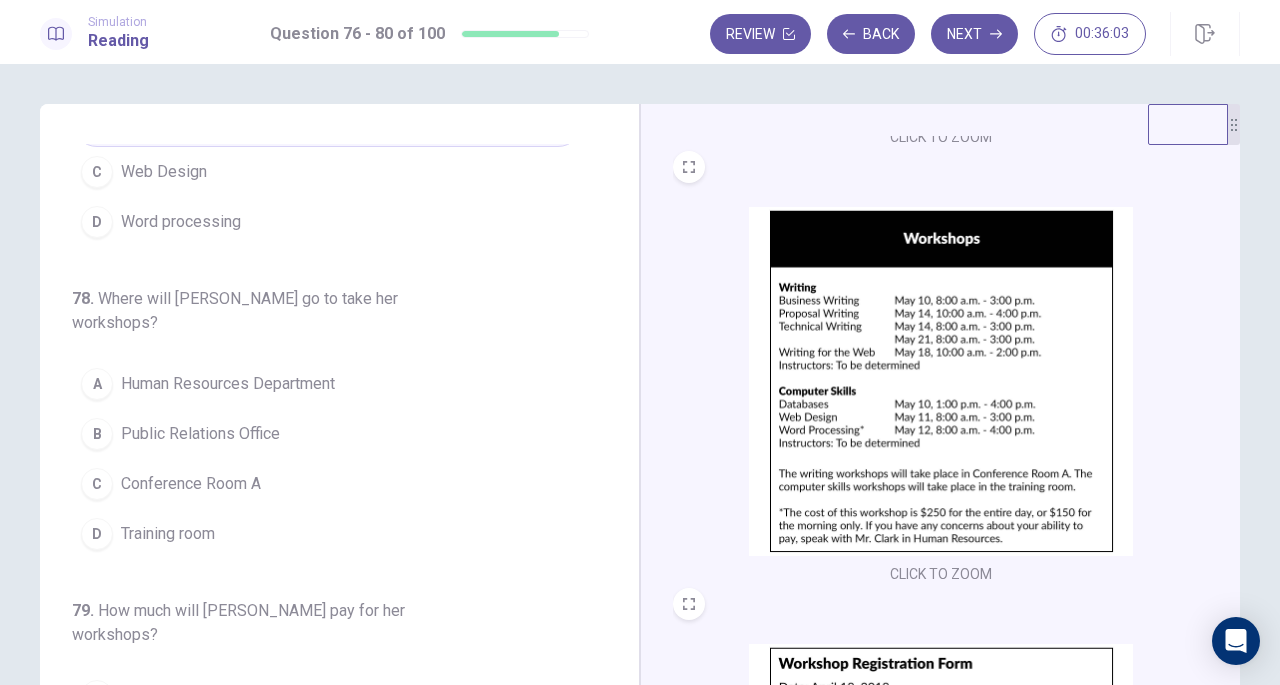scroll, scrollTop: 442, scrollLeft: 0, axis: vertical 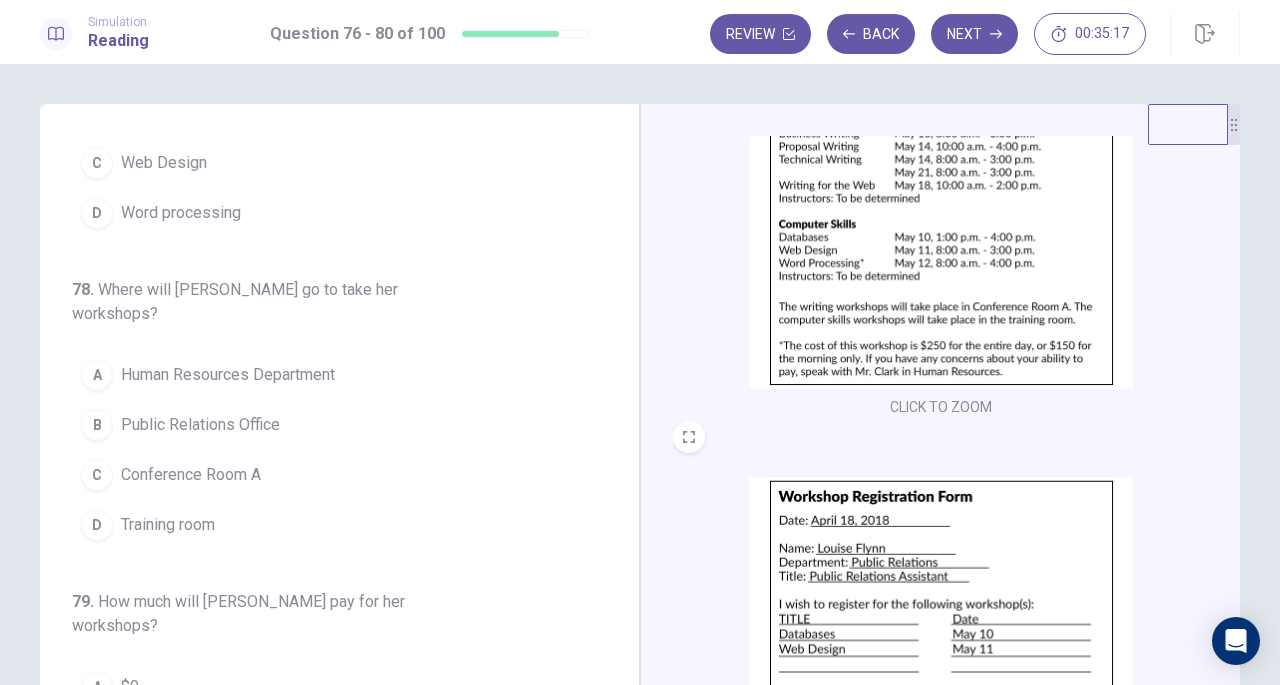 click on "Training room" at bounding box center [168, 525] 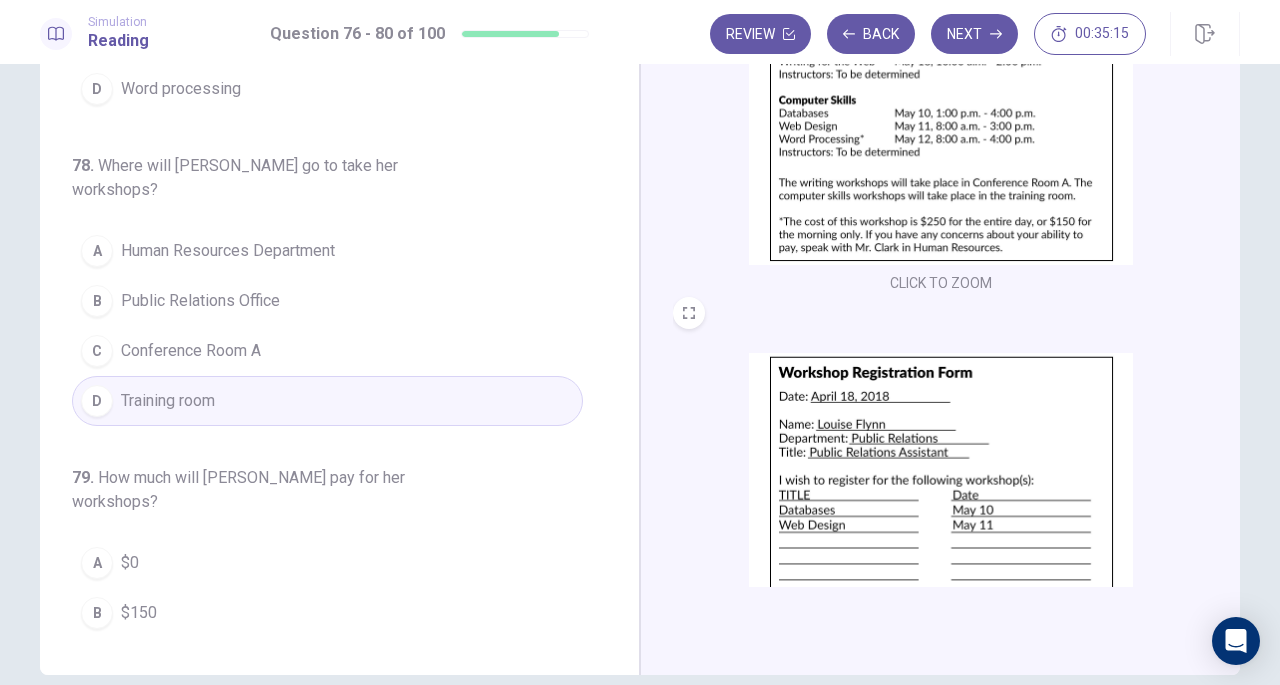 scroll, scrollTop: 149, scrollLeft: 0, axis: vertical 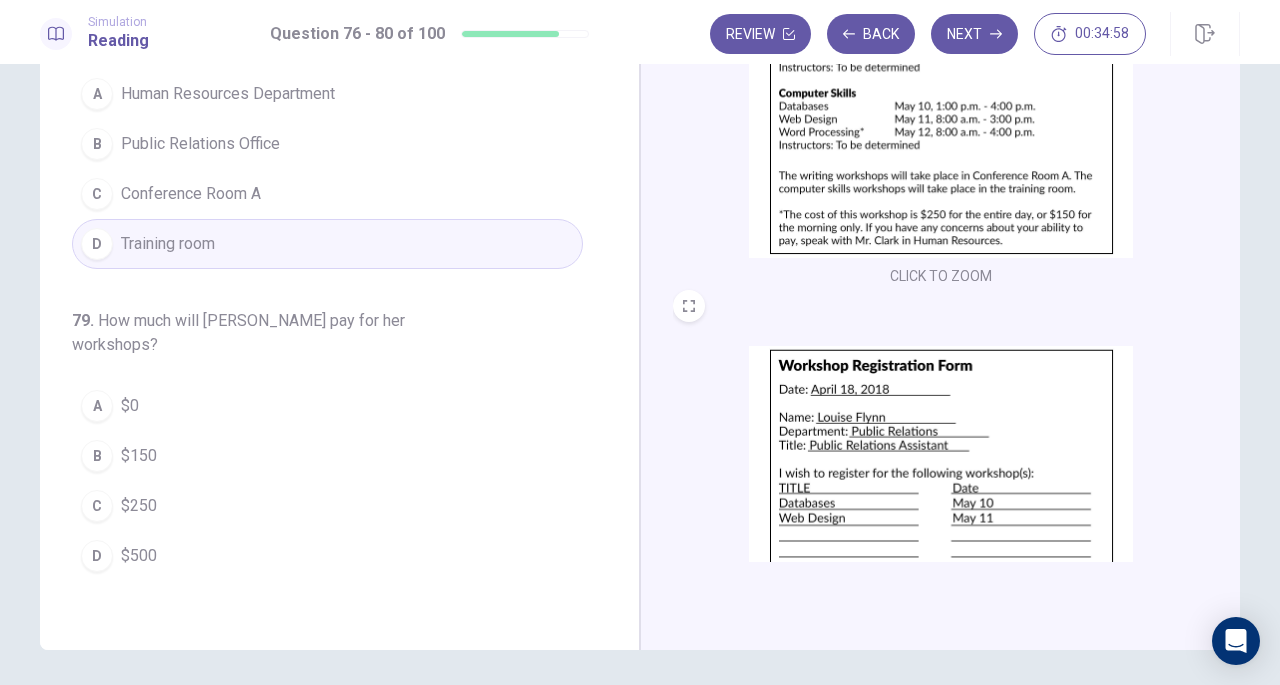 click on "C $250" at bounding box center (327, 506) 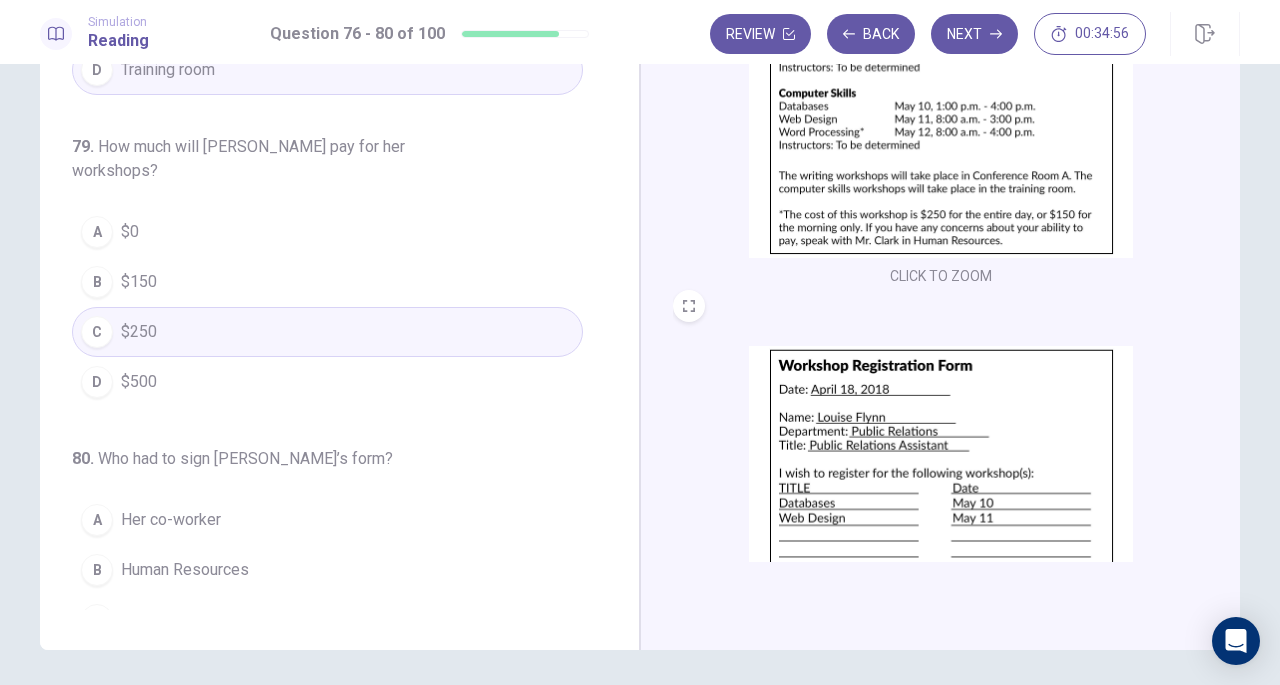 scroll, scrollTop: 771, scrollLeft: 0, axis: vertical 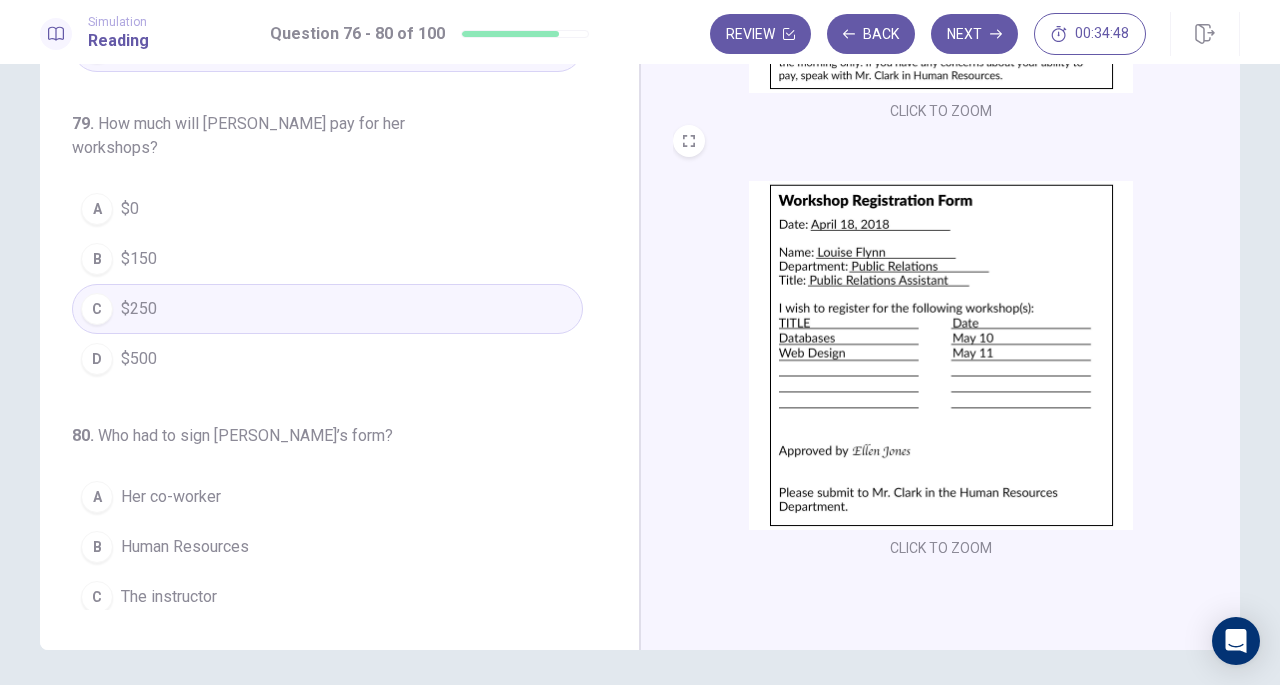 click on "Her supervisor" at bounding box center (173, 647) 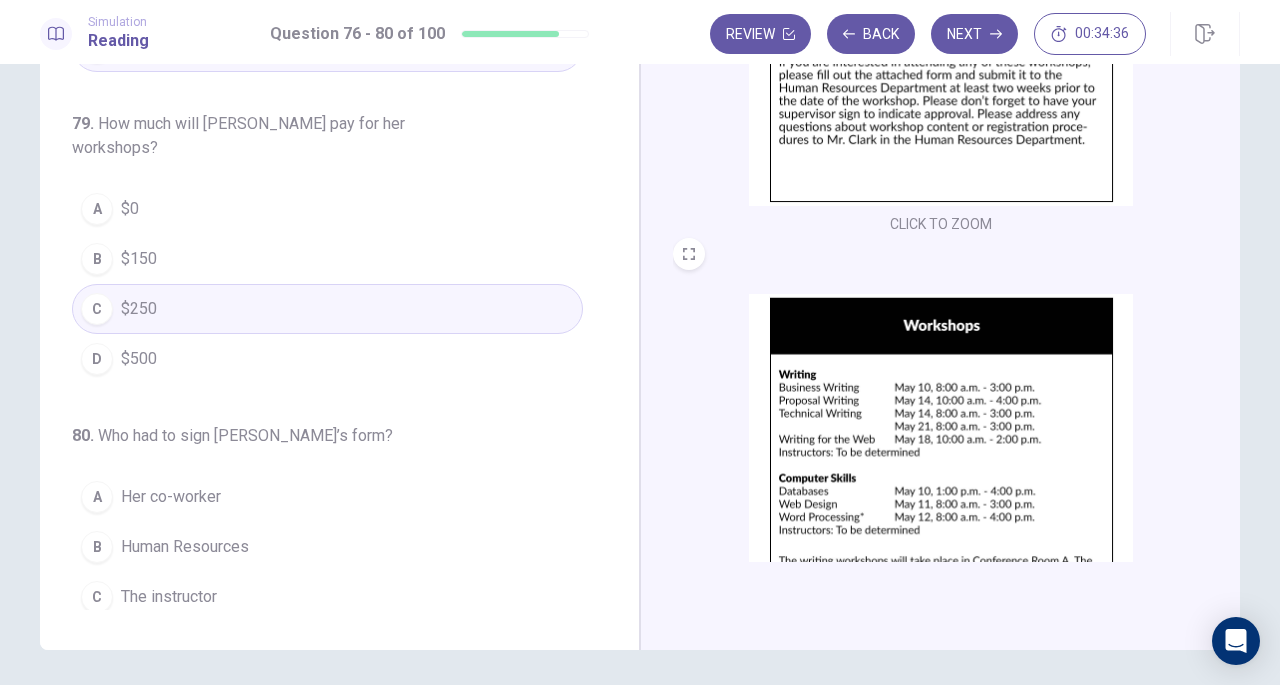 scroll, scrollTop: 58, scrollLeft: 0, axis: vertical 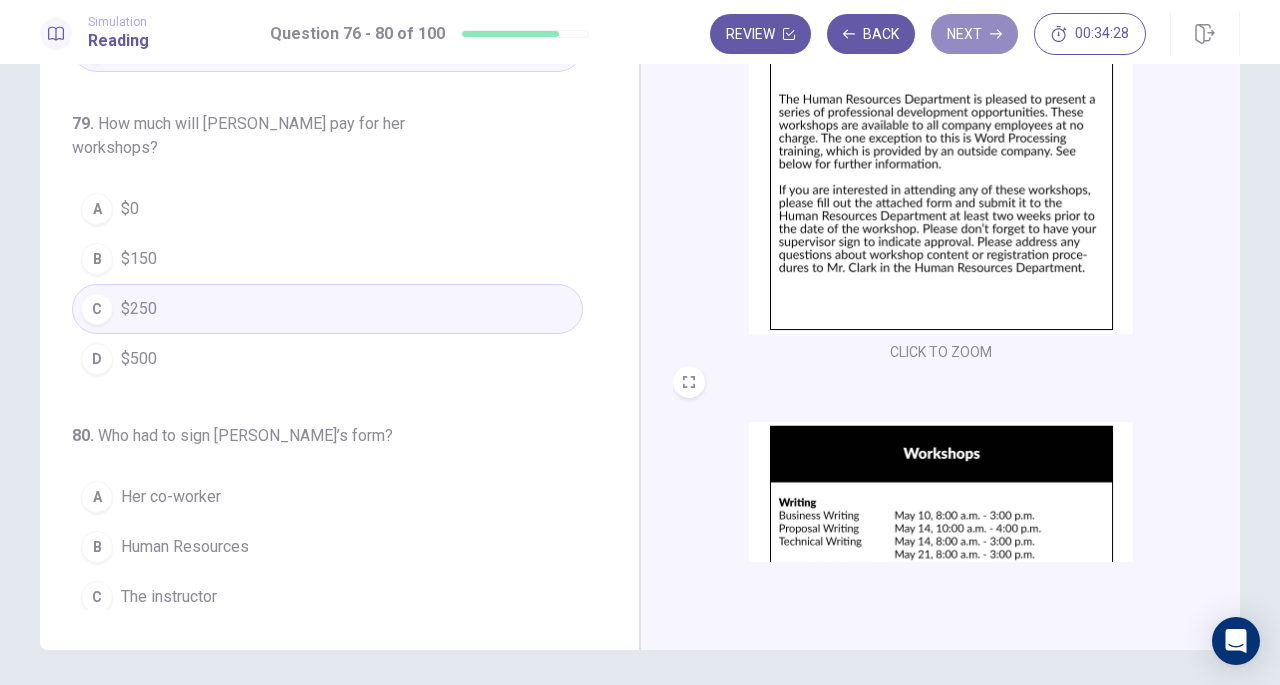 click 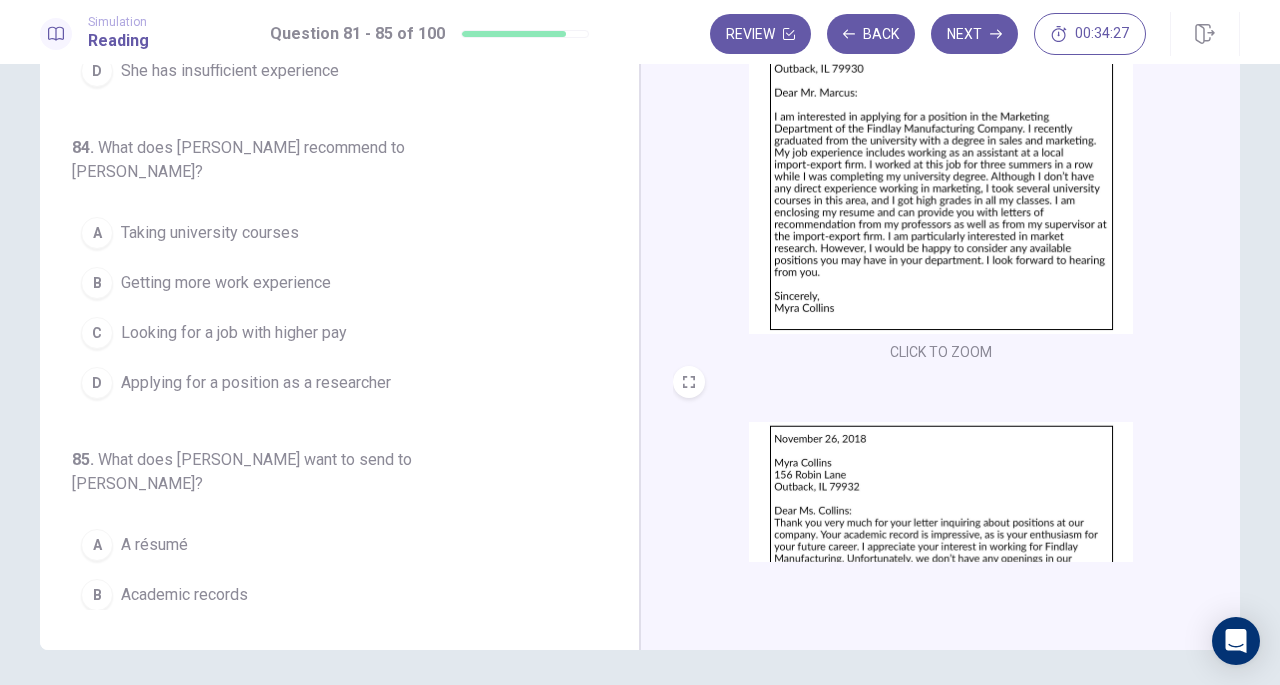 scroll, scrollTop: 25, scrollLeft: 0, axis: vertical 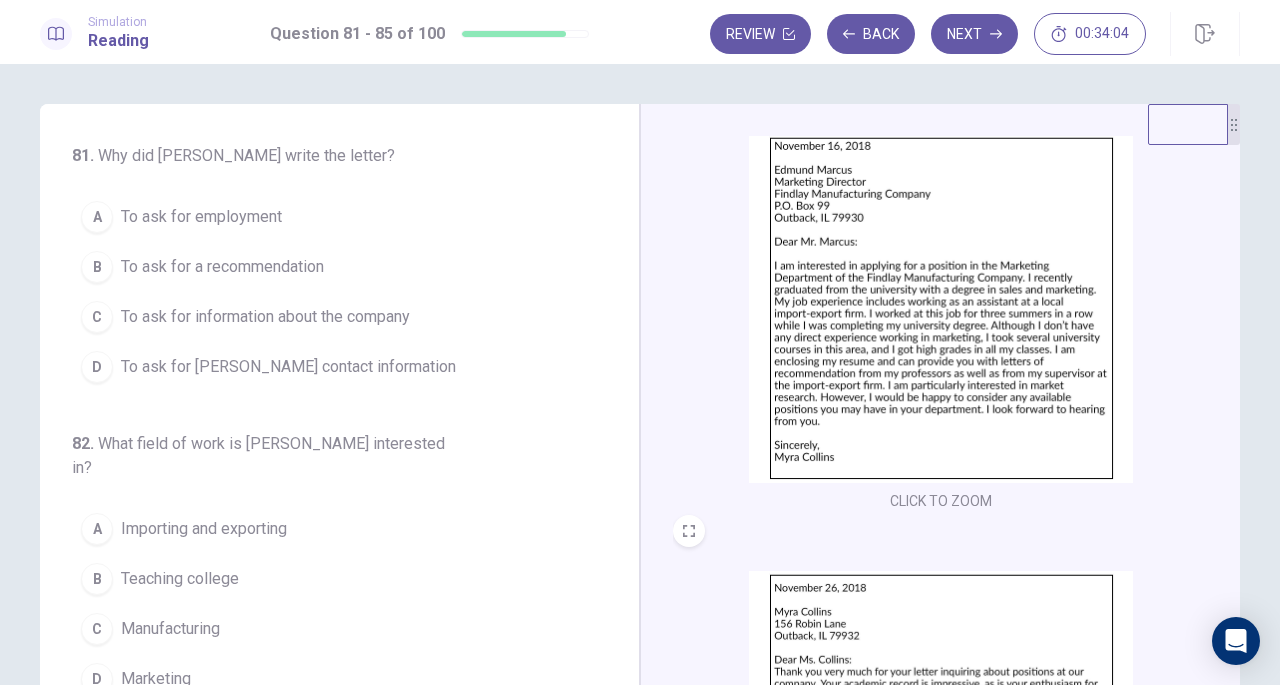 click on "To ask for employment" at bounding box center [201, 217] 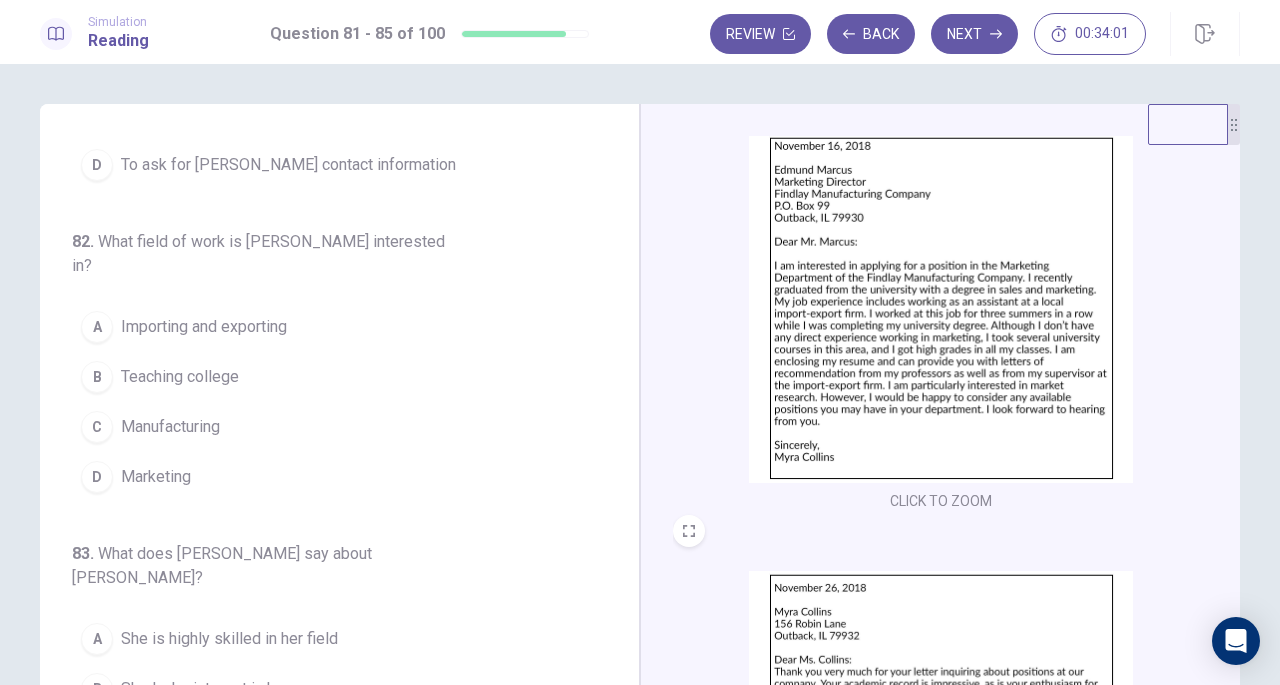 scroll, scrollTop: 220, scrollLeft: 0, axis: vertical 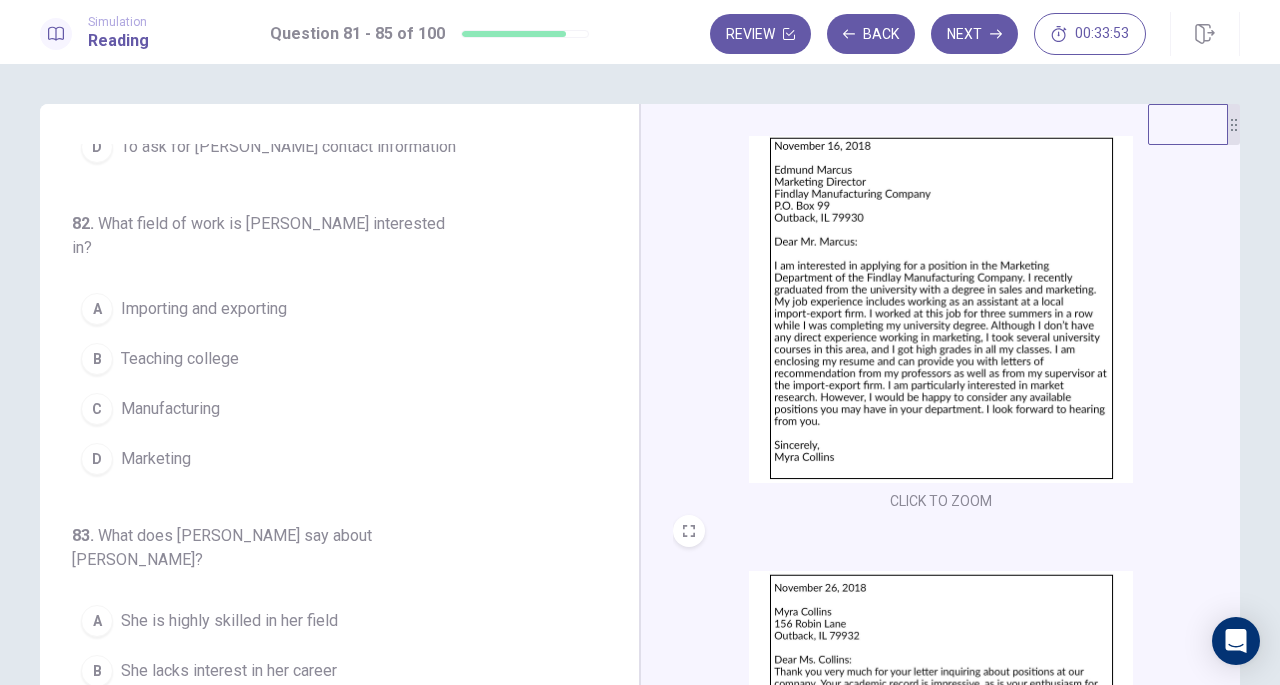 click on "Marketing" at bounding box center (156, 459) 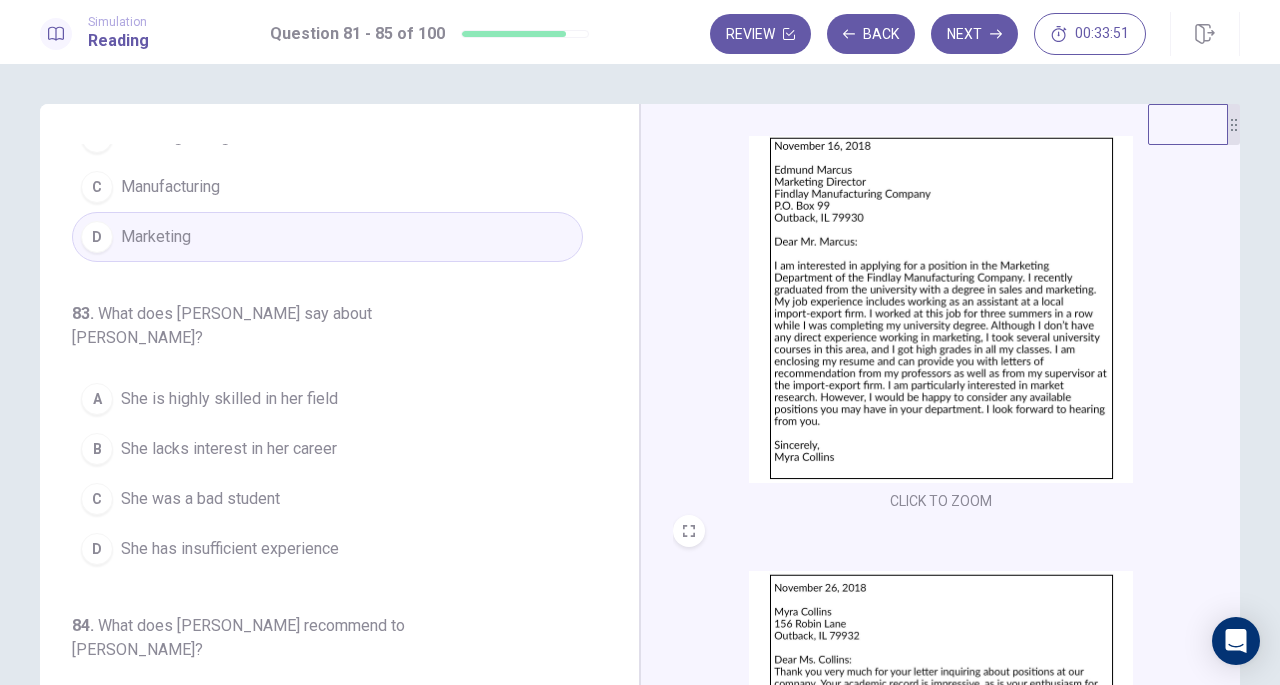 scroll, scrollTop: 465, scrollLeft: 0, axis: vertical 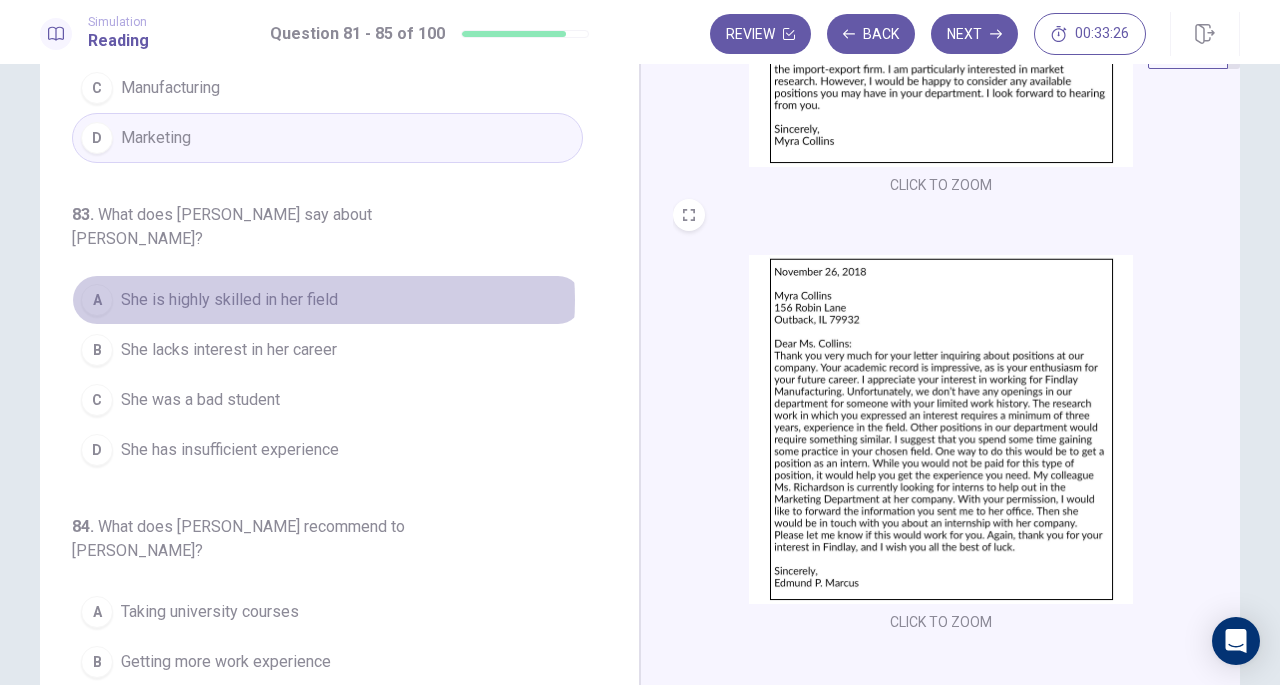 click on "She is highly skilled in her field" at bounding box center [229, 300] 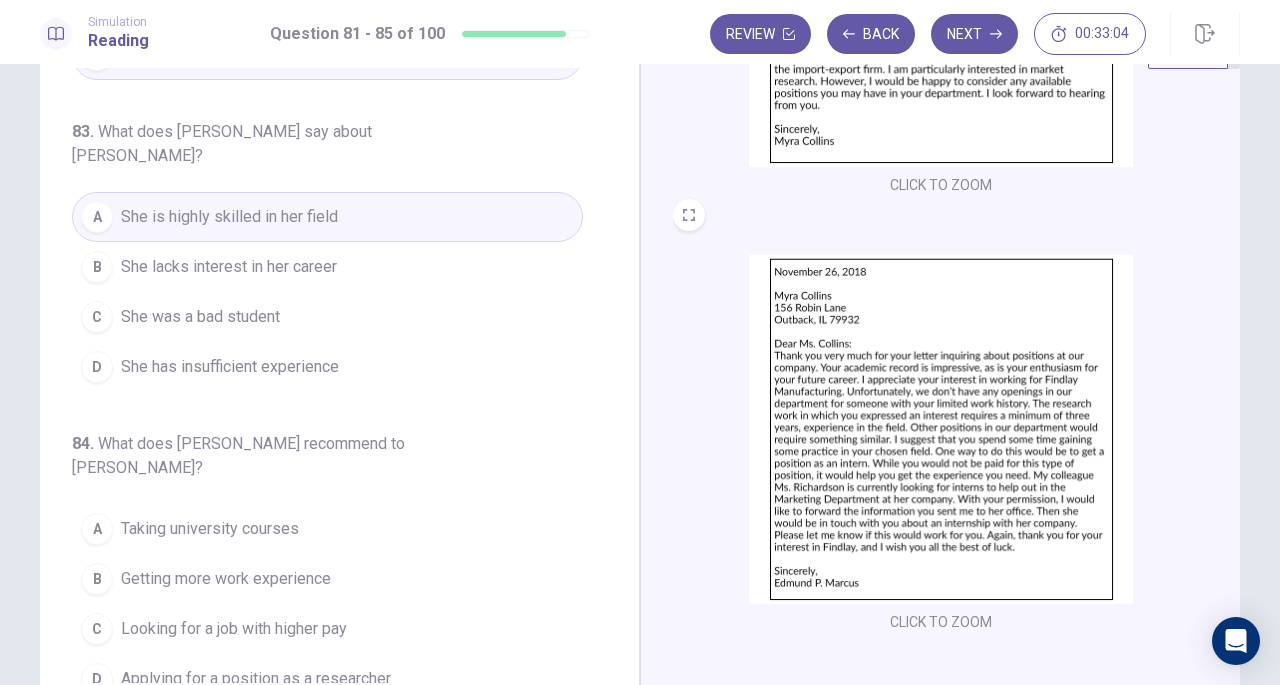 scroll, scrollTop: 544, scrollLeft: 0, axis: vertical 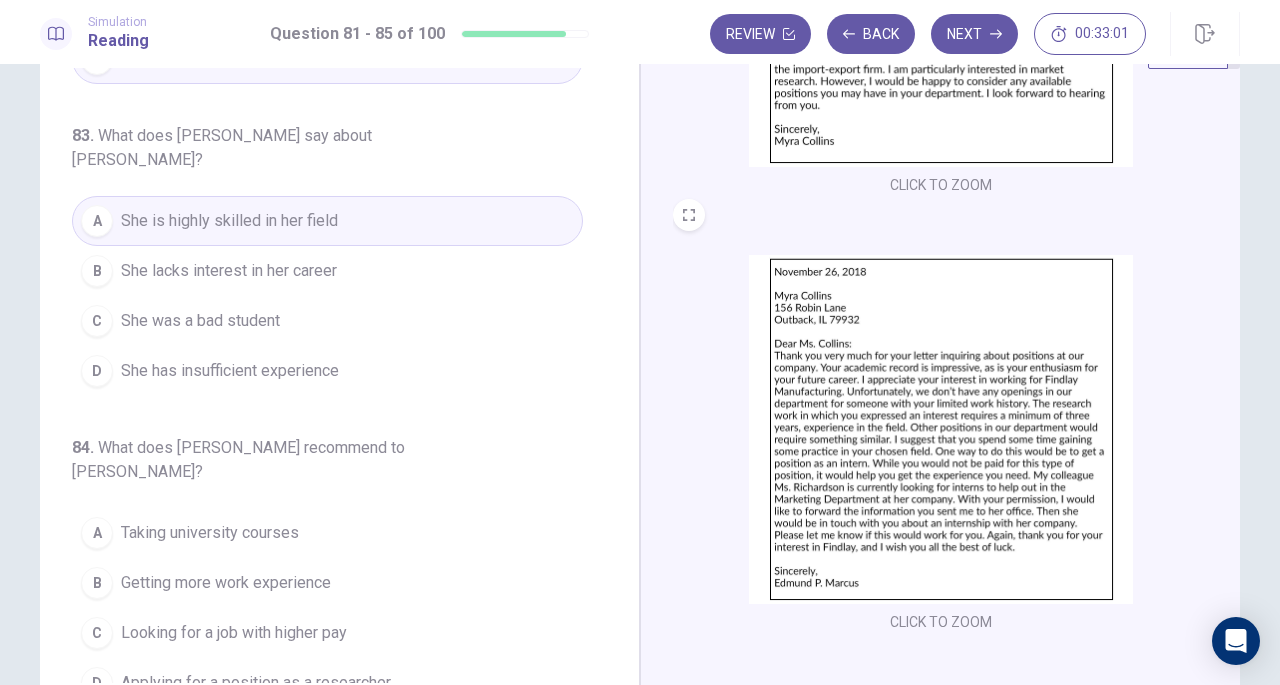 click on "She has insufficient experience" at bounding box center [230, 371] 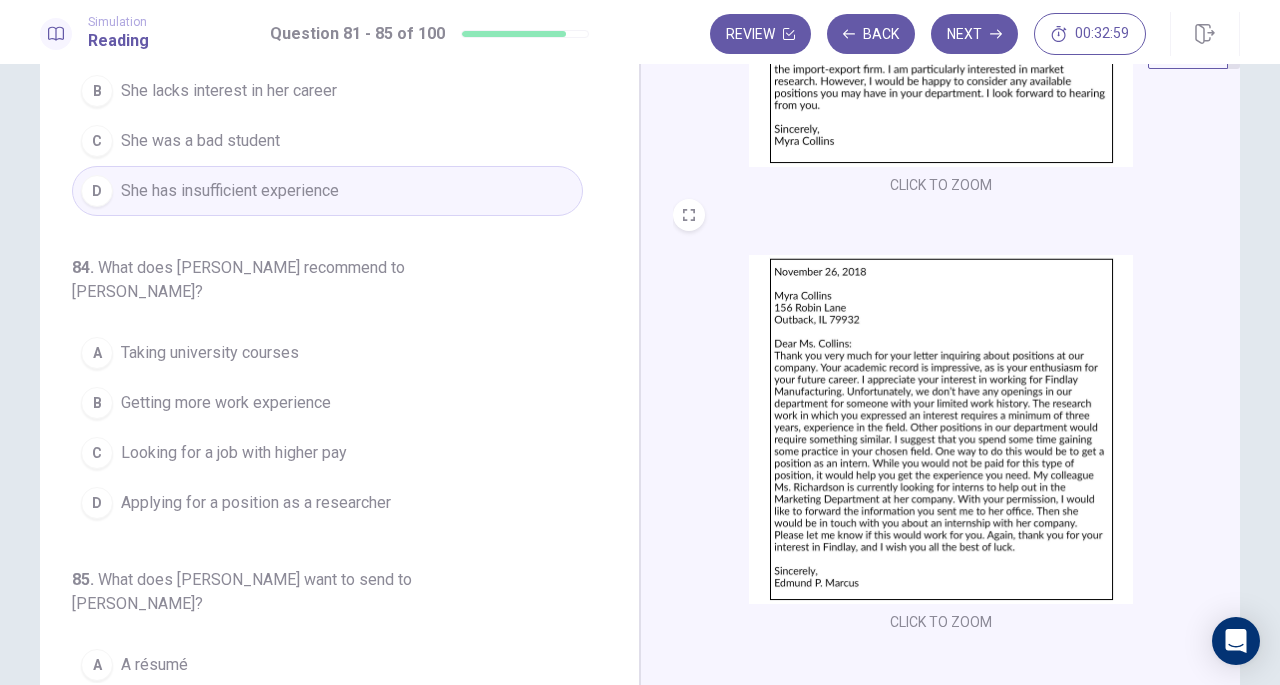 scroll, scrollTop: 725, scrollLeft: 0, axis: vertical 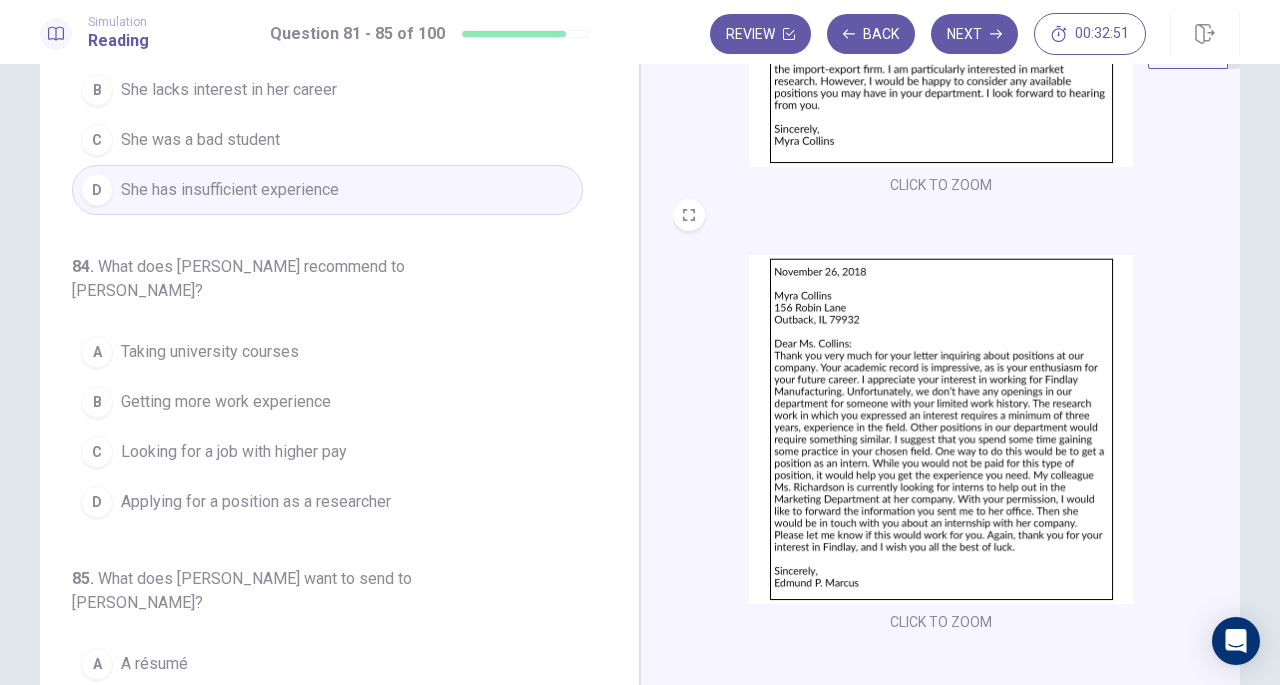 click on "Getting more work experience" at bounding box center [226, 402] 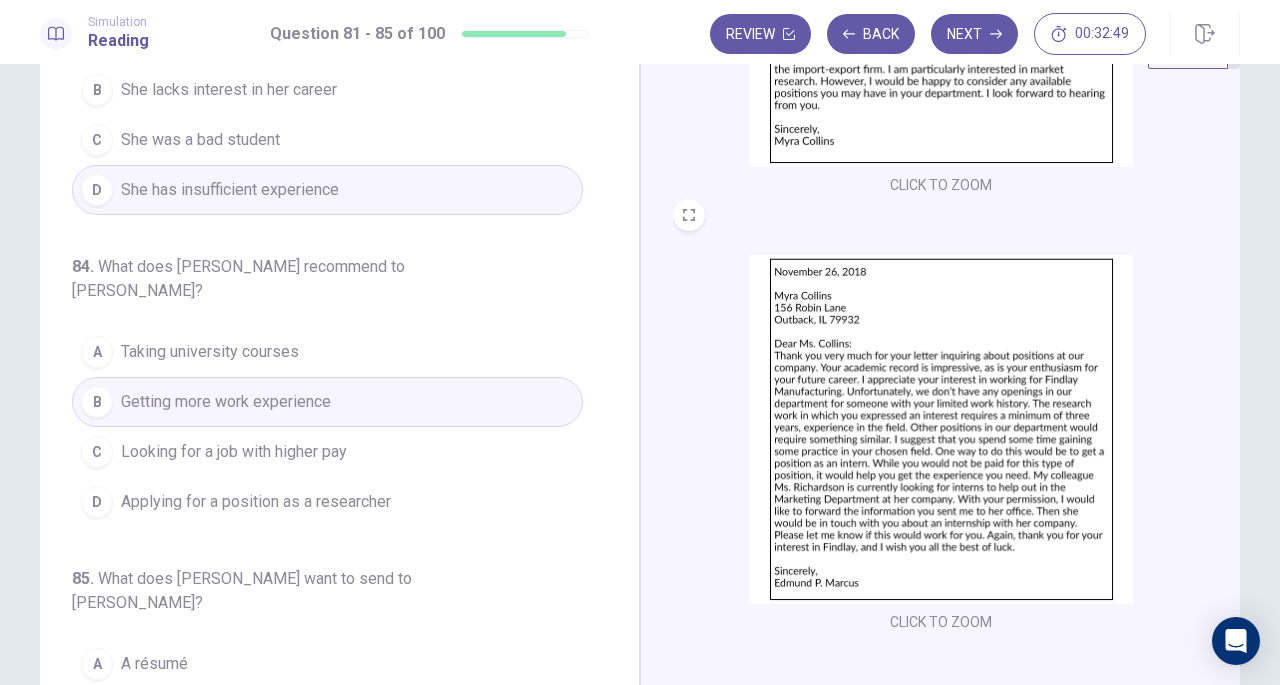 scroll, scrollTop: 819, scrollLeft: 0, axis: vertical 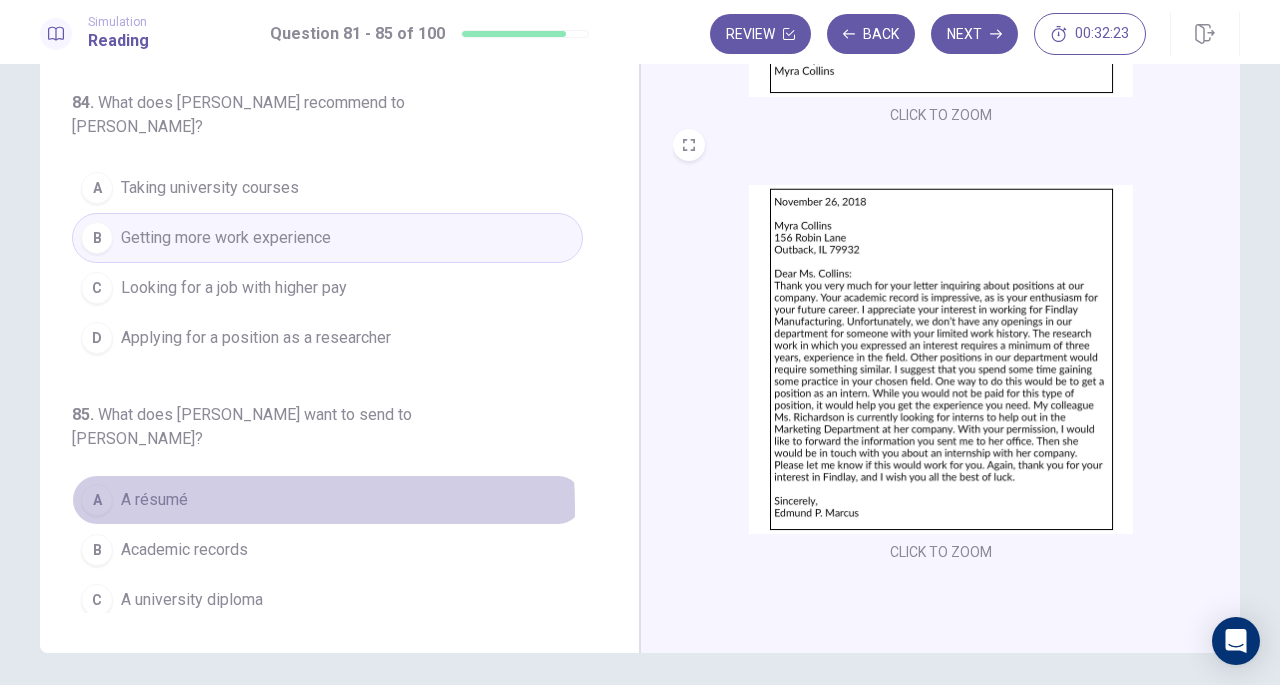 click on "A résumé" at bounding box center [154, 500] 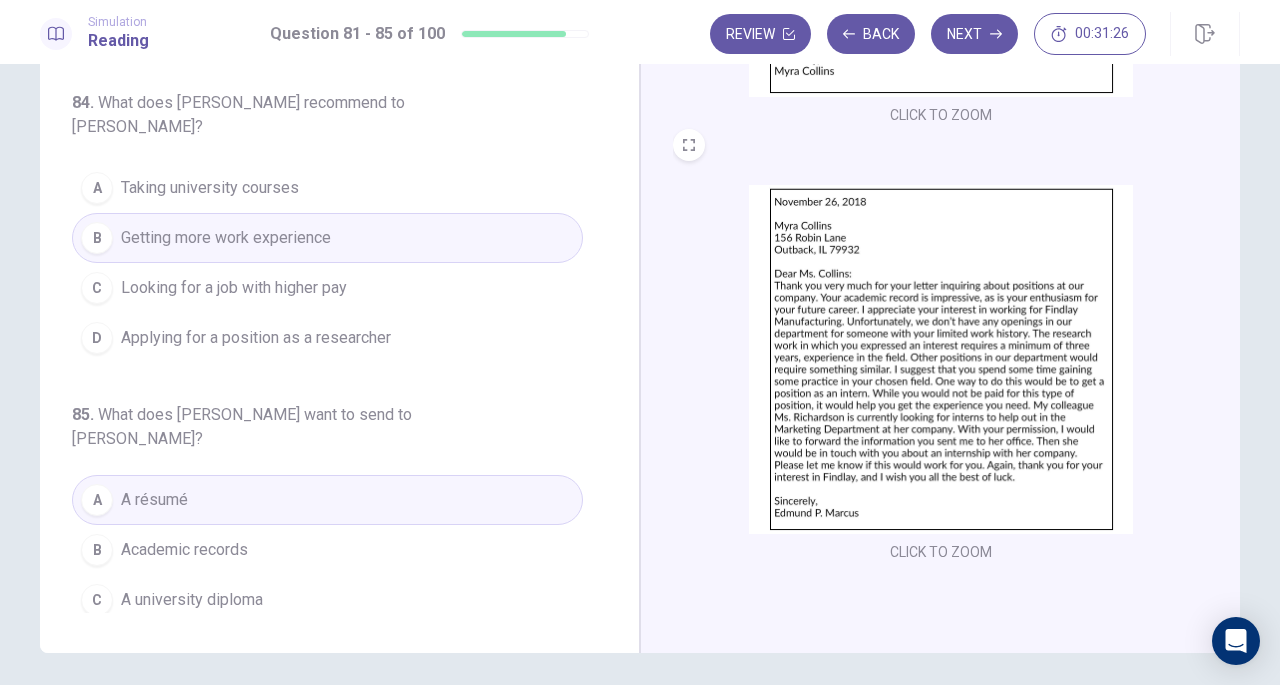 scroll, scrollTop: 0, scrollLeft: 0, axis: both 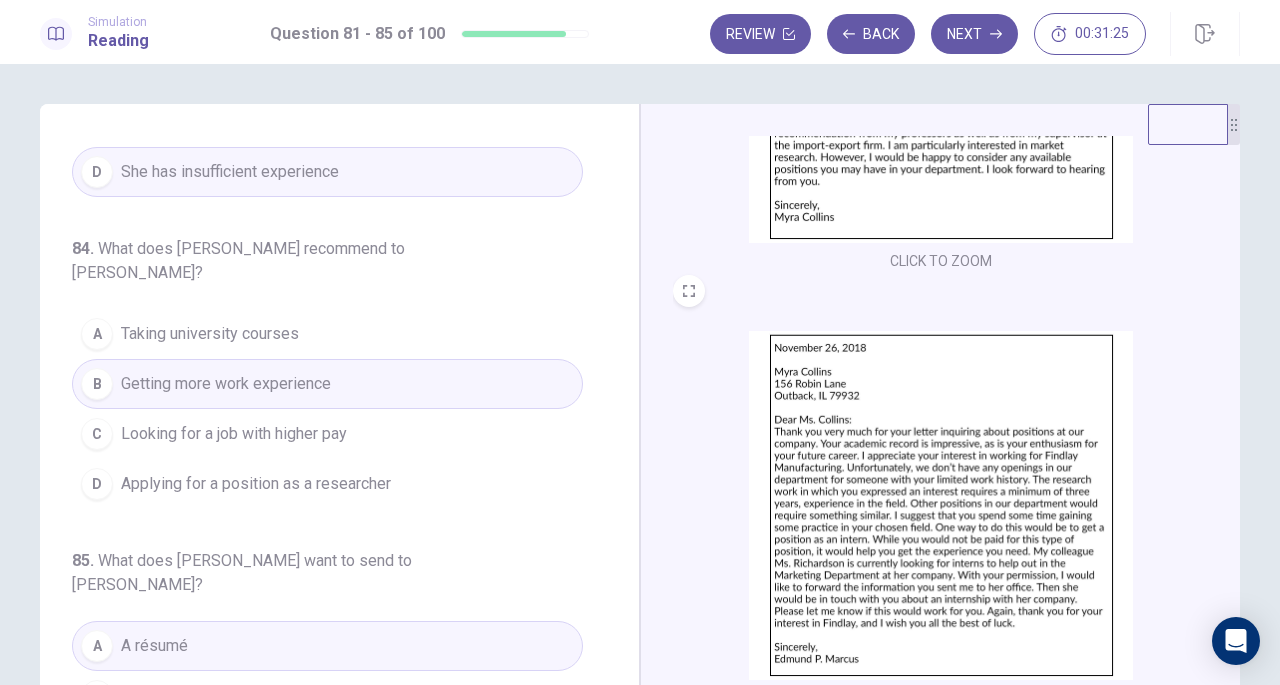 click on "Next" at bounding box center [974, 34] 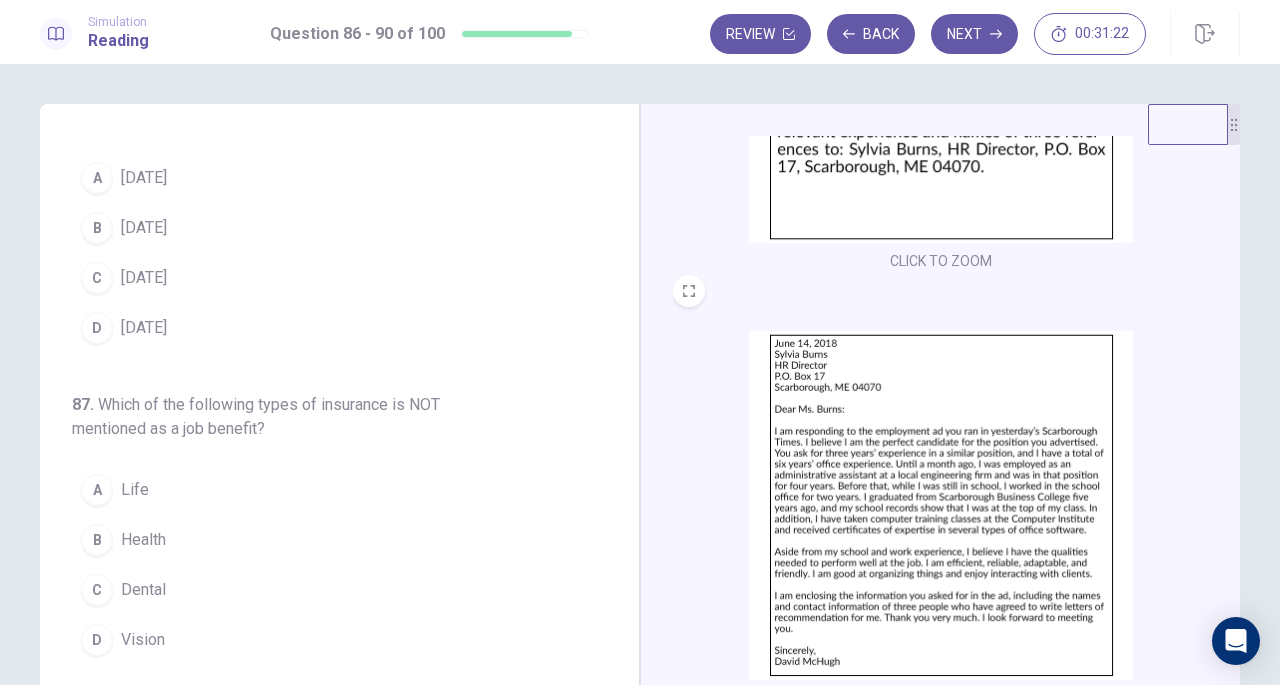 scroll, scrollTop: 0, scrollLeft: 0, axis: both 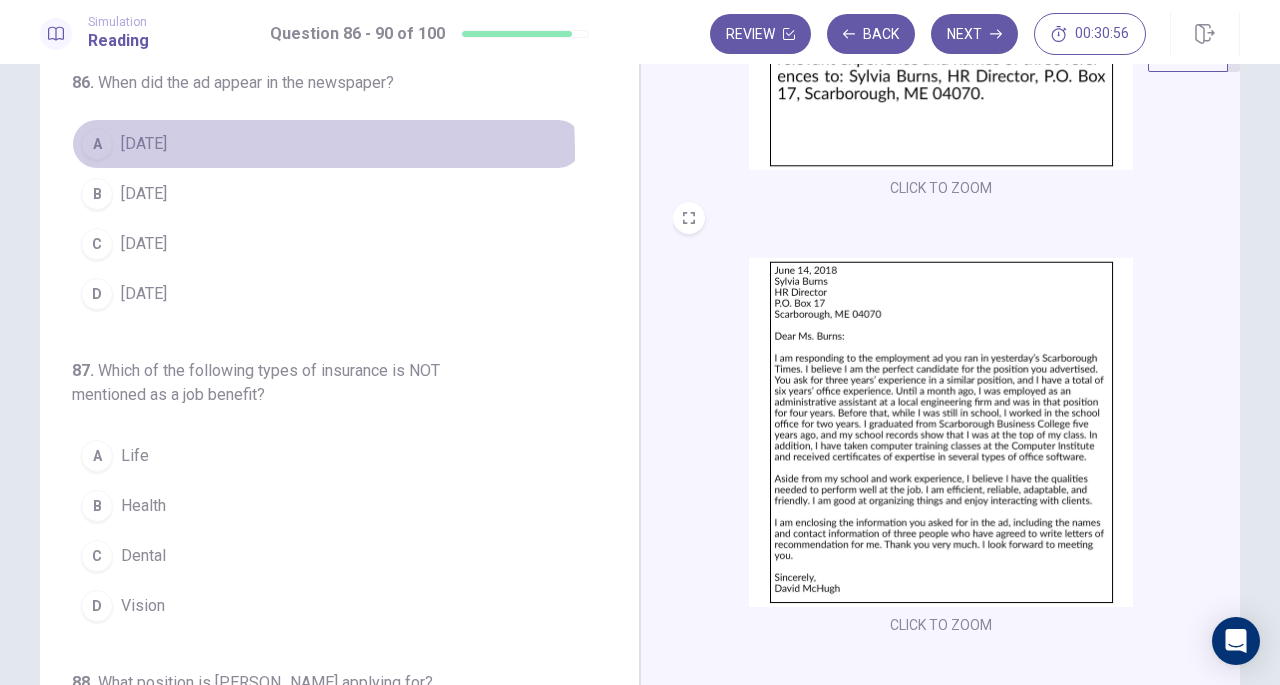 click on "[DATE]" at bounding box center (144, 144) 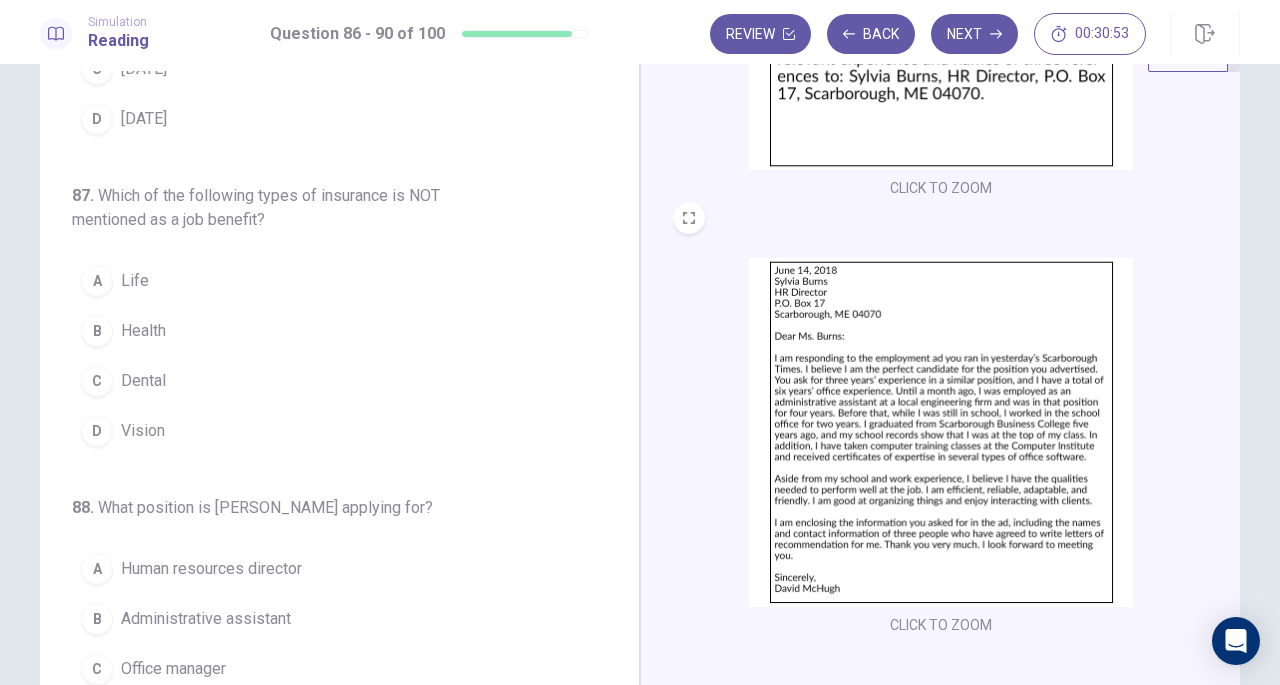 scroll, scrollTop: 185, scrollLeft: 0, axis: vertical 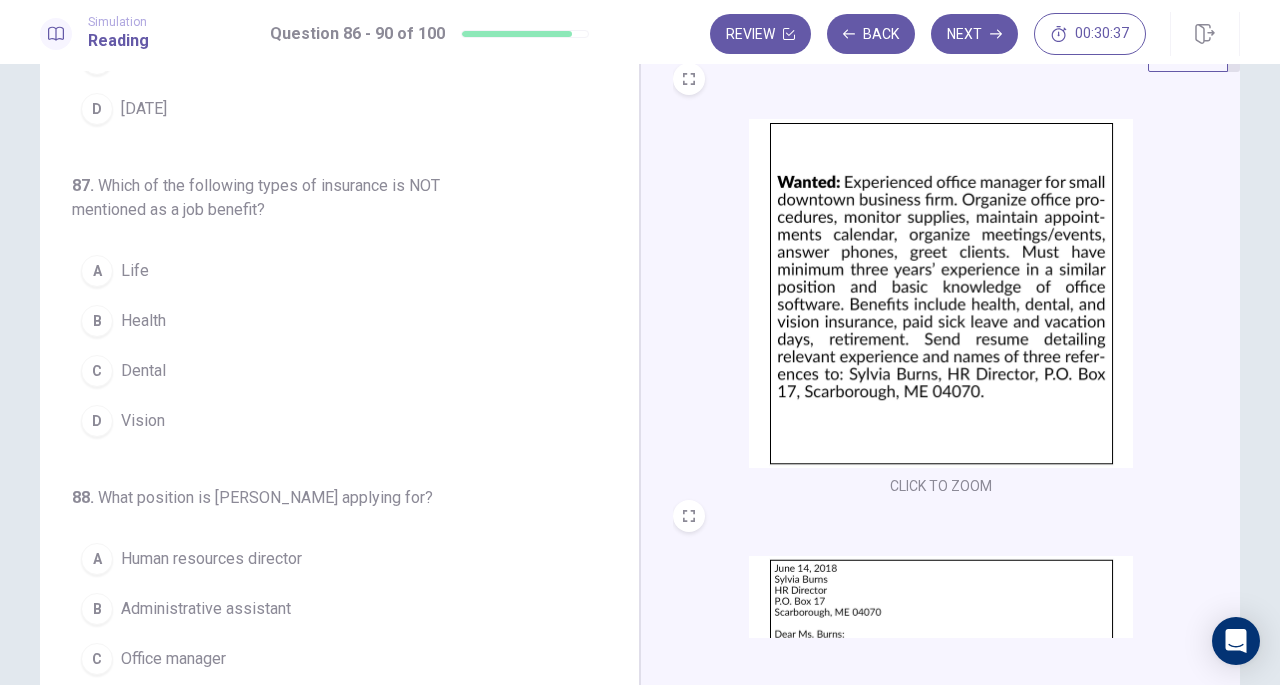 click on "A Life" at bounding box center [327, 271] 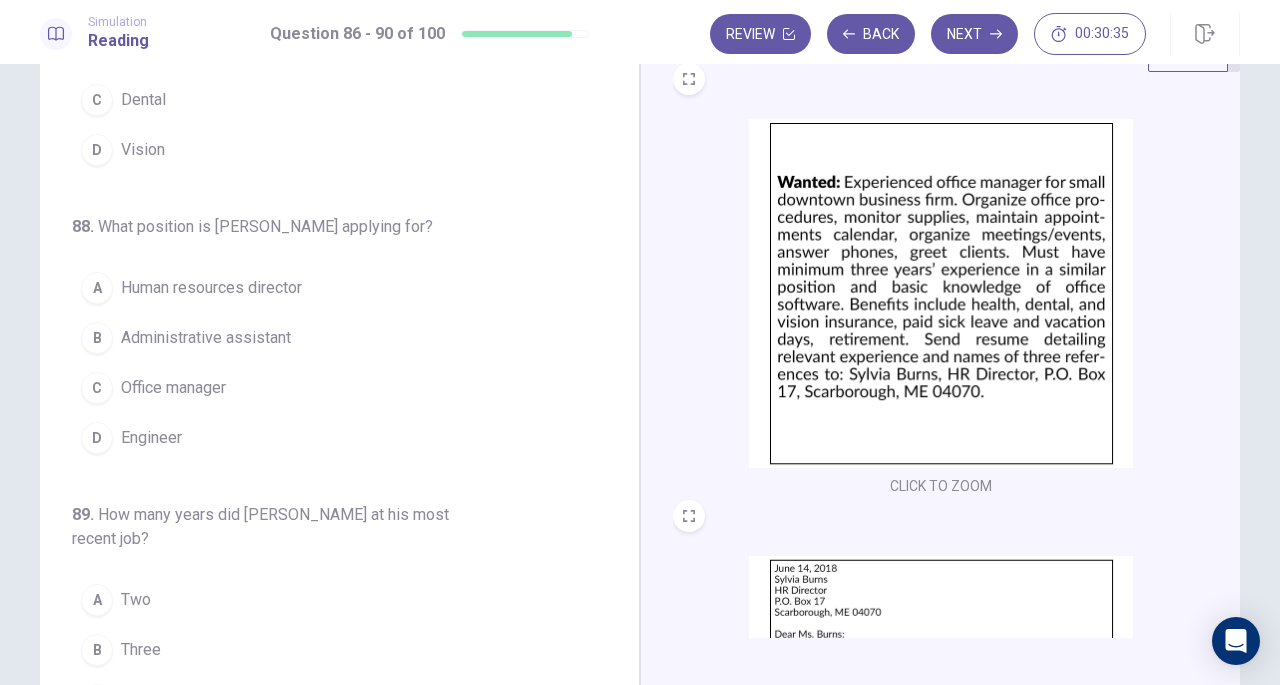 scroll, scrollTop: 462, scrollLeft: 0, axis: vertical 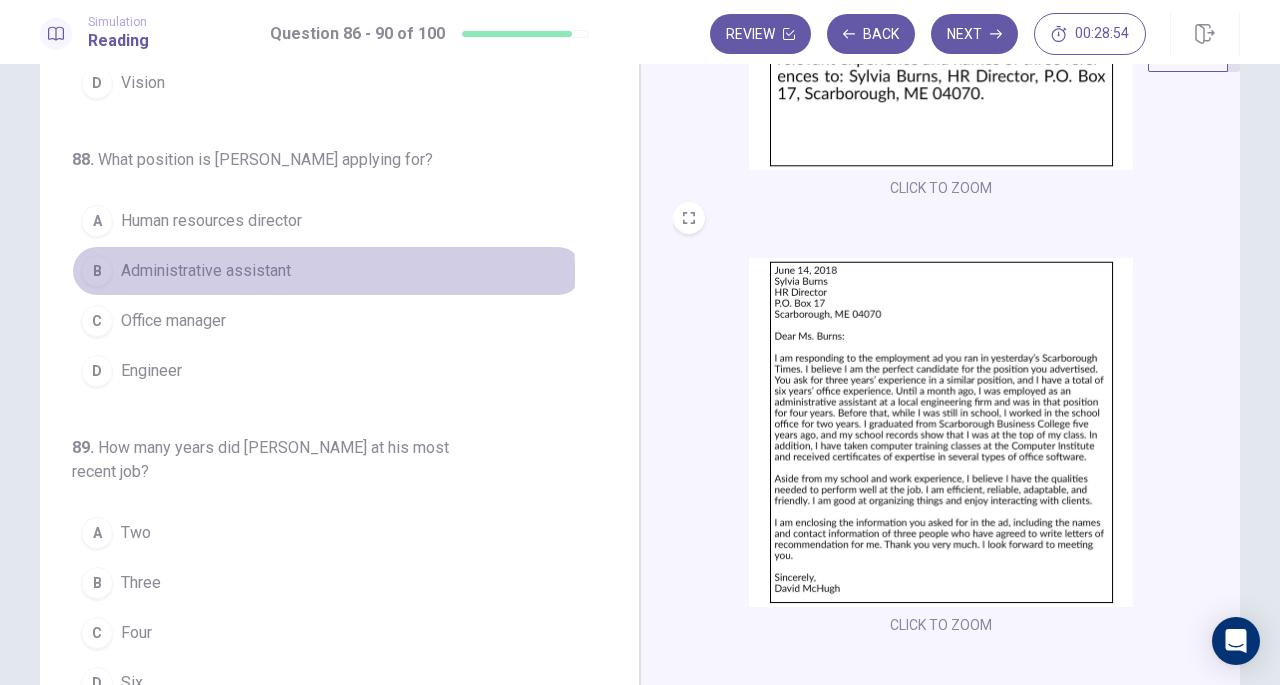 click on "Administrative assistant" at bounding box center [206, 271] 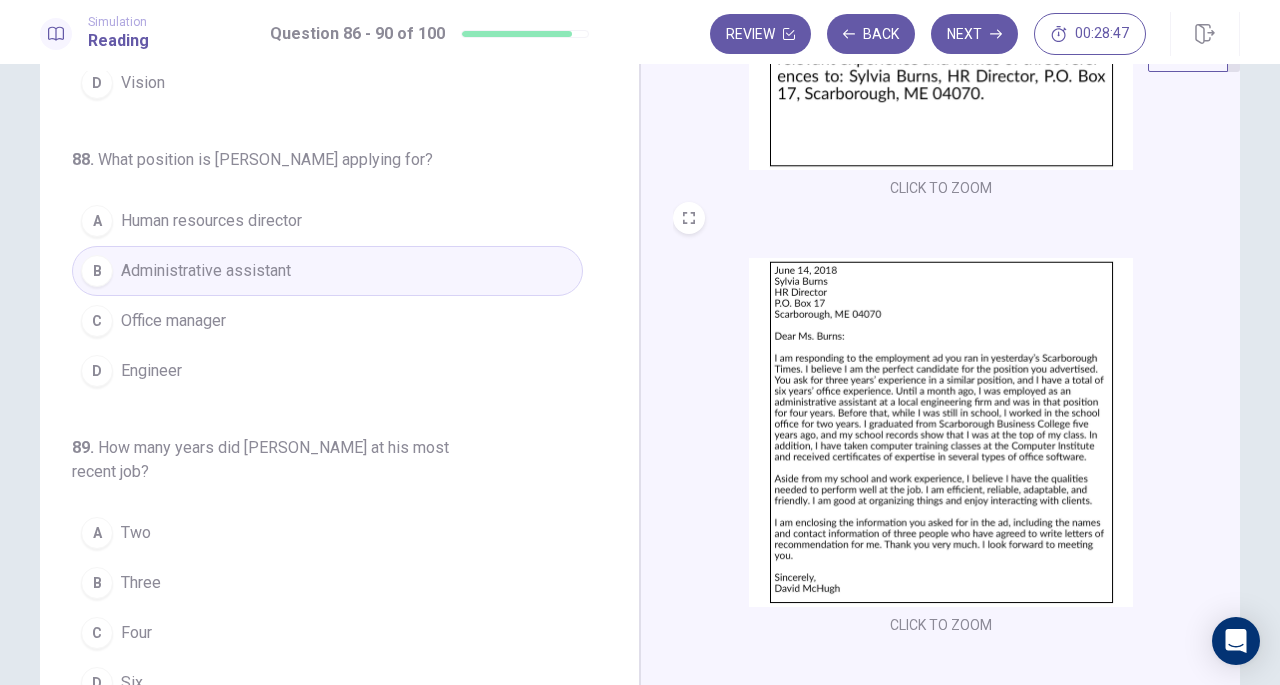drag, startPoint x: 606, startPoint y: 473, endPoint x: 624, endPoint y: 543, distance: 72.277245 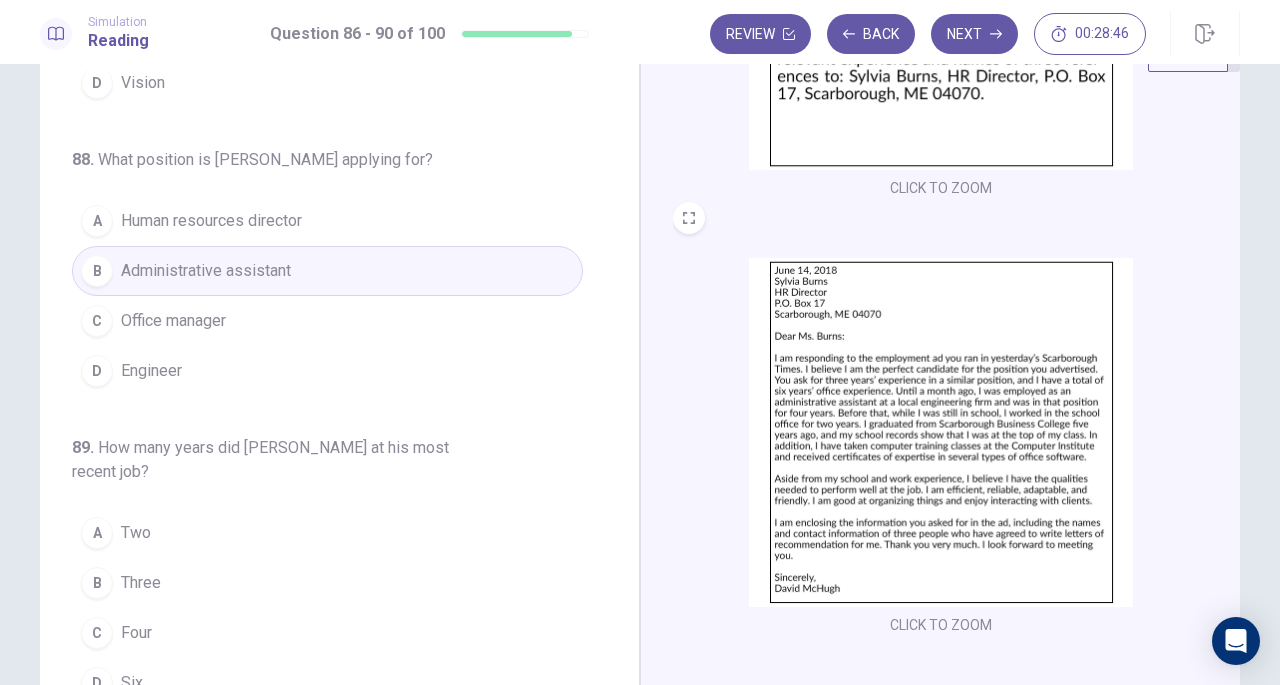 drag, startPoint x: 624, startPoint y: 543, endPoint x: 610, endPoint y: 488, distance: 56.753853 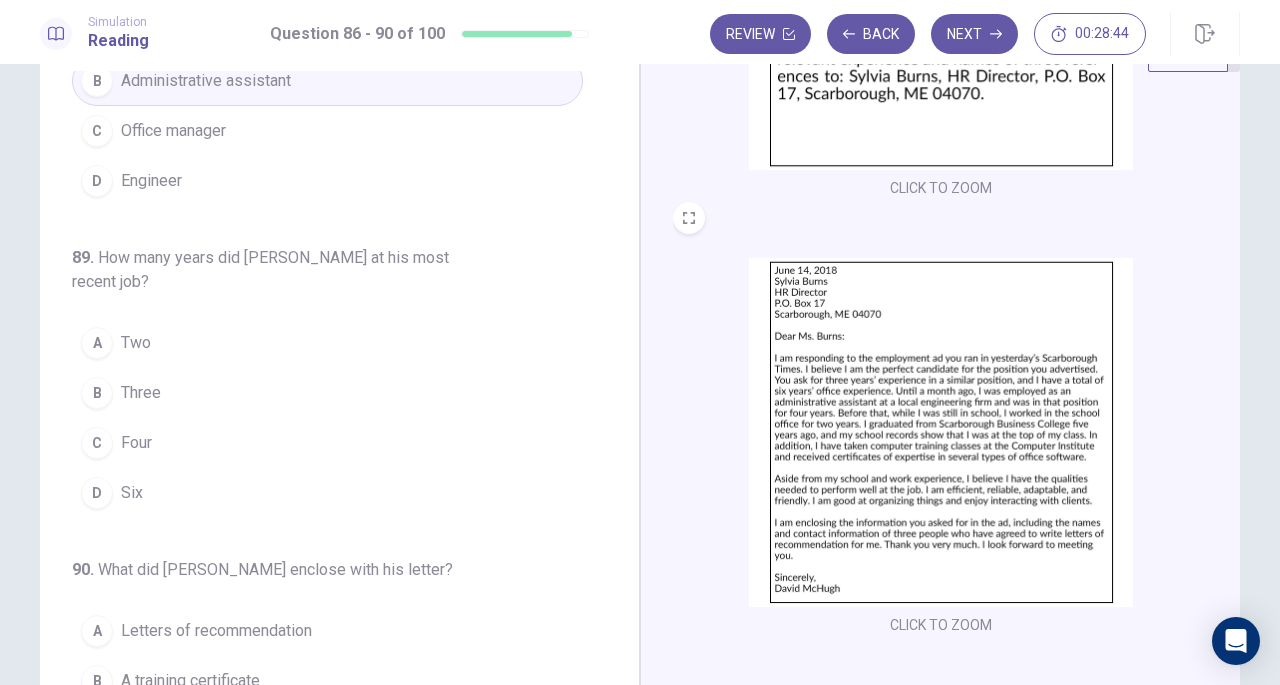 scroll, scrollTop: 715, scrollLeft: 0, axis: vertical 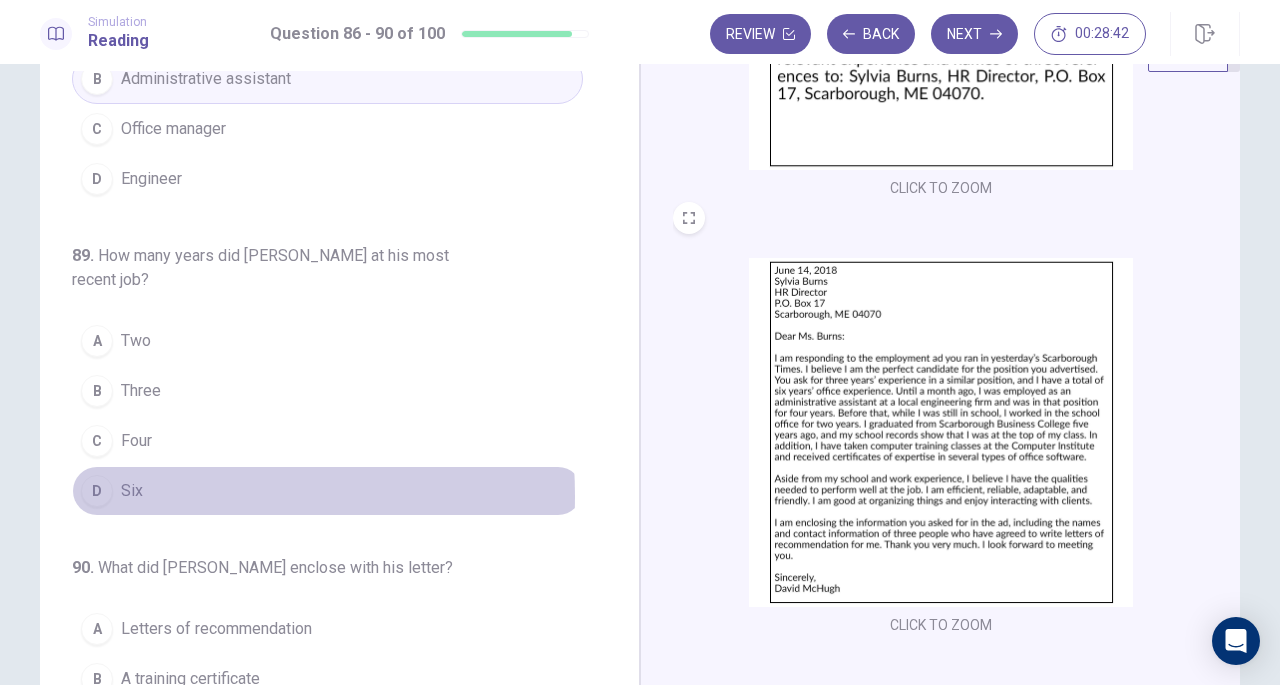 click on "Six" at bounding box center [132, 491] 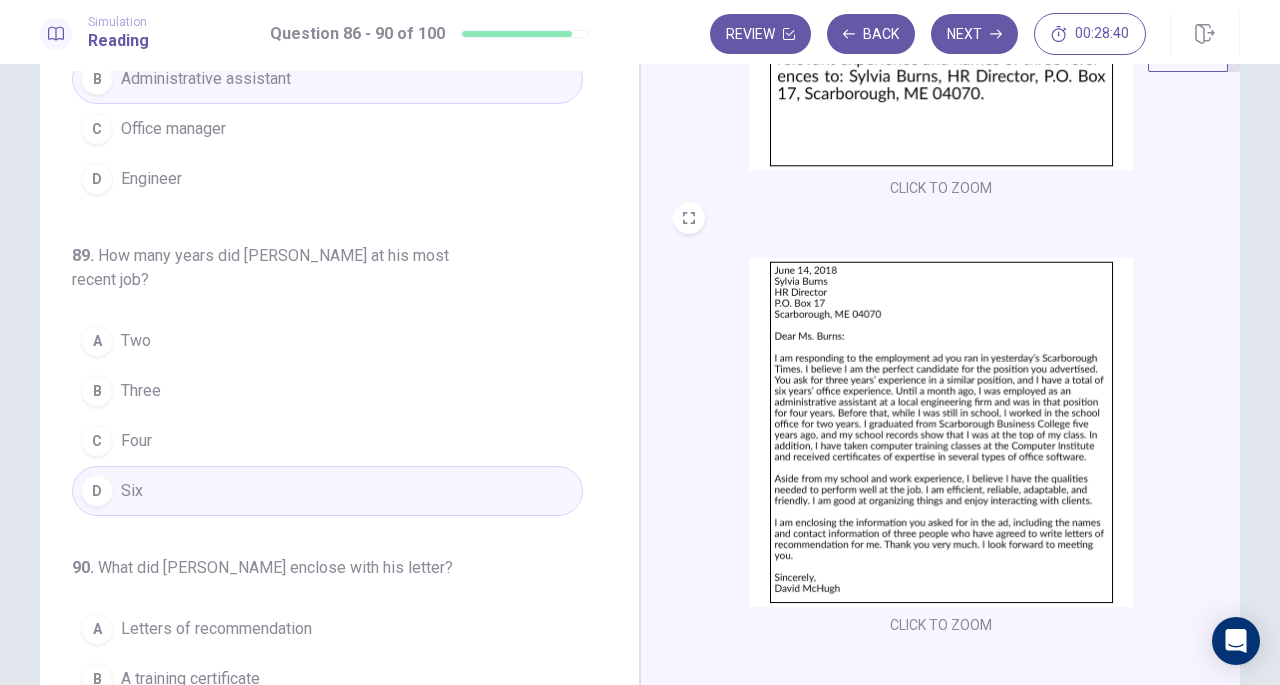 scroll, scrollTop: 819, scrollLeft: 0, axis: vertical 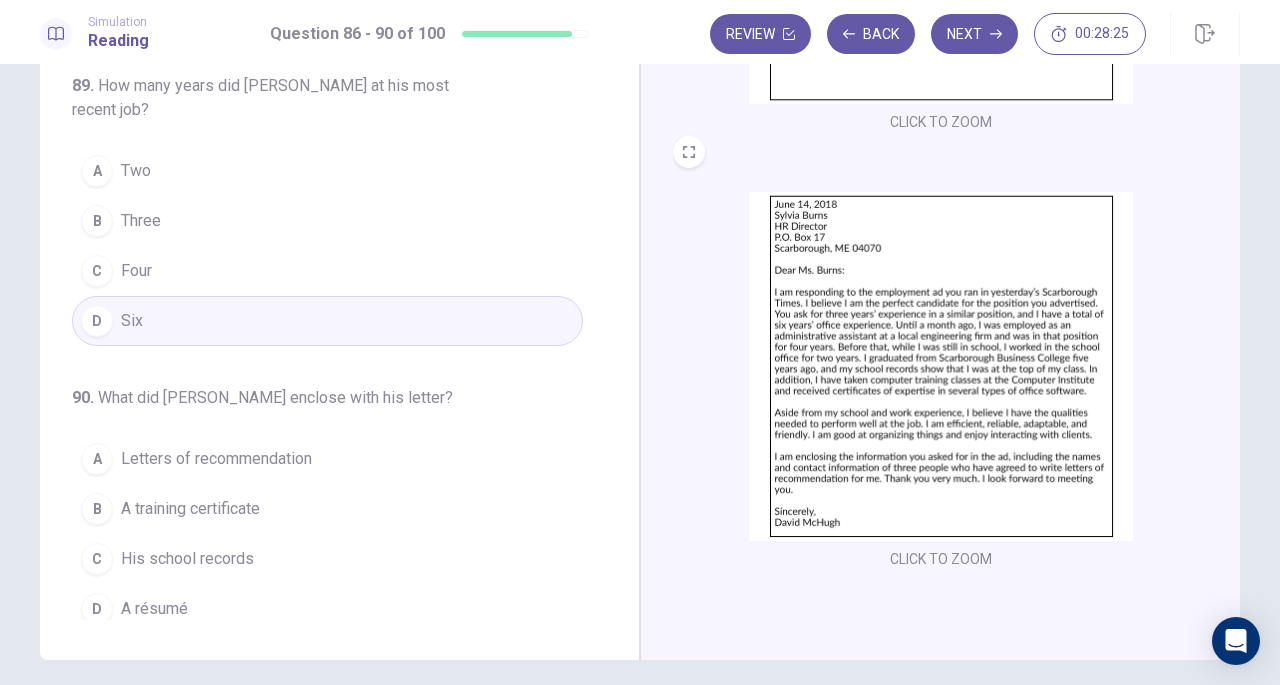 click on "Four" at bounding box center [136, 271] 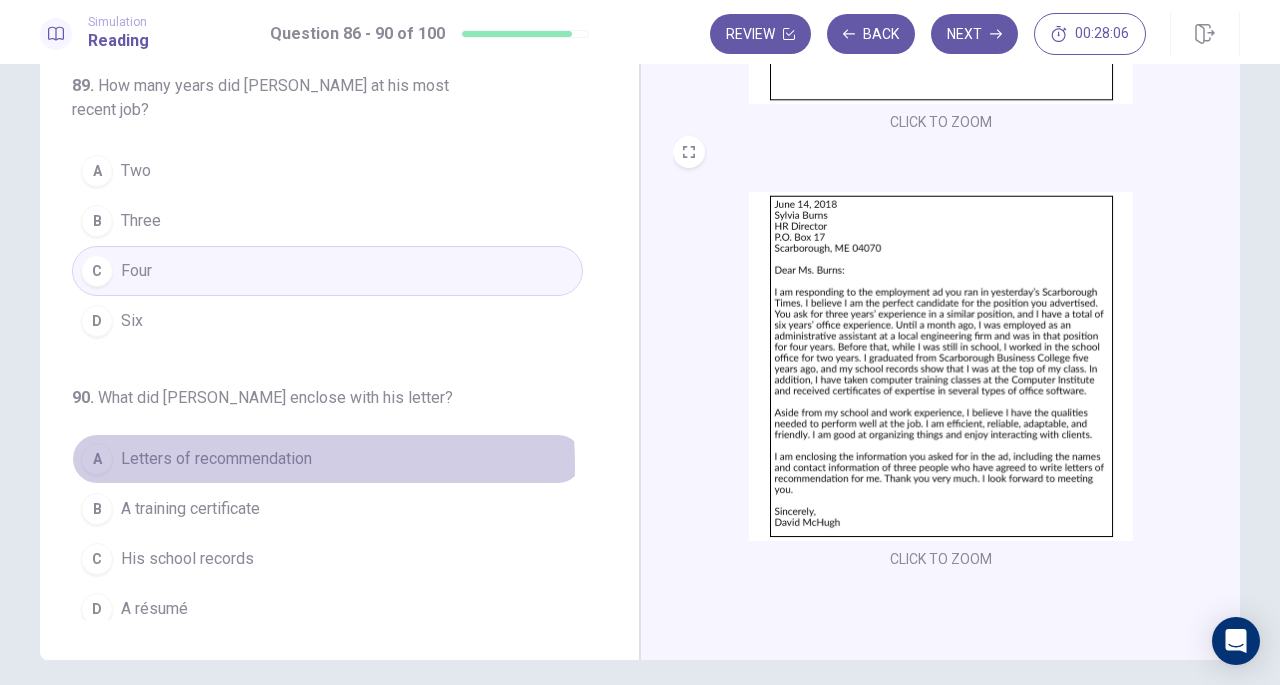 click on "Letters of recommendation" at bounding box center (216, 459) 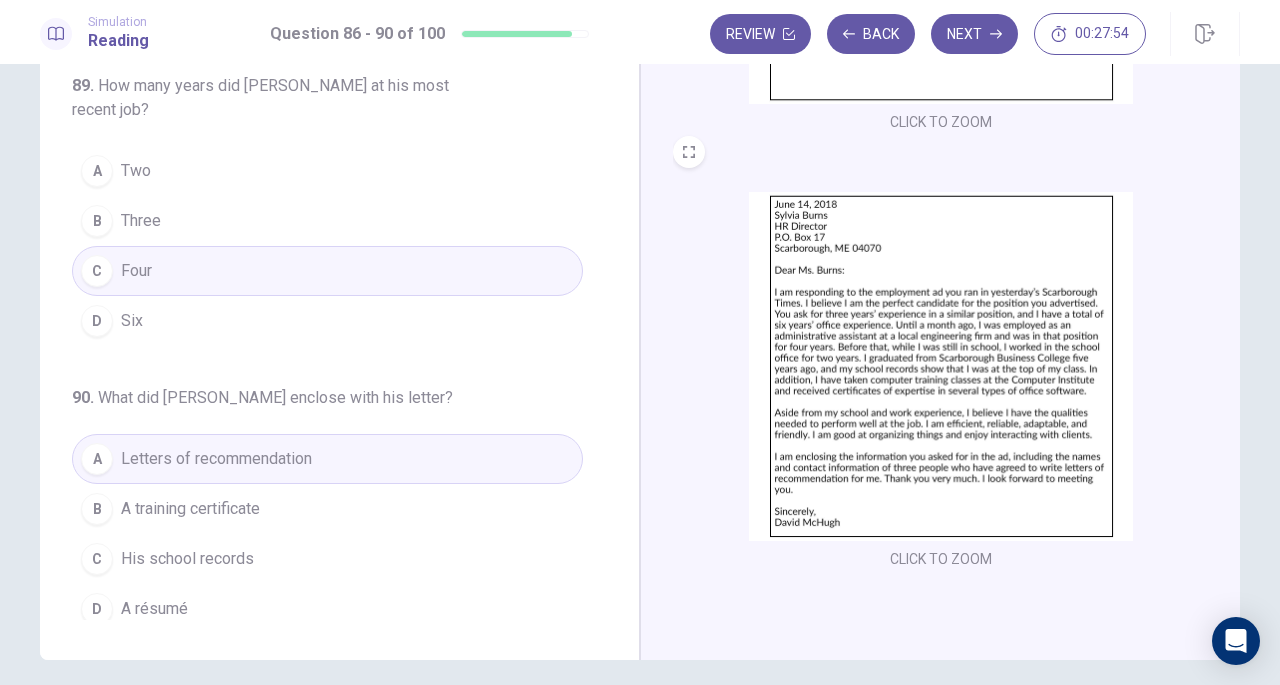 scroll, scrollTop: 0, scrollLeft: 0, axis: both 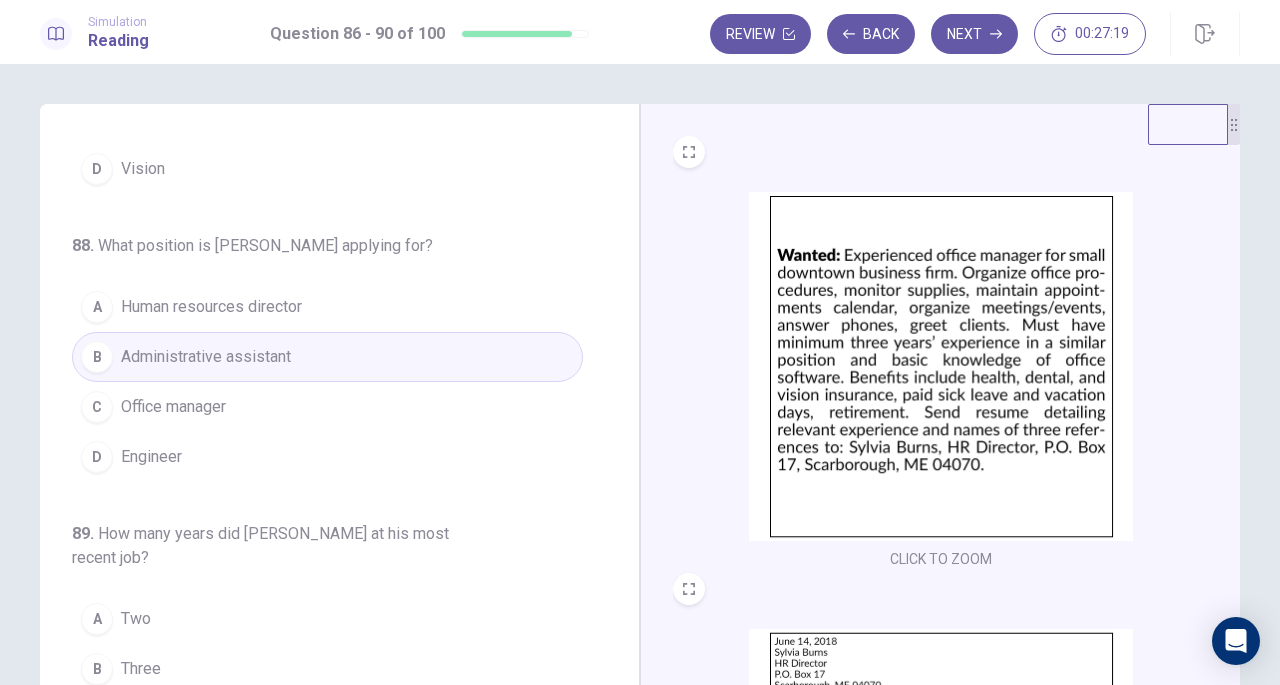 click on "Office manager" at bounding box center [173, 407] 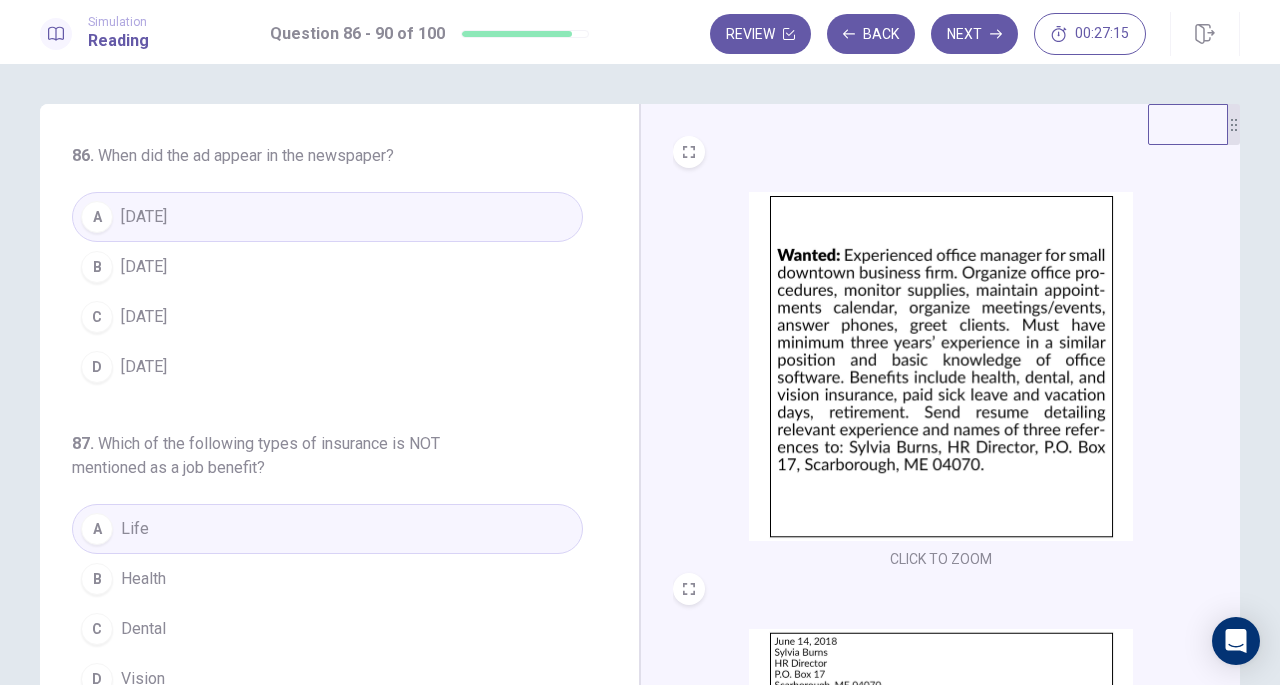scroll, scrollTop: 819, scrollLeft: 0, axis: vertical 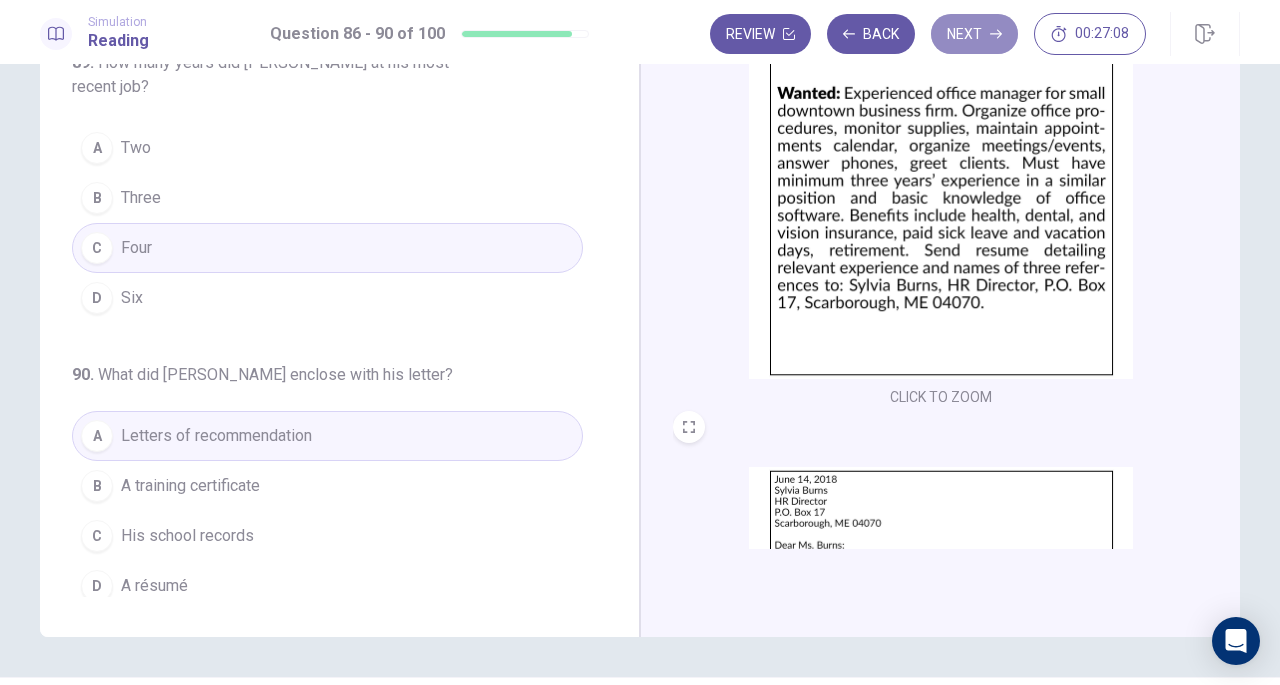 click on "Next" at bounding box center [974, 34] 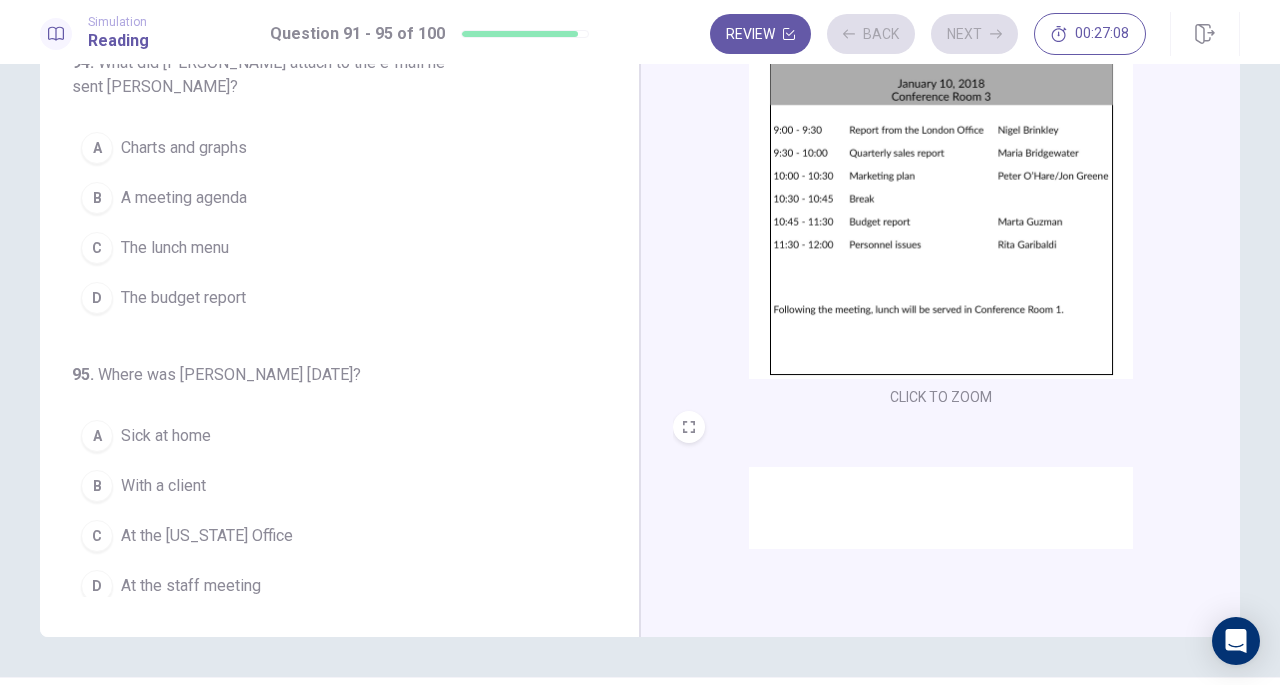 scroll, scrollTop: 771, scrollLeft: 0, axis: vertical 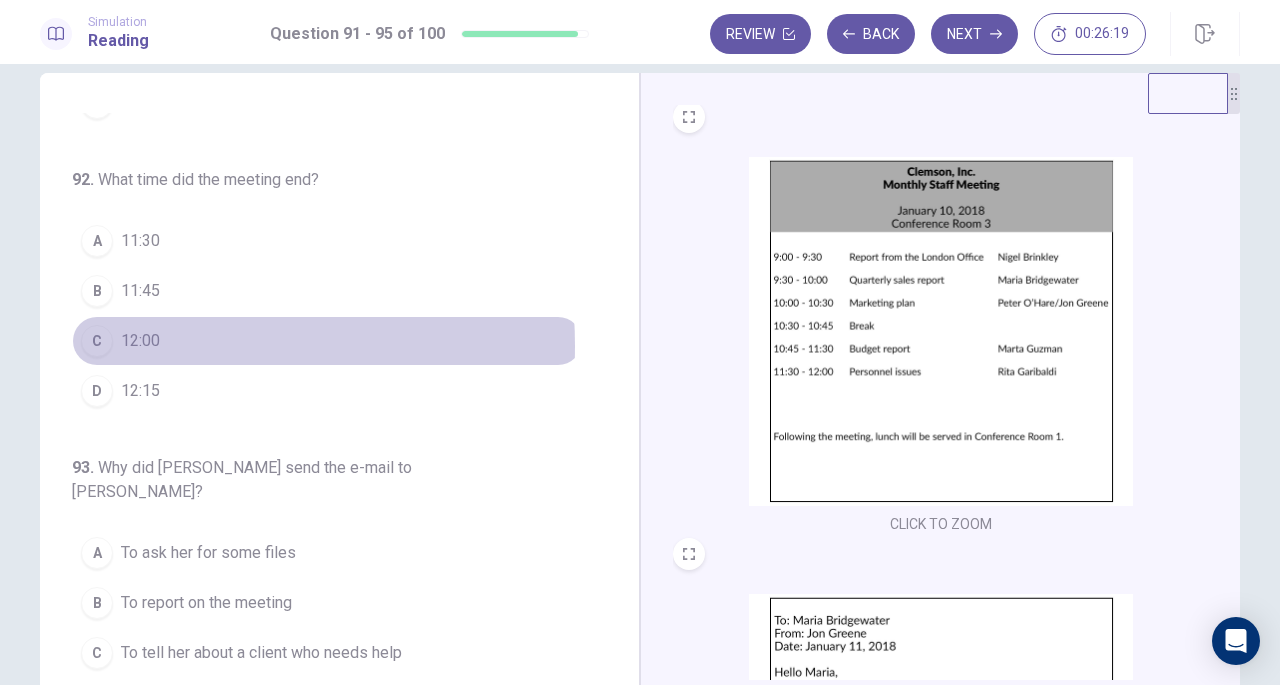 click on "12:00" at bounding box center (140, 341) 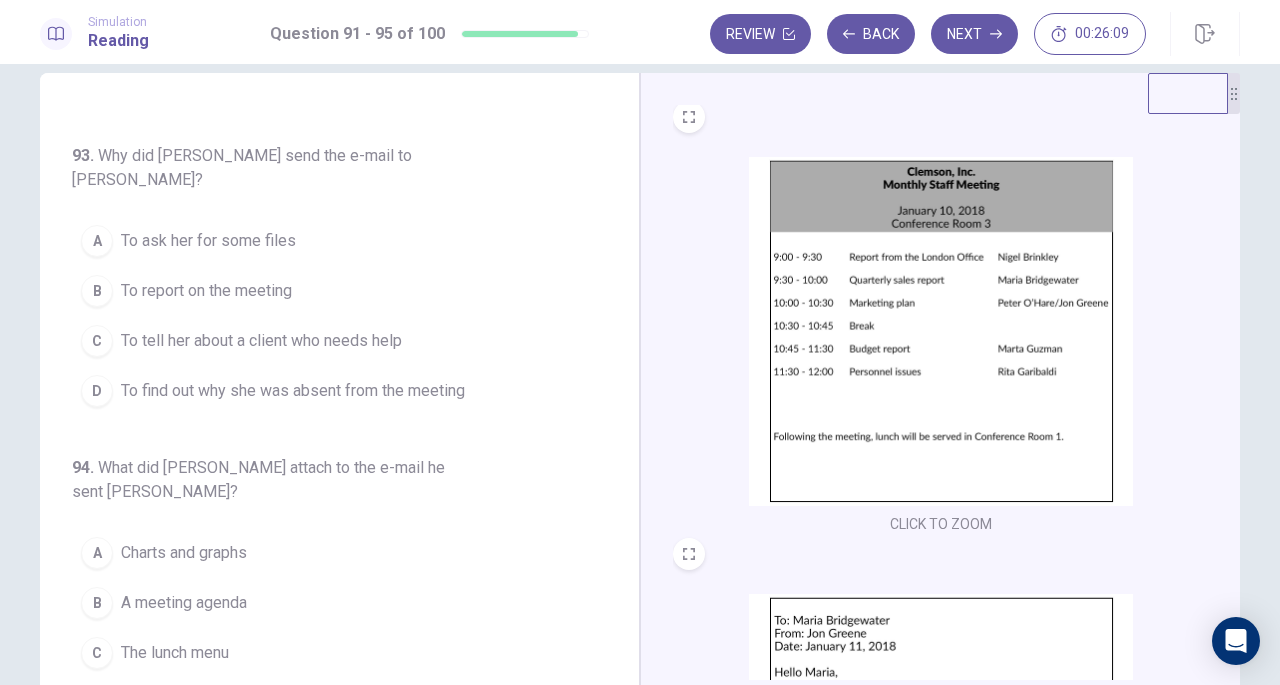 scroll, scrollTop: 547, scrollLeft: 0, axis: vertical 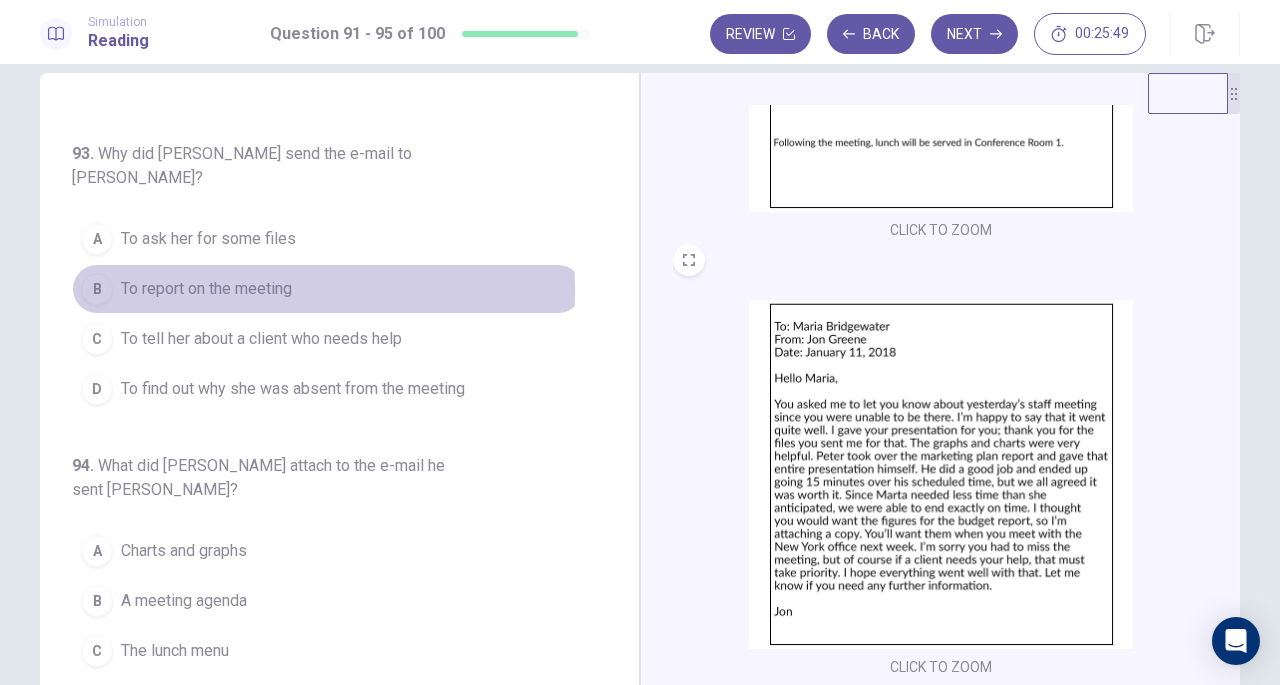 click on "To report on the meeting" at bounding box center [206, 289] 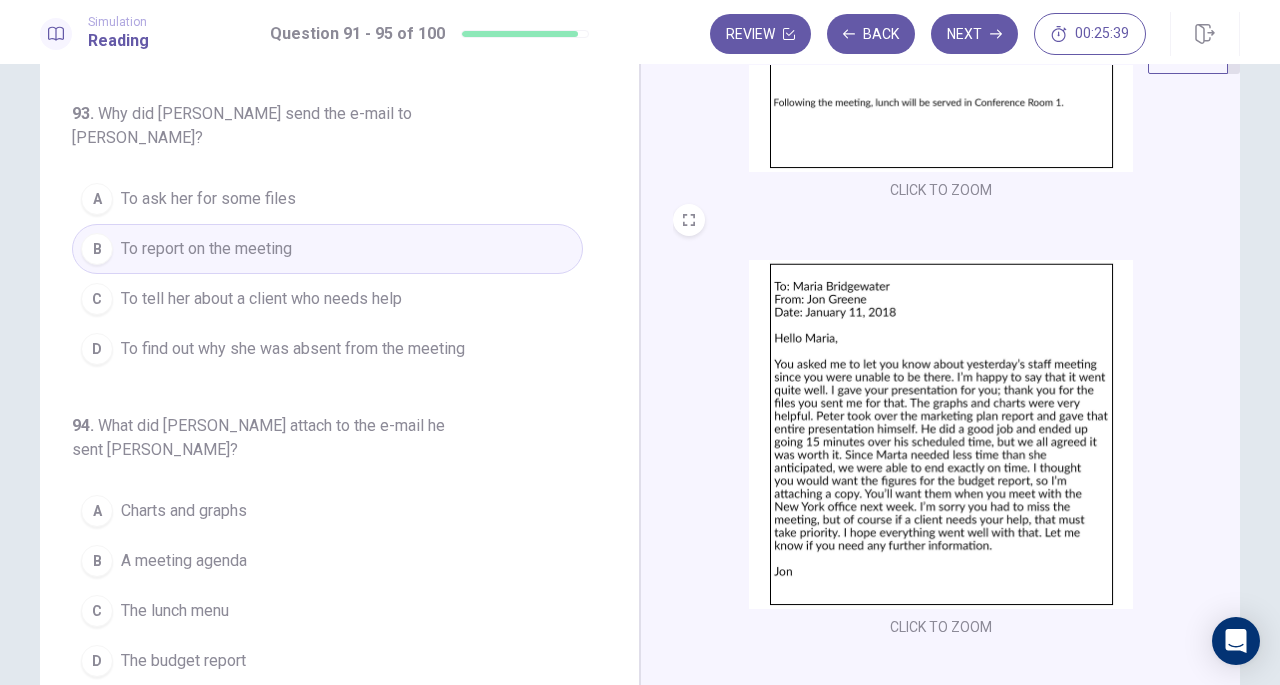 scroll, scrollTop: 74, scrollLeft: 0, axis: vertical 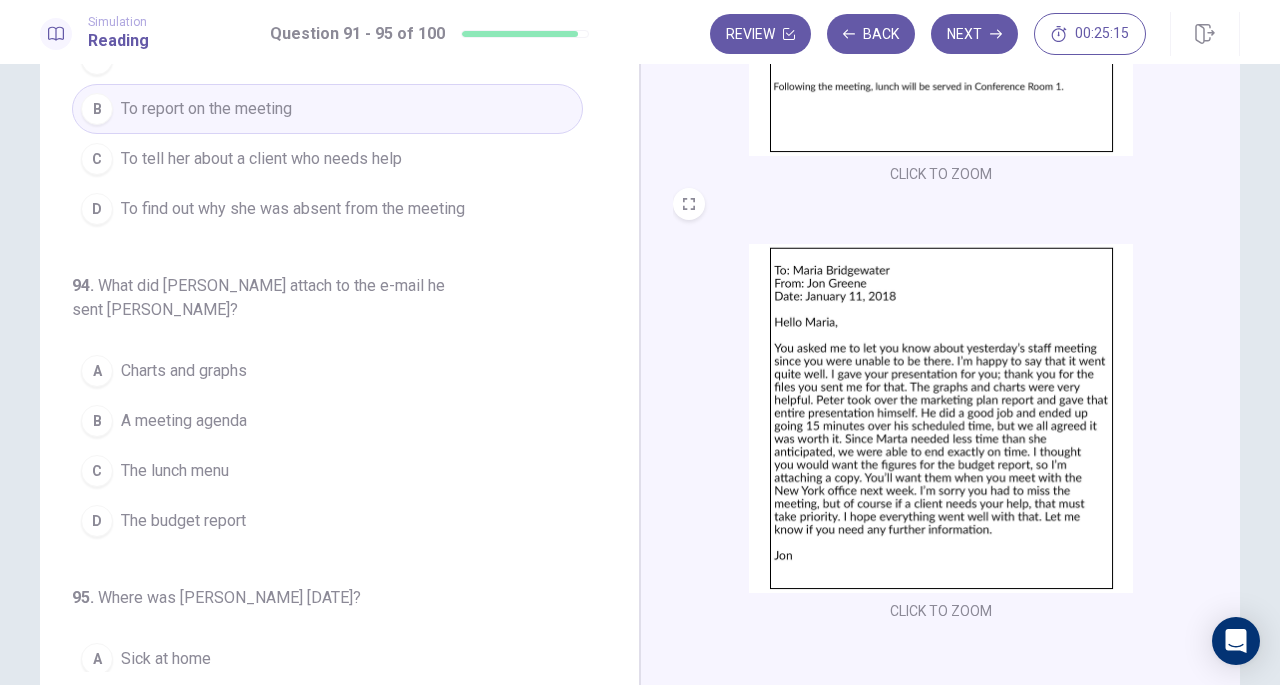 click on "The budget report" at bounding box center [183, 521] 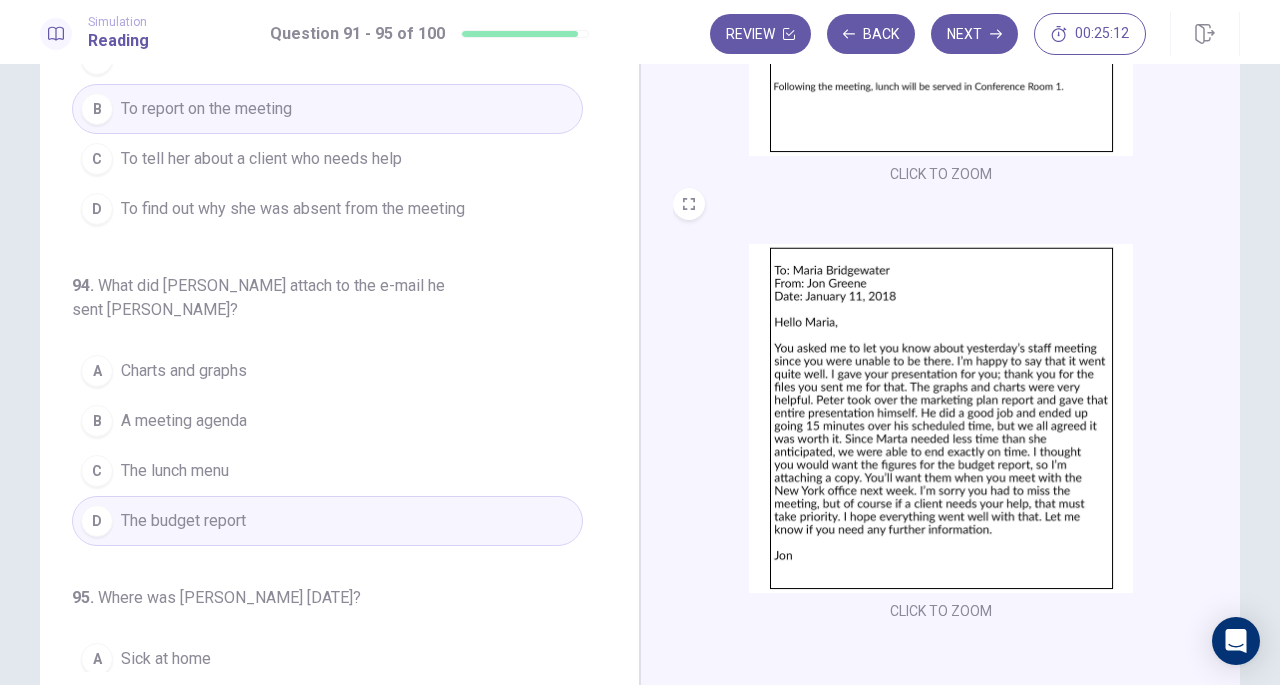 scroll, scrollTop: 771, scrollLeft: 0, axis: vertical 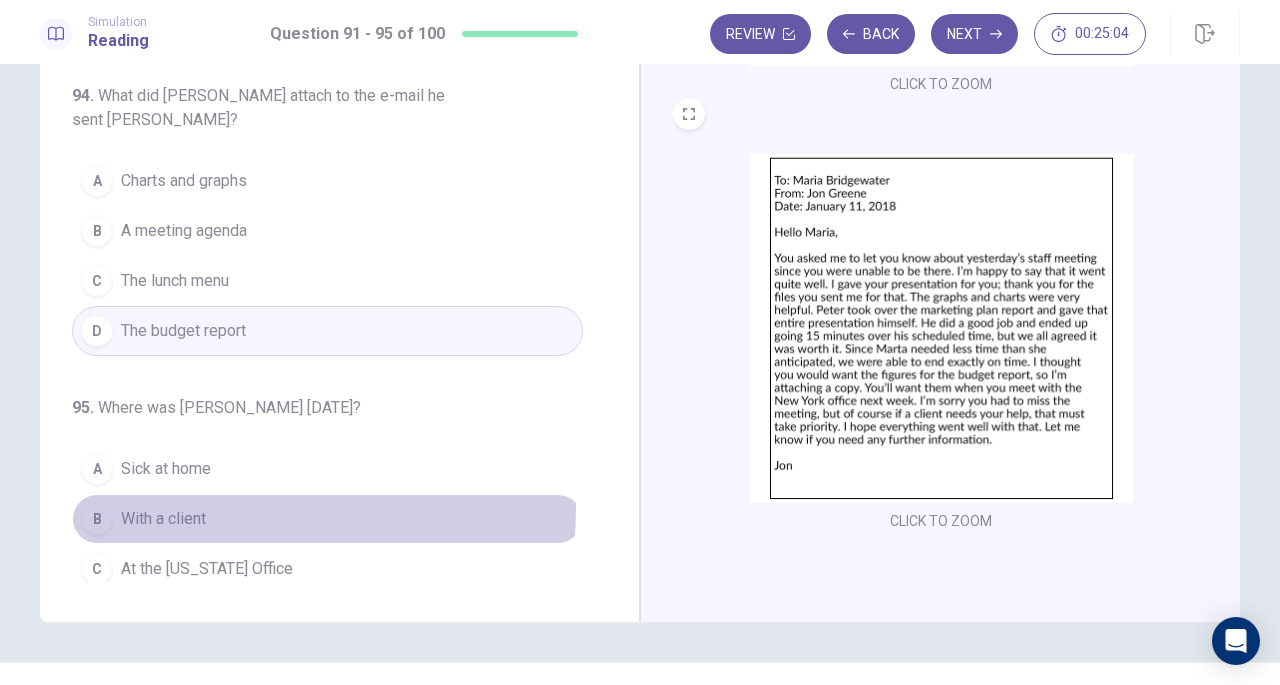 click on "B With a client" at bounding box center (327, 519) 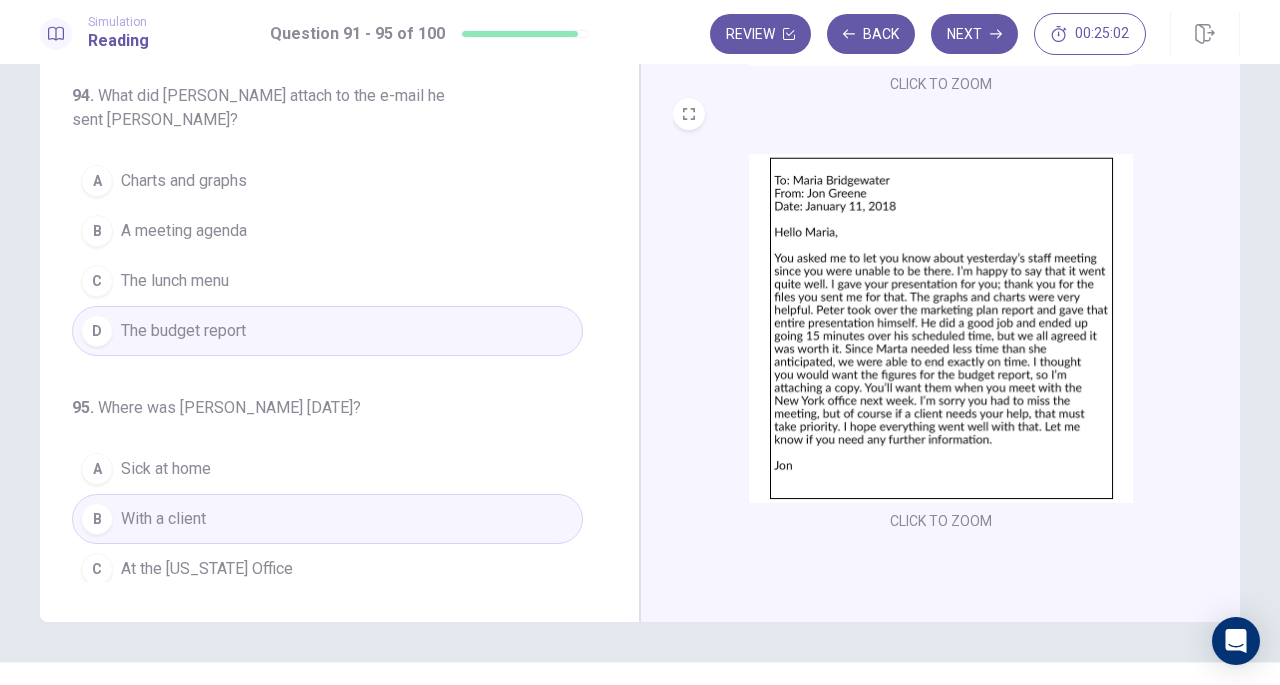 click on "91 .   Who gave the quarterly sales report? A [PERSON_NAME] B [PERSON_NAME] C [PERSON_NAME] D [PERSON_NAME] 92 .   What time did the meeting end? A 11:30 B 11:45 C 12:00 D 12:15 93 .   Why did [PERSON_NAME] send the e-mail to [PERSON_NAME]? A To ask her for some files B To report on the meeting C To tell her about a client who needs help D To find out why she was absent from the meeting 94 .   What did [PERSON_NAME] attach to the e-mail he sent [PERSON_NAME]? A Charts and graphs B A meeting agenda C The lunch menu D The budget report 95 .   Where was [PERSON_NAME] [DATE]? A Sick at home B With a client C At the [US_STATE] Office D At the staff meeting" at bounding box center [347, 274] 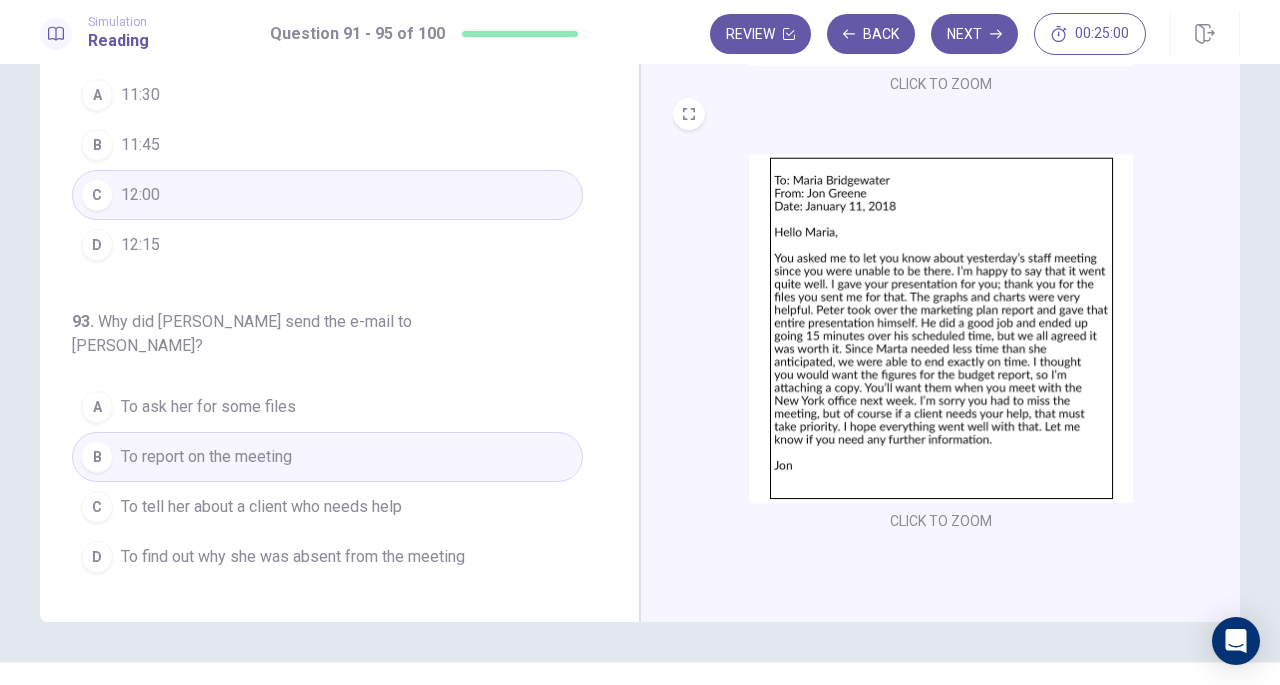 scroll, scrollTop: 43, scrollLeft: 0, axis: vertical 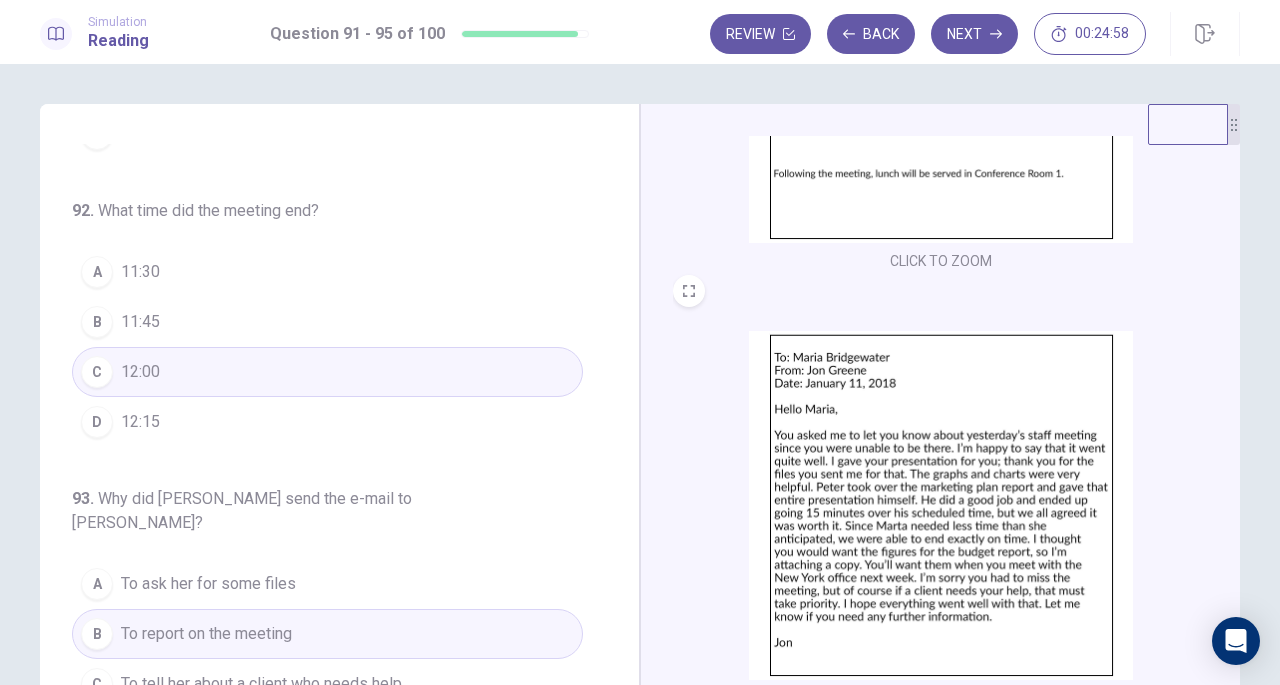 click on "CLICK TO ZOOM CLICK TO ZOOM" at bounding box center (954, 423) 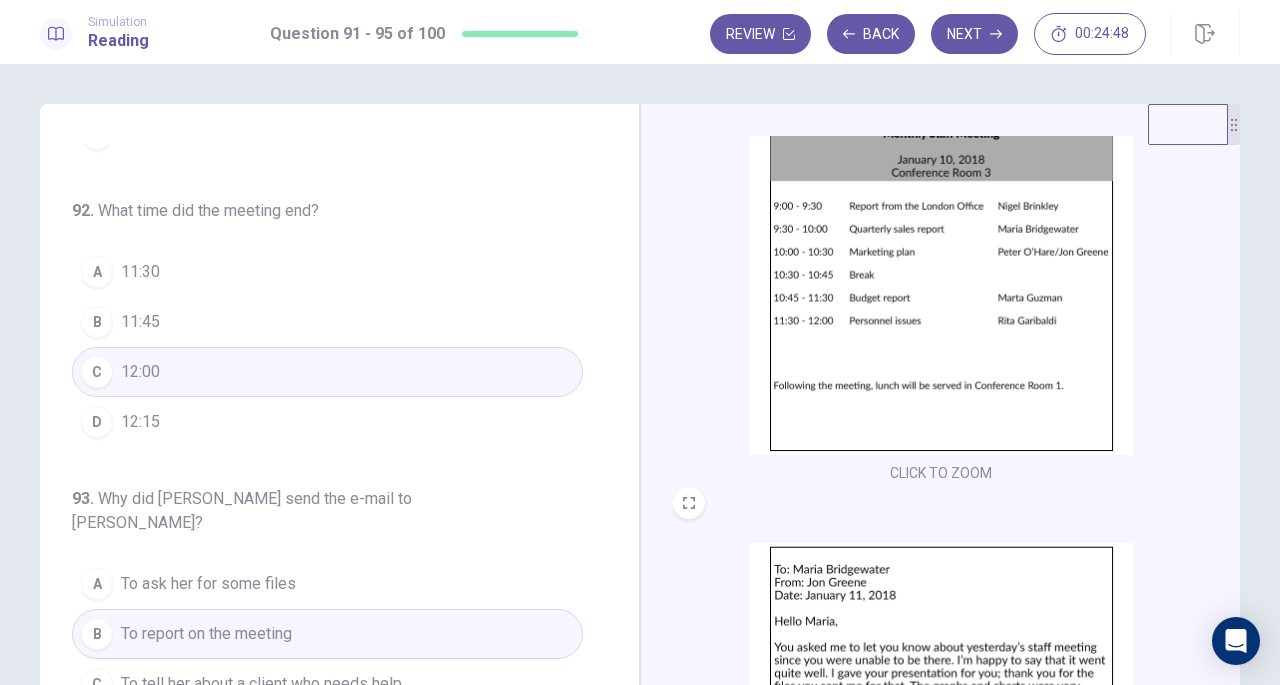 scroll, scrollTop: 84, scrollLeft: 0, axis: vertical 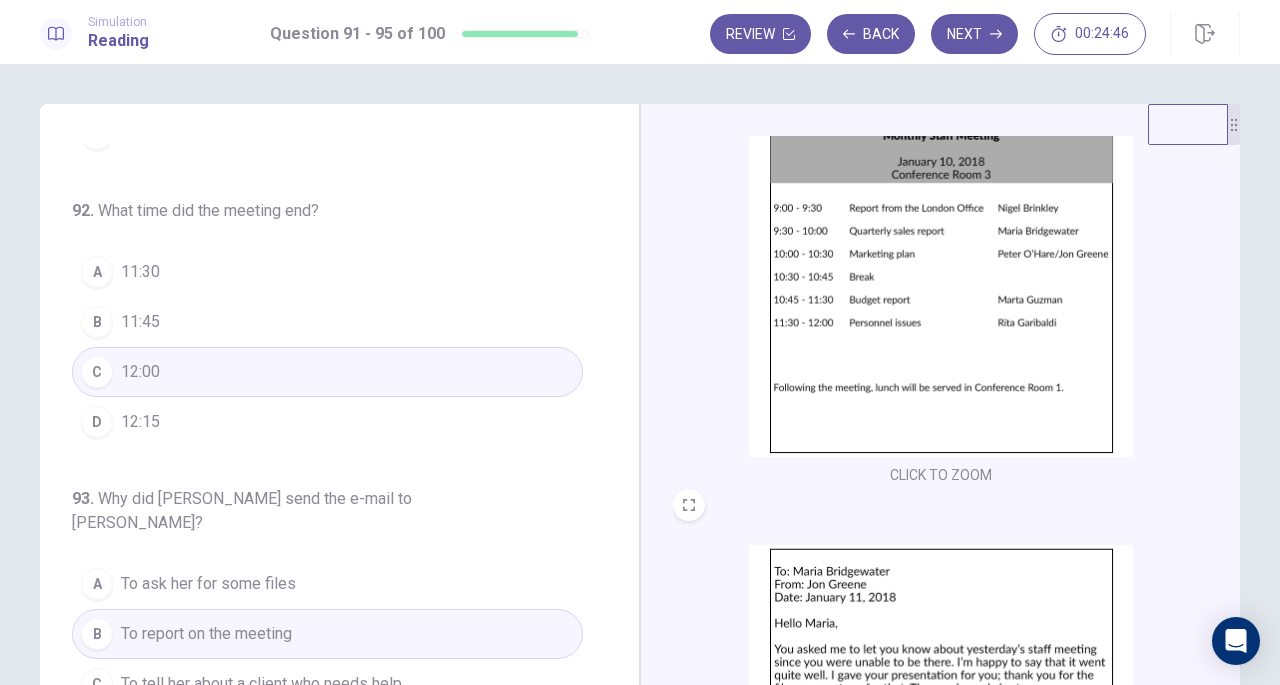 click on "B 11:45" at bounding box center (327, 322) 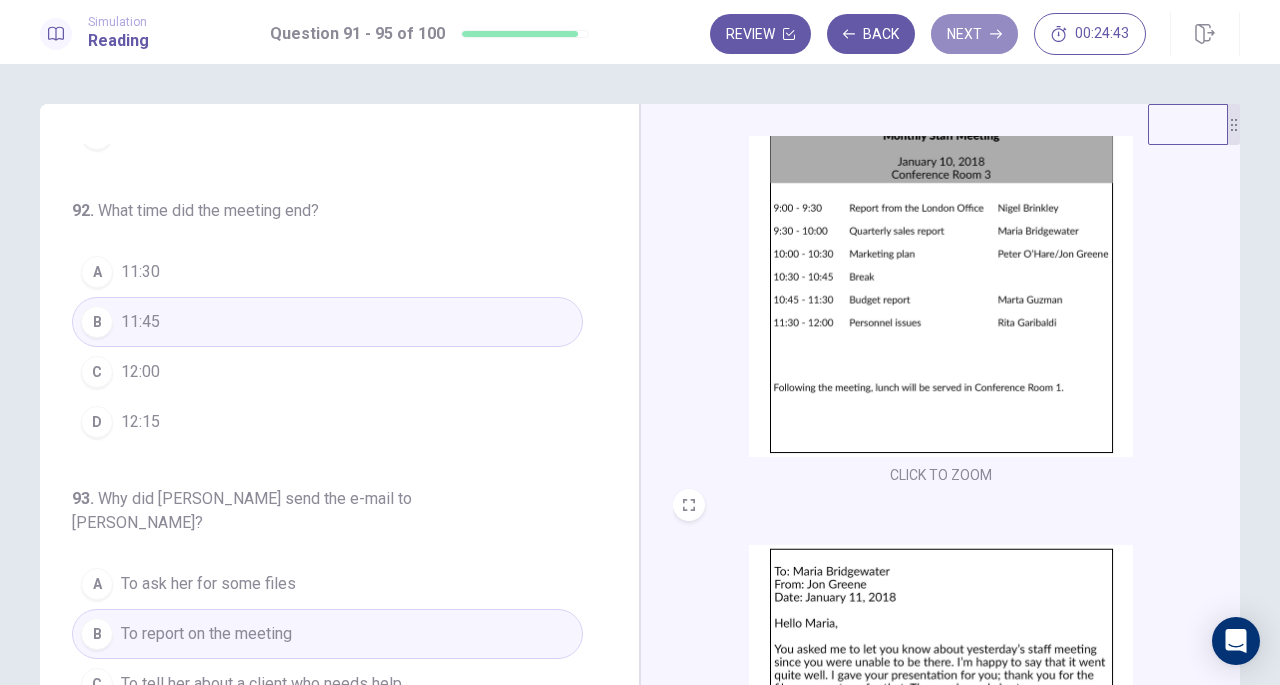 click on "Next" at bounding box center (974, 34) 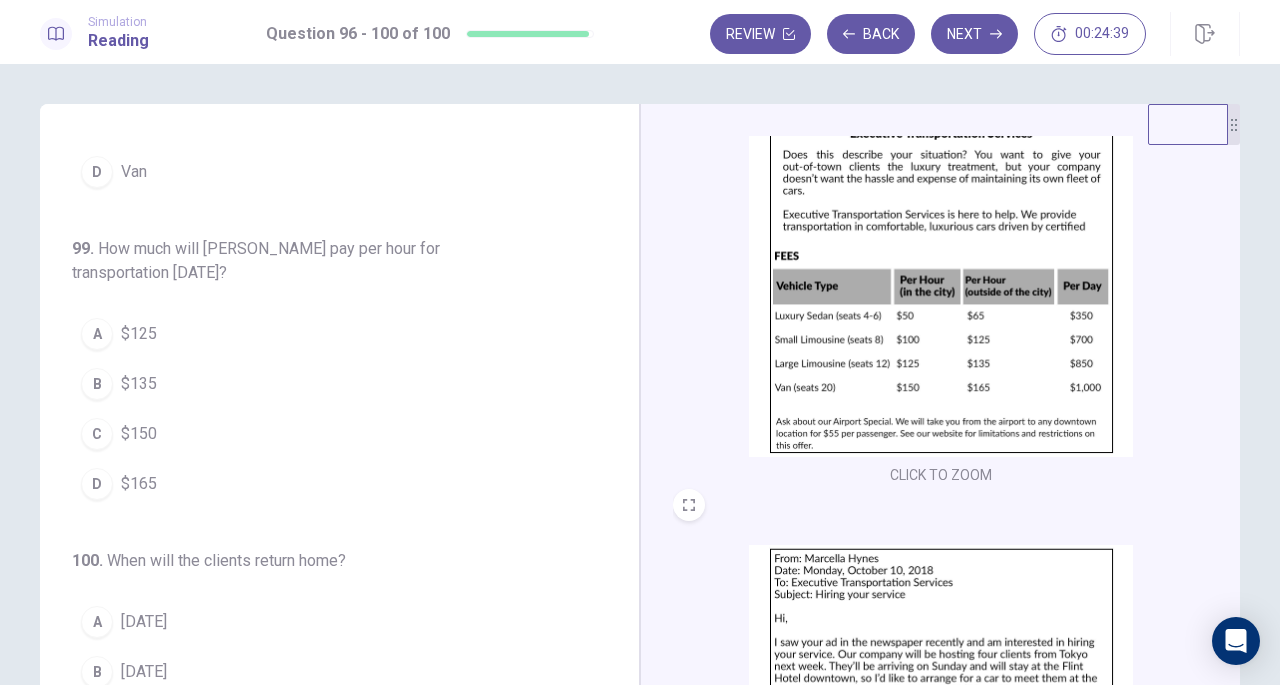 scroll, scrollTop: 0, scrollLeft: 0, axis: both 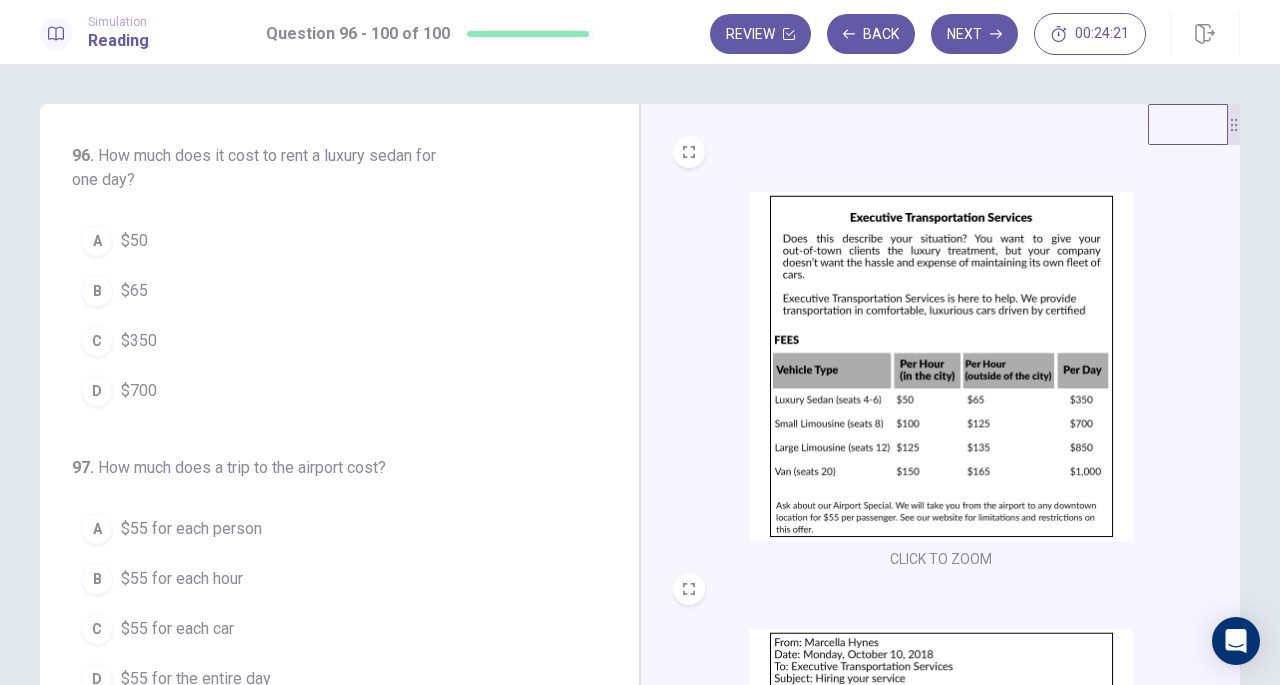 click on "C $350" at bounding box center [327, 341] 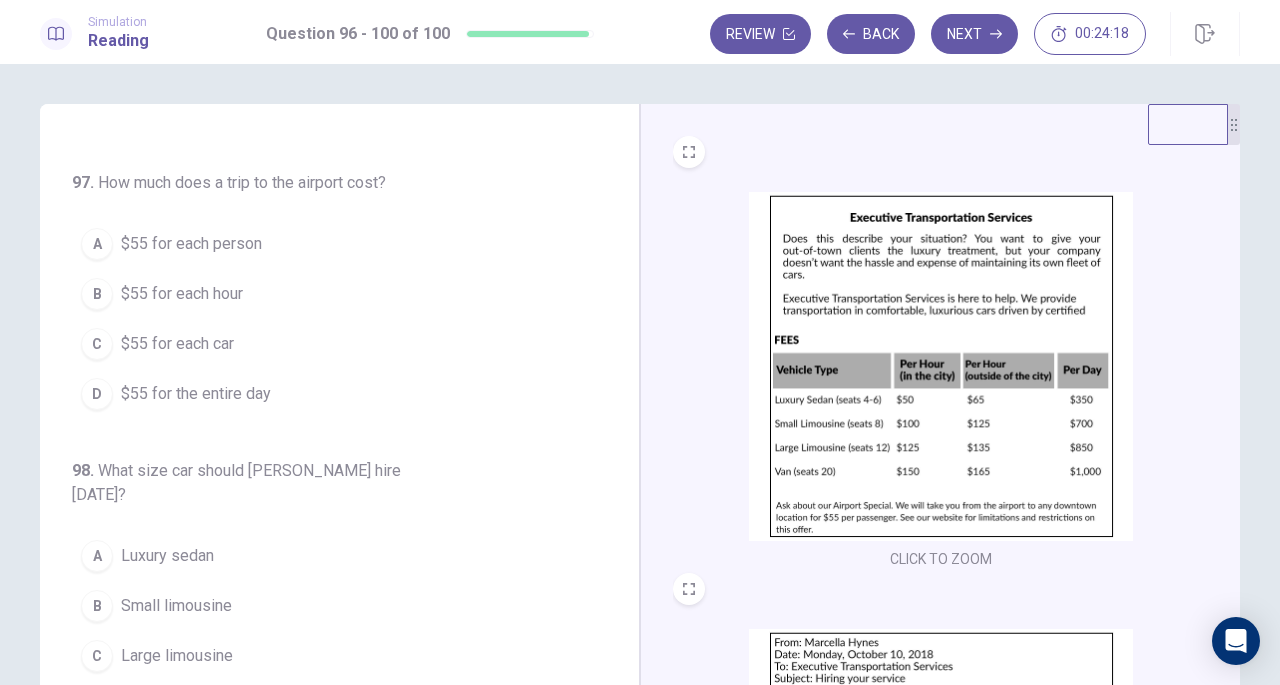 scroll, scrollTop: 308, scrollLeft: 0, axis: vertical 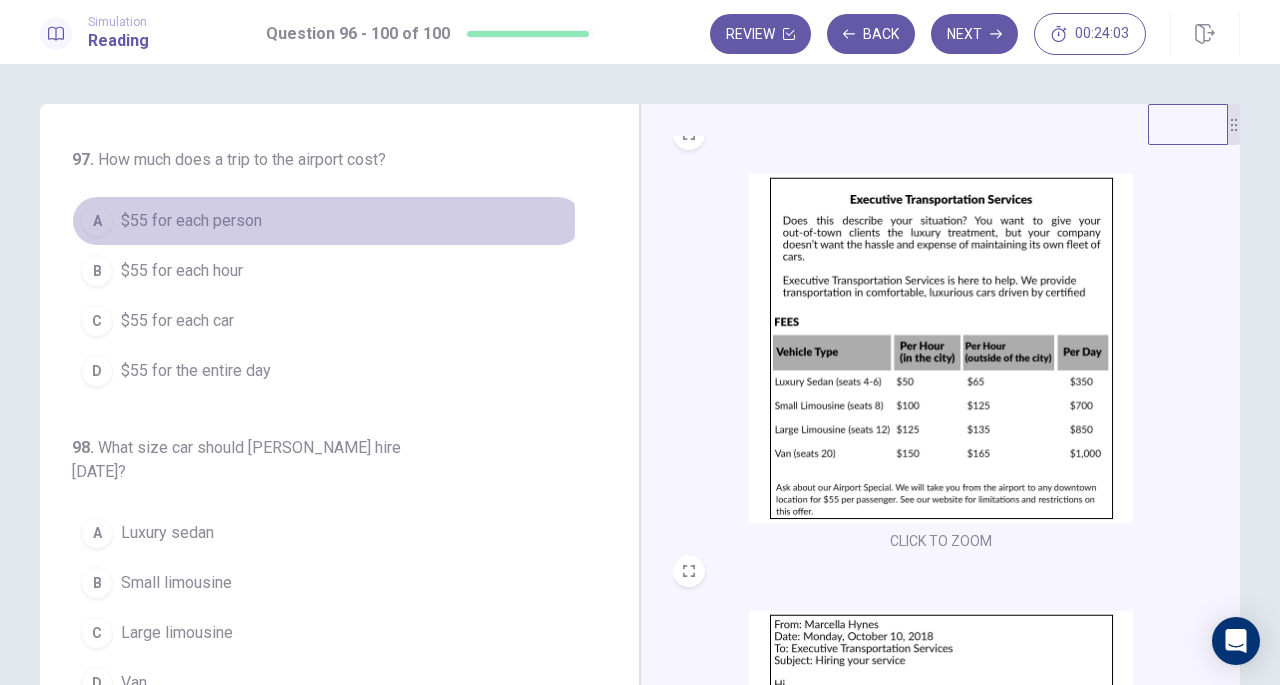 click on "$55 for each person" at bounding box center (191, 221) 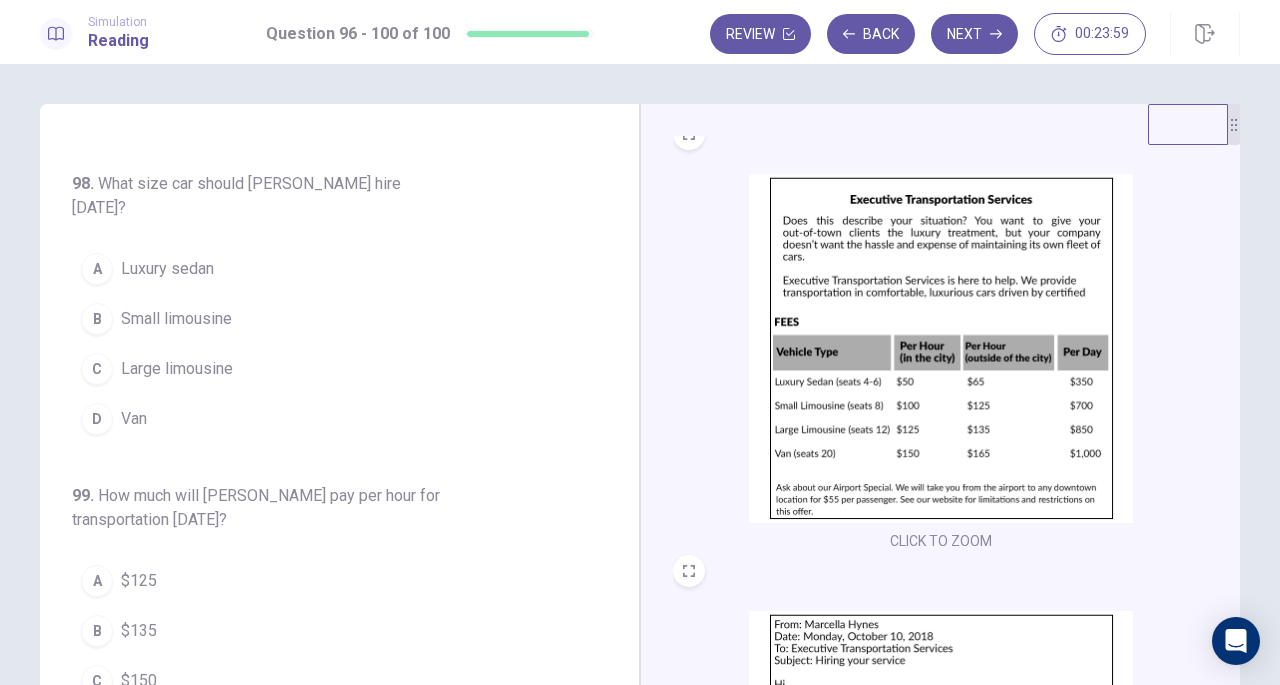 scroll, scrollTop: 568, scrollLeft: 0, axis: vertical 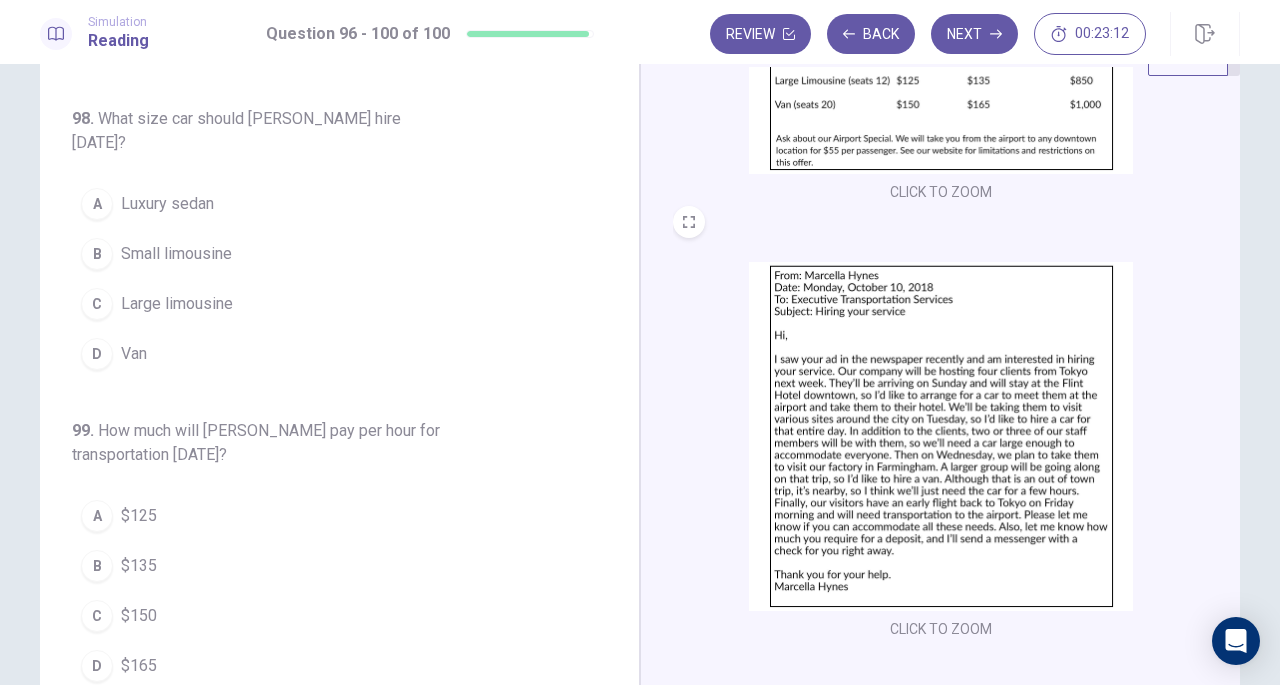 click on "Van" at bounding box center [134, 354] 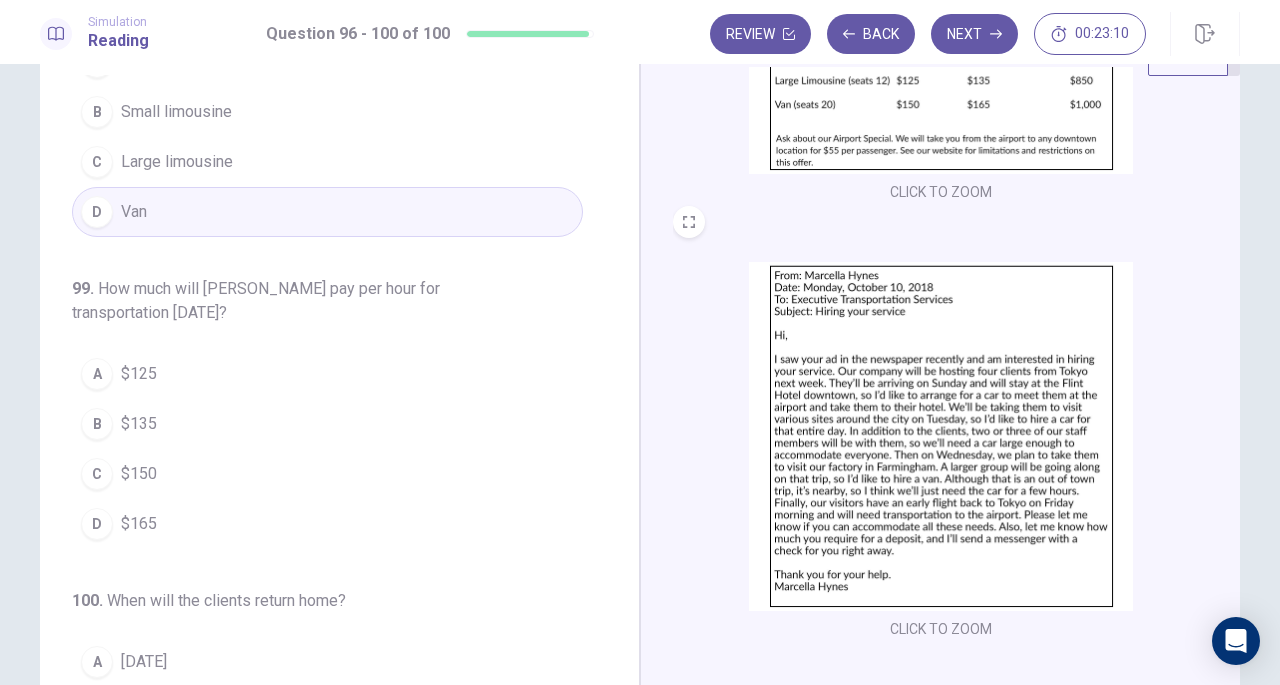 scroll, scrollTop: 723, scrollLeft: 0, axis: vertical 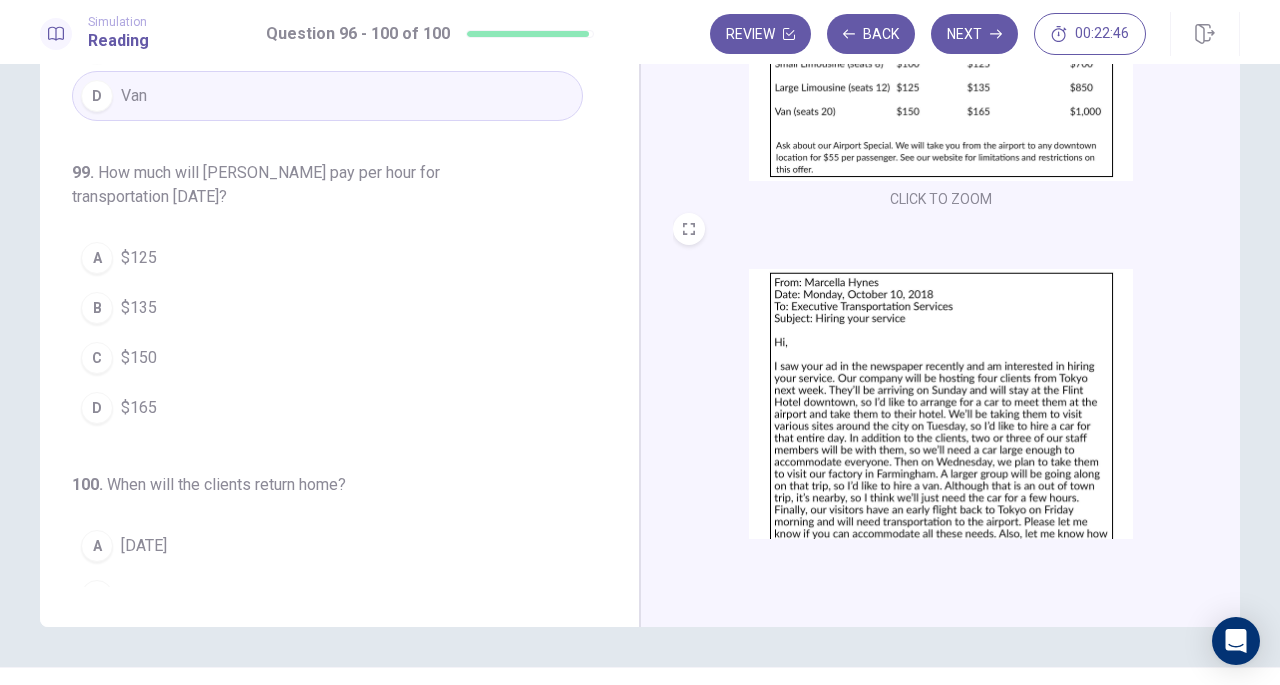 click on "$165" at bounding box center [139, 408] 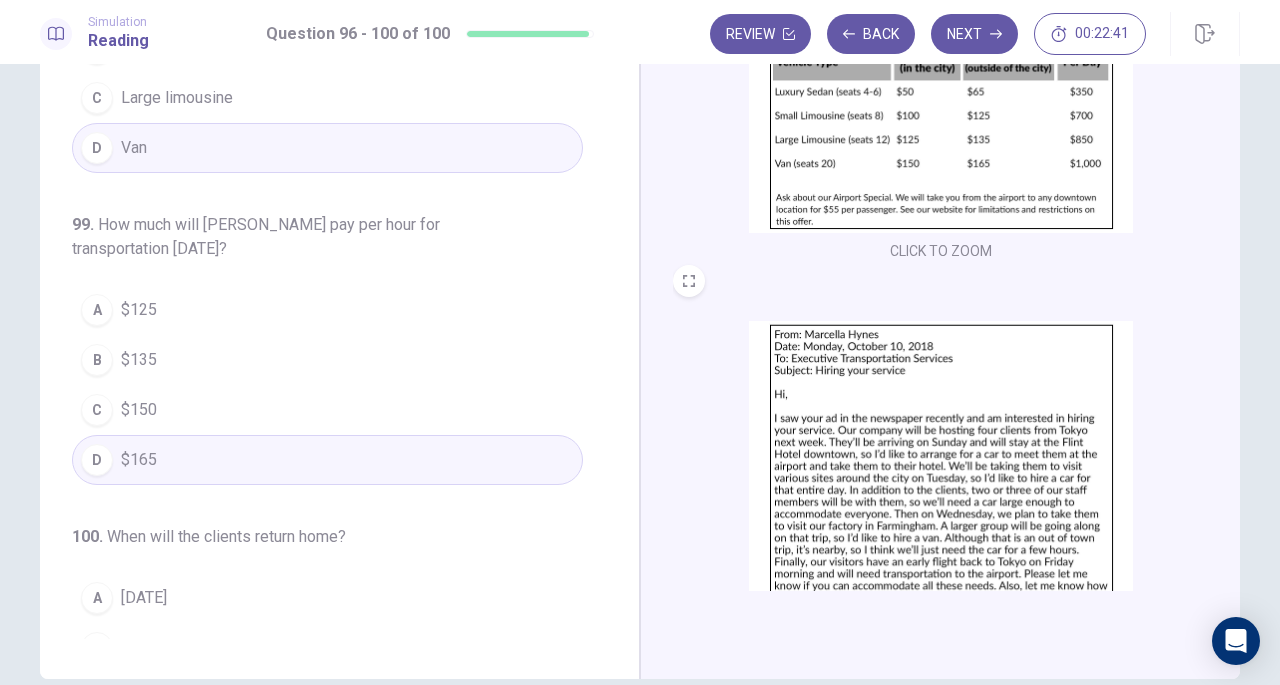 scroll, scrollTop: 218, scrollLeft: 0, axis: vertical 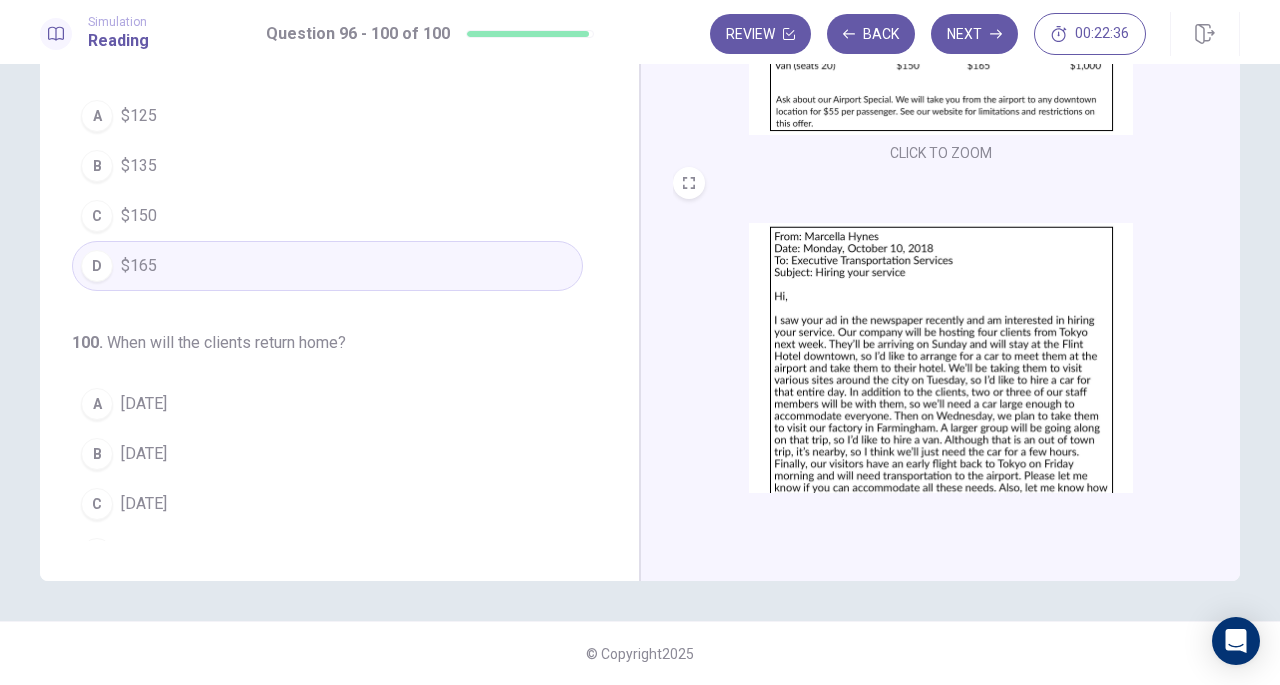 drag, startPoint x: 1218, startPoint y: 367, endPoint x: 1228, endPoint y: 461, distance: 94.53042 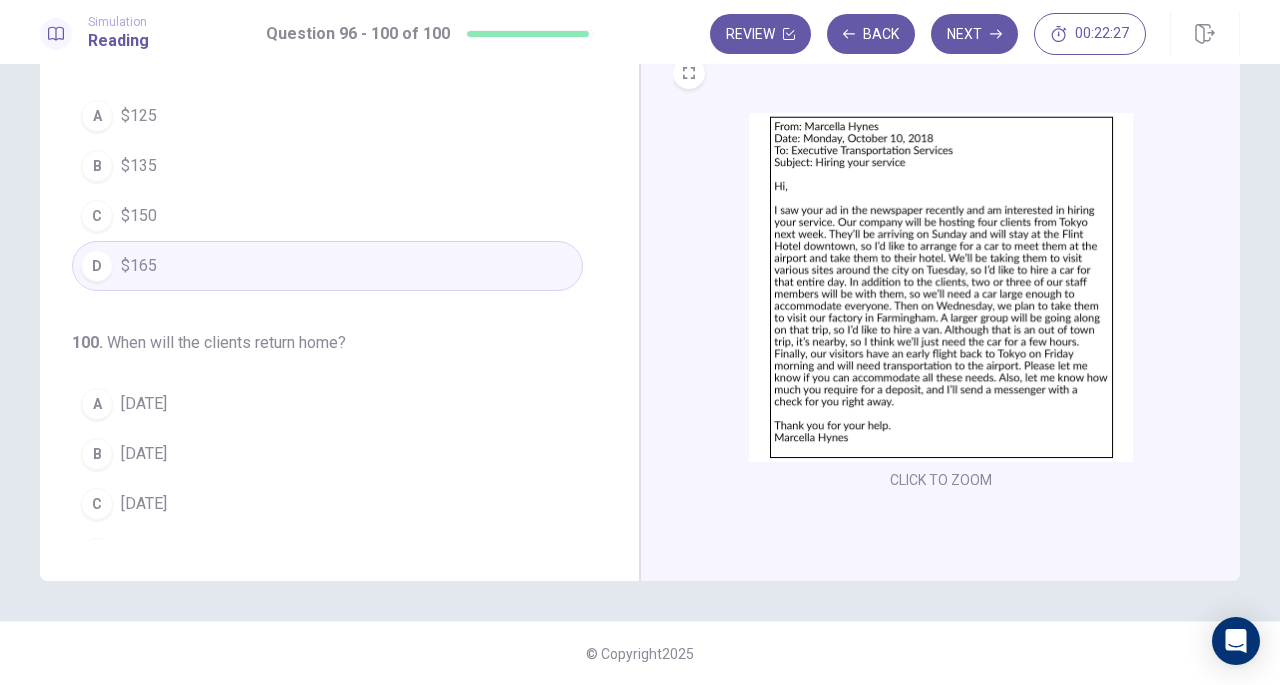 click on "[DATE]" at bounding box center (144, 554) 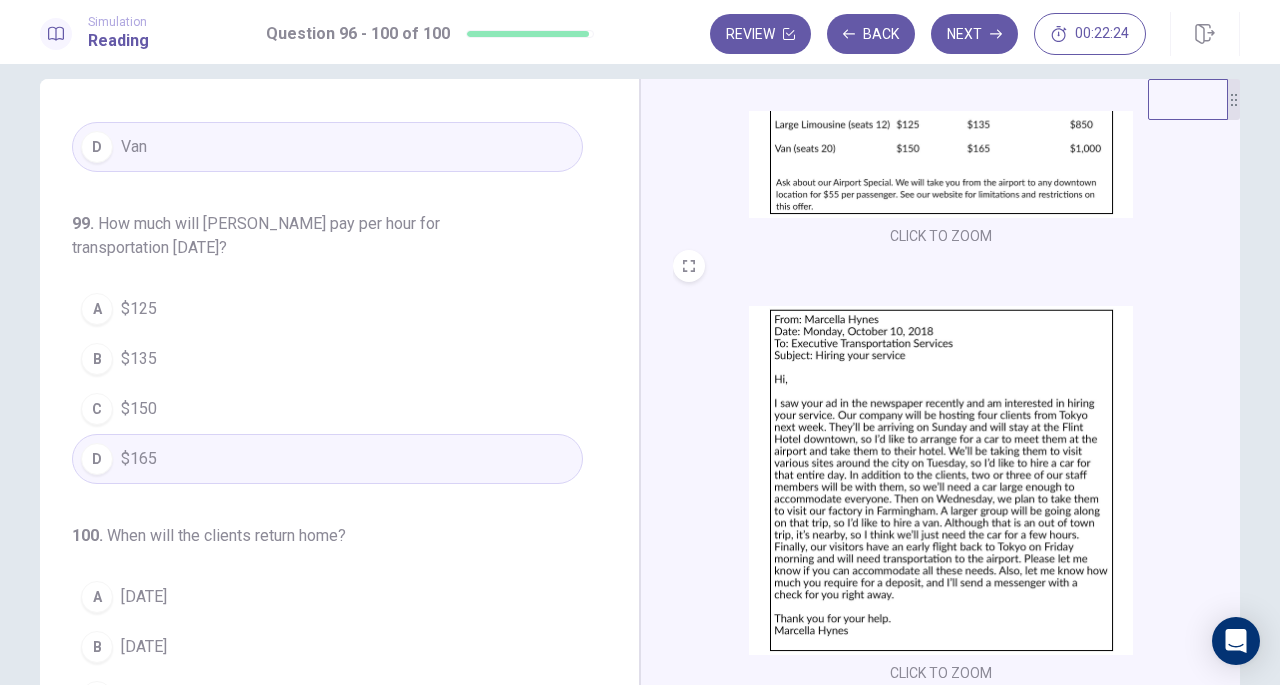 scroll, scrollTop: 0, scrollLeft: 0, axis: both 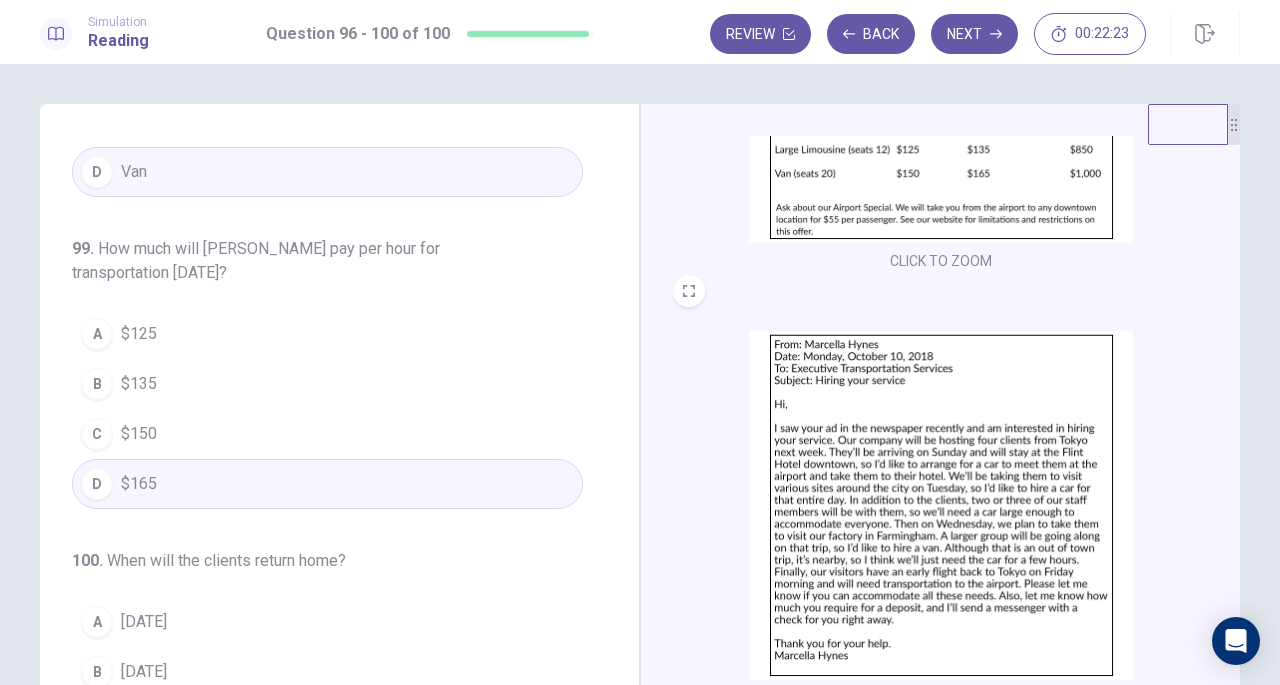 click on "Next" at bounding box center (974, 34) 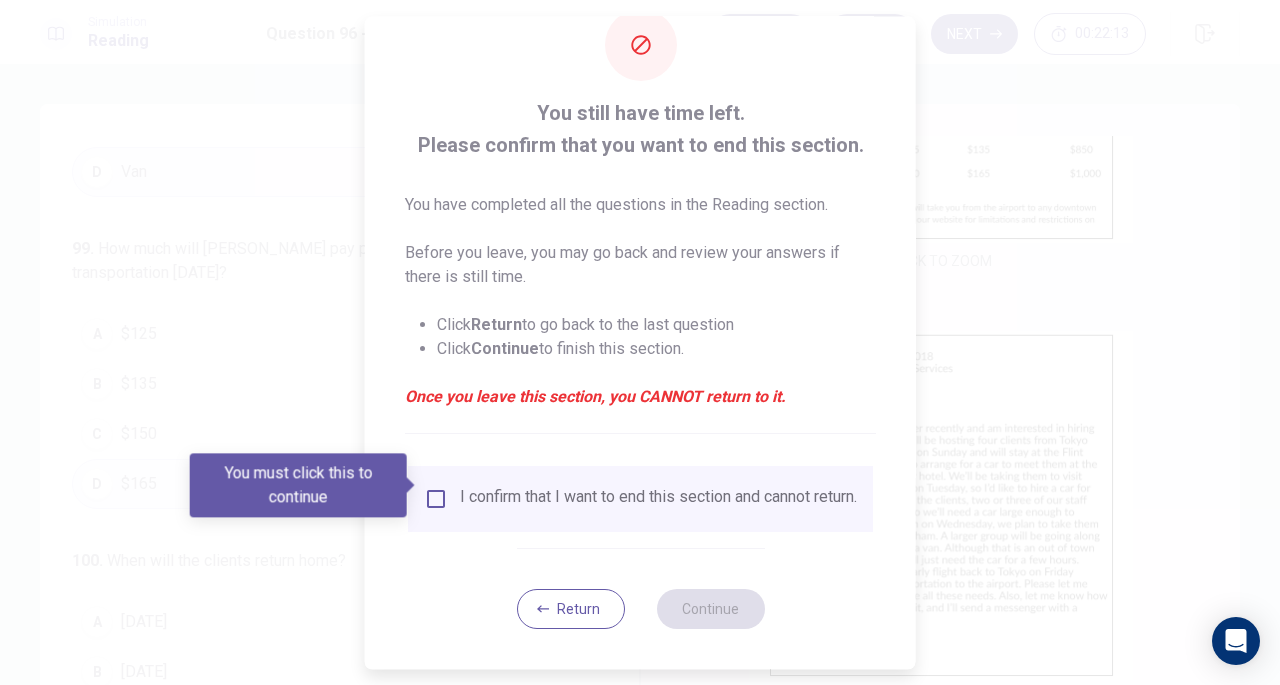 scroll, scrollTop: 60, scrollLeft: 0, axis: vertical 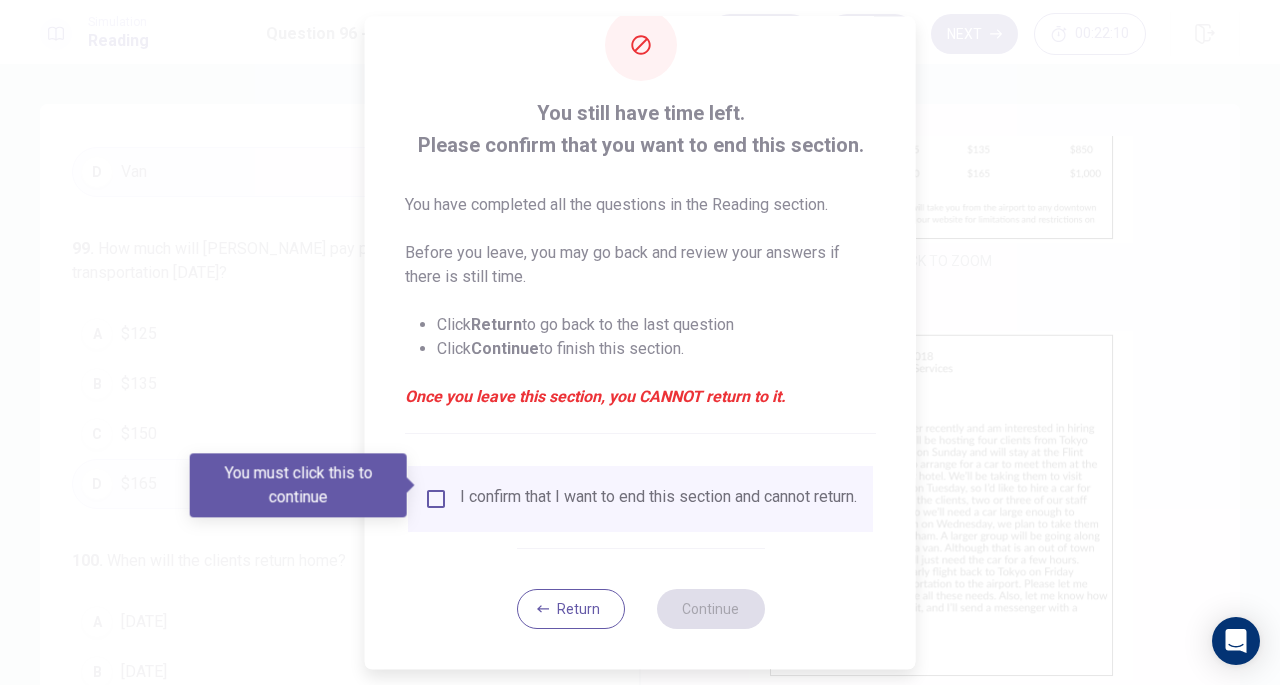 click on "Return Continue" at bounding box center [640, 608] 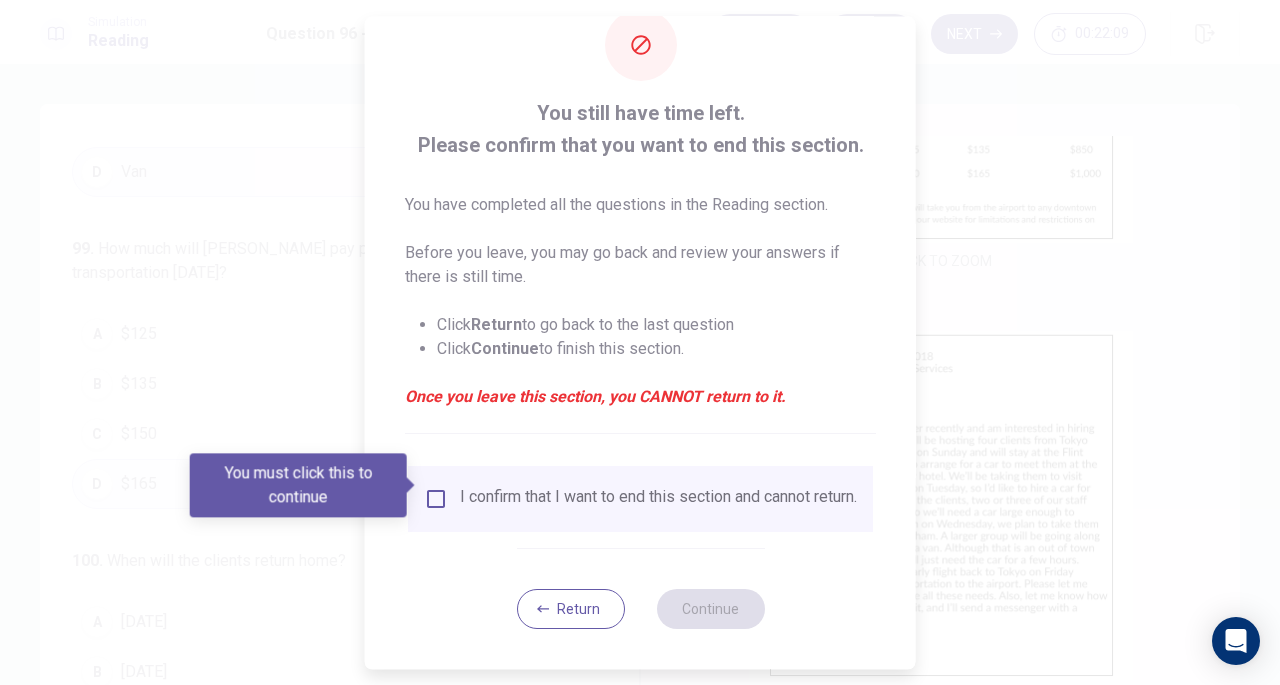 click on "Return" at bounding box center (570, 609) 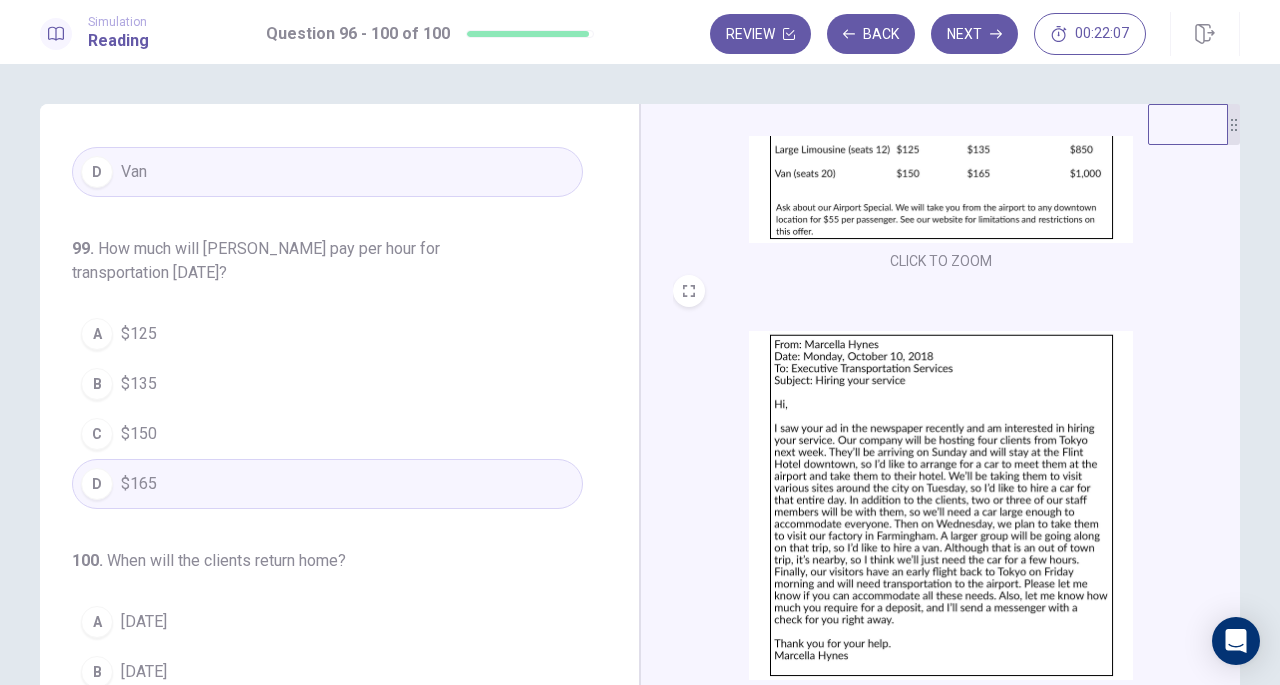 click on "Review" at bounding box center [760, 34] 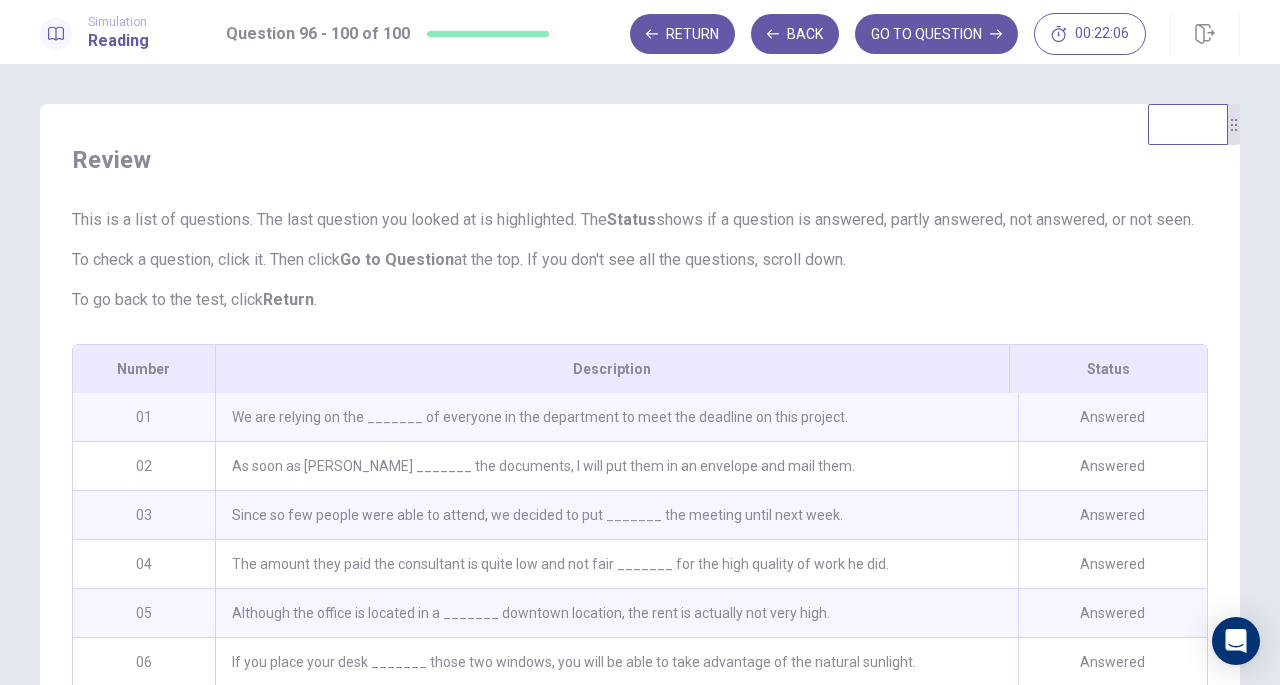 scroll, scrollTop: 136, scrollLeft: 0, axis: vertical 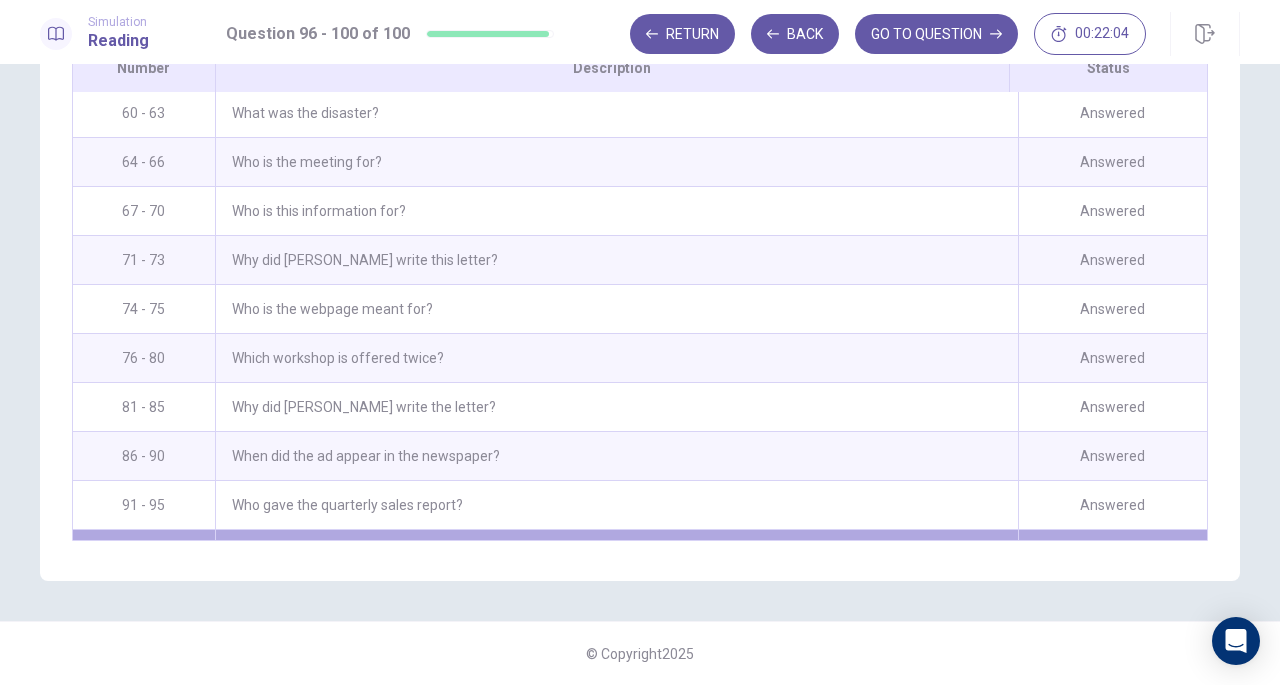 click on "Review This is a list of questions. The last question you looked at is highlighted. The  Status  shows if a question is answered, partly answered, not answered, or not seen. To check a question, click it. Then click  Go to Question  at the top. If you don't see all the questions, scroll down. To go back to the test, click  Return . # 01 Status Answered Description We are relying on the _______ of everyone in the department to meet the deadline on this project. # 02 Status Answered Description As soon as [PERSON_NAME] _______ the documents, I will put them in an envelope and mail them. # 03 Status Answered Description Since so few people were able to attend, we decided to put _______ the meeting until next week. # 04 Status Answered Description The amount they paid the consultant is quite low and not fair _______ for the high quality of work he did. # 05 Status Answered Description Although the office is located in a _______ downtown location, the rent is actually not very high. # 06 Status Answered Description # #" at bounding box center (640, 192) 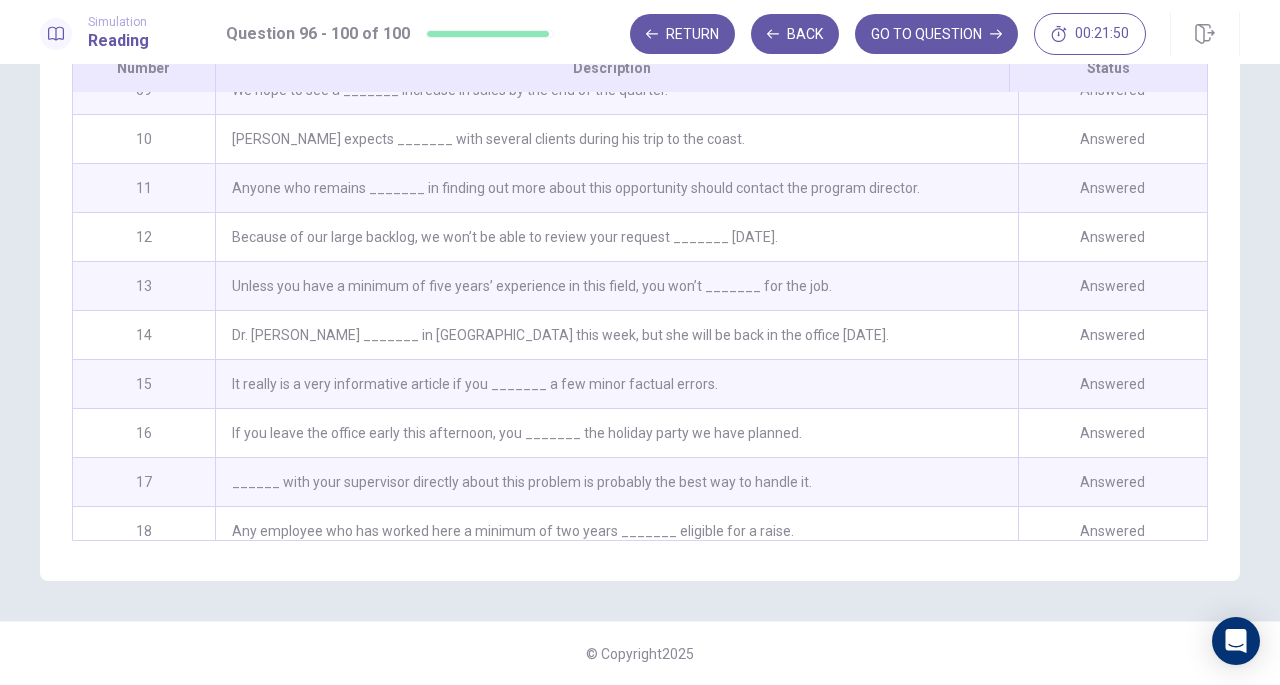 scroll, scrollTop: 169, scrollLeft: 0, axis: vertical 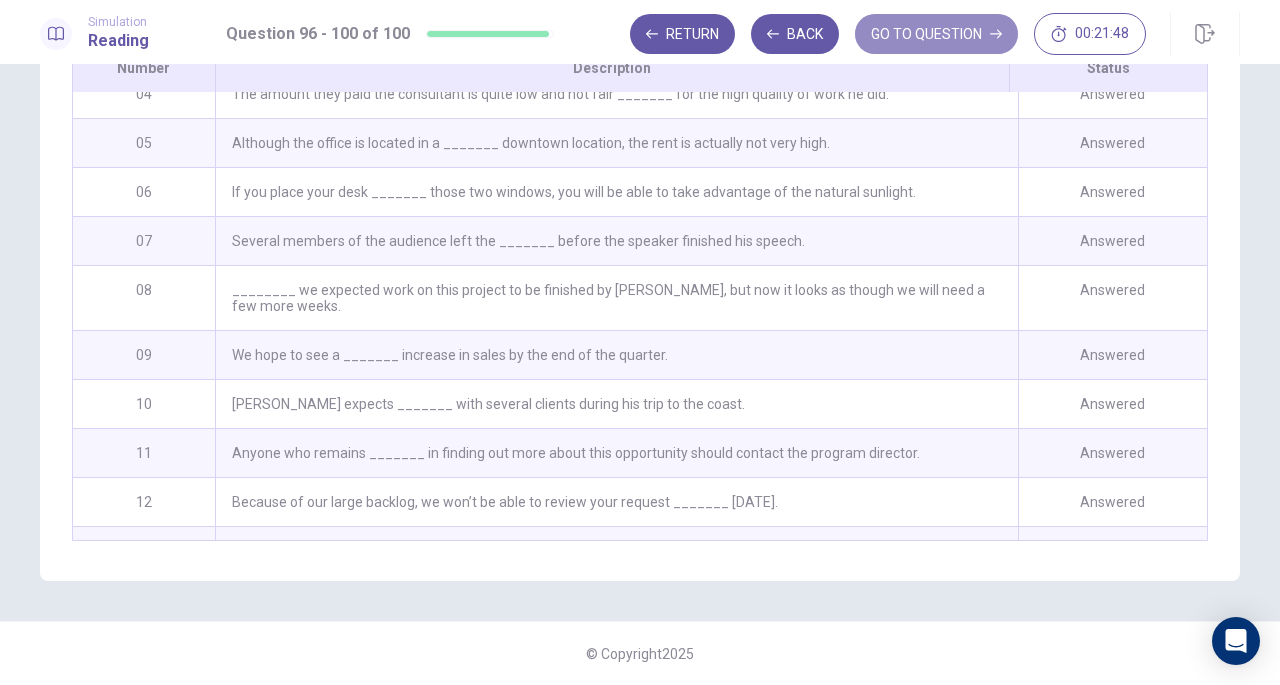 click on "GO TO QUESTION" at bounding box center [936, 34] 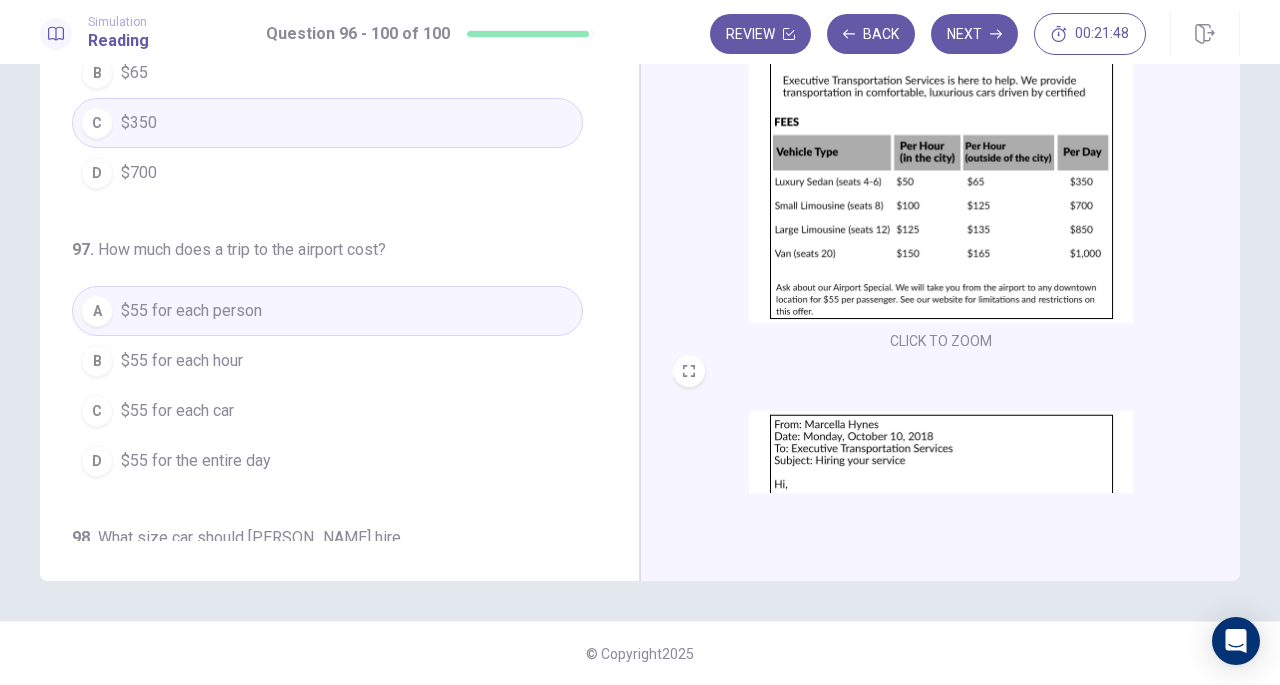 scroll, scrollTop: 218, scrollLeft: 0, axis: vertical 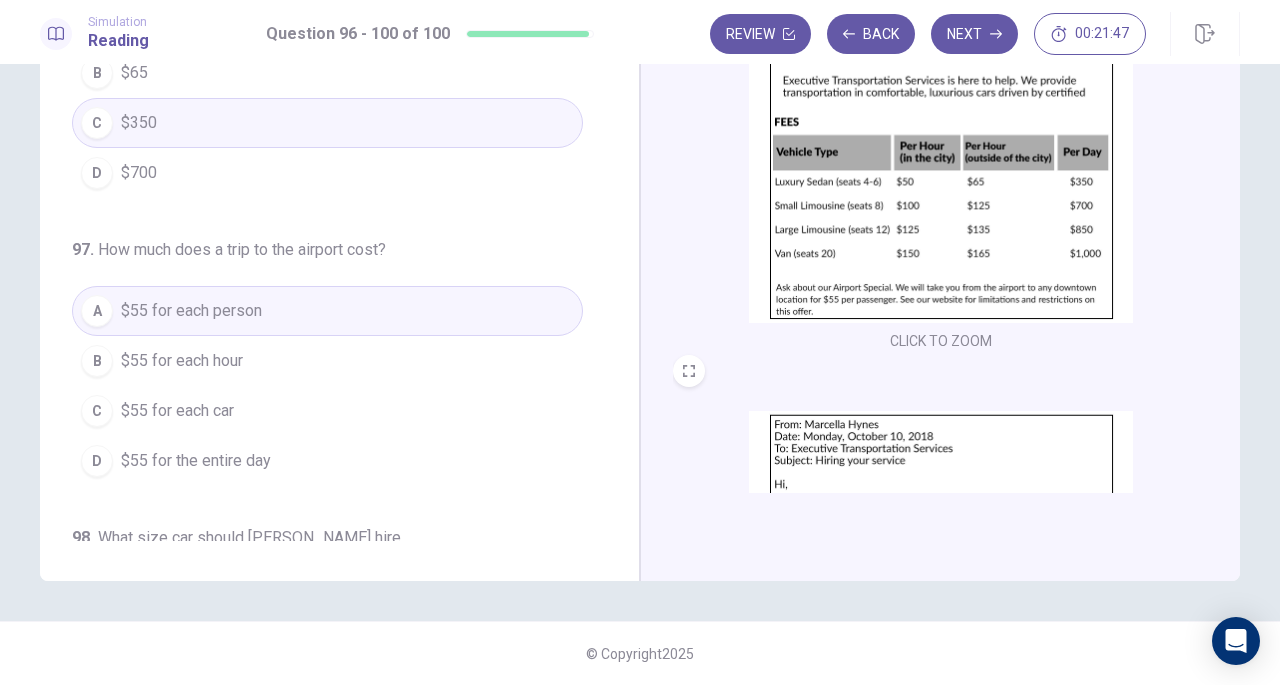 click on "Next" at bounding box center [974, 34] 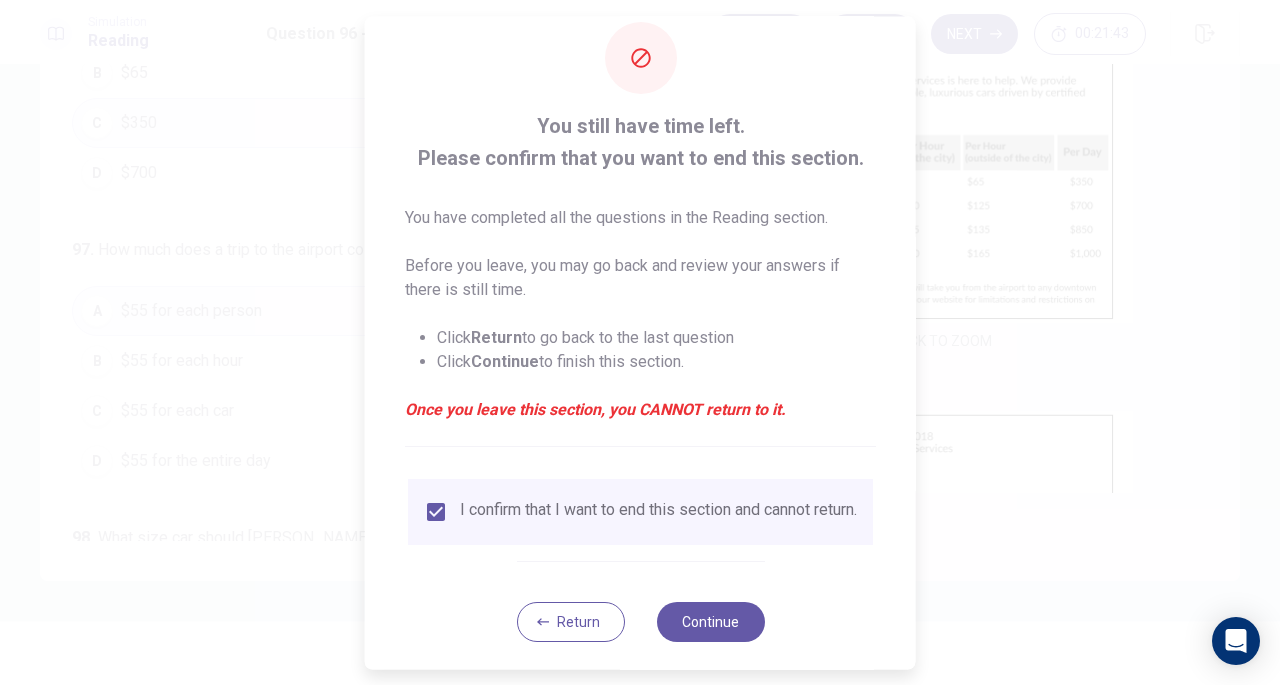 scroll, scrollTop: 60, scrollLeft: 0, axis: vertical 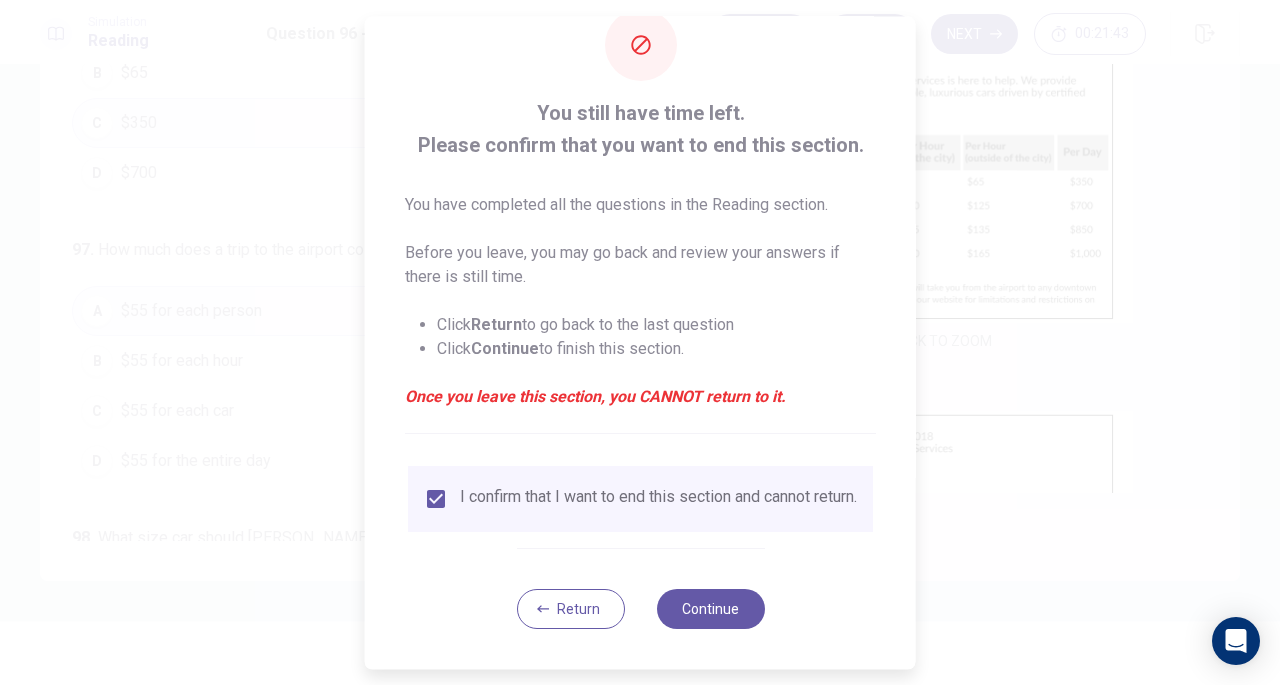 click on "Continue" at bounding box center [710, 609] 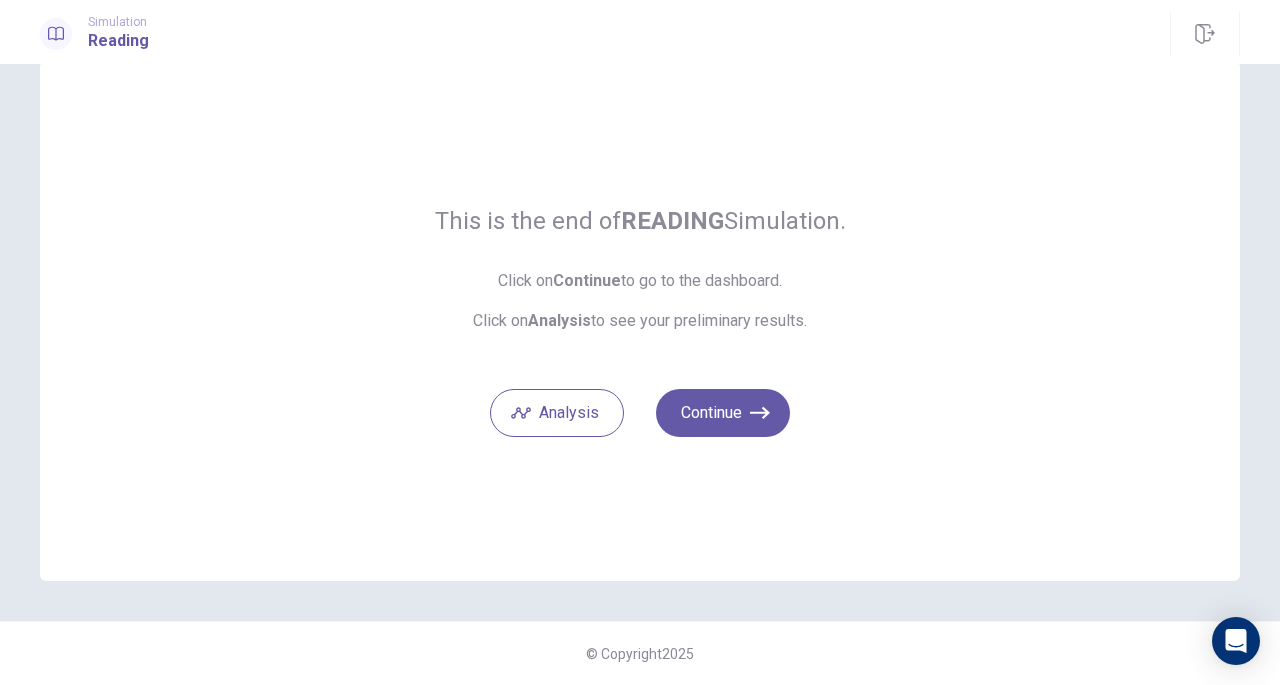 scroll, scrollTop: 42, scrollLeft: 0, axis: vertical 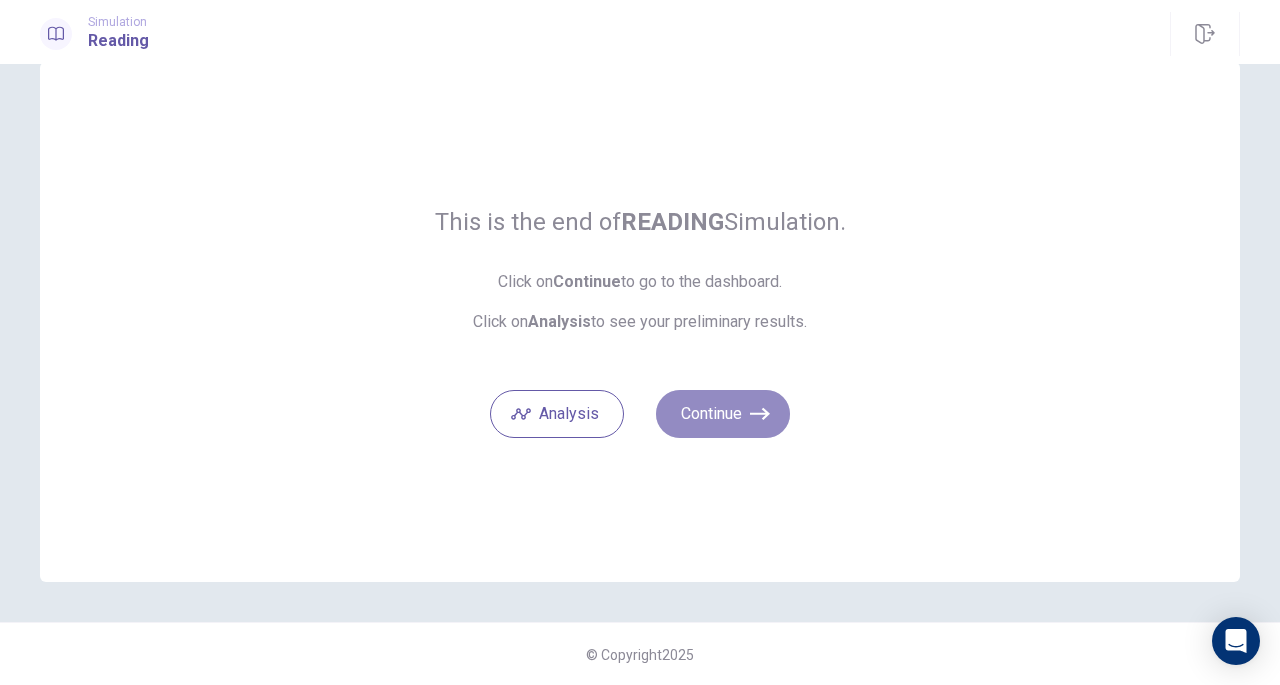 click on "Continue" at bounding box center (723, 414) 